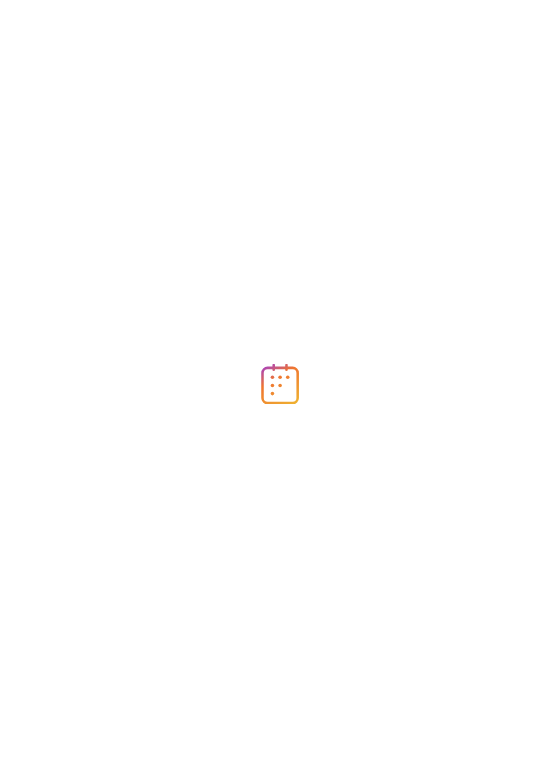 scroll, scrollTop: 0, scrollLeft: 0, axis: both 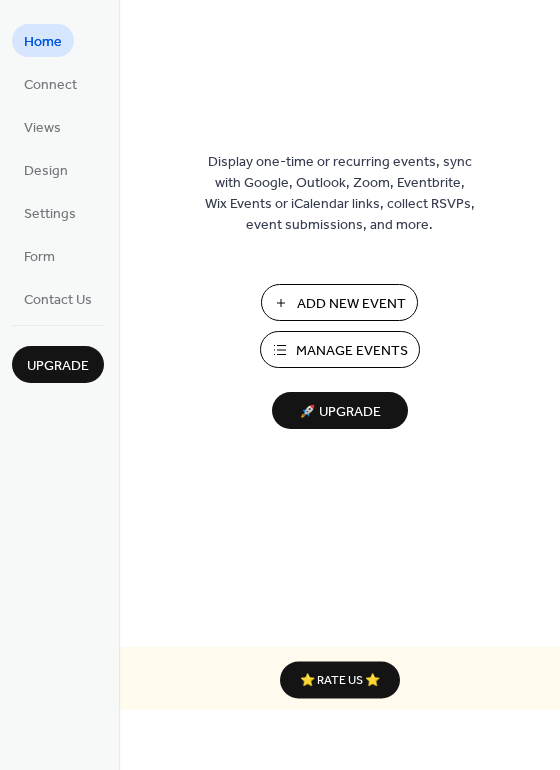 click on "Manage Events" at bounding box center [352, 351] 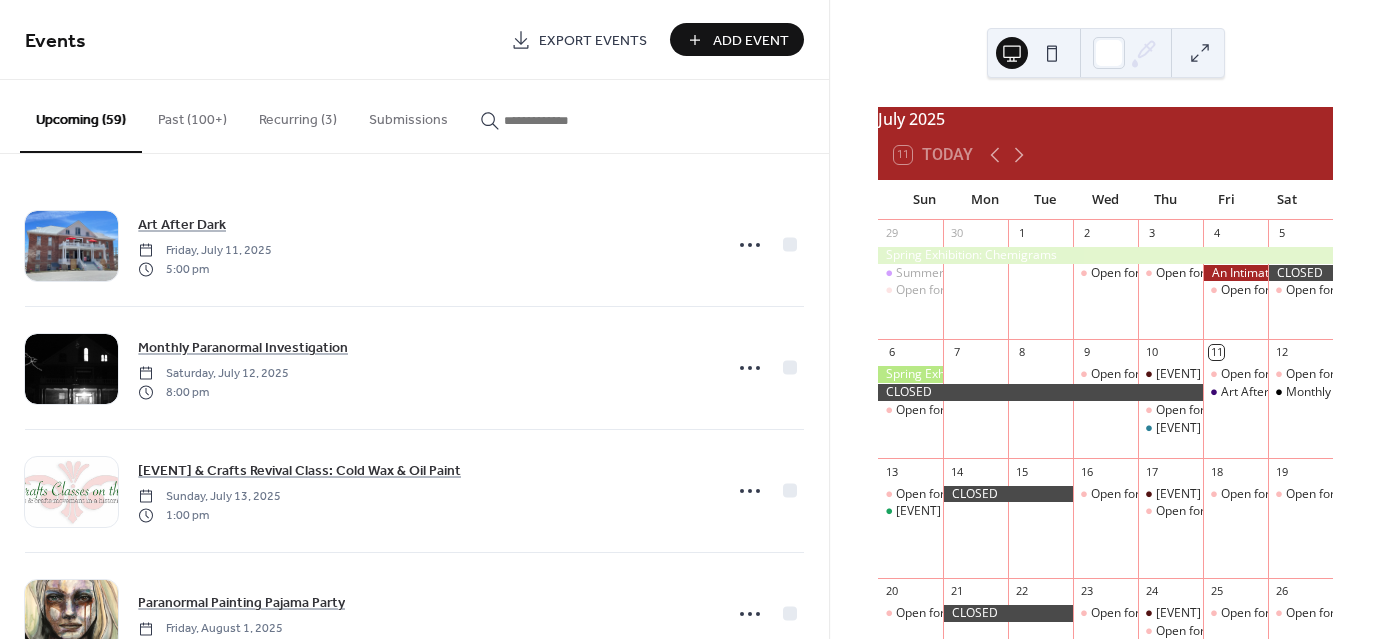 scroll, scrollTop: 0, scrollLeft: 0, axis: both 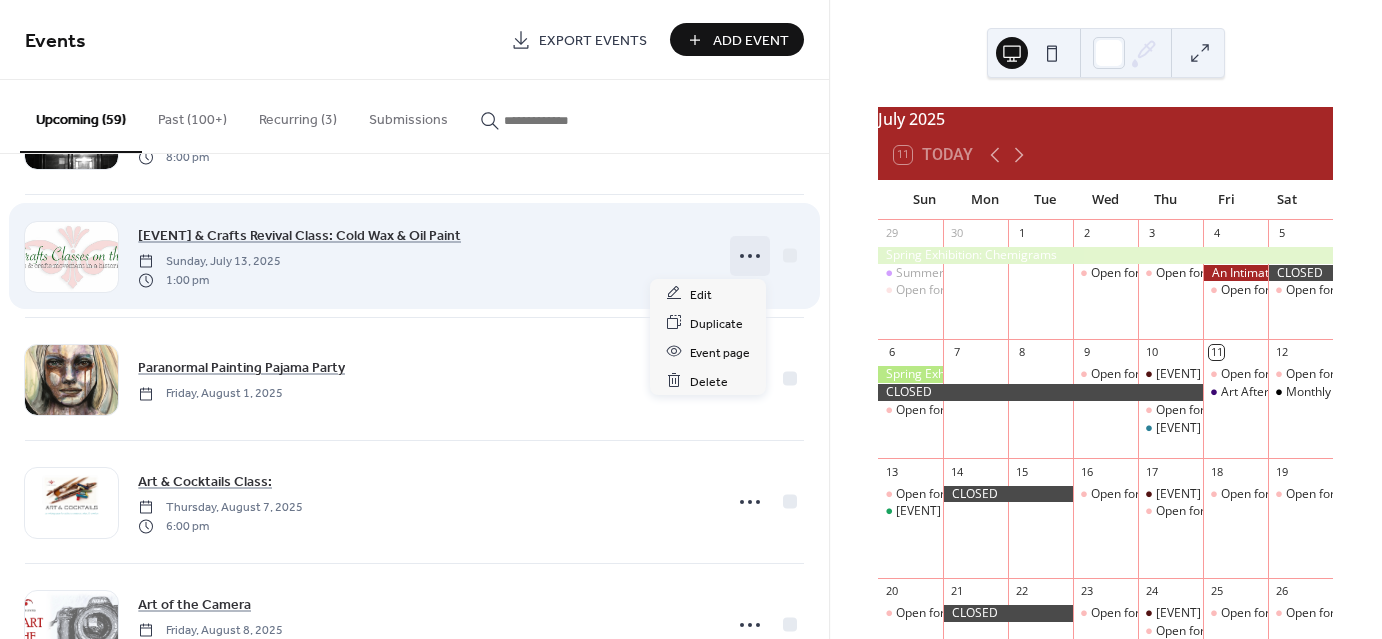 click 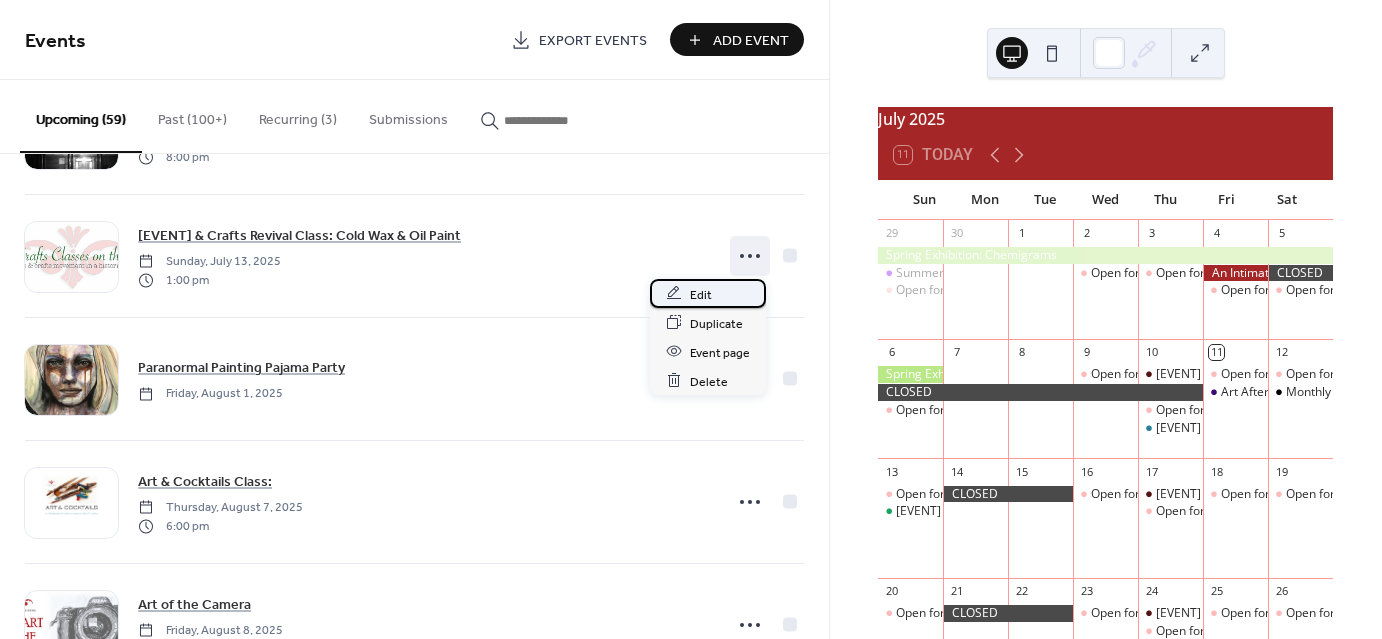 click on "Edit" at bounding box center [701, 294] 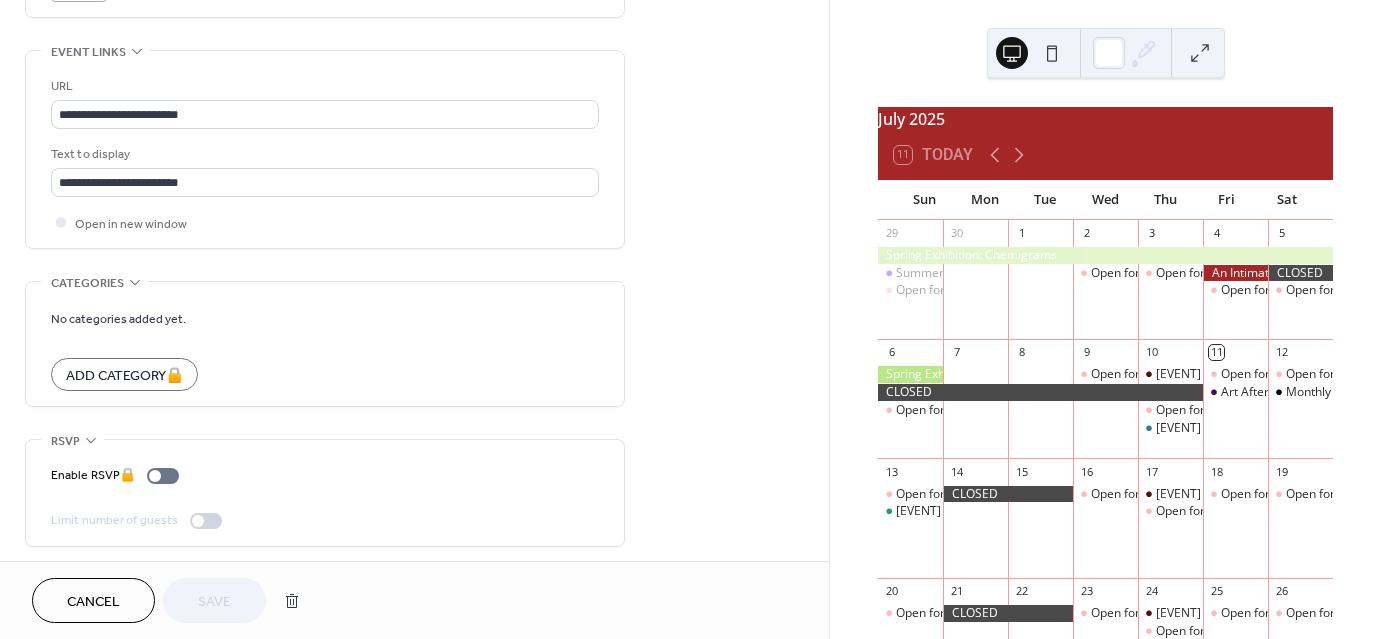 scroll, scrollTop: 1071, scrollLeft: 0, axis: vertical 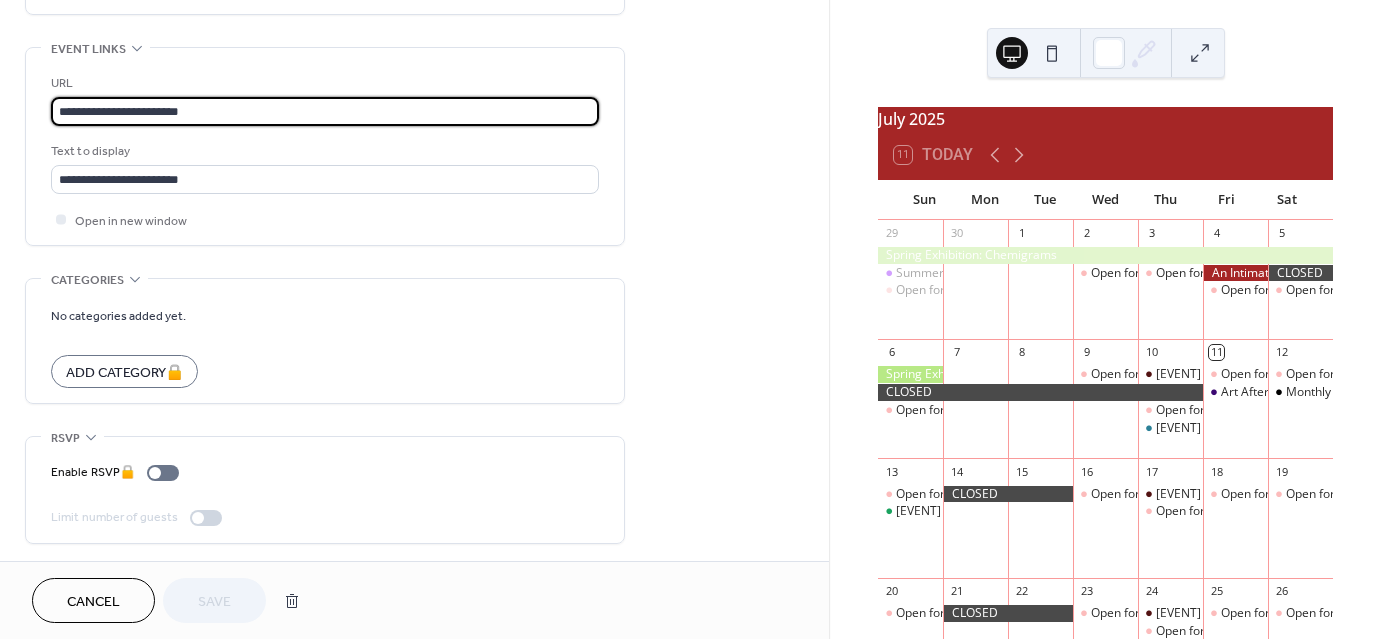 click on "**********" at bounding box center [325, 111] 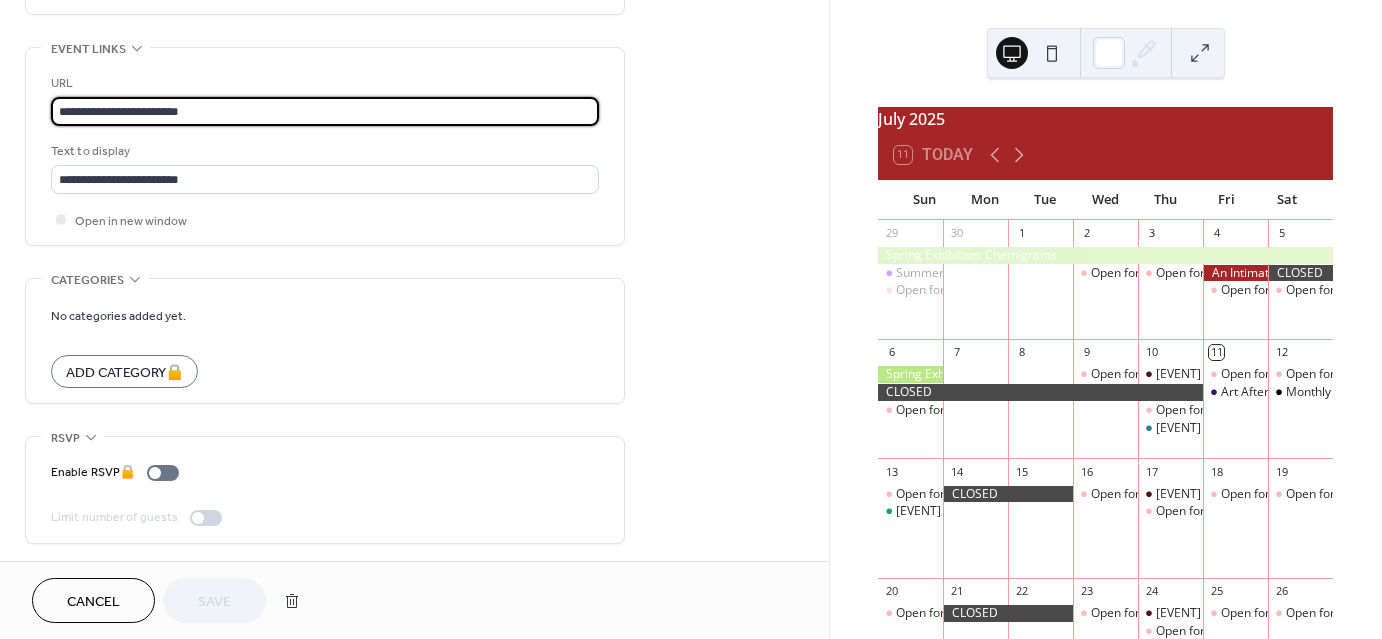 scroll, scrollTop: 1, scrollLeft: 0, axis: vertical 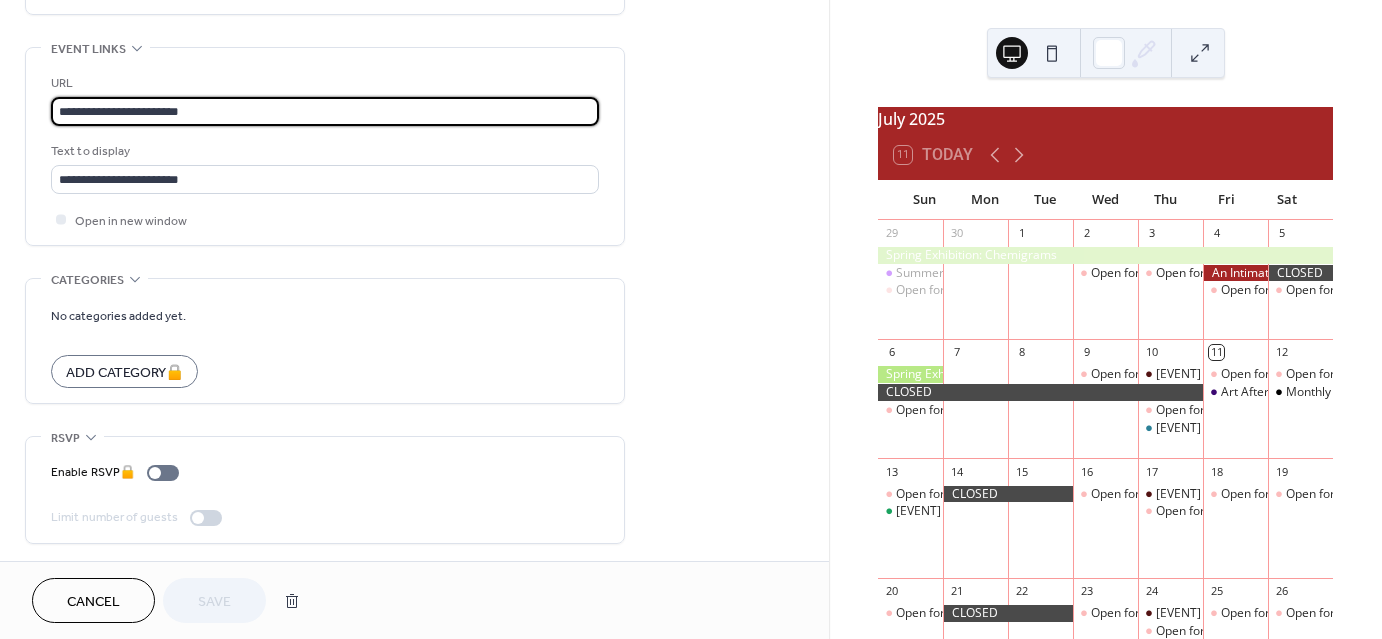 drag, startPoint x: 288, startPoint y: 107, endPoint x: 66, endPoint y: 124, distance: 222.64995 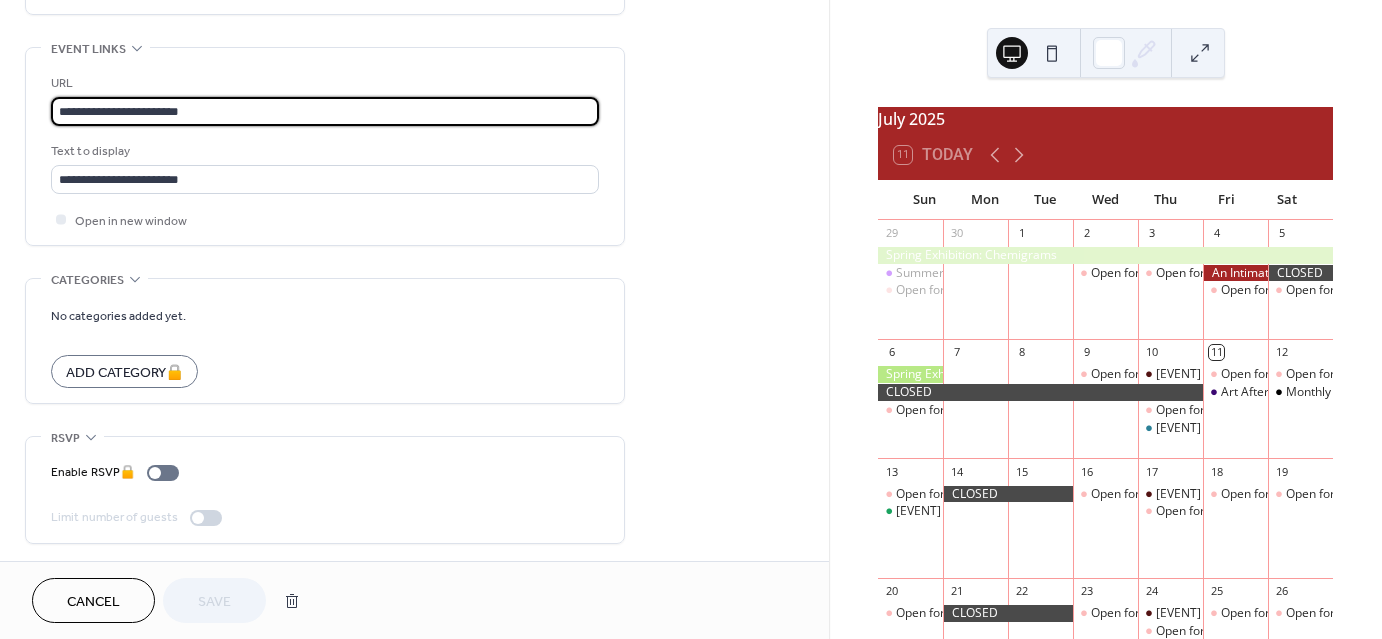 click on "**********" at bounding box center (325, 151) 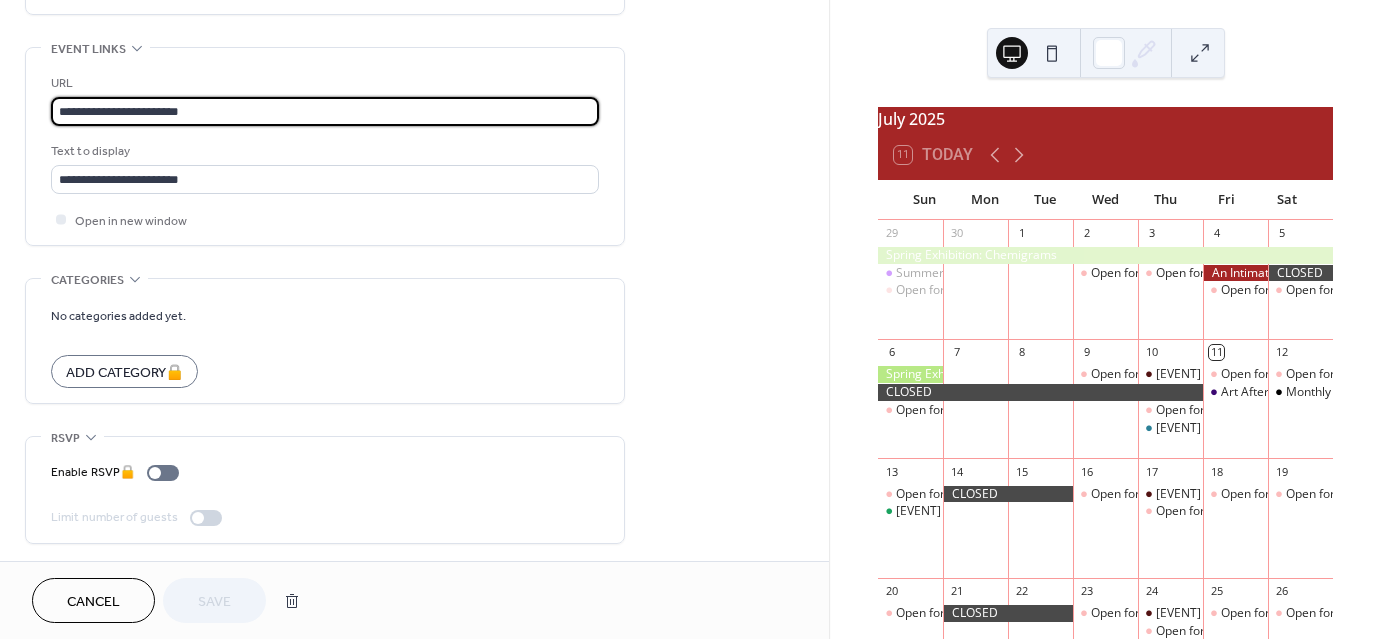 type on "*" 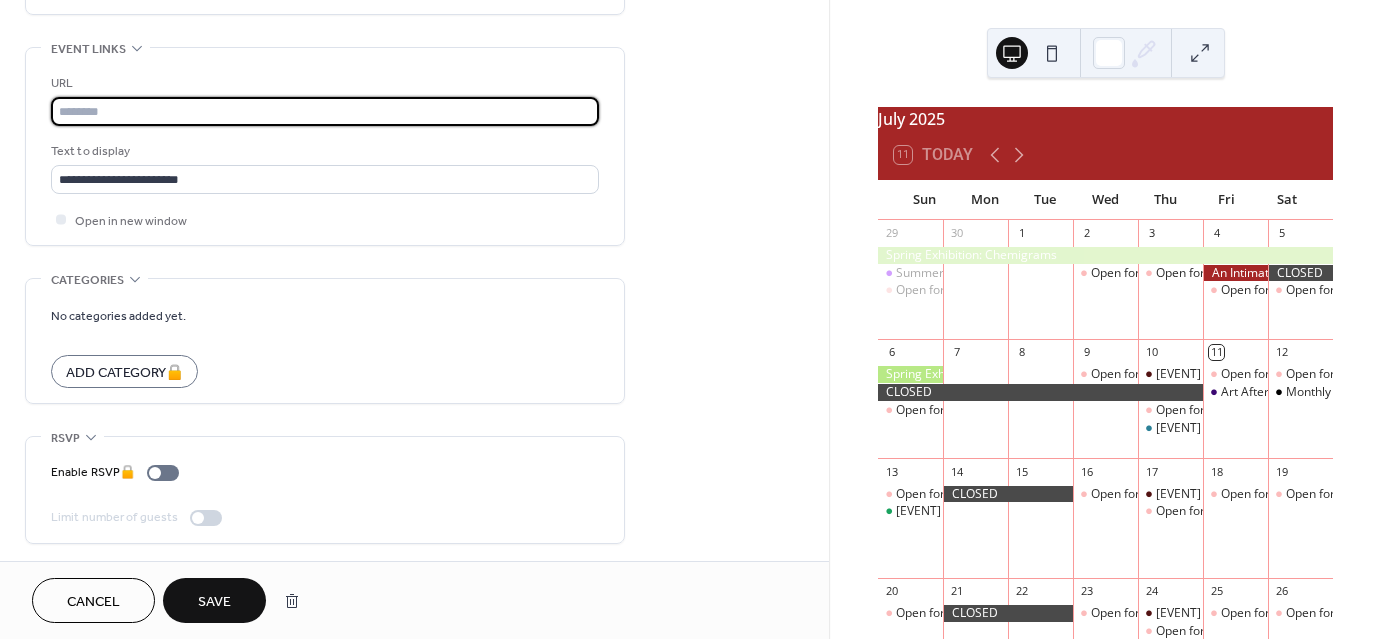 scroll, scrollTop: 0, scrollLeft: 0, axis: both 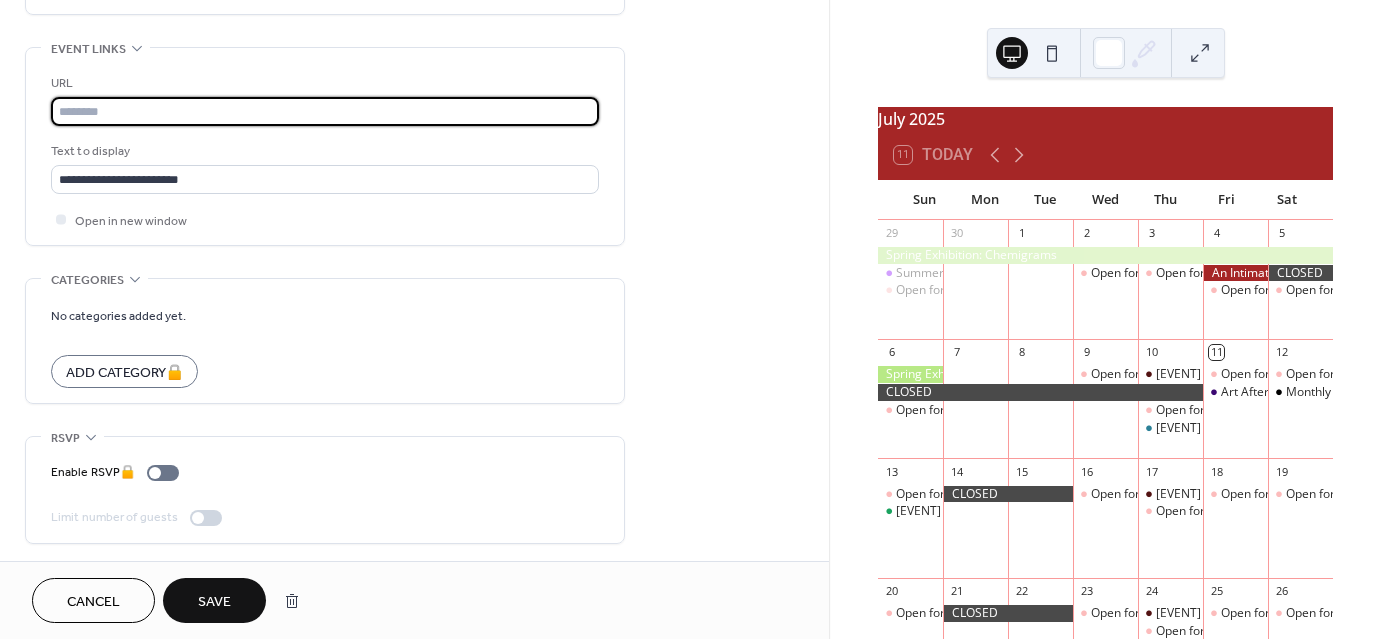click at bounding box center (325, 111) 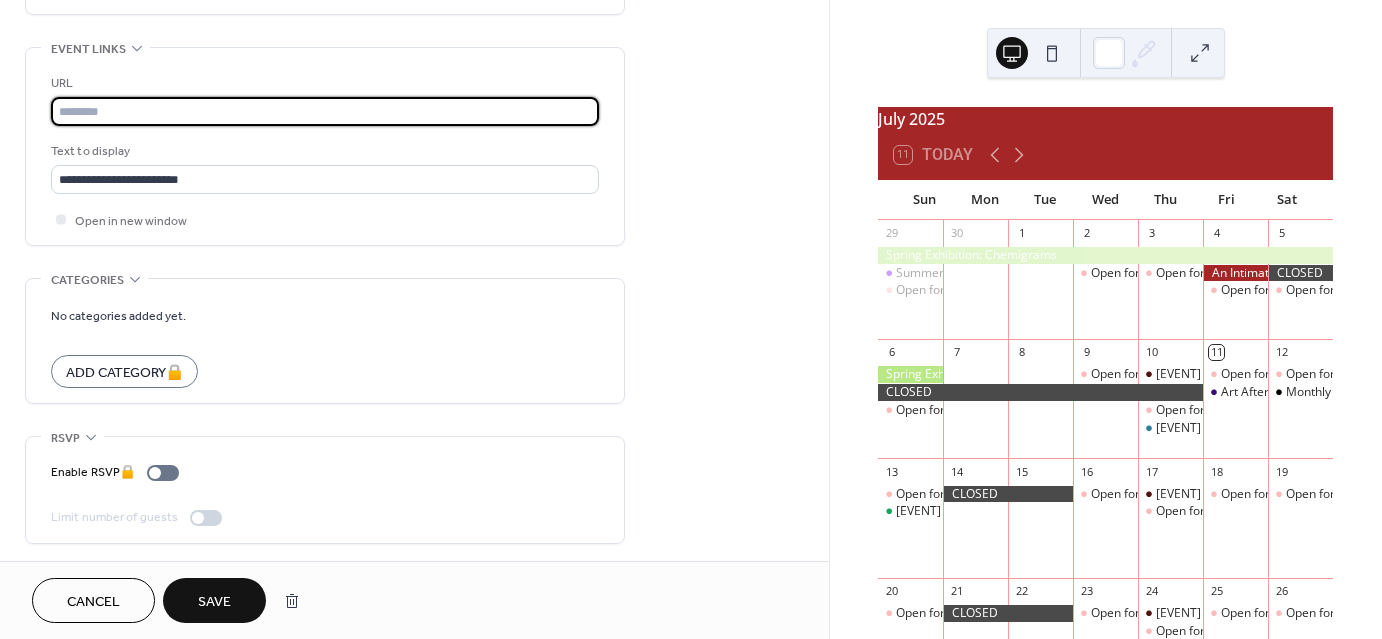type on "**********" 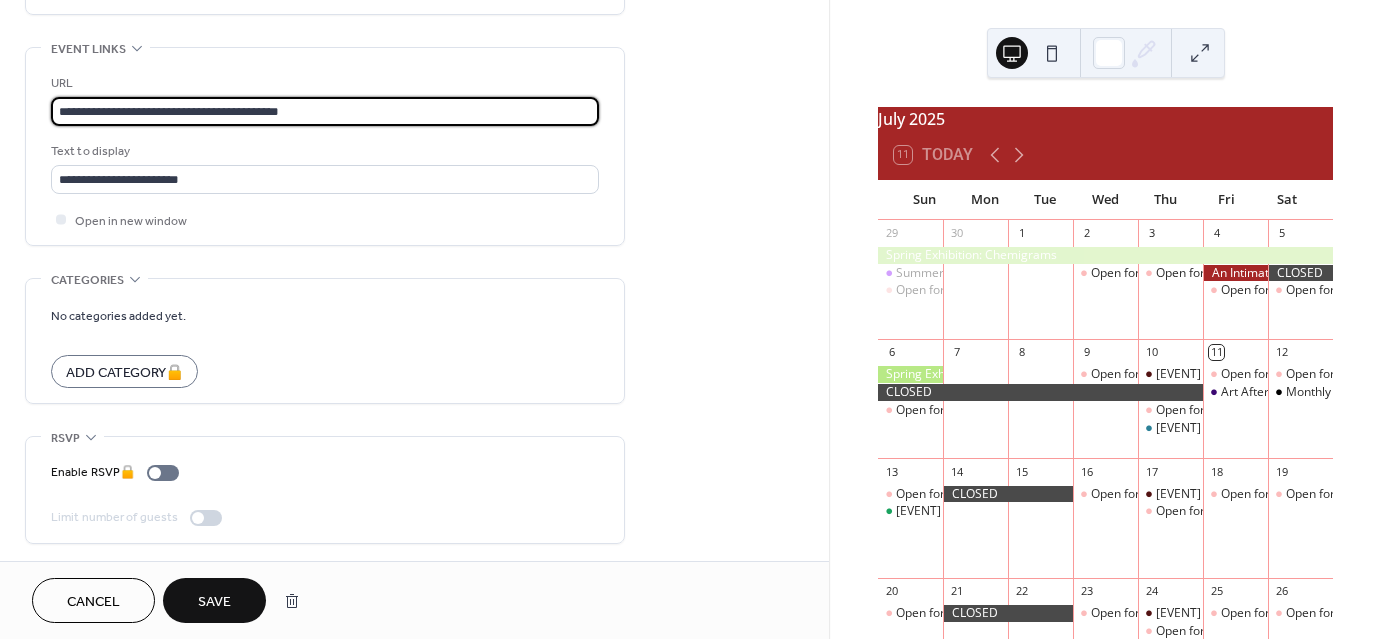 scroll, scrollTop: 1, scrollLeft: 0, axis: vertical 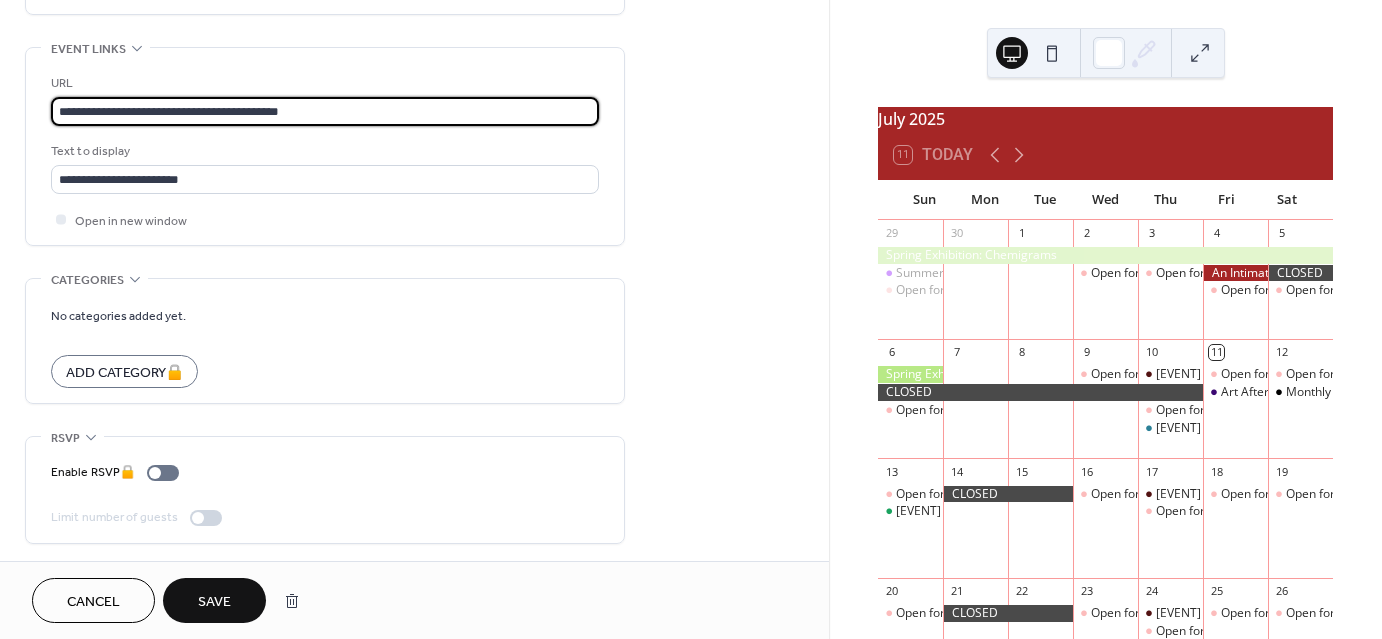 click on "Save" at bounding box center (214, 602) 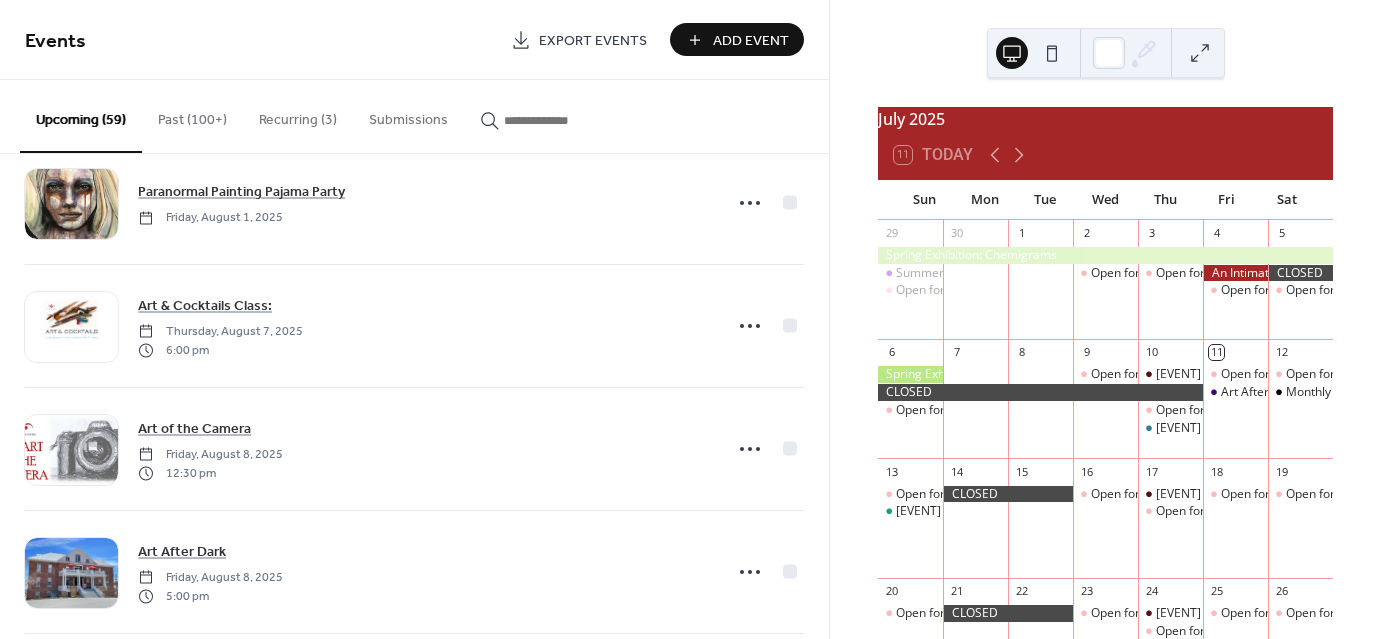 scroll, scrollTop: 414, scrollLeft: 0, axis: vertical 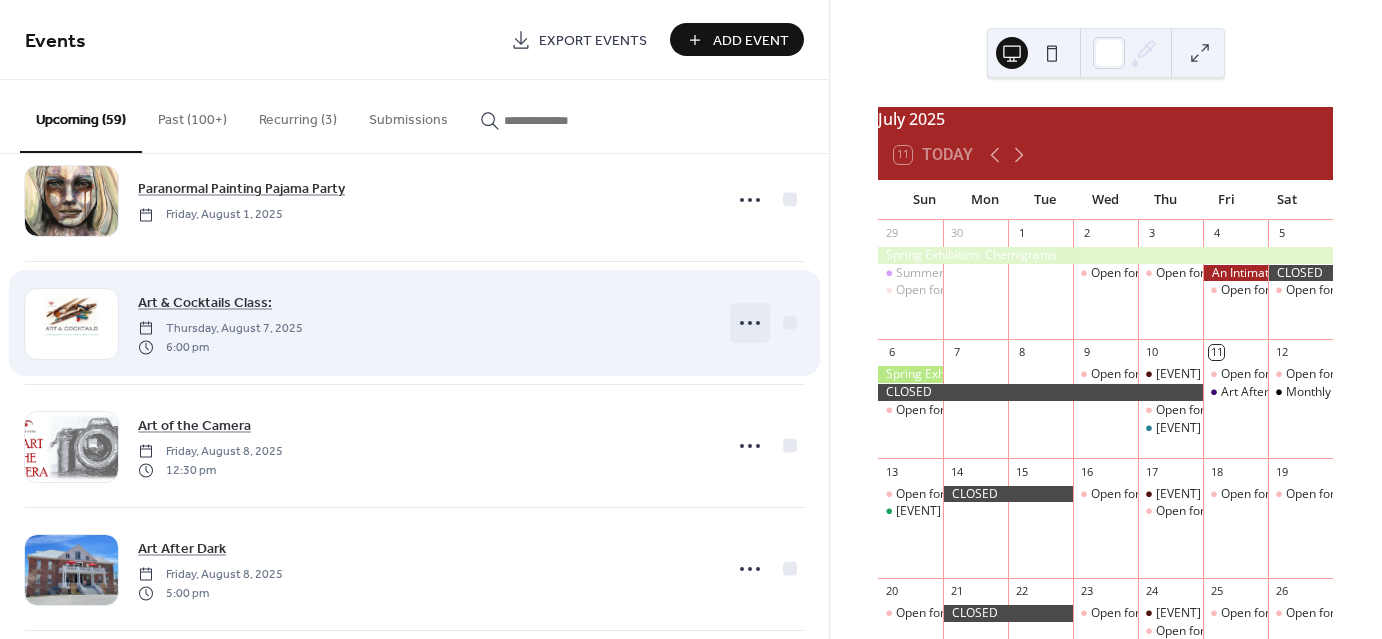 click 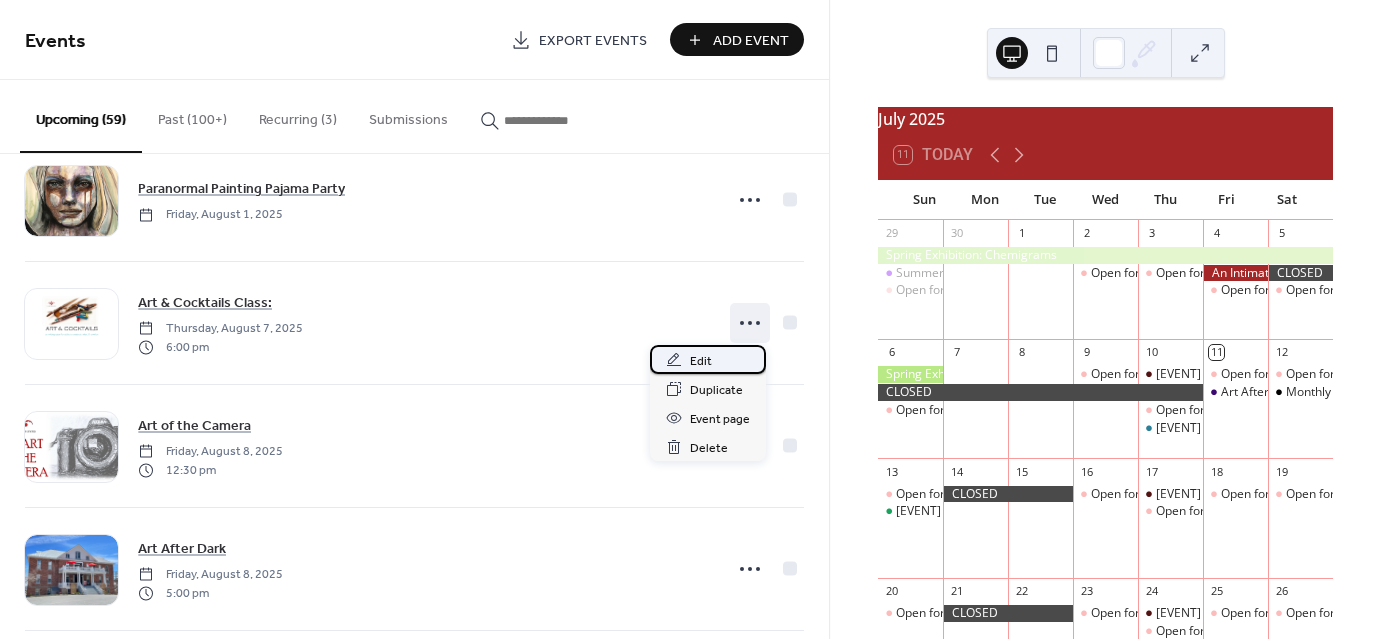 click on "Edit" at bounding box center [701, 361] 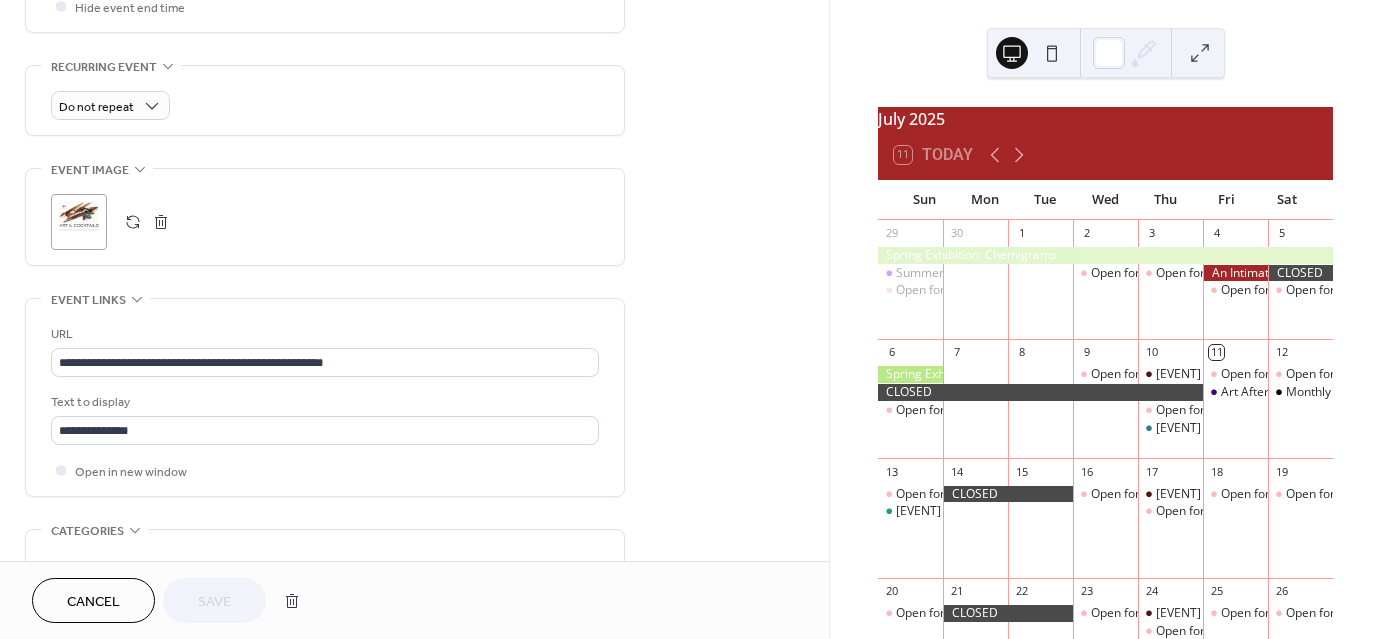 scroll, scrollTop: 823, scrollLeft: 0, axis: vertical 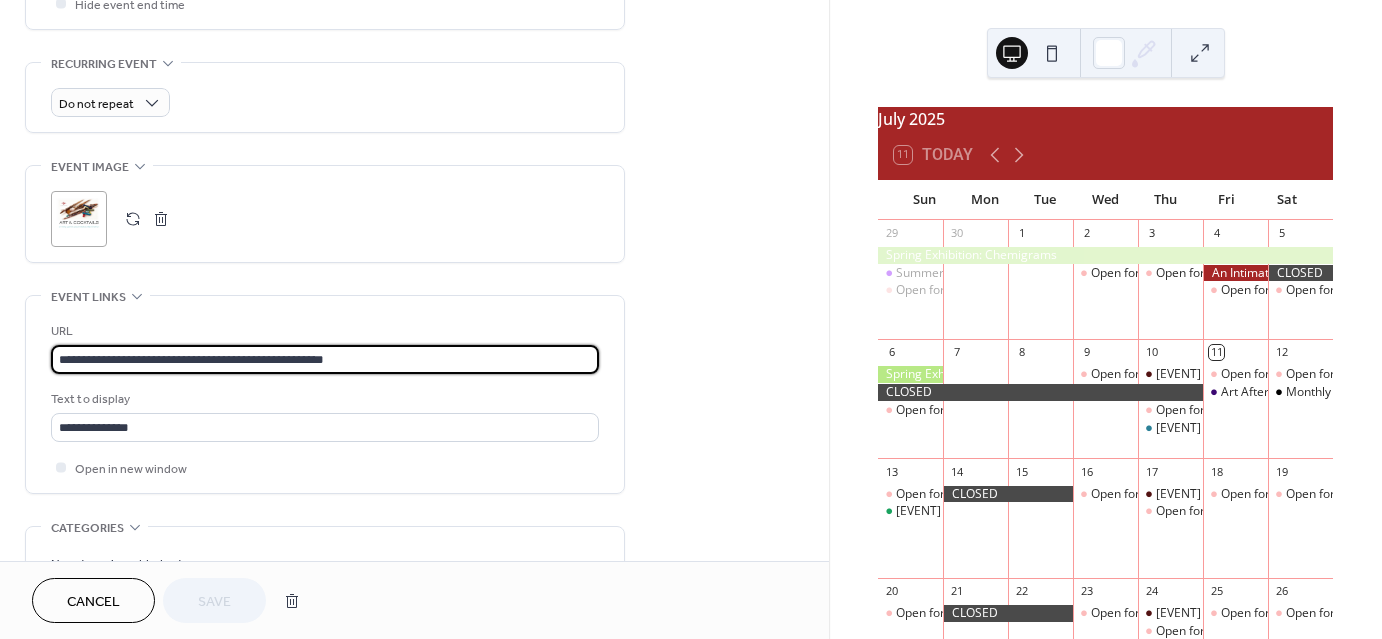 drag, startPoint x: 379, startPoint y: 360, endPoint x: 26, endPoint y: 342, distance: 353.45862 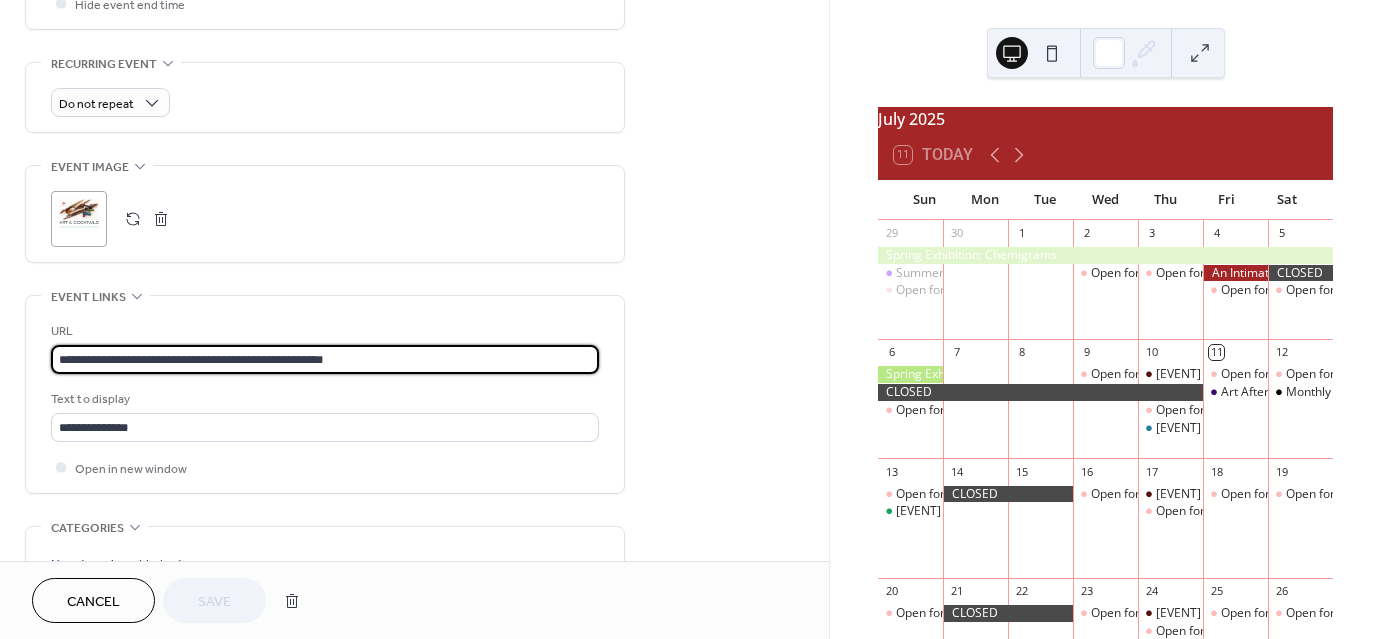 click on "**********" at bounding box center (325, 394) 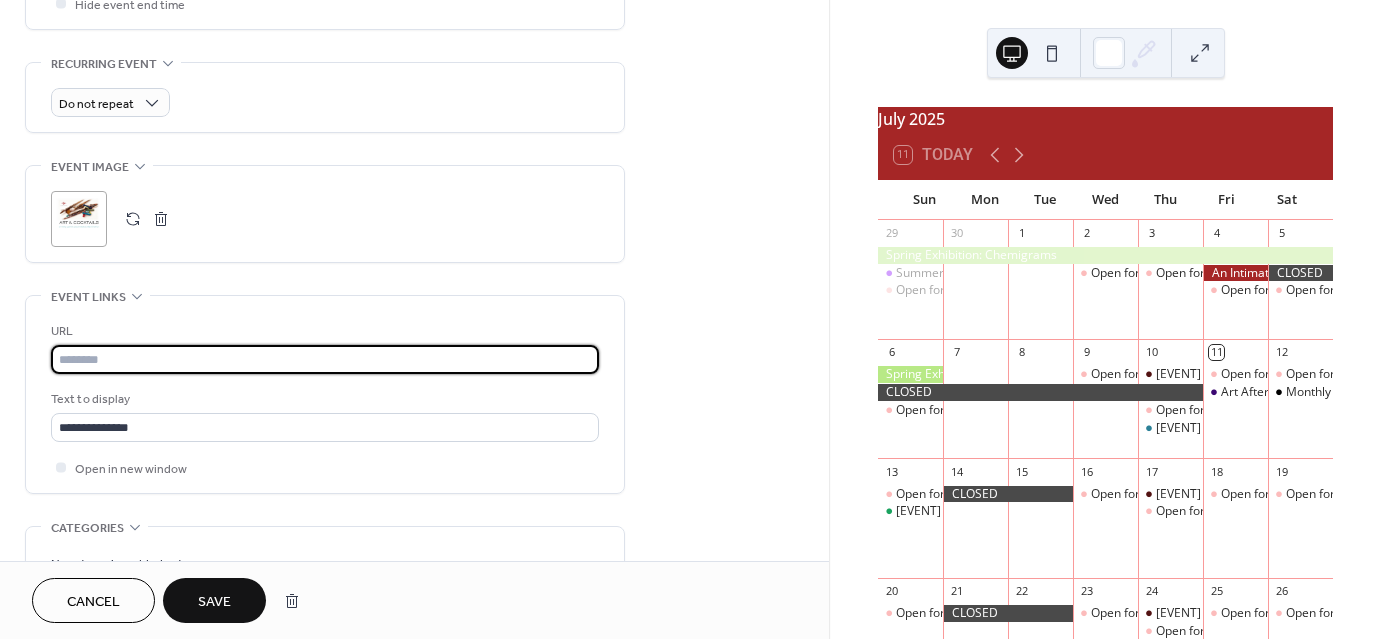 paste on "**********" 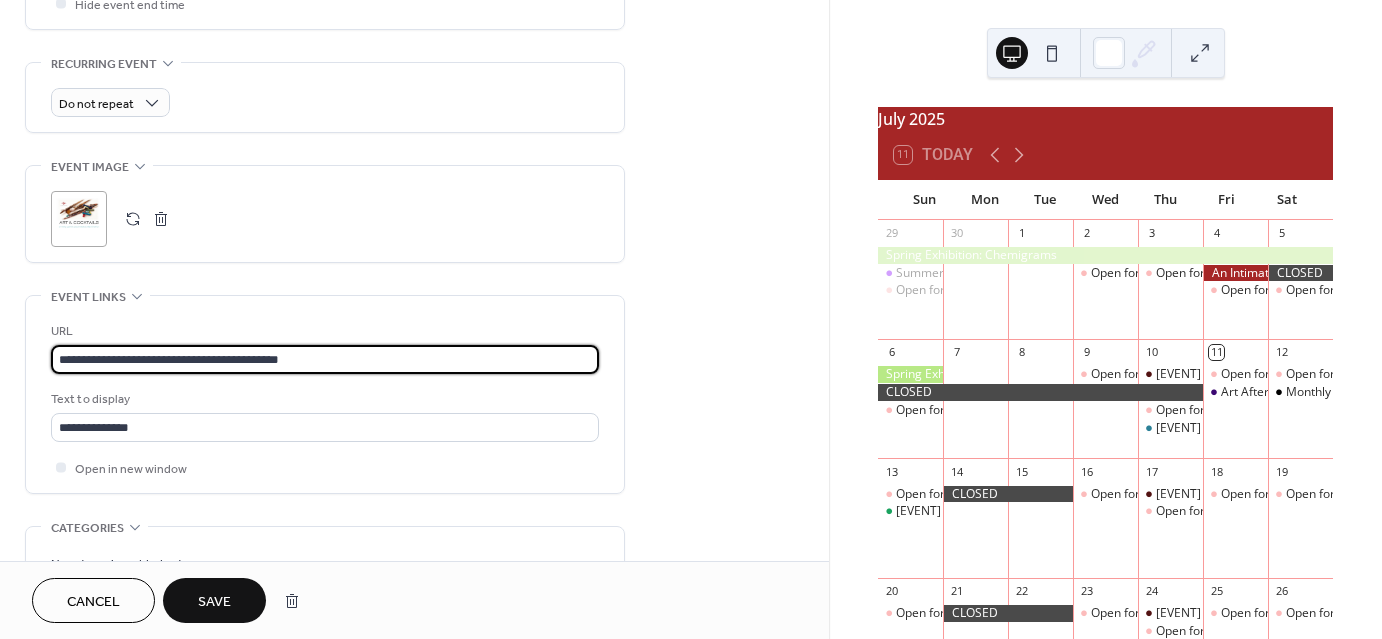 type on "**********" 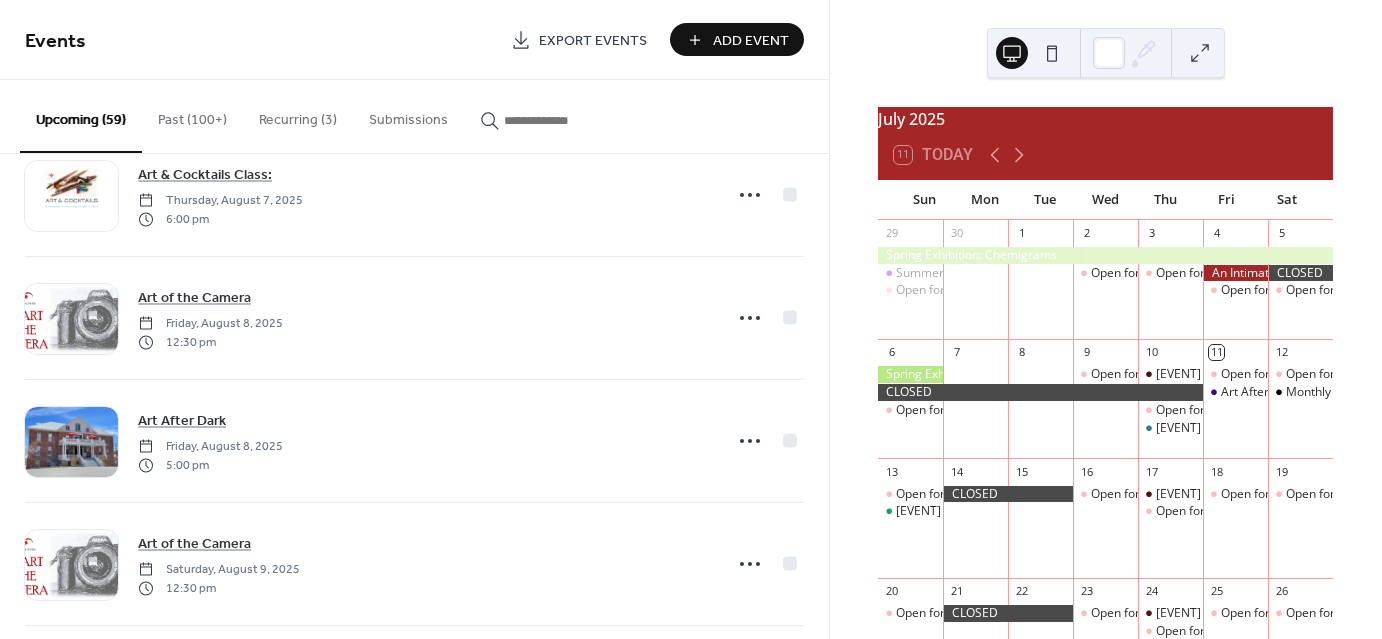 scroll, scrollTop: 548, scrollLeft: 0, axis: vertical 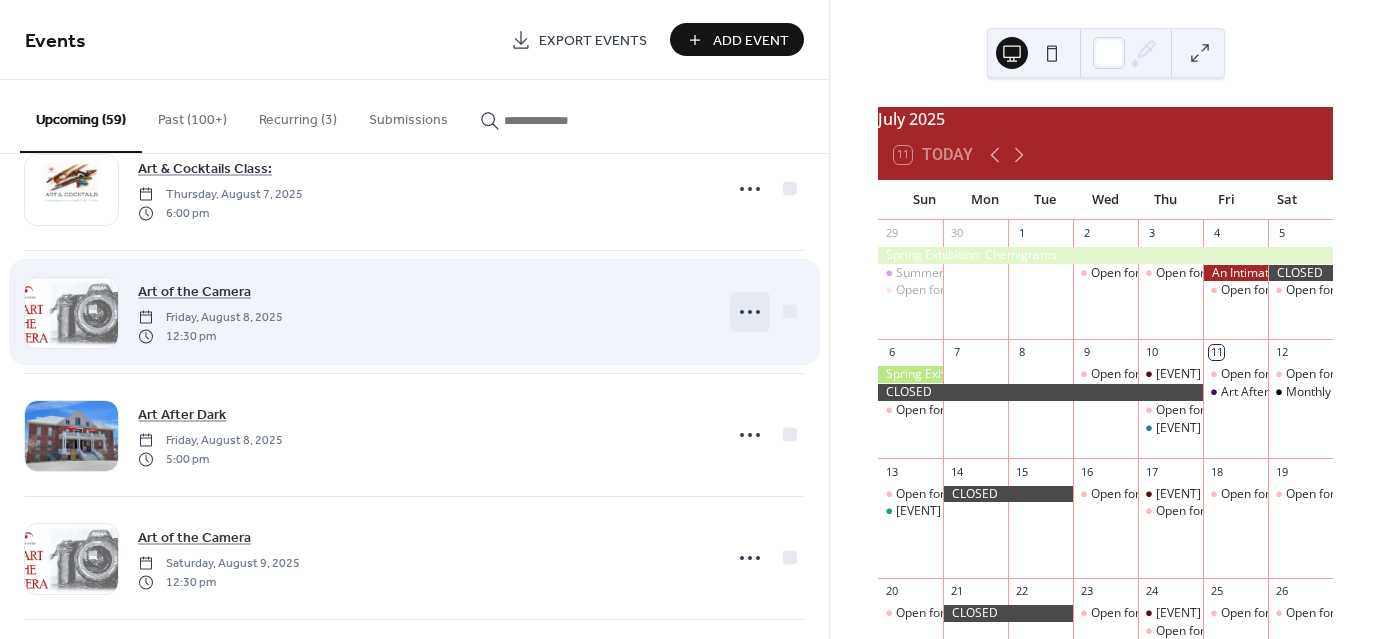 click 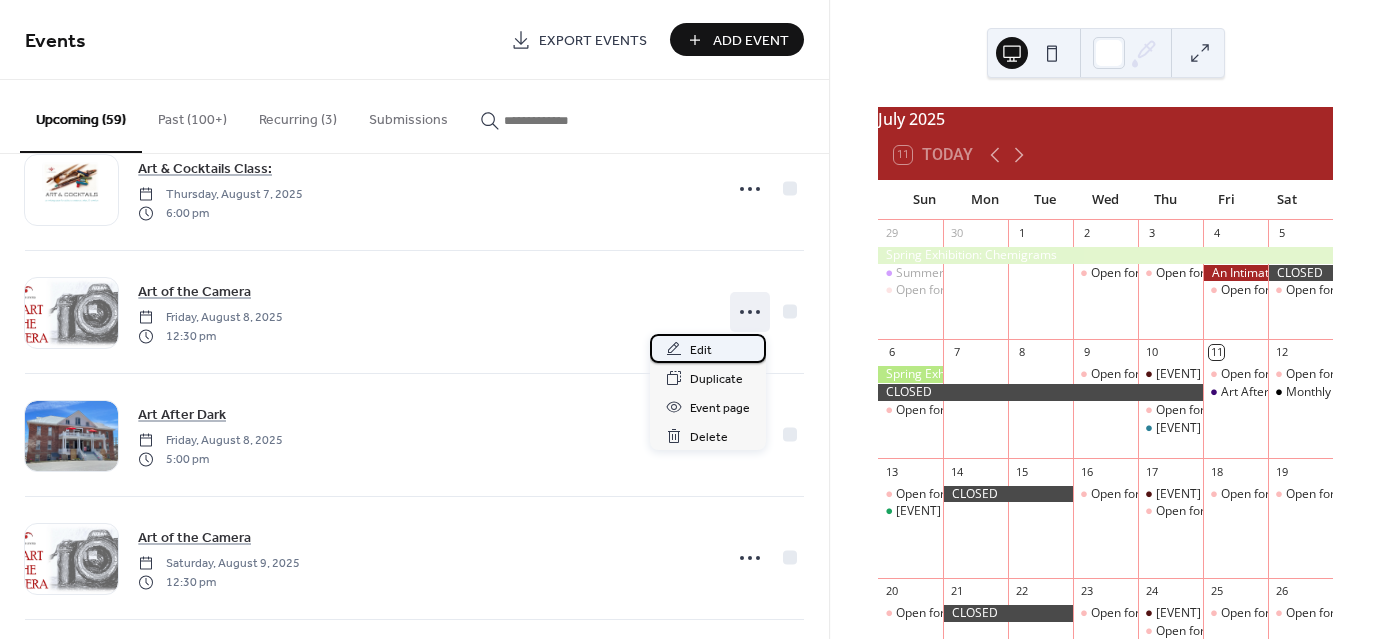 click on "Edit" at bounding box center (708, 348) 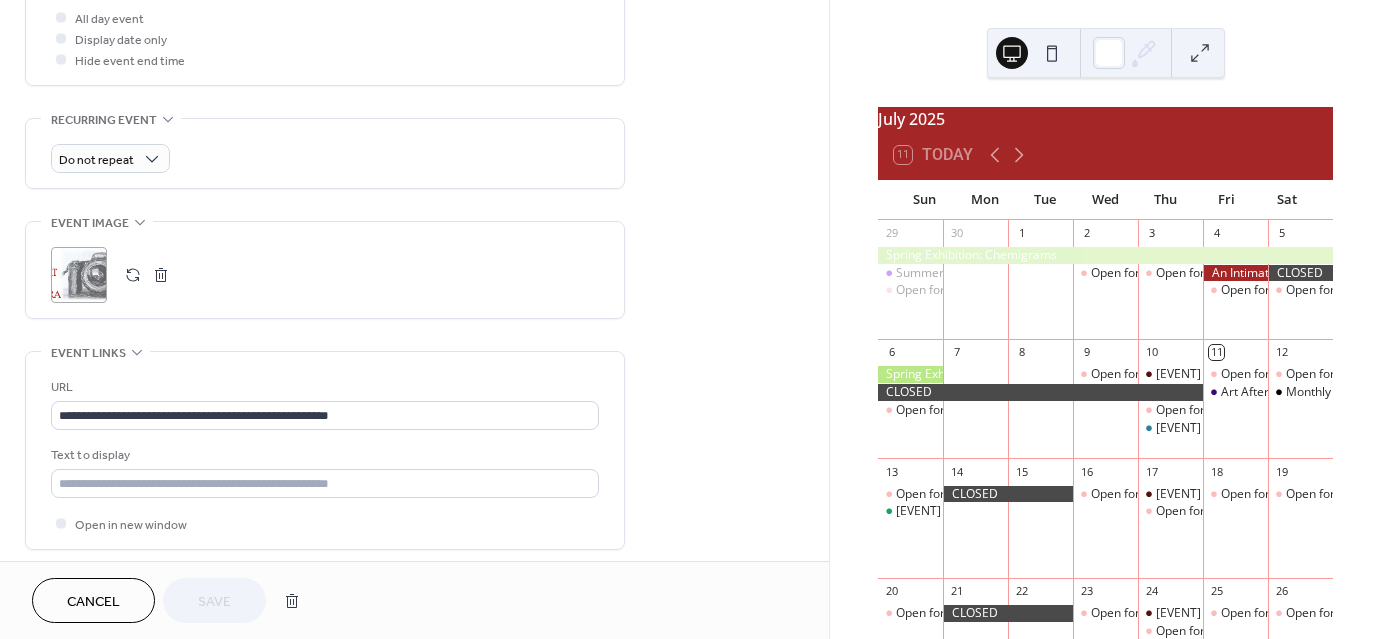 scroll, scrollTop: 768, scrollLeft: 0, axis: vertical 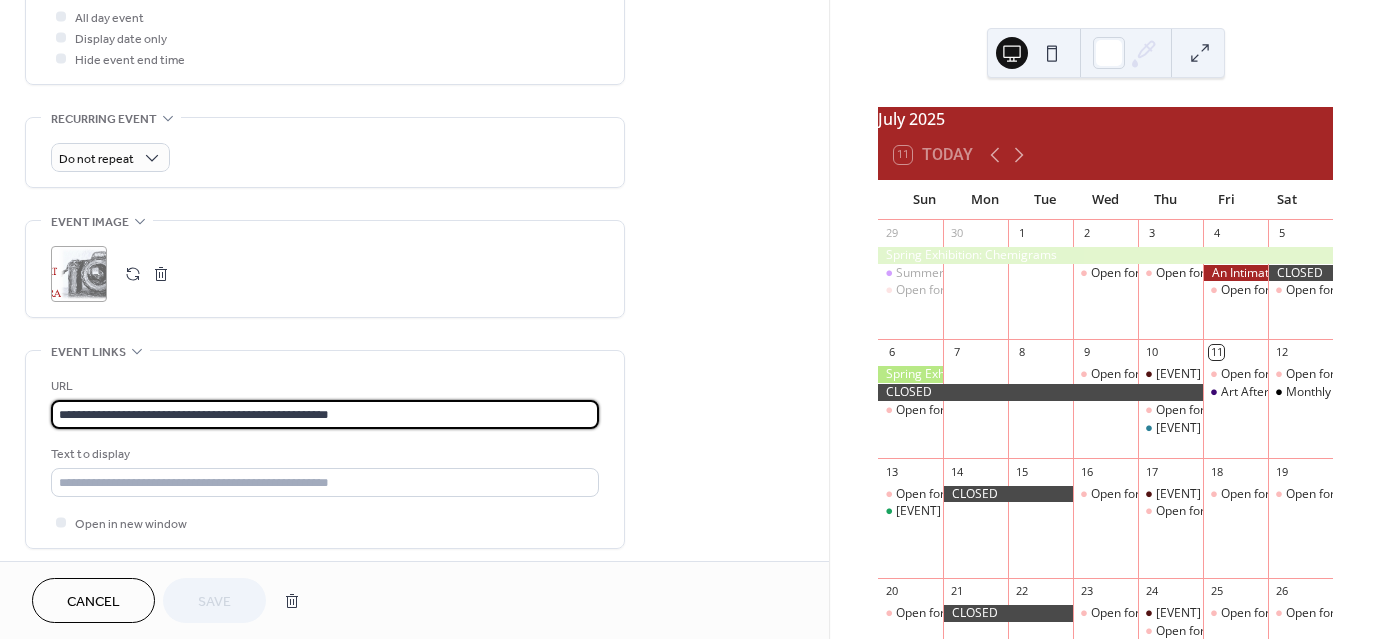 drag, startPoint x: 398, startPoint y: 417, endPoint x: -39, endPoint y: 401, distance: 437.29282 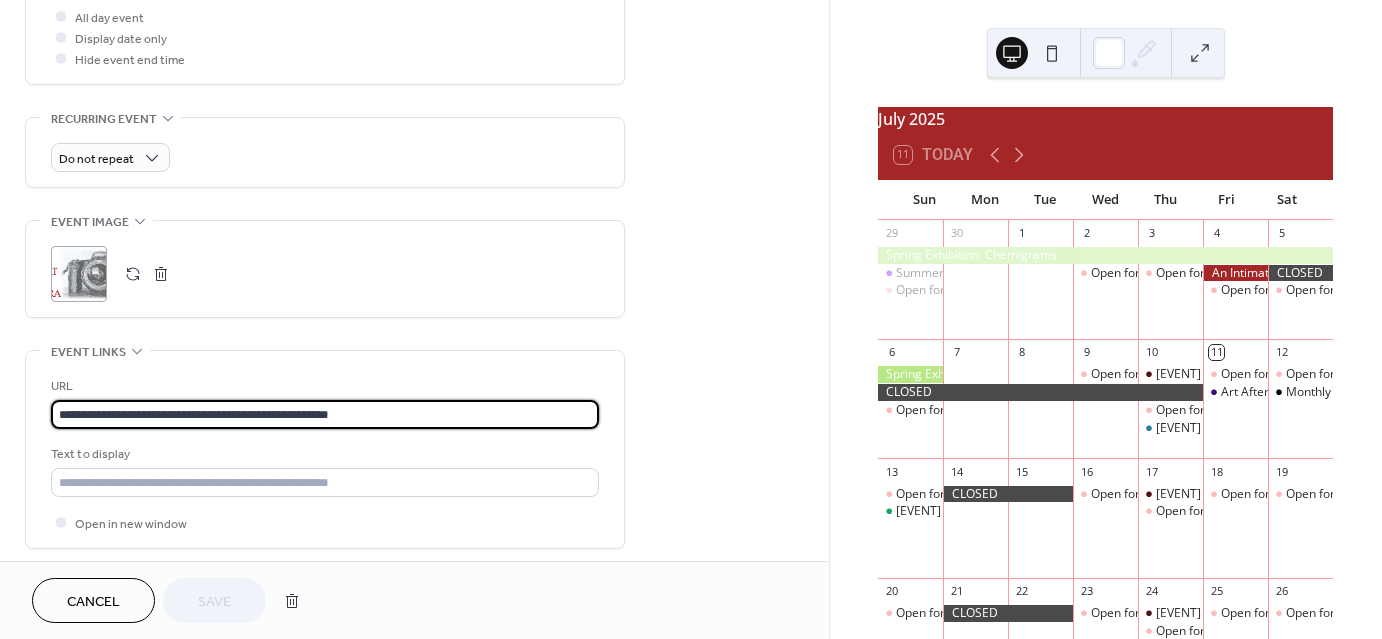 click on "**********" at bounding box center (691, 319) 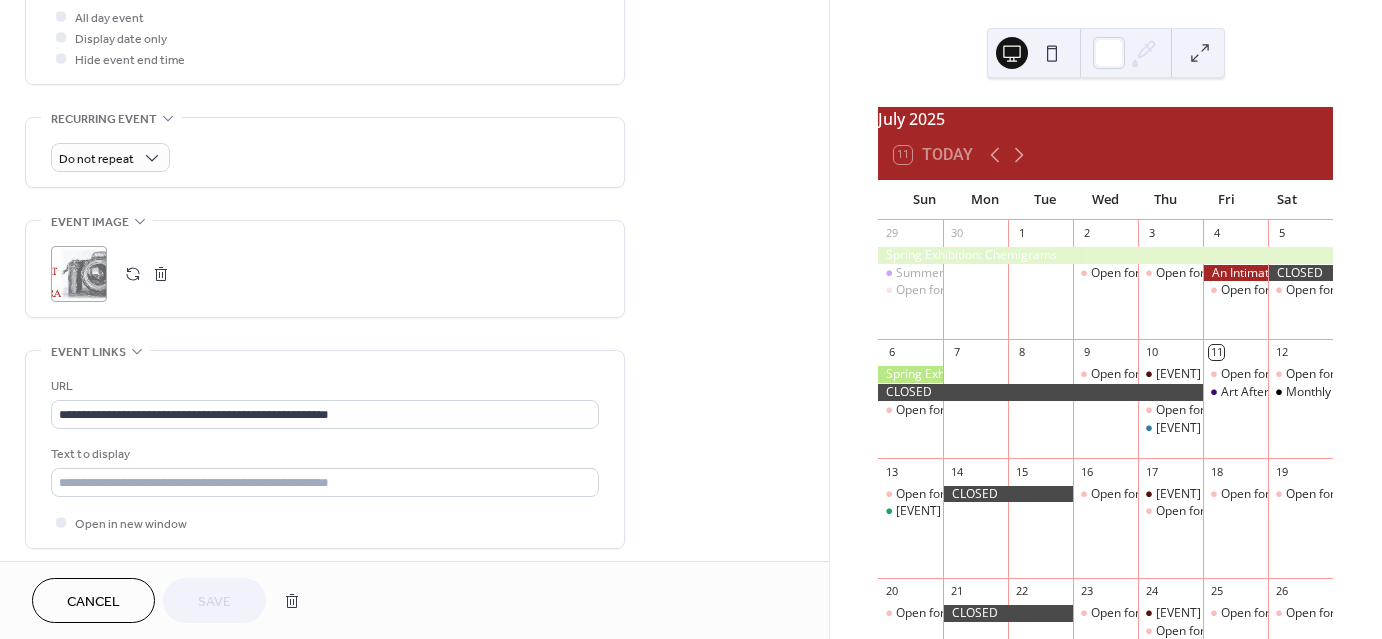 click on "**********" at bounding box center (414, 104) 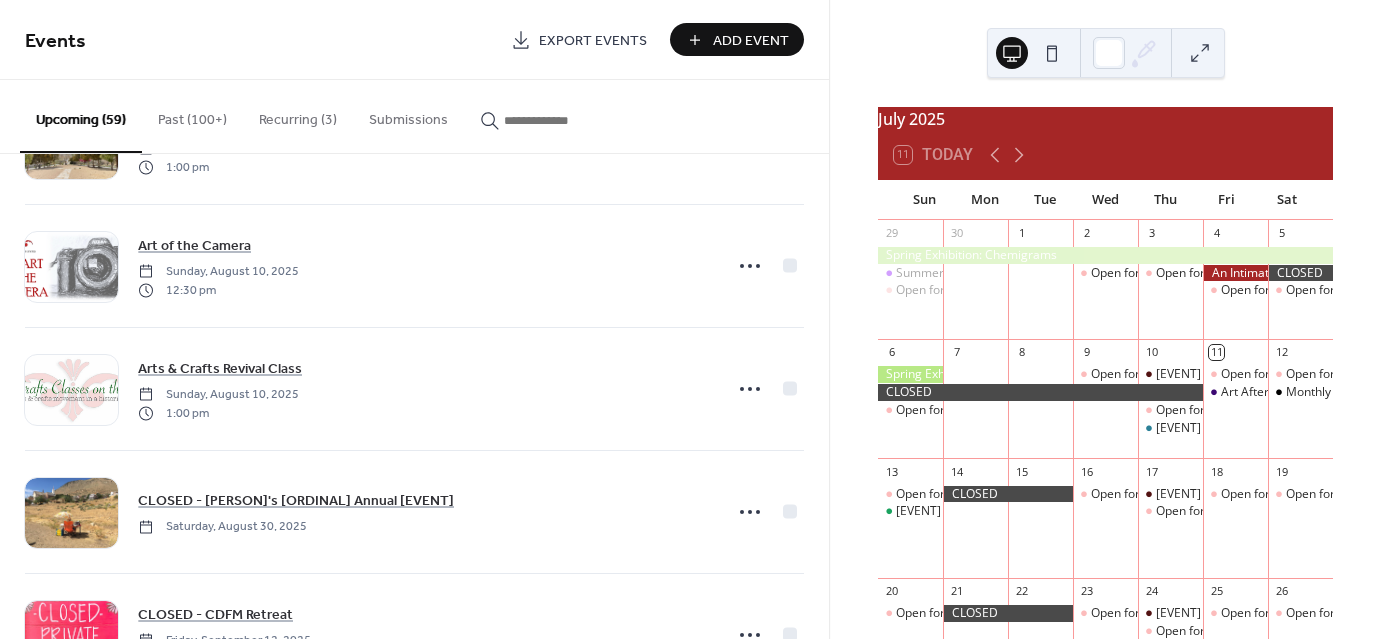 scroll, scrollTop: 1098, scrollLeft: 0, axis: vertical 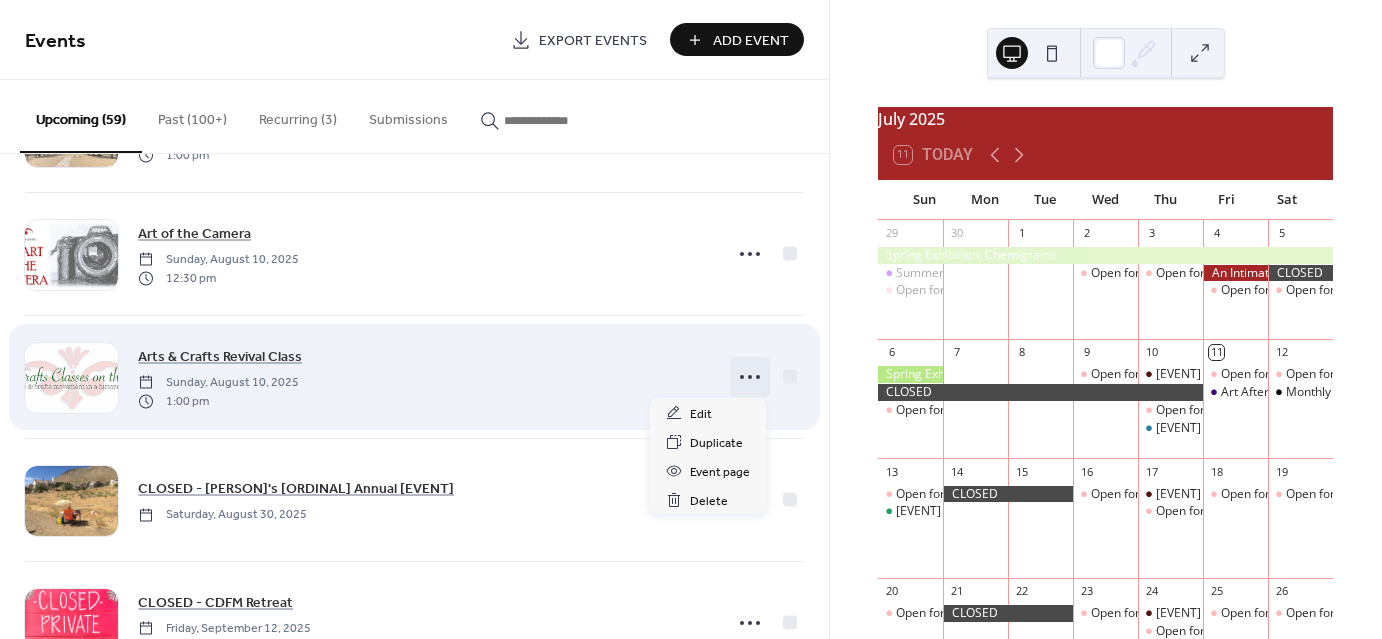 click 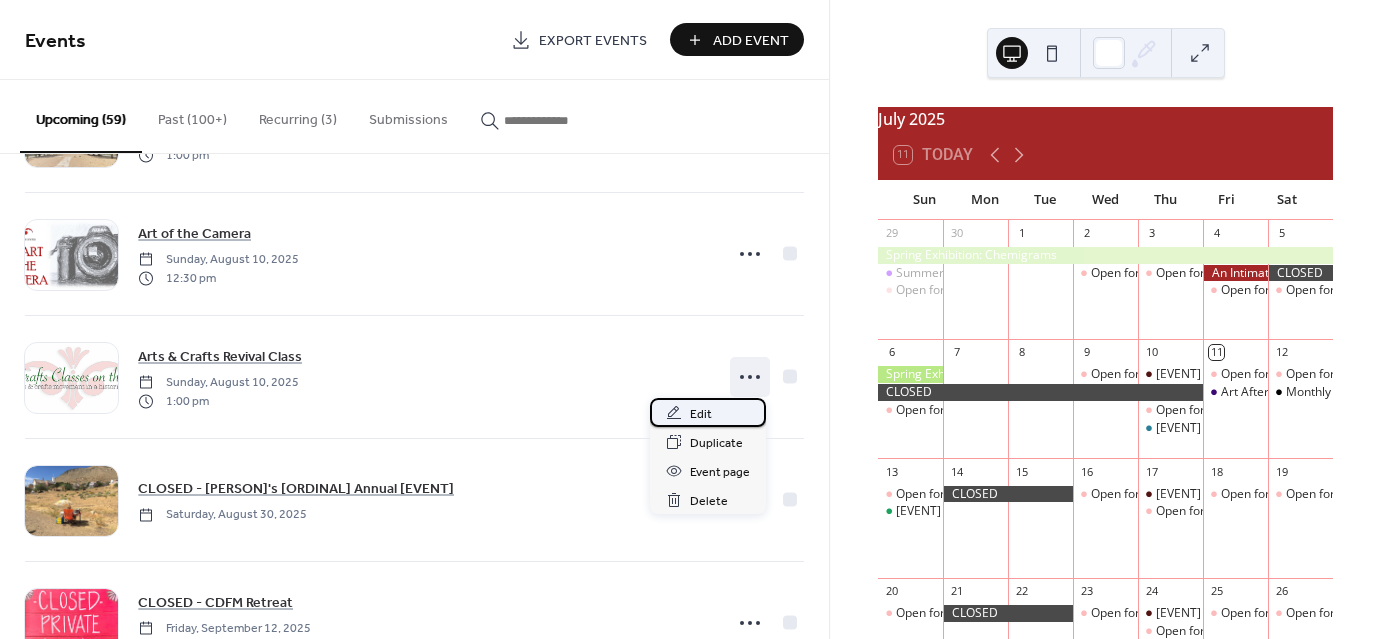 click on "Edit" at bounding box center [701, 414] 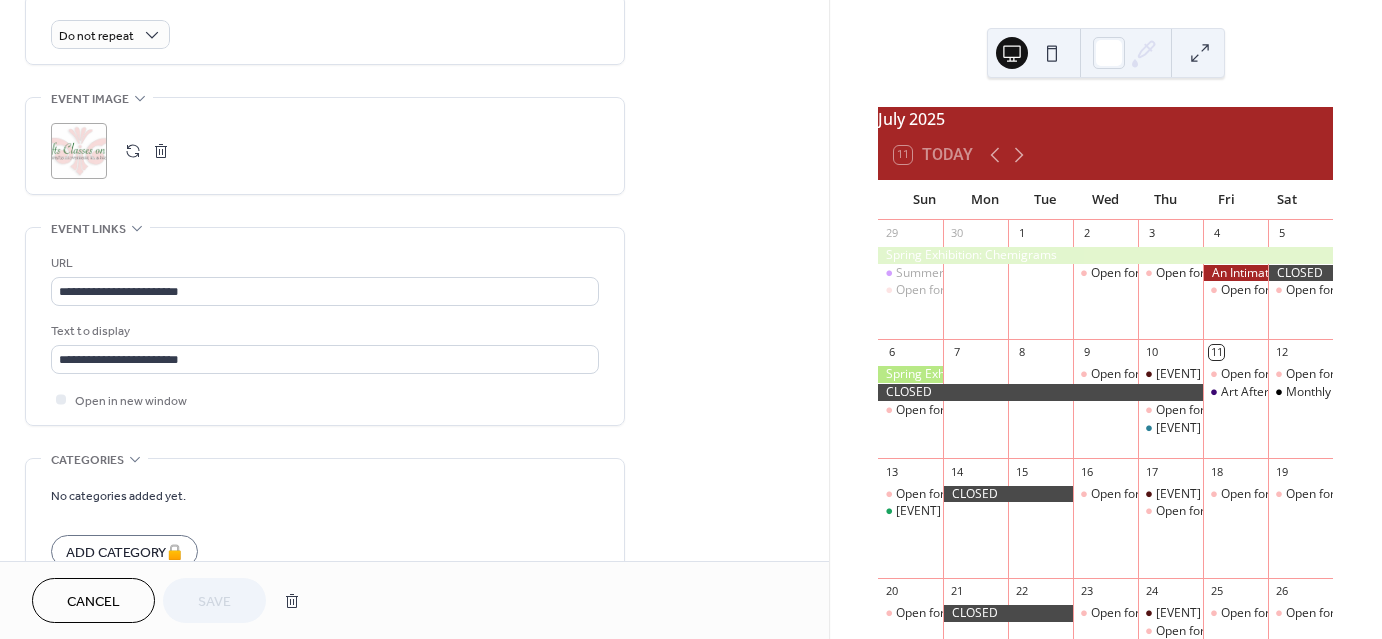 scroll, scrollTop: 894, scrollLeft: 0, axis: vertical 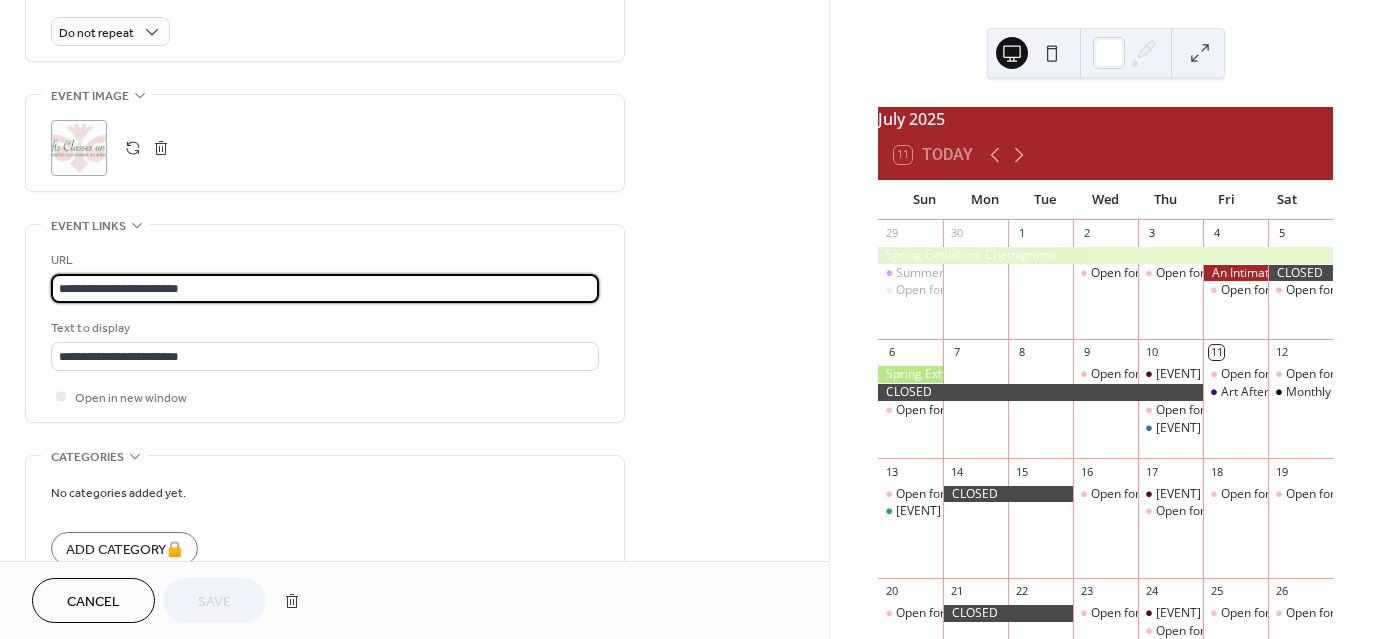 drag, startPoint x: 212, startPoint y: 294, endPoint x: 18, endPoint y: 271, distance: 195.35864 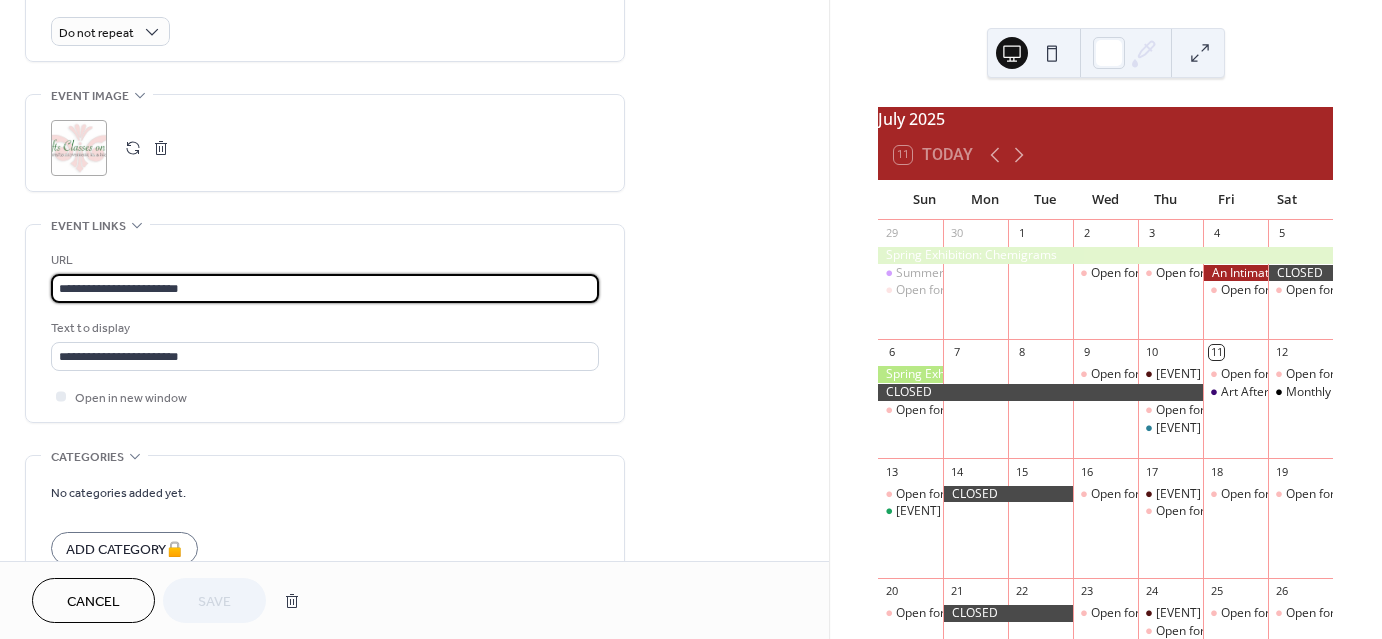 click on "**********" at bounding box center (414, -22) 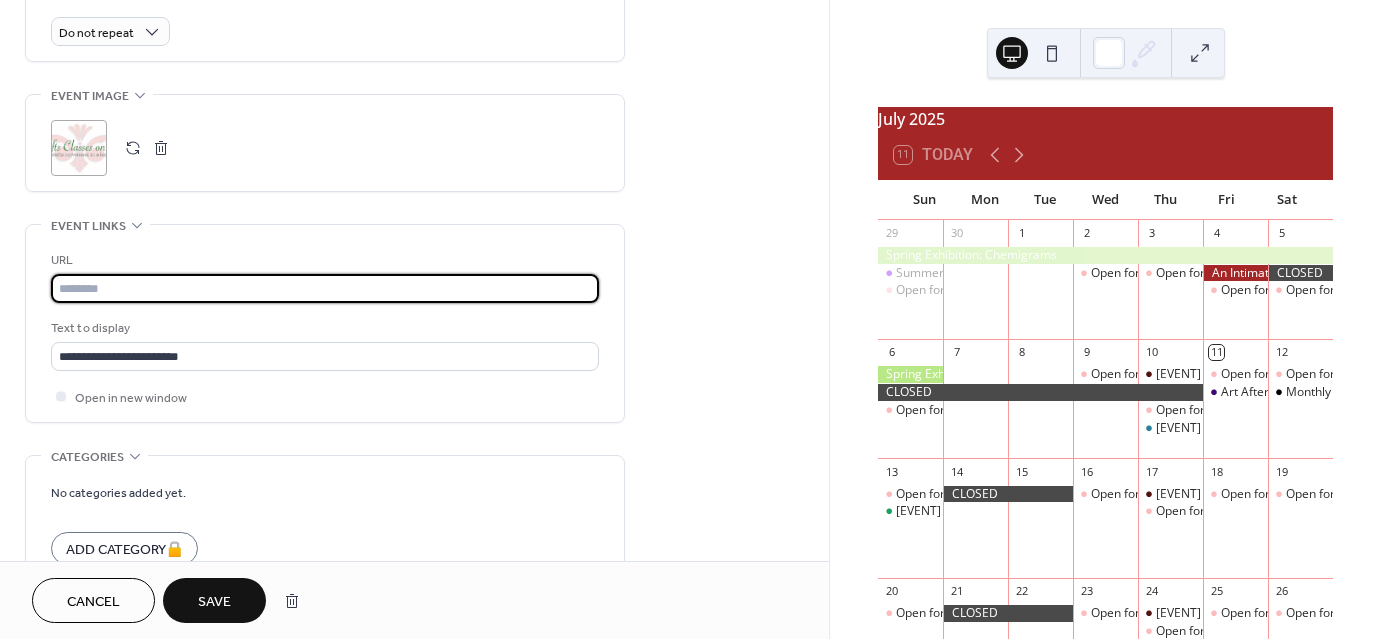 paste on "**********" 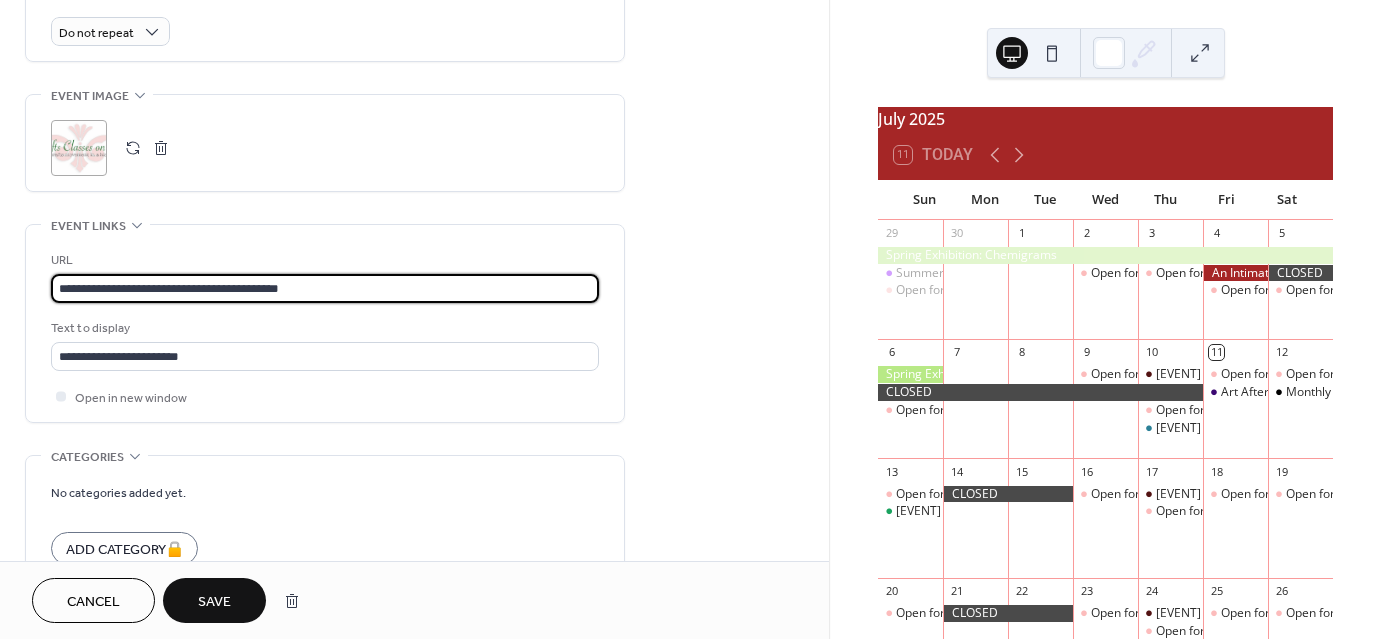 type on "**********" 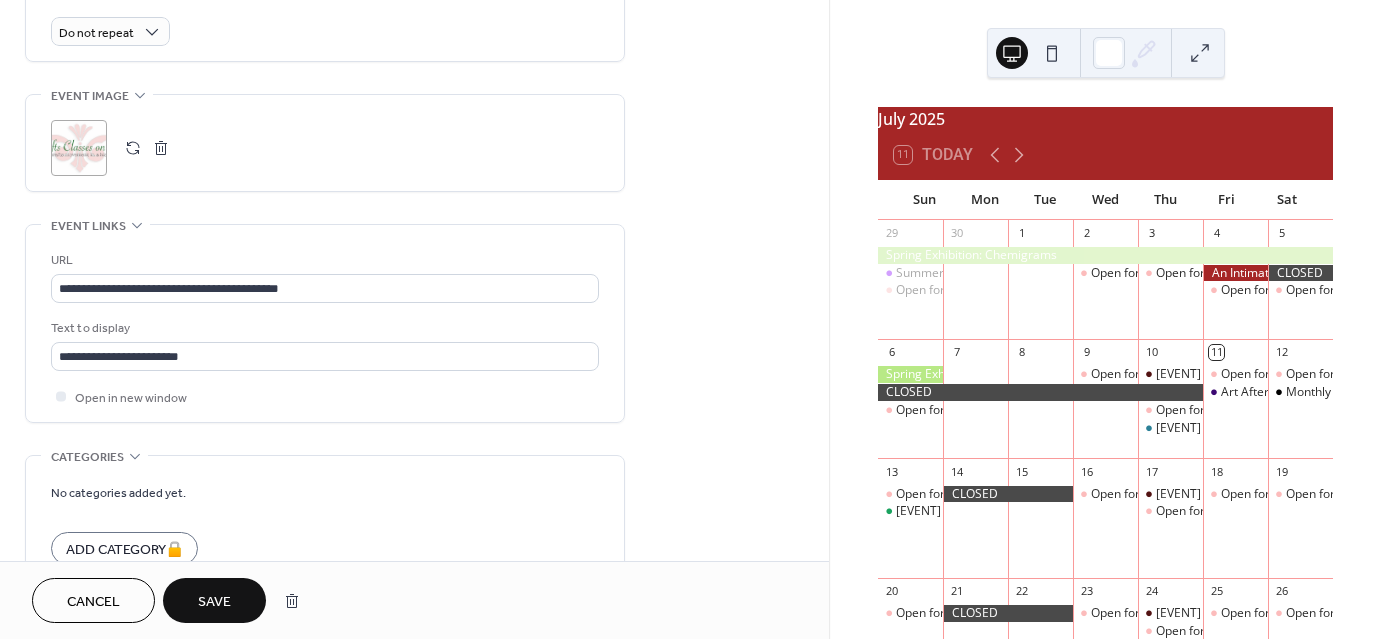 click on "Save" at bounding box center [214, 602] 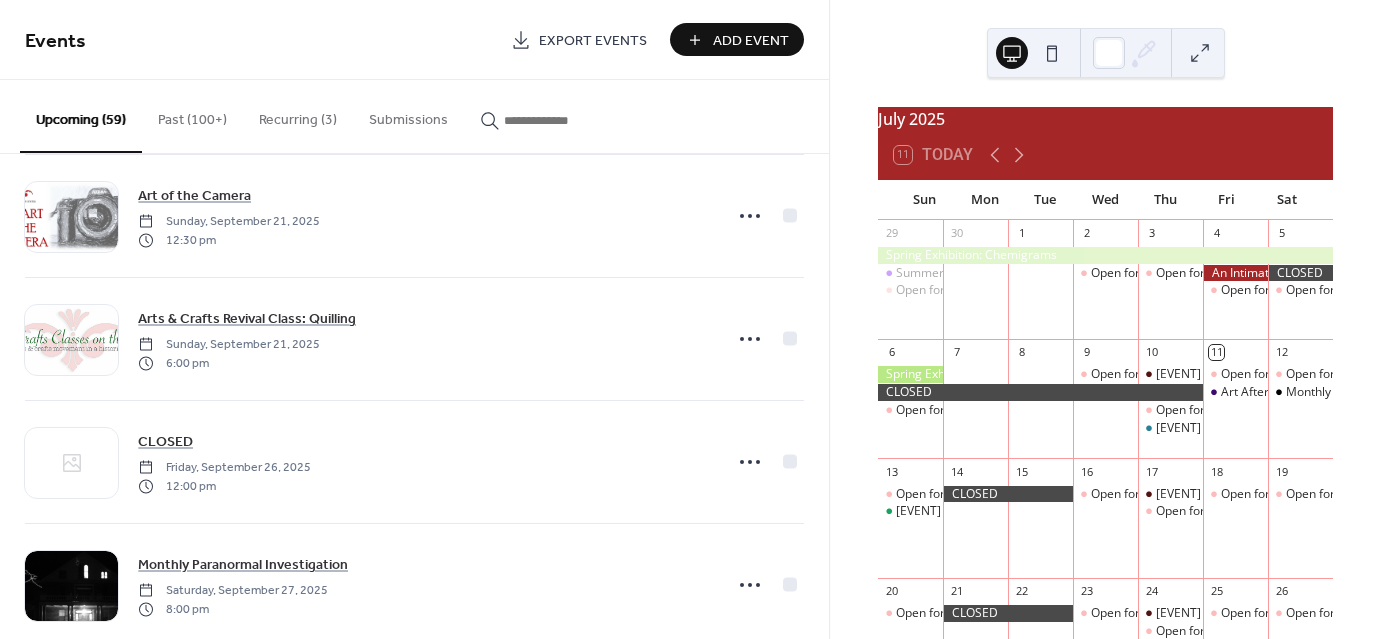 scroll, scrollTop: 2123, scrollLeft: 0, axis: vertical 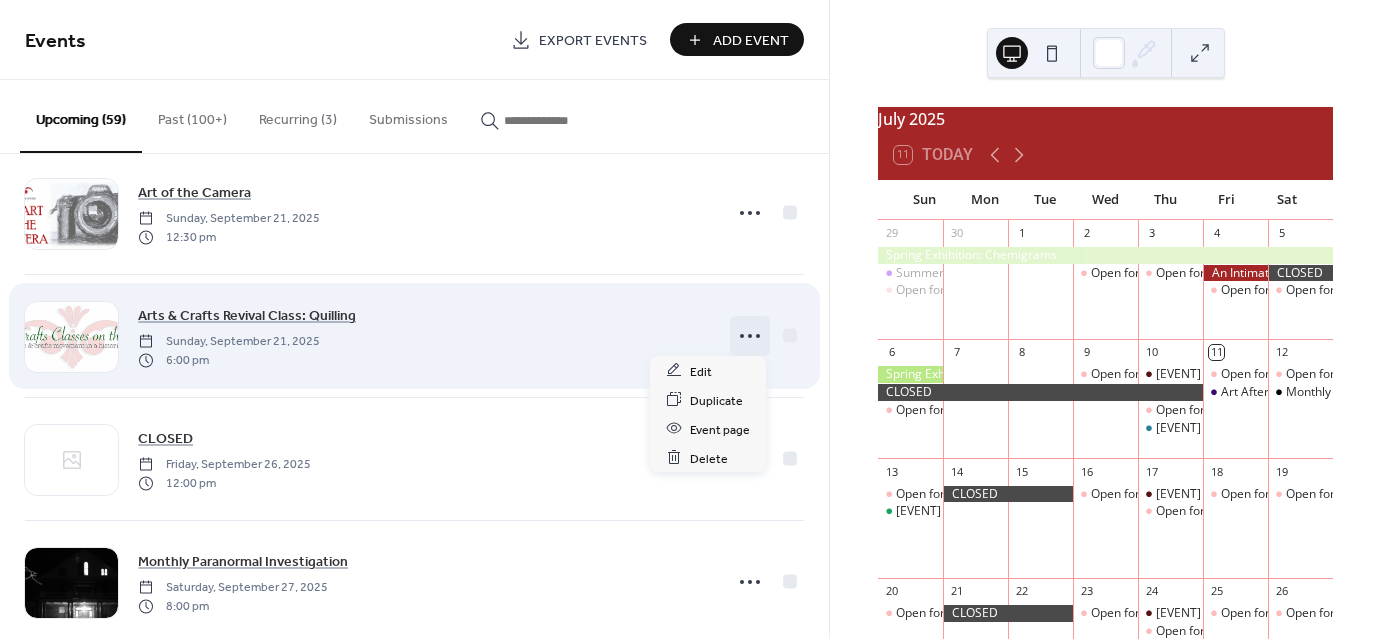 click 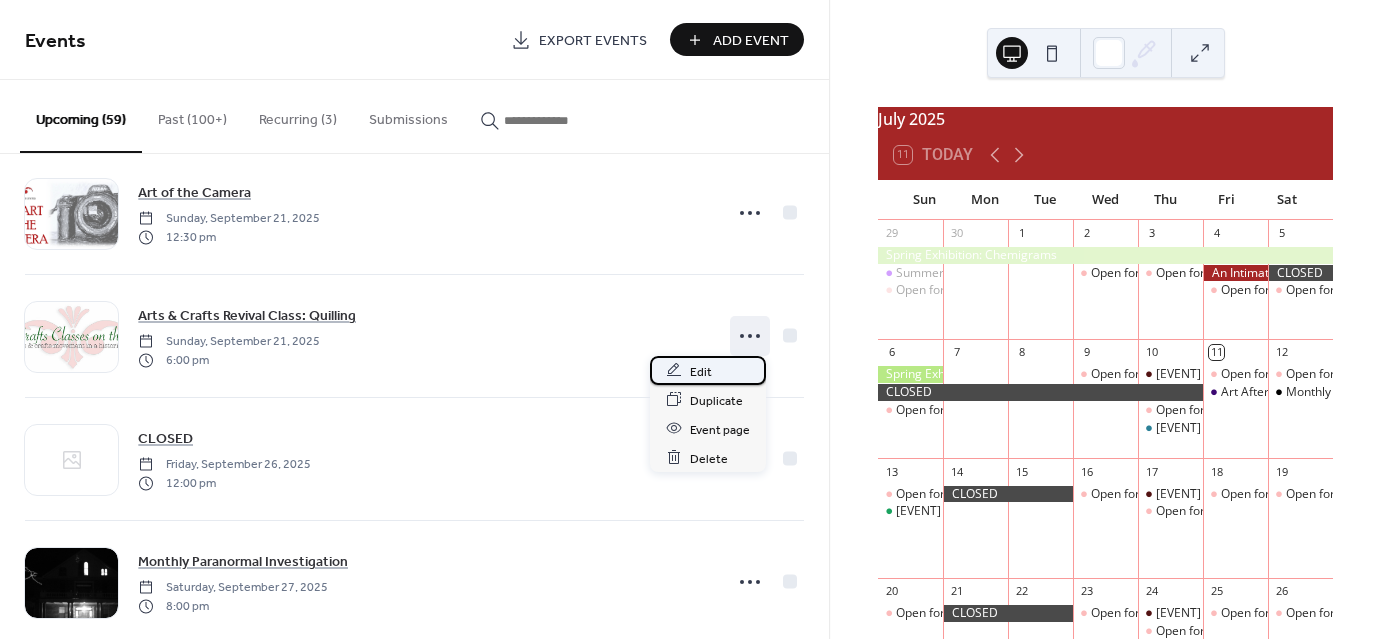 click on "Edit" at bounding box center (701, 371) 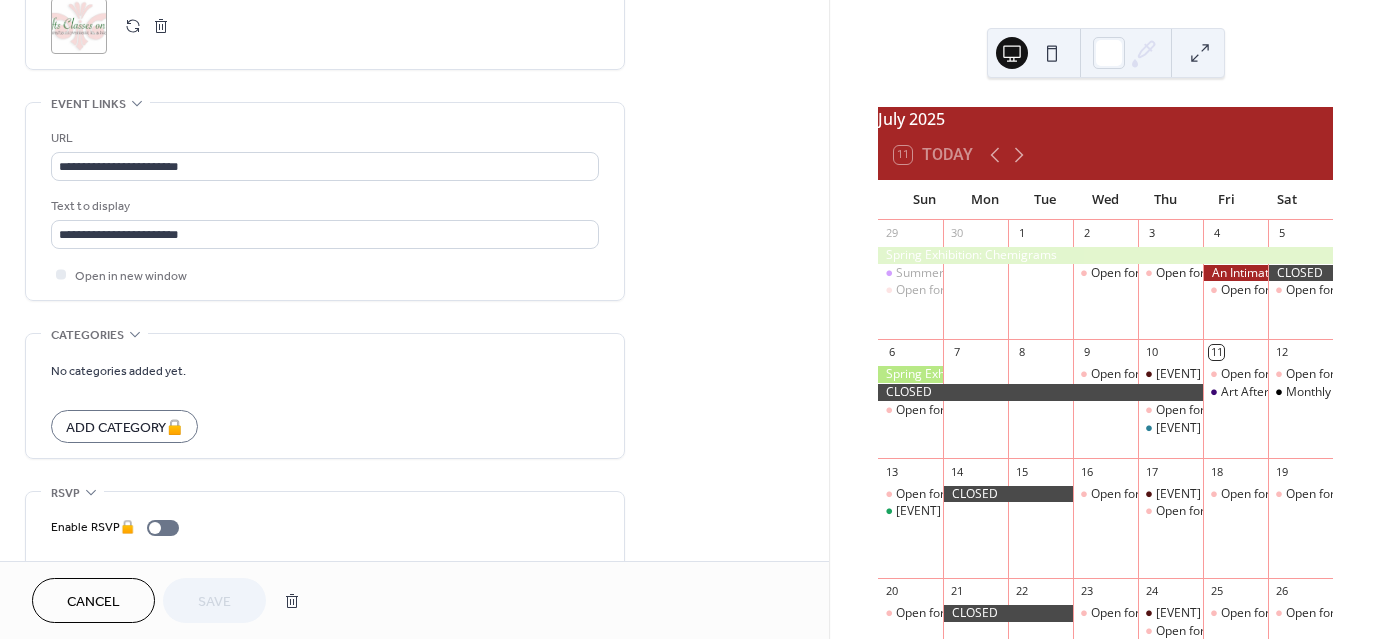 scroll, scrollTop: 1016, scrollLeft: 0, axis: vertical 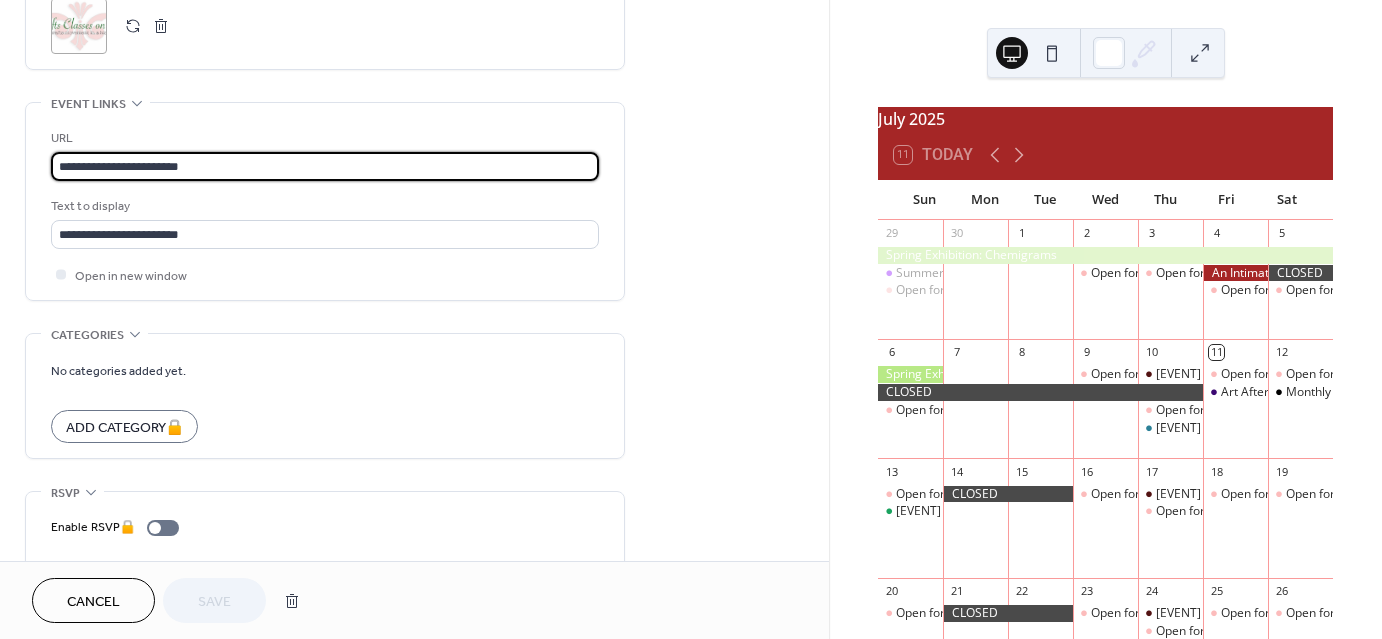 drag, startPoint x: 206, startPoint y: 164, endPoint x: 17, endPoint y: 147, distance: 189.76302 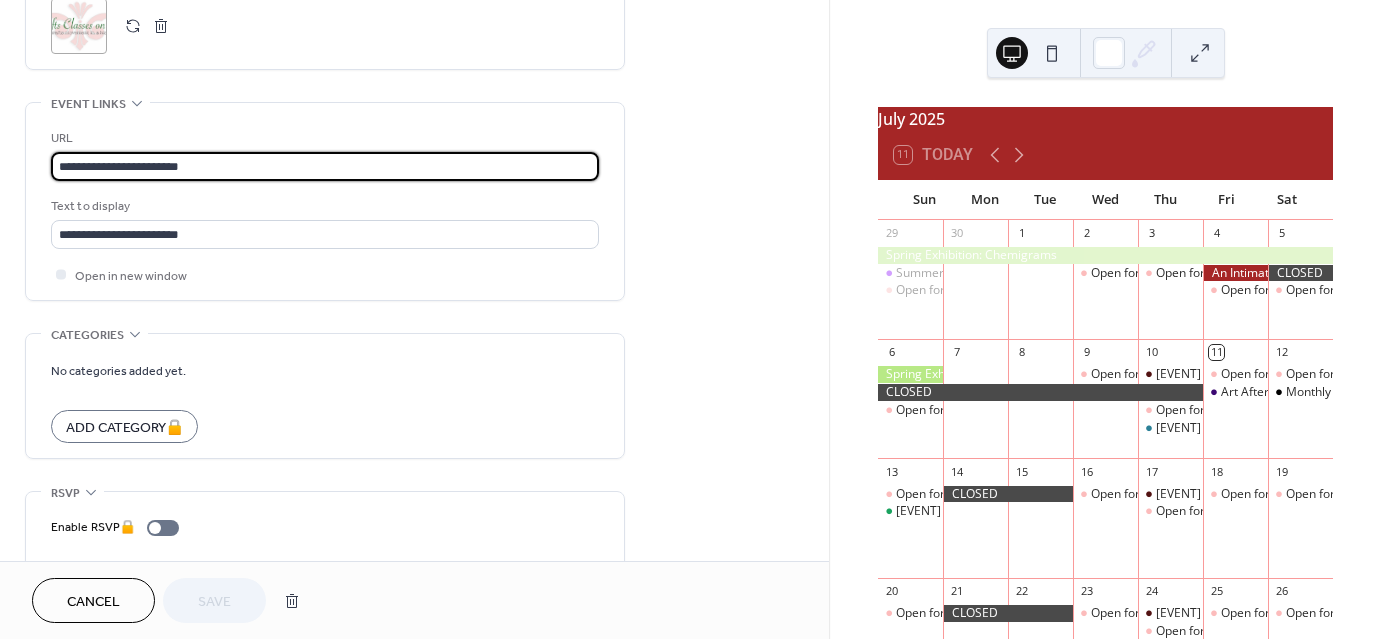 click on "[EVENT] [EVENT]" at bounding box center [414, -144] 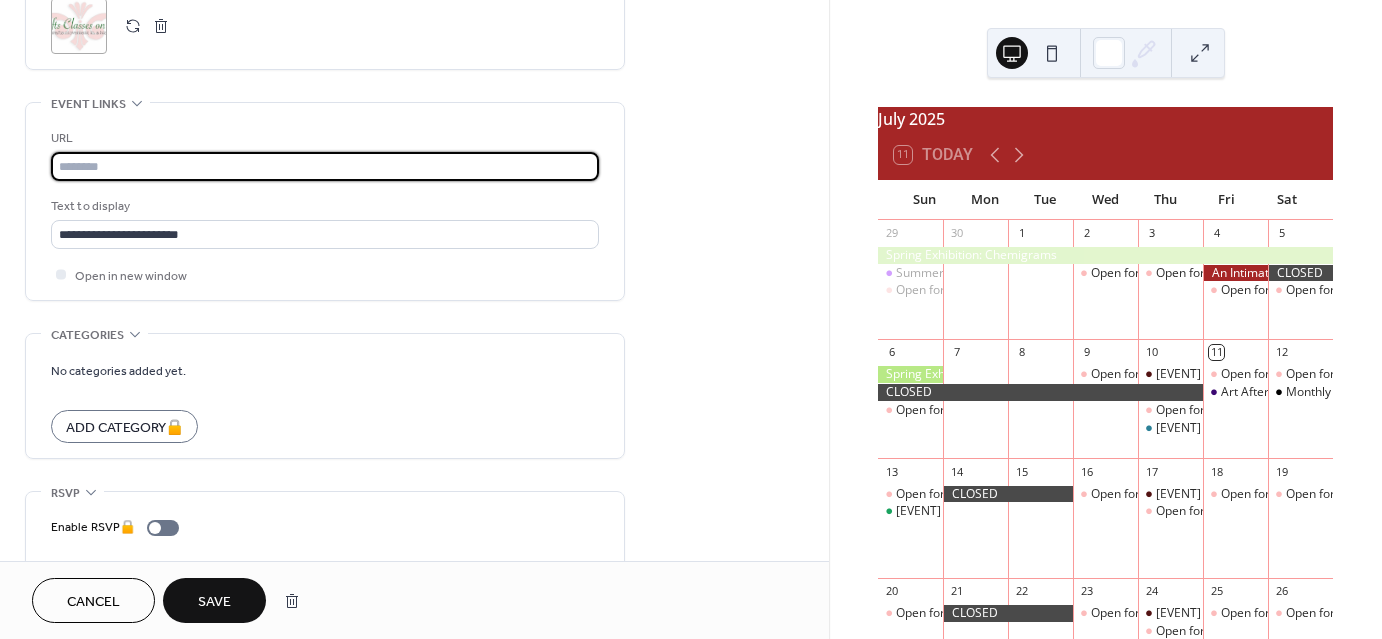 paste on "**********" 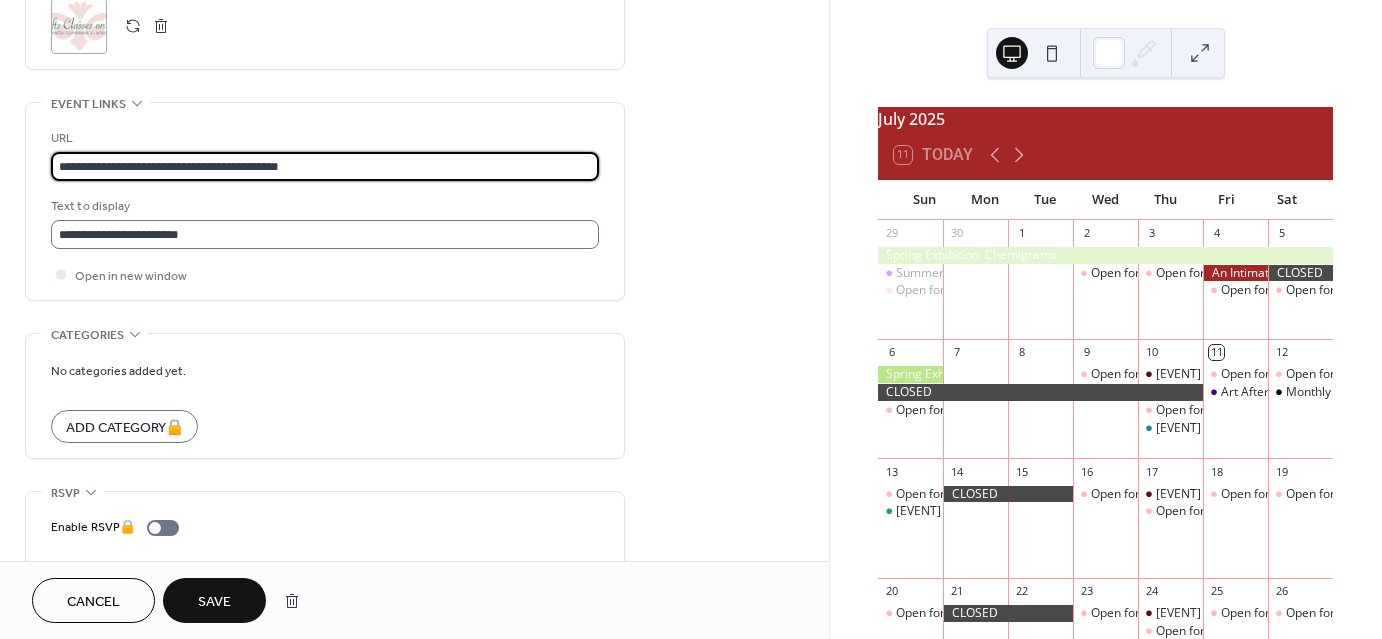 type on "**********" 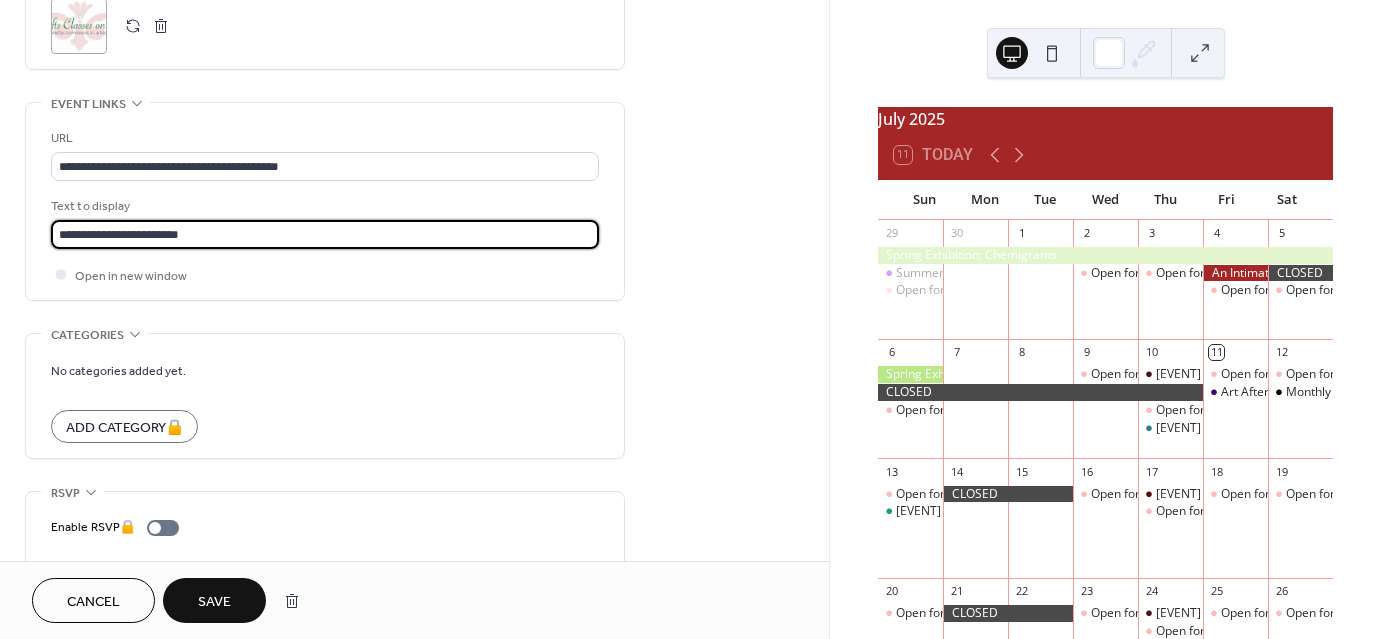 drag, startPoint x: 211, startPoint y: 234, endPoint x: 5, endPoint y: 212, distance: 207.17143 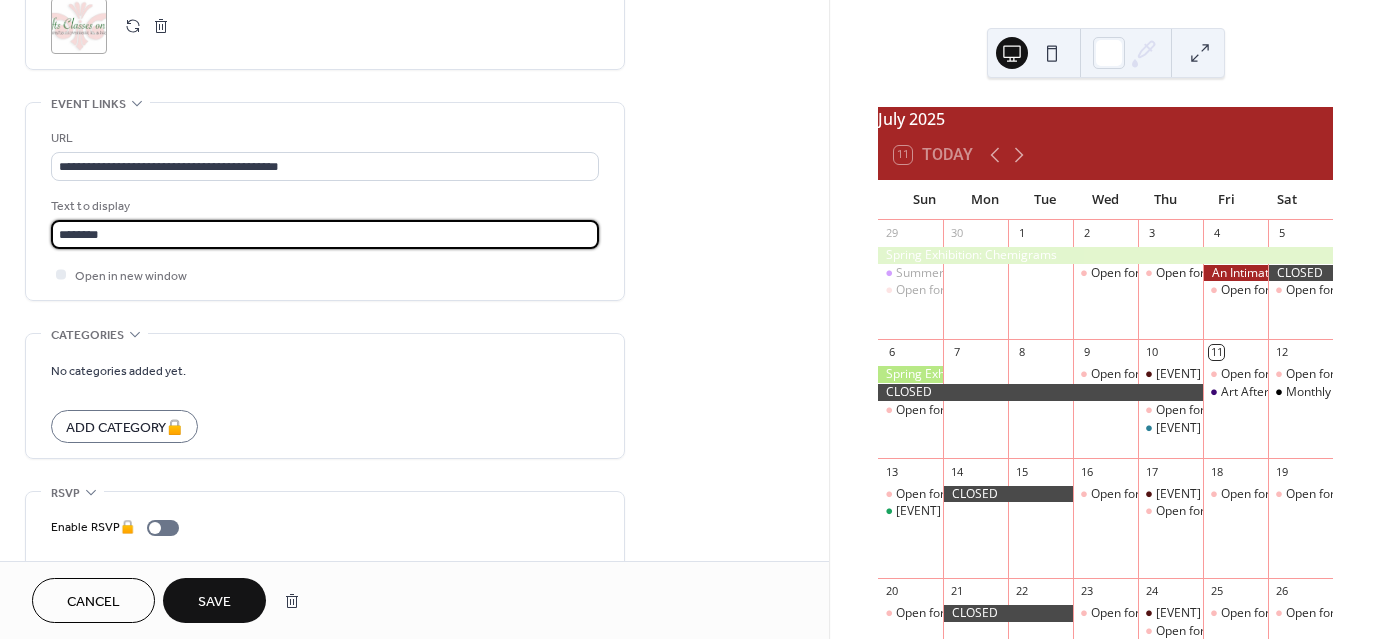 type on "********" 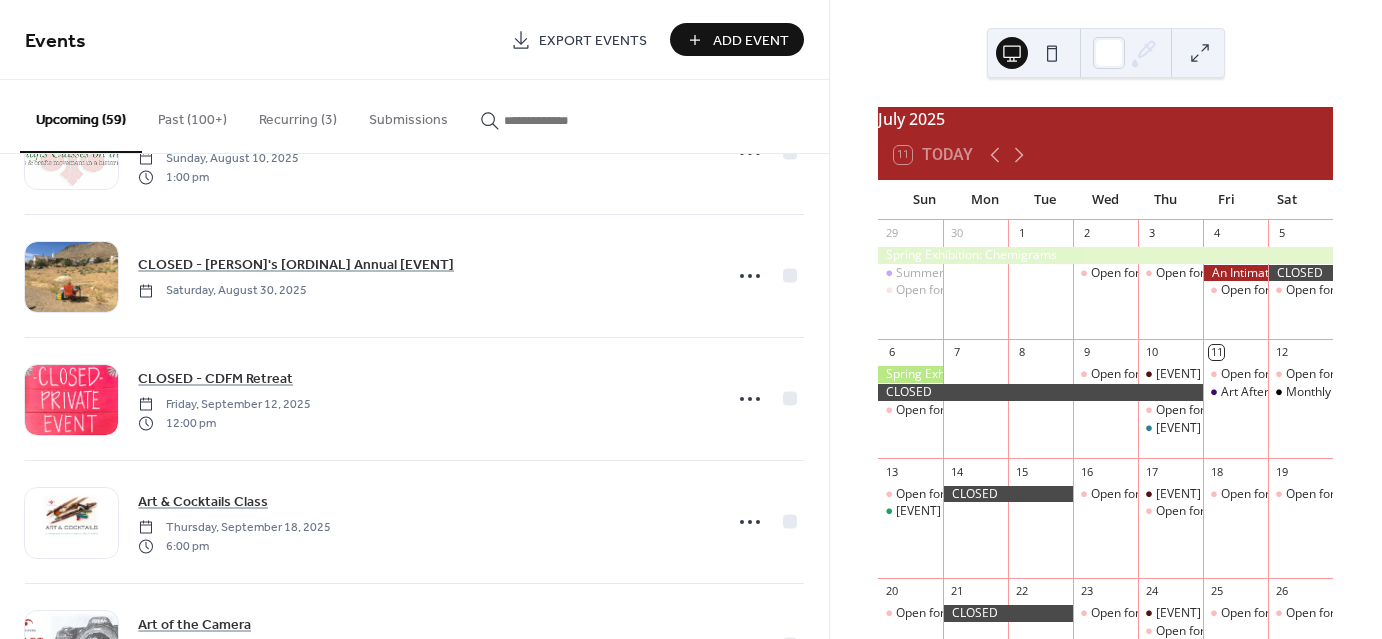 scroll, scrollTop: 1232, scrollLeft: 0, axis: vertical 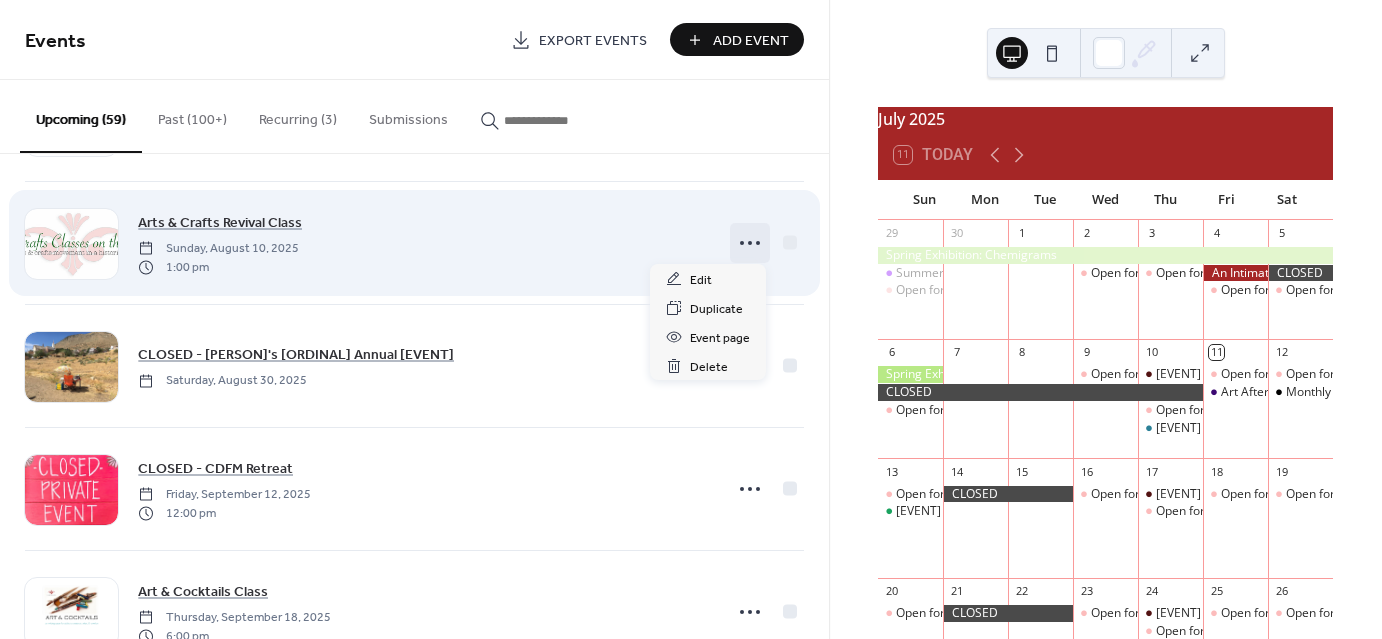 click 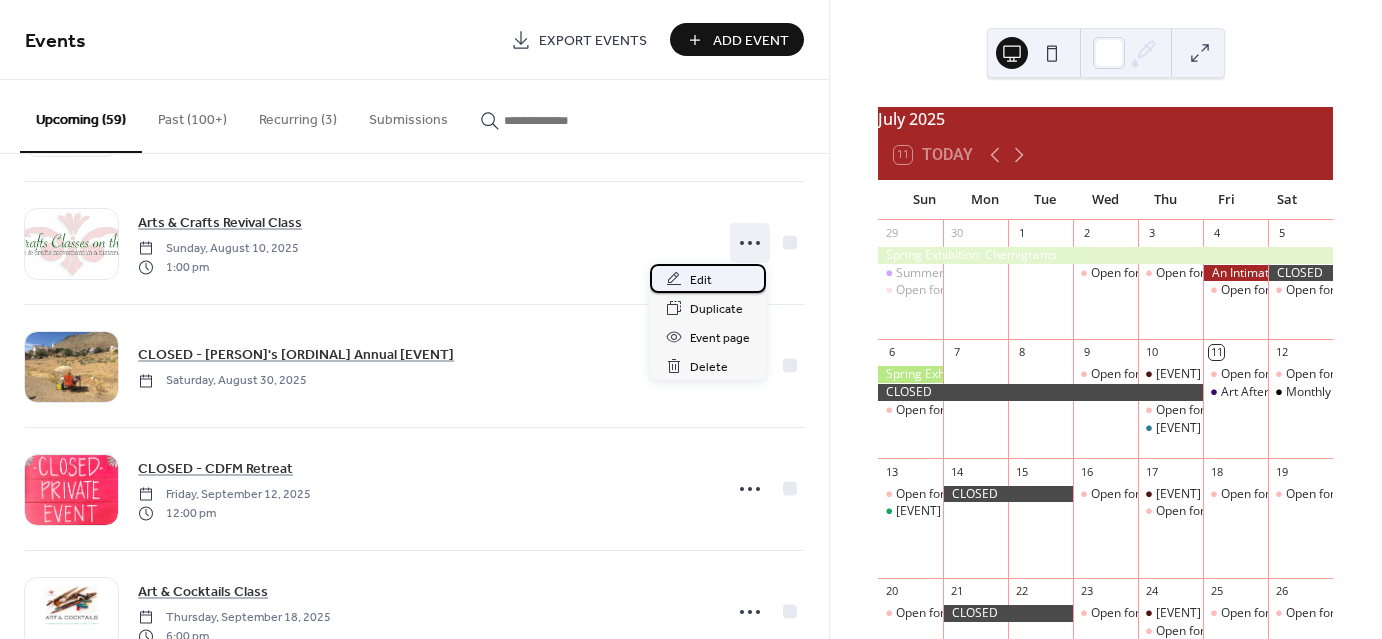 click on "Edit" at bounding box center [701, 280] 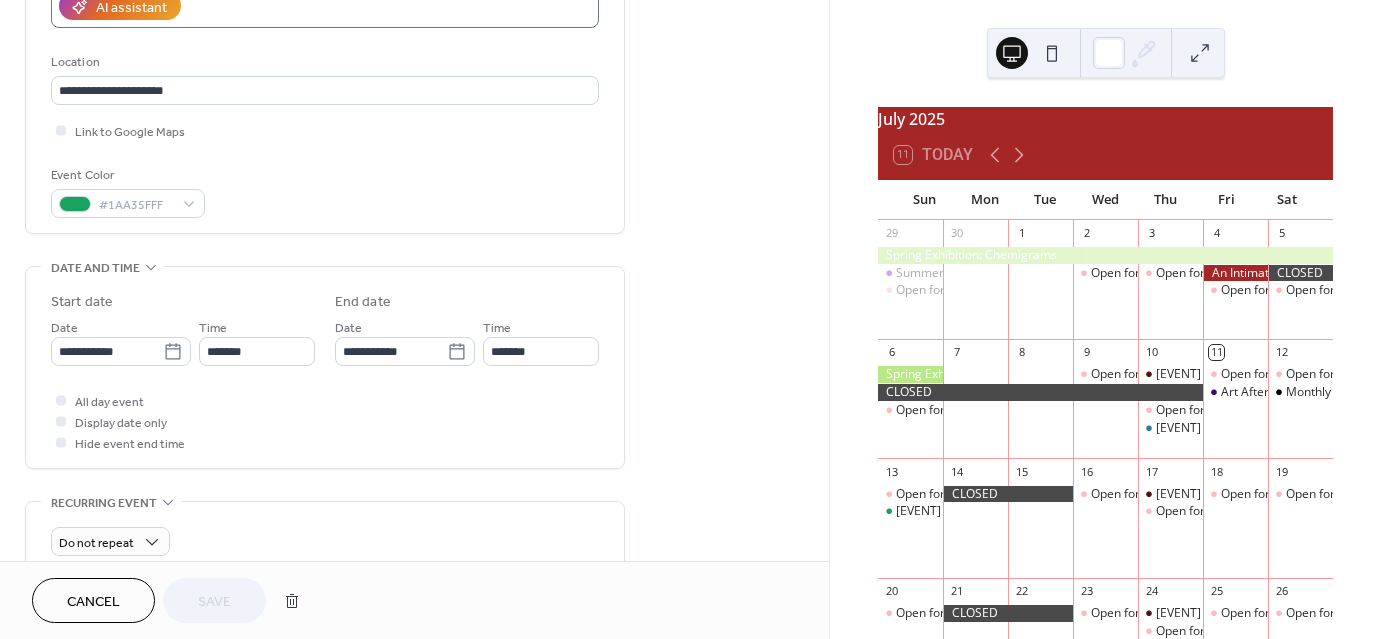 scroll, scrollTop: 392, scrollLeft: 0, axis: vertical 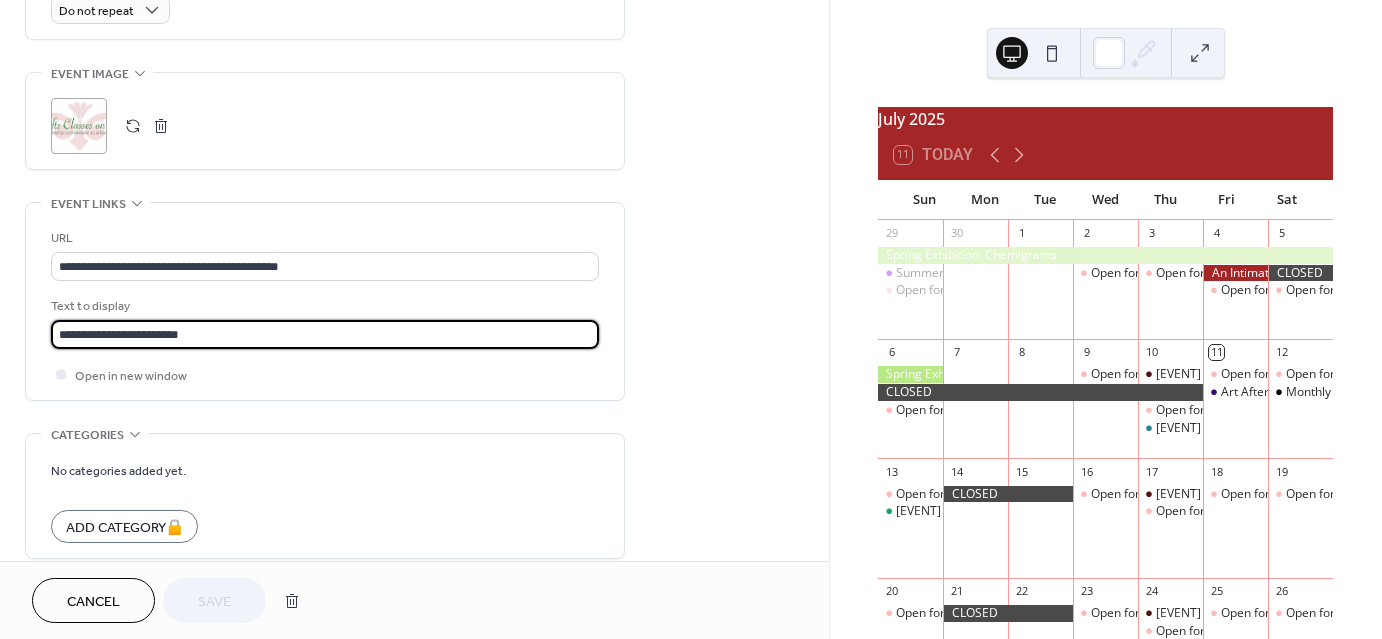 drag, startPoint x: 211, startPoint y: 335, endPoint x: 36, endPoint y: 336, distance: 175.00285 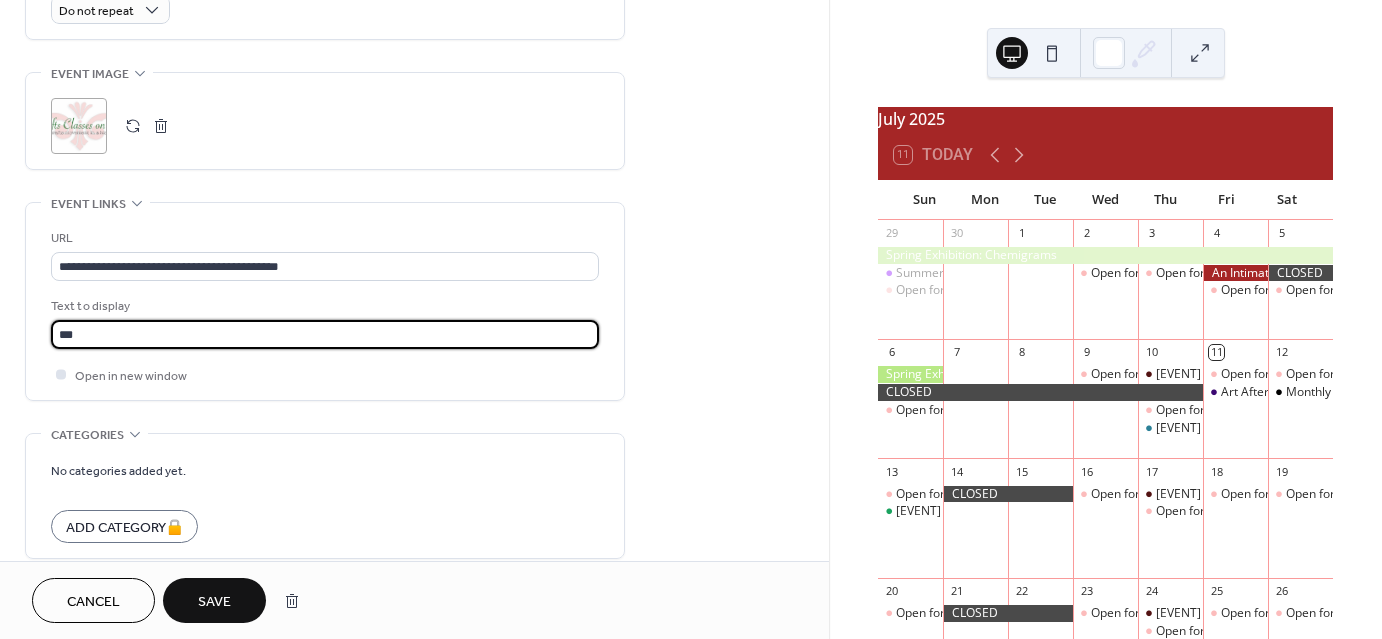 type on "********" 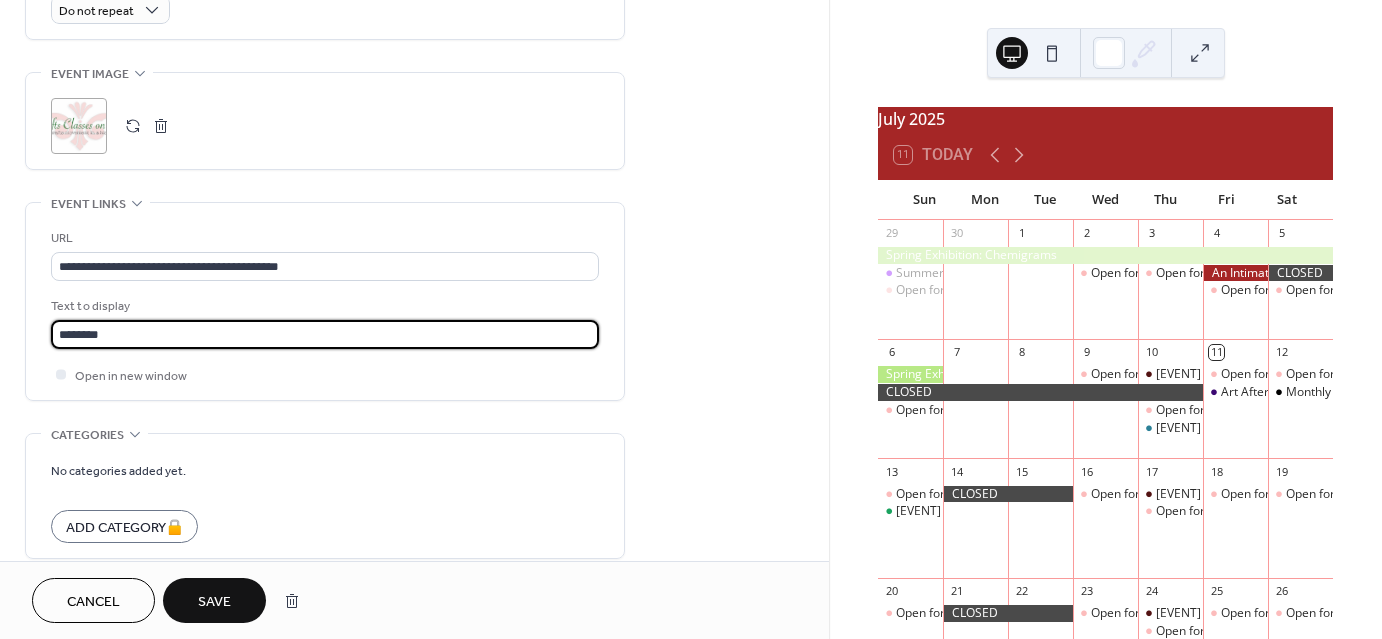 click on "Save" at bounding box center (214, 602) 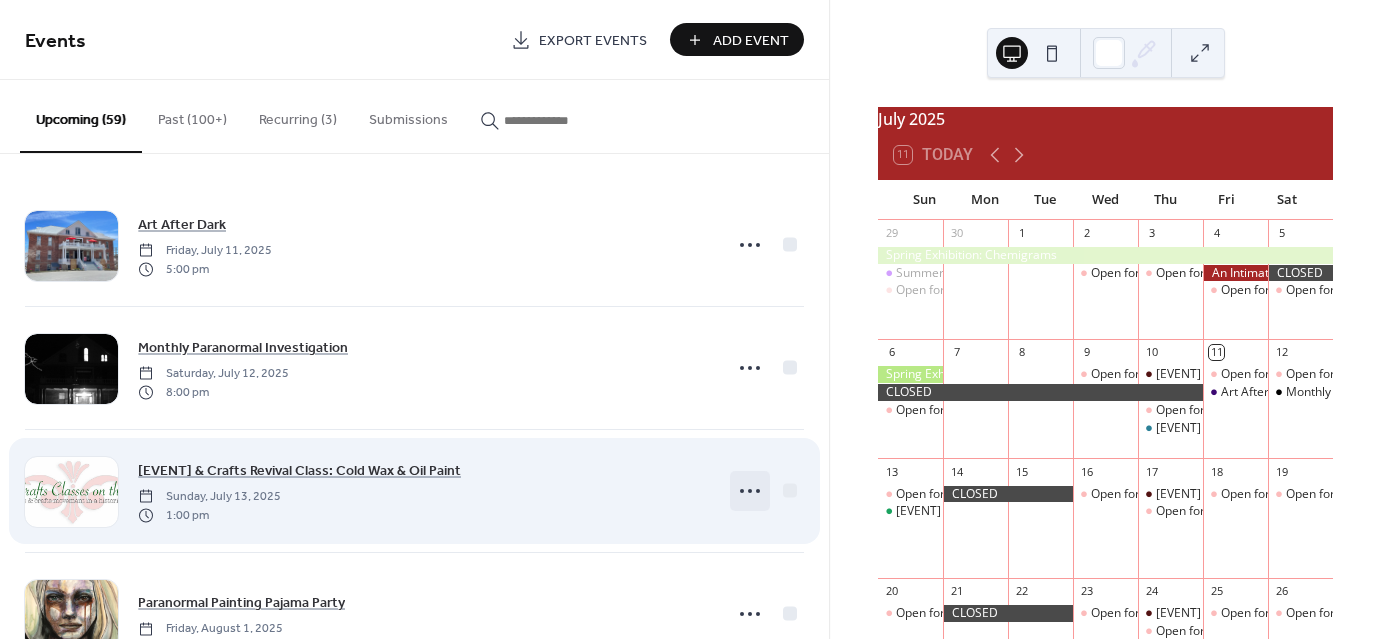 click 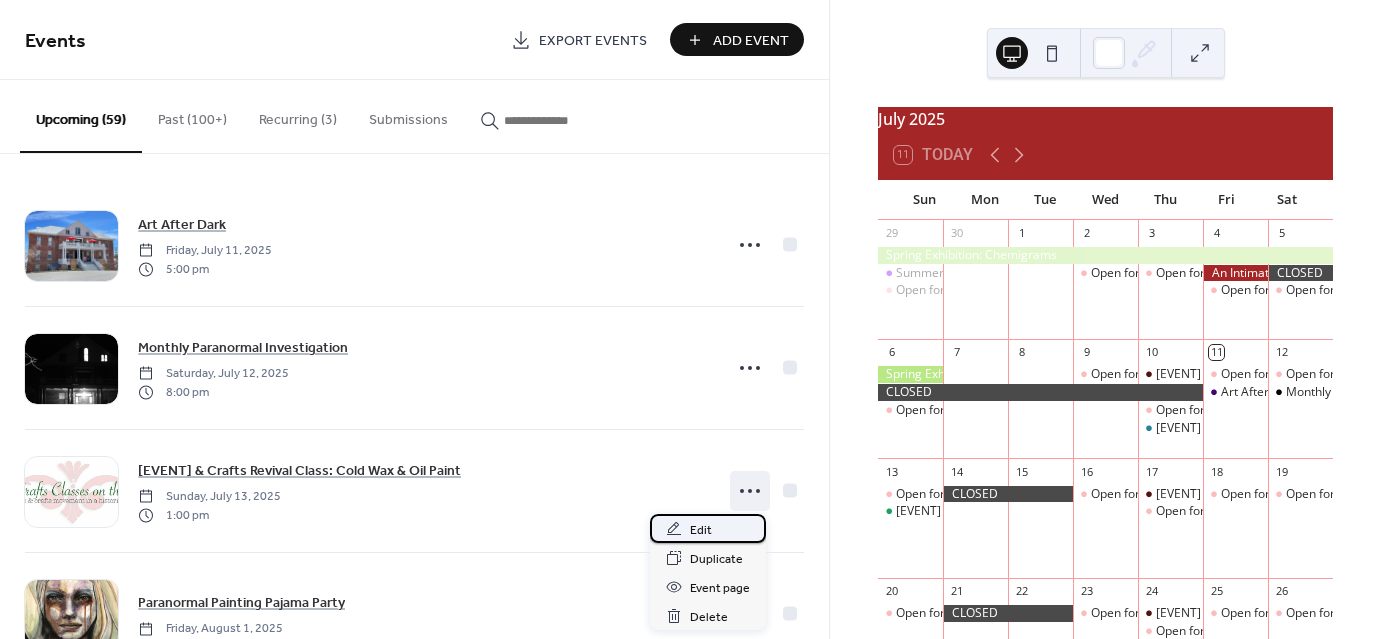 click on "Edit" at bounding box center [708, 528] 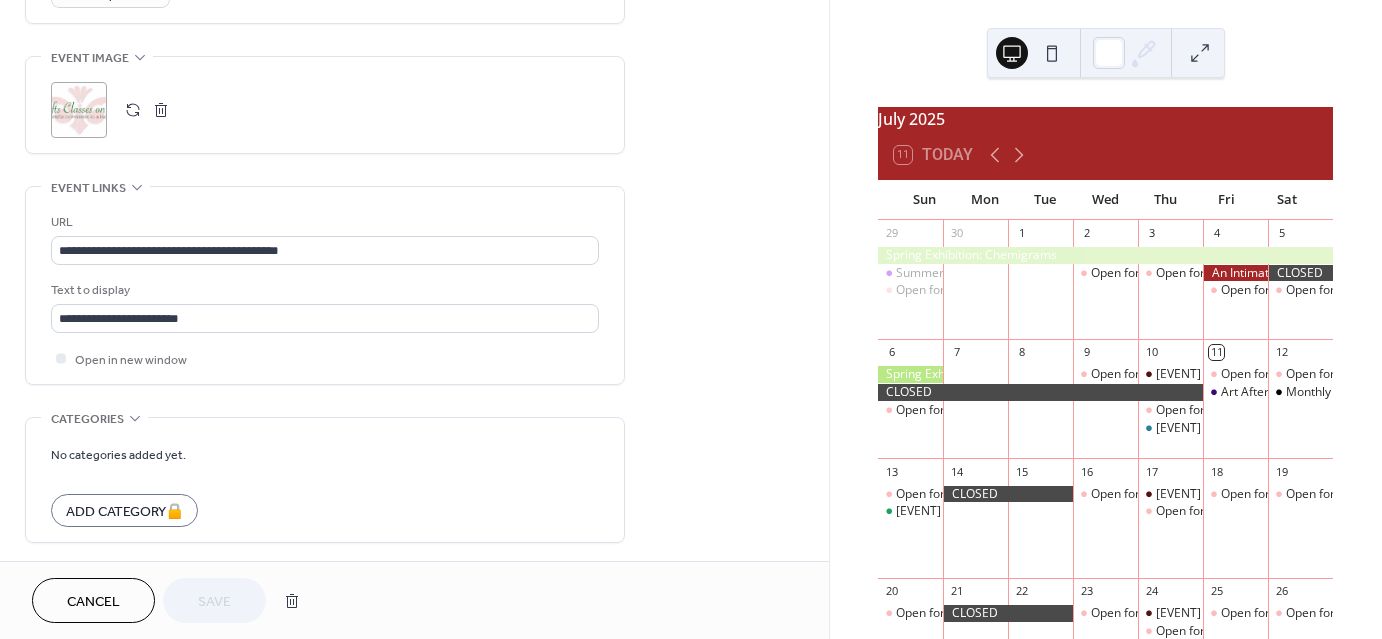 scroll, scrollTop: 991, scrollLeft: 0, axis: vertical 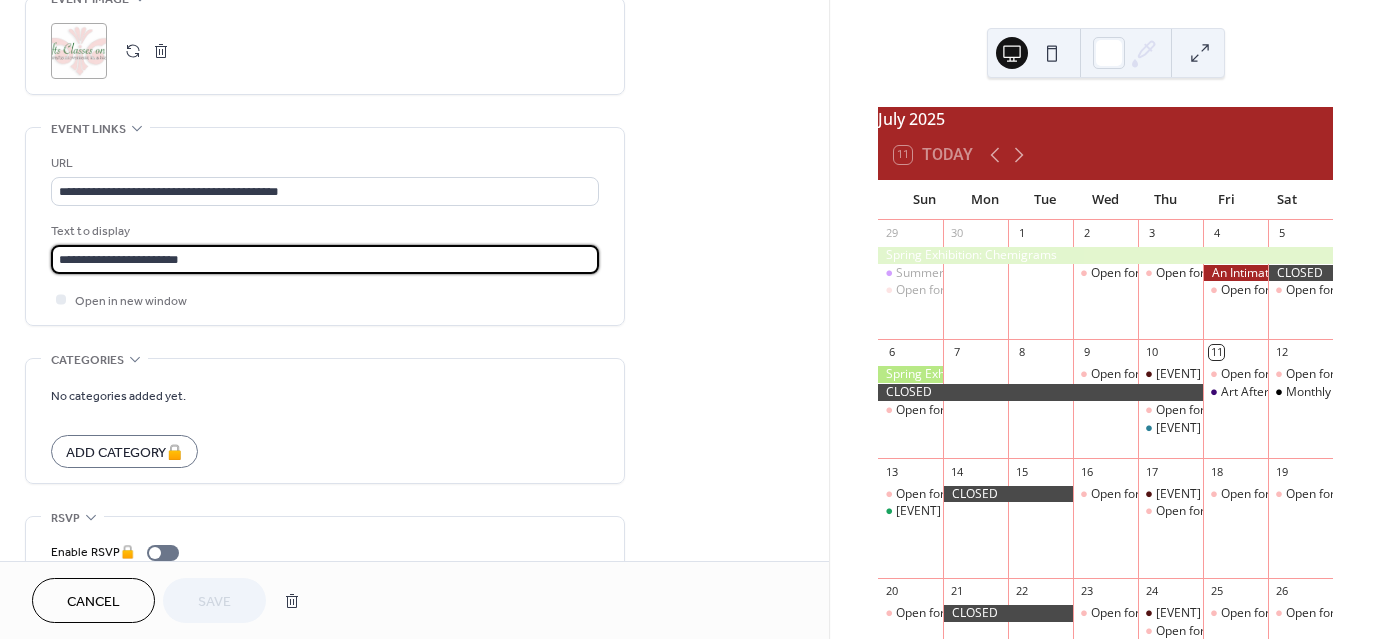 drag, startPoint x: 244, startPoint y: 261, endPoint x: 16, endPoint y: 239, distance: 229.05894 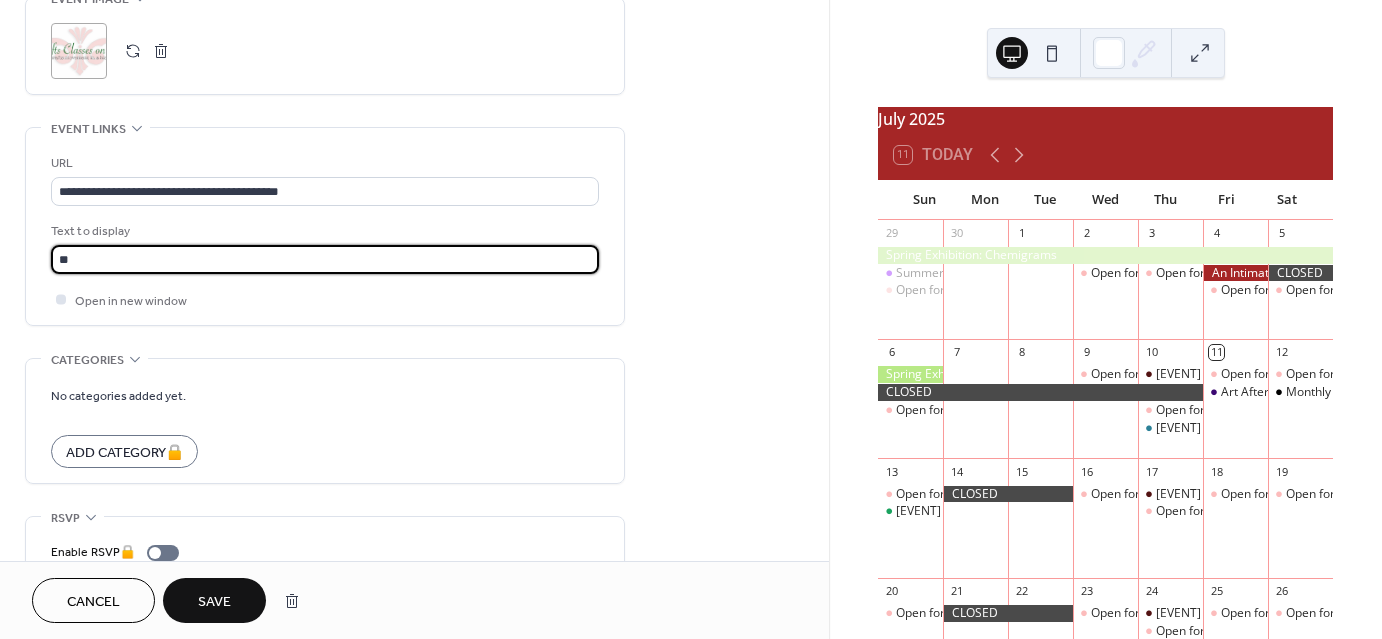 type on "********" 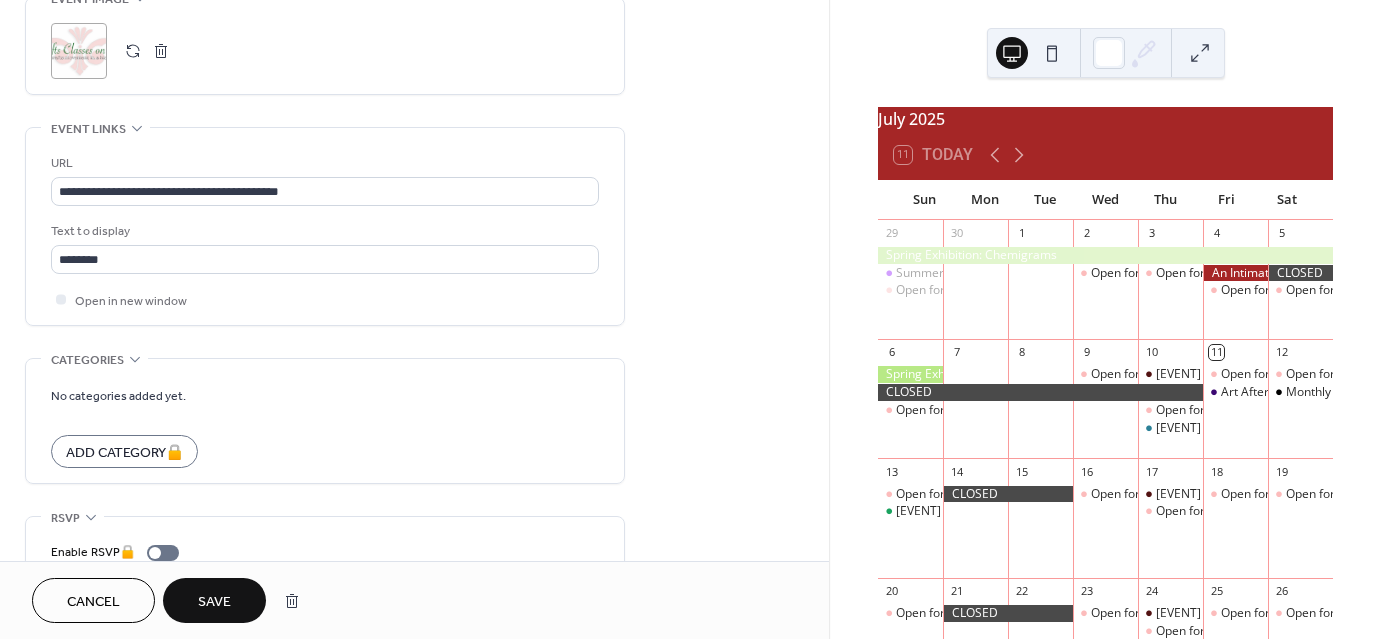 click on "Save" at bounding box center (214, 600) 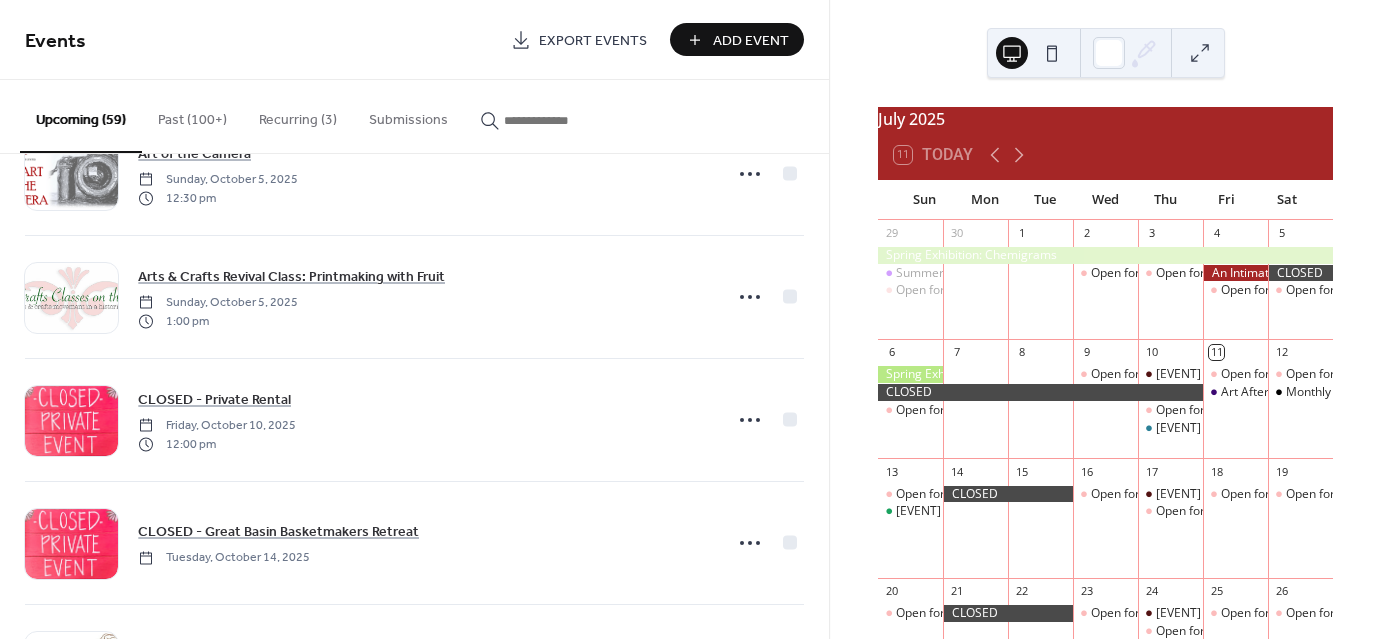 scroll, scrollTop: 3396, scrollLeft: 0, axis: vertical 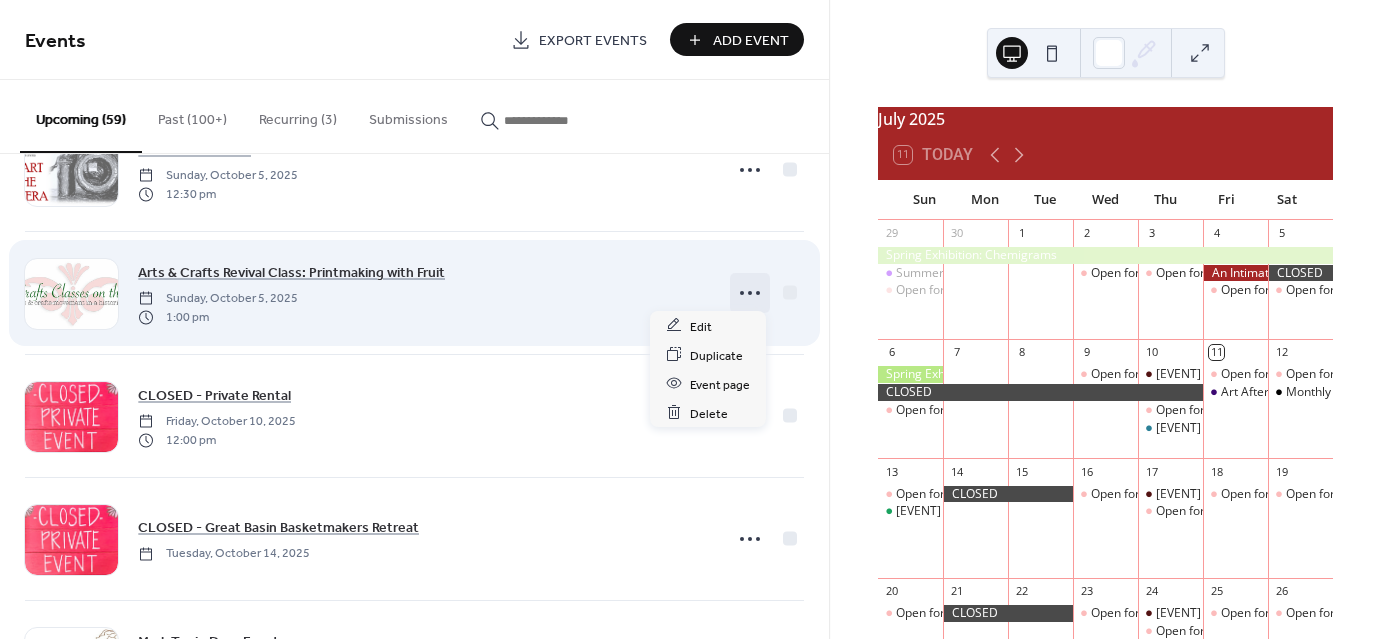 click 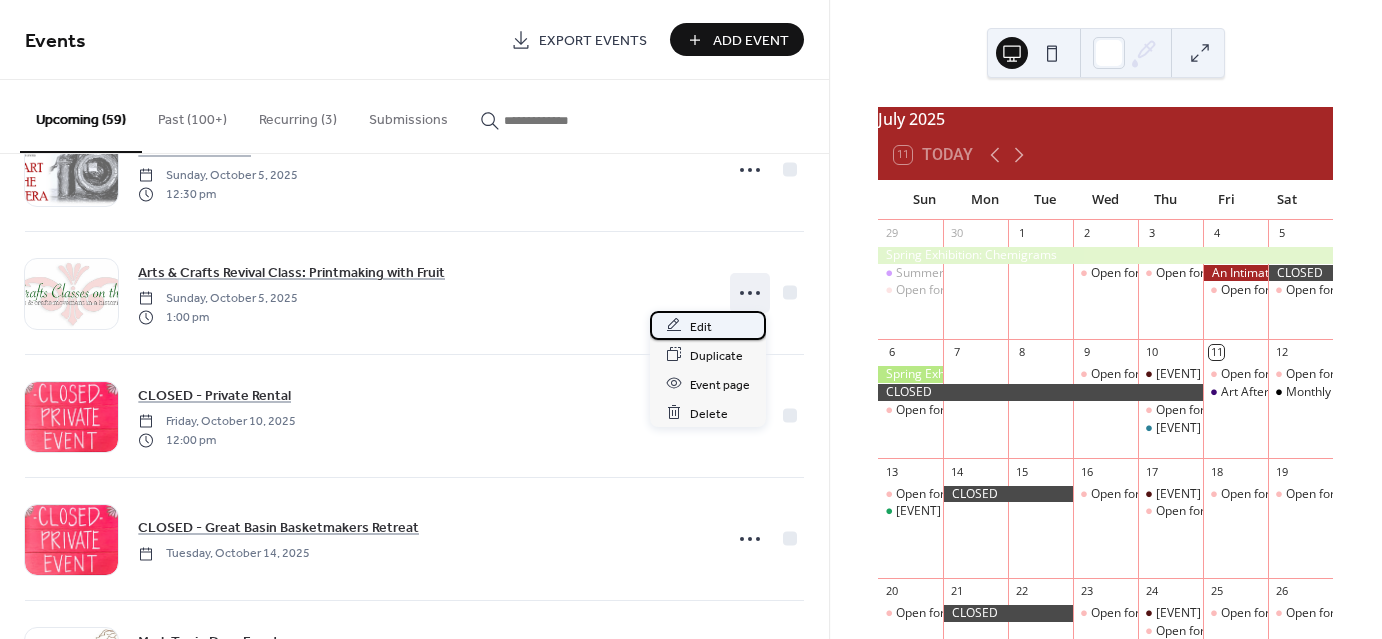 click on "Edit" at bounding box center [701, 326] 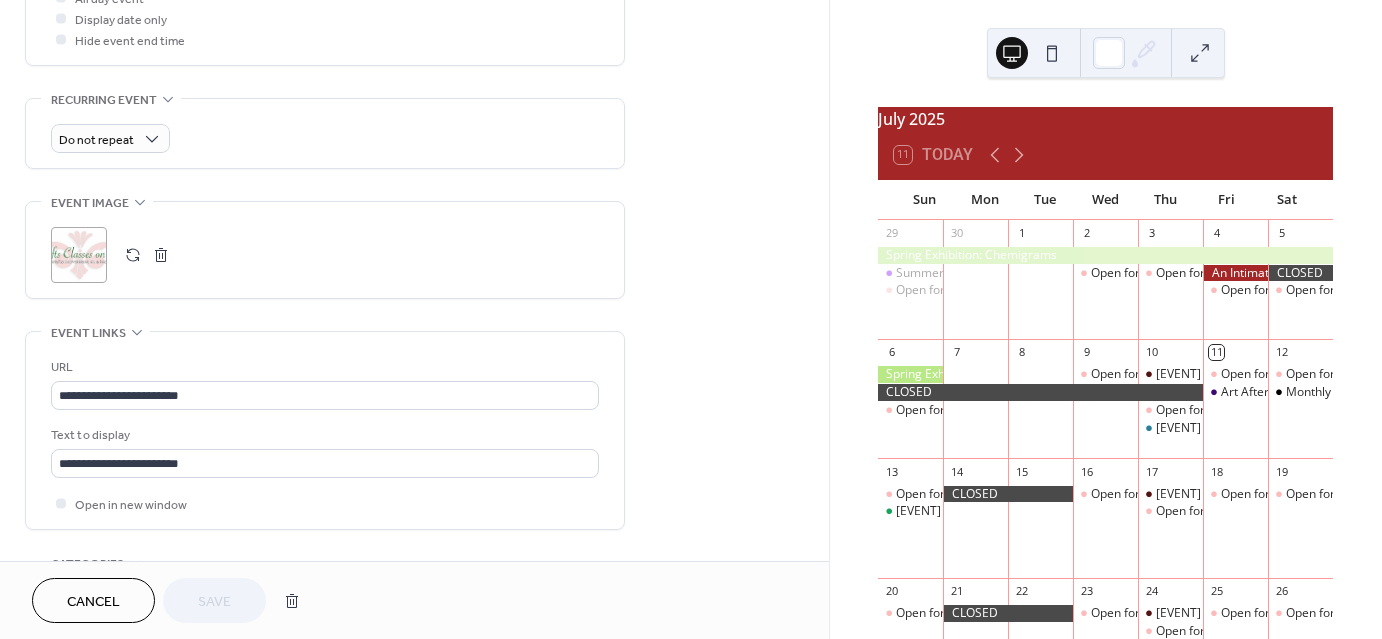 scroll, scrollTop: 788, scrollLeft: 0, axis: vertical 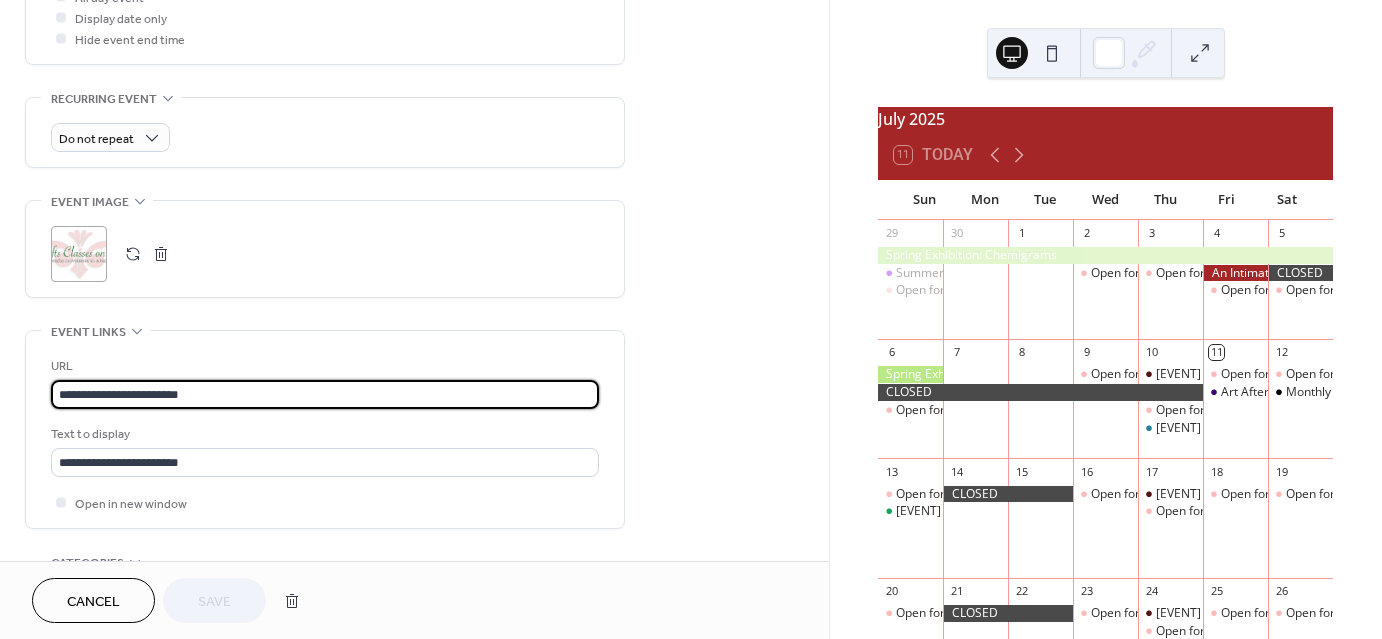 drag, startPoint x: 213, startPoint y: 381, endPoint x: 18, endPoint y: 394, distance: 195.43285 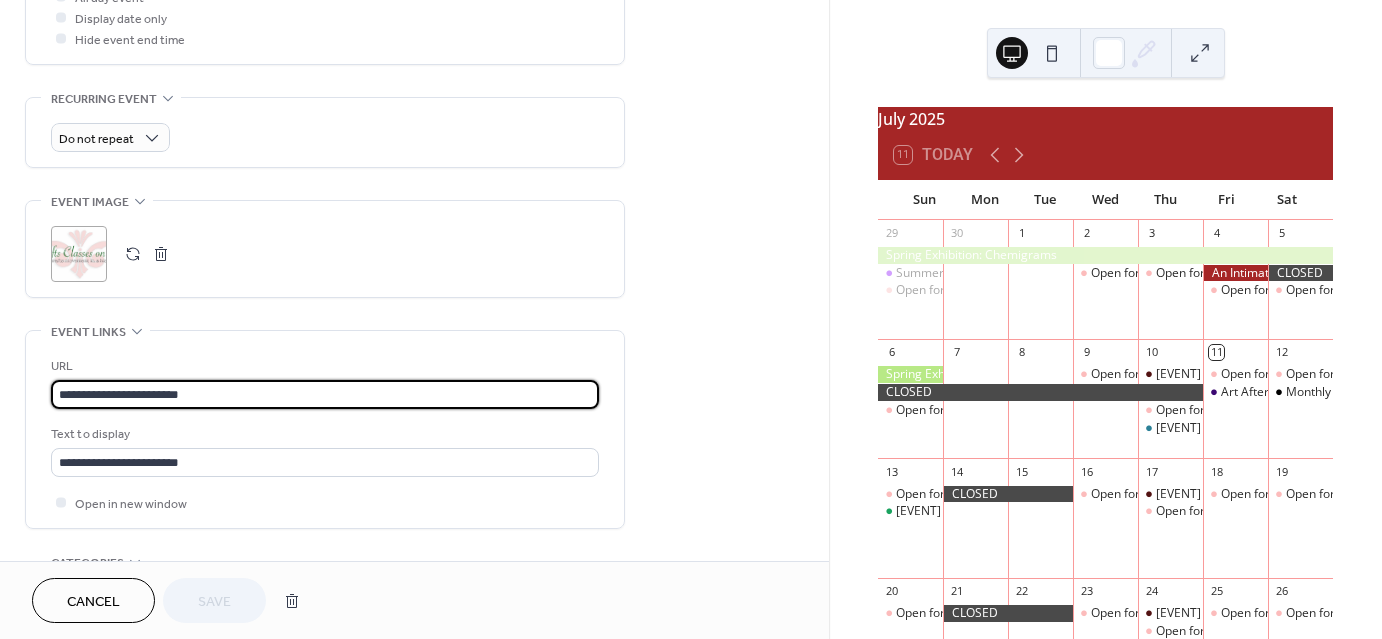 click on "**********" at bounding box center [414, 84] 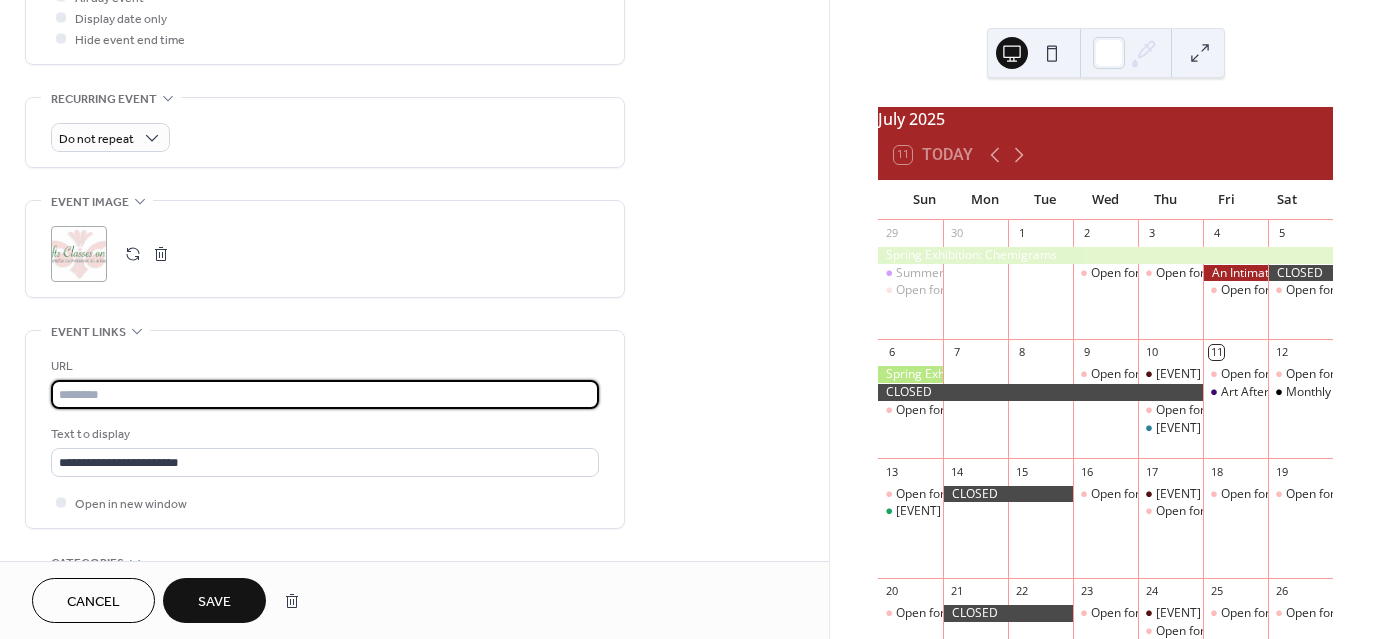 click at bounding box center [325, 394] 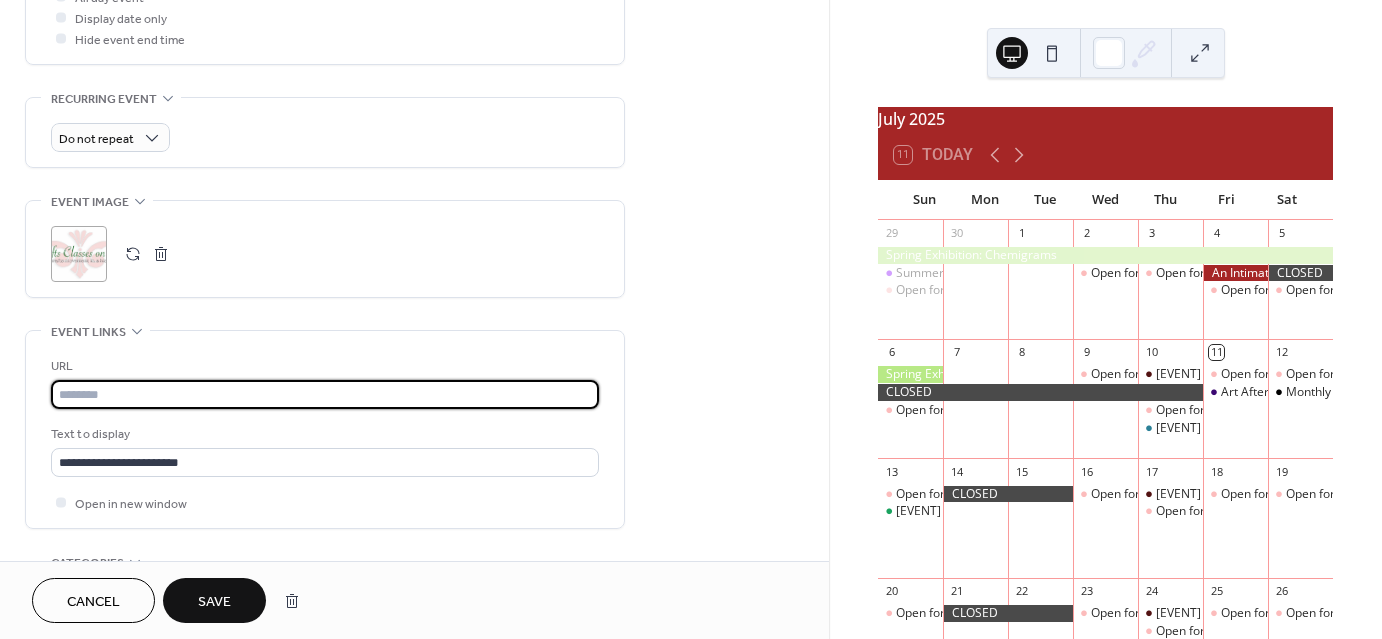 paste on "**********" 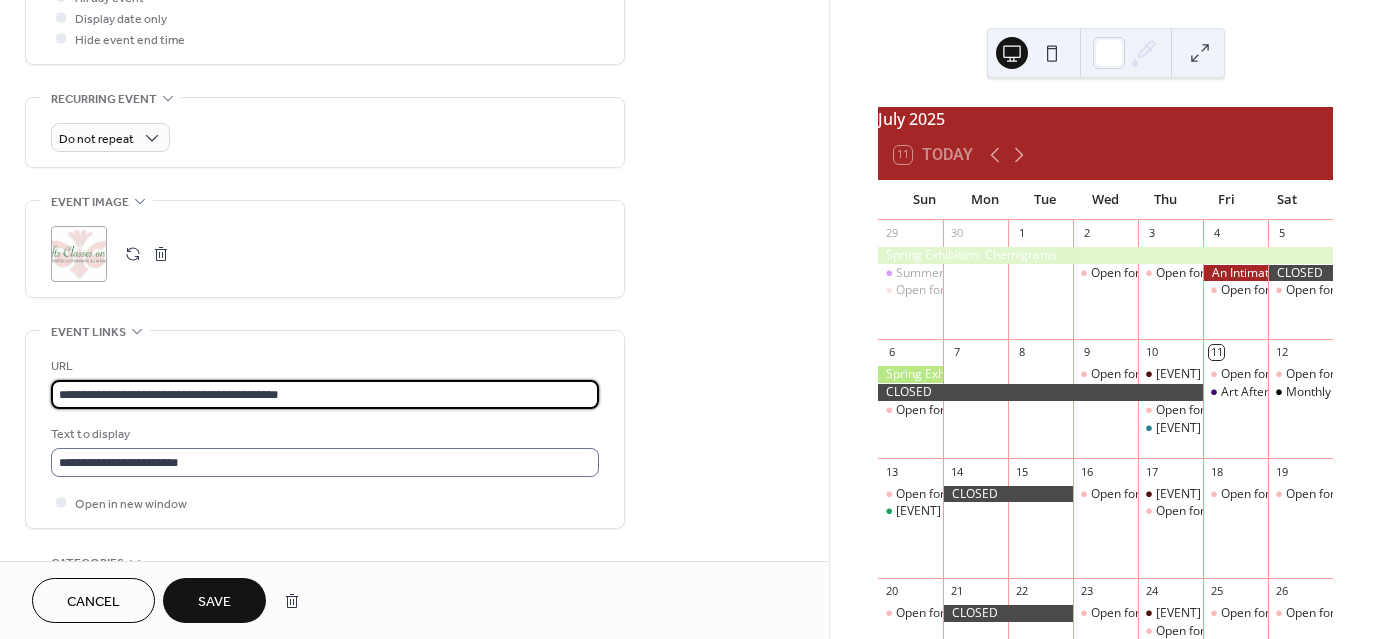 type on "**********" 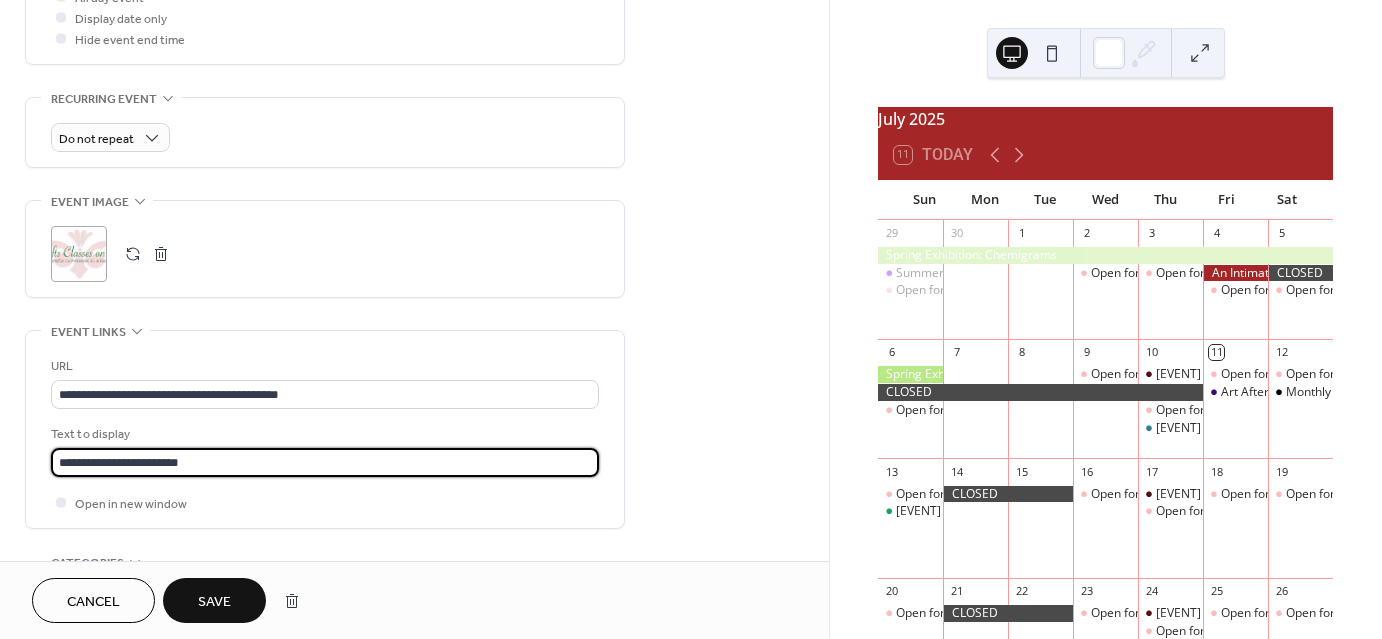 scroll, scrollTop: 1, scrollLeft: 0, axis: vertical 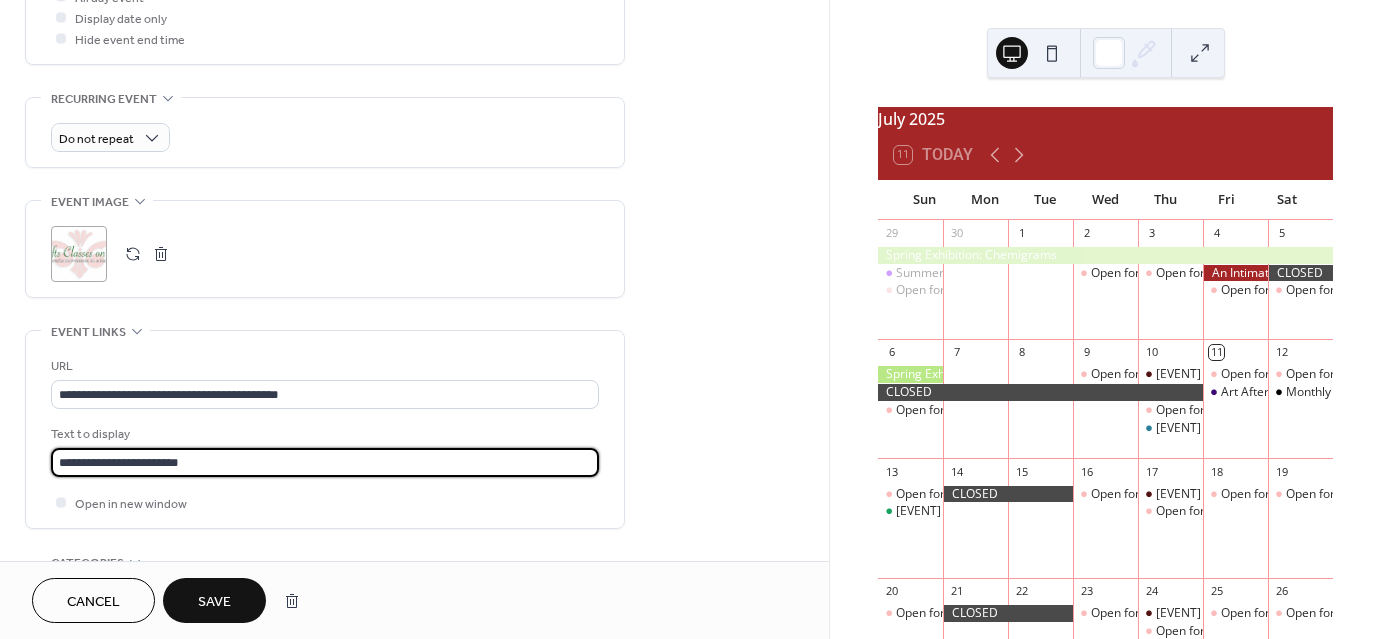 drag, startPoint x: 211, startPoint y: 469, endPoint x: 11, endPoint y: 462, distance: 200.12247 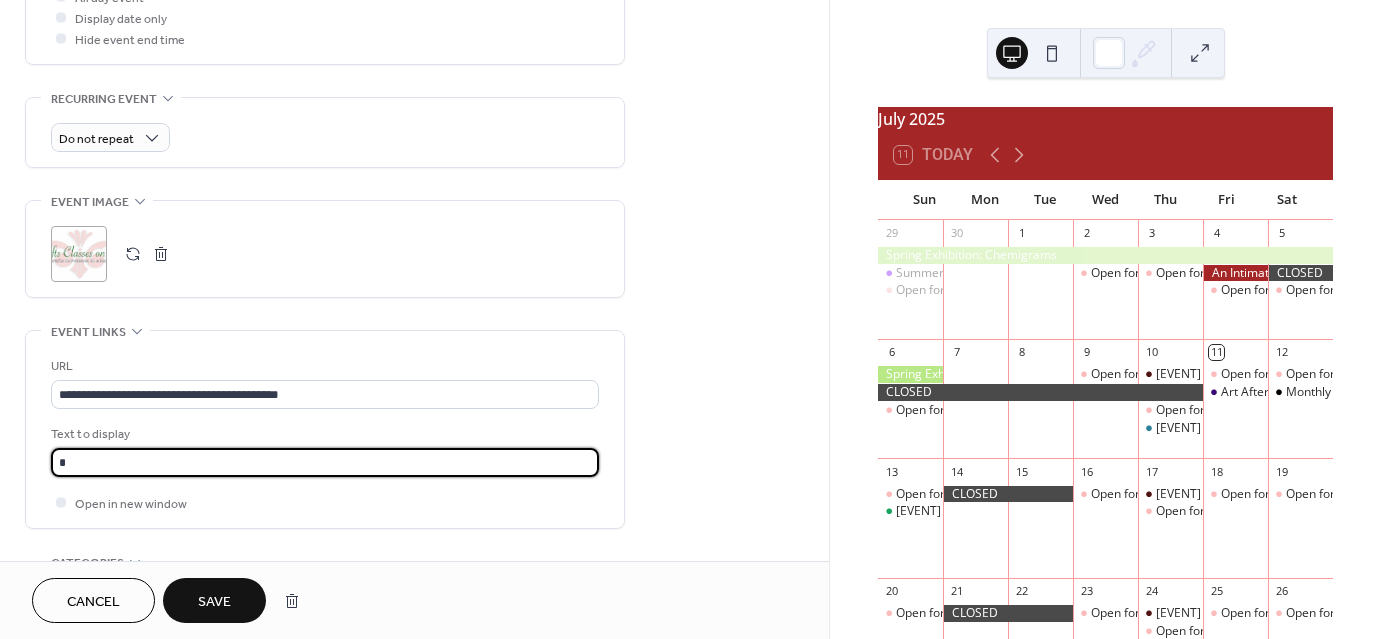 type on "********" 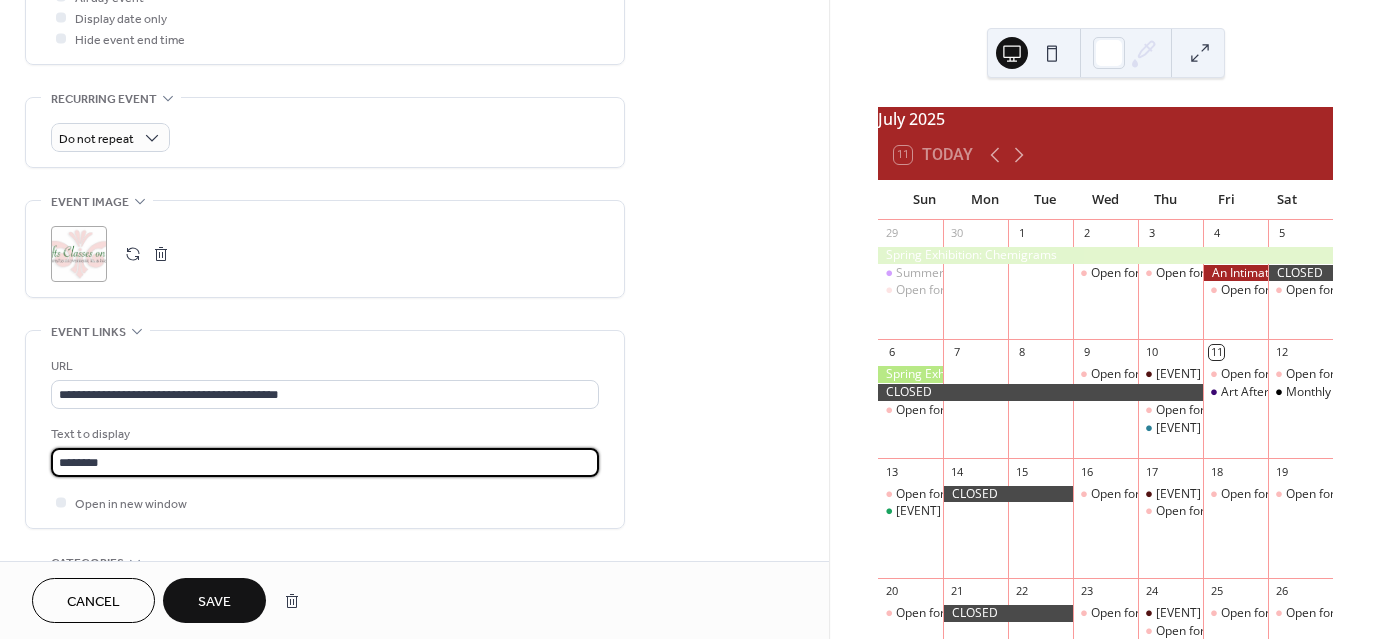 scroll, scrollTop: 0, scrollLeft: 0, axis: both 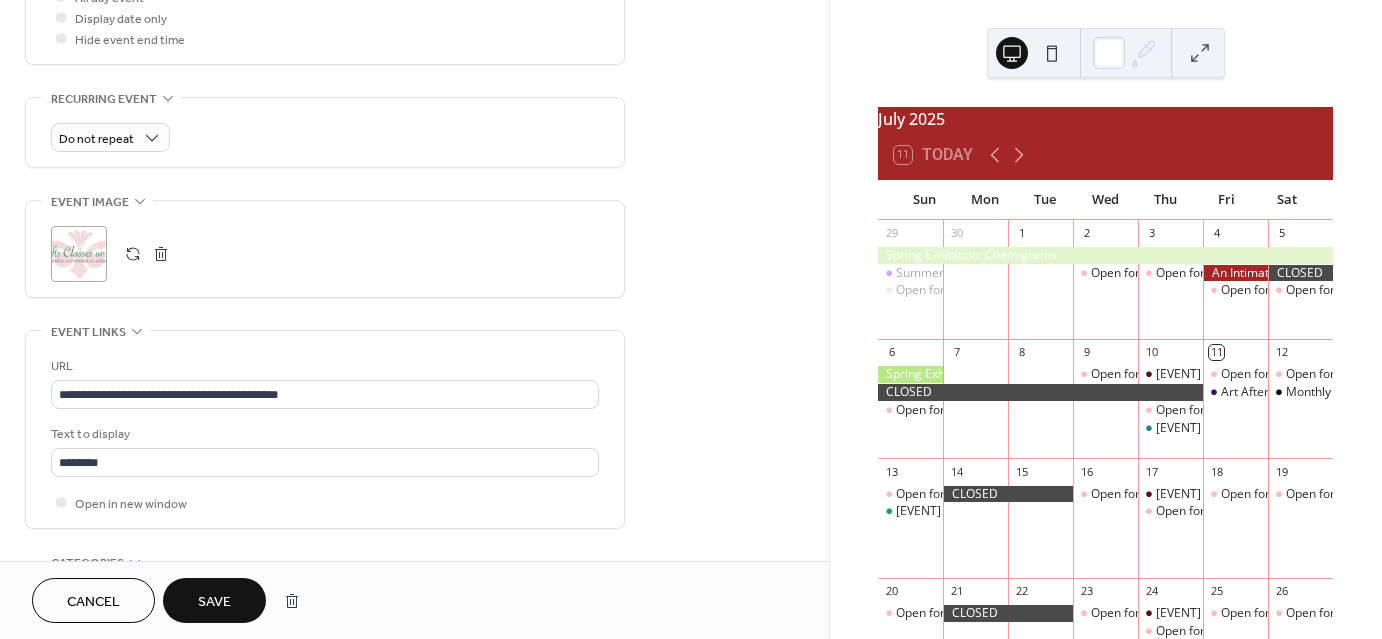 click on "Save" at bounding box center [214, 600] 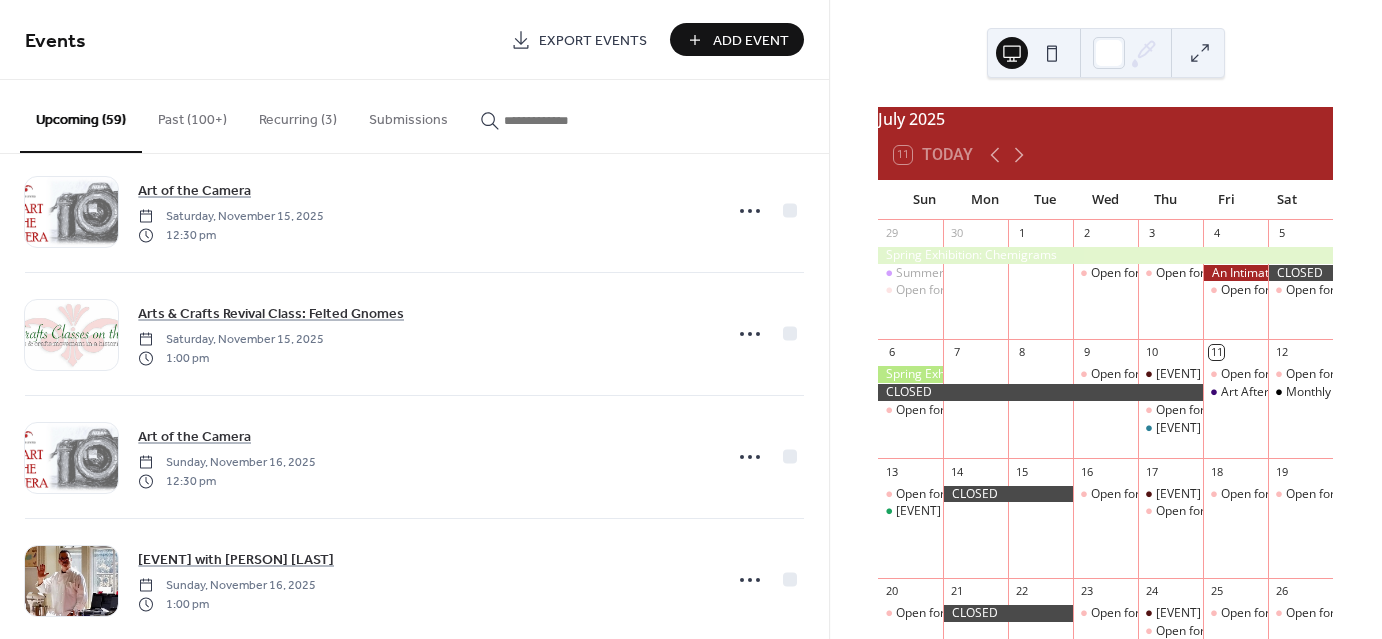 scroll, scrollTop: 4962, scrollLeft: 0, axis: vertical 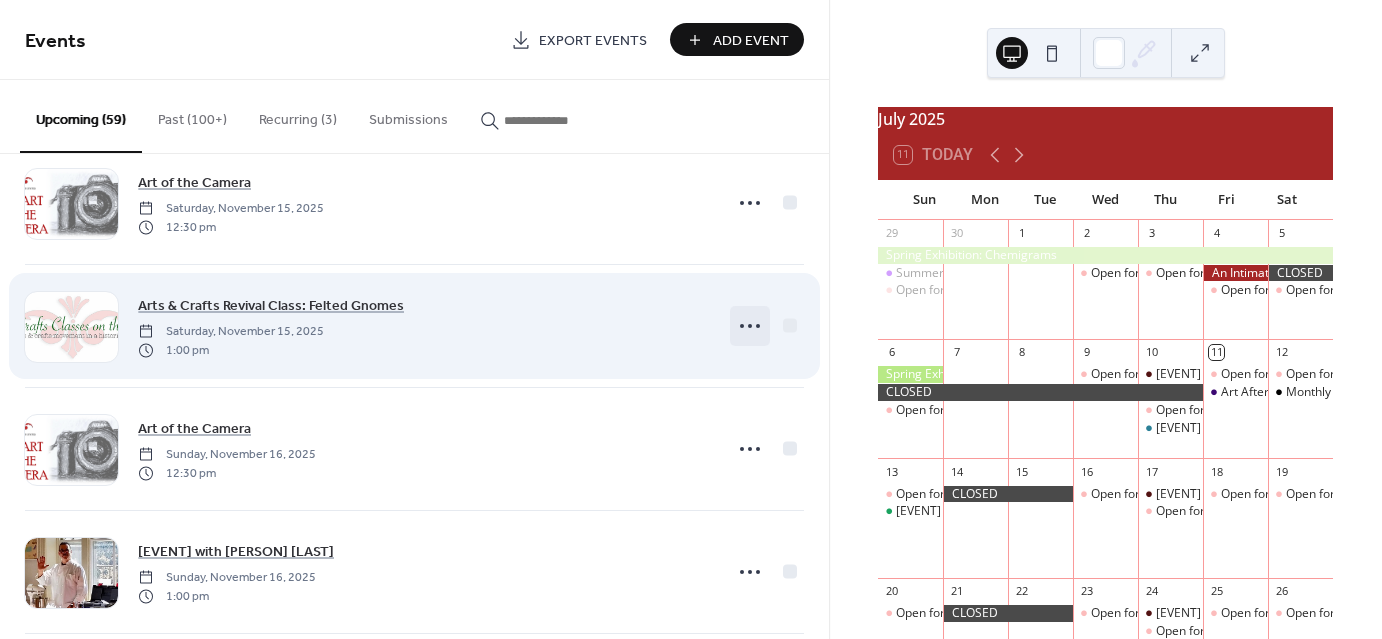 click 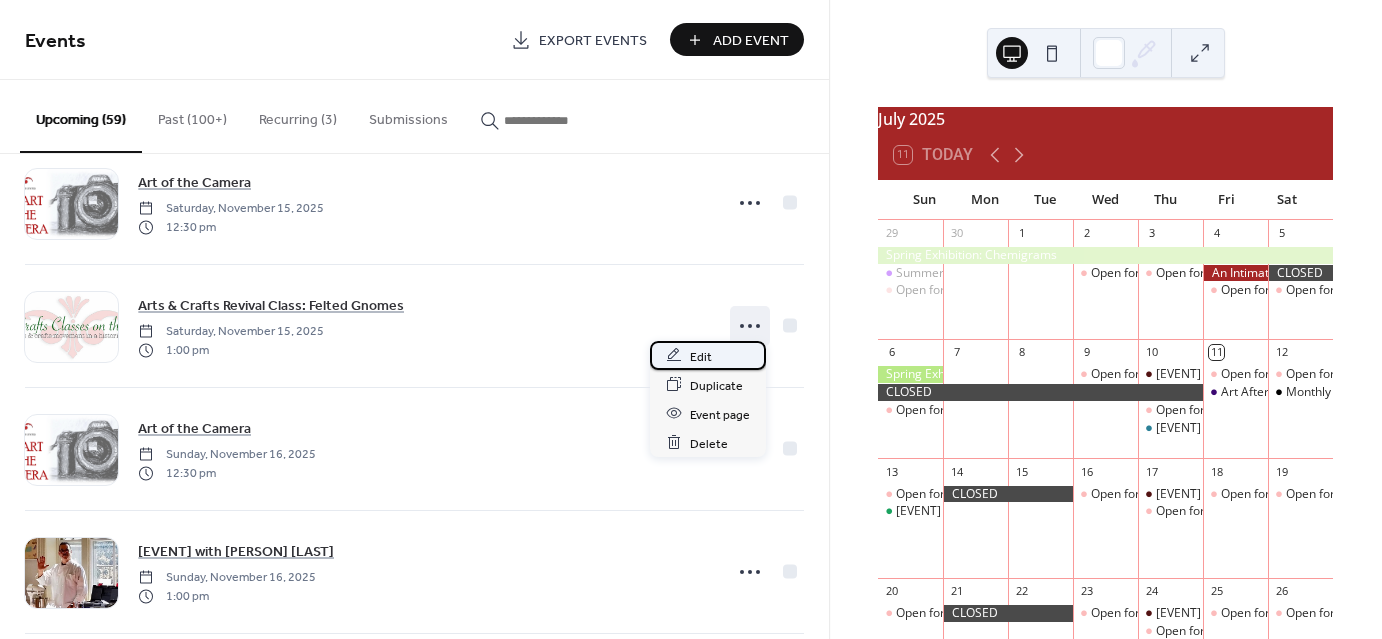 click on "Edit" at bounding box center (701, 356) 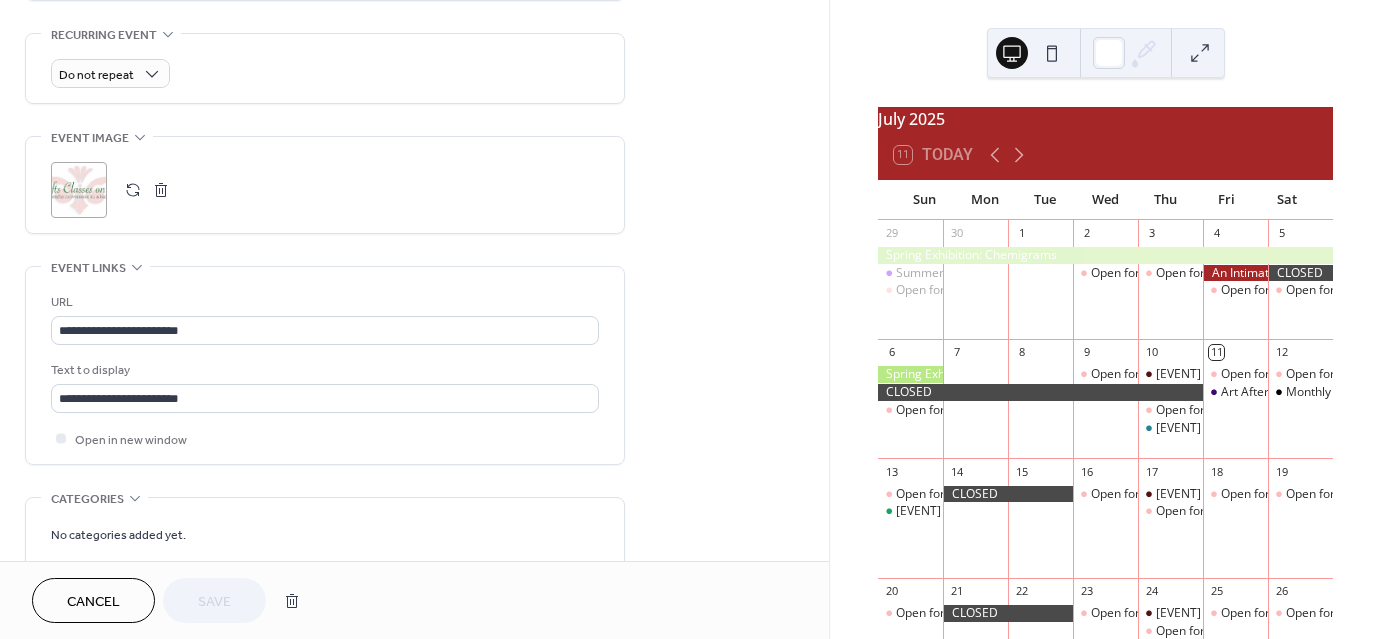 scroll, scrollTop: 854, scrollLeft: 0, axis: vertical 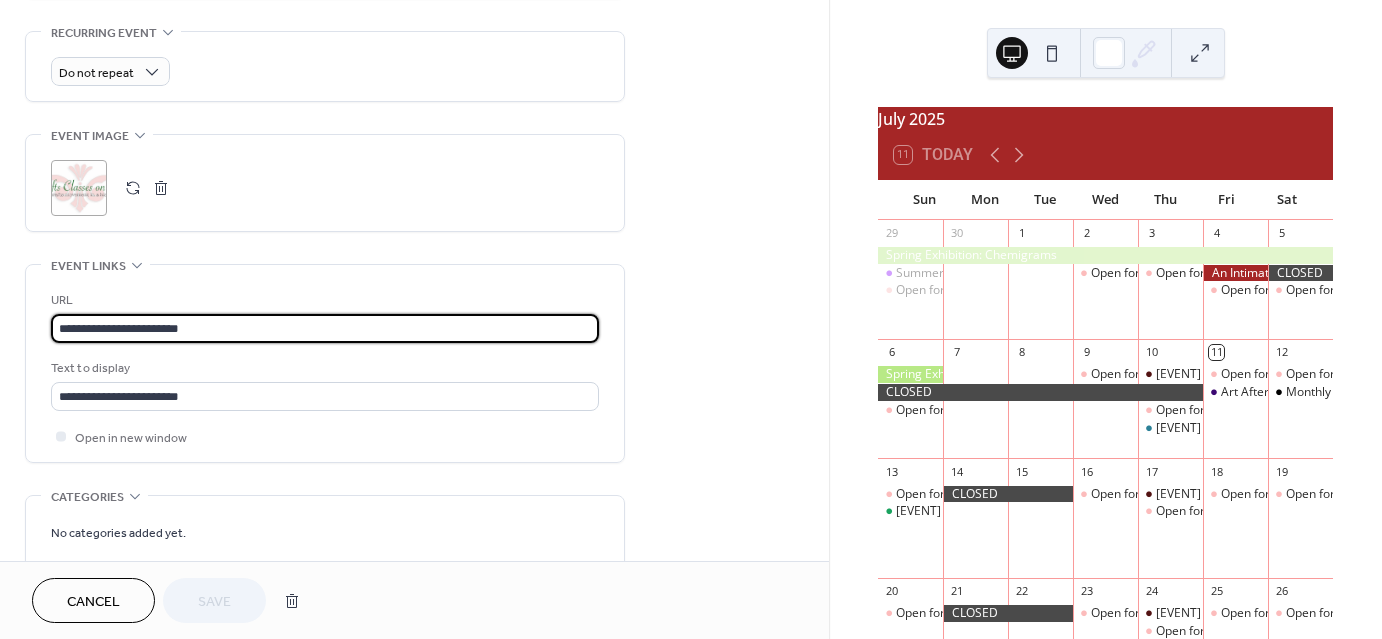 drag, startPoint x: 218, startPoint y: 327, endPoint x: -20, endPoint y: 314, distance: 238.35478 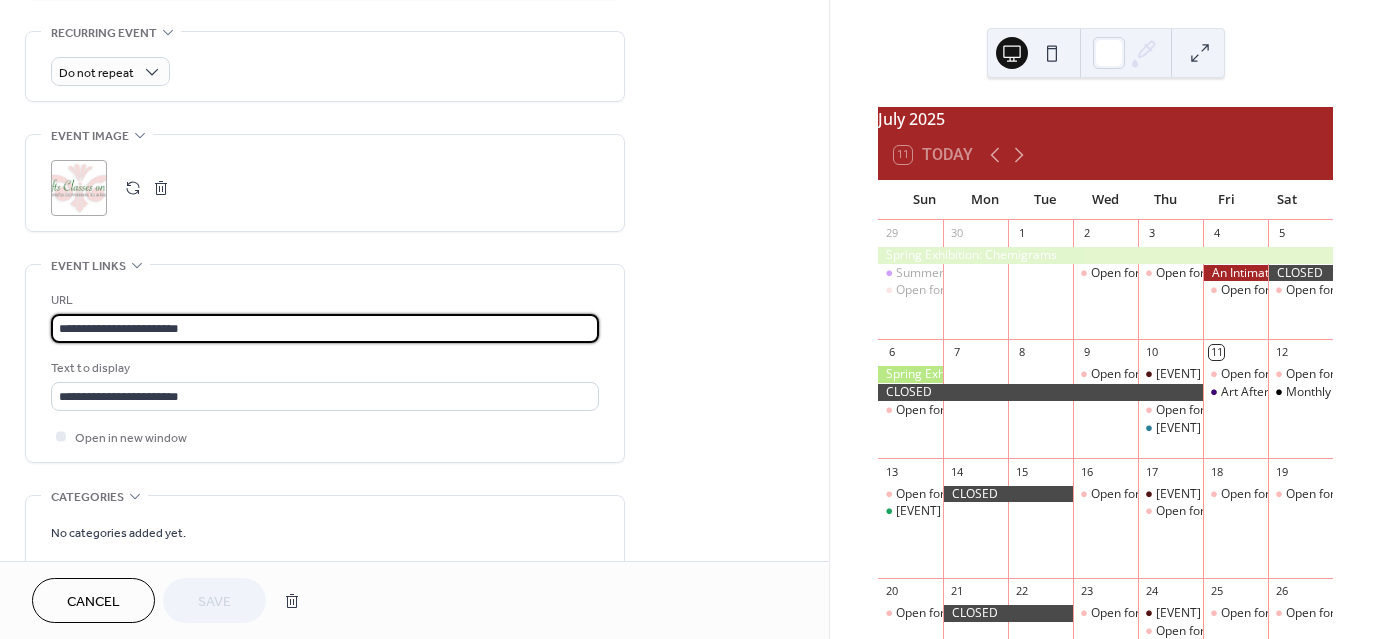 click on "[MONTH] [YEAR]" at bounding box center [691, 319] 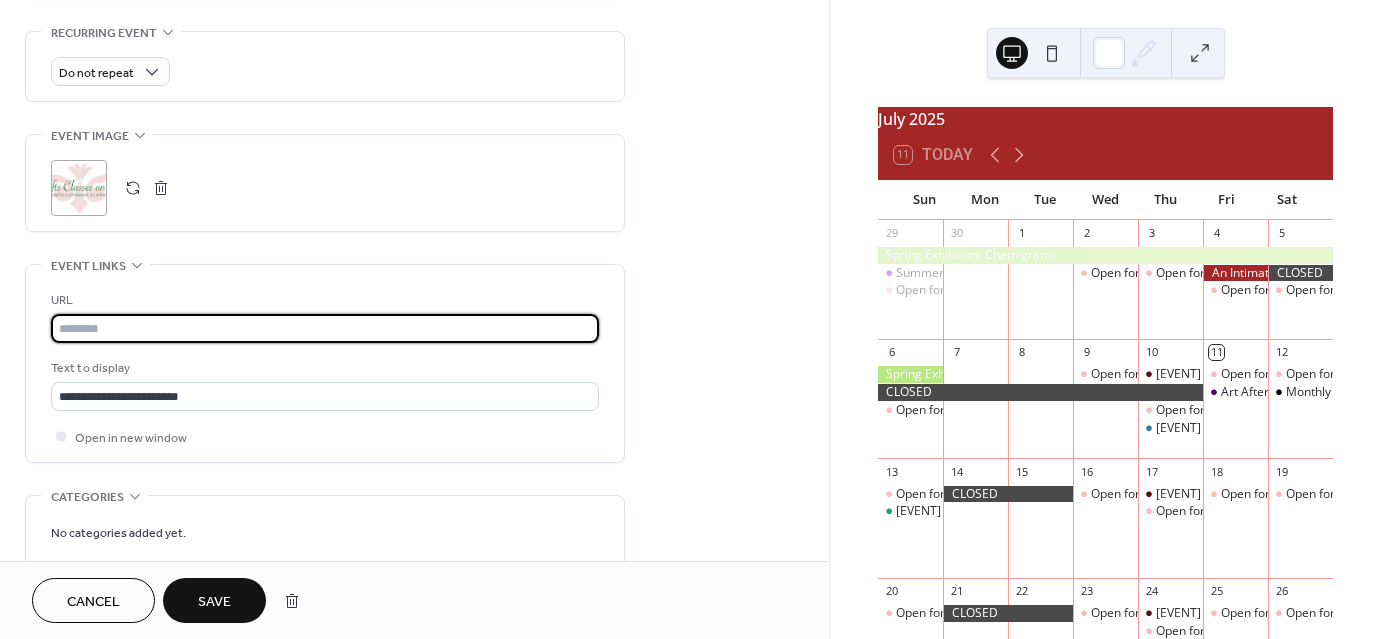 click at bounding box center (325, 328) 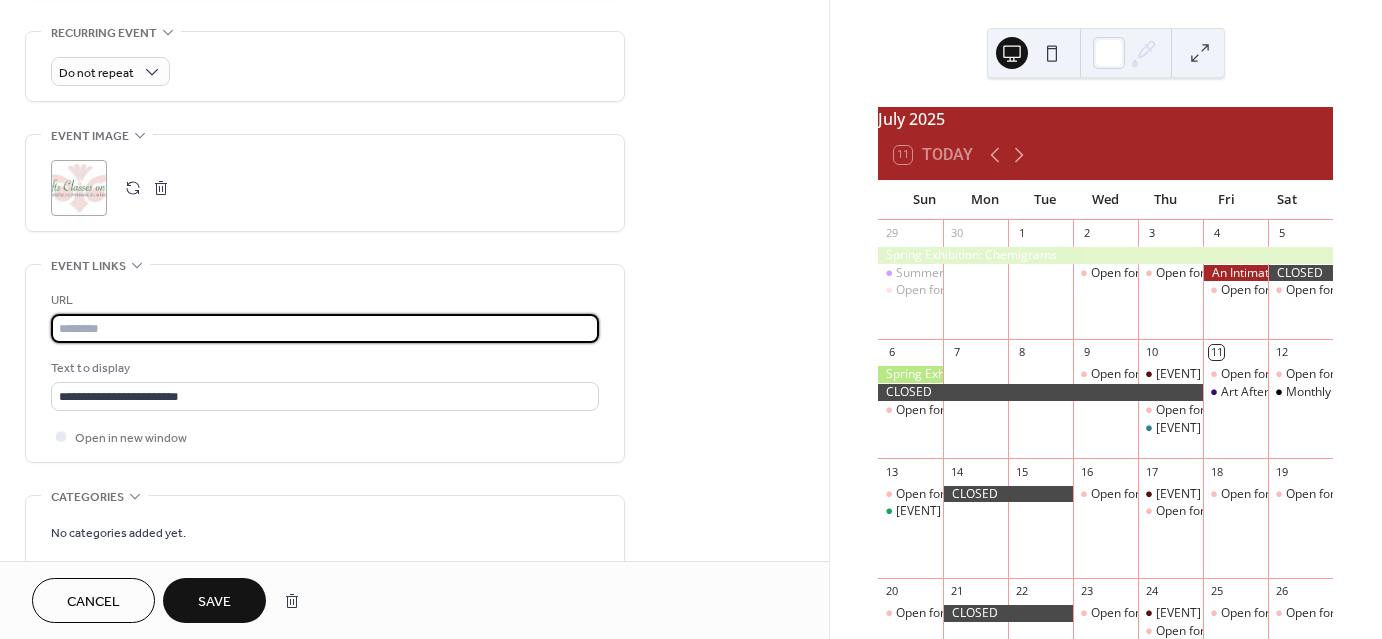 drag, startPoint x: 69, startPoint y: 308, endPoint x: 72, endPoint y: 325, distance: 17.262676 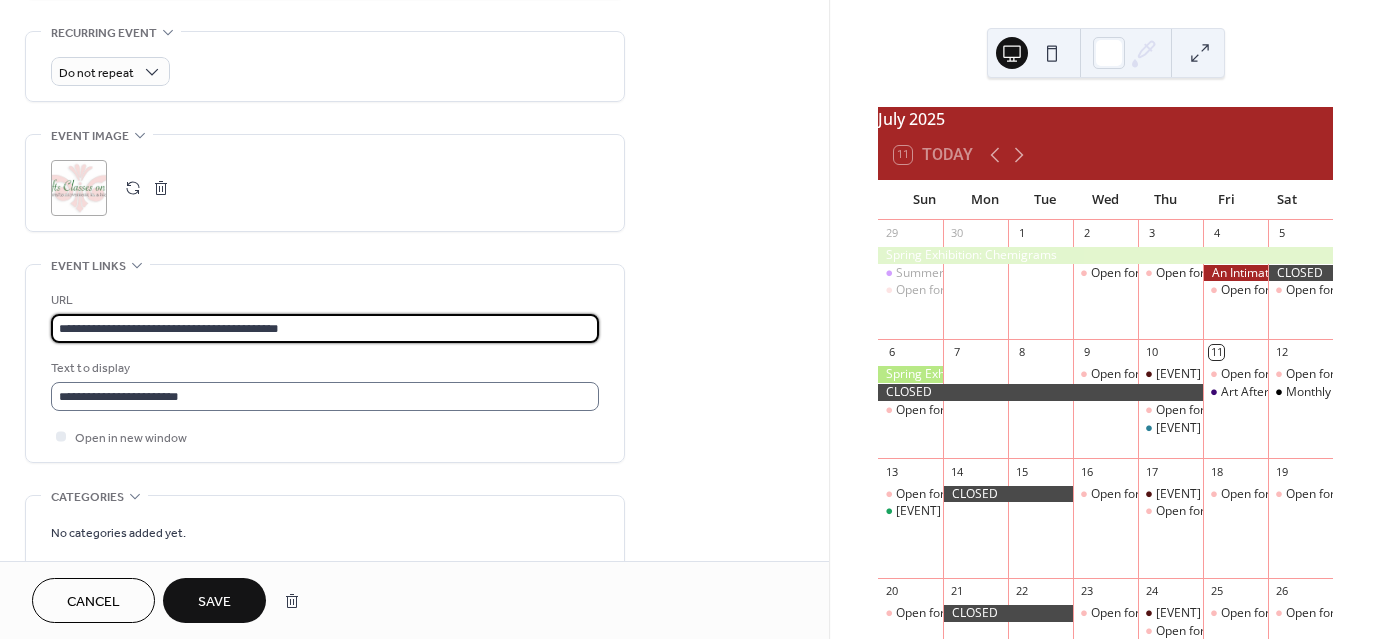 type on "**********" 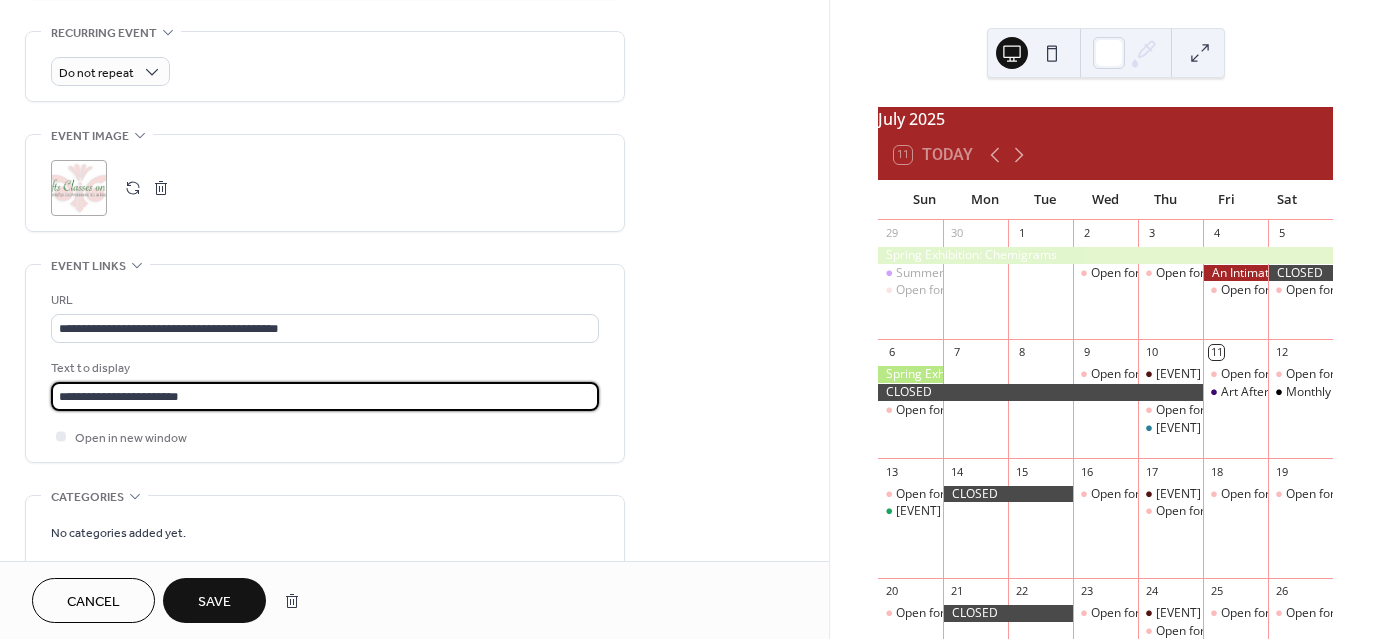 drag, startPoint x: 218, startPoint y: 395, endPoint x: 23, endPoint y: 395, distance: 195 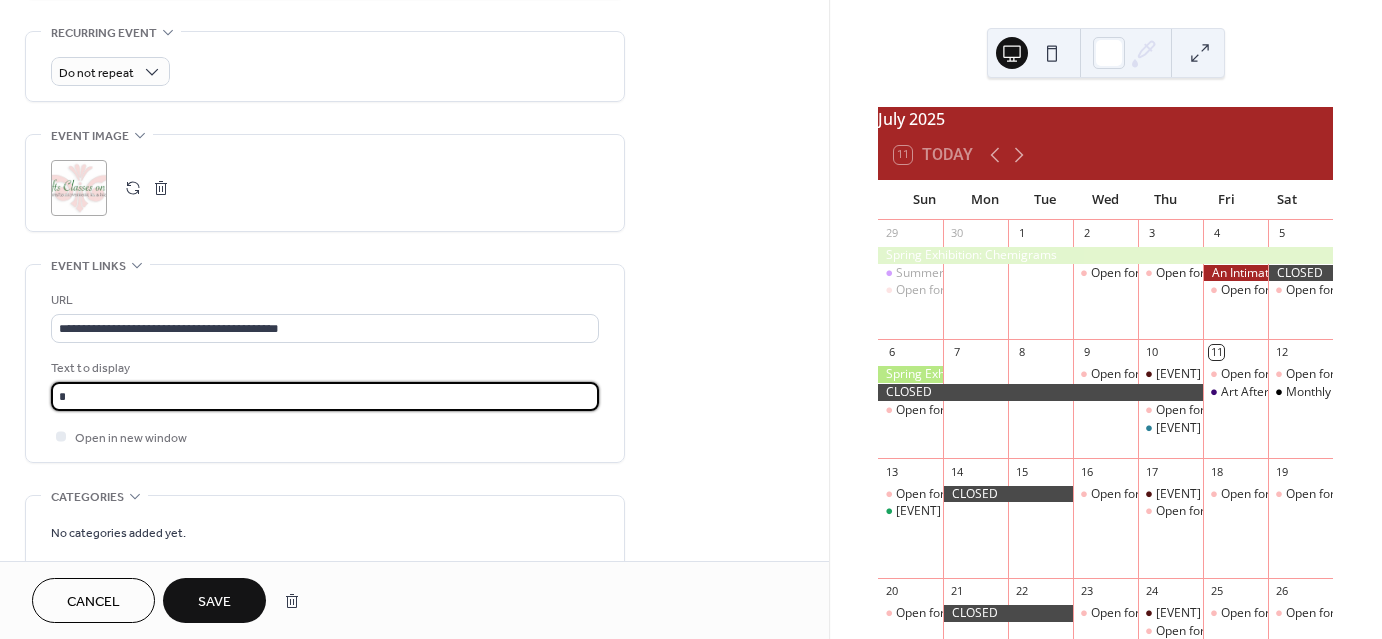 type on "********" 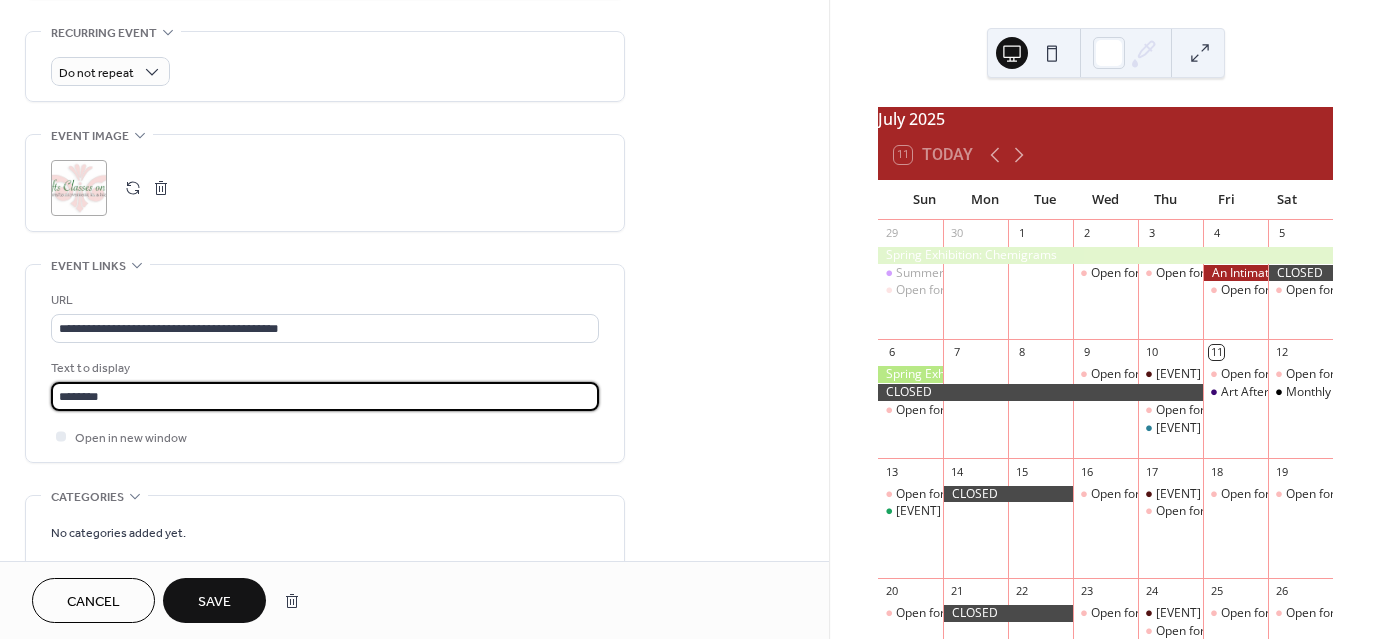 click on "Save" at bounding box center (214, 602) 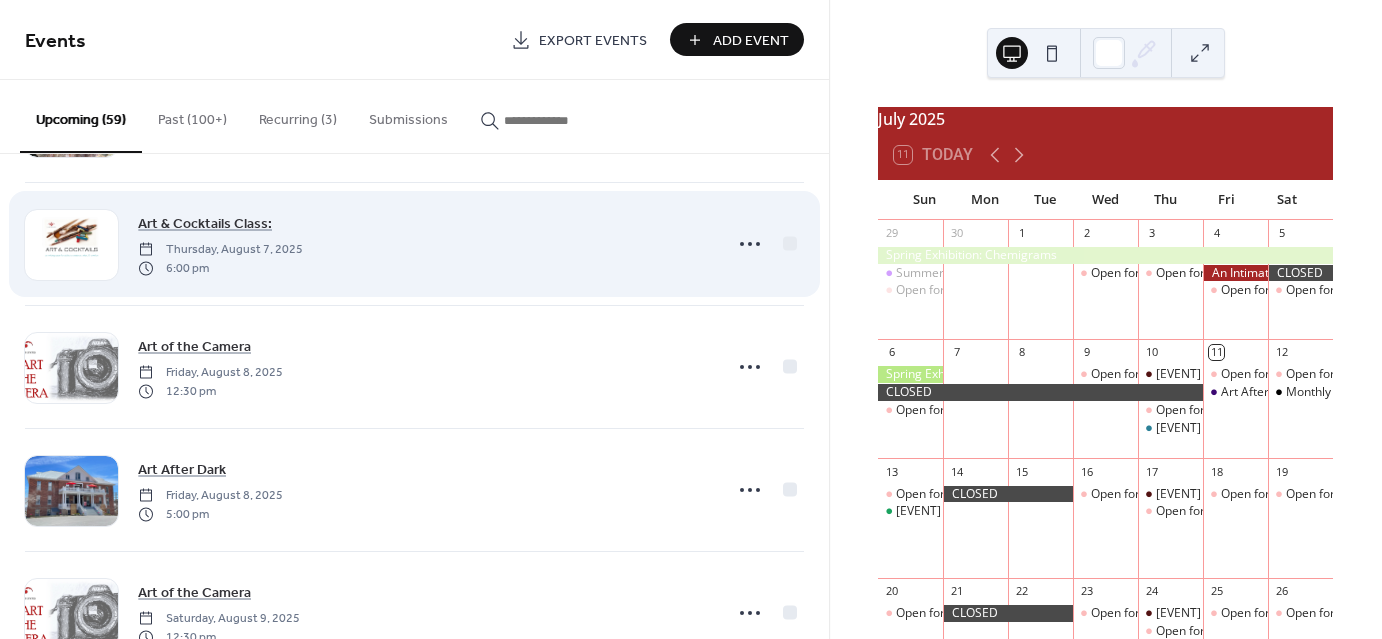 scroll, scrollTop: 490, scrollLeft: 0, axis: vertical 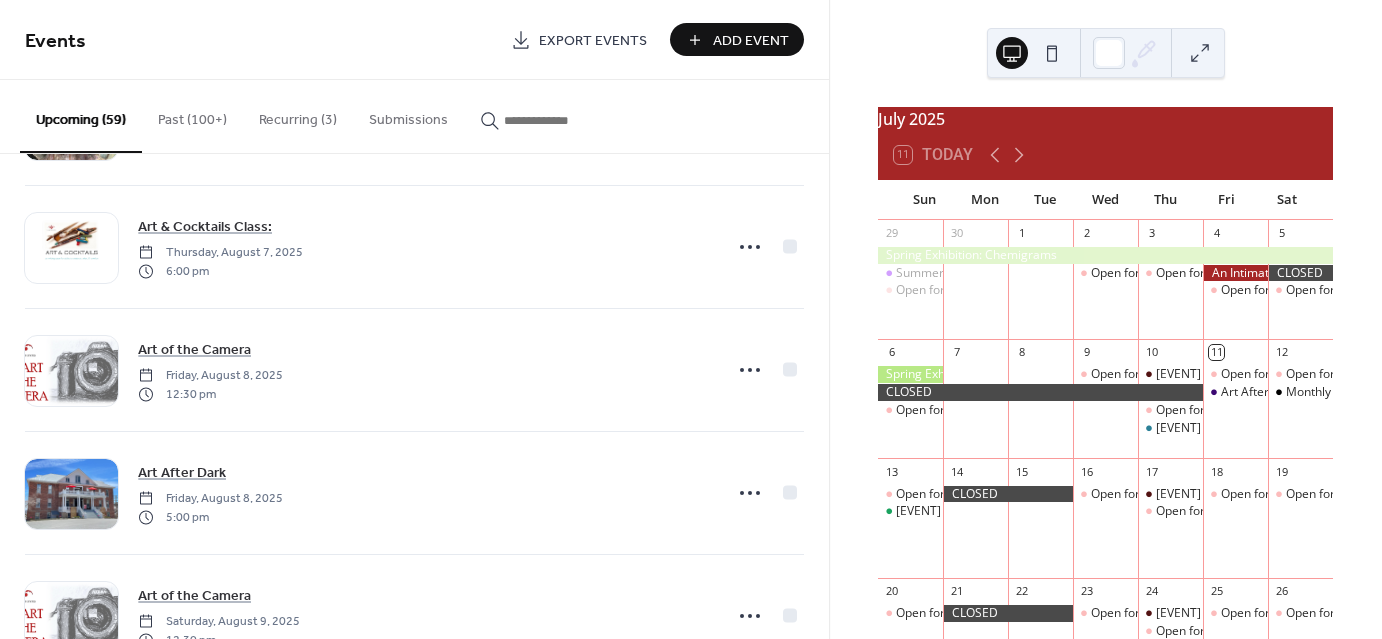 click on "Recurring  (3)" at bounding box center [298, 115] 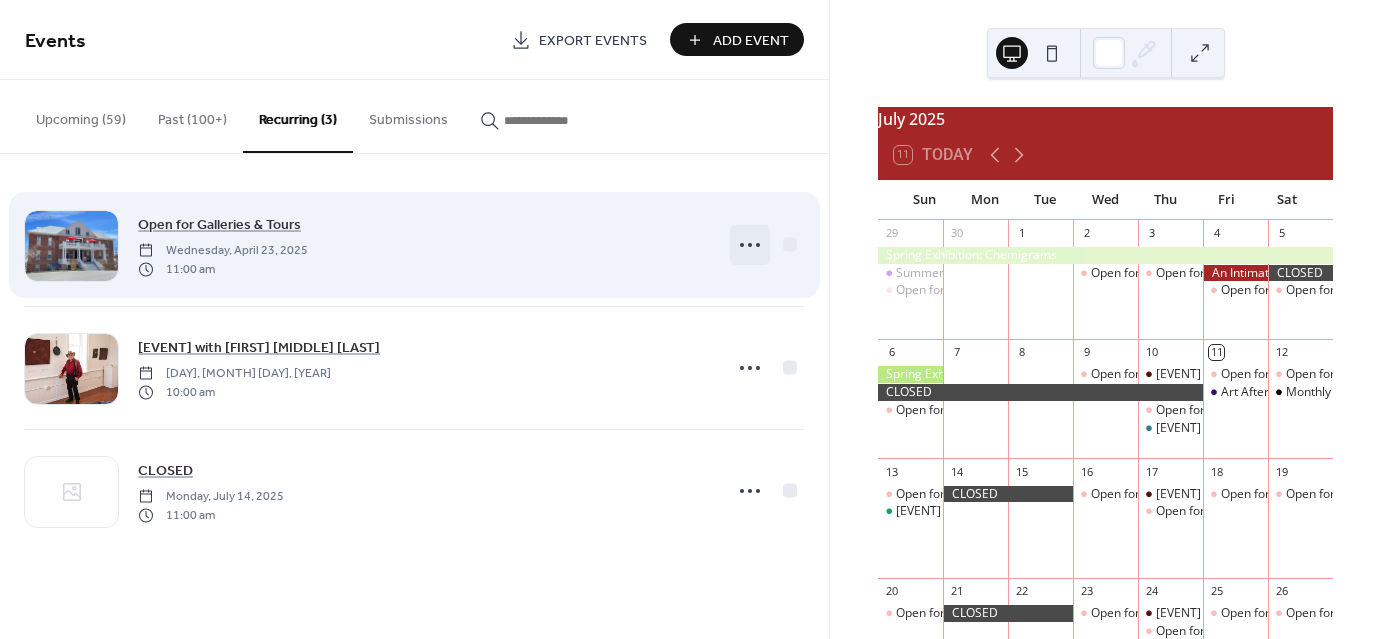 click 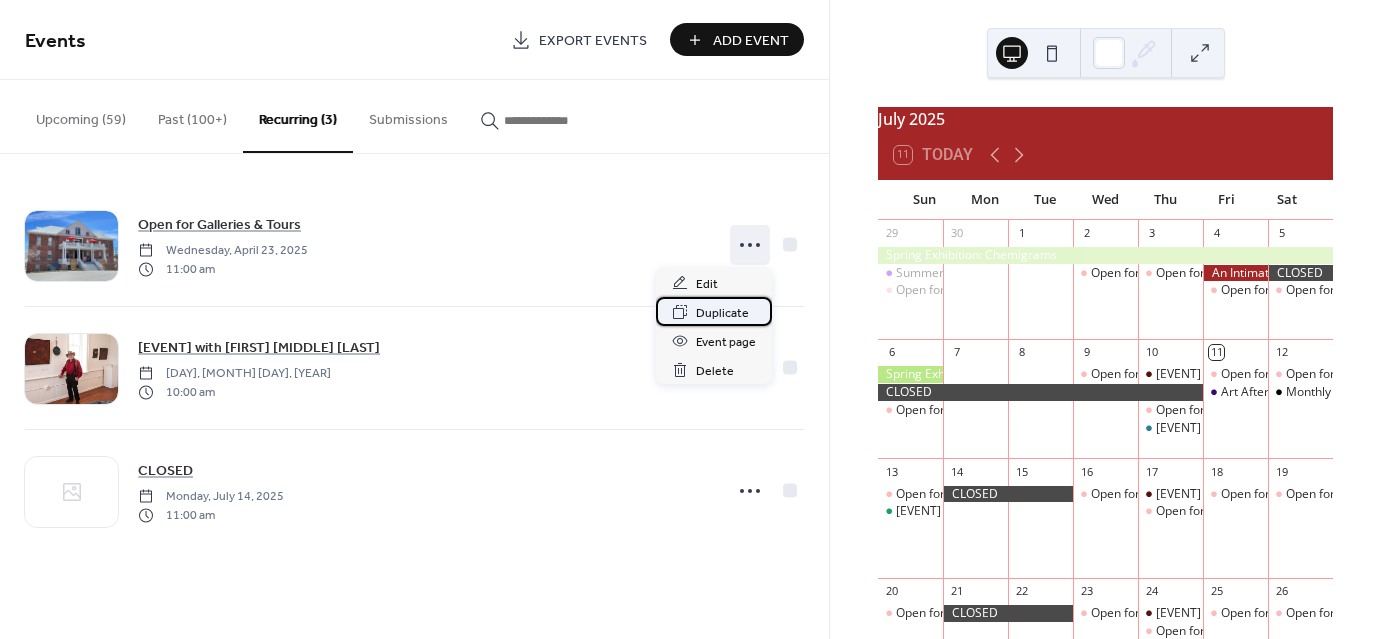 click on "Duplicate" at bounding box center [722, 313] 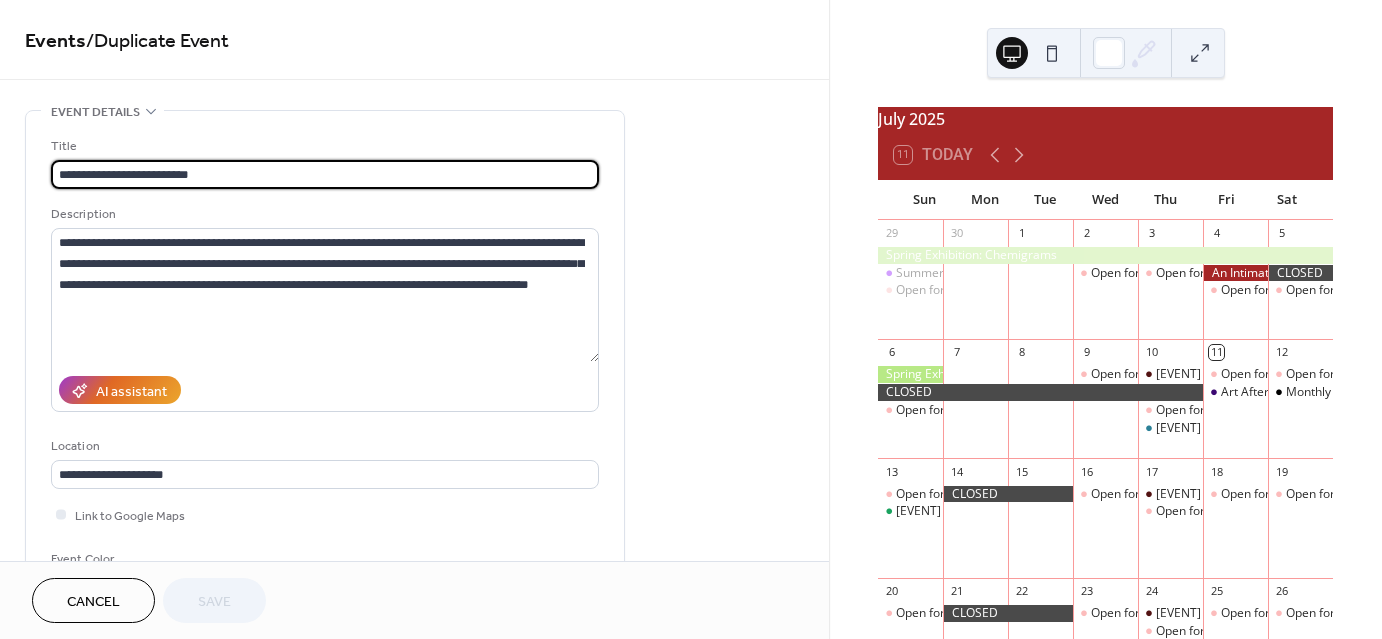 type on "**********" 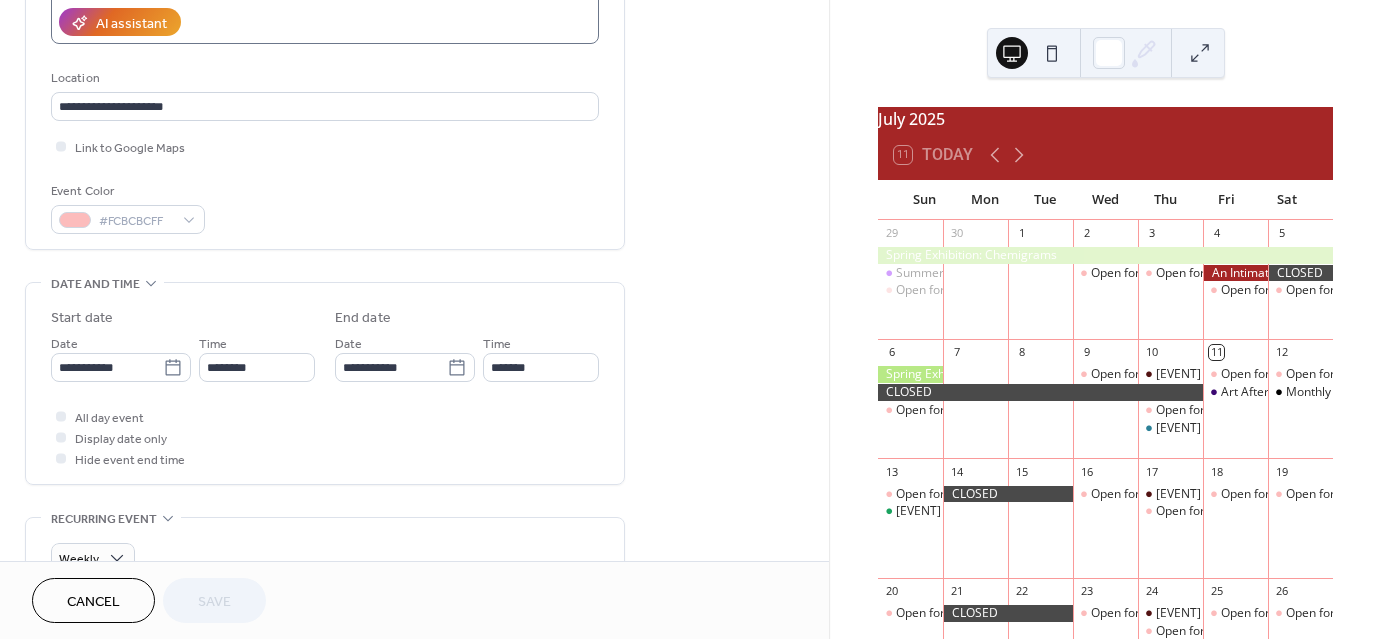 scroll, scrollTop: 380, scrollLeft: 0, axis: vertical 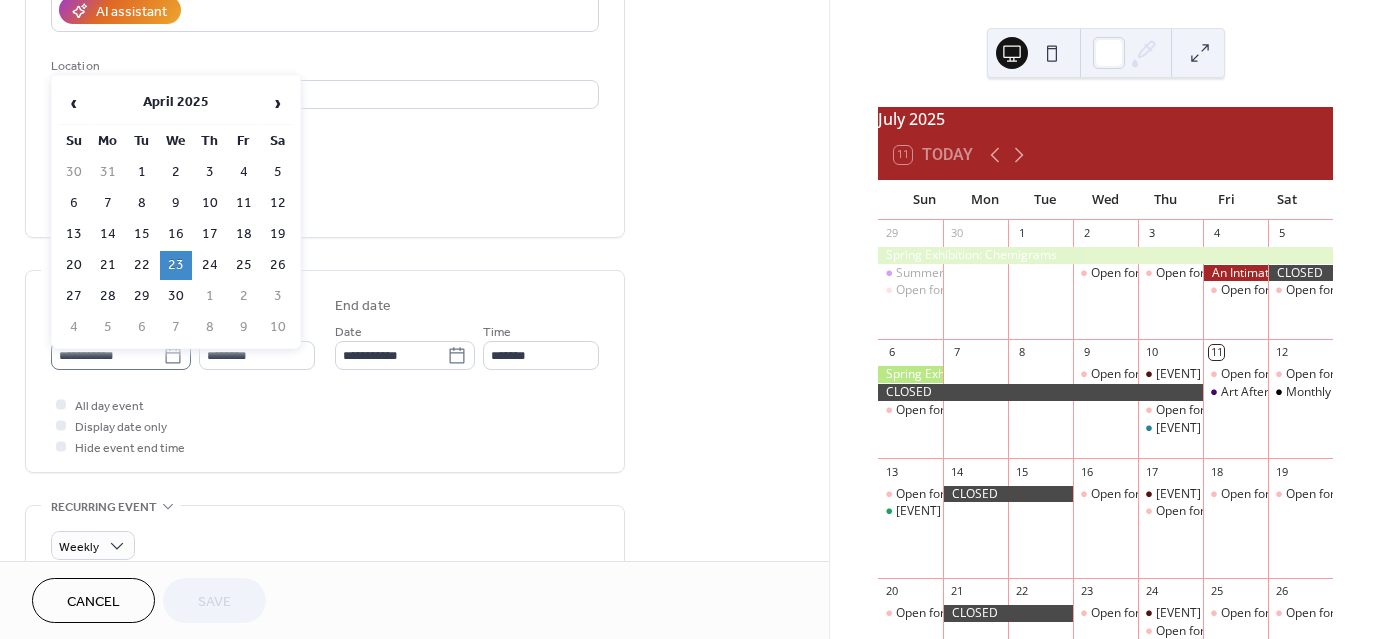 click 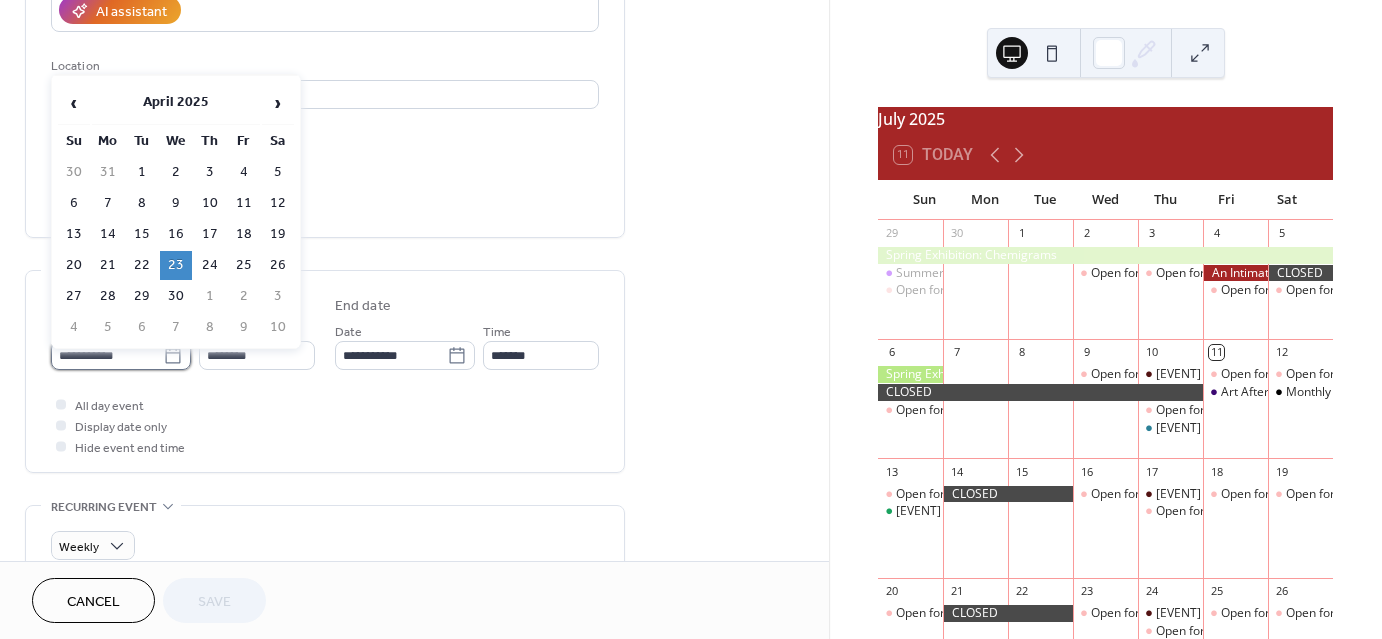 click on "**********" at bounding box center (107, 355) 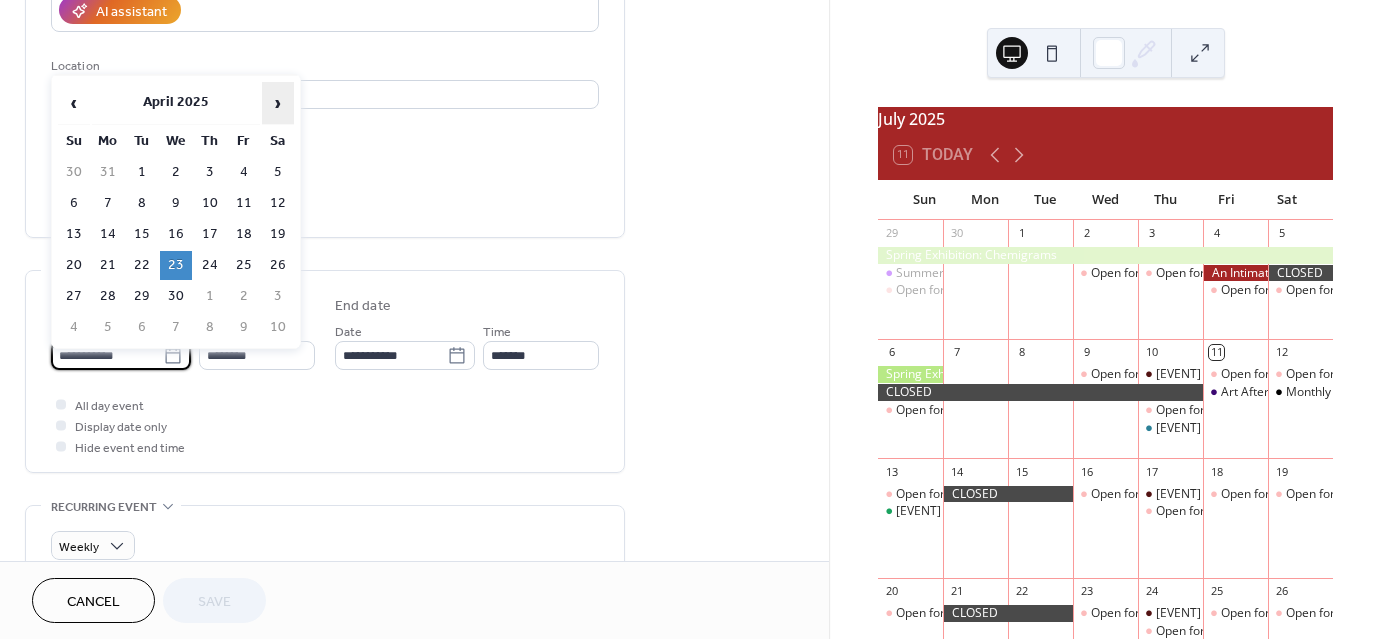 click on "›" at bounding box center [278, 103] 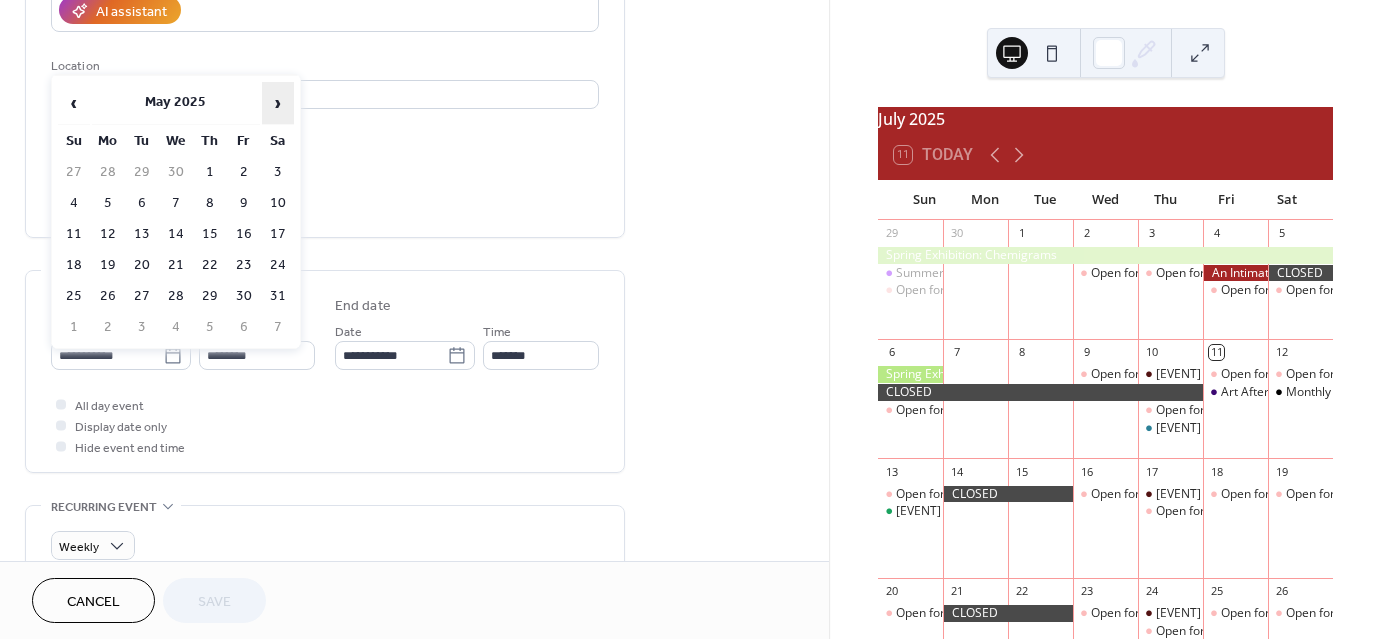 click on "›" at bounding box center [278, 103] 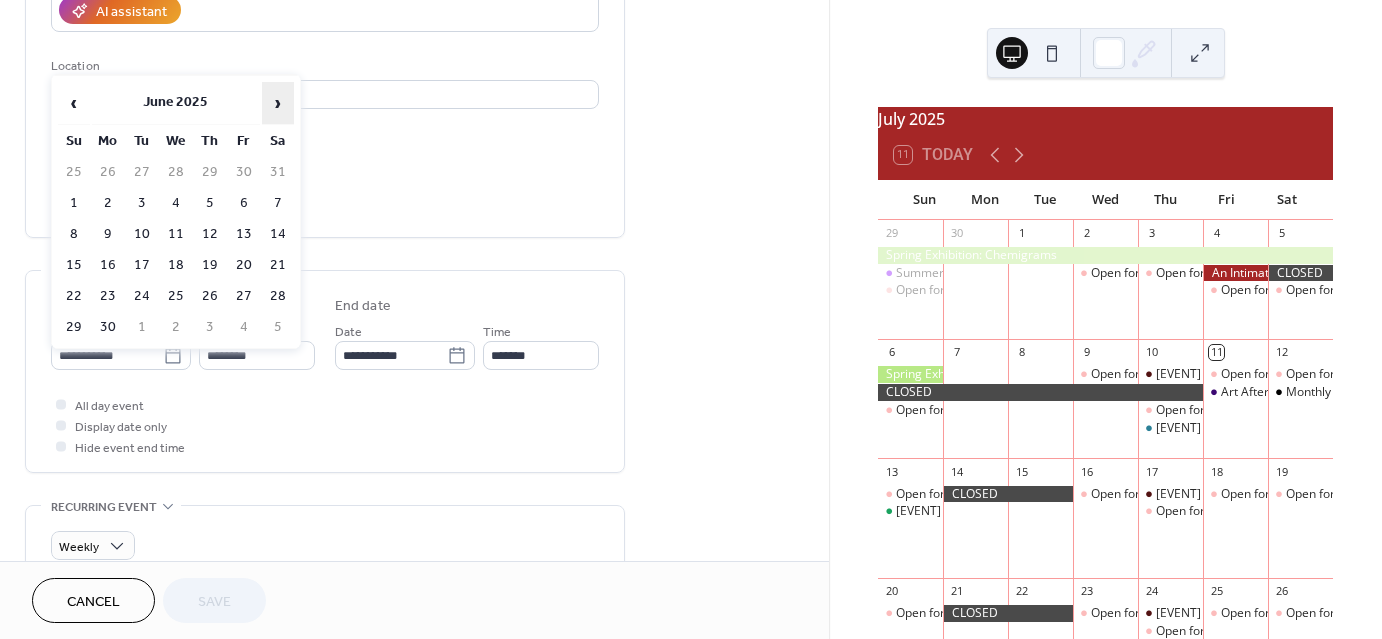 click on "›" at bounding box center (278, 103) 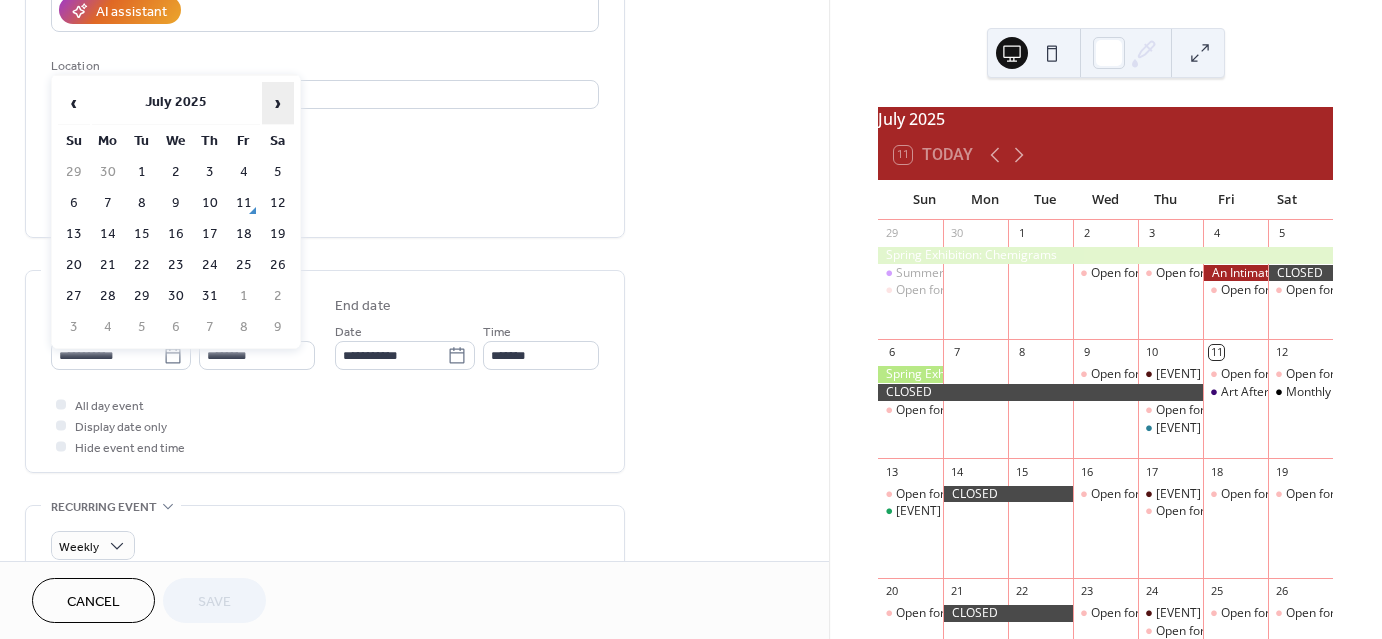 click on "›" at bounding box center (278, 103) 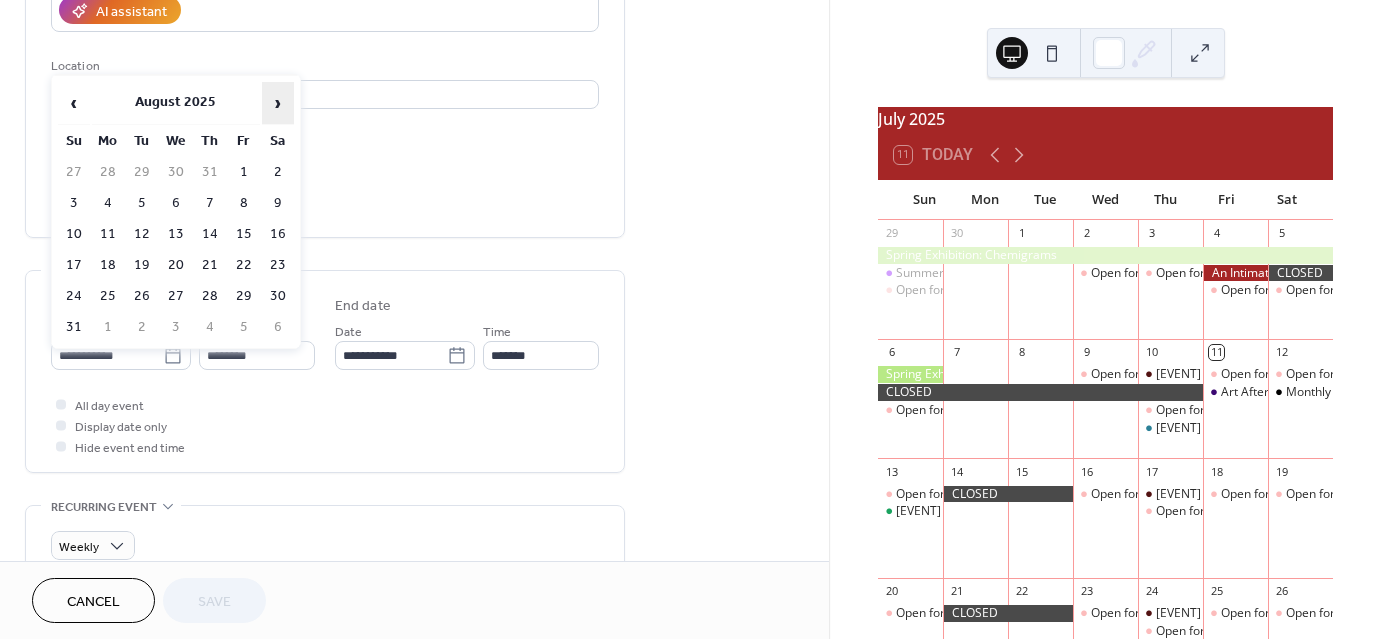 click on "›" at bounding box center (278, 103) 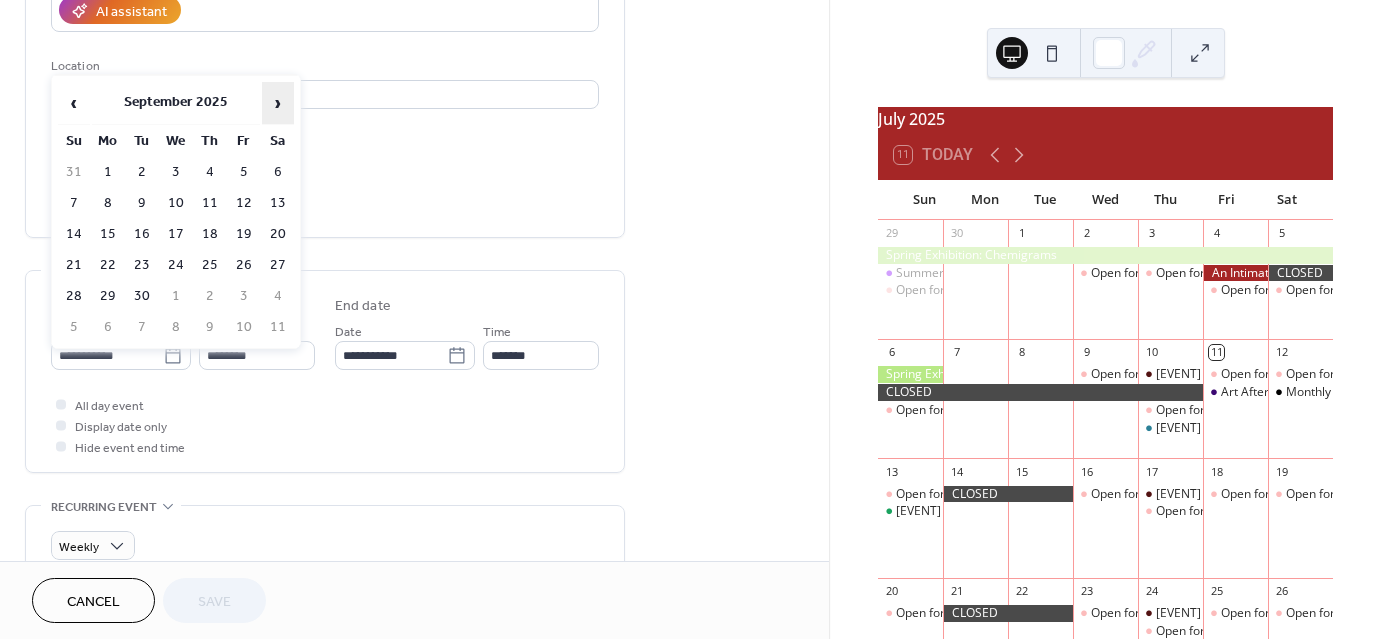 click on "›" at bounding box center (278, 103) 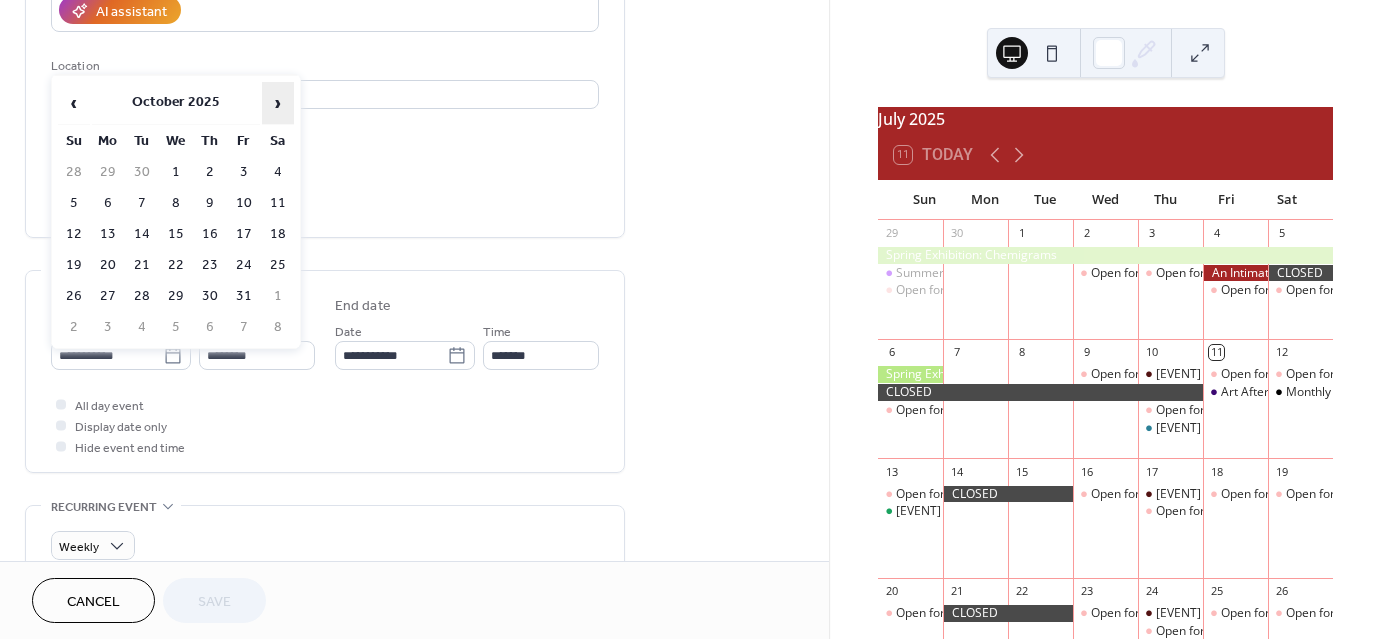 click on "›" at bounding box center (278, 103) 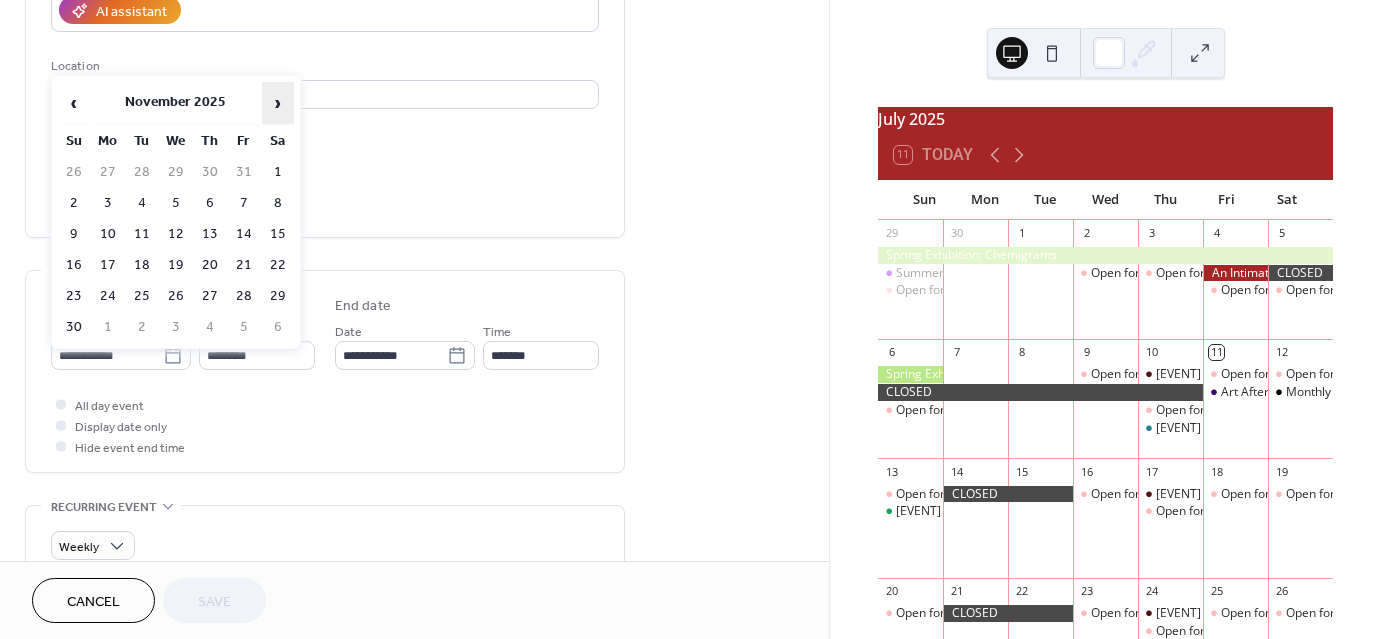 click on "›" at bounding box center [278, 103] 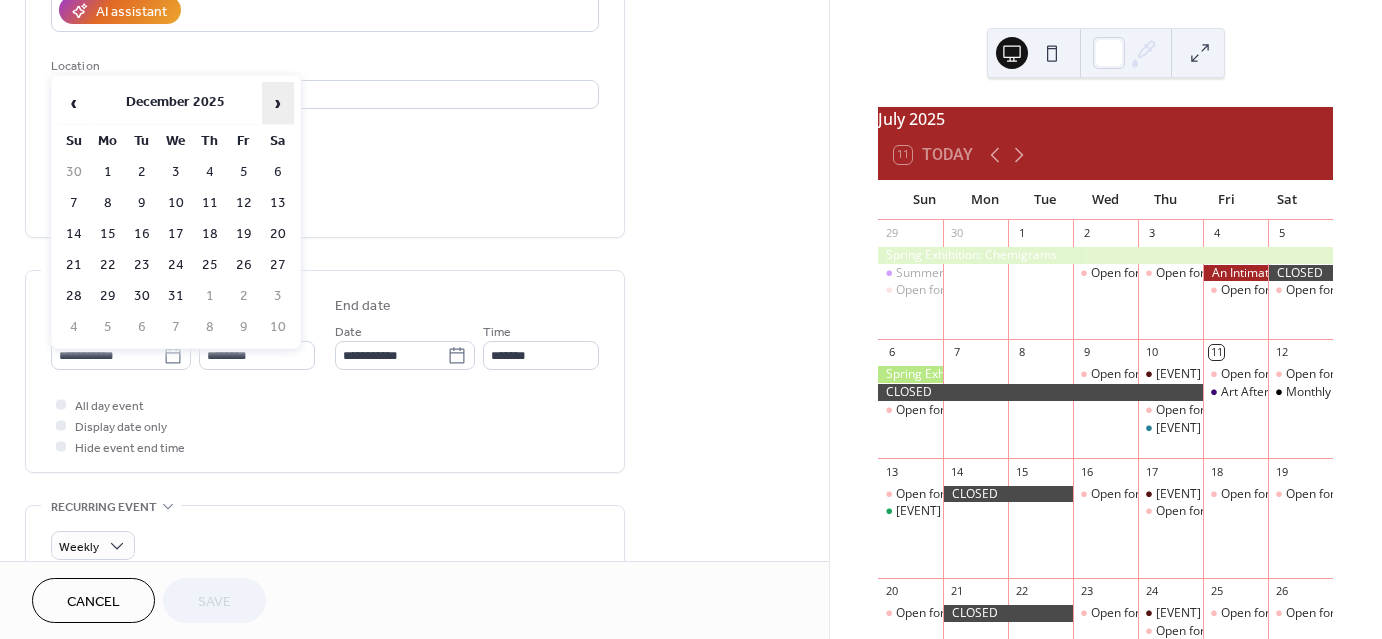 click on "›" at bounding box center [278, 103] 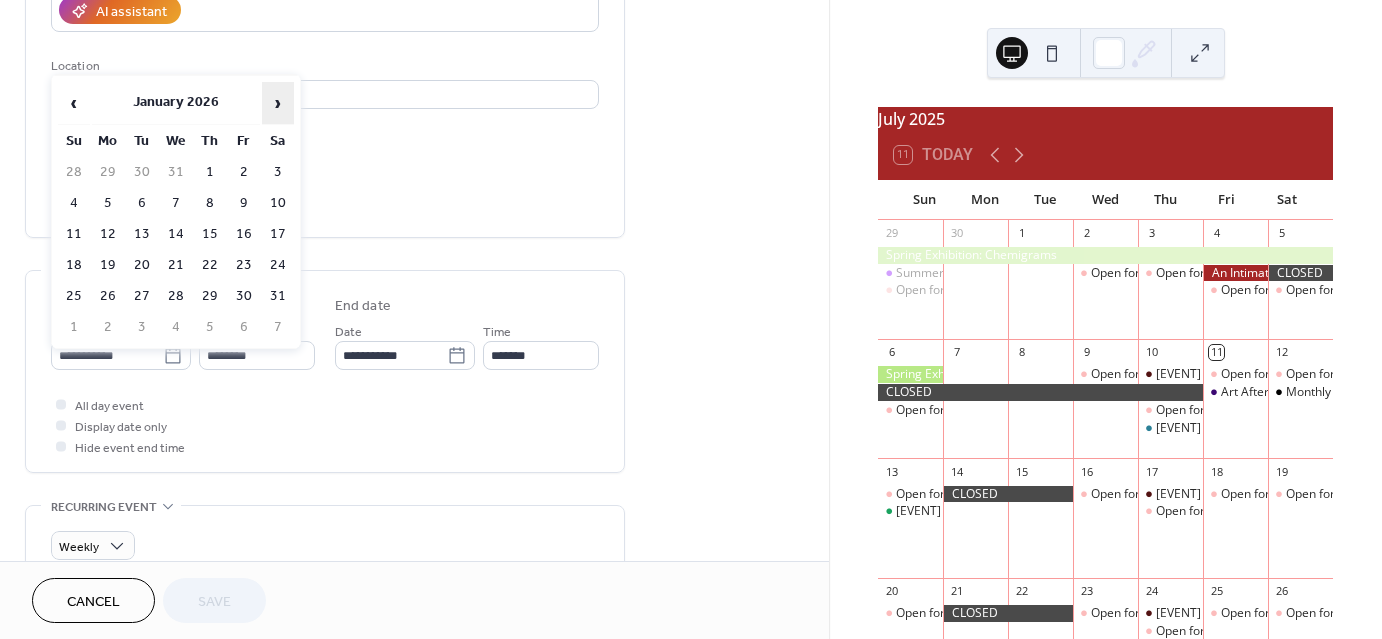 click on "›" at bounding box center [278, 103] 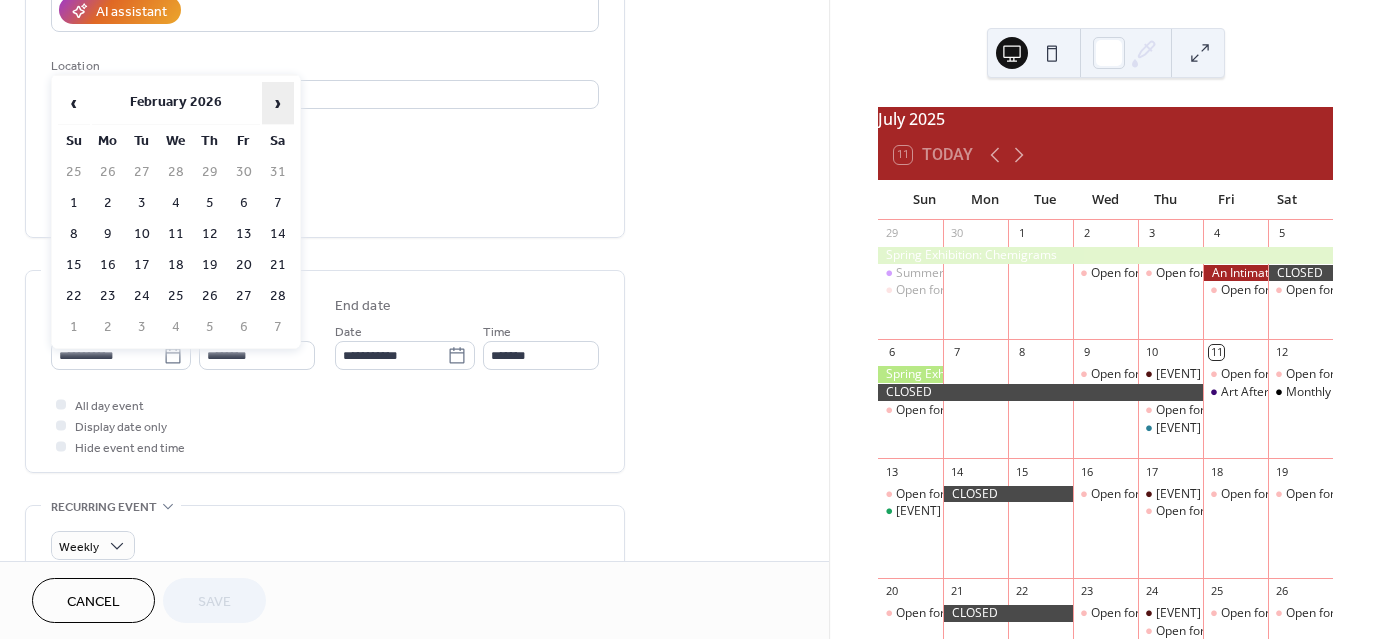 click on "›" at bounding box center (278, 103) 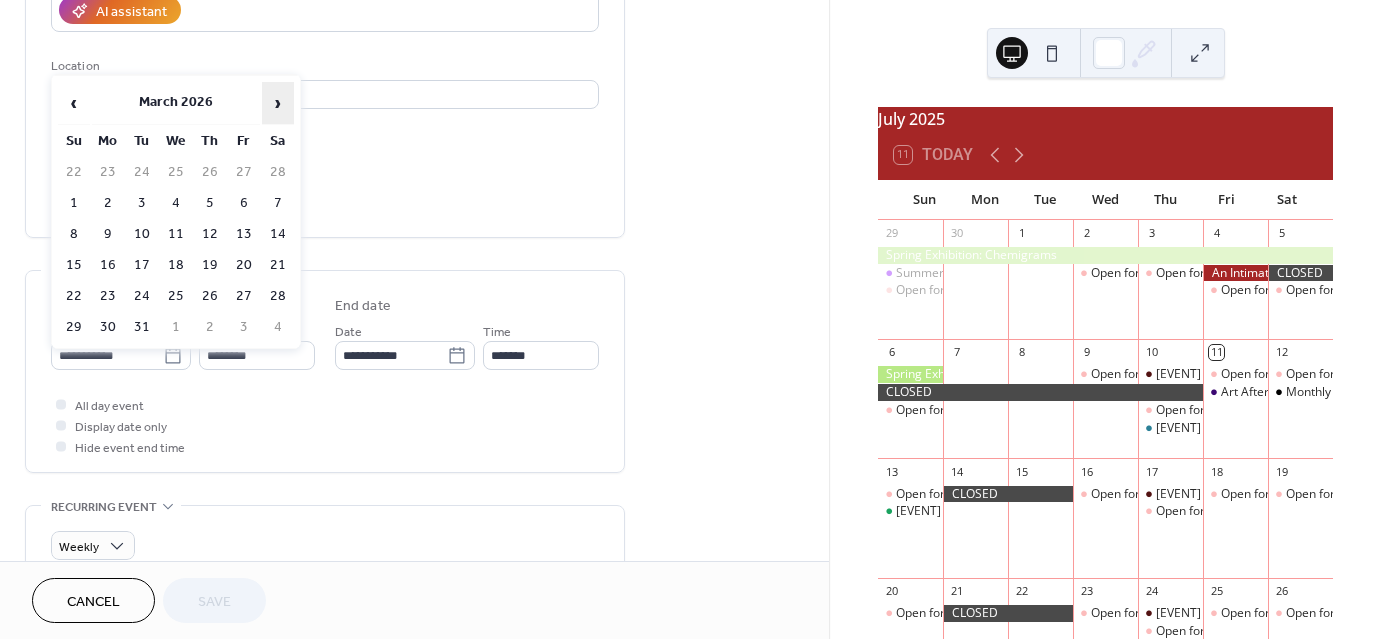 click on "›" at bounding box center (278, 103) 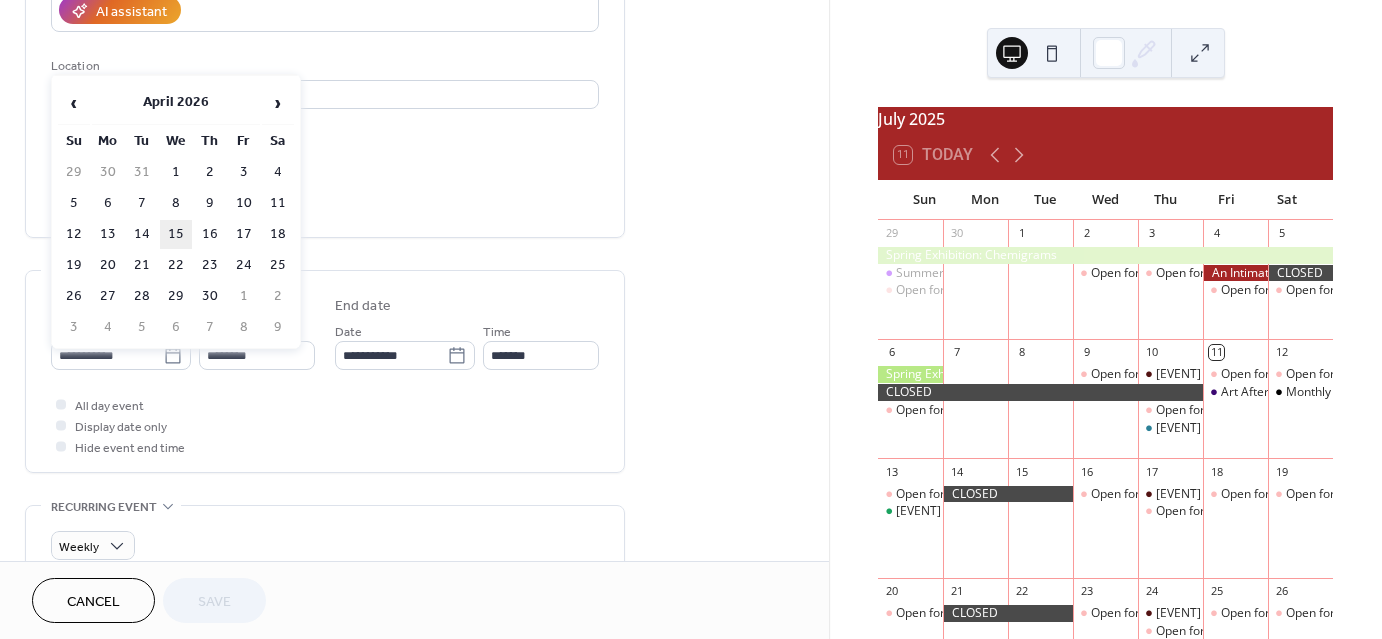 click on "15" at bounding box center (176, 234) 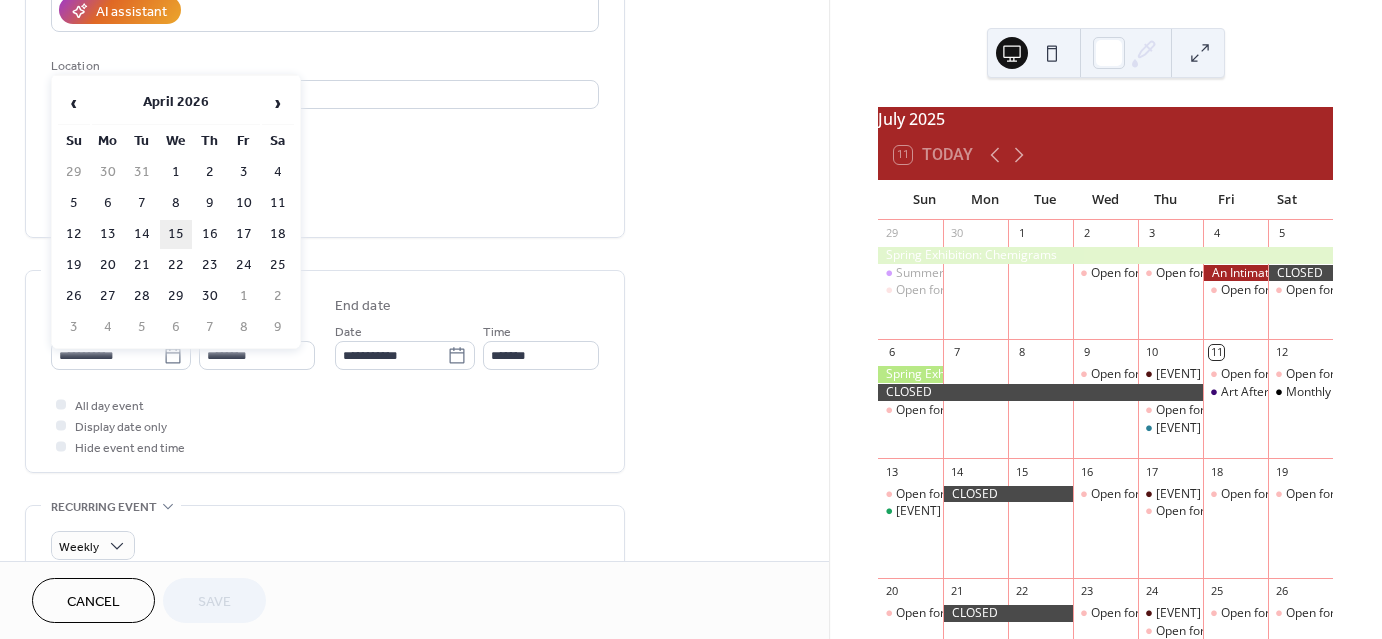 type on "**********" 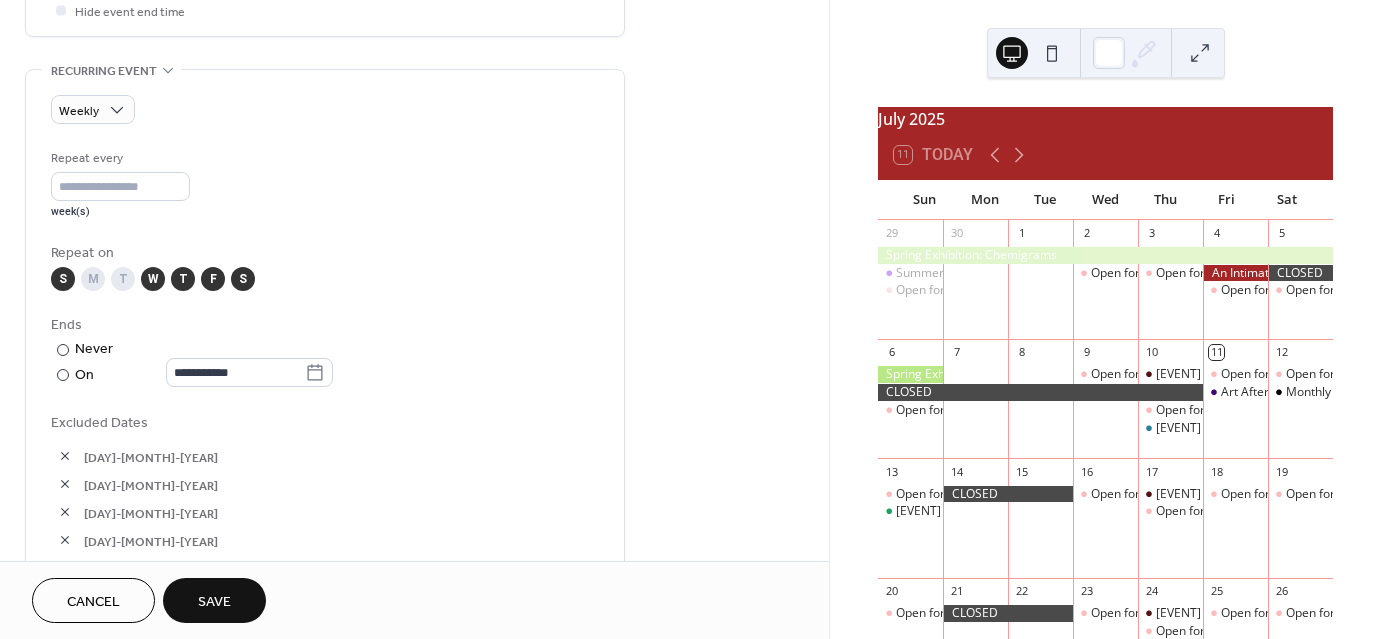 scroll, scrollTop: 816, scrollLeft: 0, axis: vertical 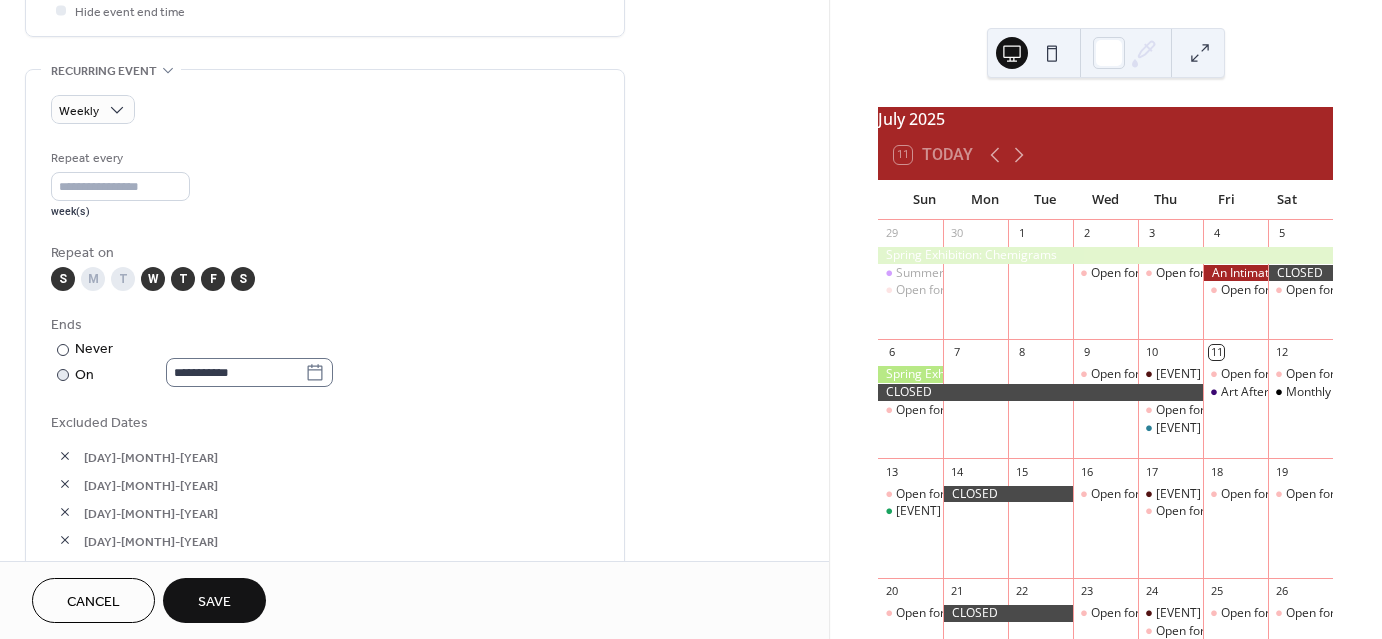 click 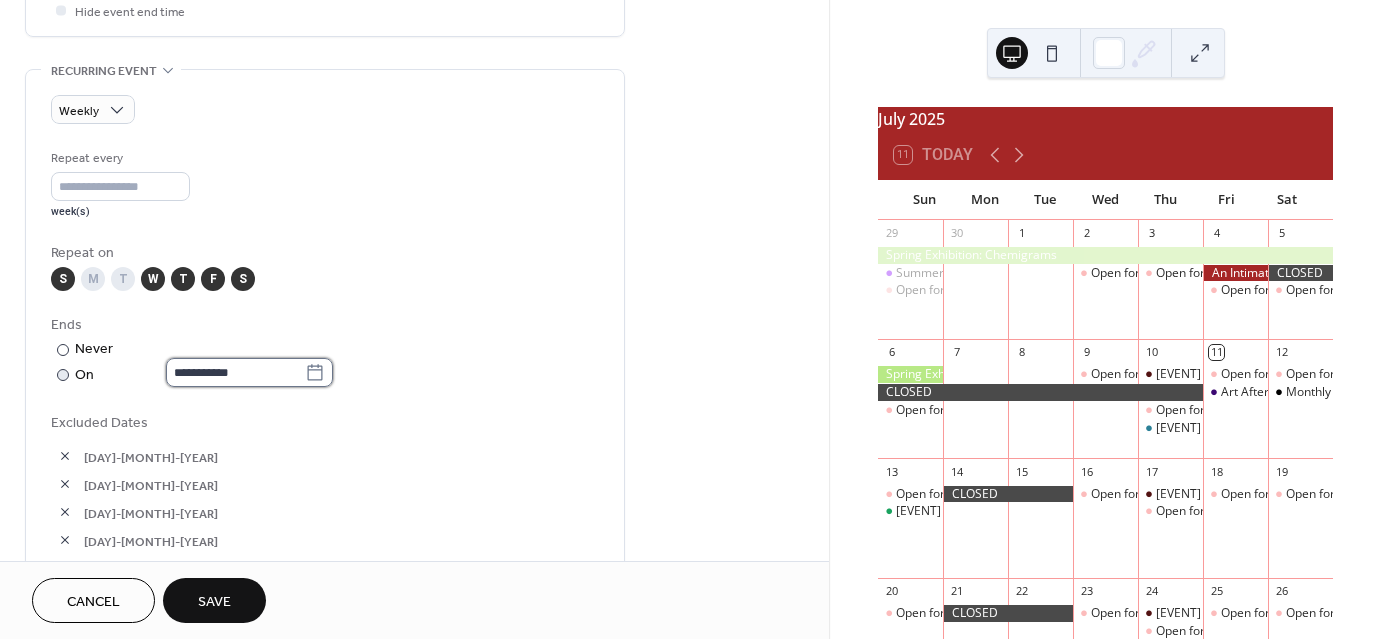 click on "**********" at bounding box center (235, 372) 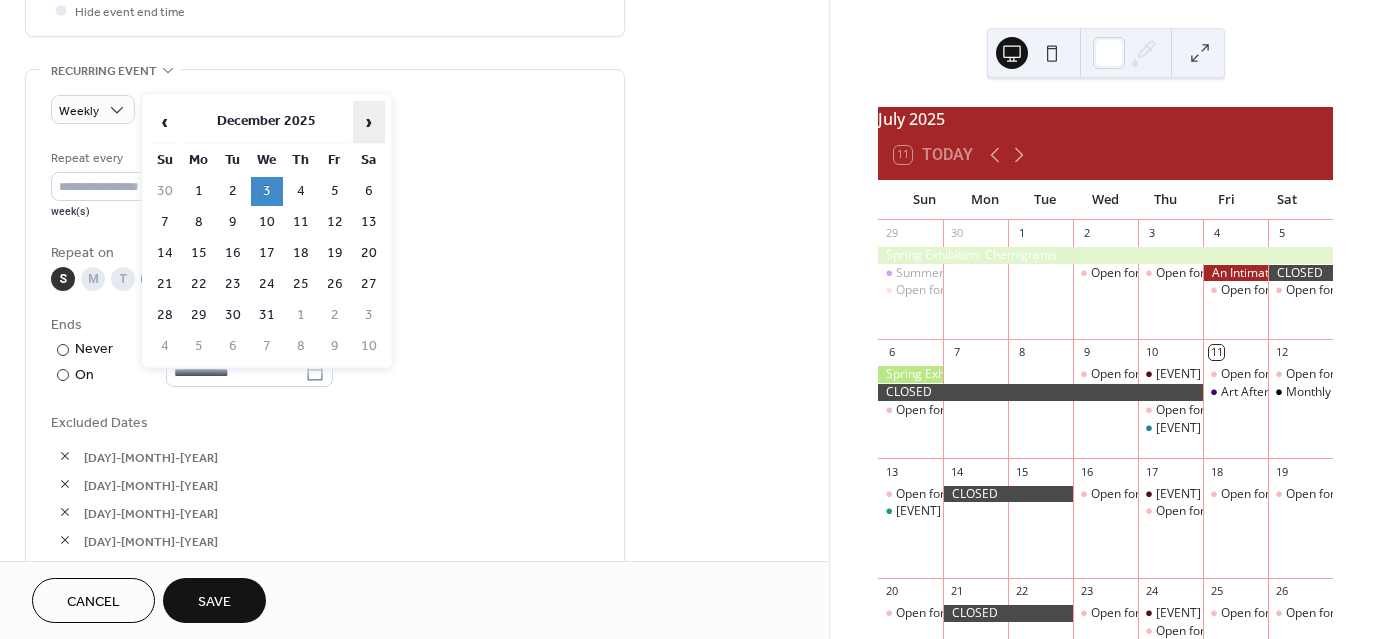 click on "›" at bounding box center (369, 122) 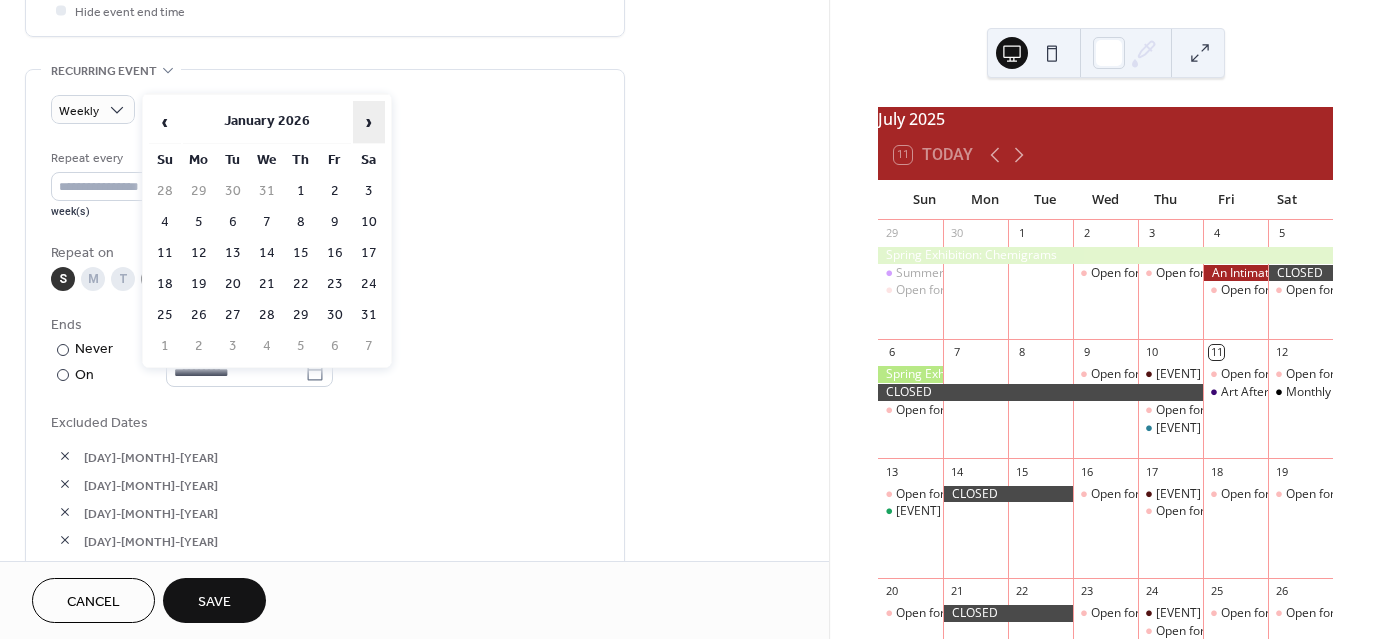 click on "›" at bounding box center [369, 122] 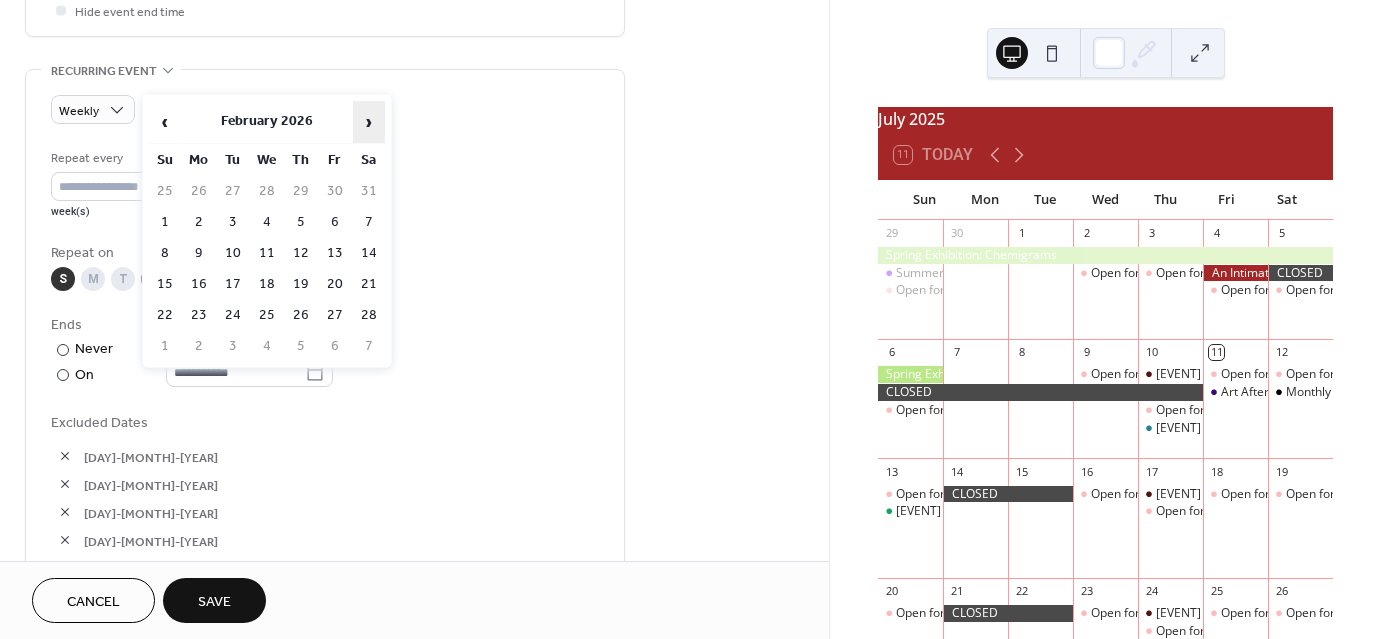 click on "›" at bounding box center [369, 122] 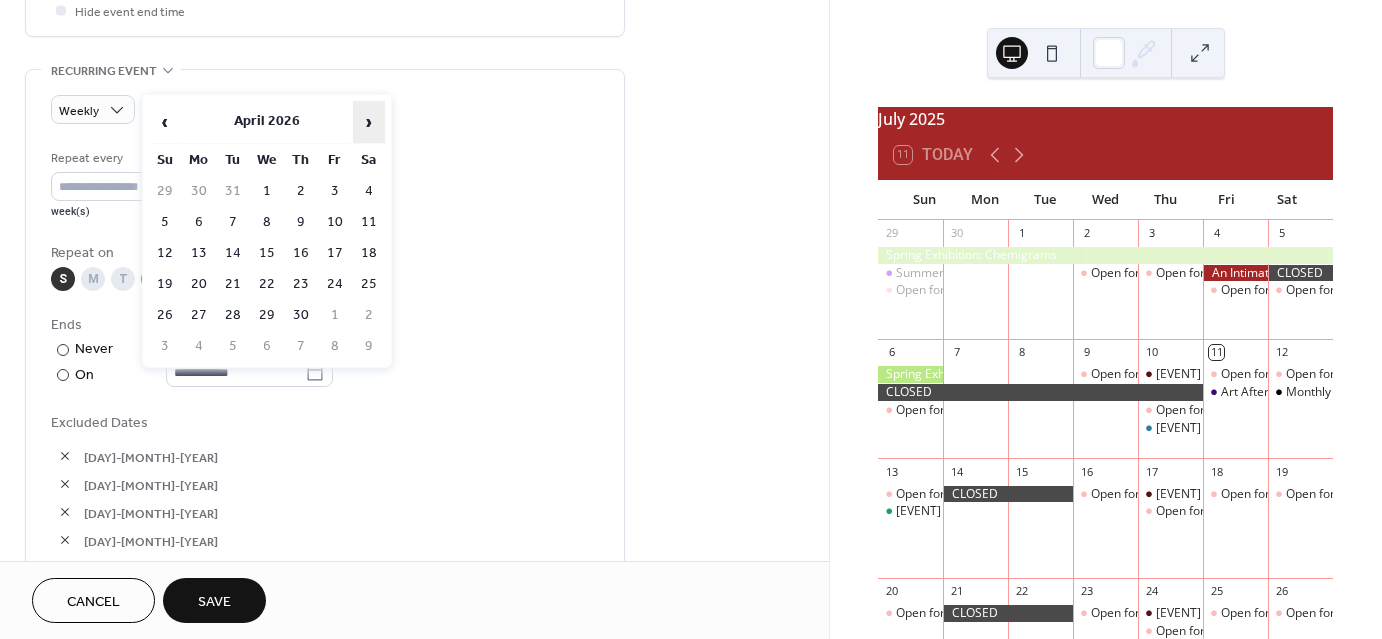 click on "›" at bounding box center [369, 122] 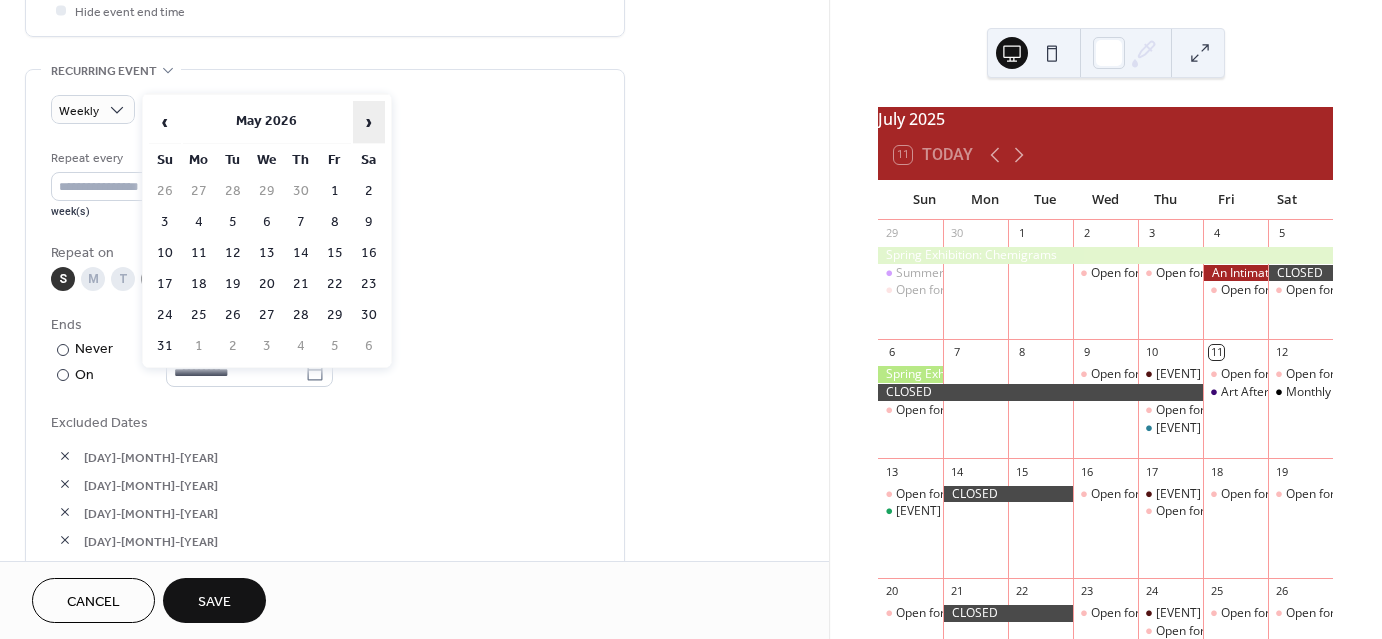 click on "›" at bounding box center [369, 122] 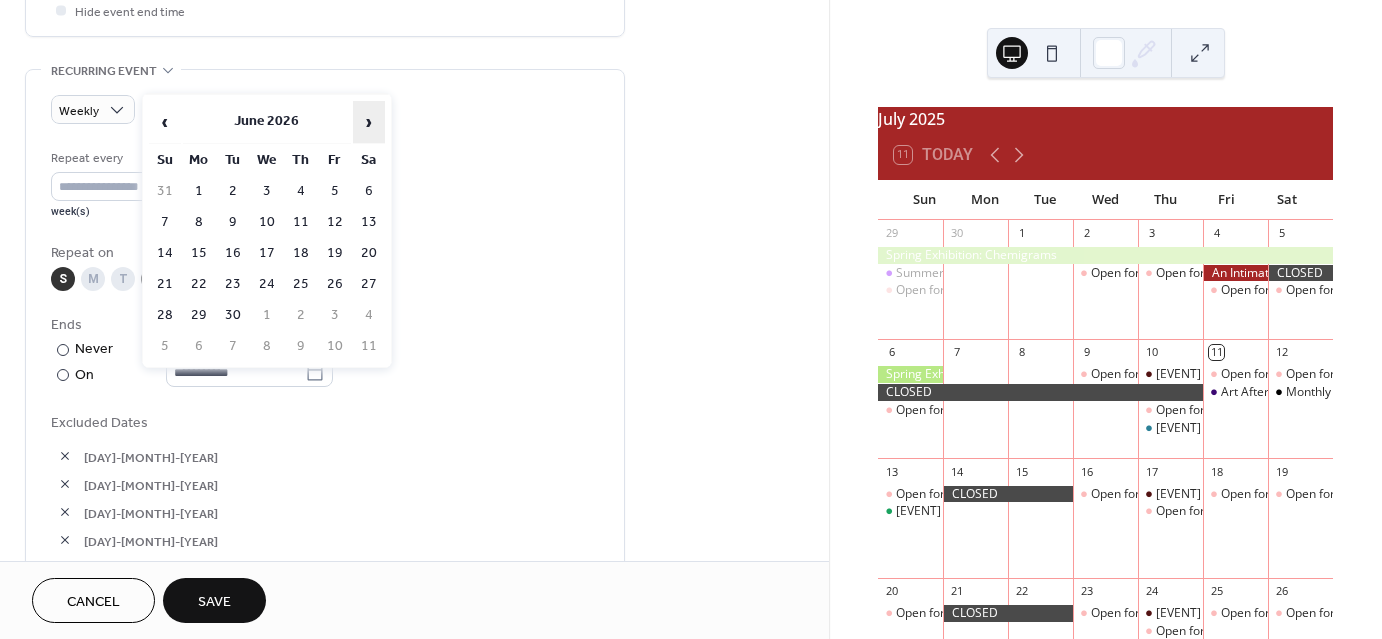 click on "›" at bounding box center [369, 122] 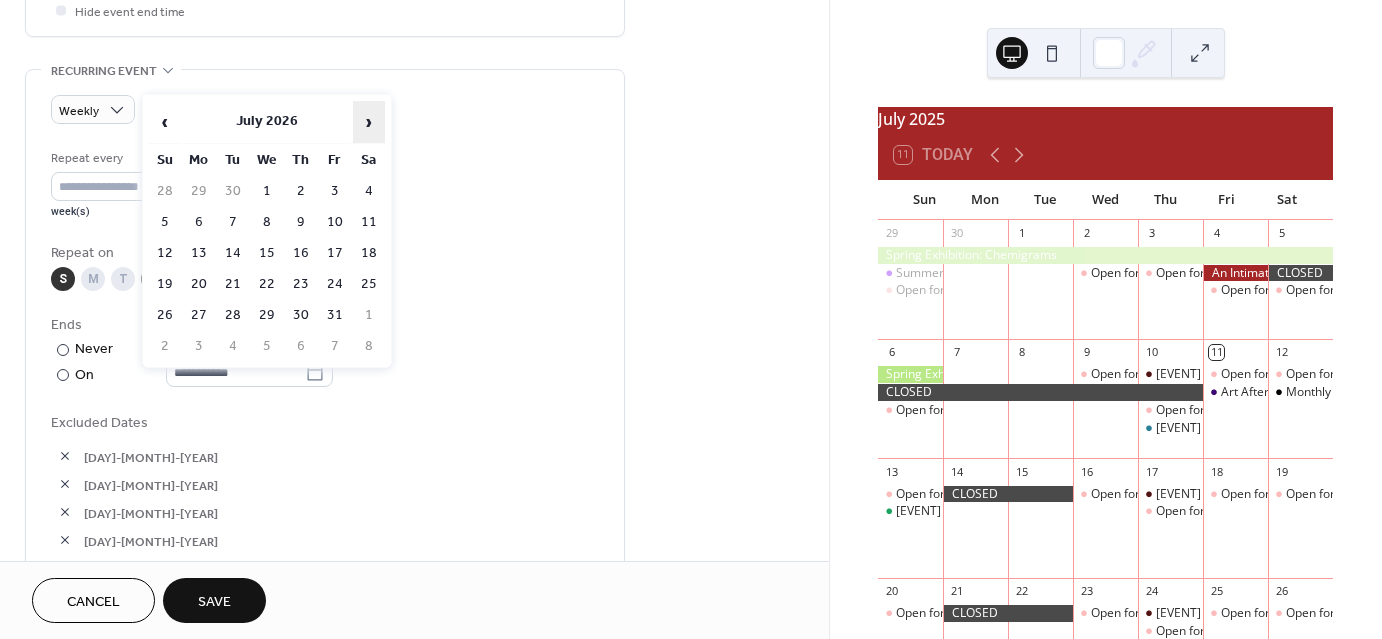 click on "›" at bounding box center [369, 122] 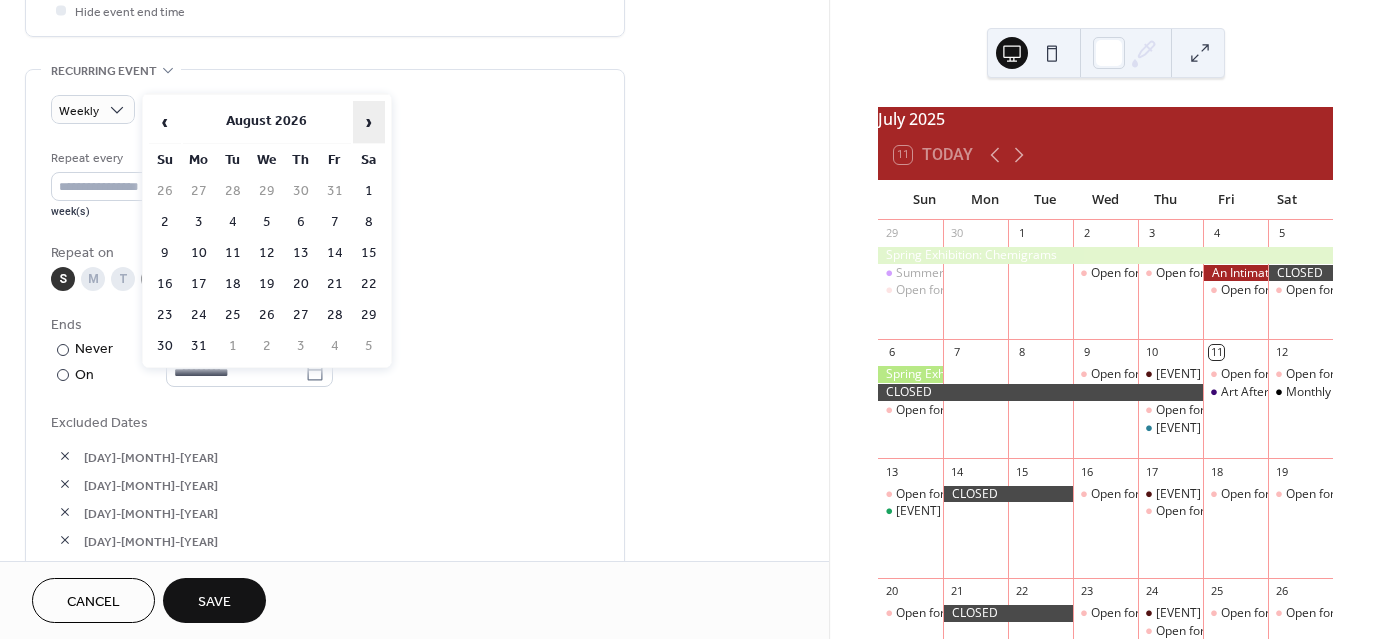 click on "›" at bounding box center [369, 122] 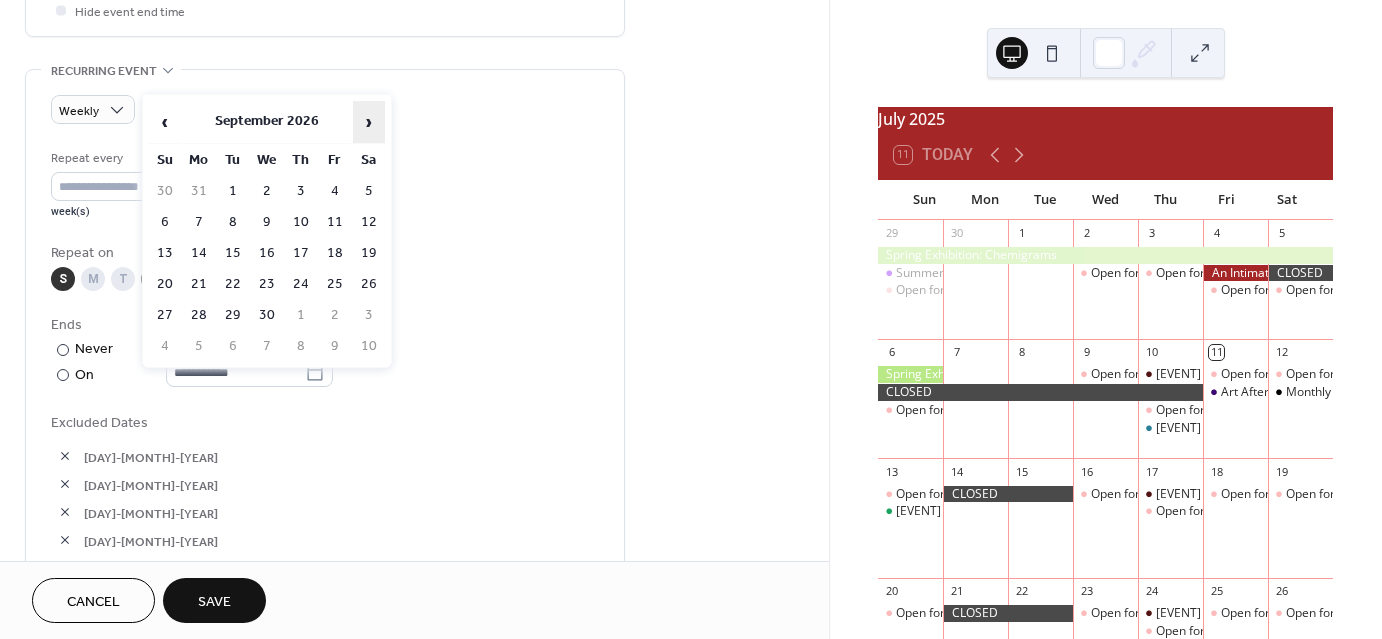 click on "›" at bounding box center [369, 122] 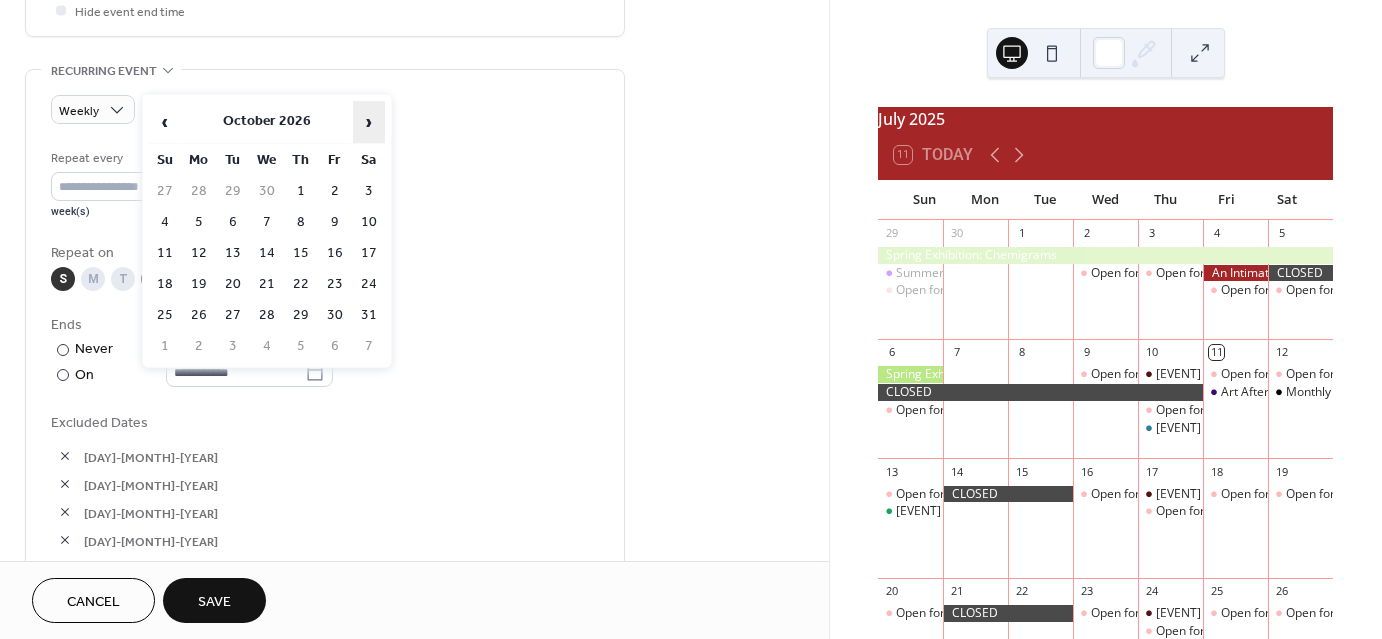 click on "›" at bounding box center [369, 122] 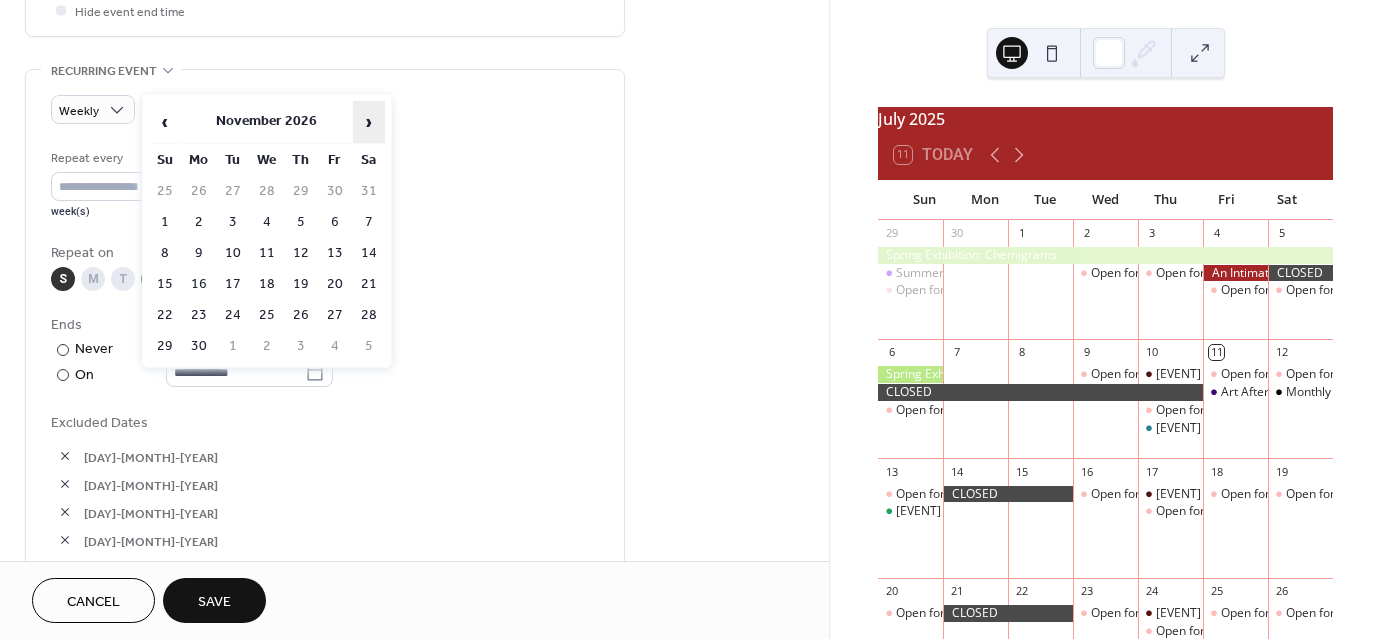 click on "›" at bounding box center [369, 122] 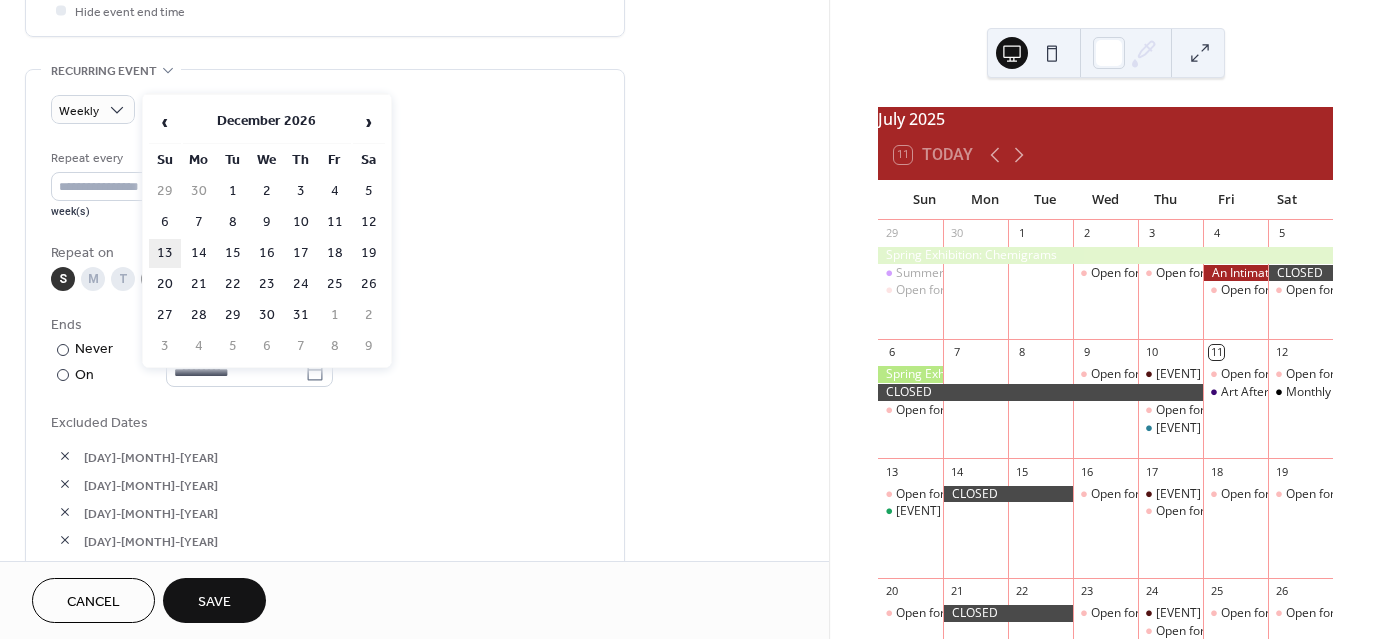 click on "13" at bounding box center [165, 253] 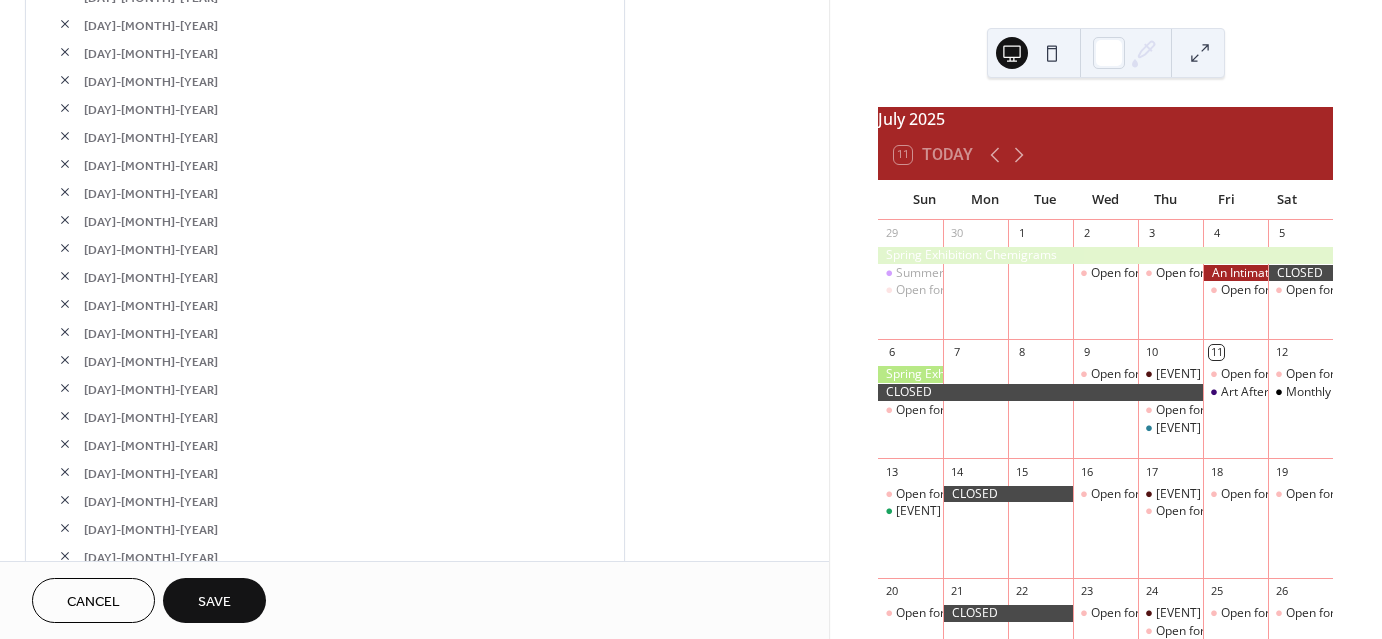 scroll, scrollTop: 1279, scrollLeft: 0, axis: vertical 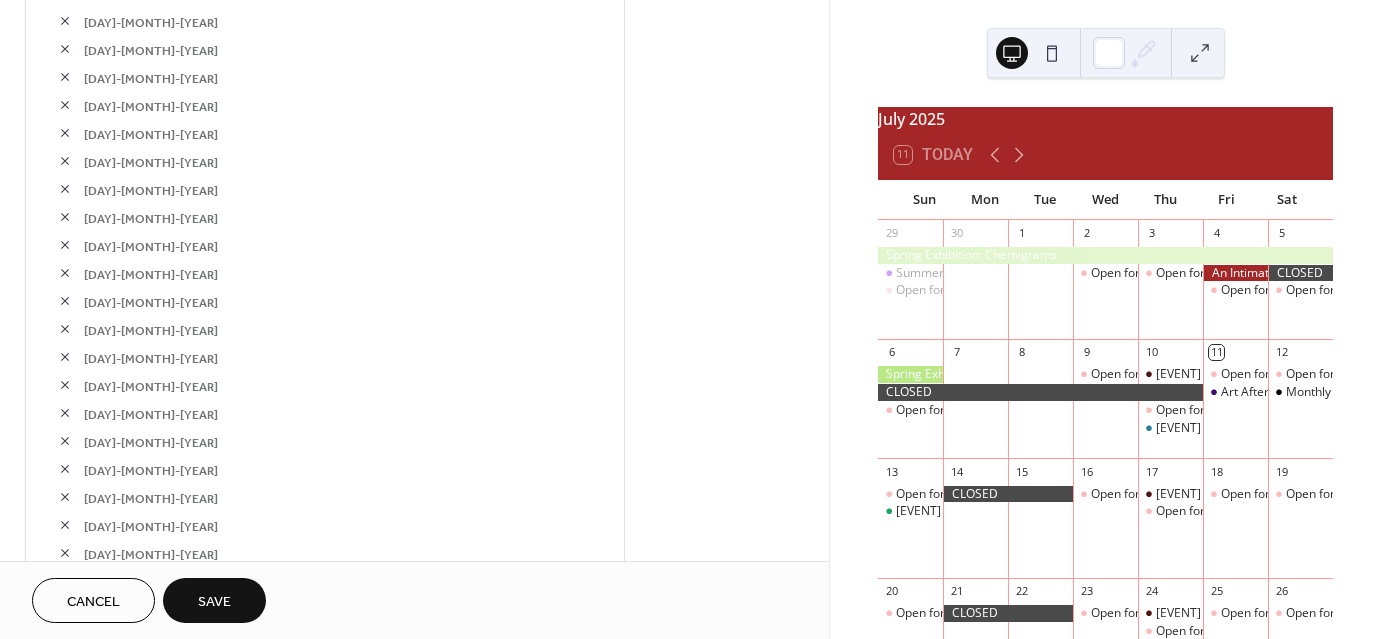 click on "Save" at bounding box center (214, 602) 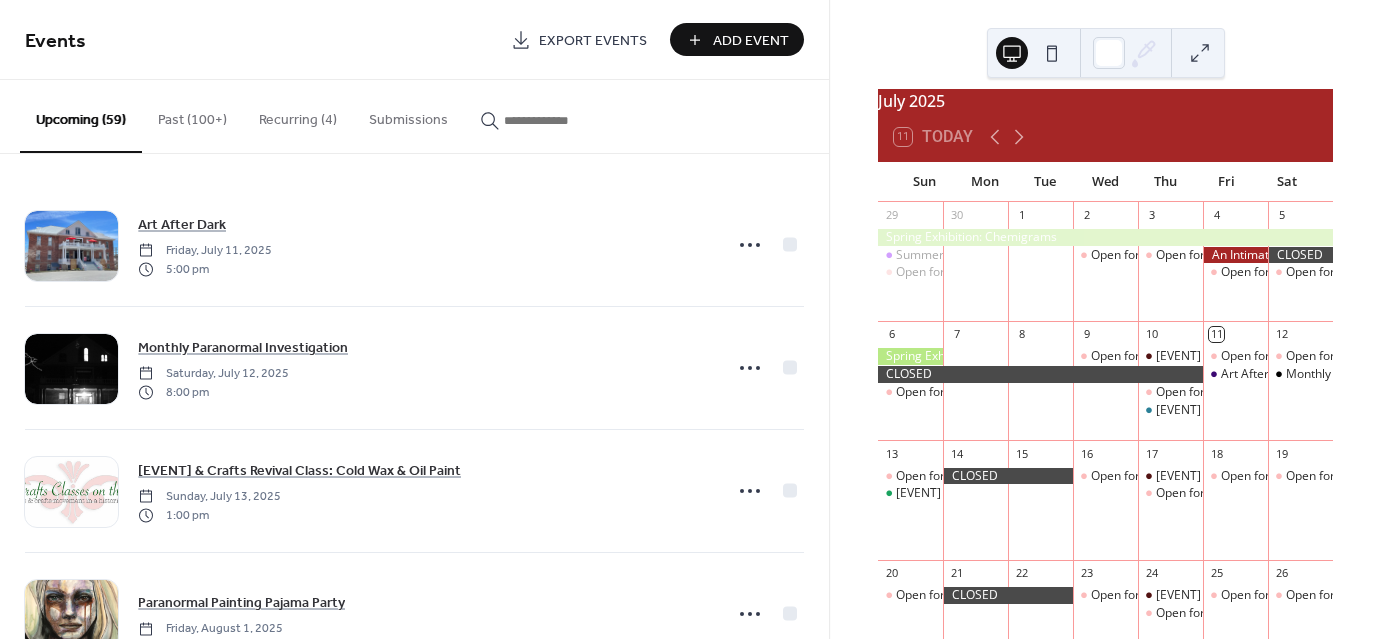 scroll, scrollTop: 16, scrollLeft: 0, axis: vertical 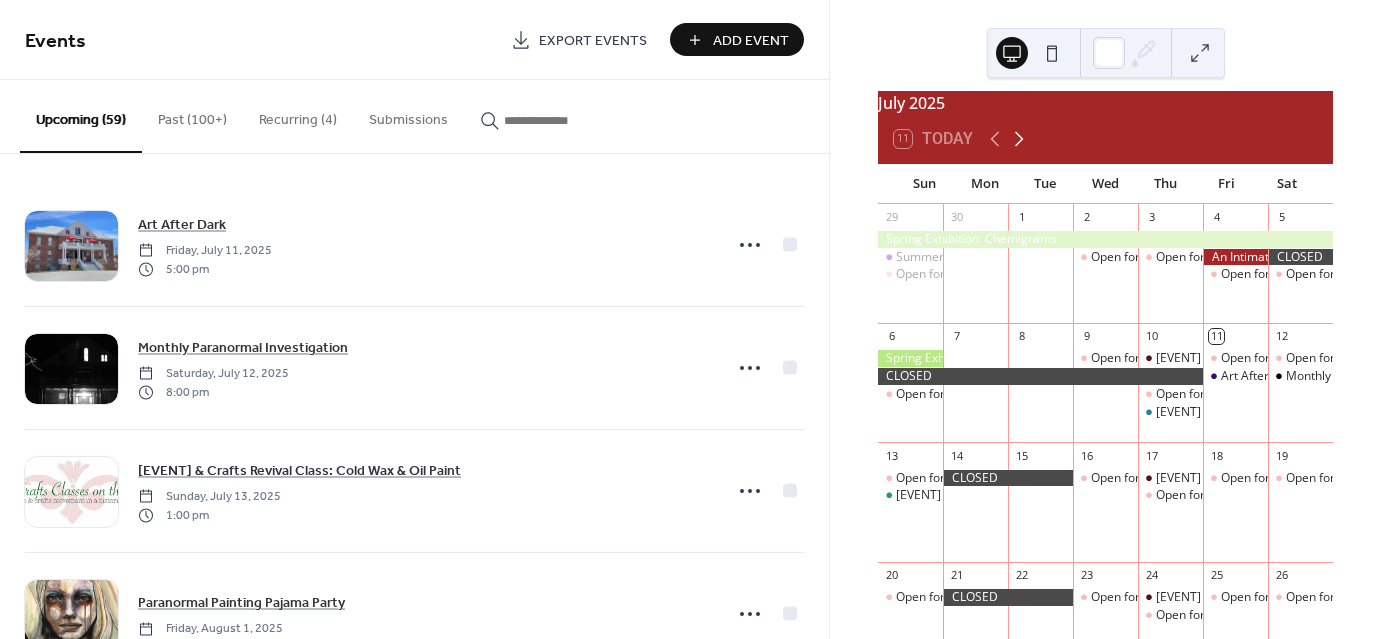 click 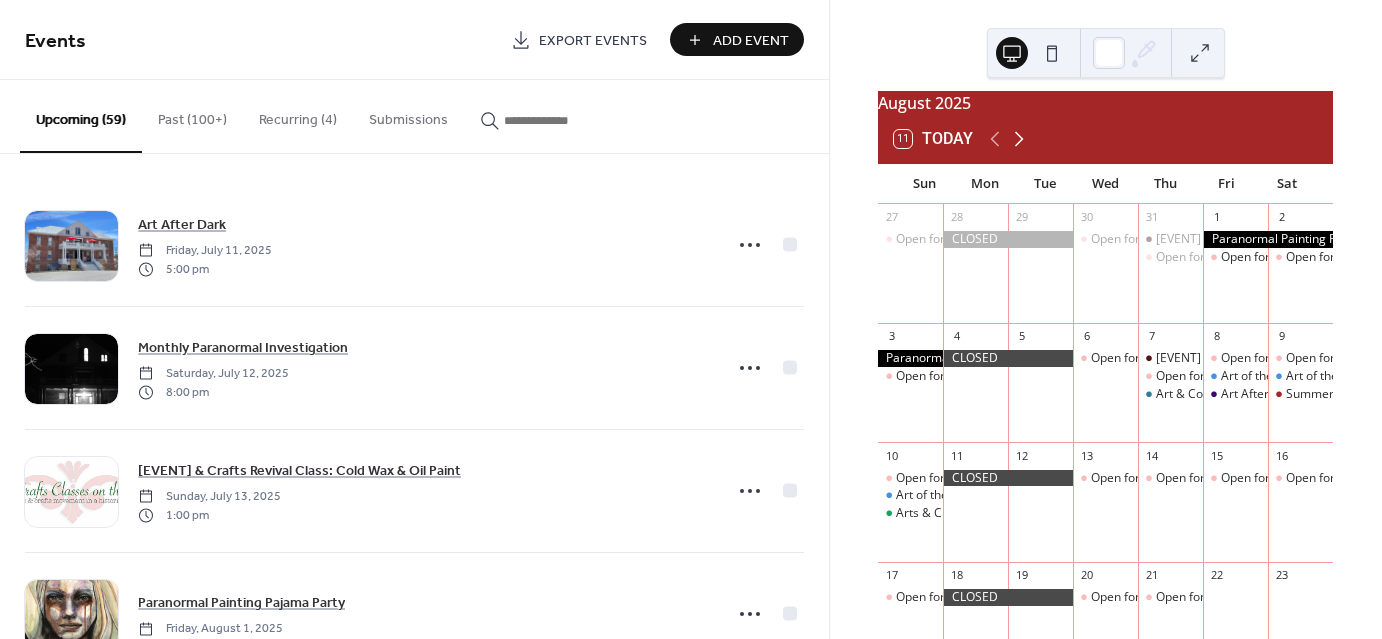 click 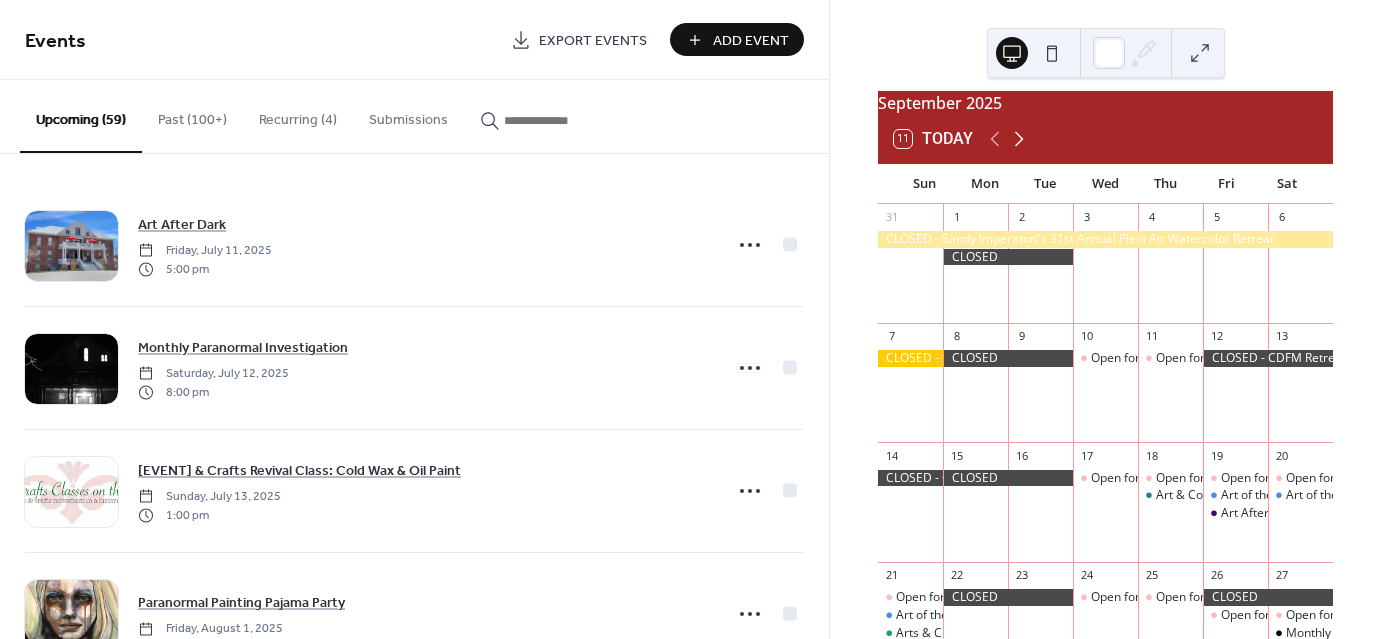 click 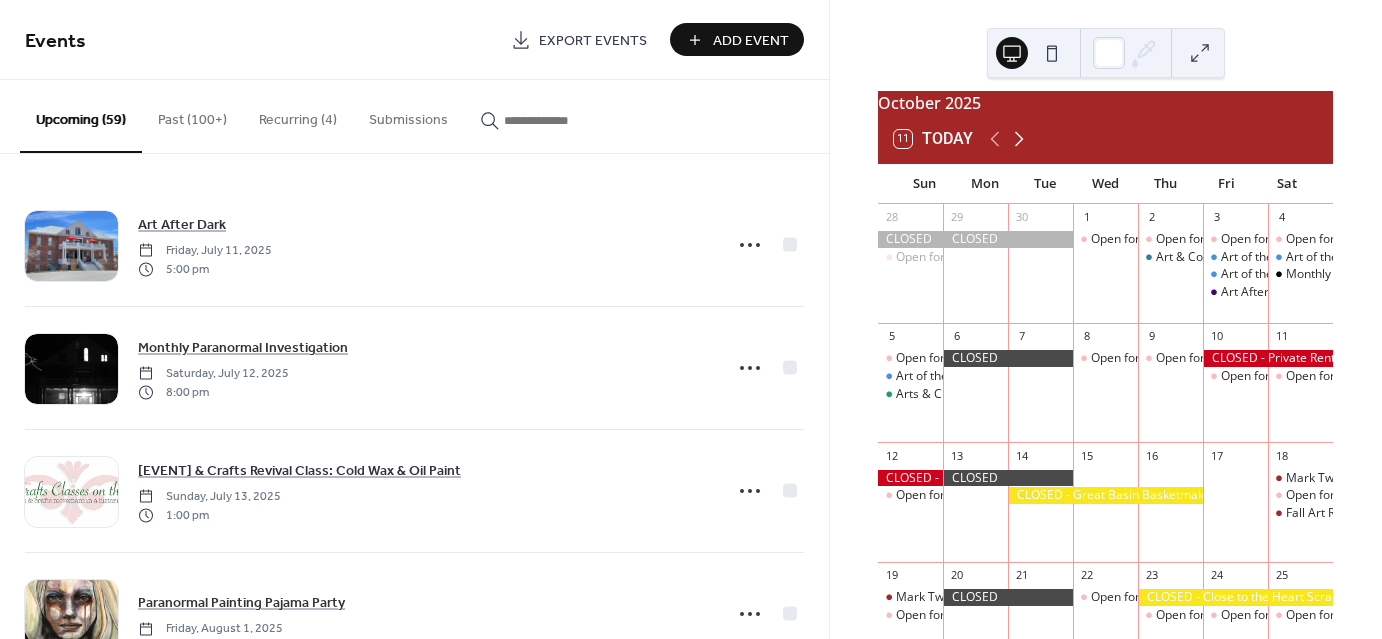 click 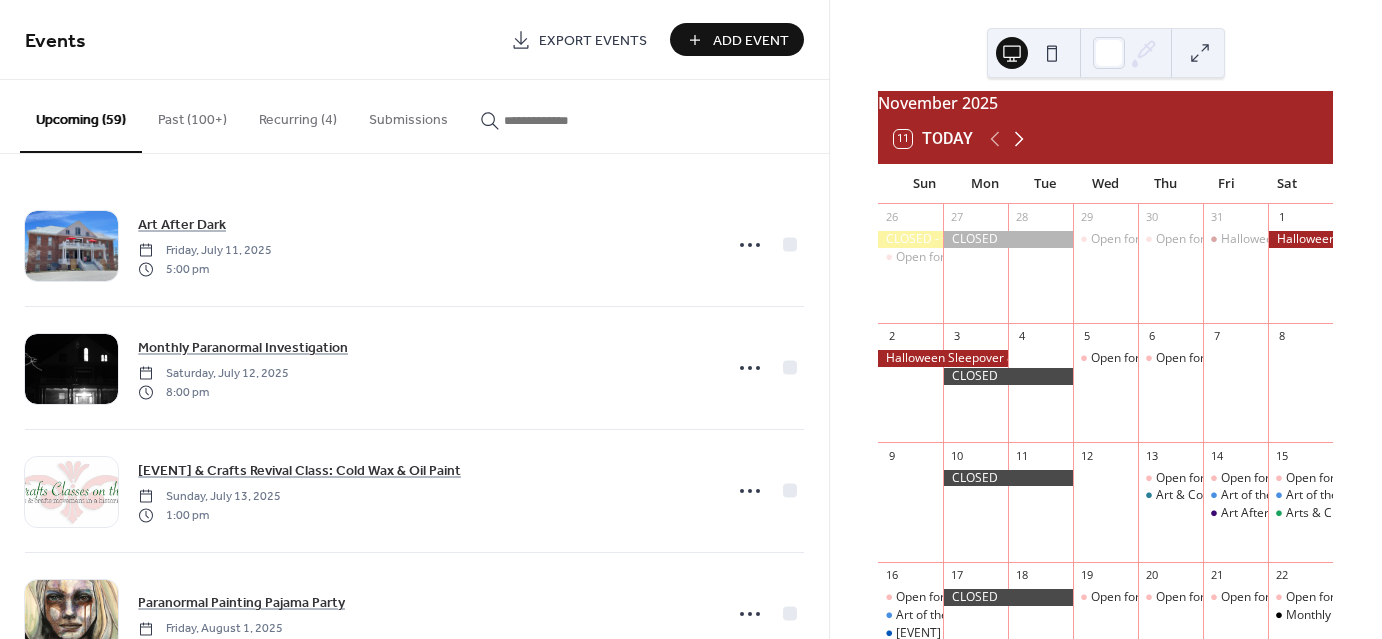 click 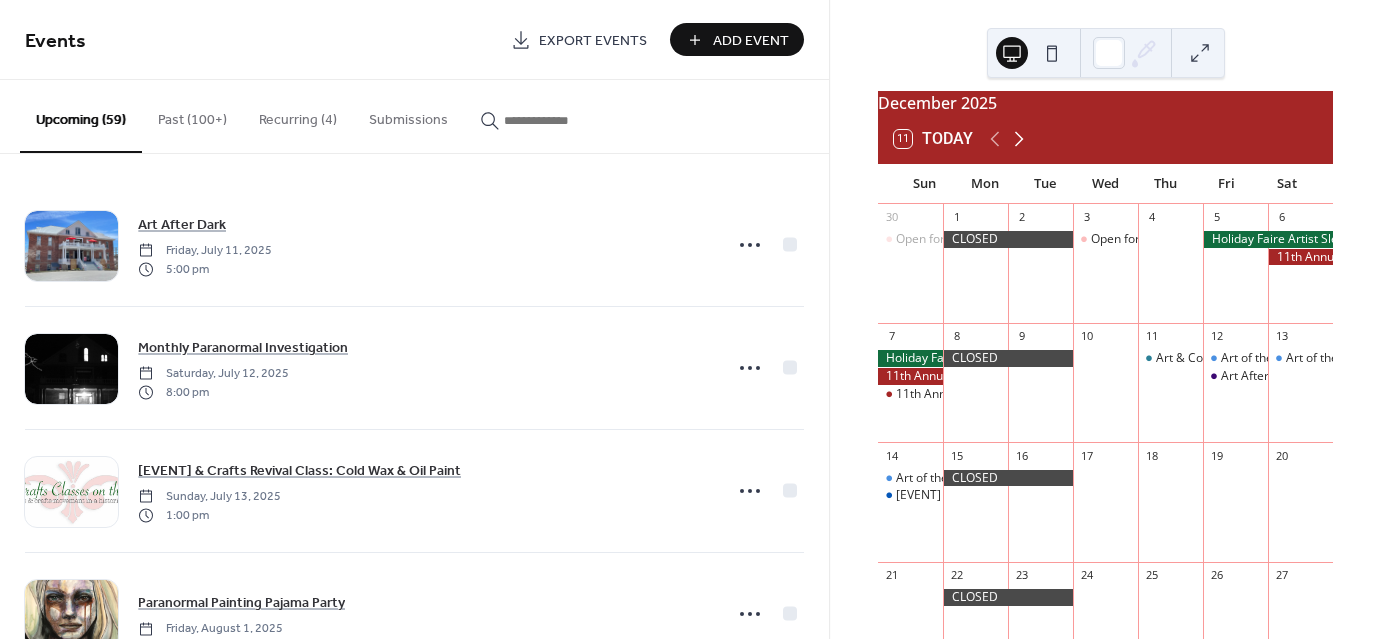 click 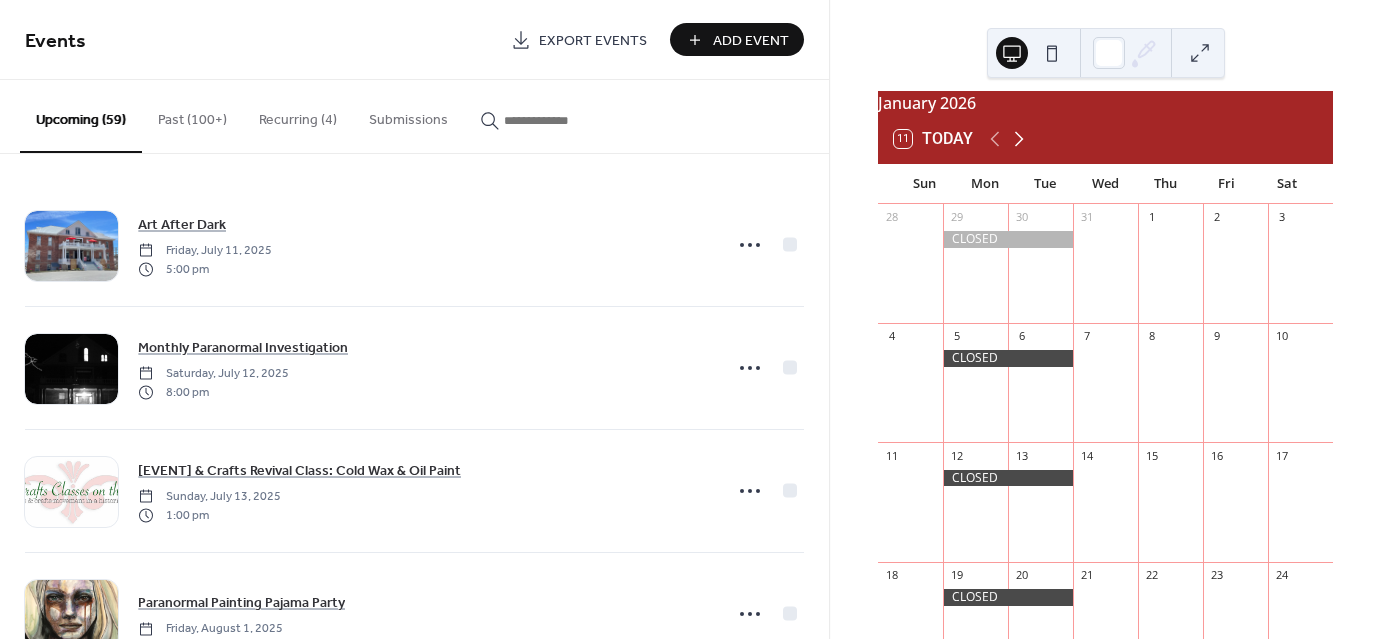 click 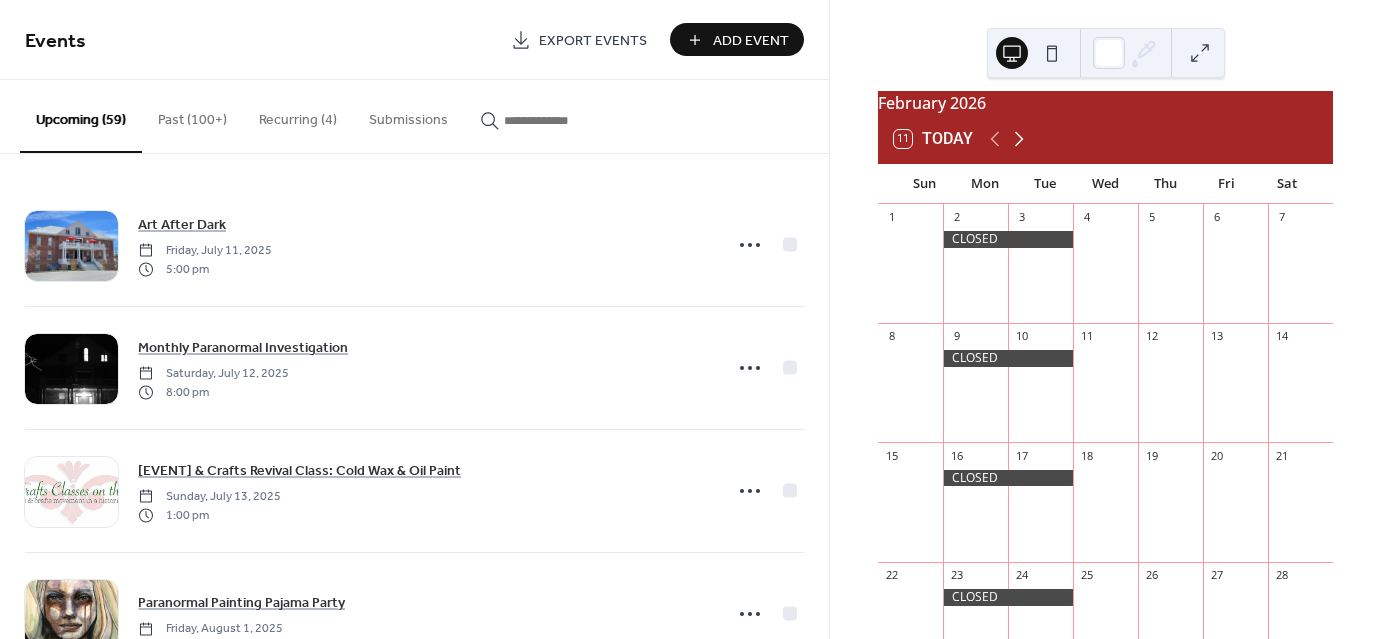 click 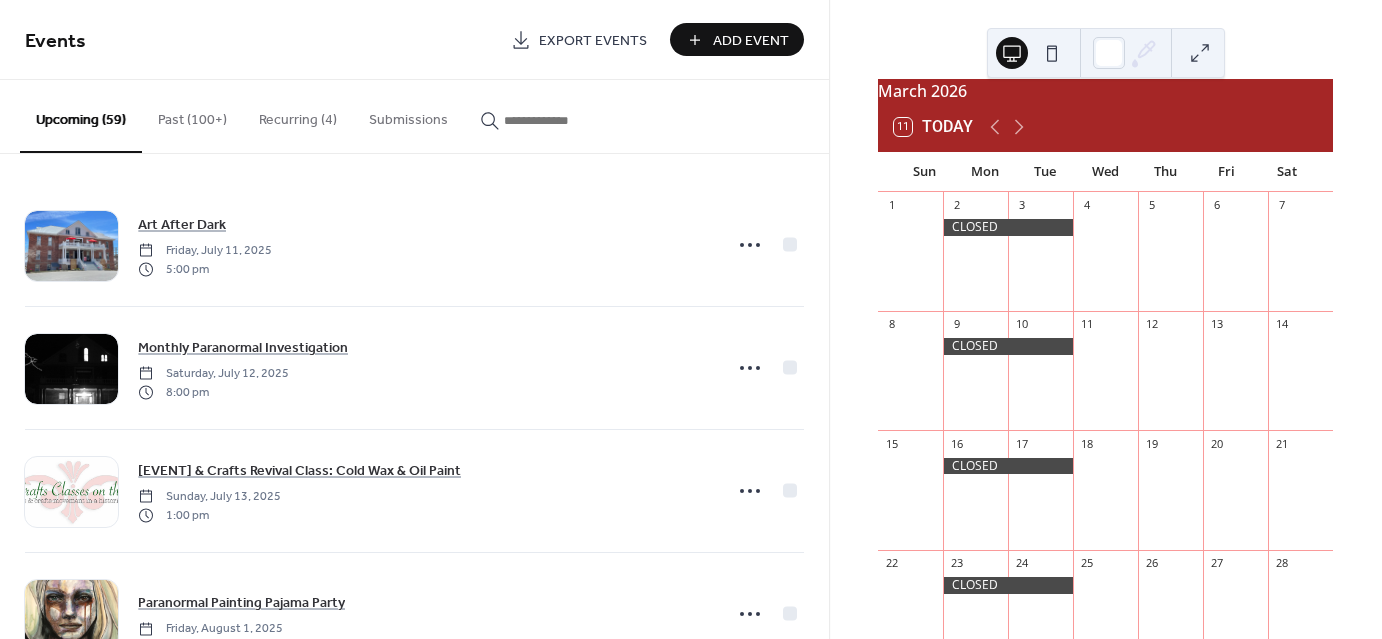 scroll, scrollTop: 16, scrollLeft: 0, axis: vertical 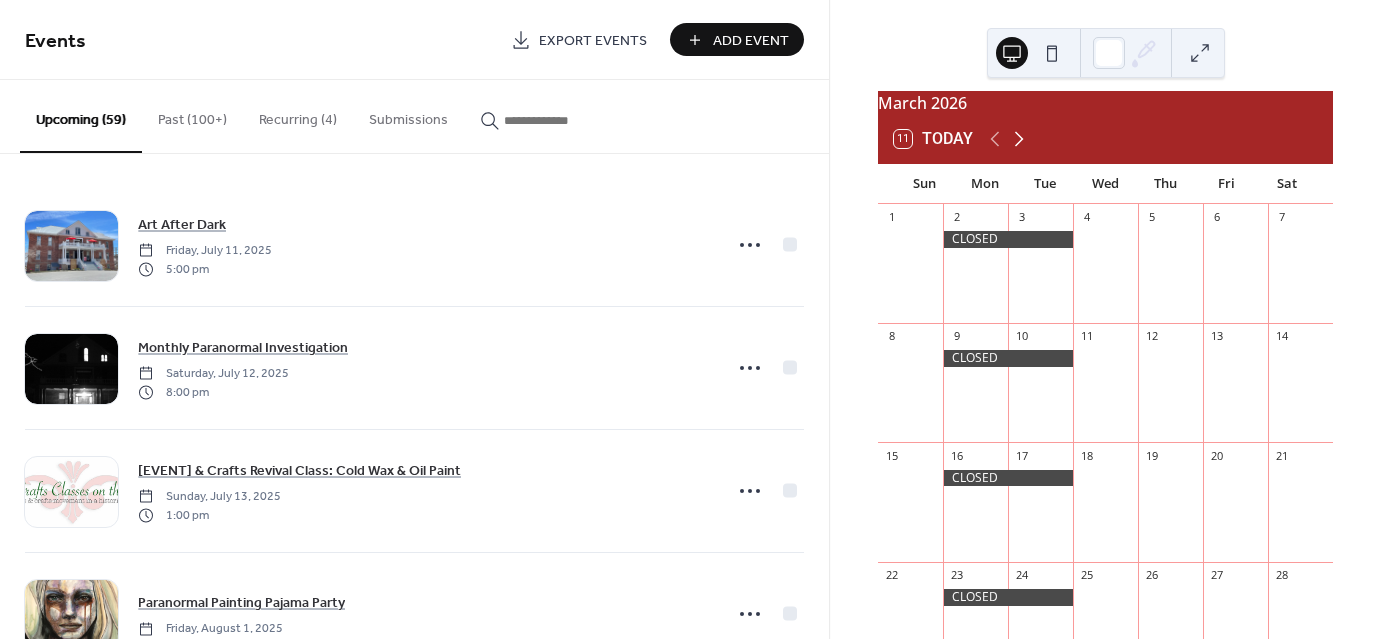 click 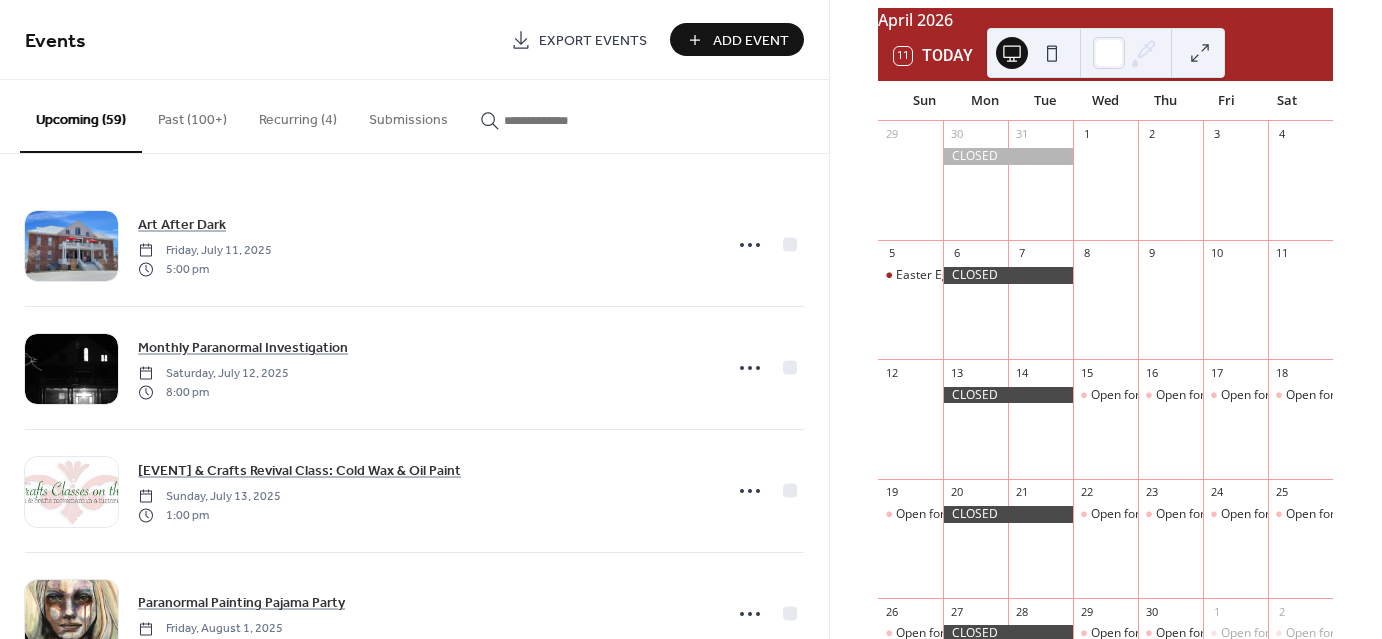 scroll, scrollTop: 98, scrollLeft: 0, axis: vertical 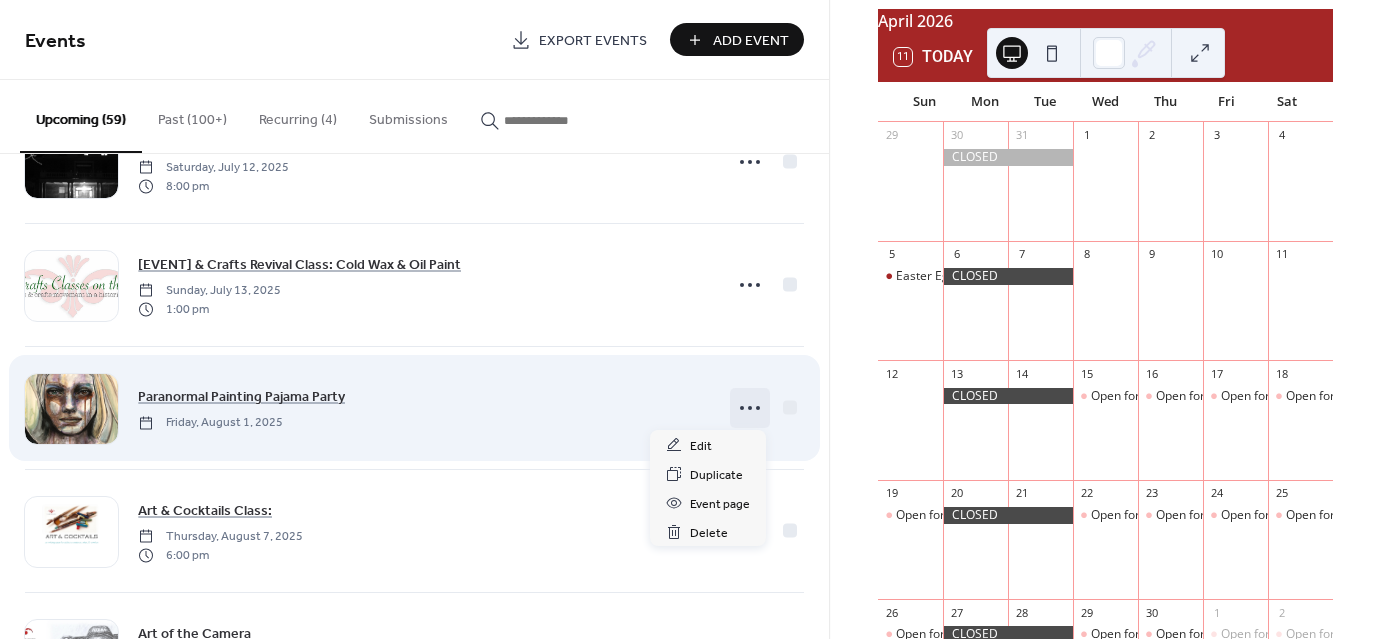 click 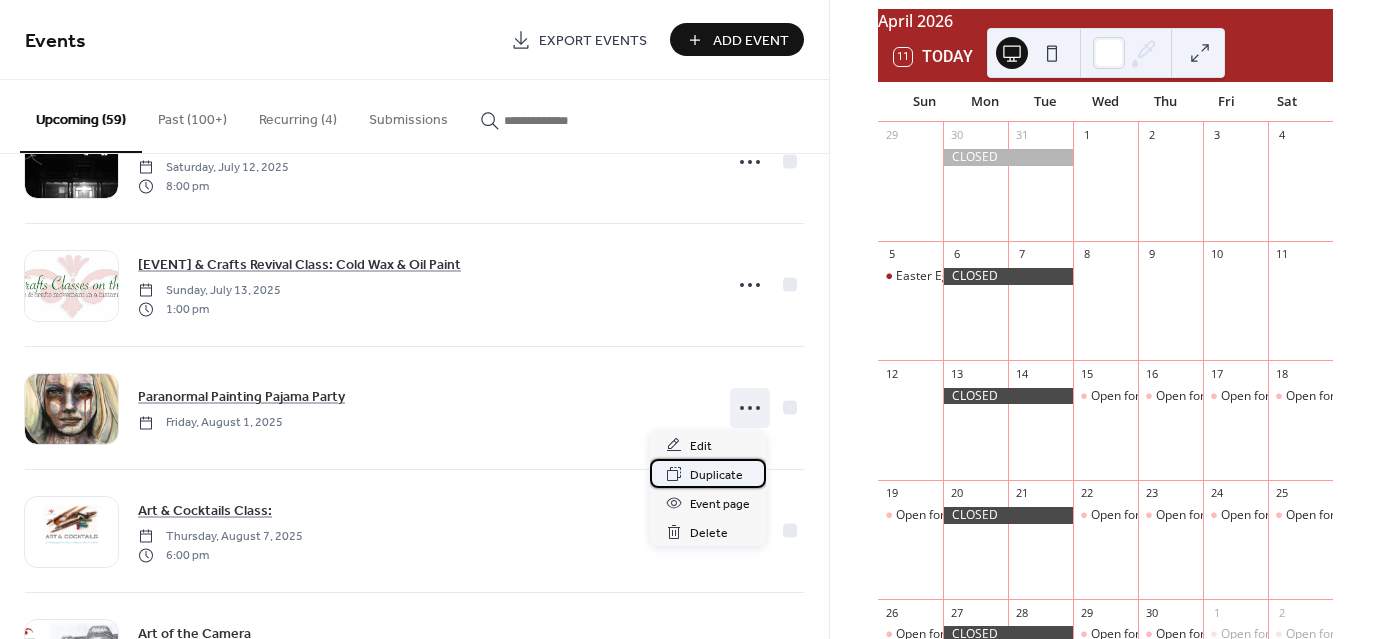 click on "Duplicate" at bounding box center [716, 475] 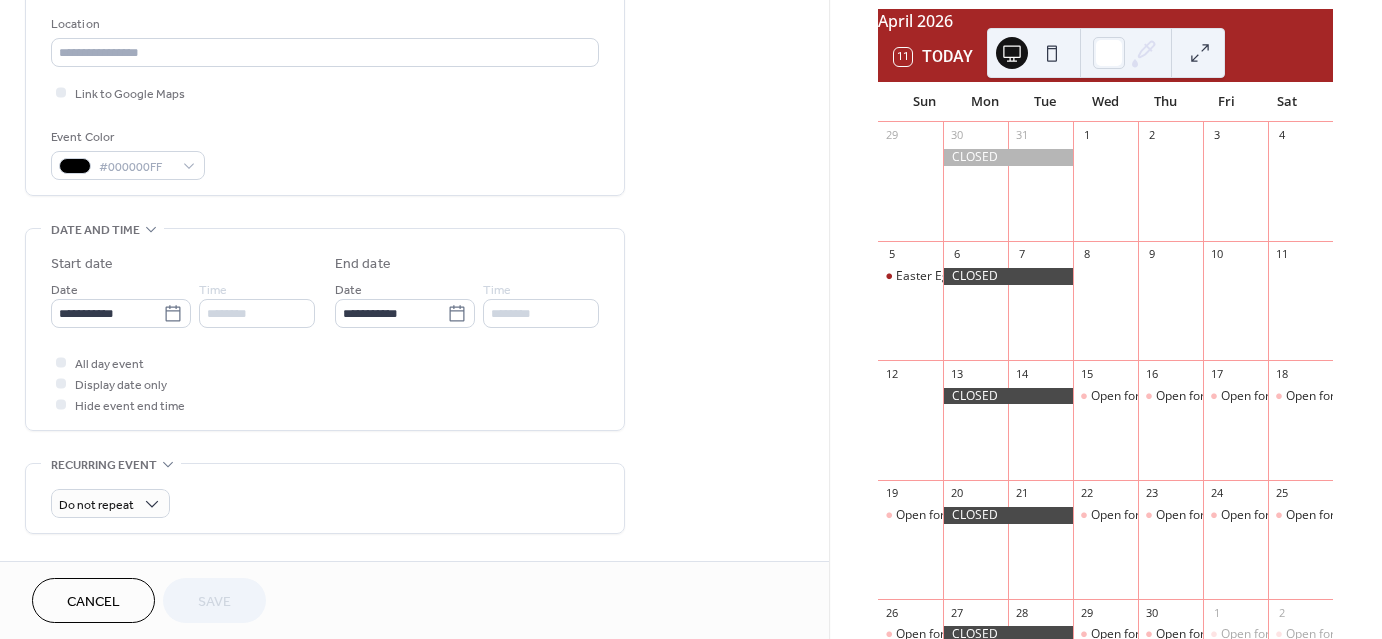 scroll, scrollTop: 423, scrollLeft: 0, axis: vertical 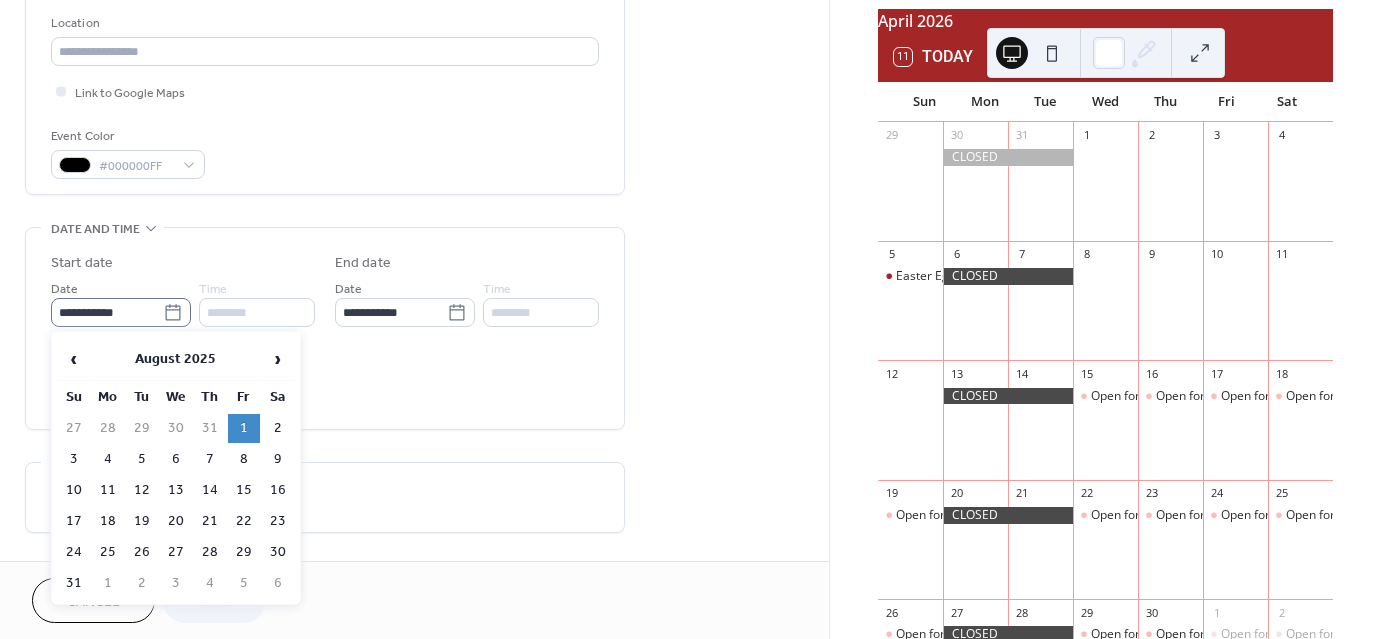 click 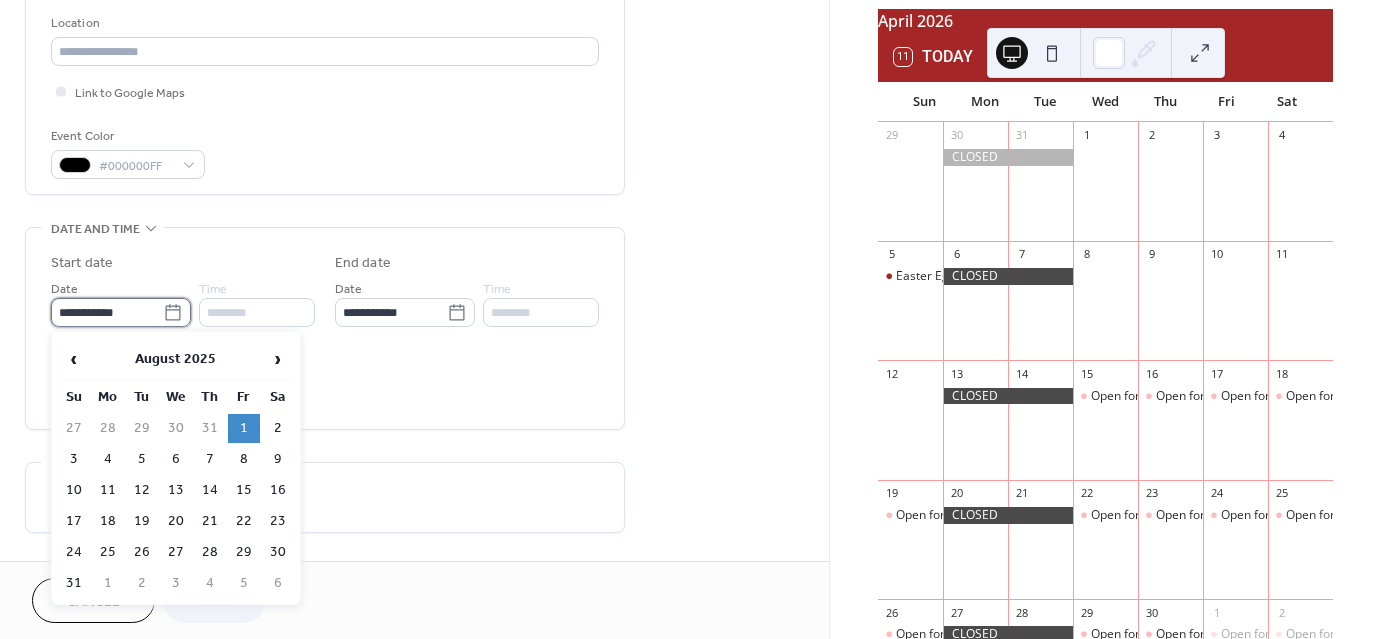 click on "**********" at bounding box center [107, 312] 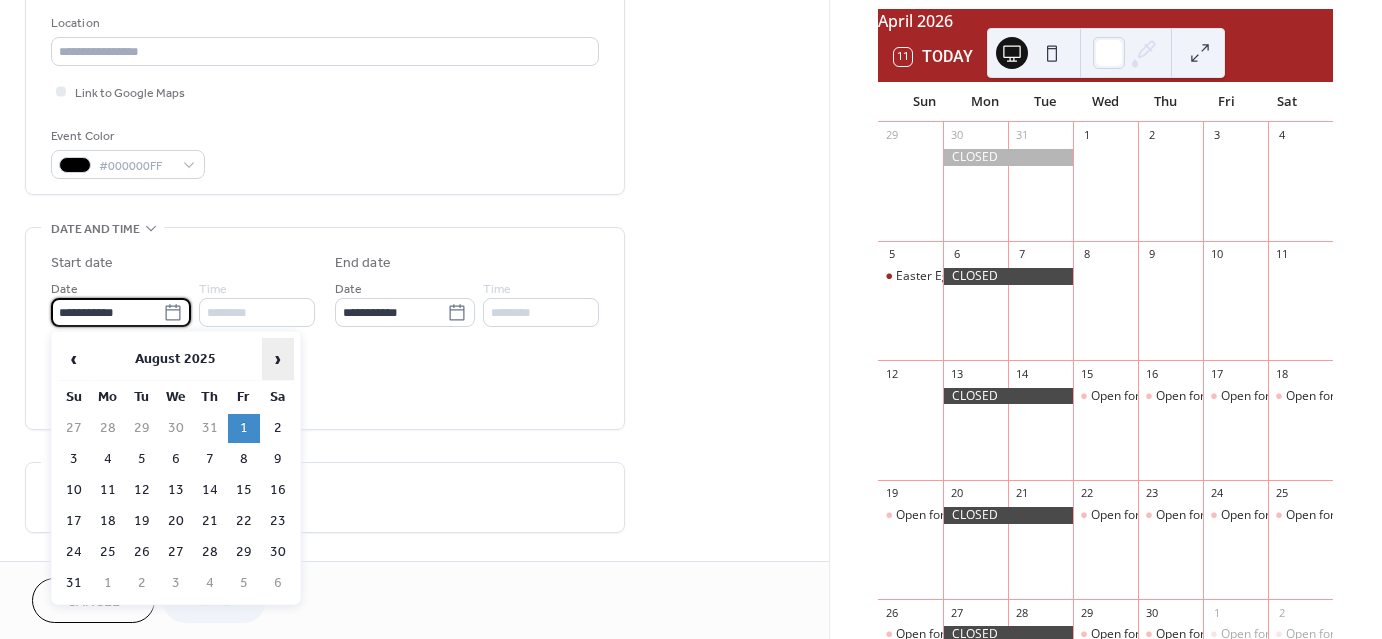 click on "›" at bounding box center (278, 359) 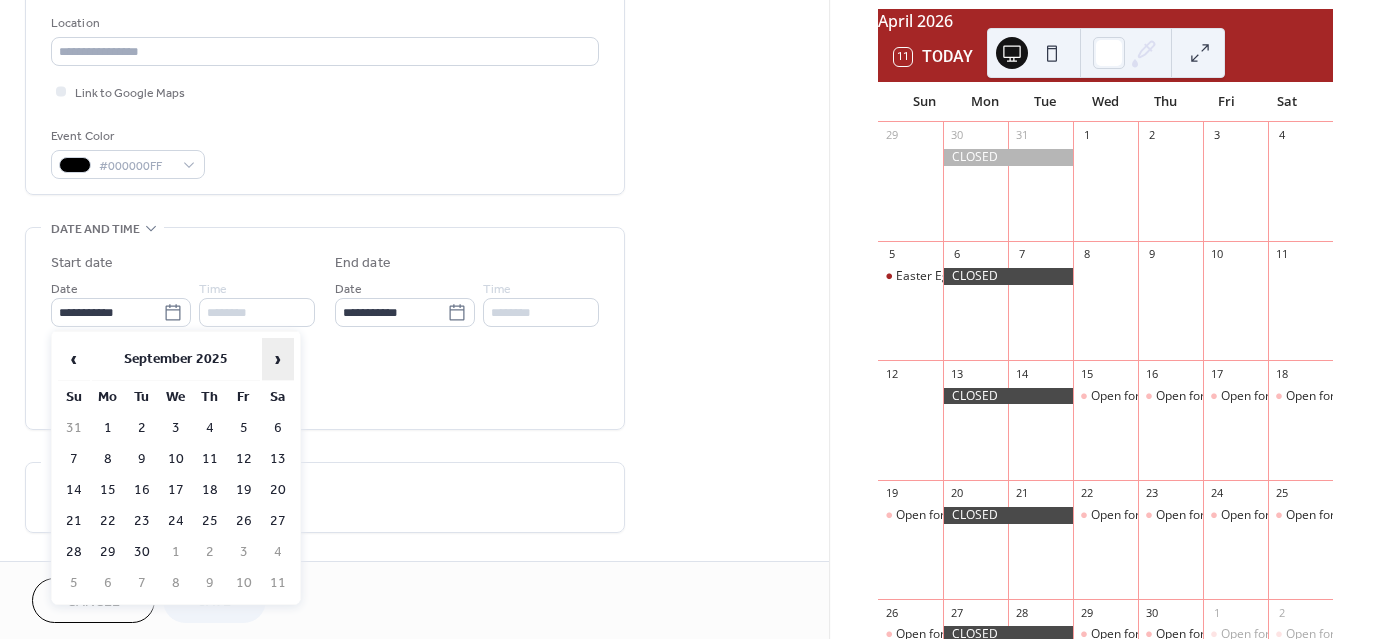 click on "›" at bounding box center (278, 359) 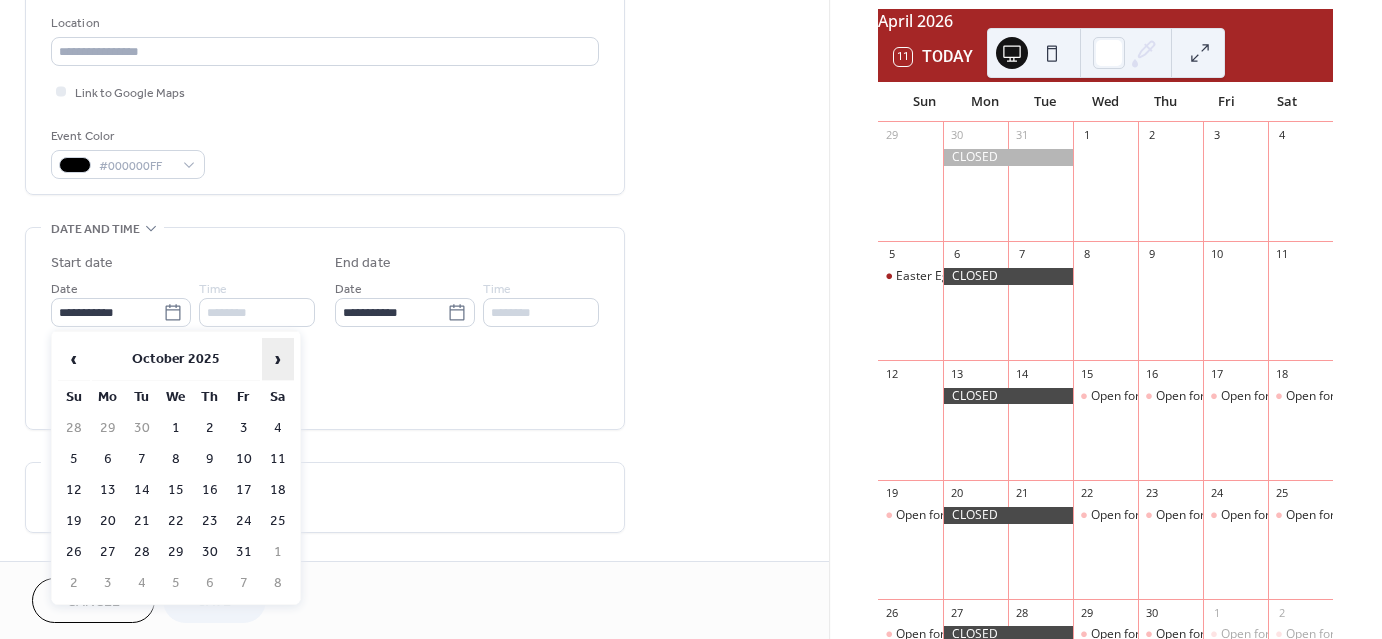 click on "›" at bounding box center (278, 359) 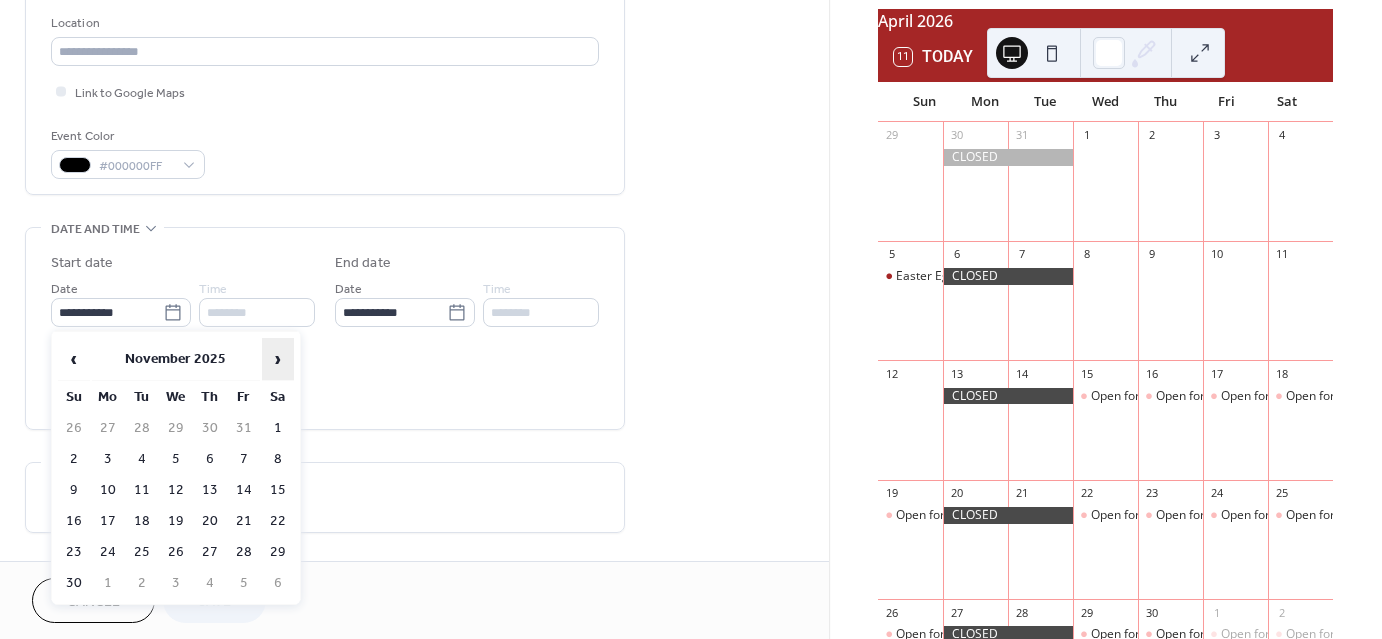 click on "›" at bounding box center [278, 359] 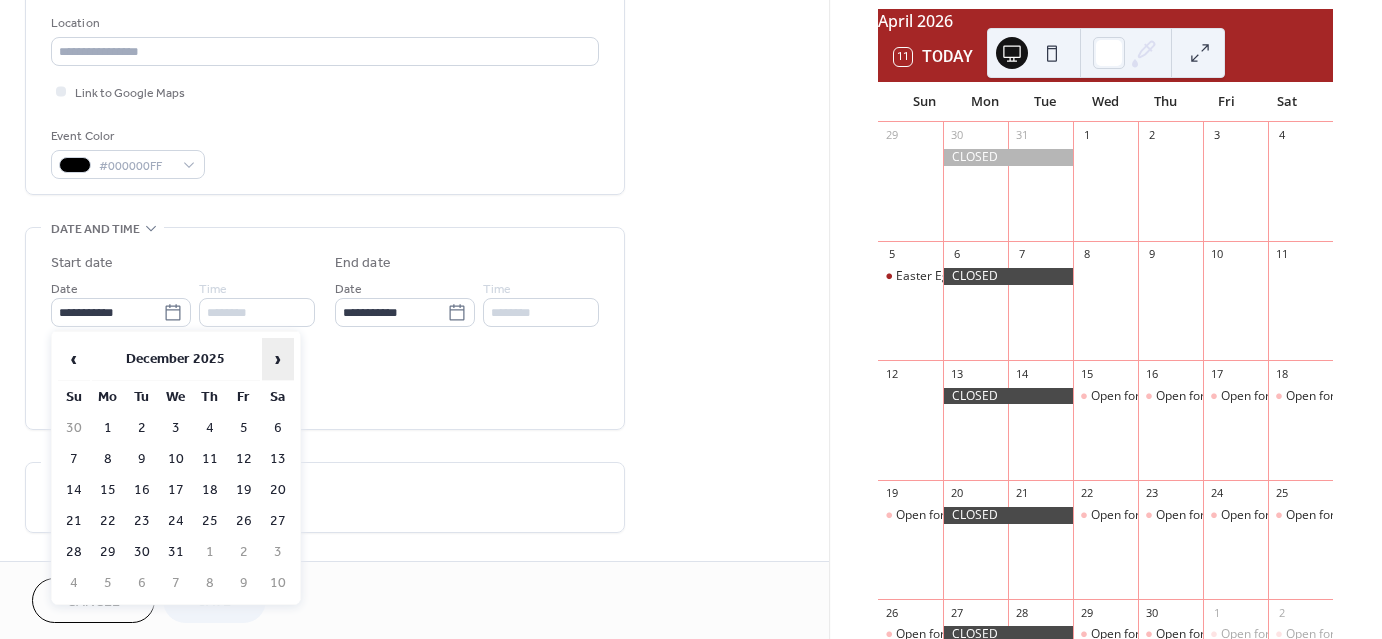 click on "›" at bounding box center [278, 359] 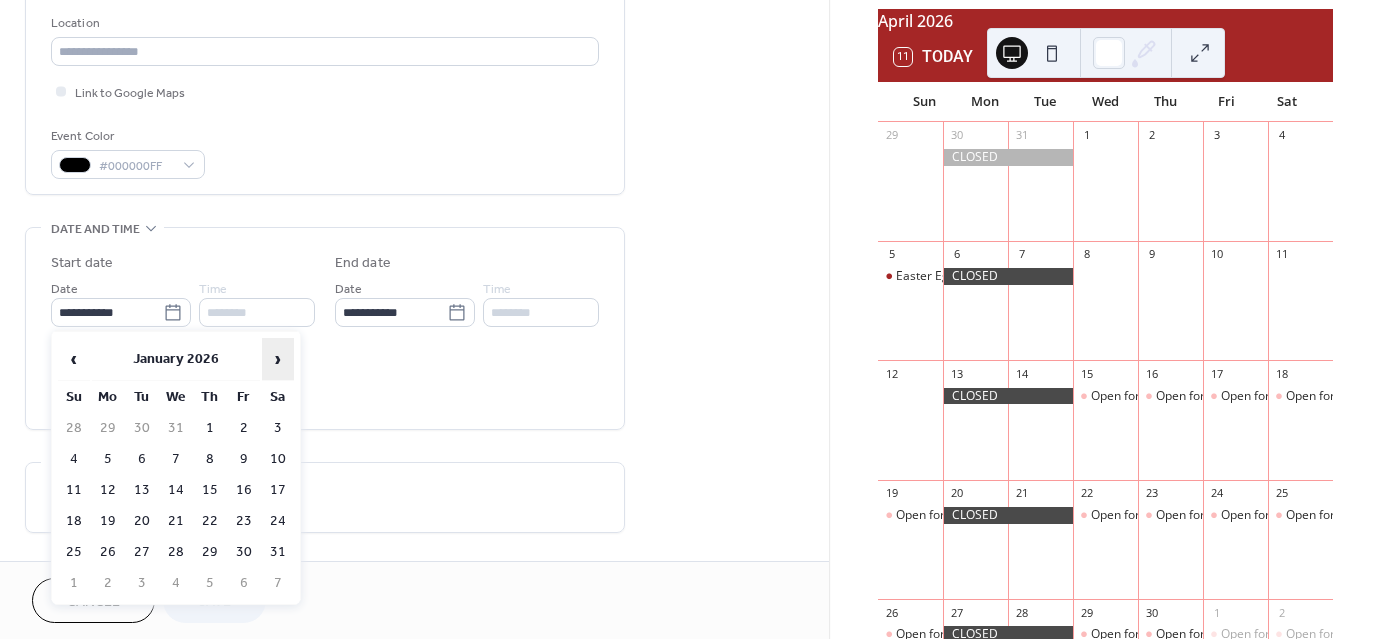 click on "›" at bounding box center [278, 359] 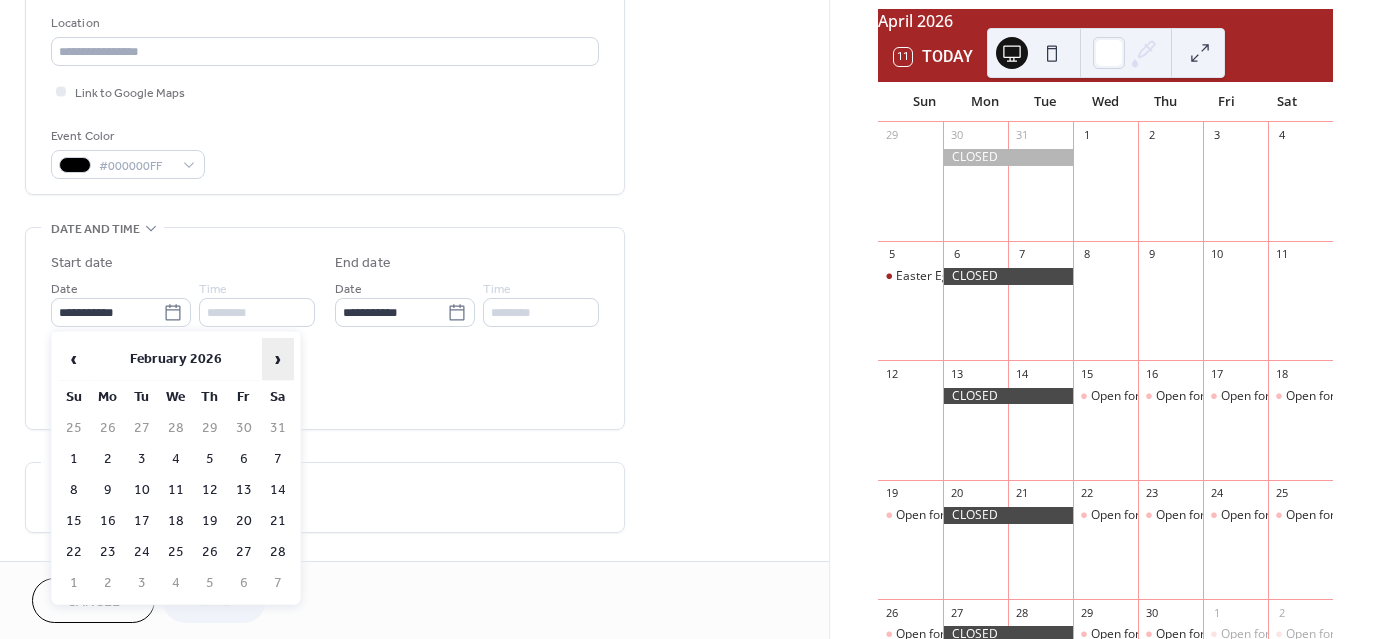 click on "›" at bounding box center (278, 359) 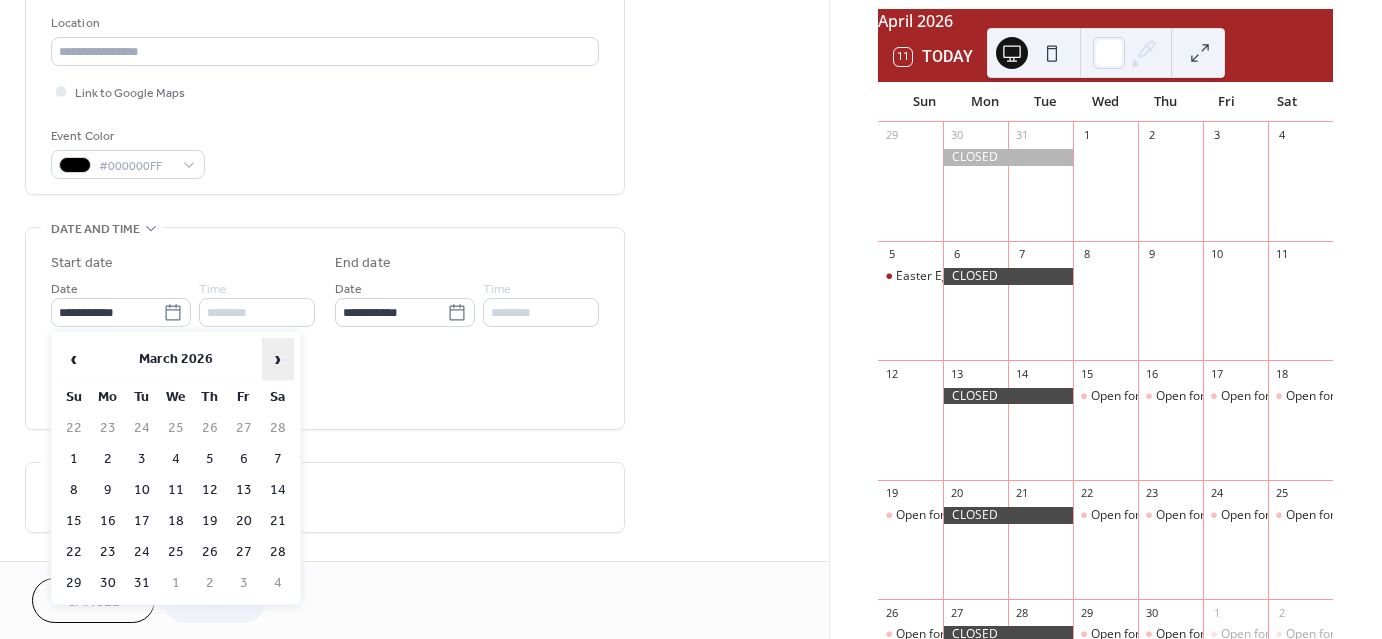 click on "›" at bounding box center [278, 359] 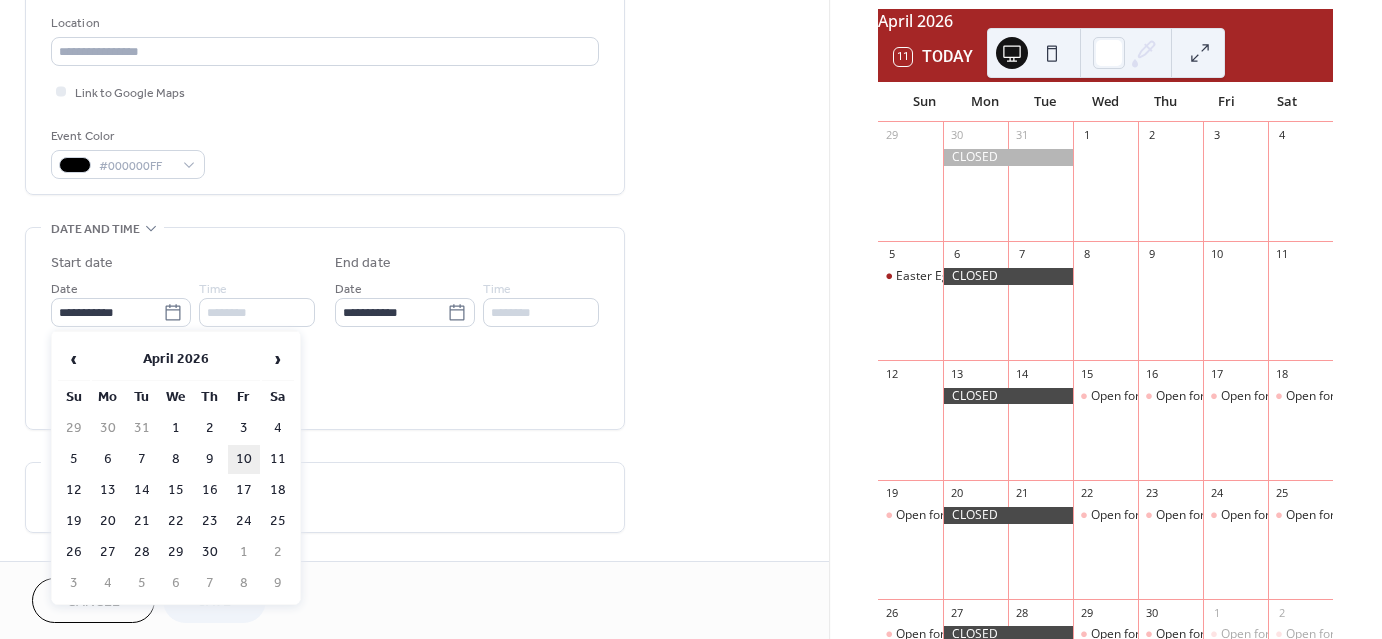 click on "10" at bounding box center [244, 459] 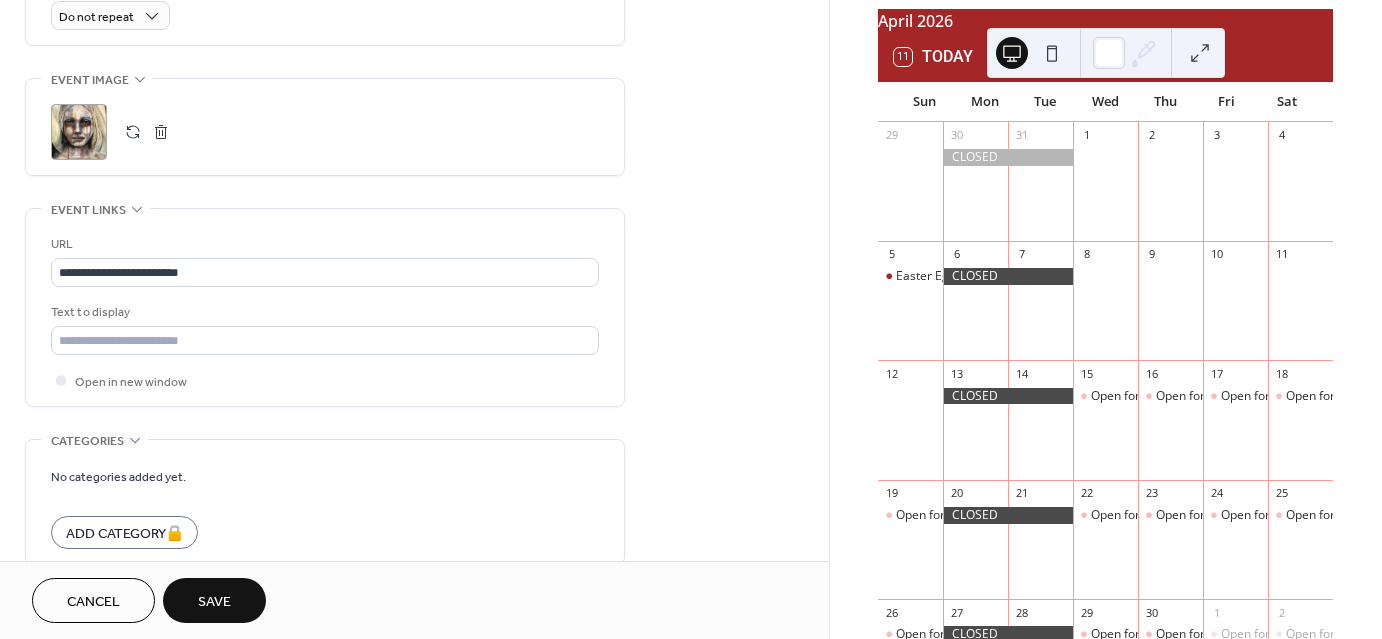 scroll, scrollTop: 908, scrollLeft: 0, axis: vertical 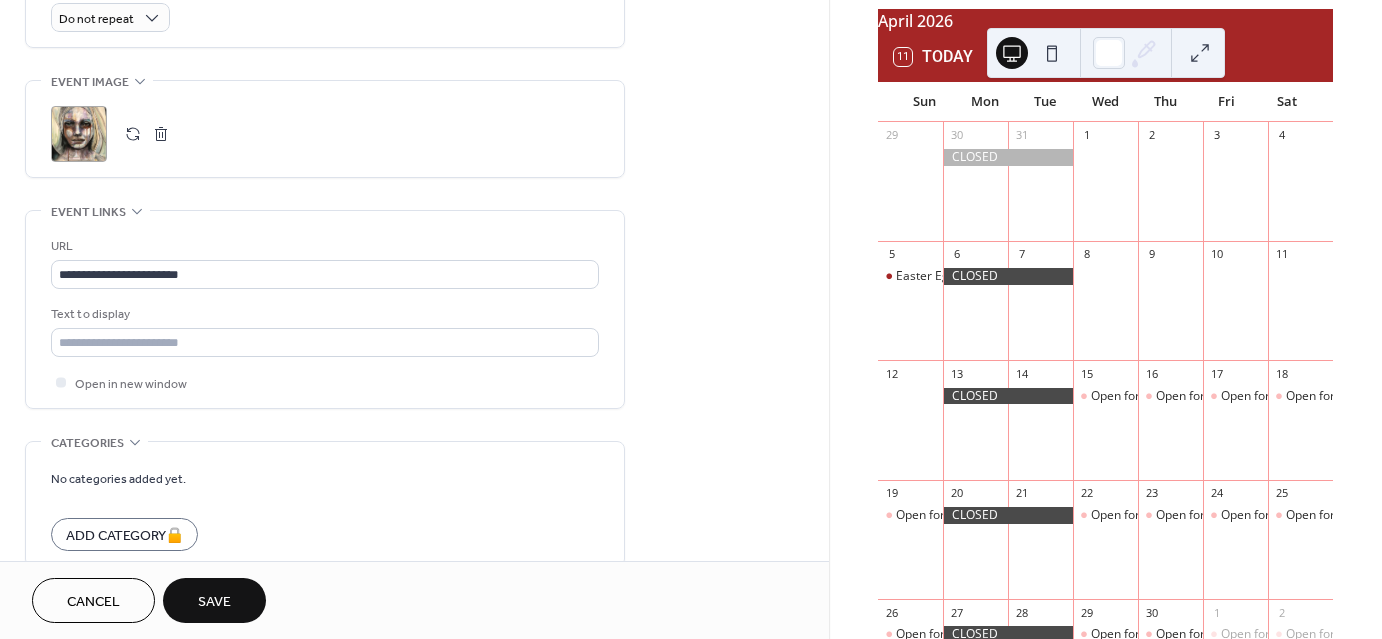 click on "Save" at bounding box center [214, 602] 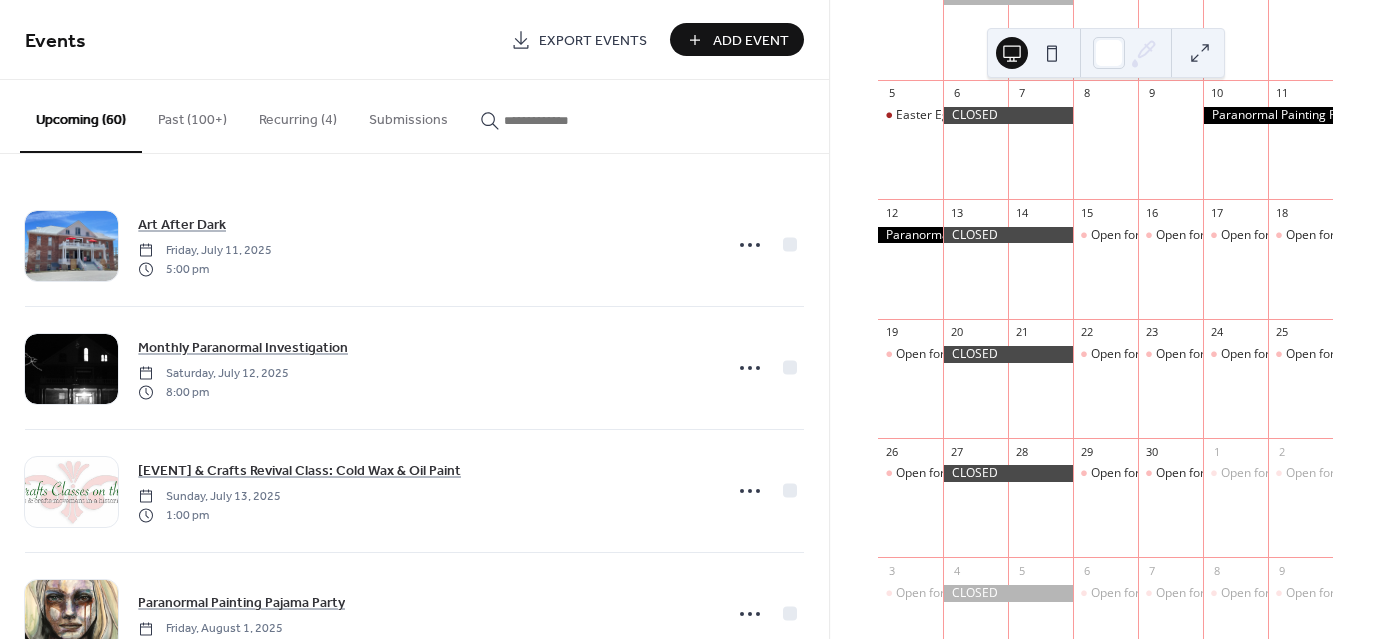 scroll, scrollTop: 258, scrollLeft: 0, axis: vertical 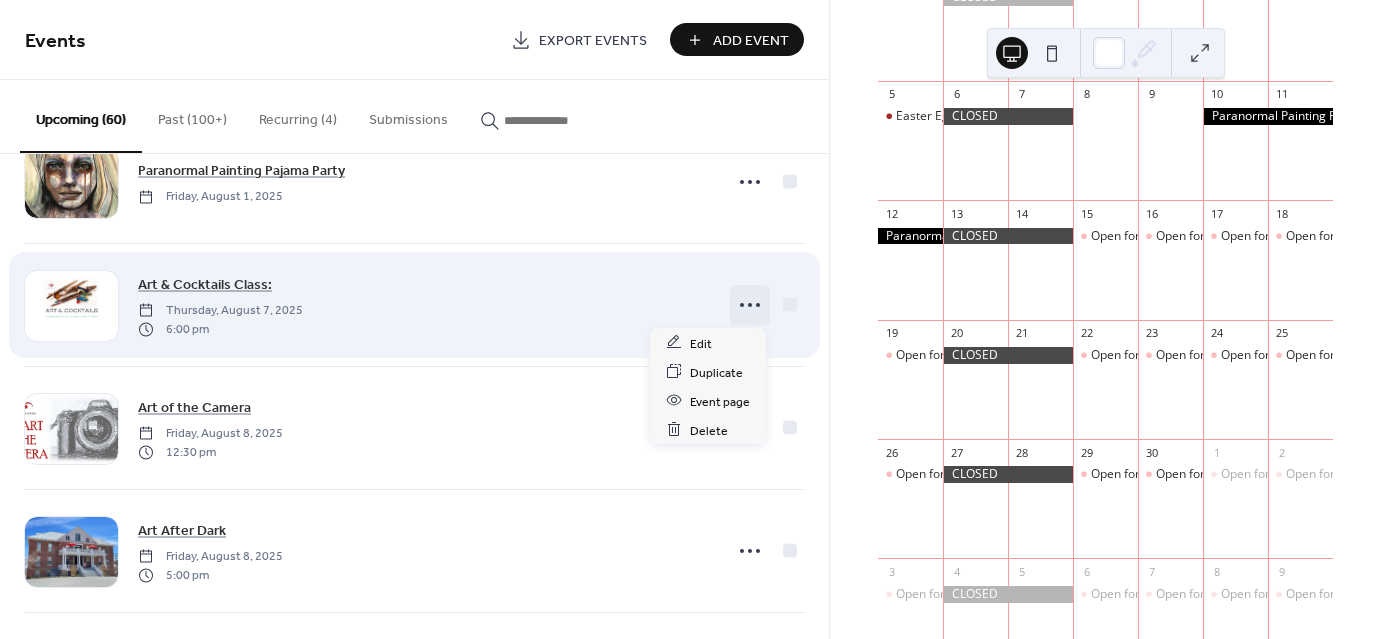 click 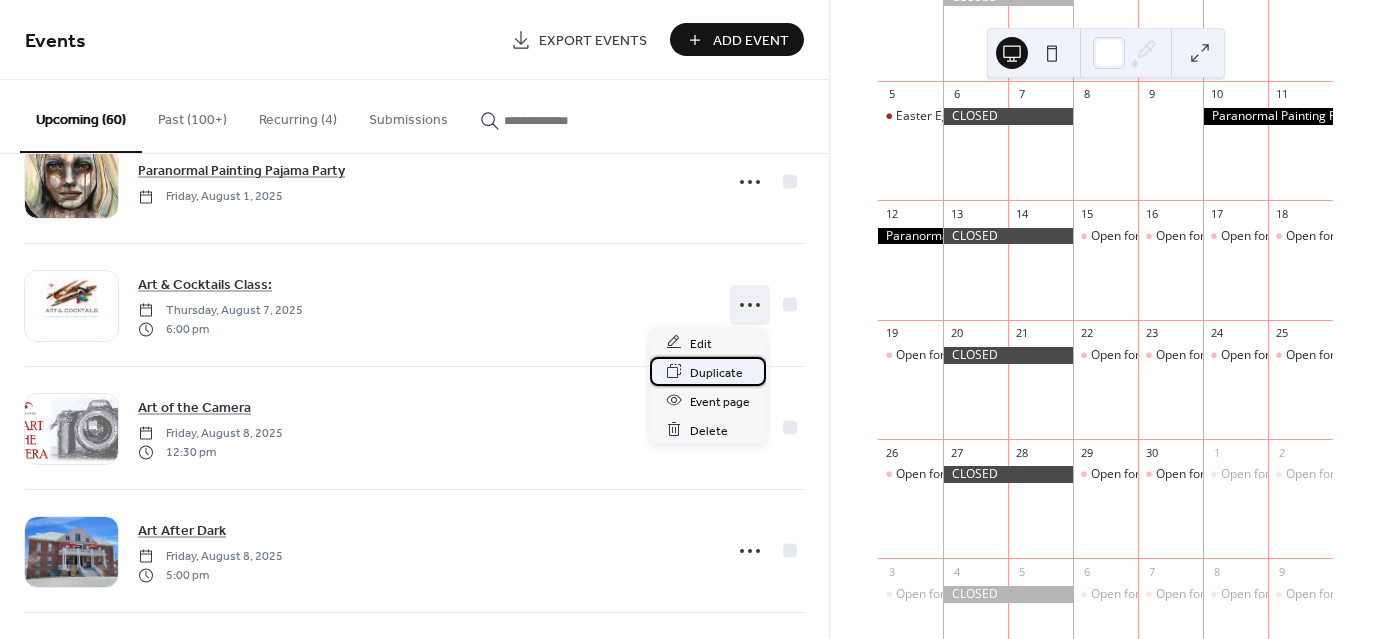 click on "Duplicate" at bounding box center (716, 372) 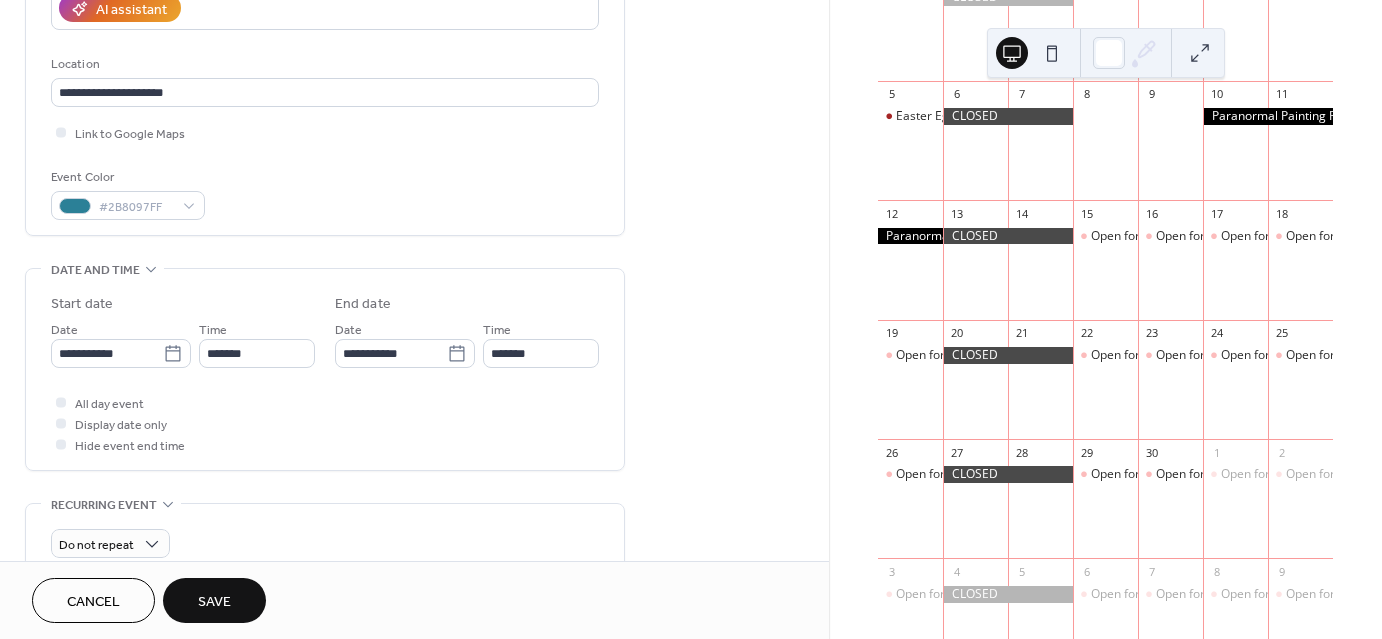 scroll, scrollTop: 384, scrollLeft: 0, axis: vertical 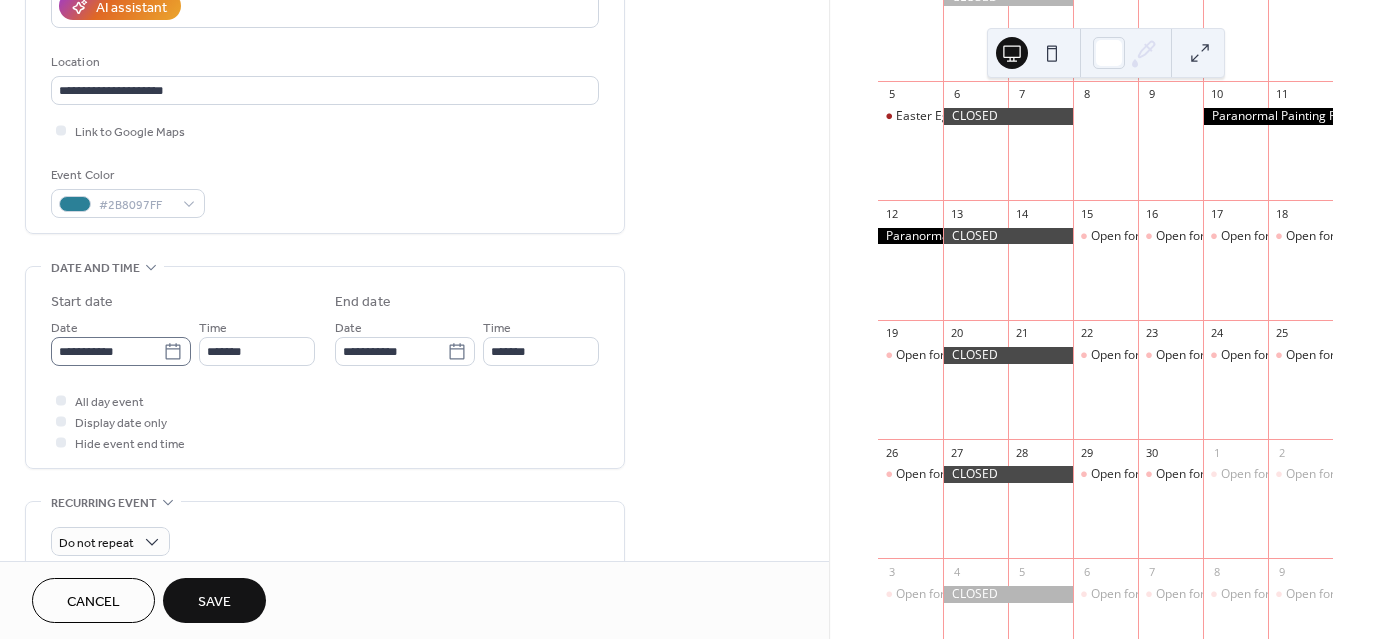 type on "**********" 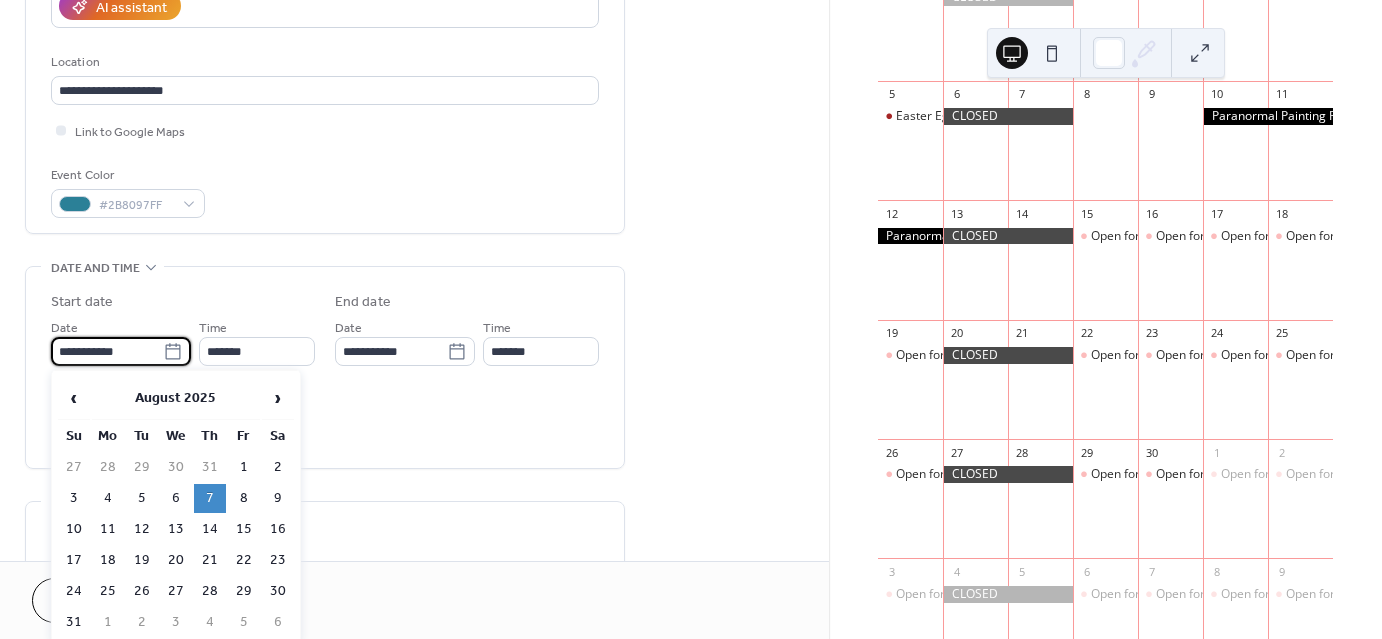 click on "**********" at bounding box center [107, 351] 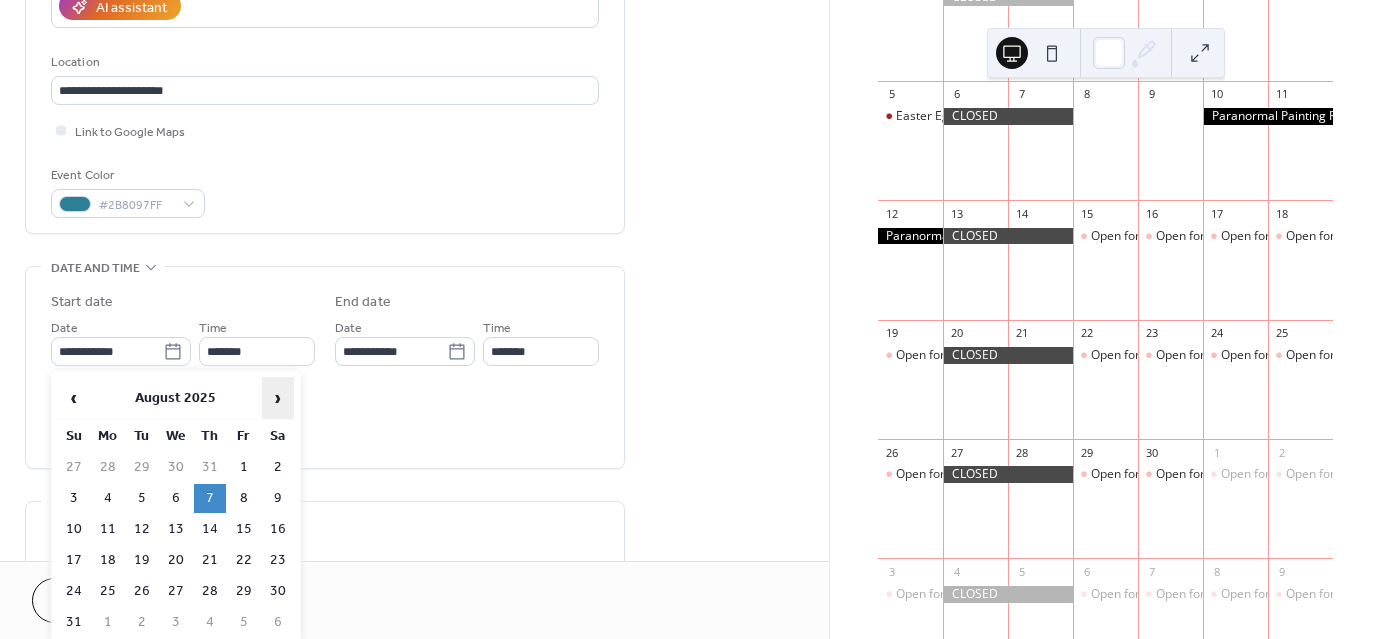 click on "›" at bounding box center (278, 398) 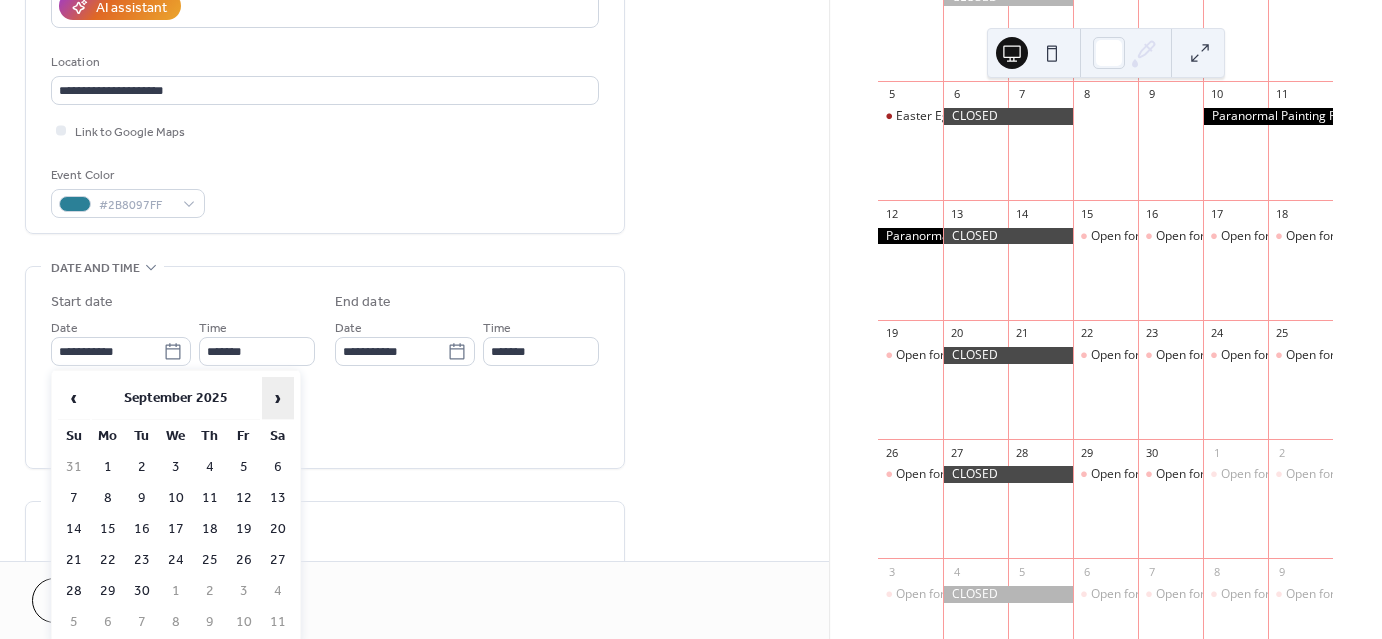 click on "›" at bounding box center (278, 398) 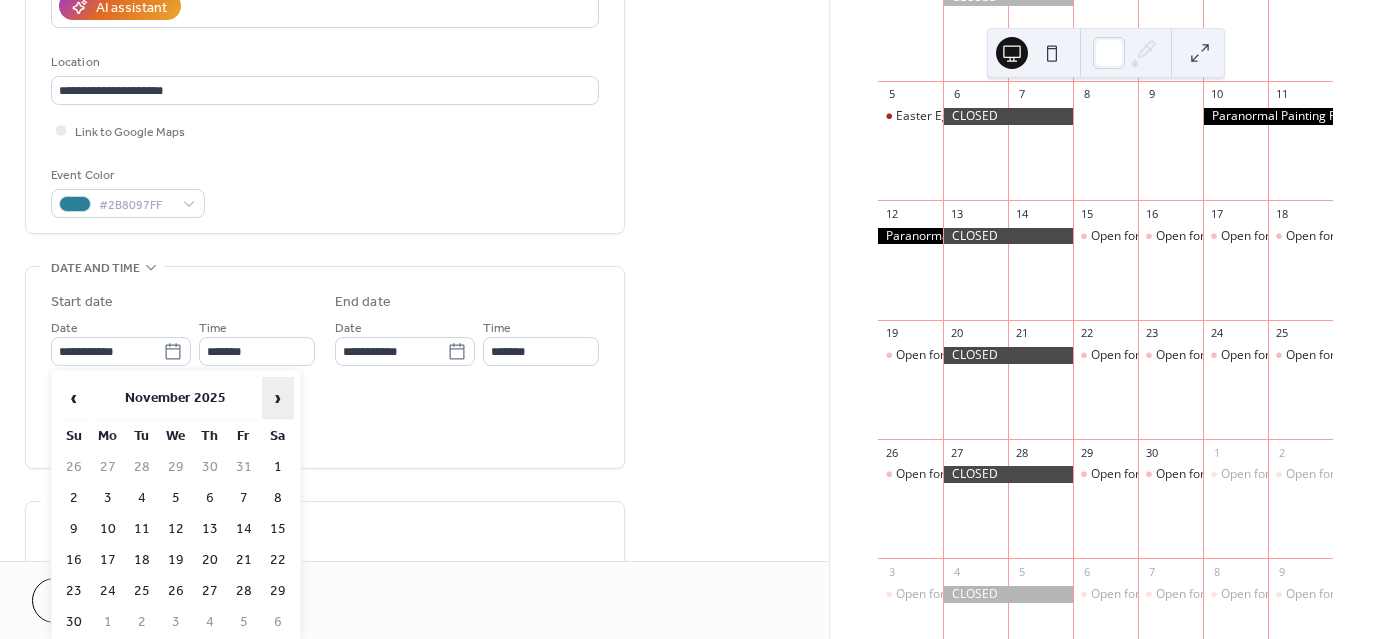 click on "›" at bounding box center (278, 398) 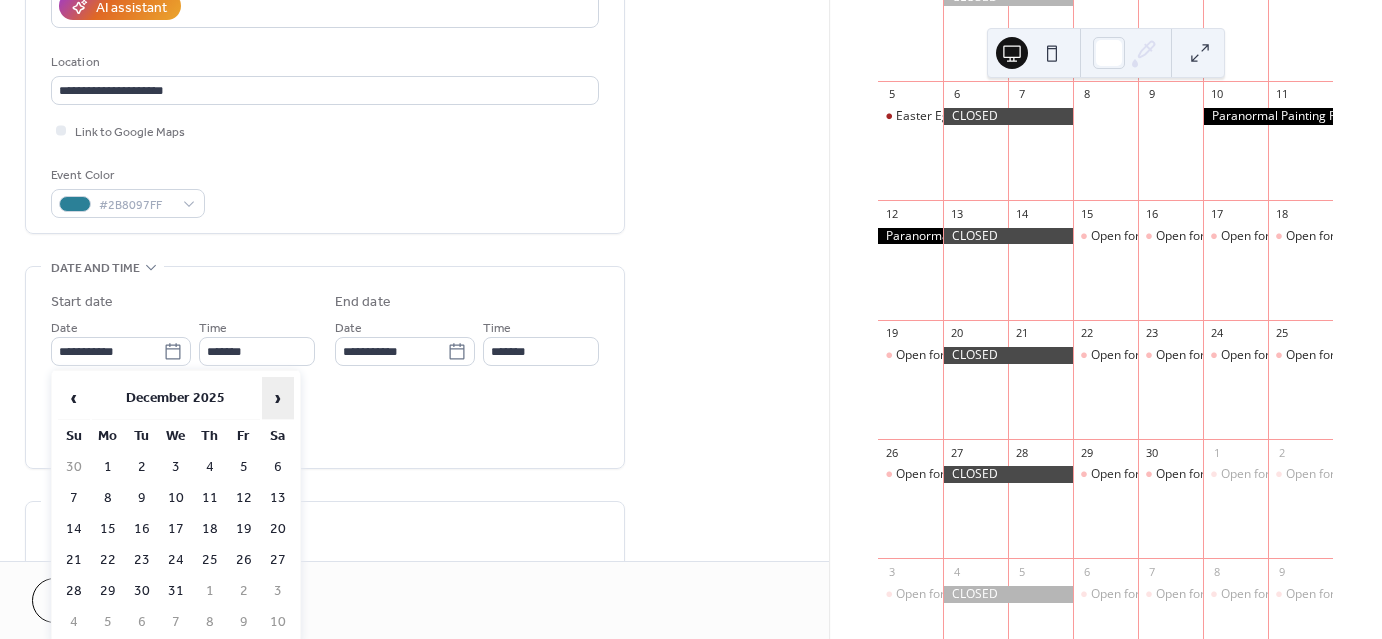 click on "›" at bounding box center (278, 398) 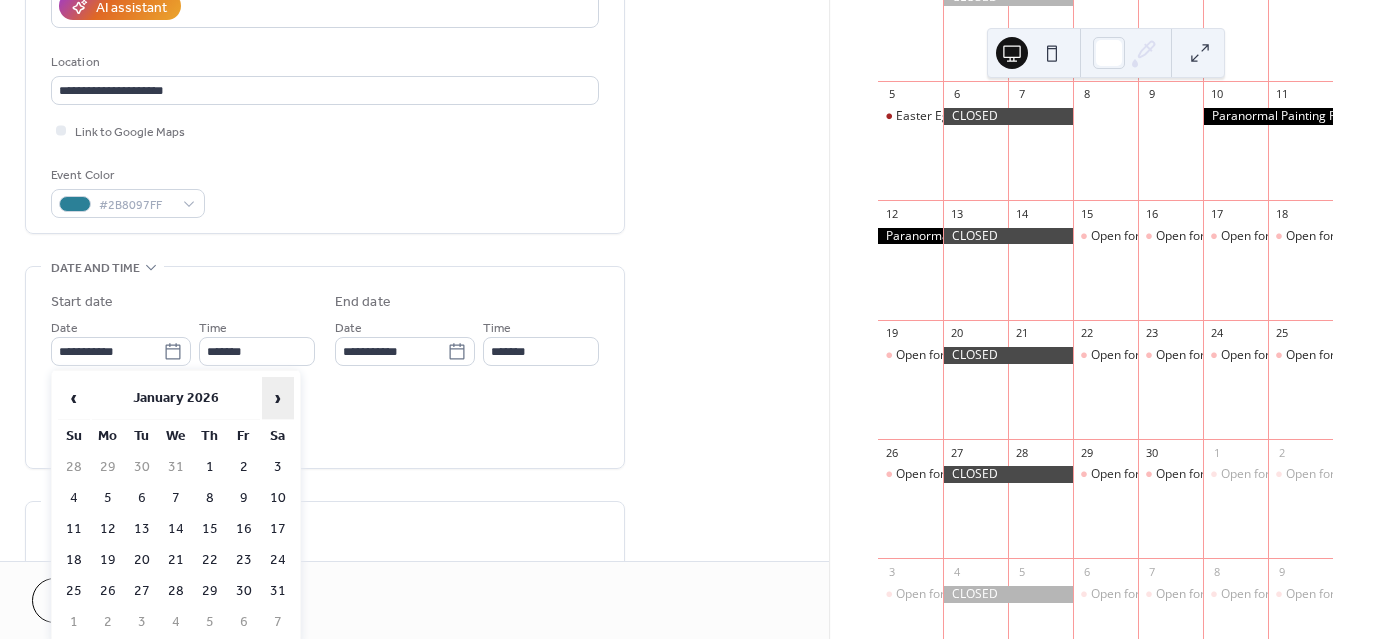 click on "›" at bounding box center (278, 398) 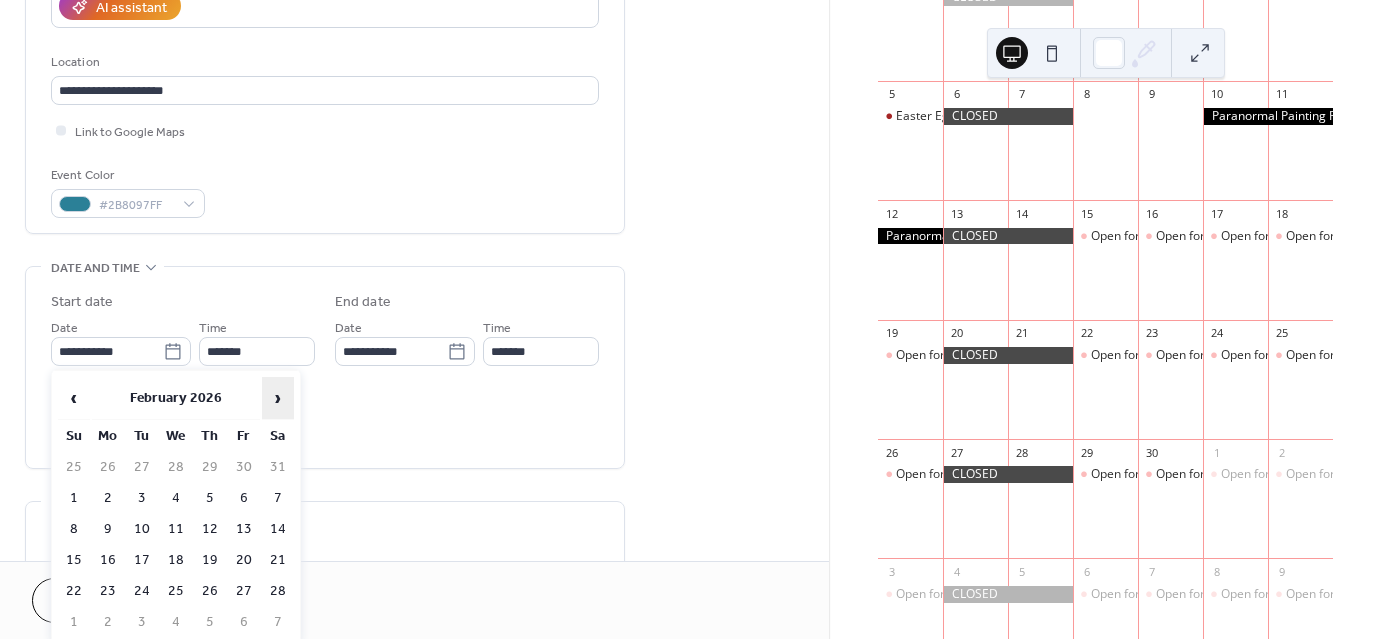 click on "›" at bounding box center [278, 398] 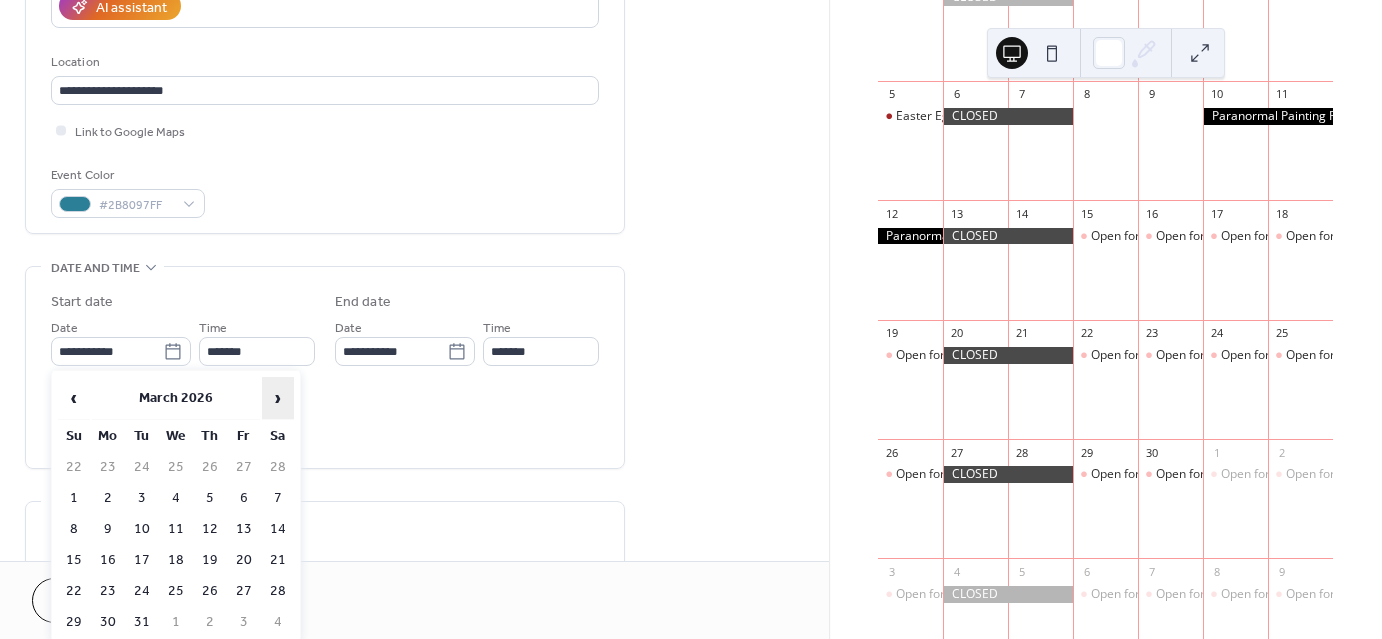 click on "›" at bounding box center [278, 398] 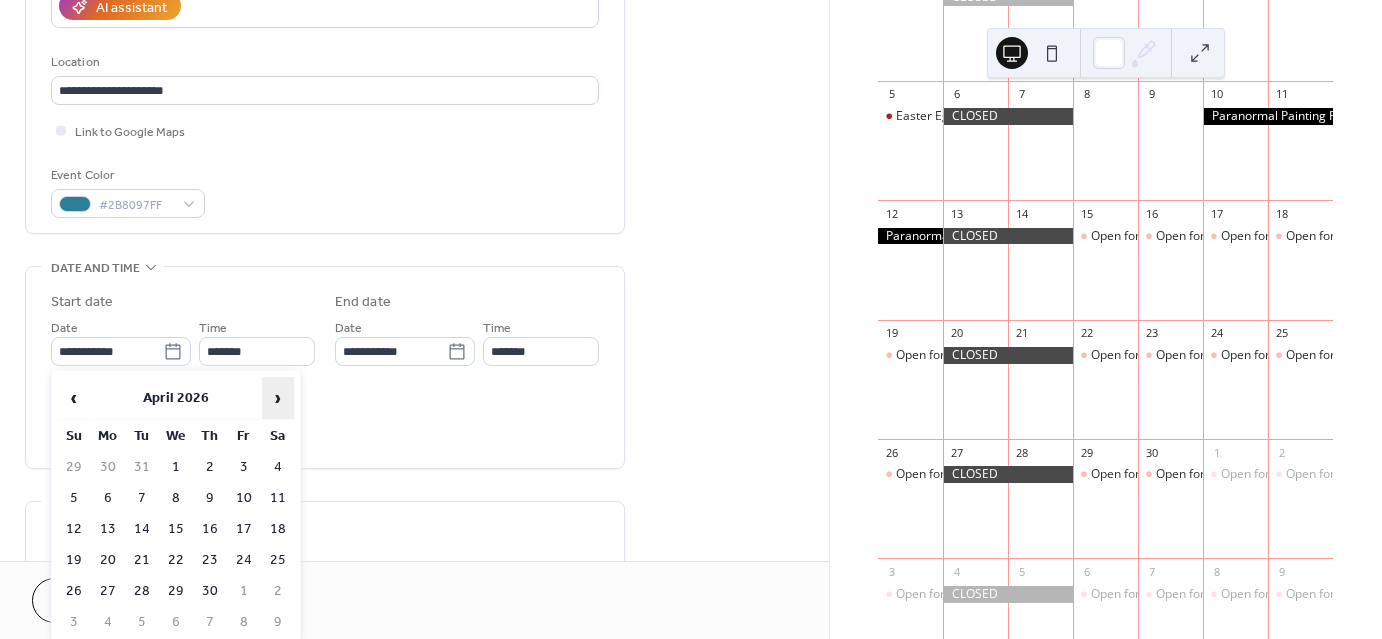 click on "›" at bounding box center (278, 398) 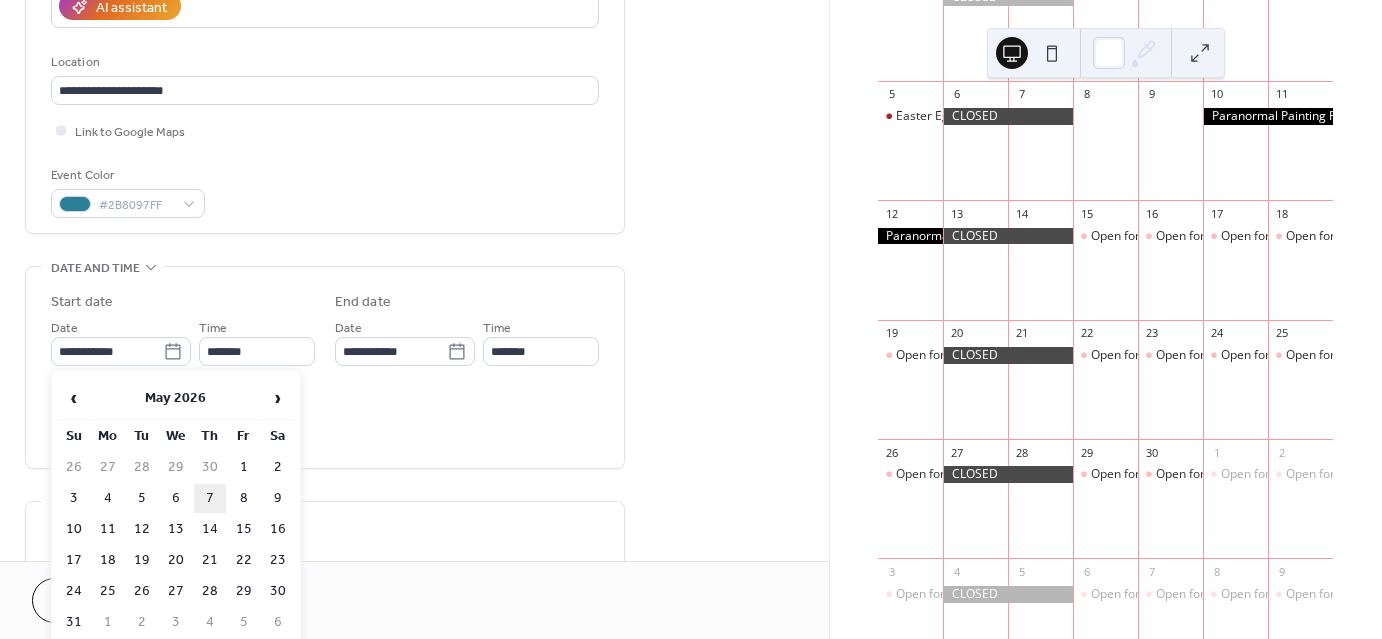 click on "7" at bounding box center (210, 498) 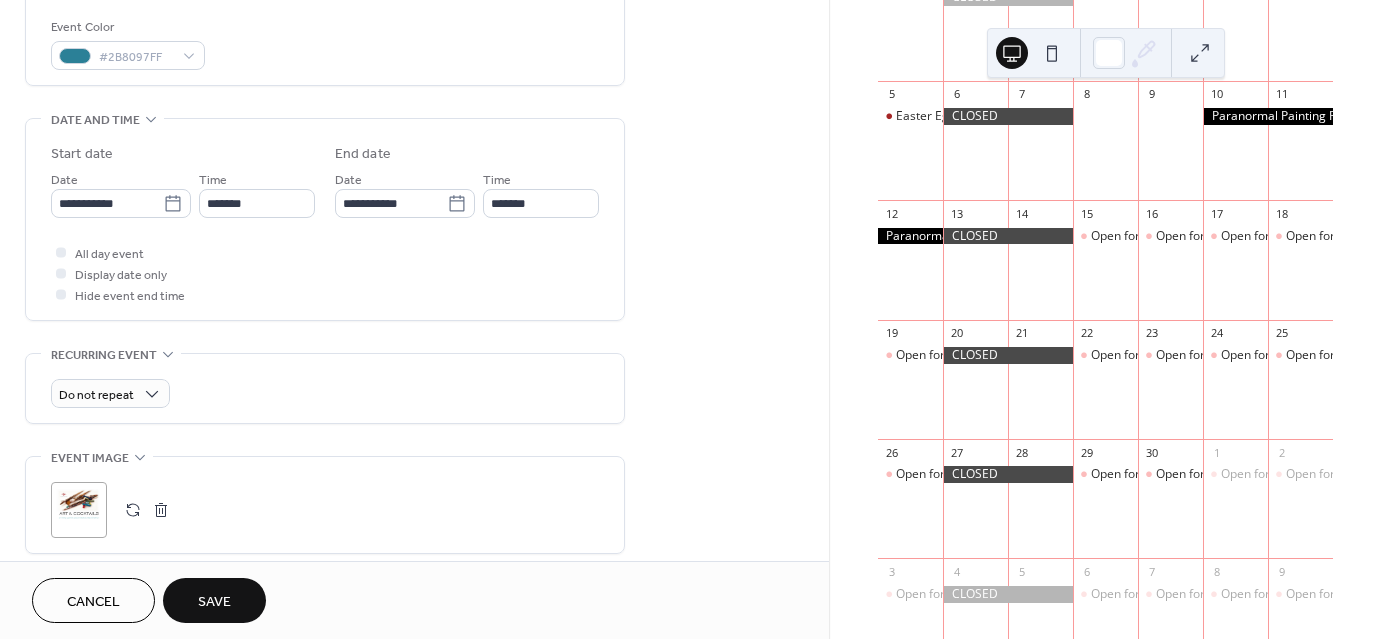 scroll, scrollTop: 540, scrollLeft: 0, axis: vertical 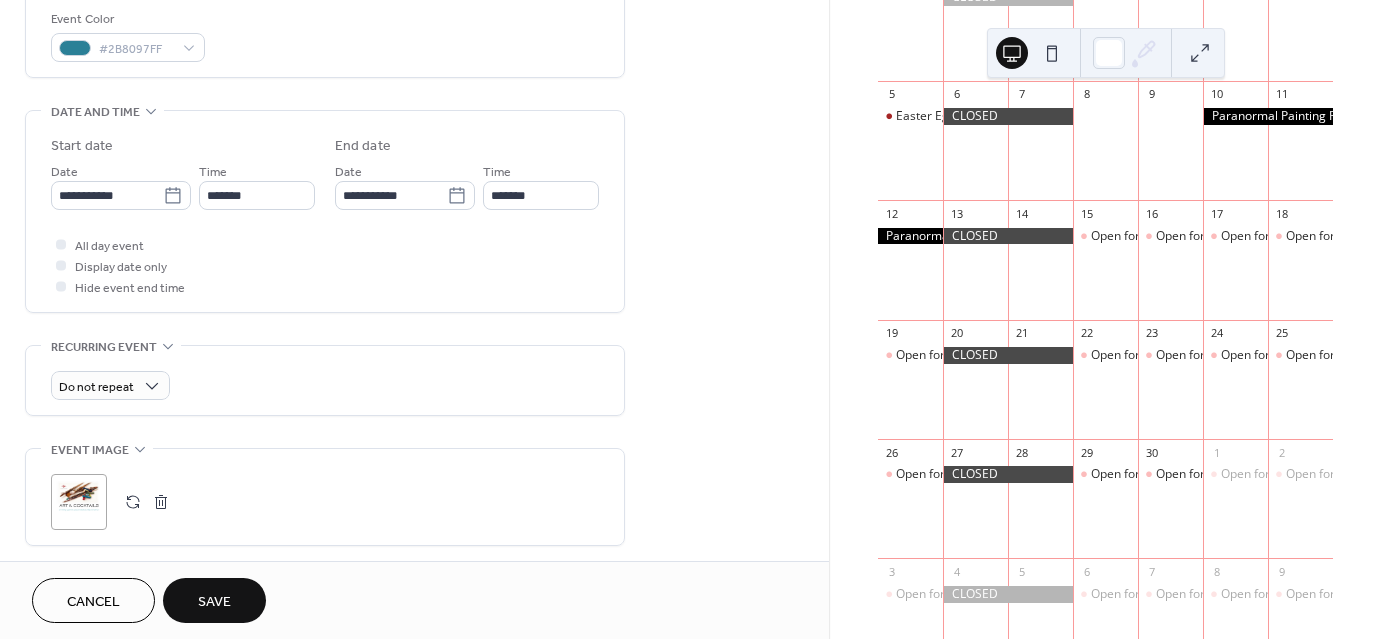 click on "Save" at bounding box center (214, 602) 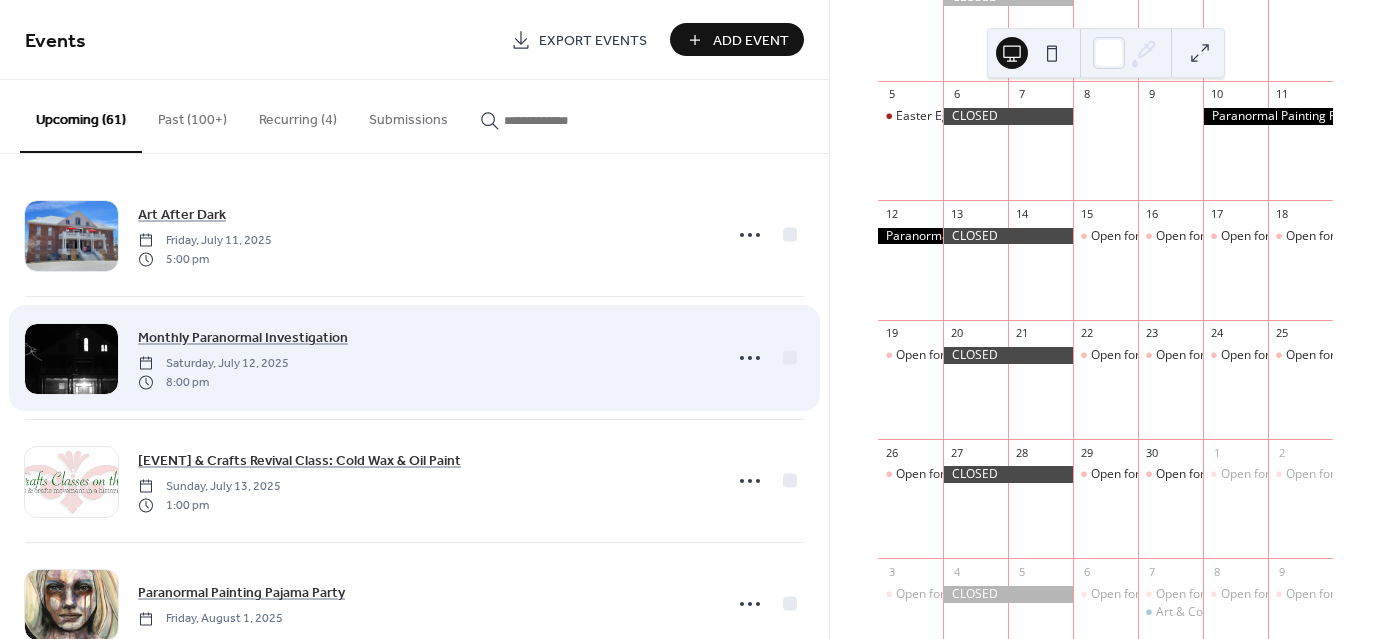 scroll, scrollTop: 0, scrollLeft: 0, axis: both 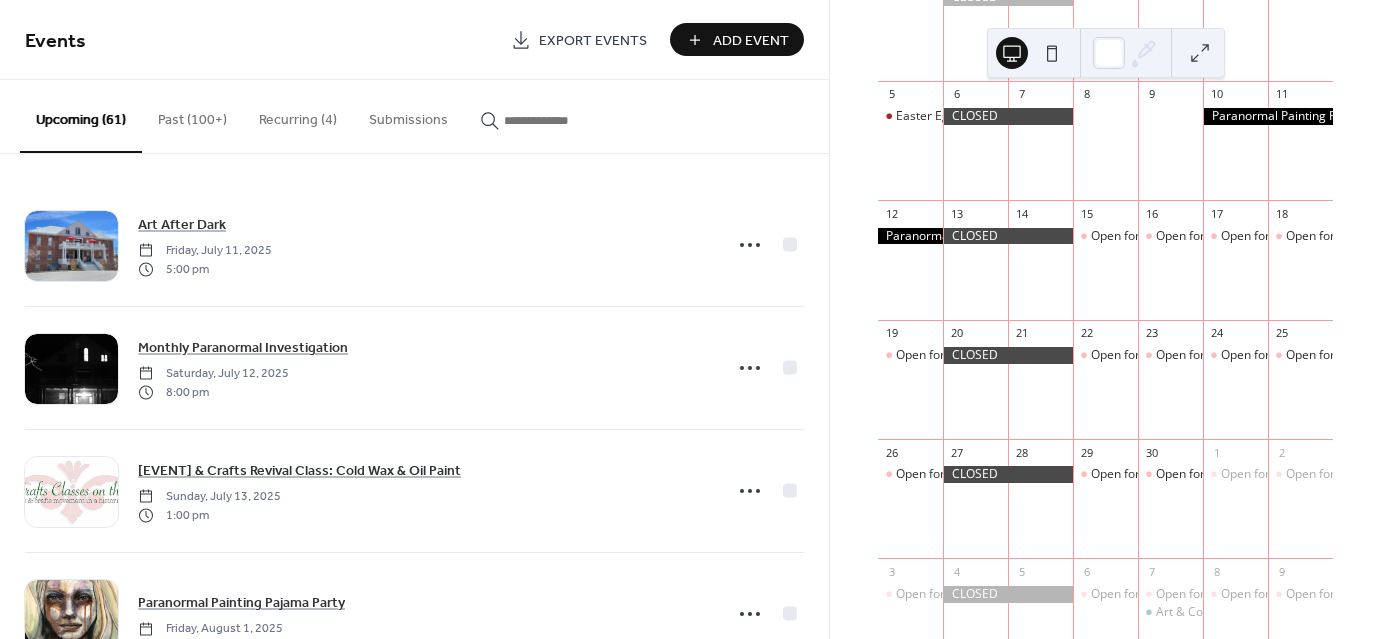 click on "Past  (100+)" at bounding box center (192, 115) 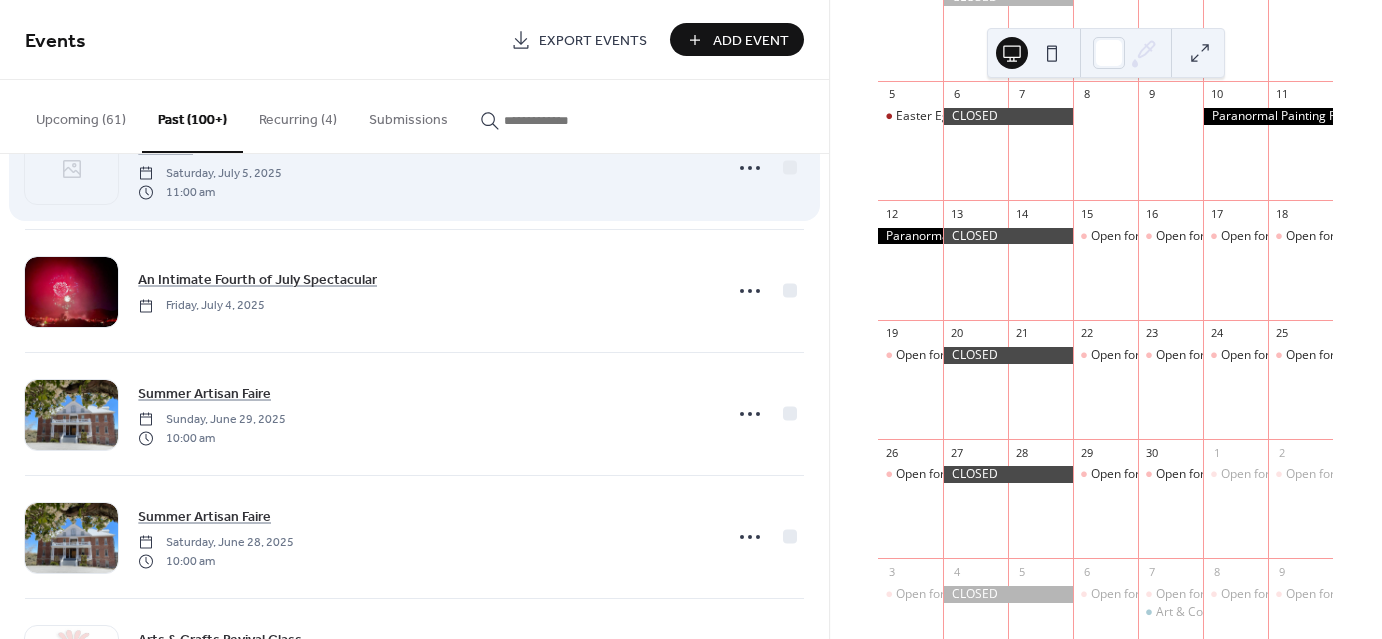 scroll, scrollTop: 203, scrollLeft: 0, axis: vertical 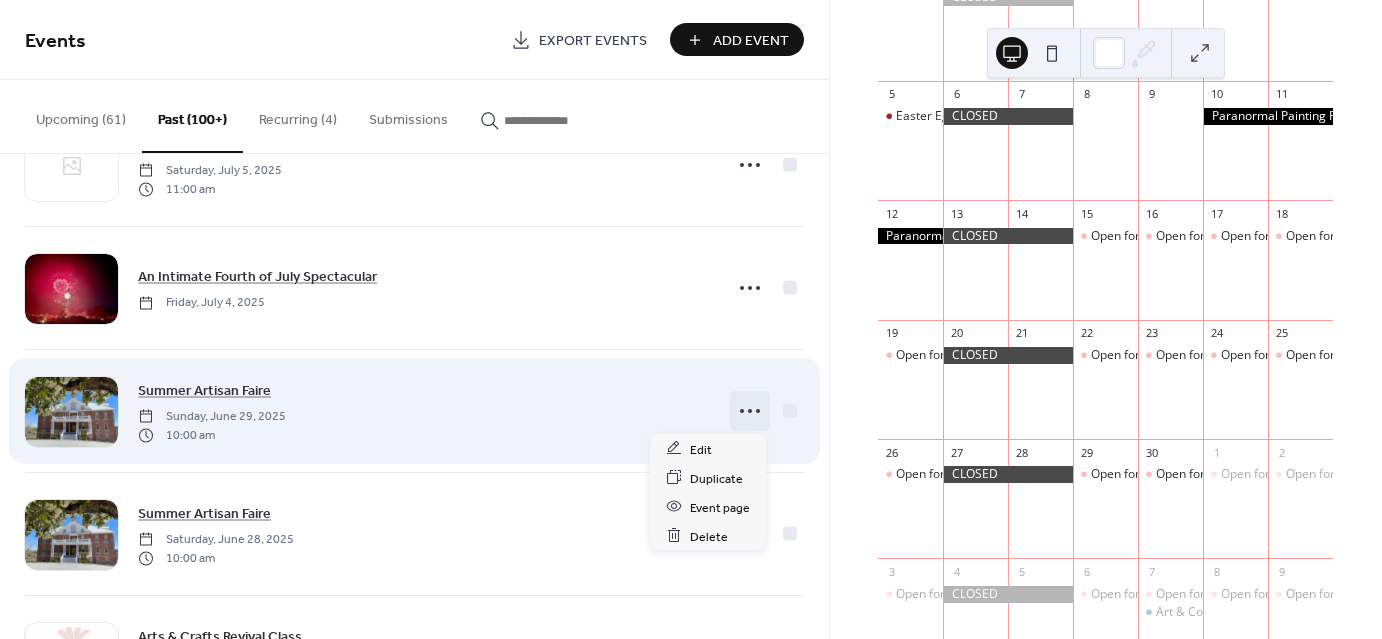 click 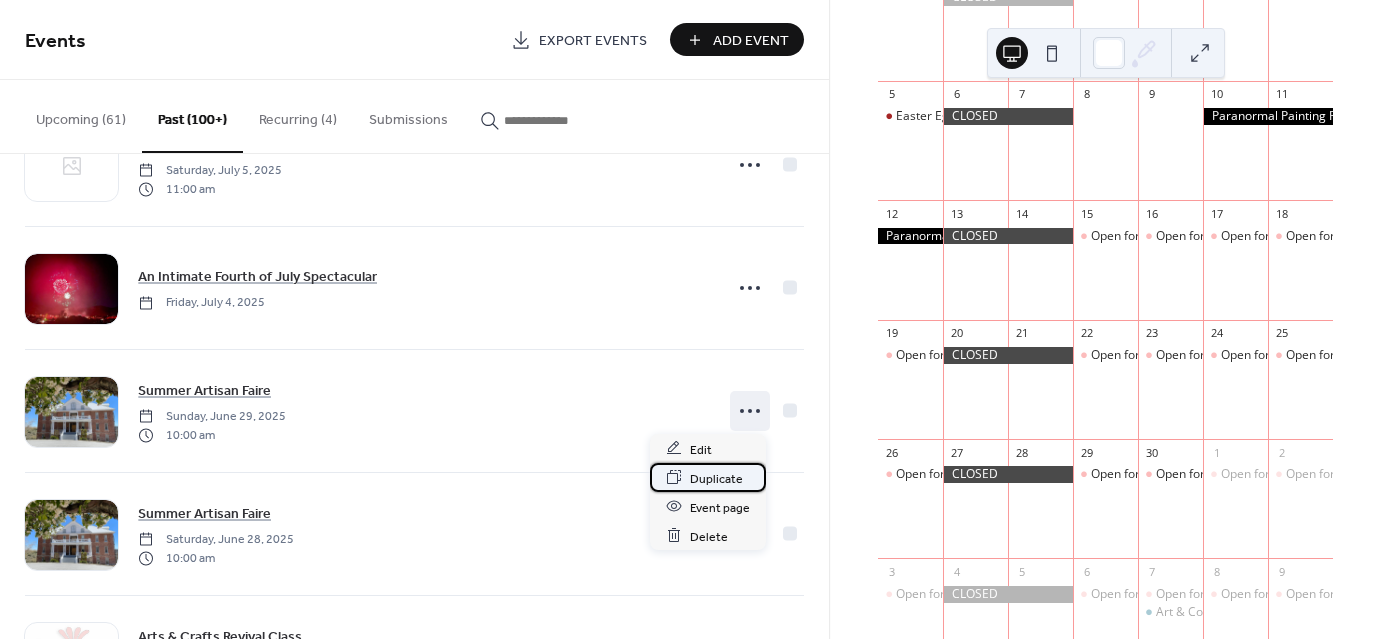 click on "Duplicate" at bounding box center (716, 478) 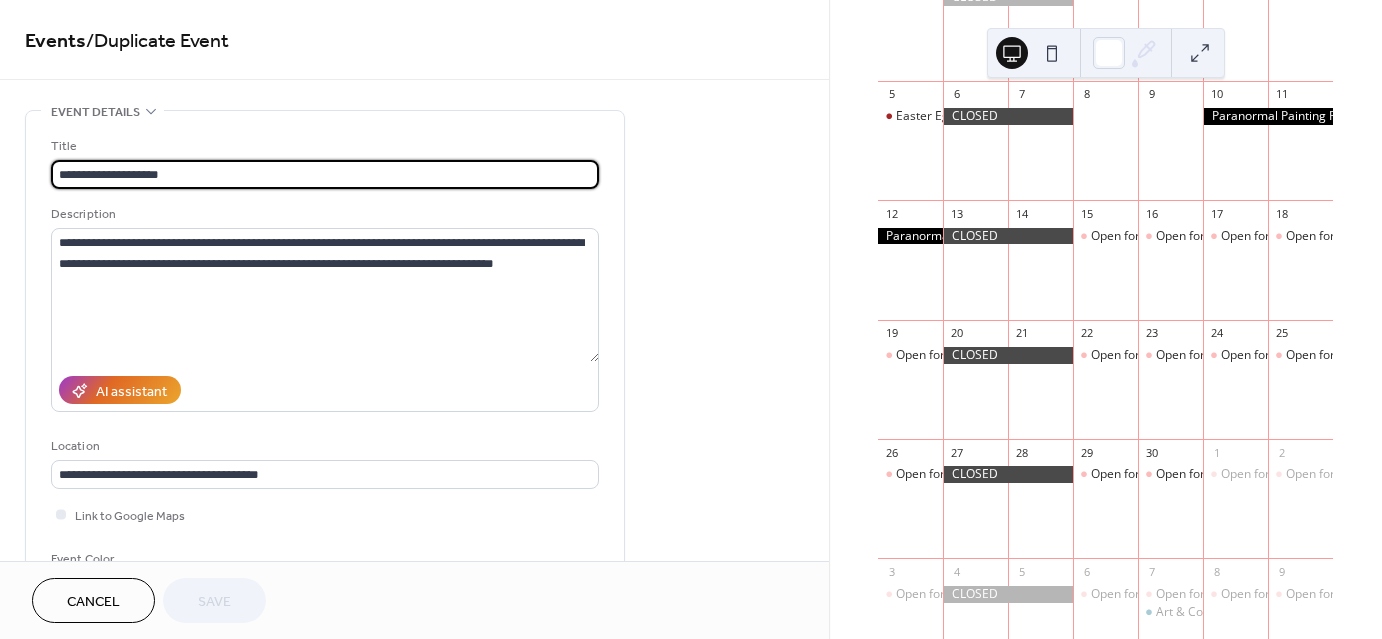 click on "**********" at bounding box center (325, 174) 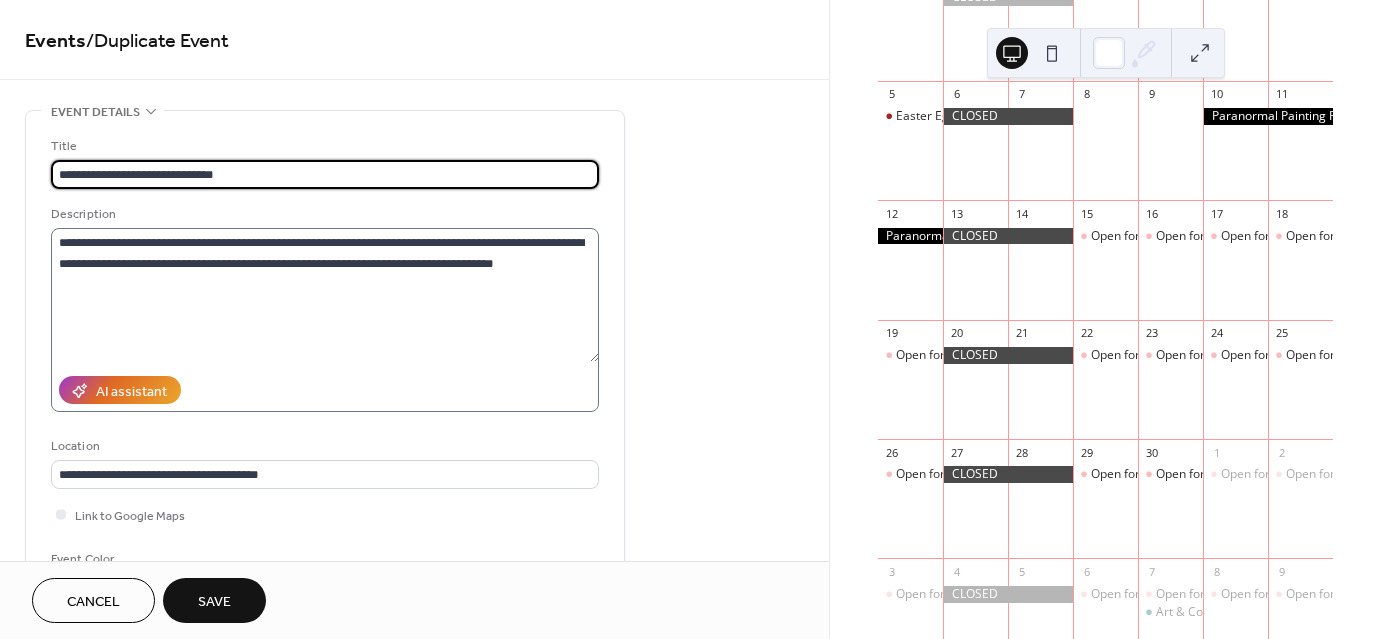 type on "**********" 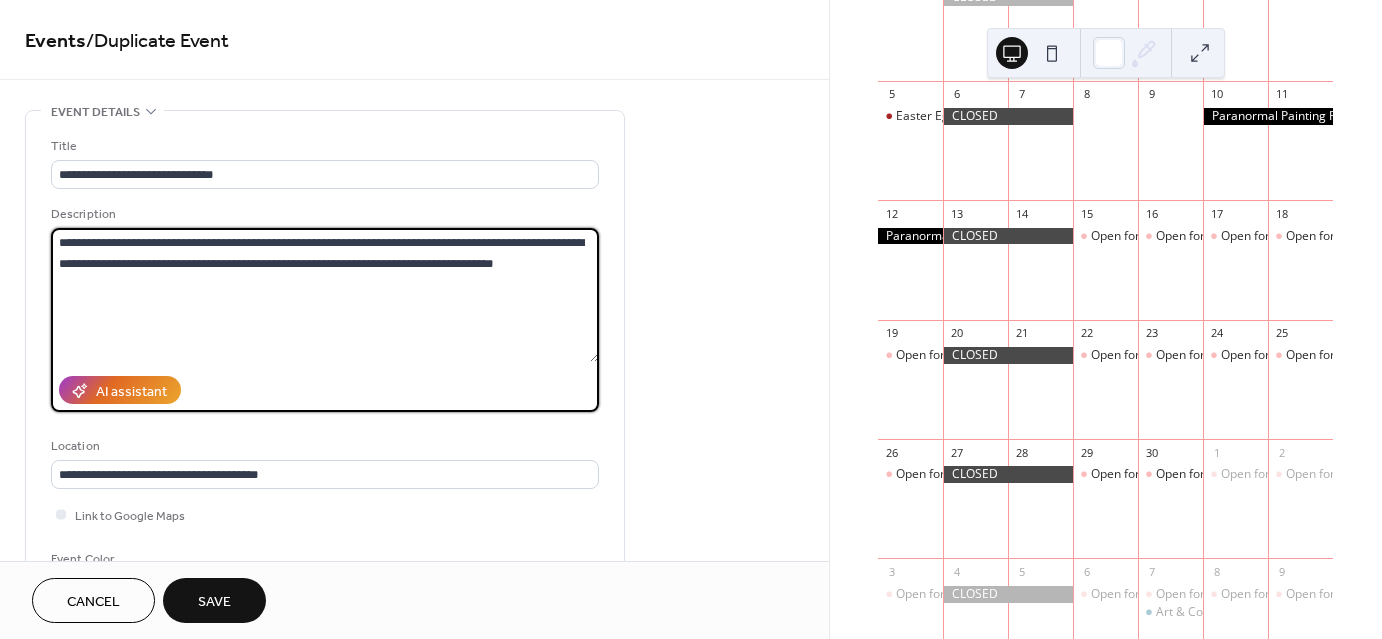 click on "**********" at bounding box center (325, 295) 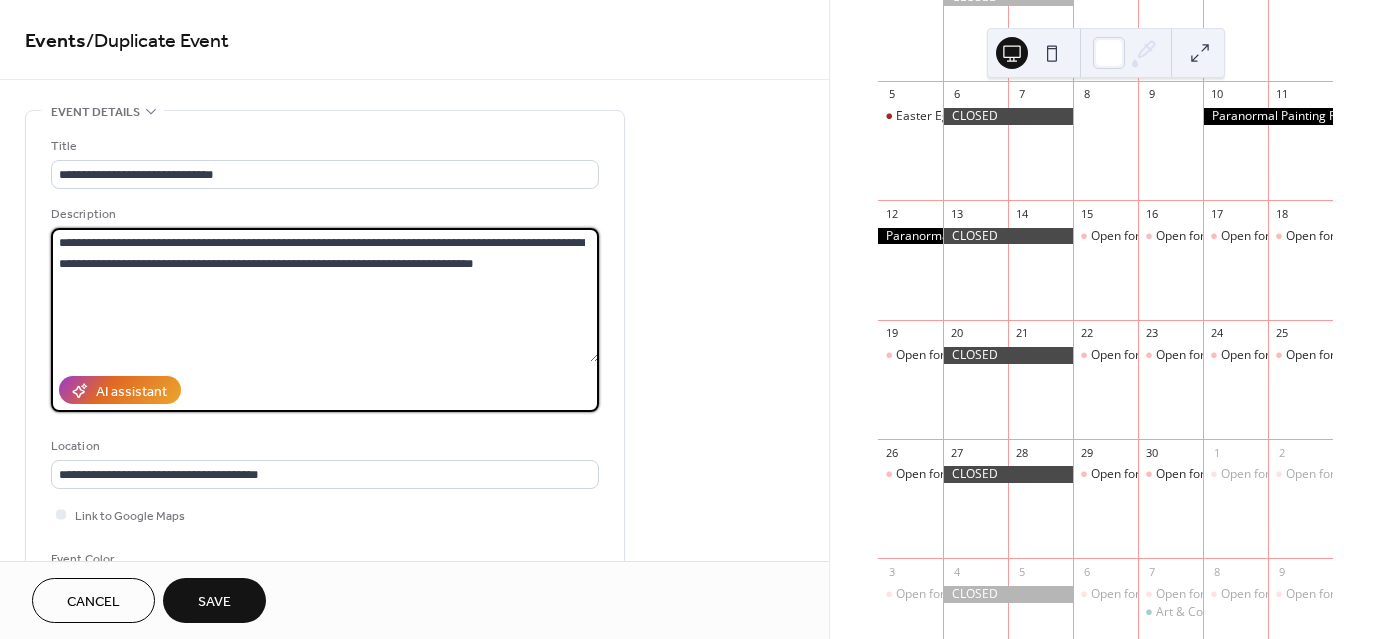 click on "**********" at bounding box center (325, 295) 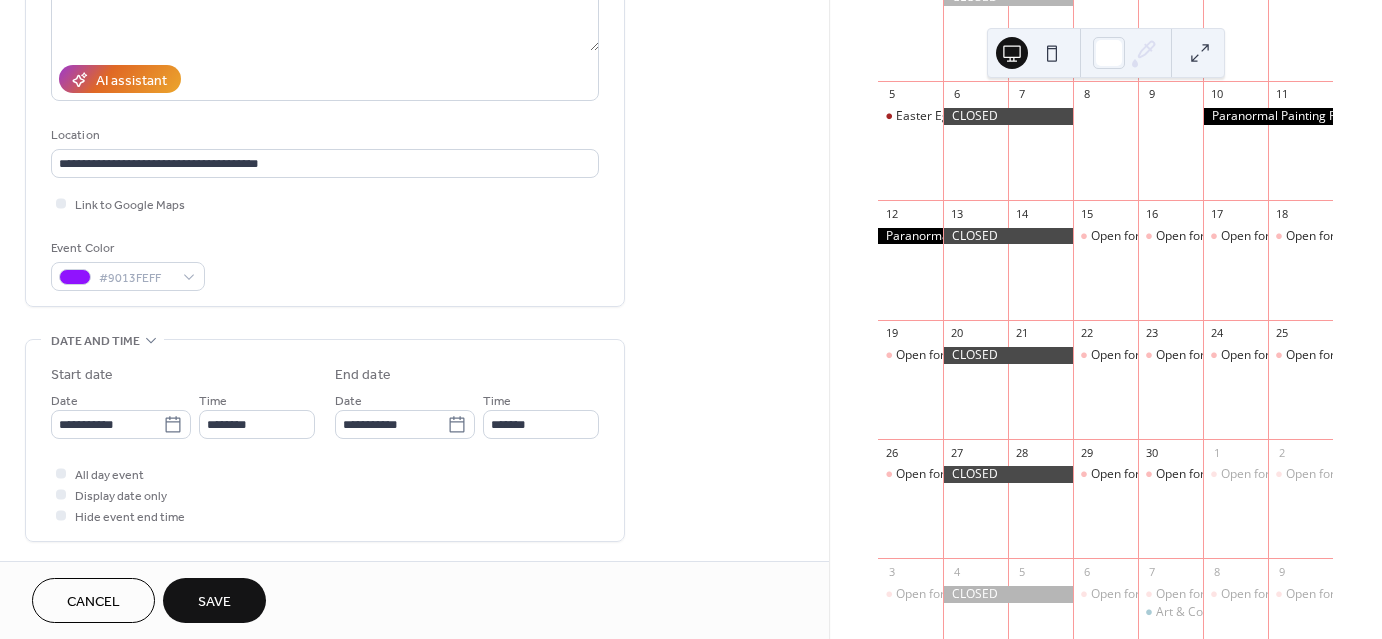 scroll, scrollTop: 315, scrollLeft: 0, axis: vertical 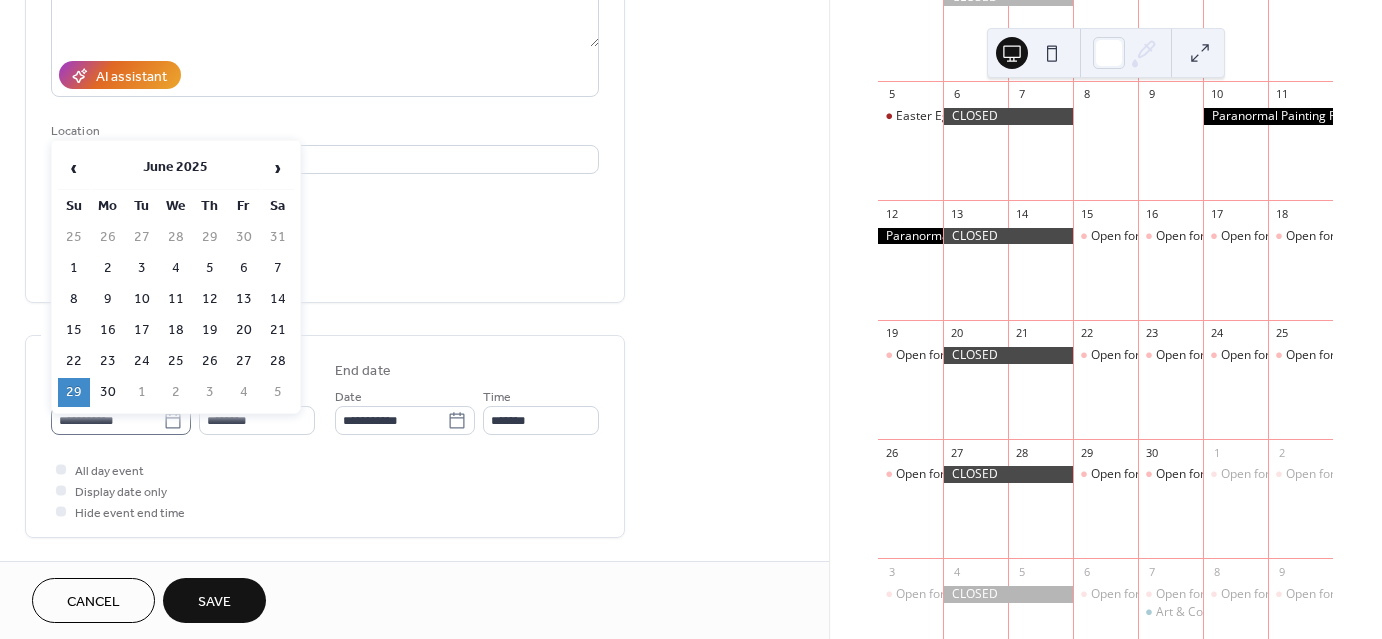 click 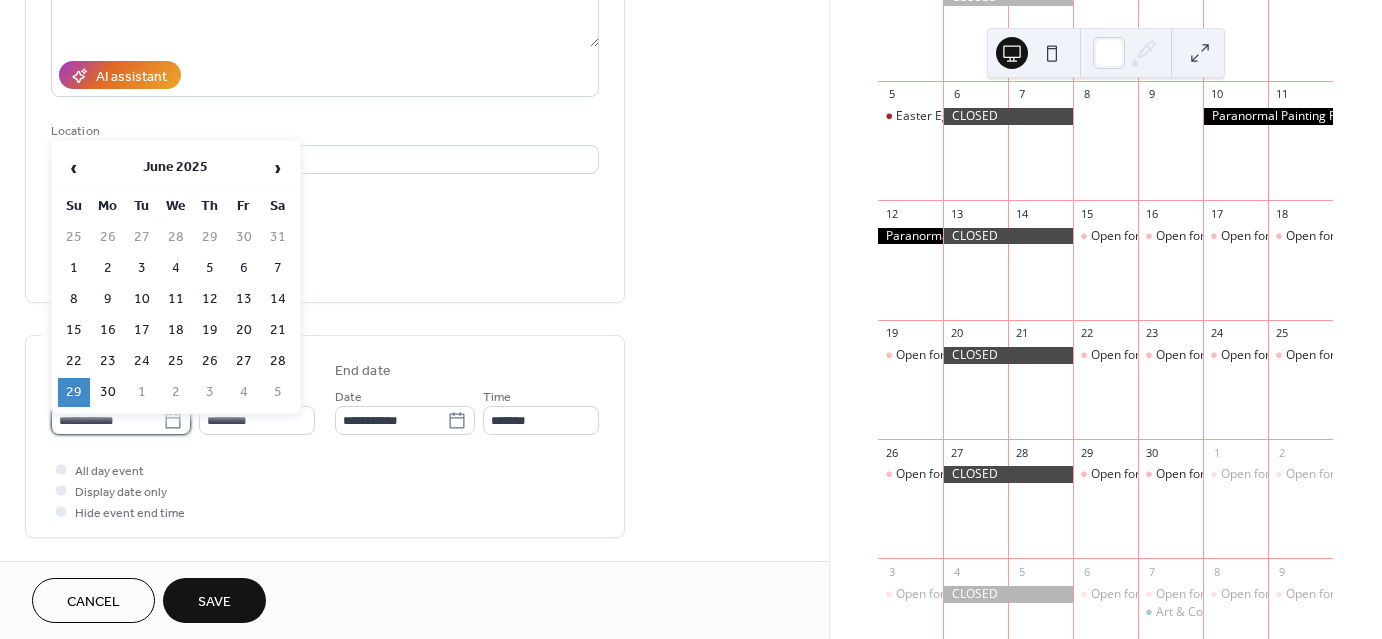 click on "**********" at bounding box center [107, 420] 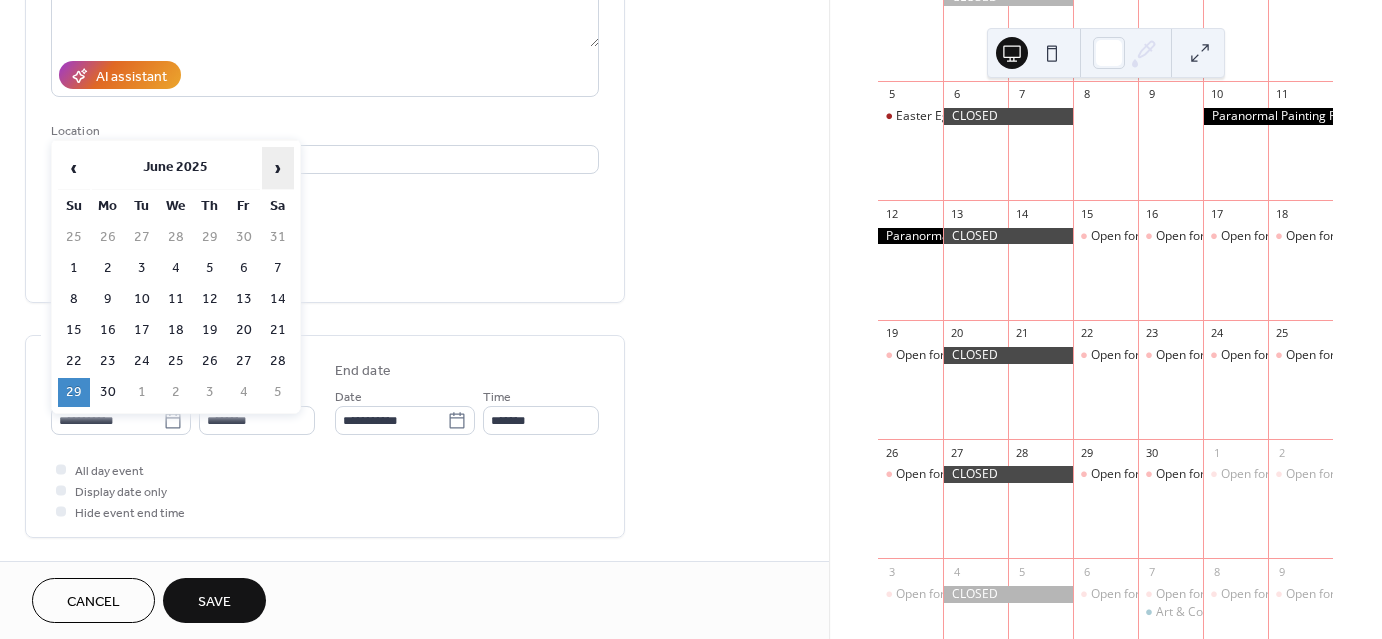 click on "›" at bounding box center (278, 168) 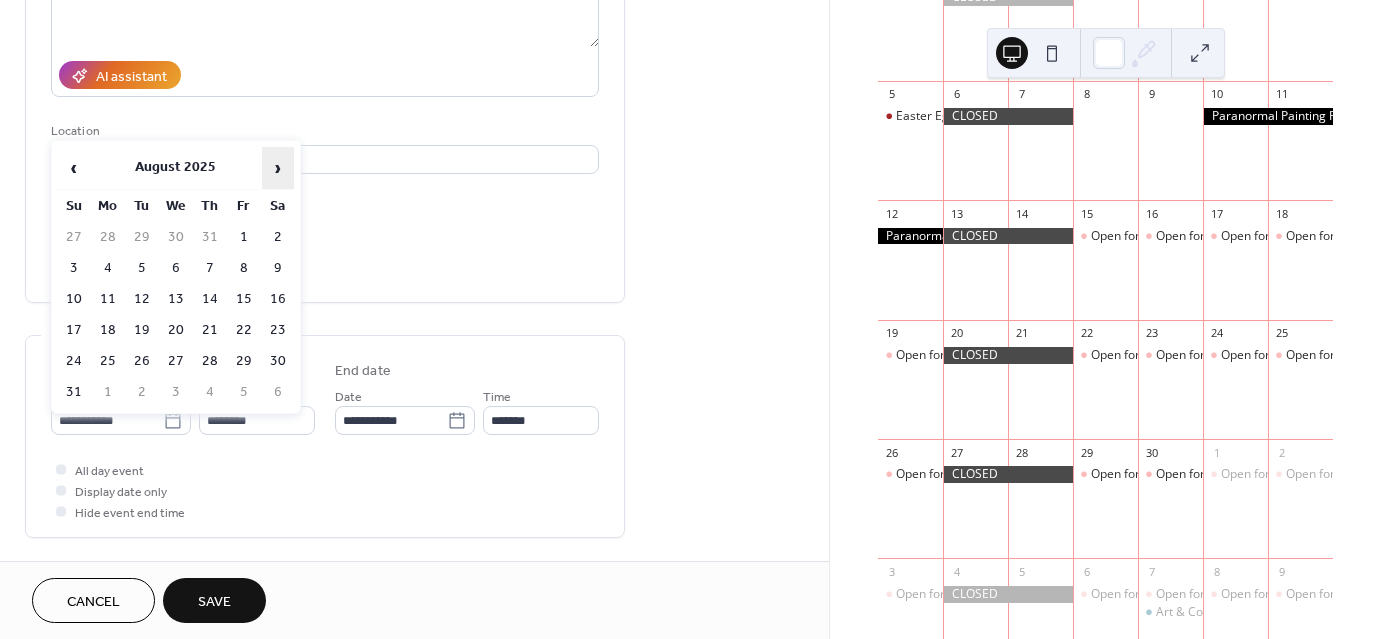 click on "›" at bounding box center (278, 168) 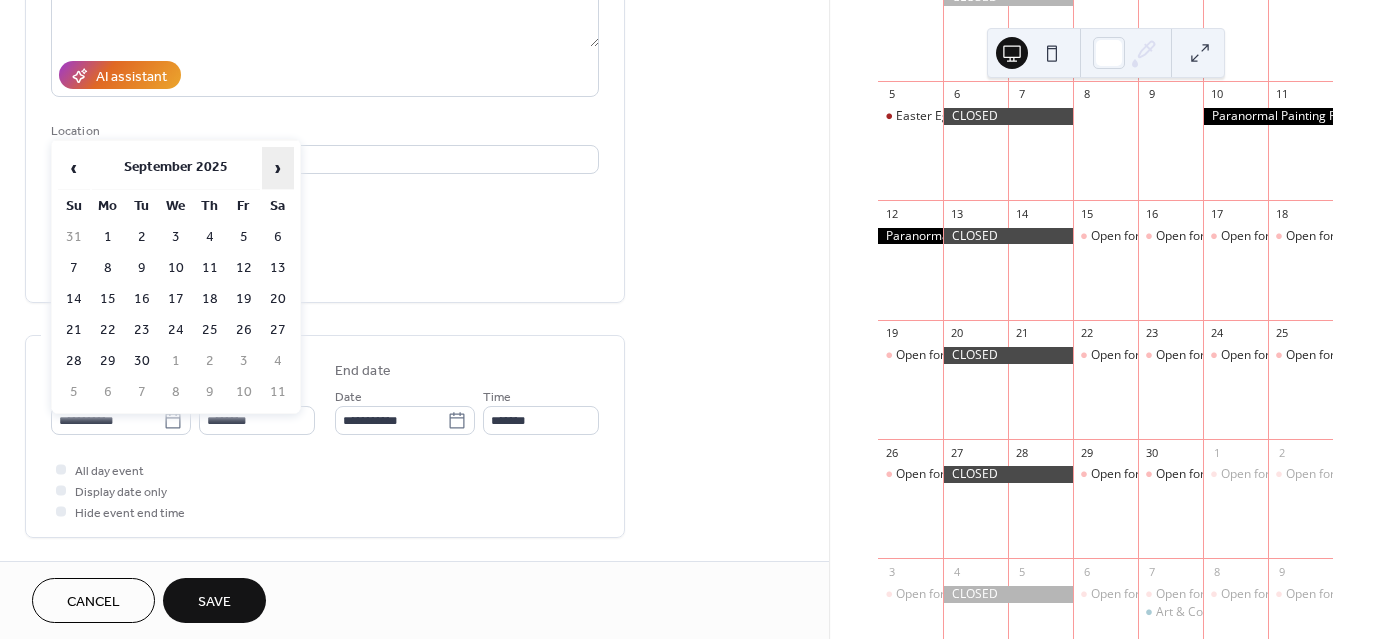 click on "›" at bounding box center [278, 168] 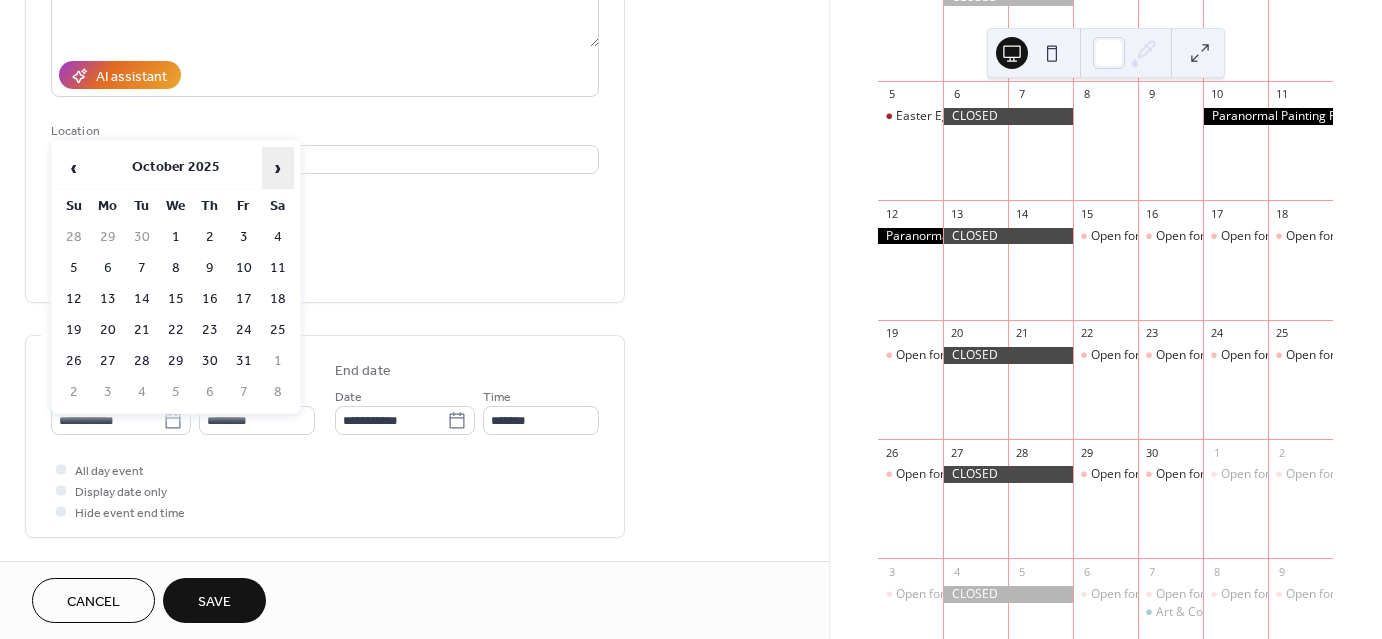click on "›" at bounding box center [278, 168] 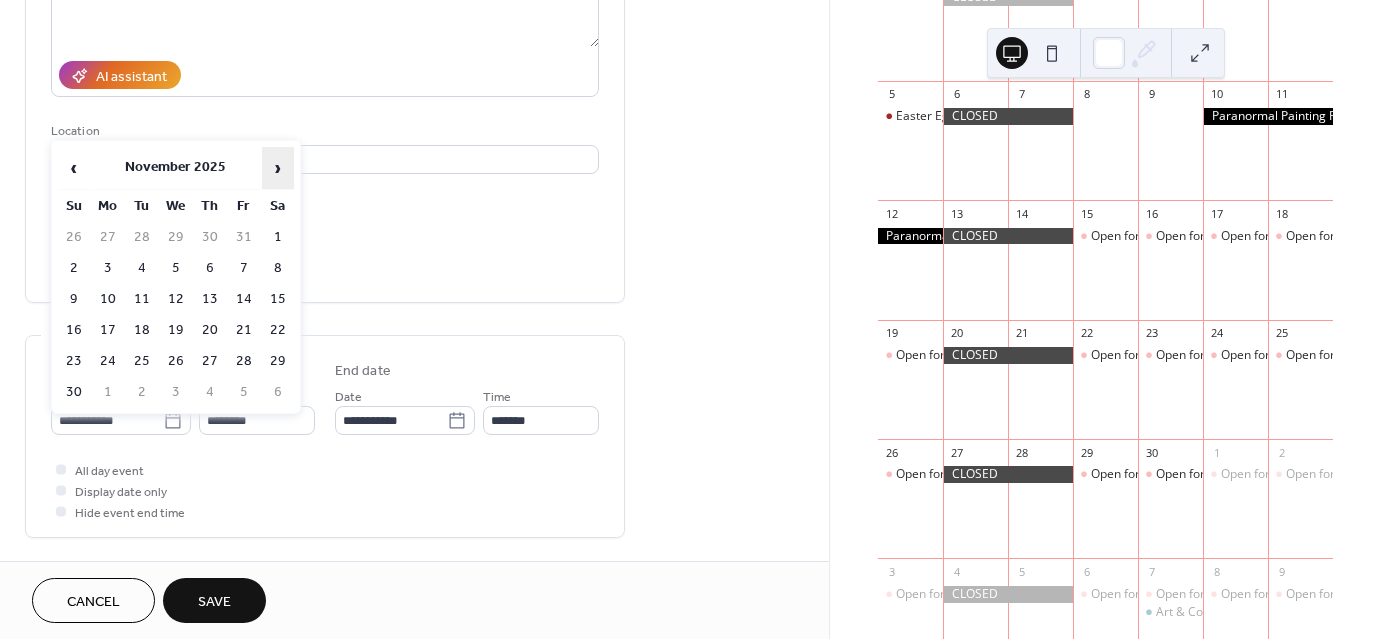click on "›" at bounding box center [278, 168] 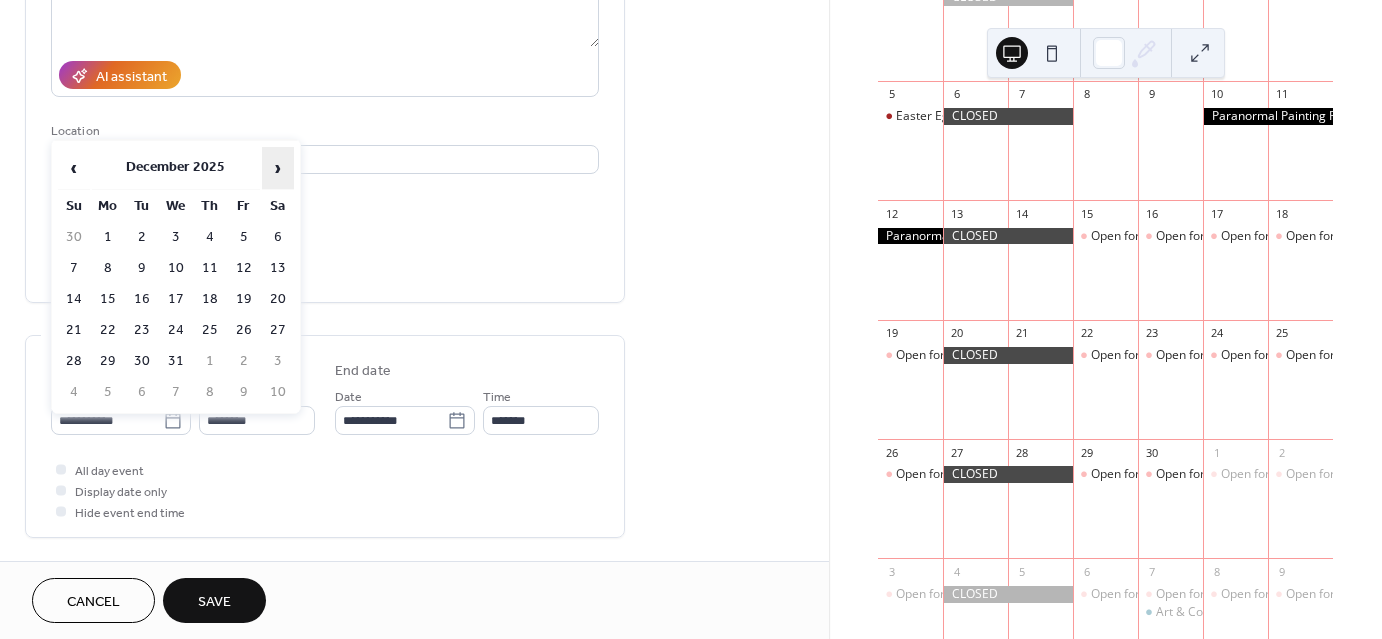 click on "›" at bounding box center (278, 168) 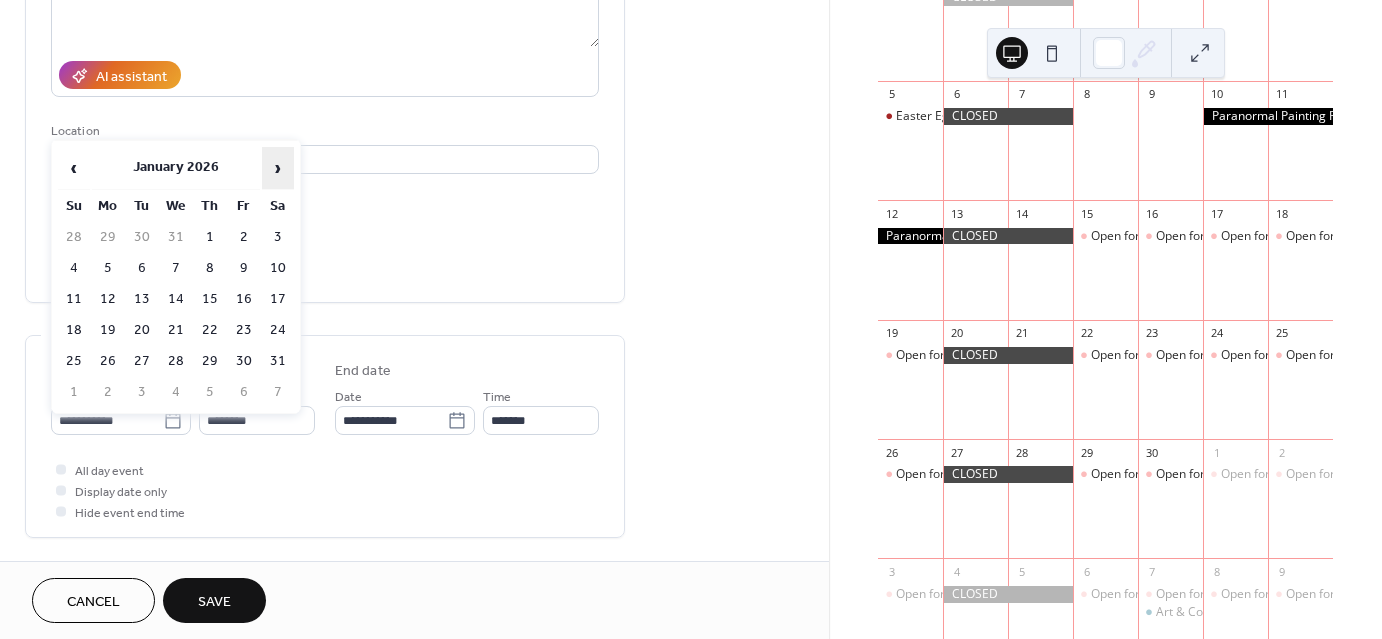 click on "›" at bounding box center [278, 168] 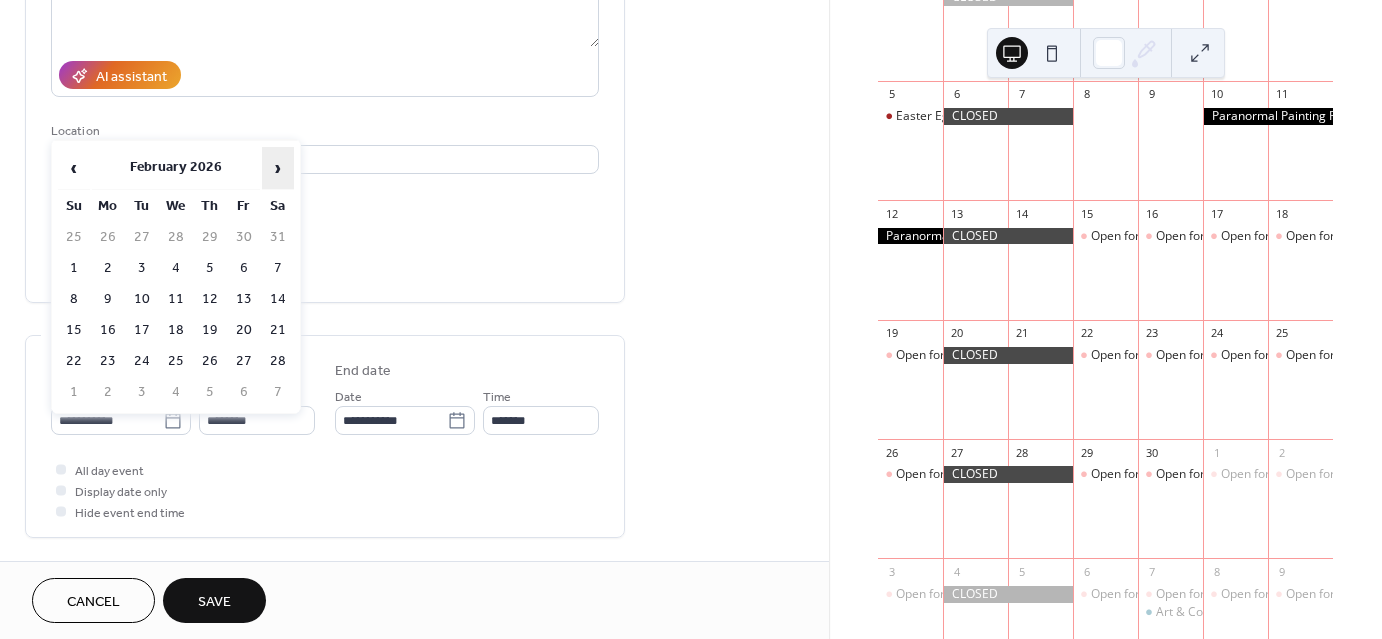 click on "›" at bounding box center (278, 168) 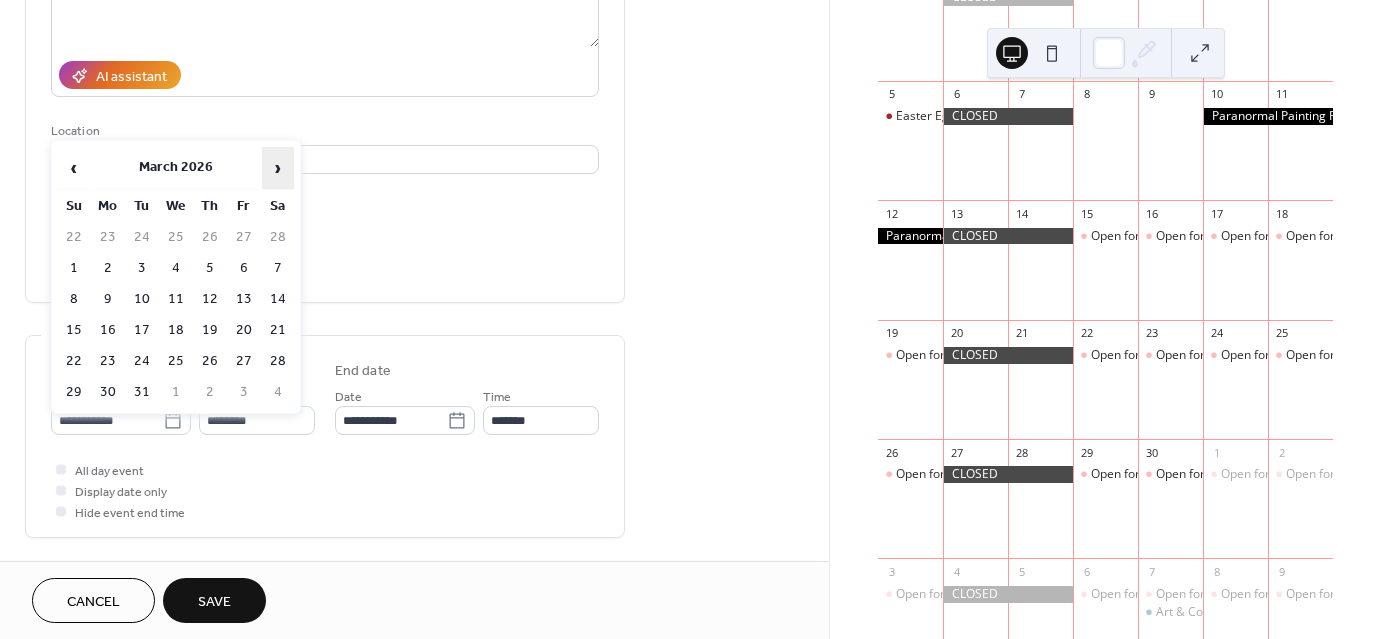 click on "›" at bounding box center (278, 168) 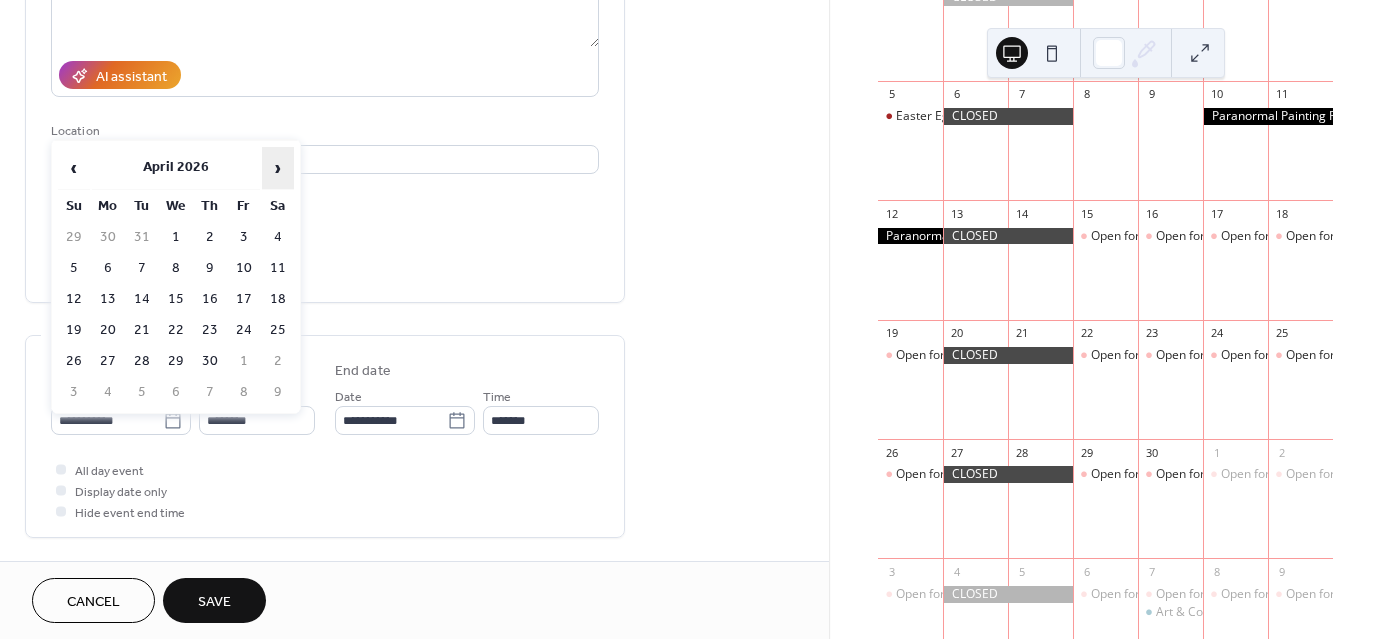 click on "›" at bounding box center (278, 168) 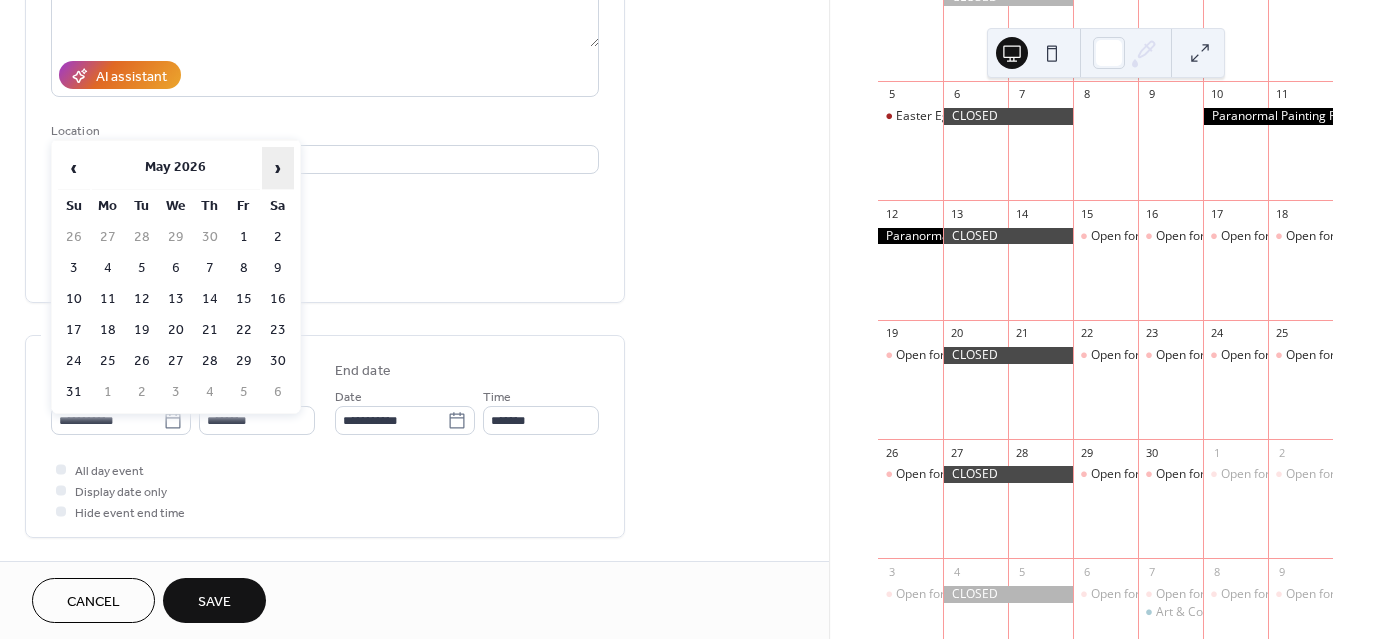 click on "›" at bounding box center [278, 168] 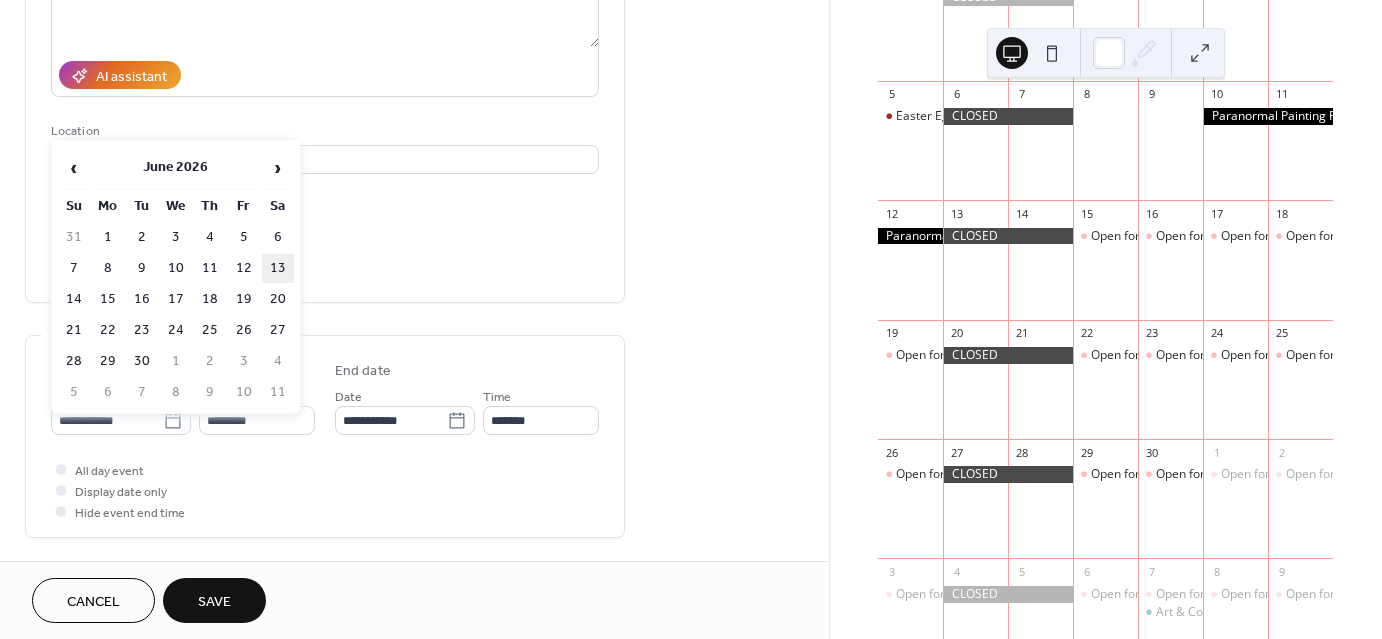 click on "13" at bounding box center [278, 268] 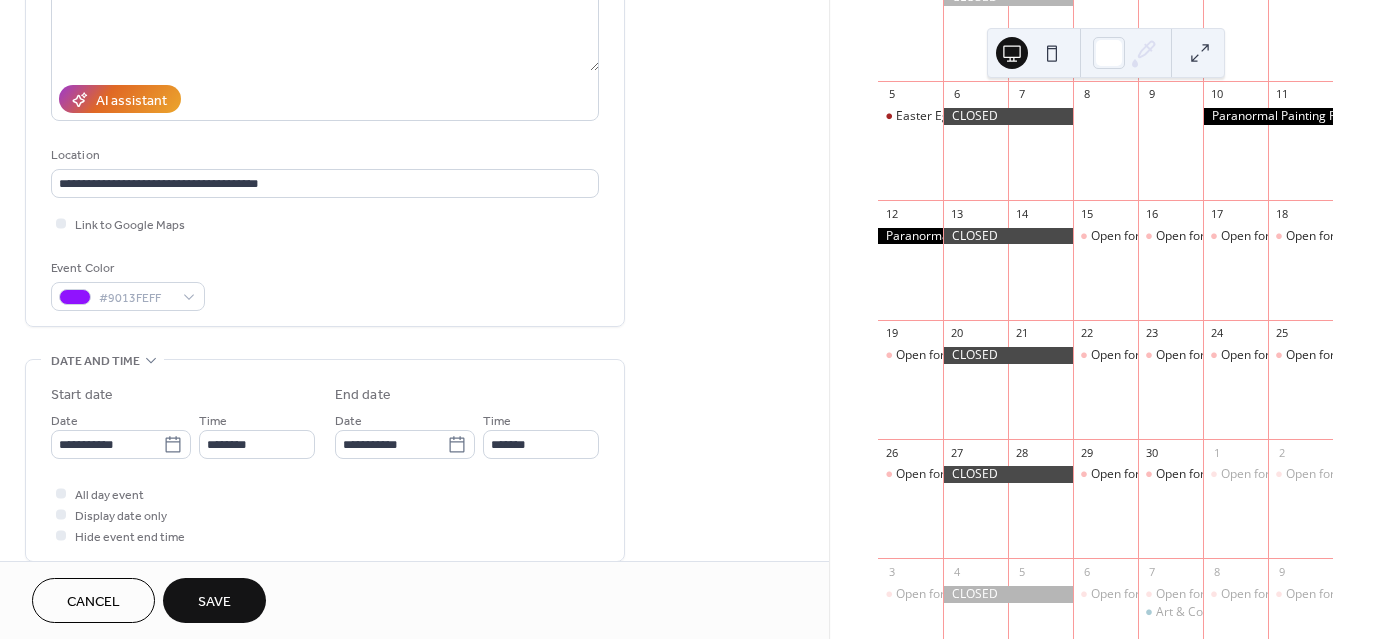 scroll, scrollTop: 292, scrollLeft: 0, axis: vertical 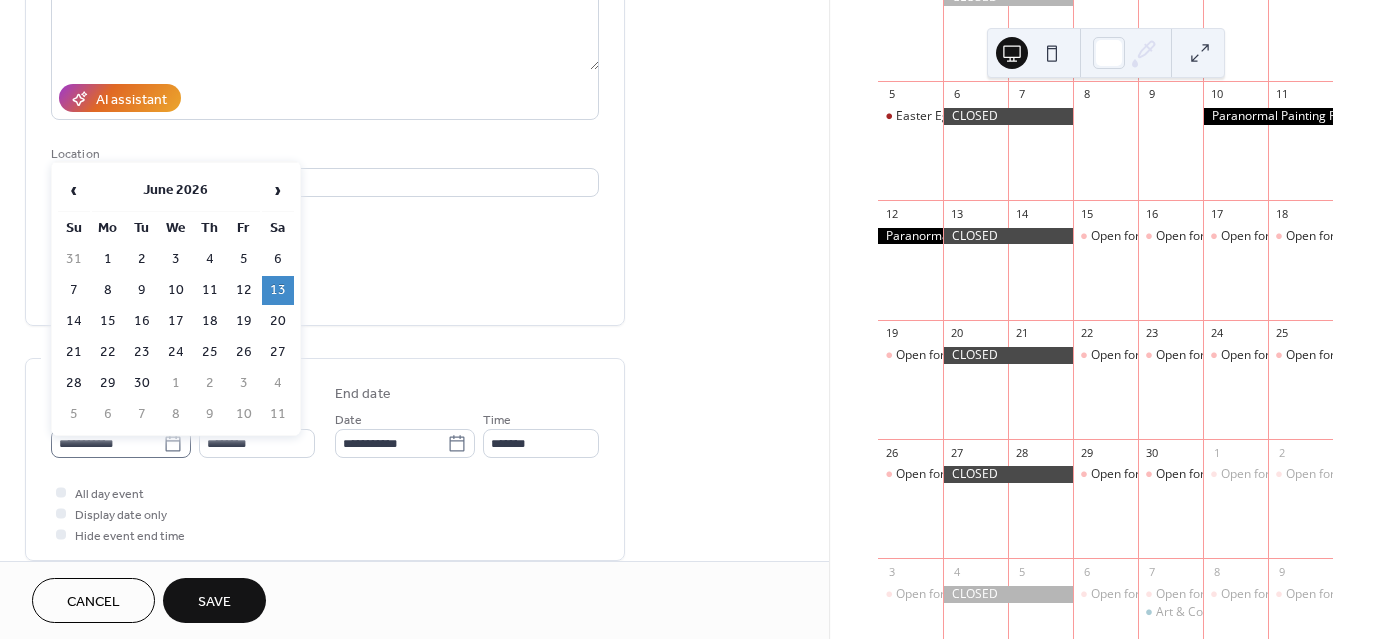 click 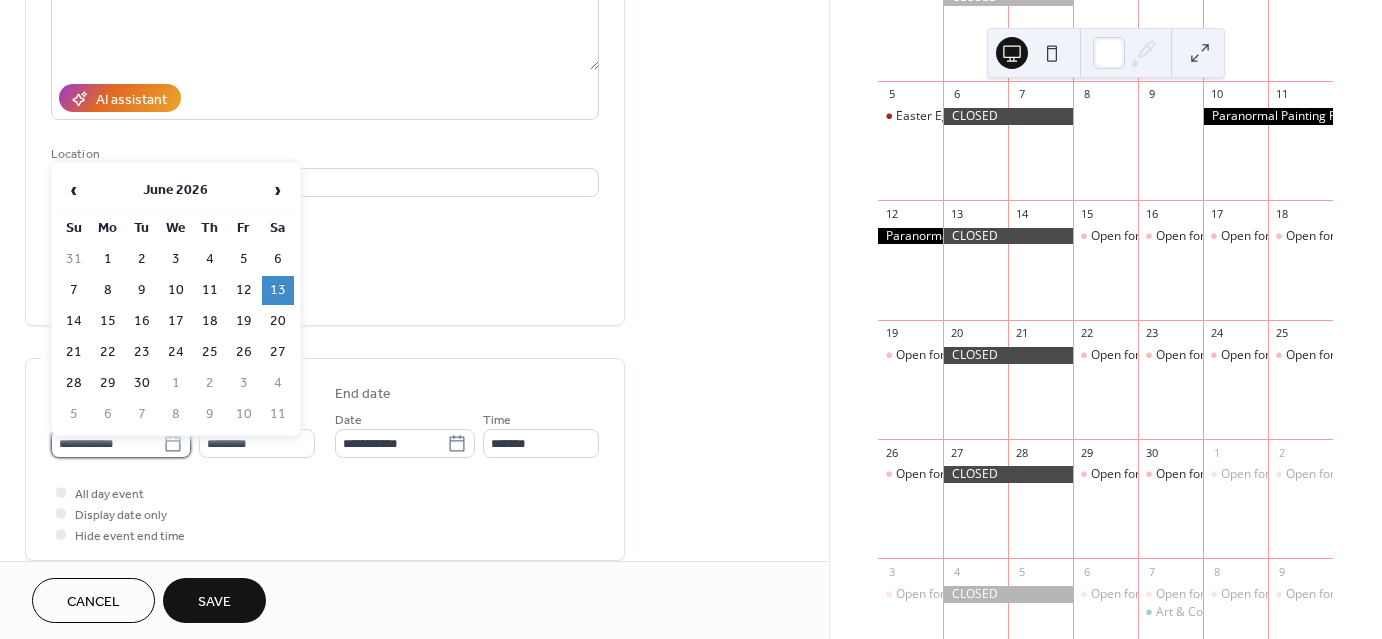click on "**********" at bounding box center [107, 443] 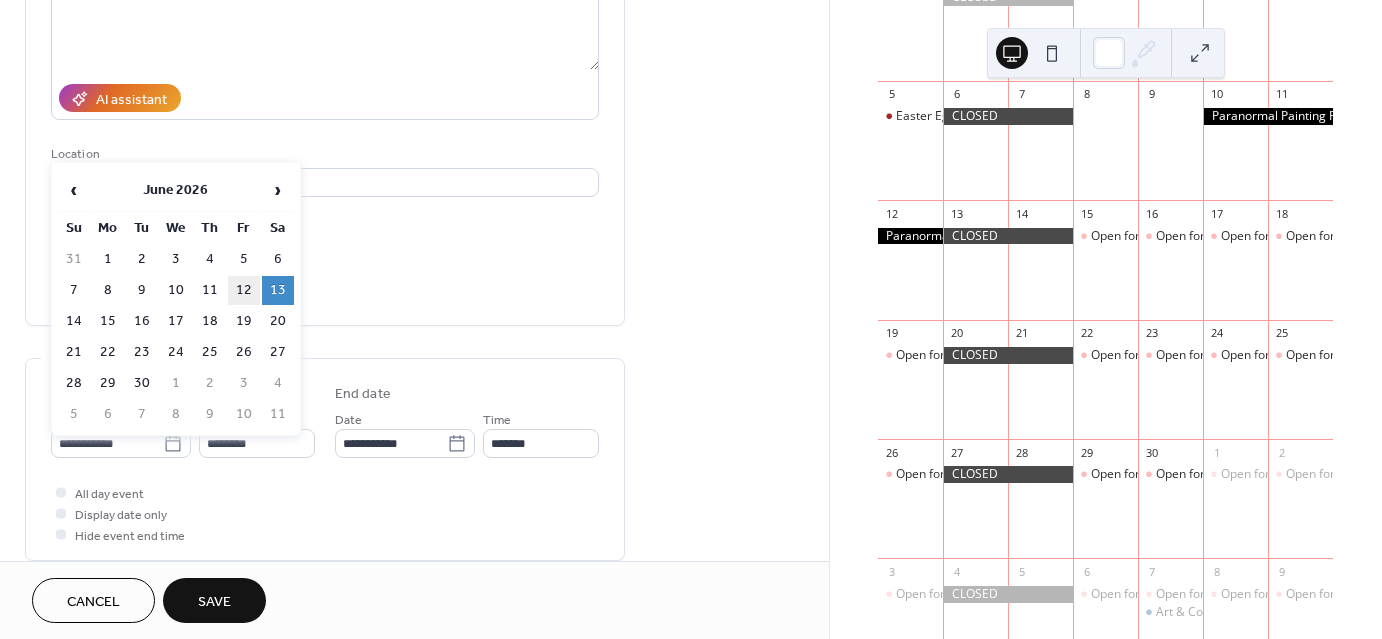 click on "12" at bounding box center (244, 290) 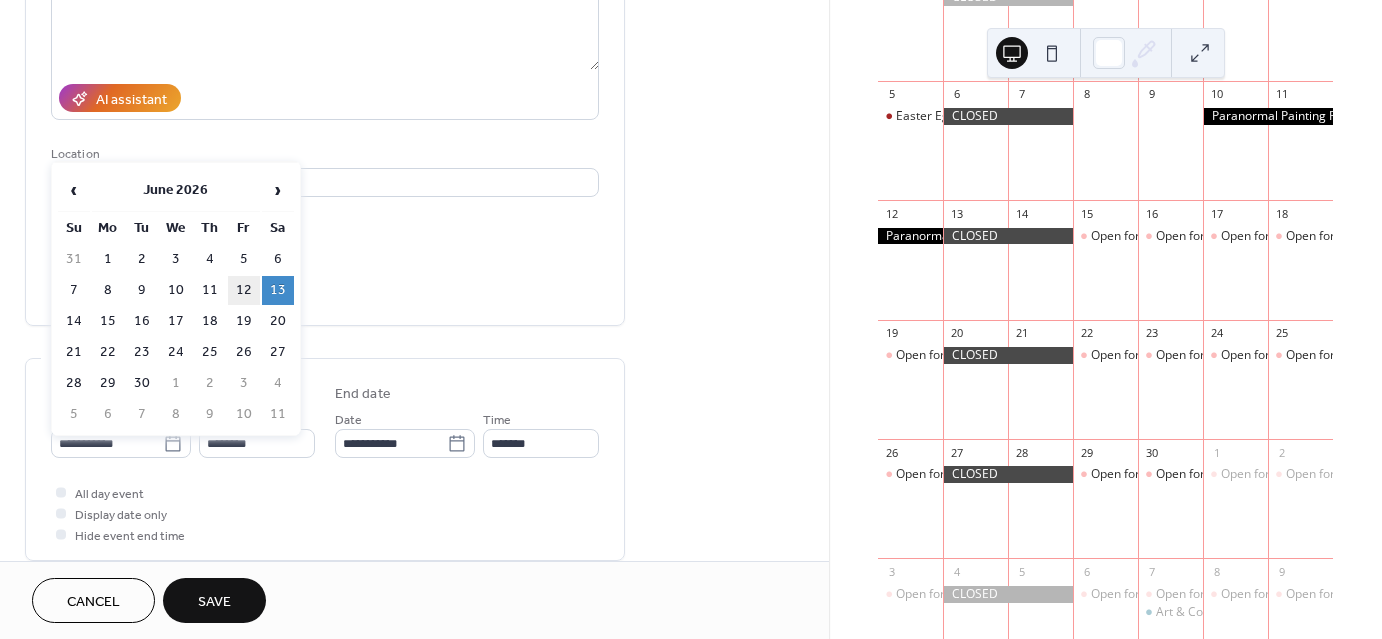 type on "**********" 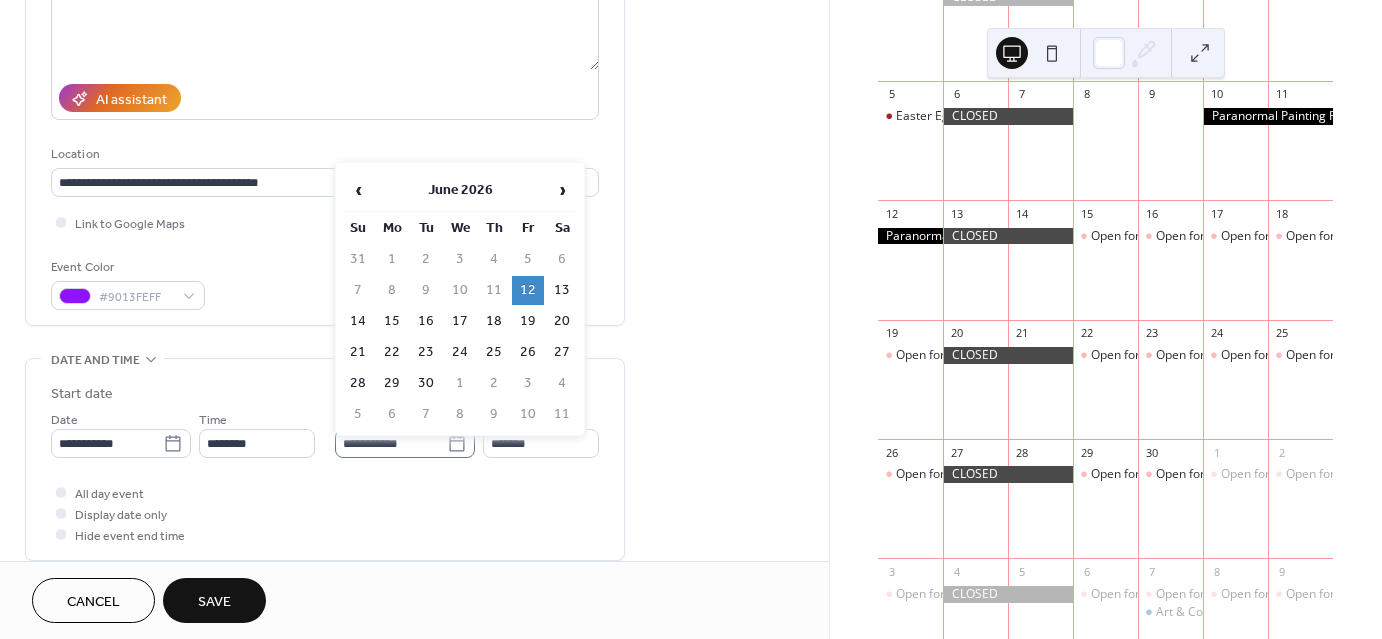 click 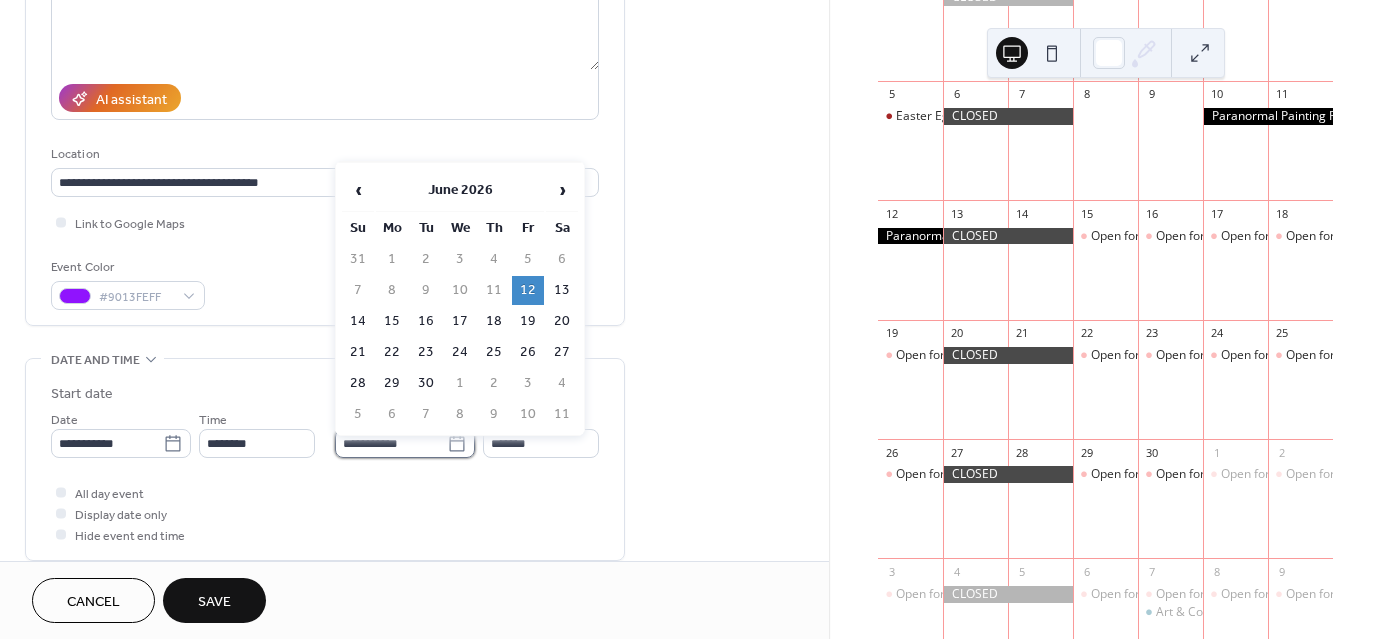 click on "**********" at bounding box center (391, 443) 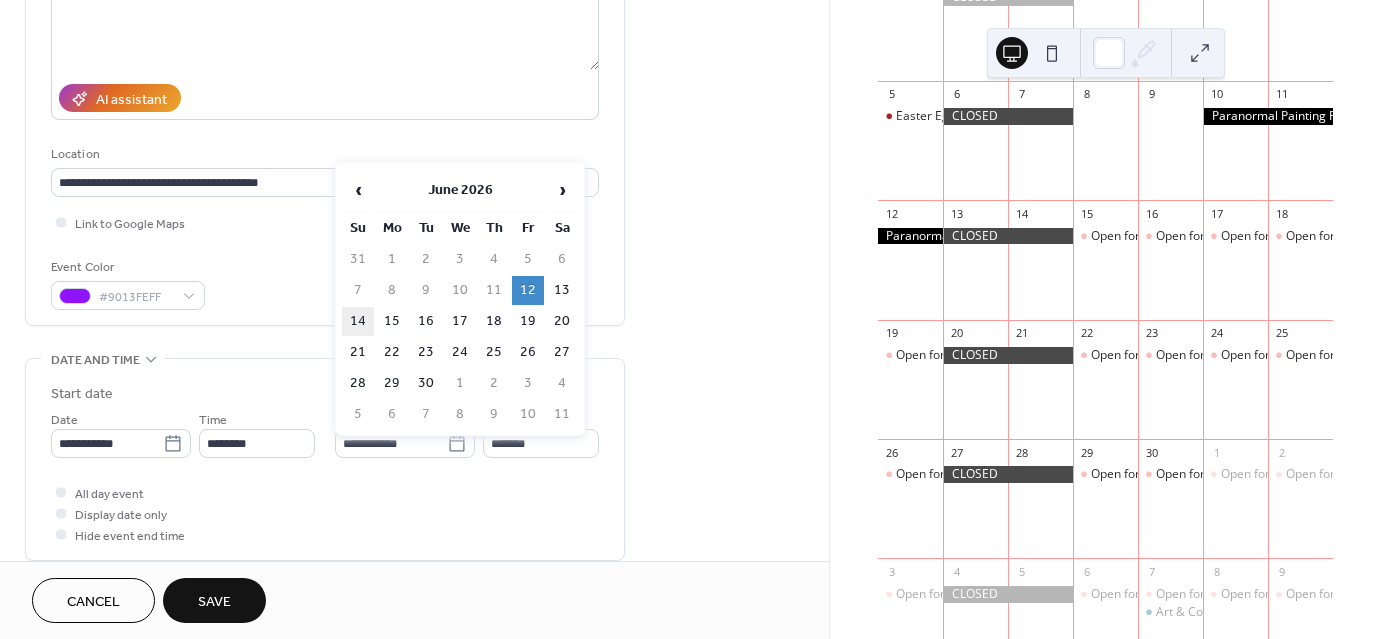 click on "14" at bounding box center (358, 321) 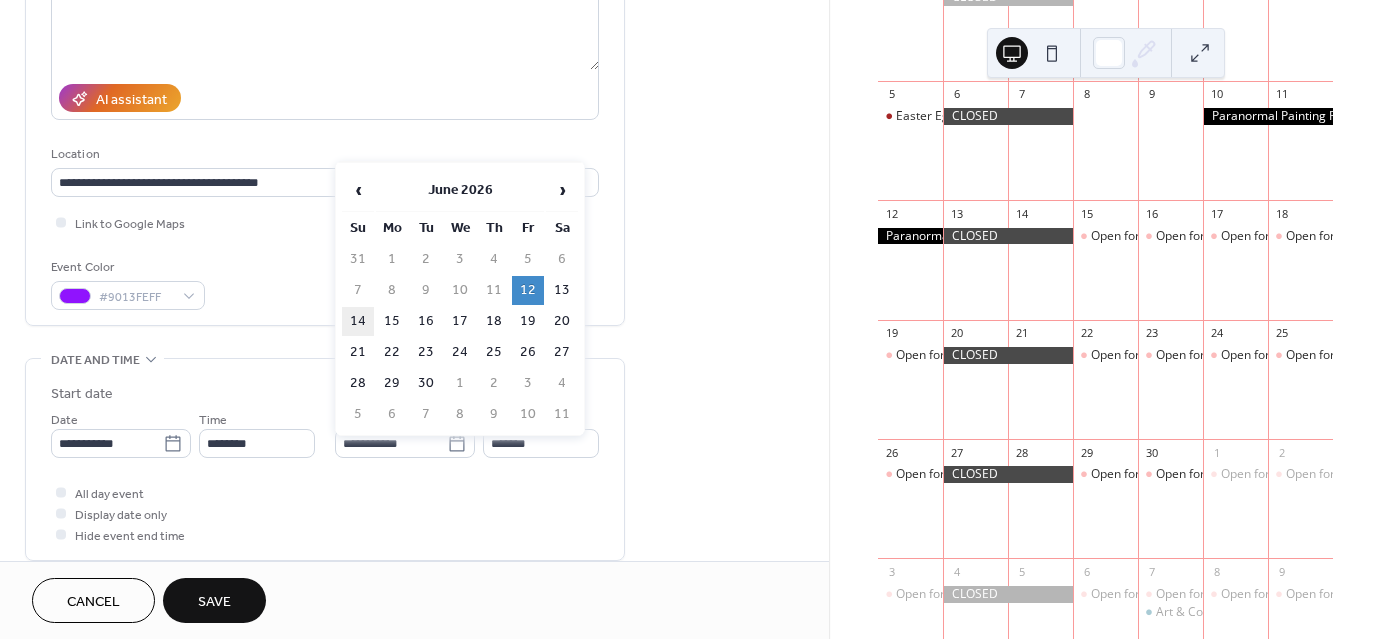 type on "**********" 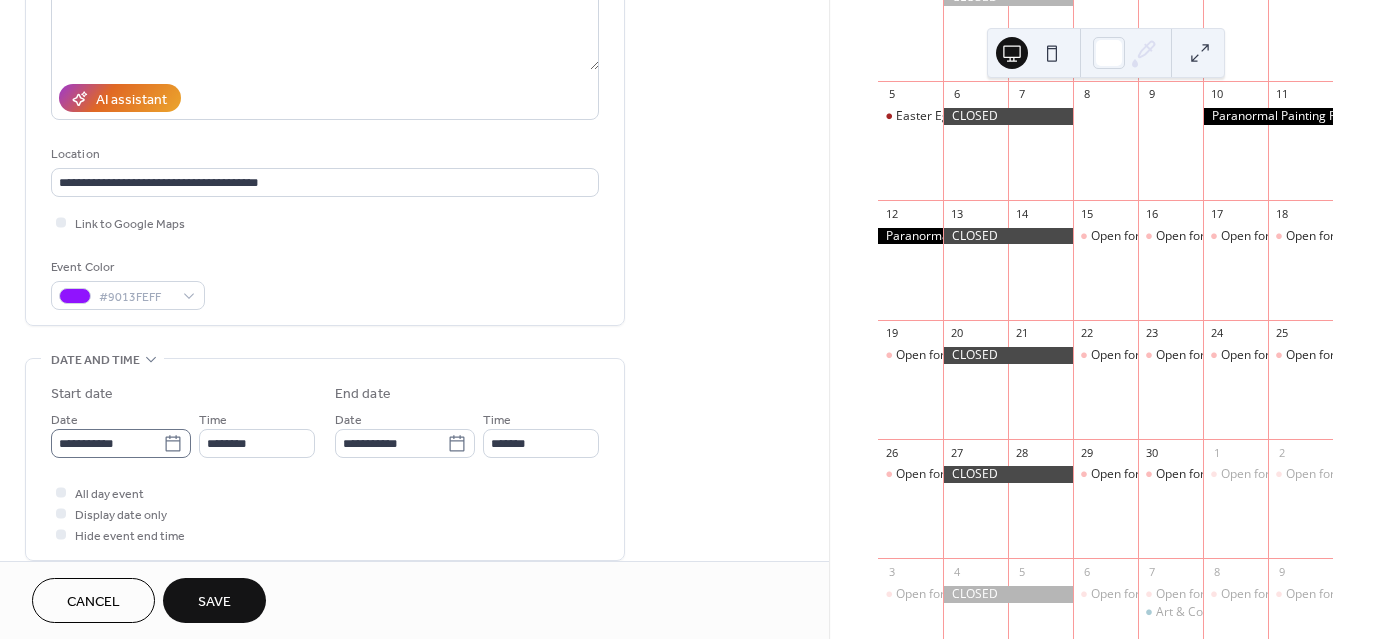 click 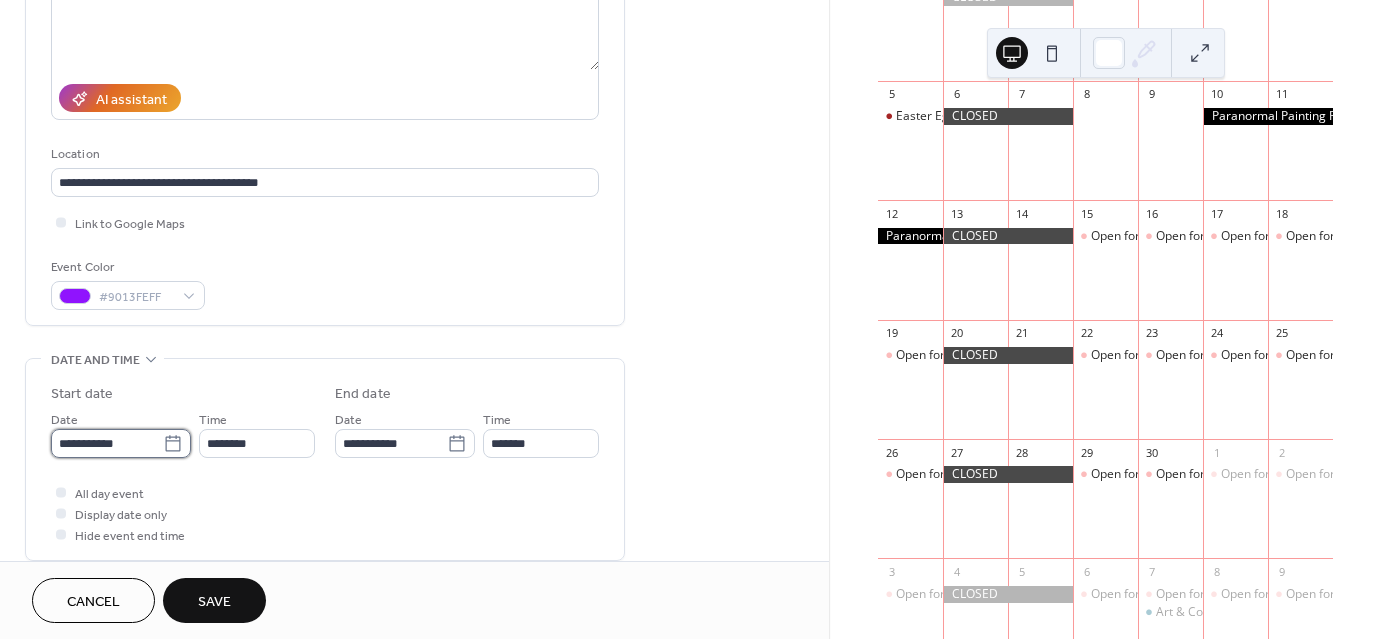 click on "**********" at bounding box center [107, 443] 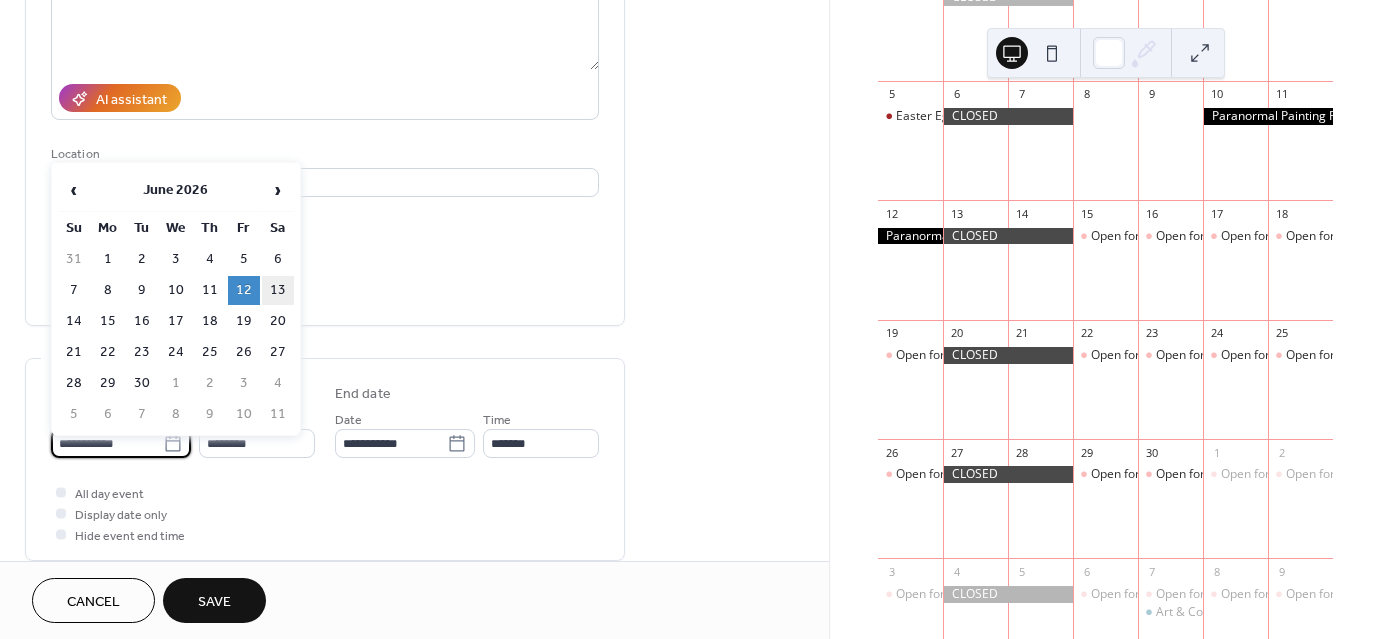 click on "13" at bounding box center [278, 290] 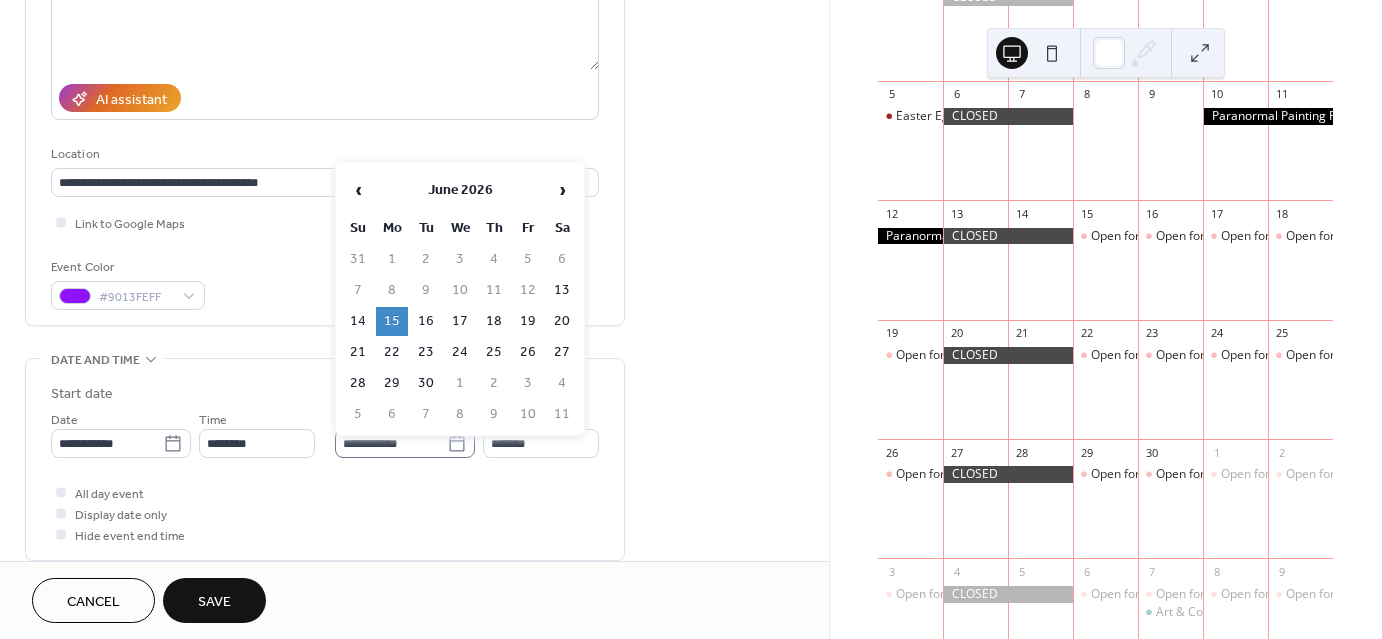 click 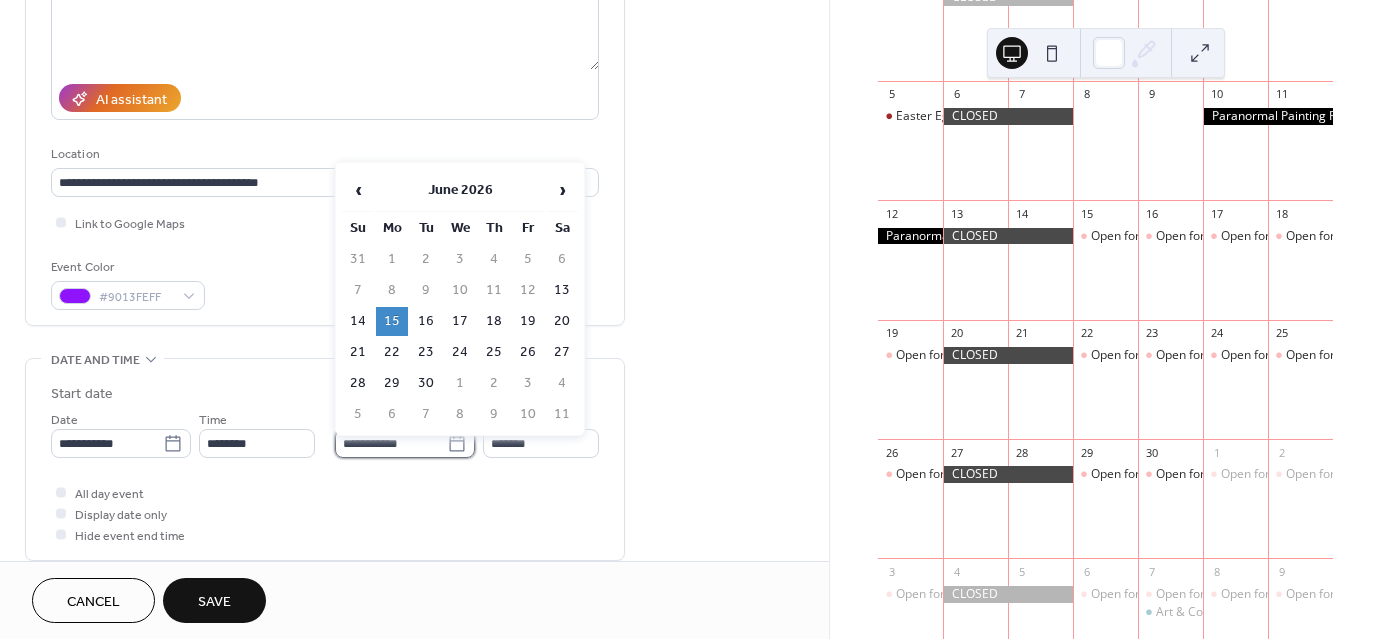 click on "**********" at bounding box center (391, 443) 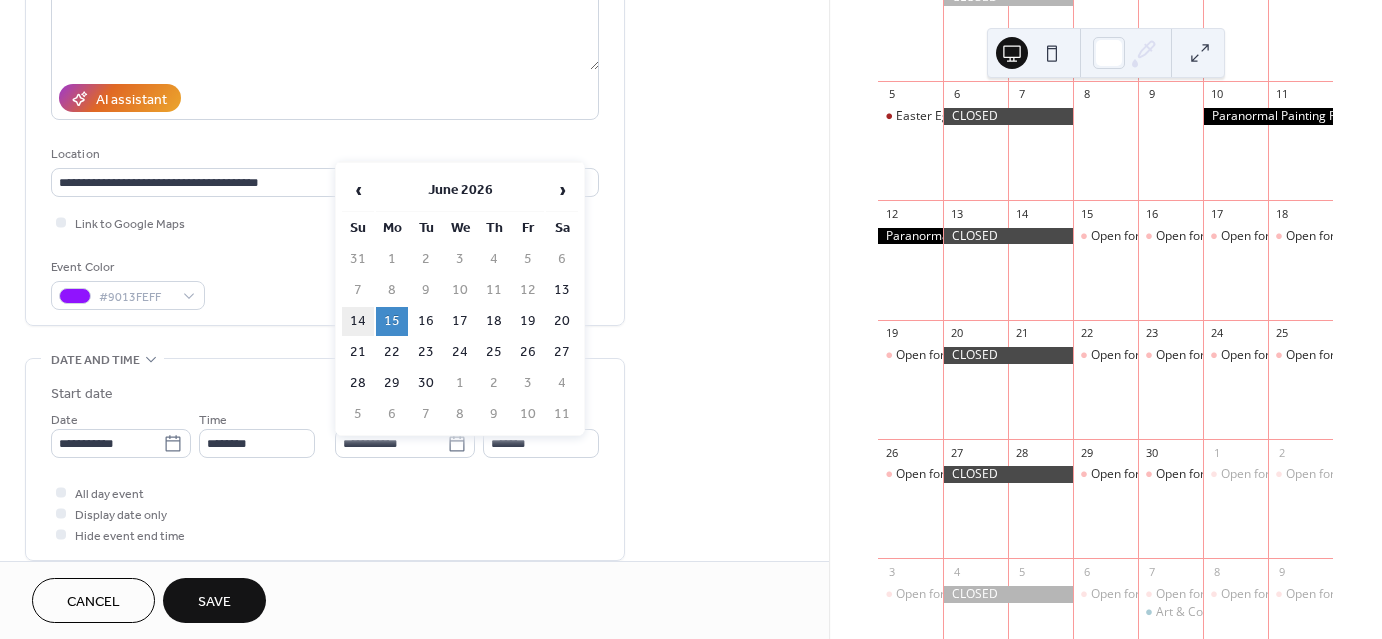 click on "14" at bounding box center [358, 321] 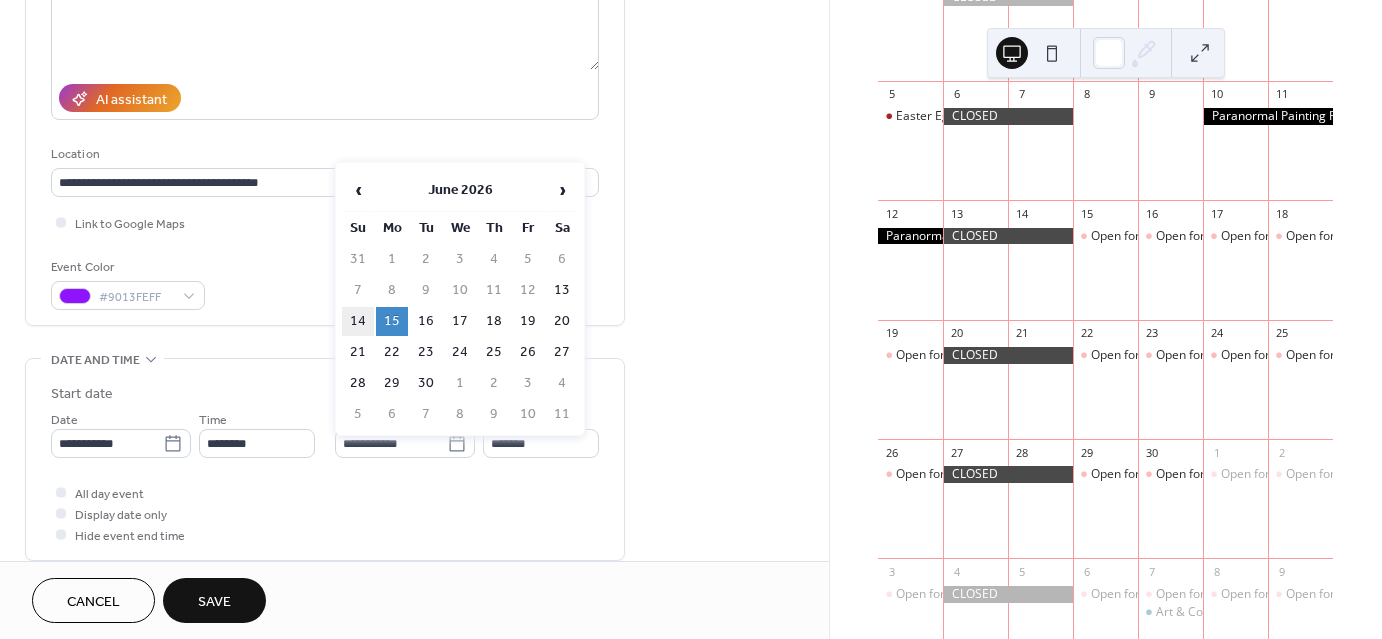 type on "**********" 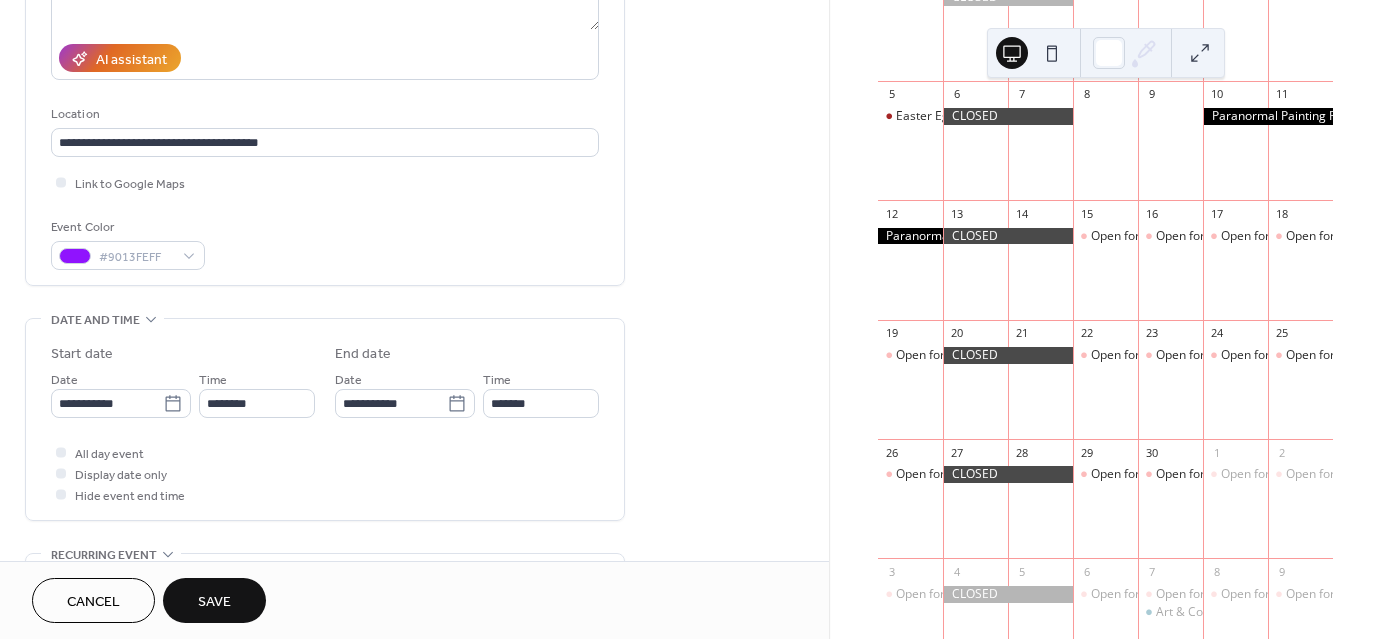 scroll, scrollTop: 330, scrollLeft: 0, axis: vertical 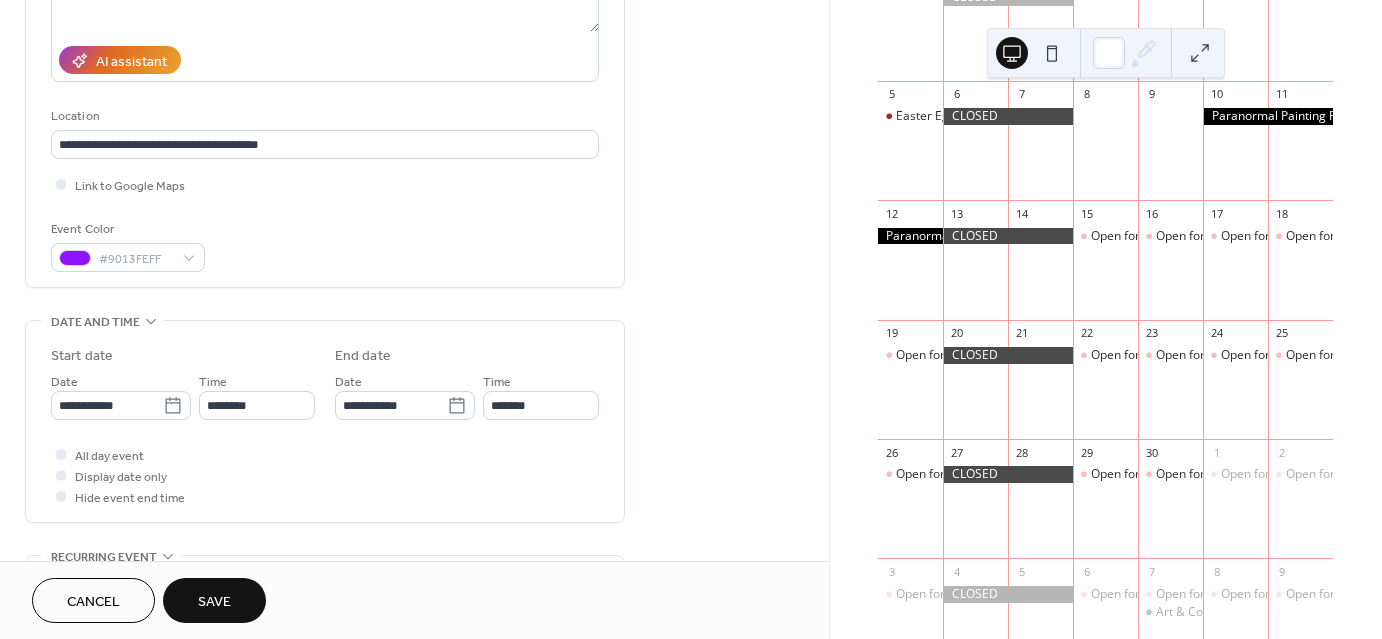 click on "Save" at bounding box center (214, 602) 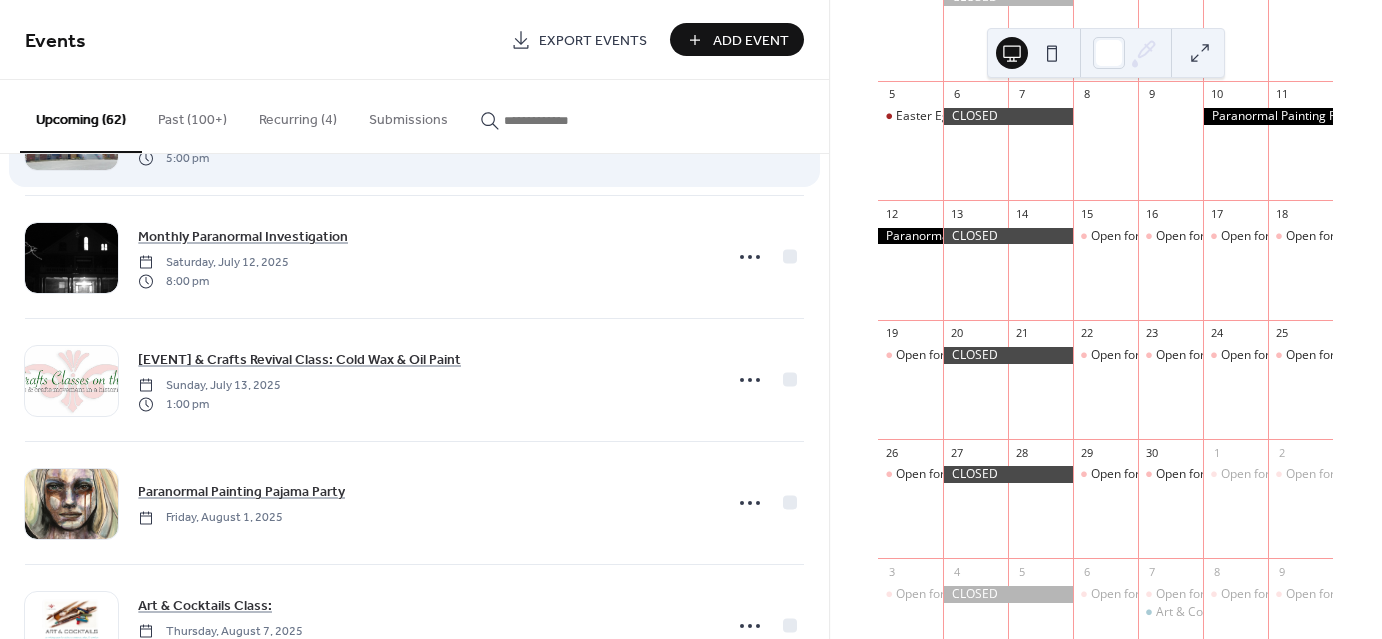 scroll, scrollTop: 112, scrollLeft: 0, axis: vertical 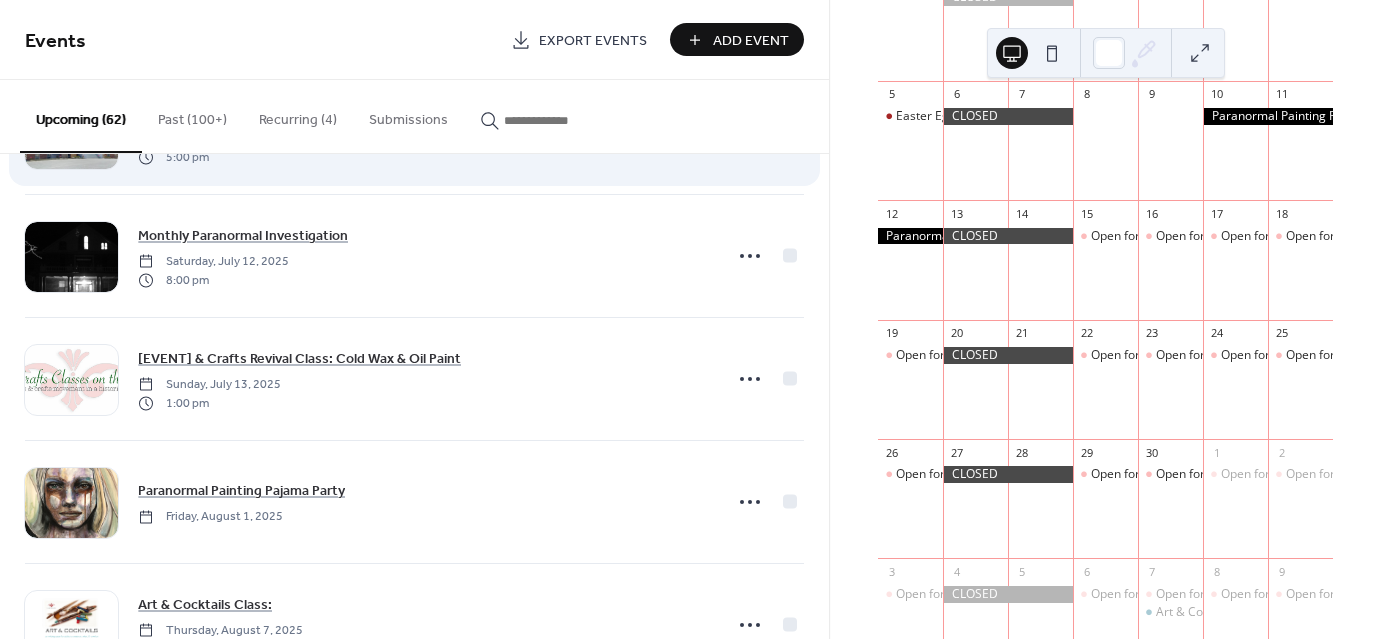click on "[EVENT] [DAY], [MONTH] [DAY], [YEAR] [TIME]" at bounding box center [424, 256] 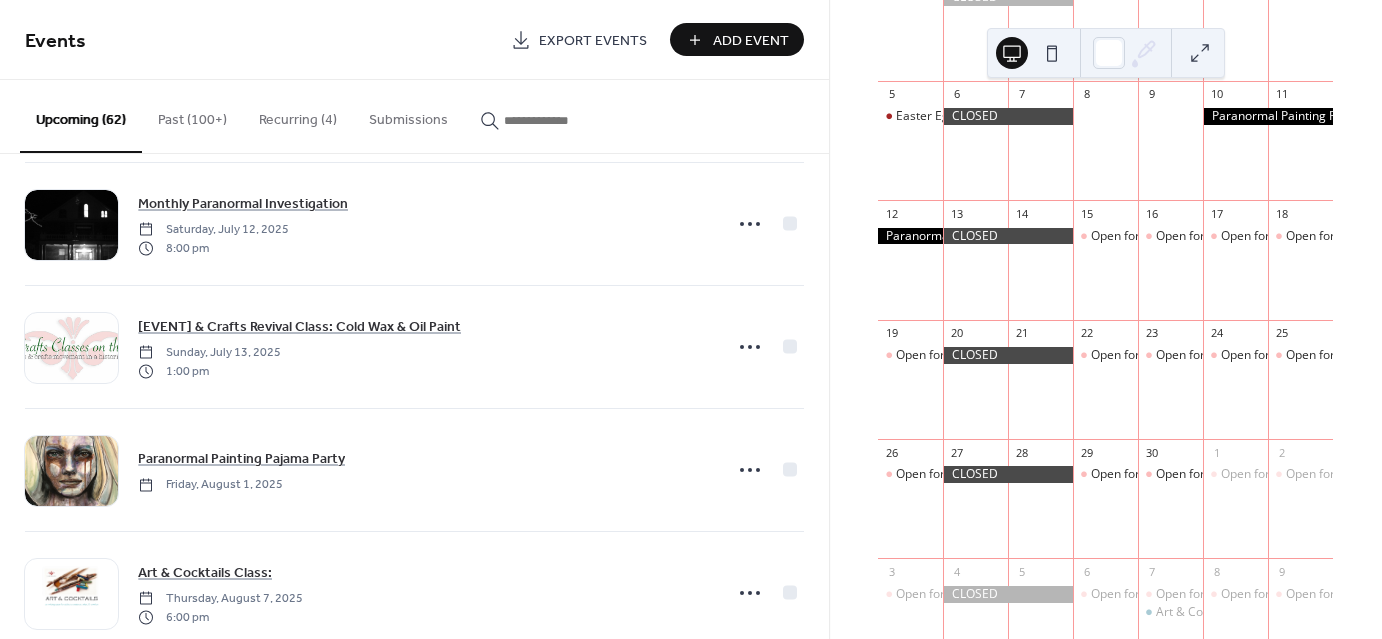 scroll, scrollTop: 144, scrollLeft: 0, axis: vertical 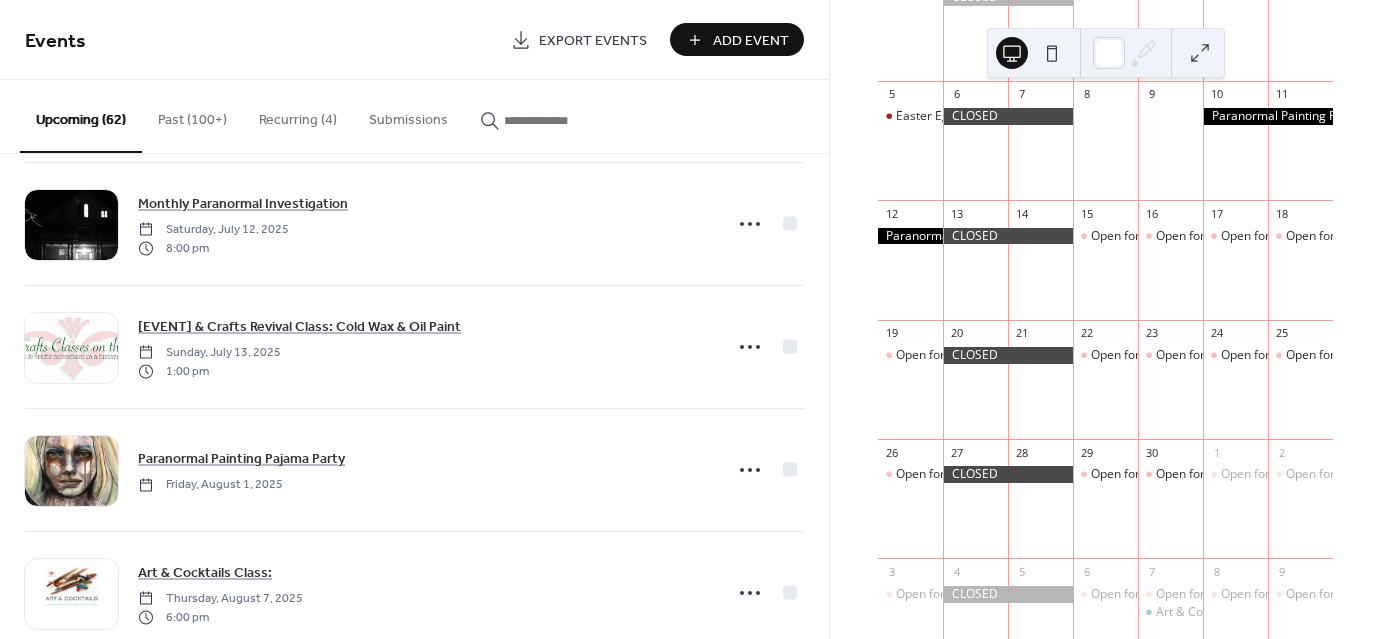 click on "Add Event" at bounding box center (751, 41) 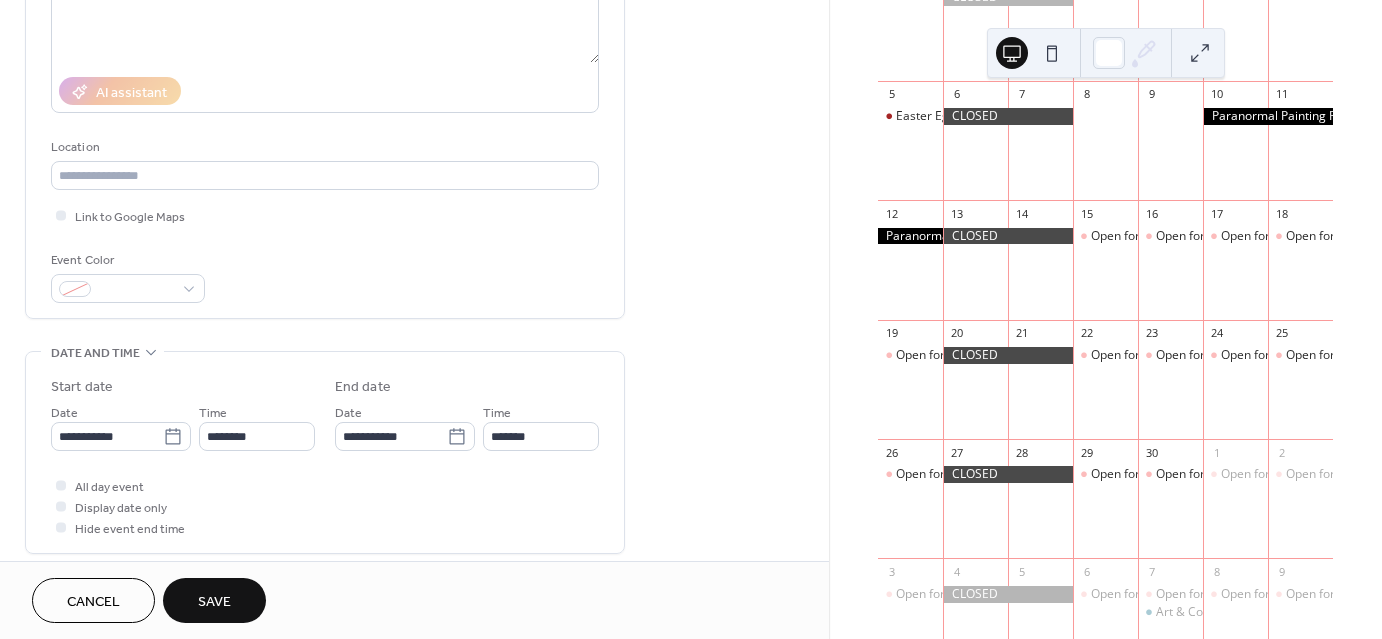scroll, scrollTop: 359, scrollLeft: 0, axis: vertical 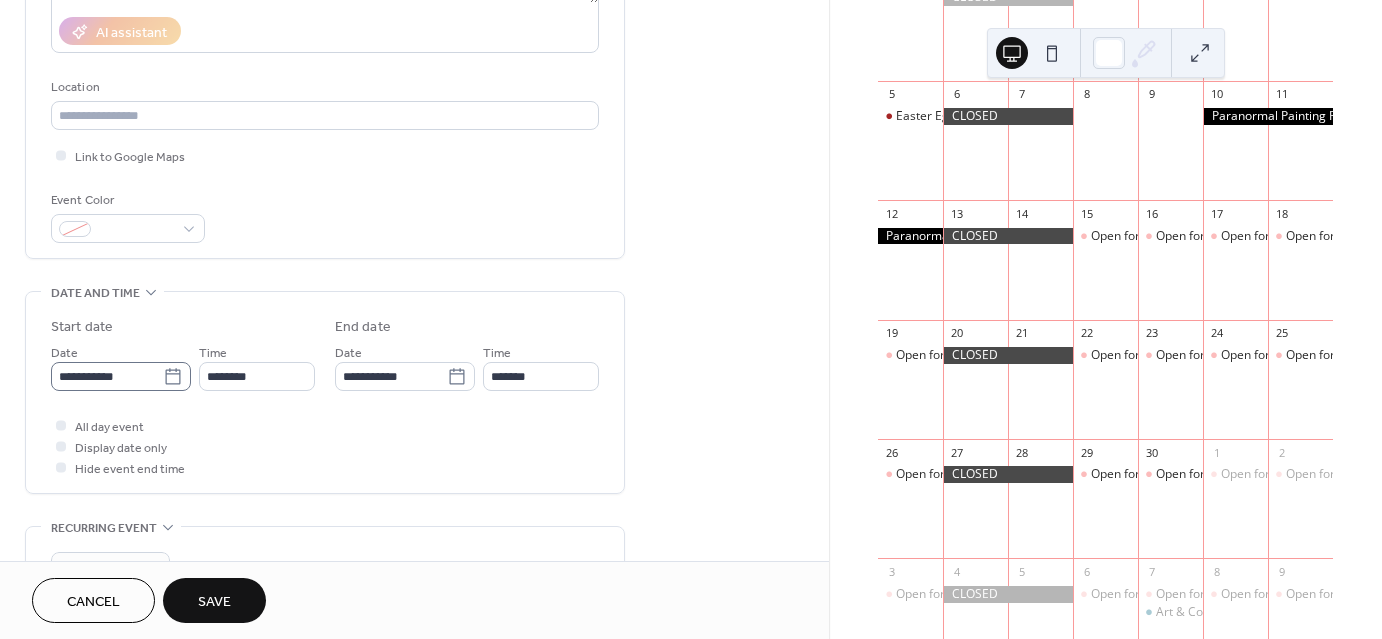type on "**********" 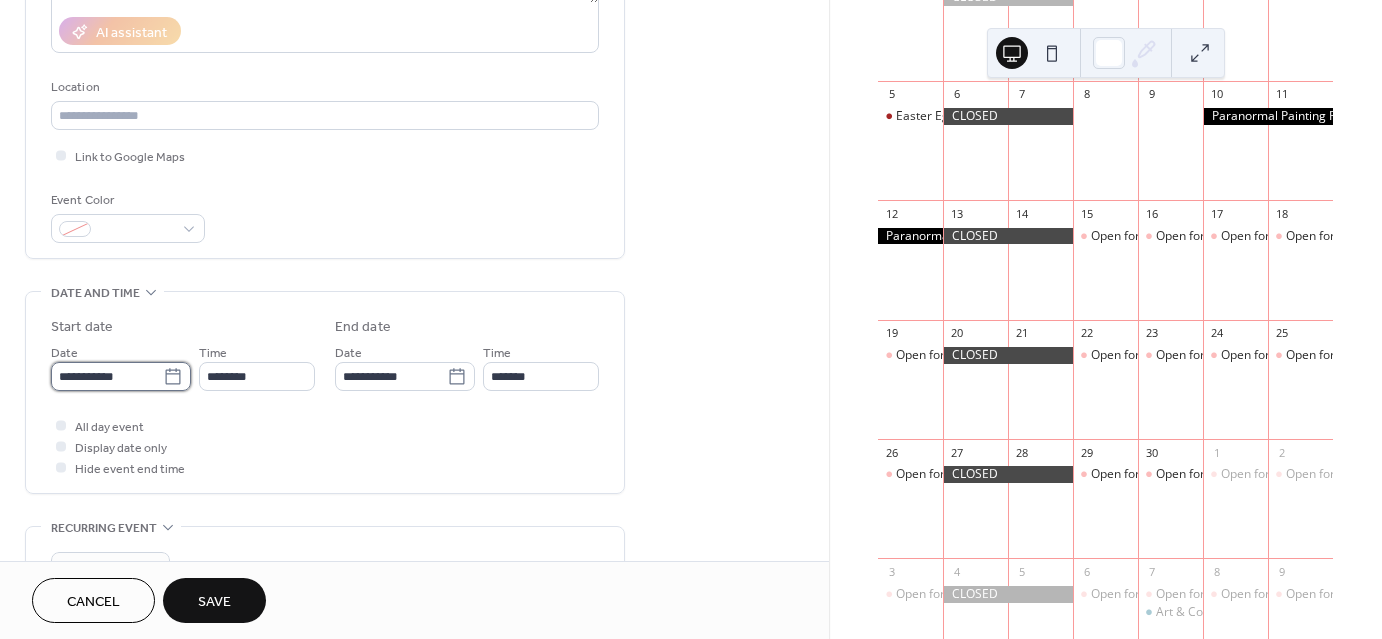 click on "**********" at bounding box center (107, 376) 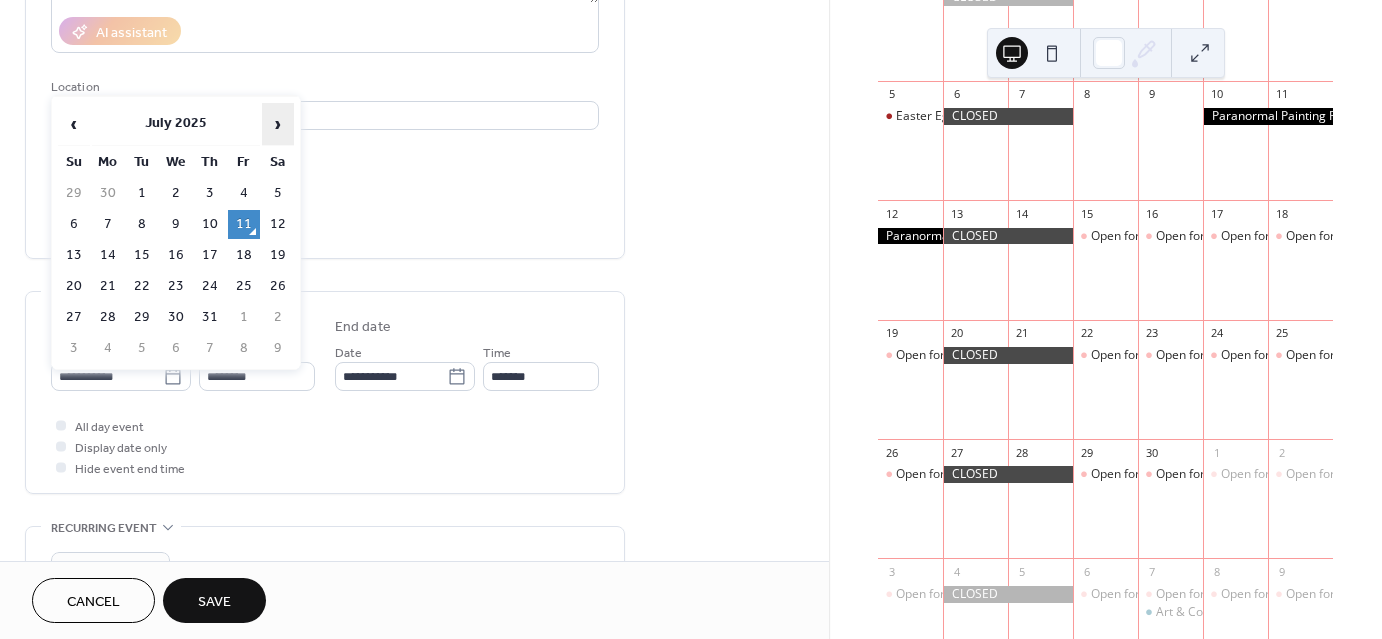 click on "›" at bounding box center (278, 124) 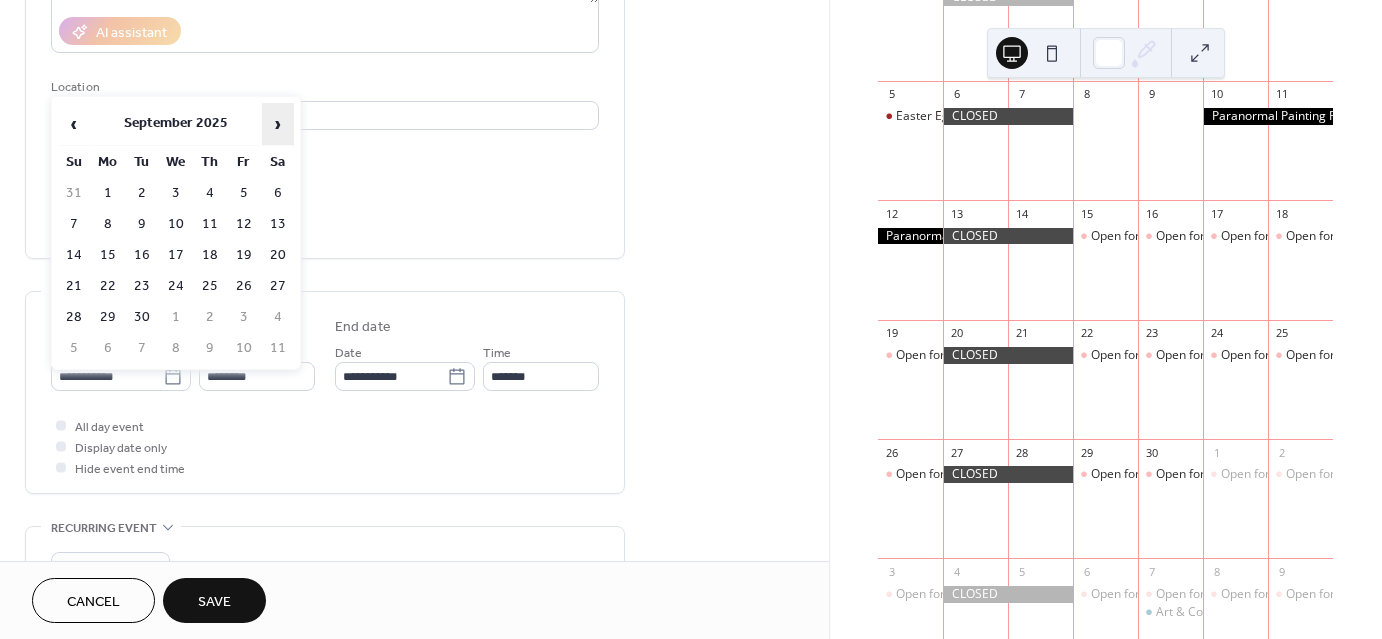 click on "›" at bounding box center (278, 124) 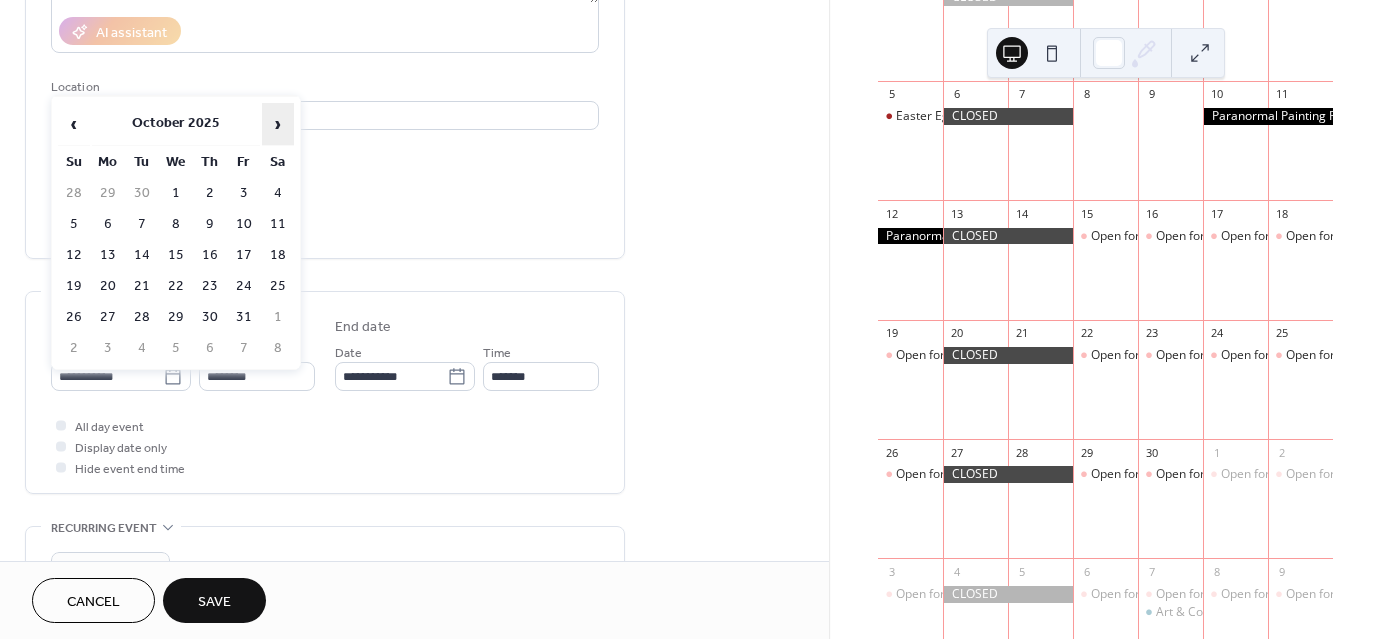 click on "›" at bounding box center [278, 124] 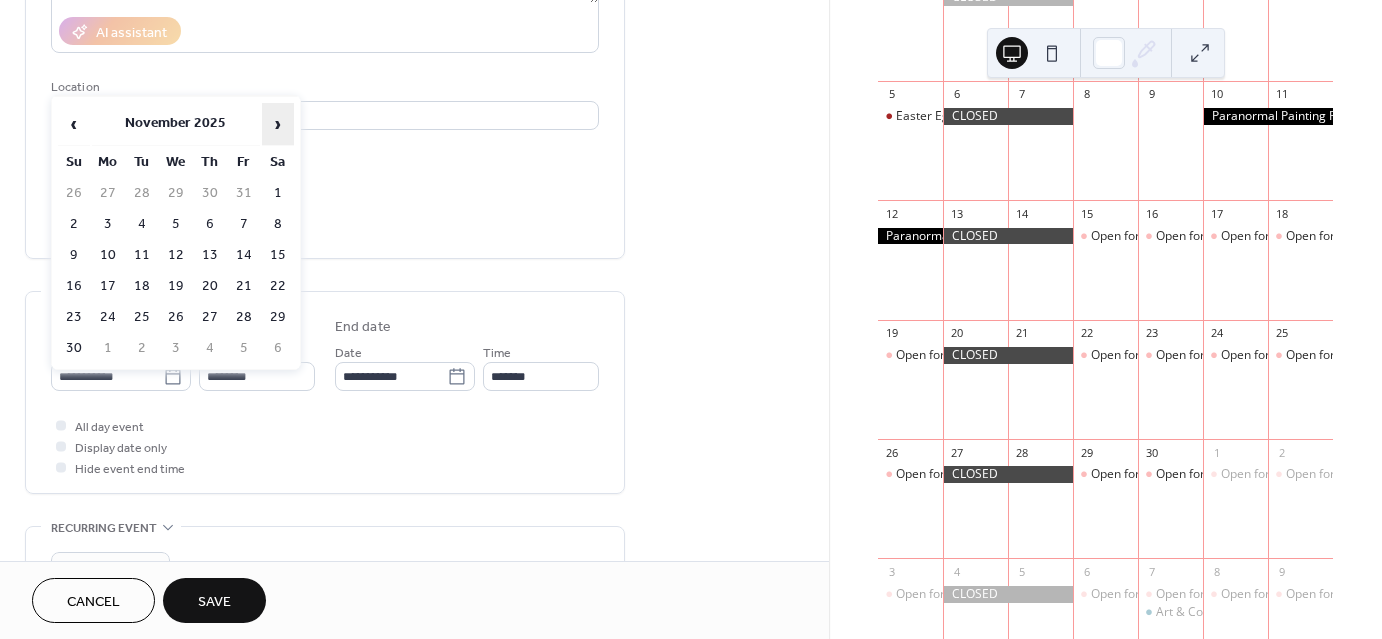 click on "›" at bounding box center (278, 124) 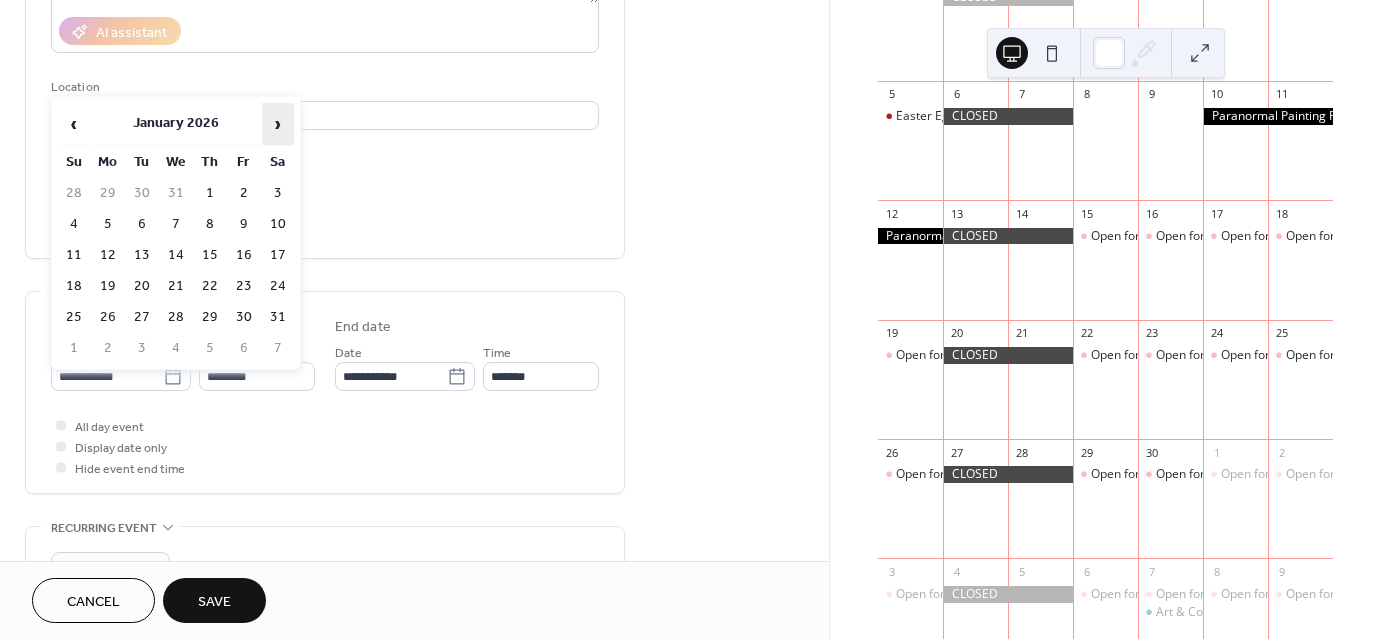 click on "›" at bounding box center [278, 124] 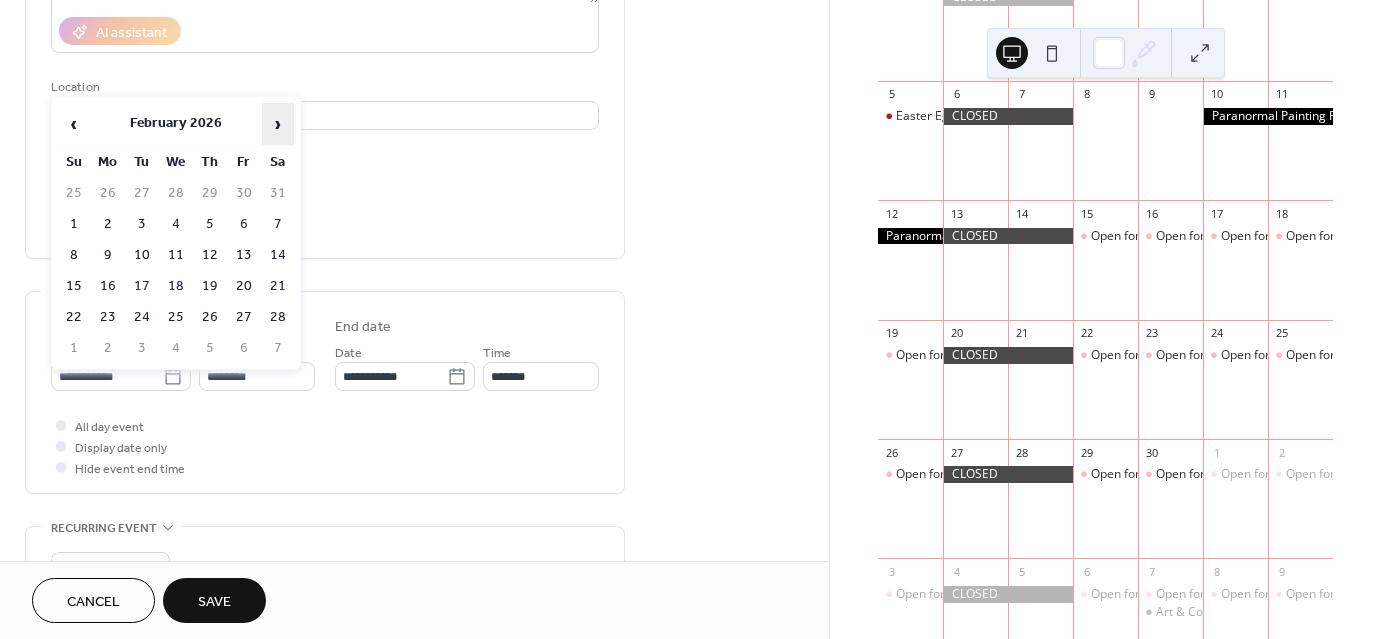 click on "›" at bounding box center (278, 124) 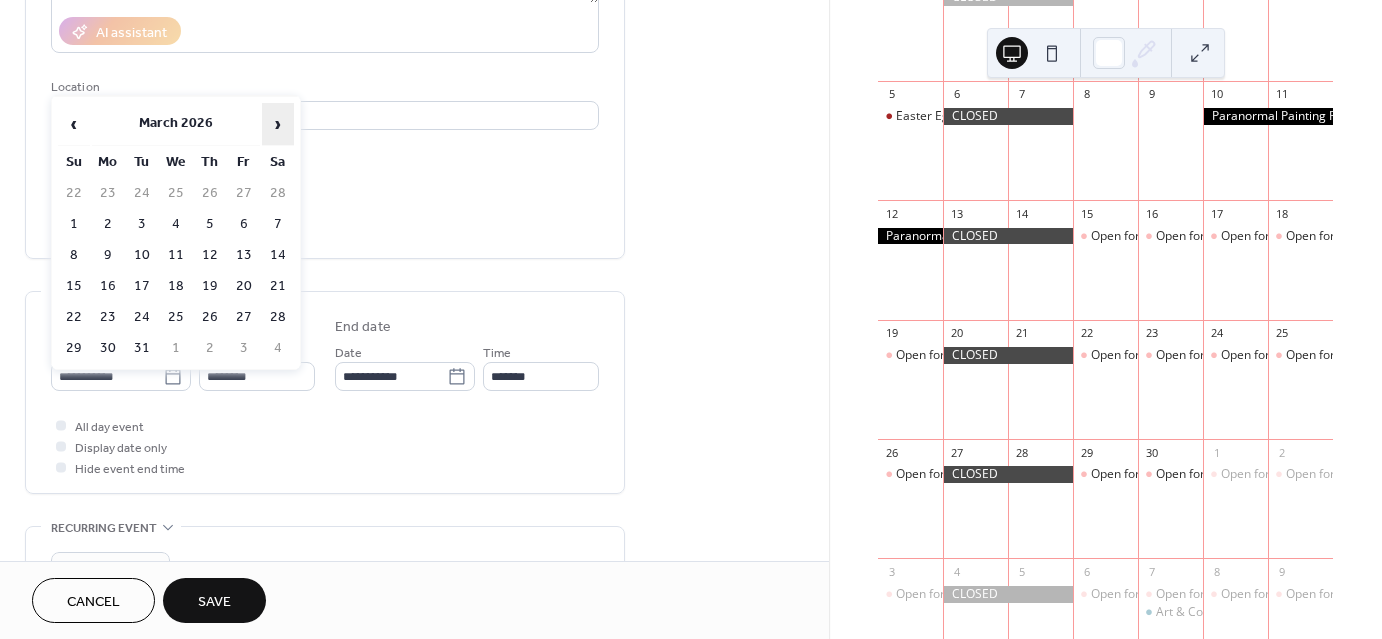 click on "›" at bounding box center (278, 124) 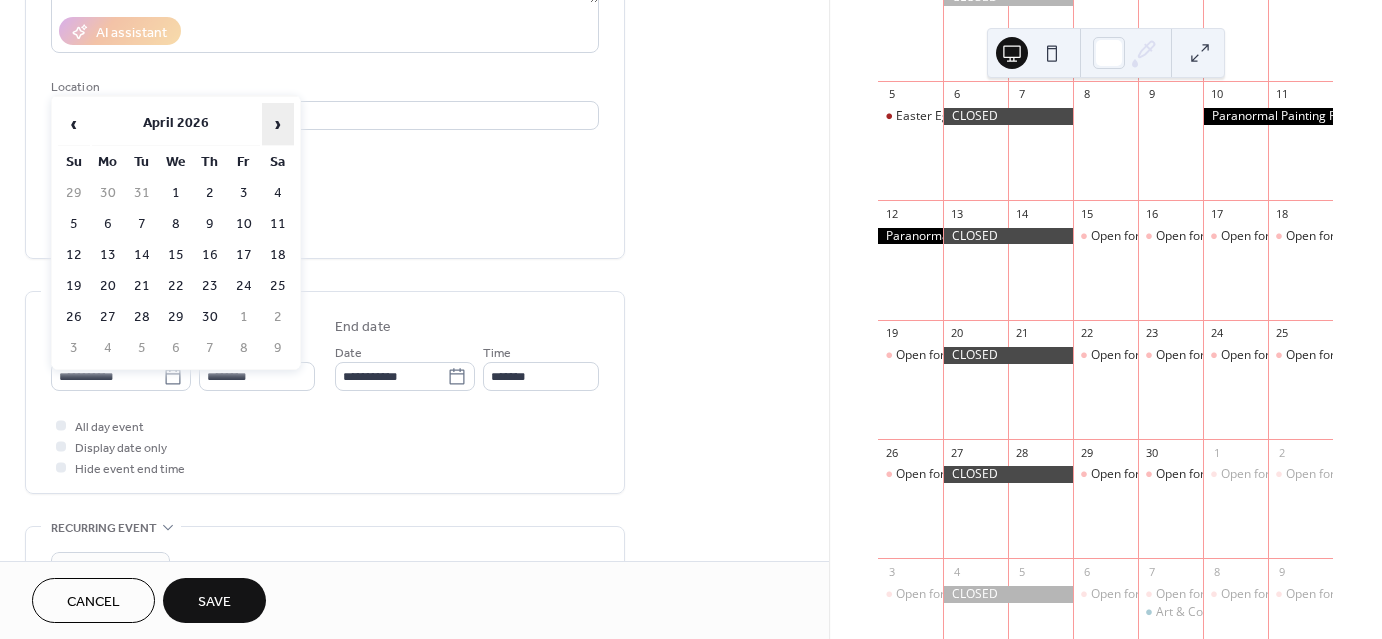 click on "›" at bounding box center (278, 124) 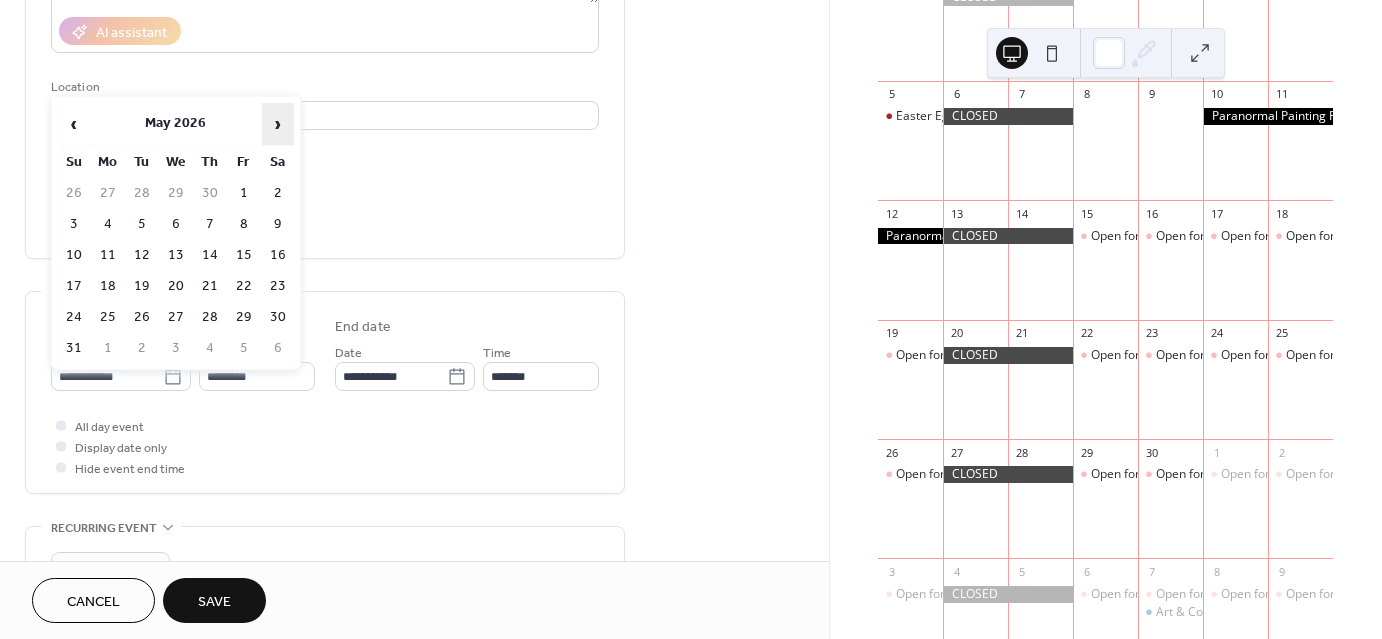 click on "›" at bounding box center (278, 124) 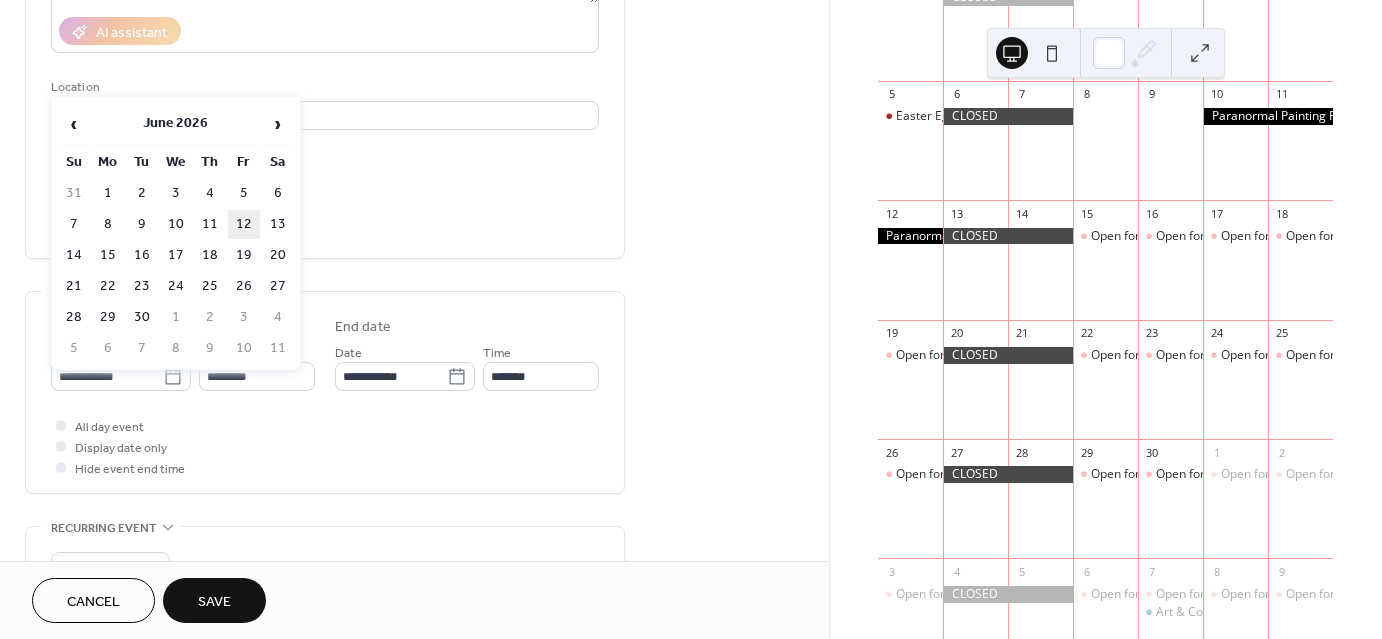 click on "12" at bounding box center [244, 224] 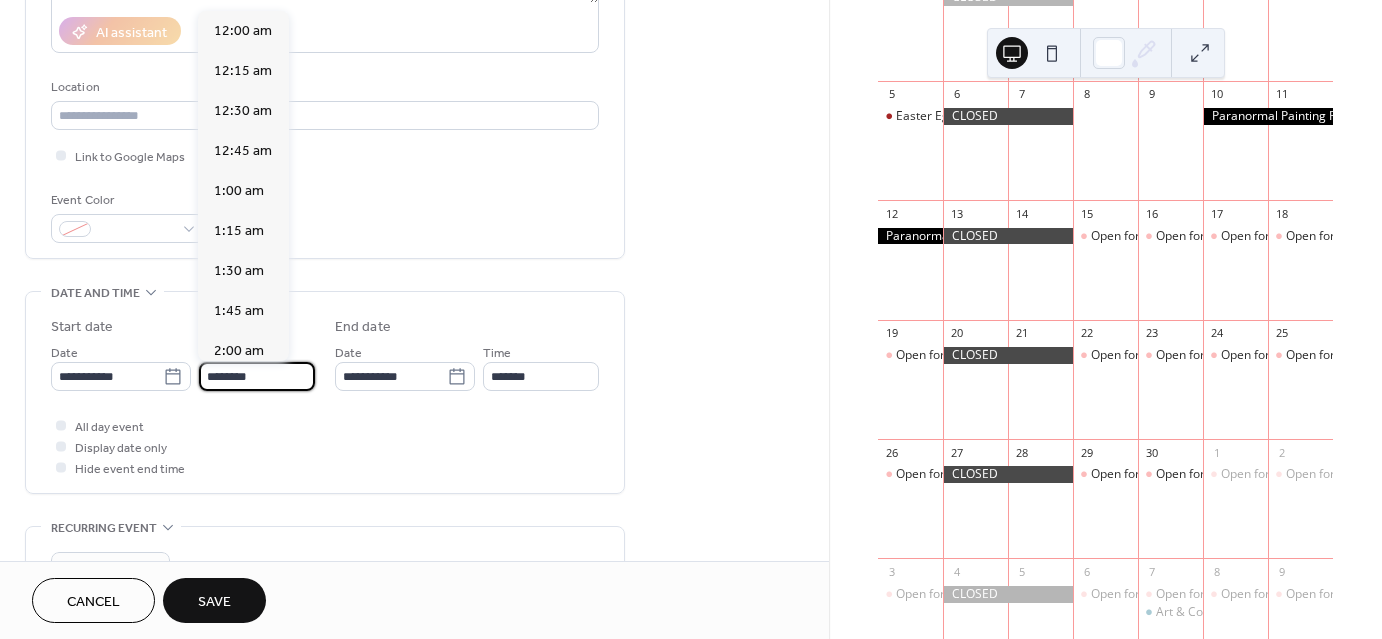 click on "********" at bounding box center (257, 376) 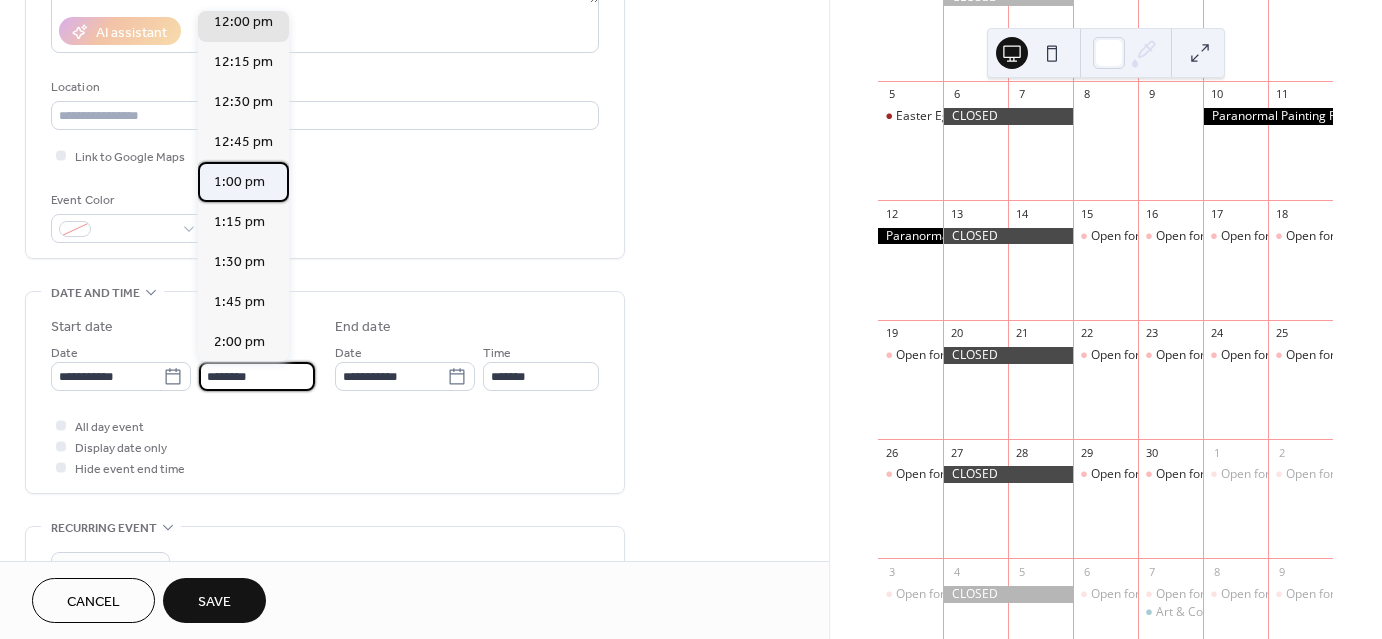click on "1:00 pm" at bounding box center [239, 182] 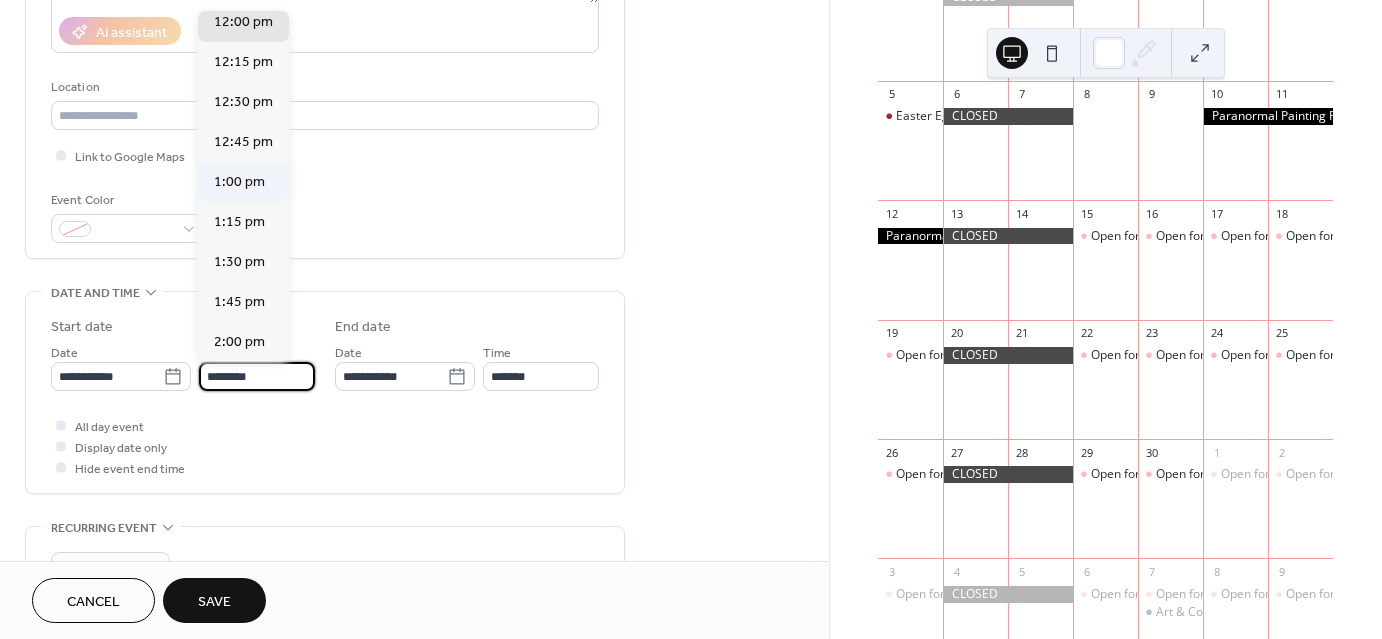 type on "*******" 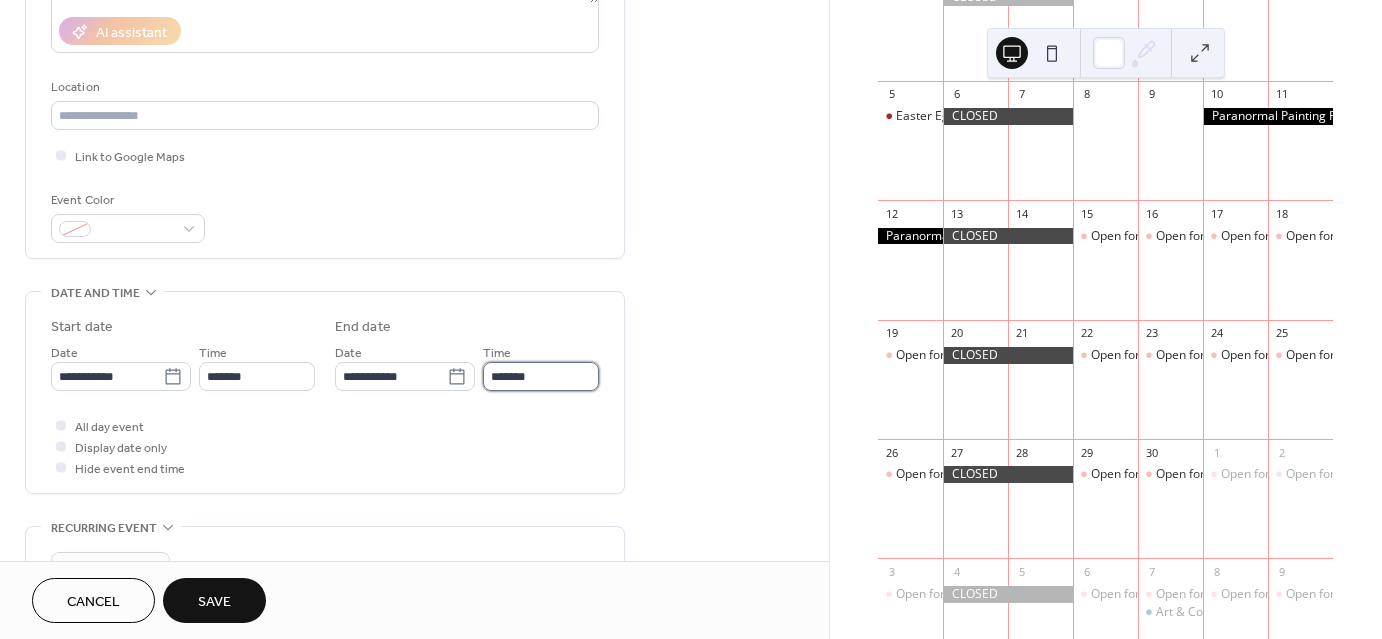 click on "*******" at bounding box center [541, 376] 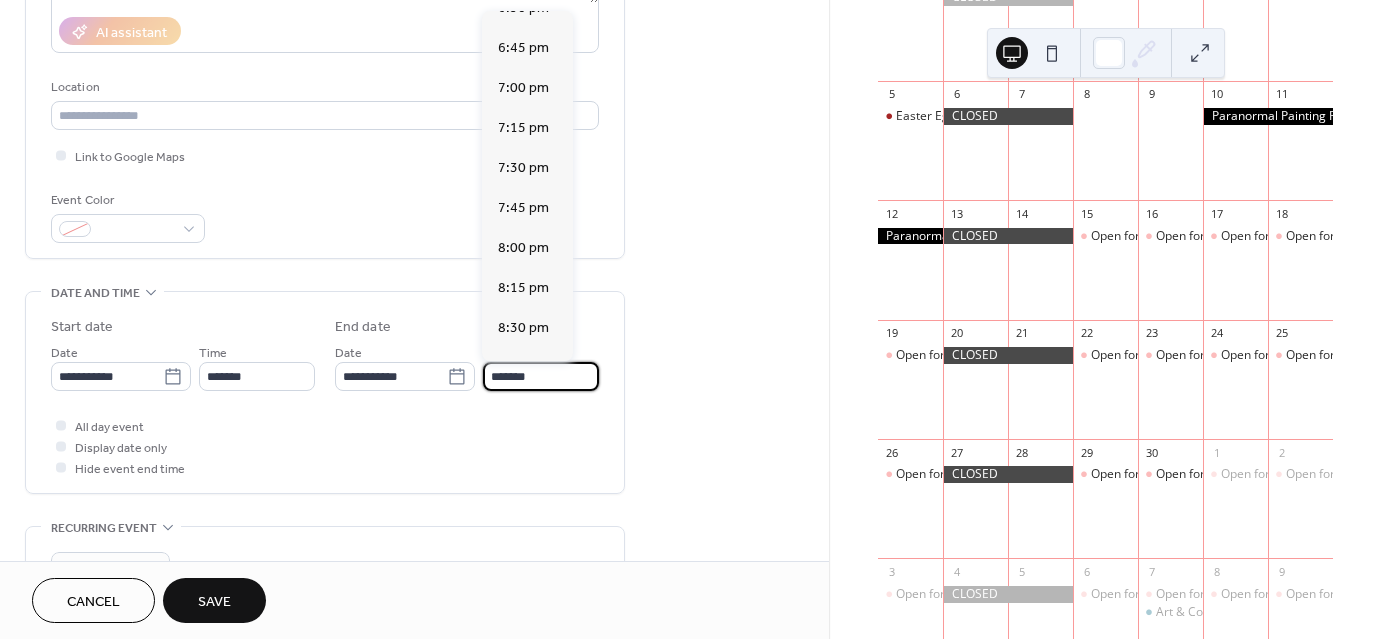 scroll, scrollTop: 894, scrollLeft: 0, axis: vertical 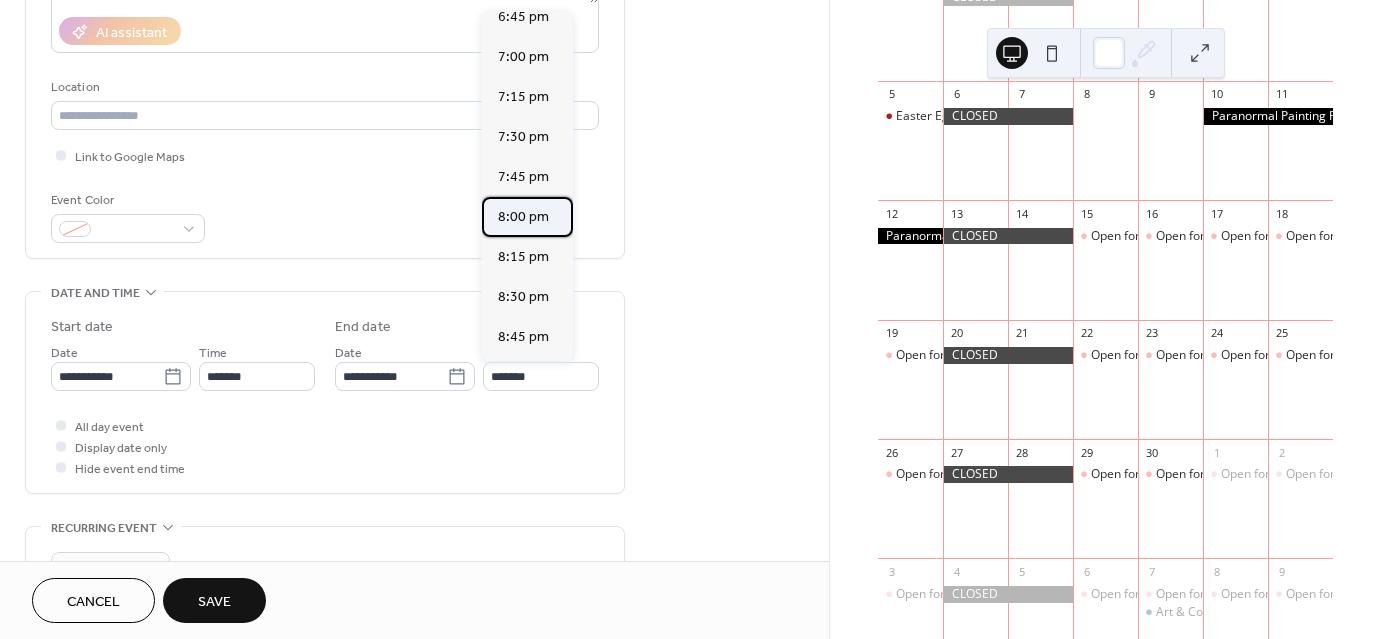 click on "8:00 pm" at bounding box center (523, 217) 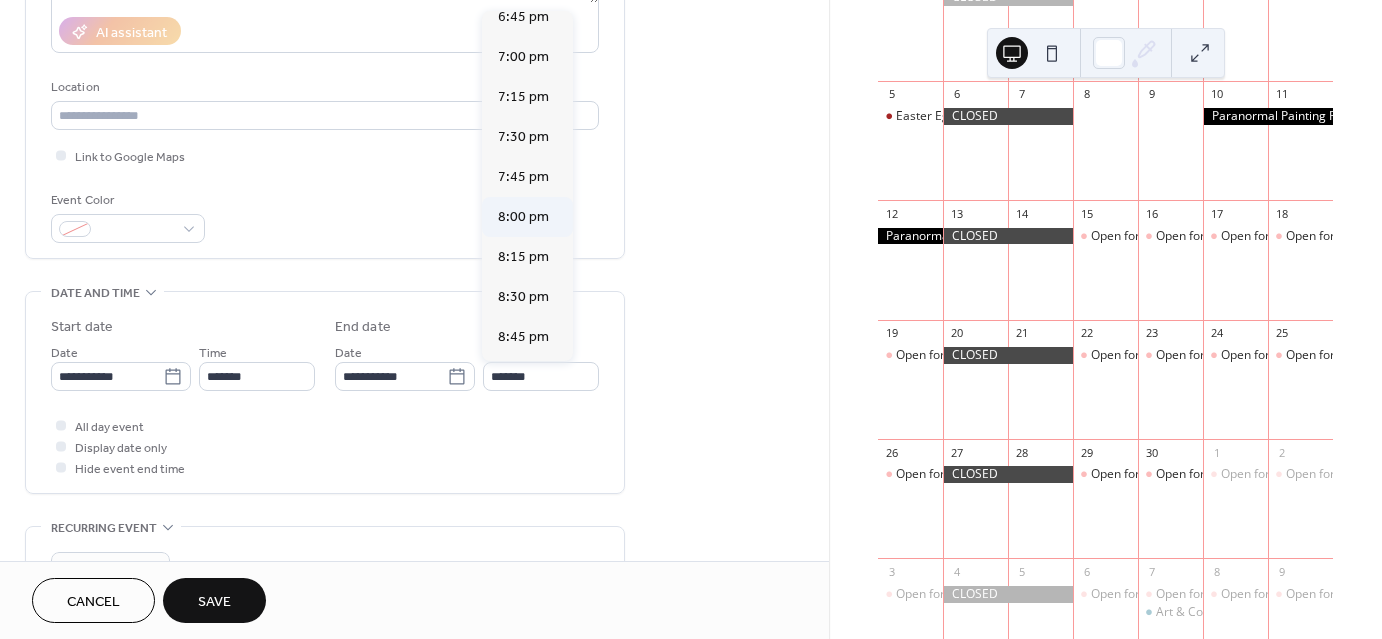 type on "*******" 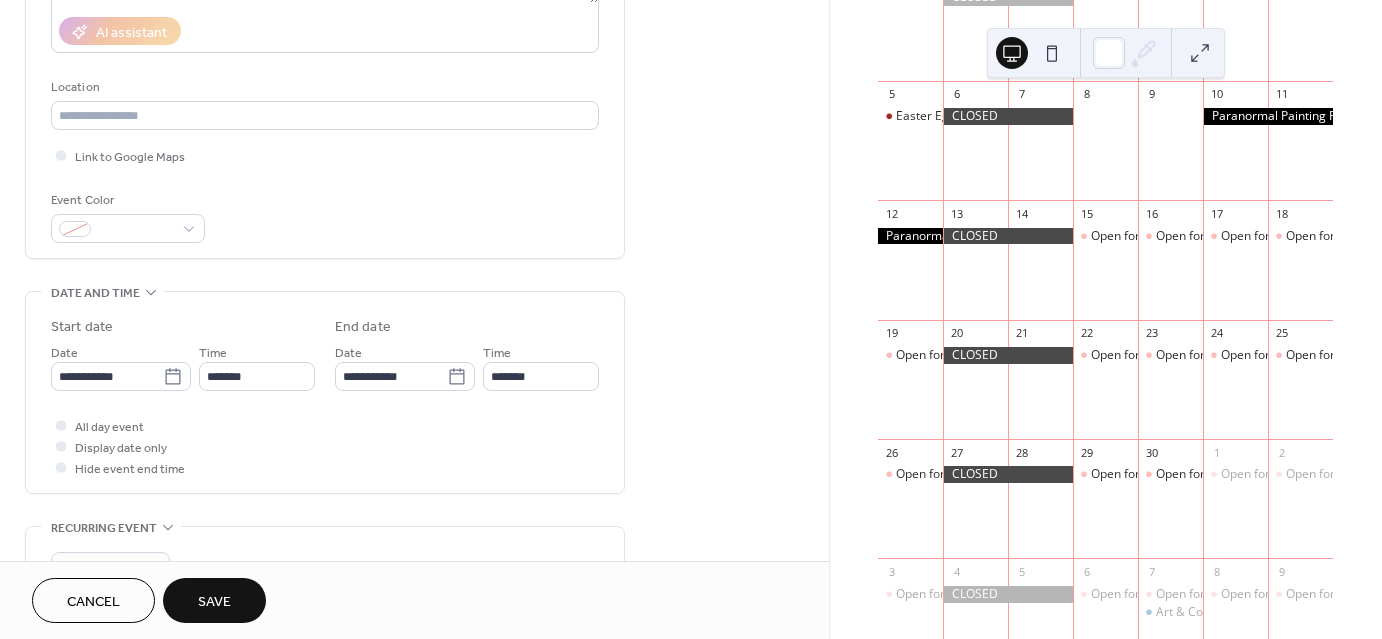 click on "Save" at bounding box center [214, 602] 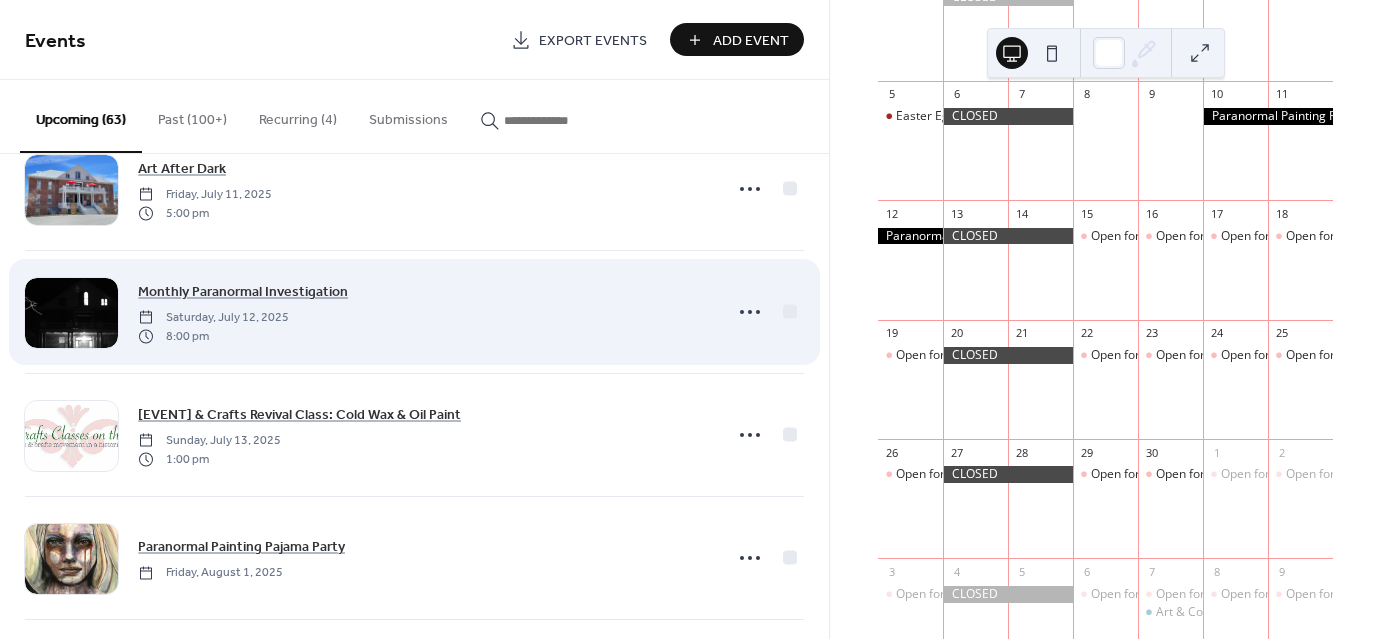 scroll, scrollTop: 66, scrollLeft: 0, axis: vertical 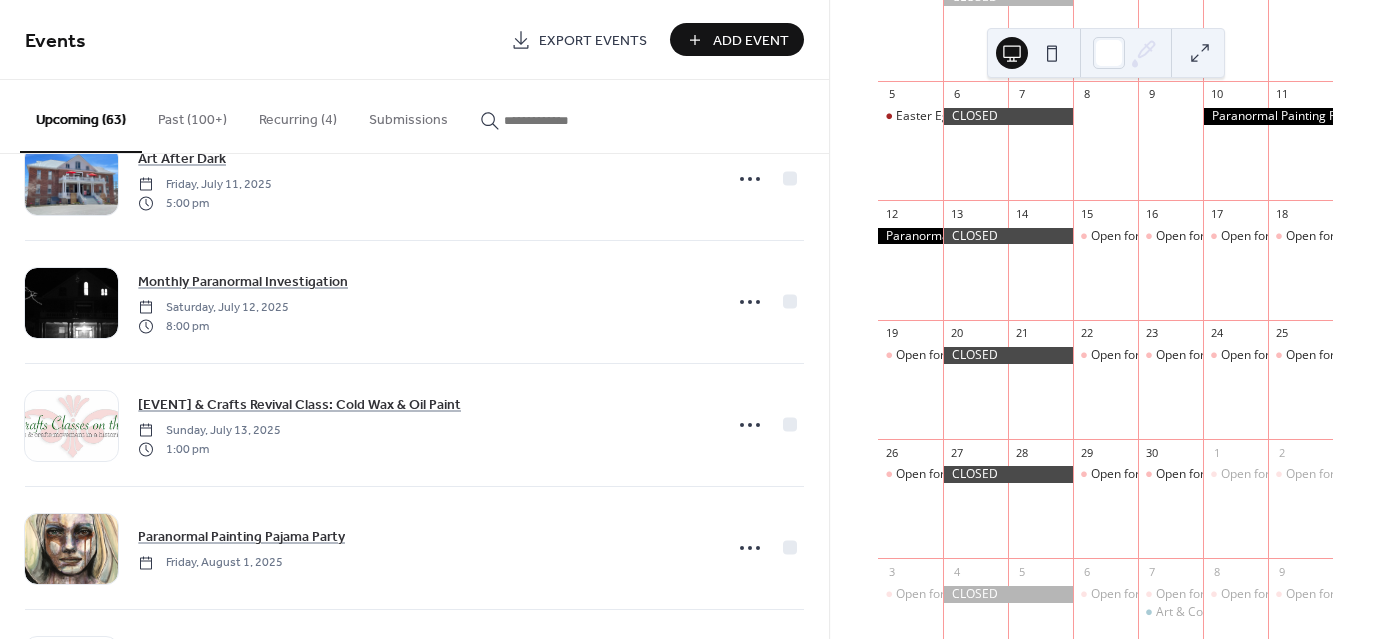 click at bounding box center [554, 120] 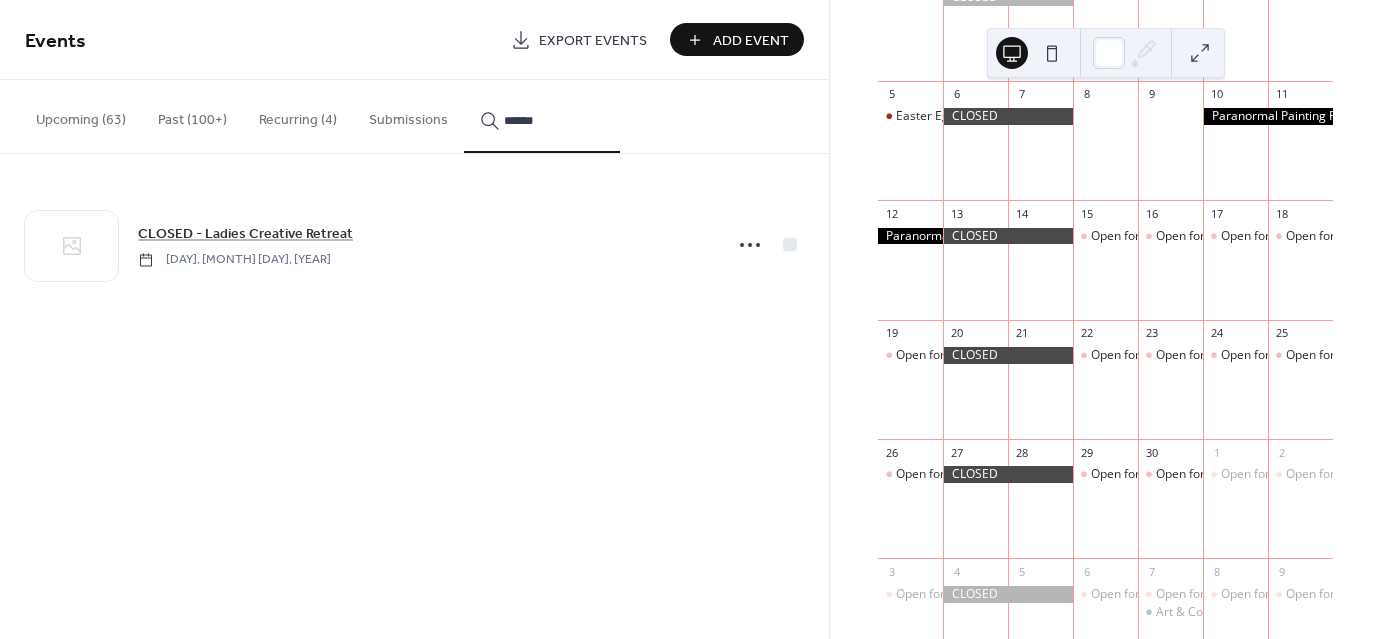 type on "******" 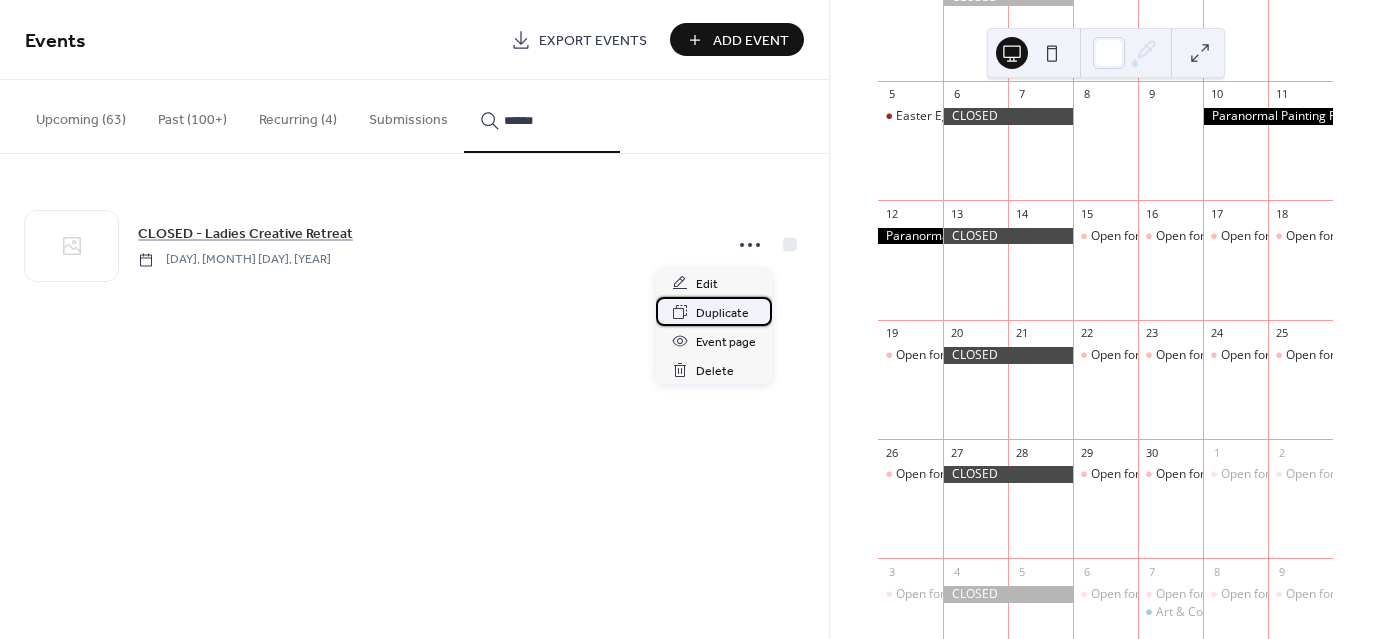 click on "Duplicate" at bounding box center [722, 313] 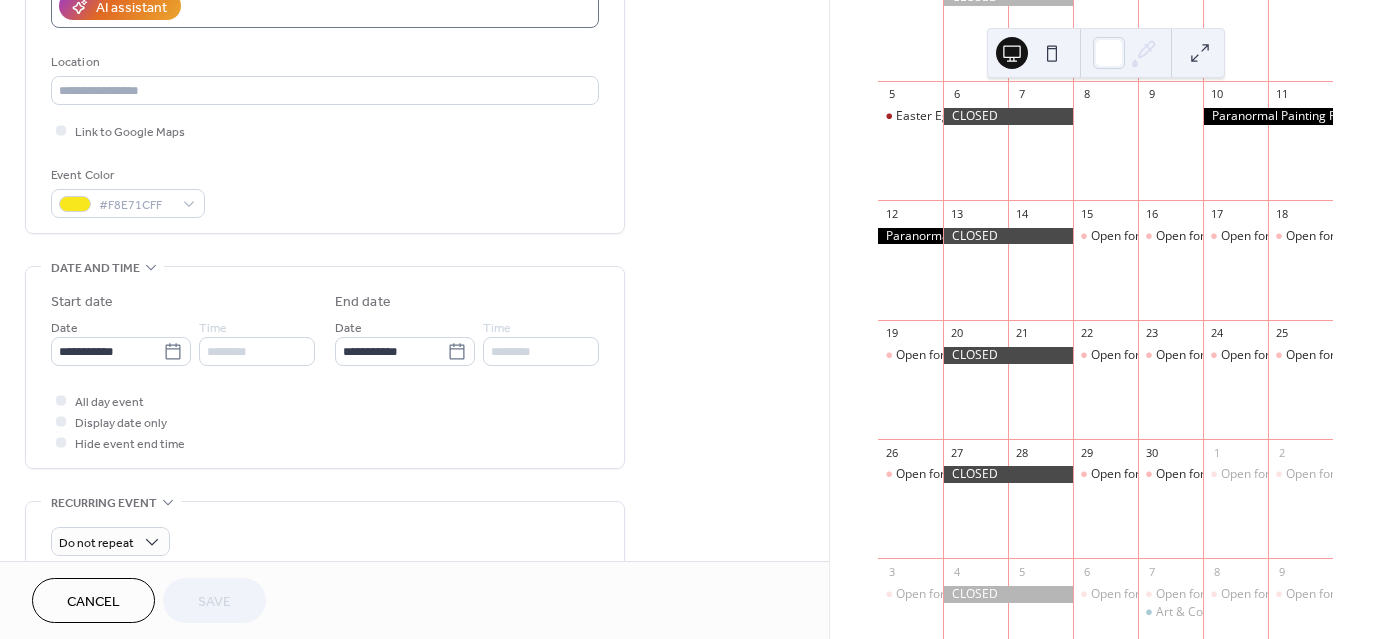 scroll, scrollTop: 391, scrollLeft: 0, axis: vertical 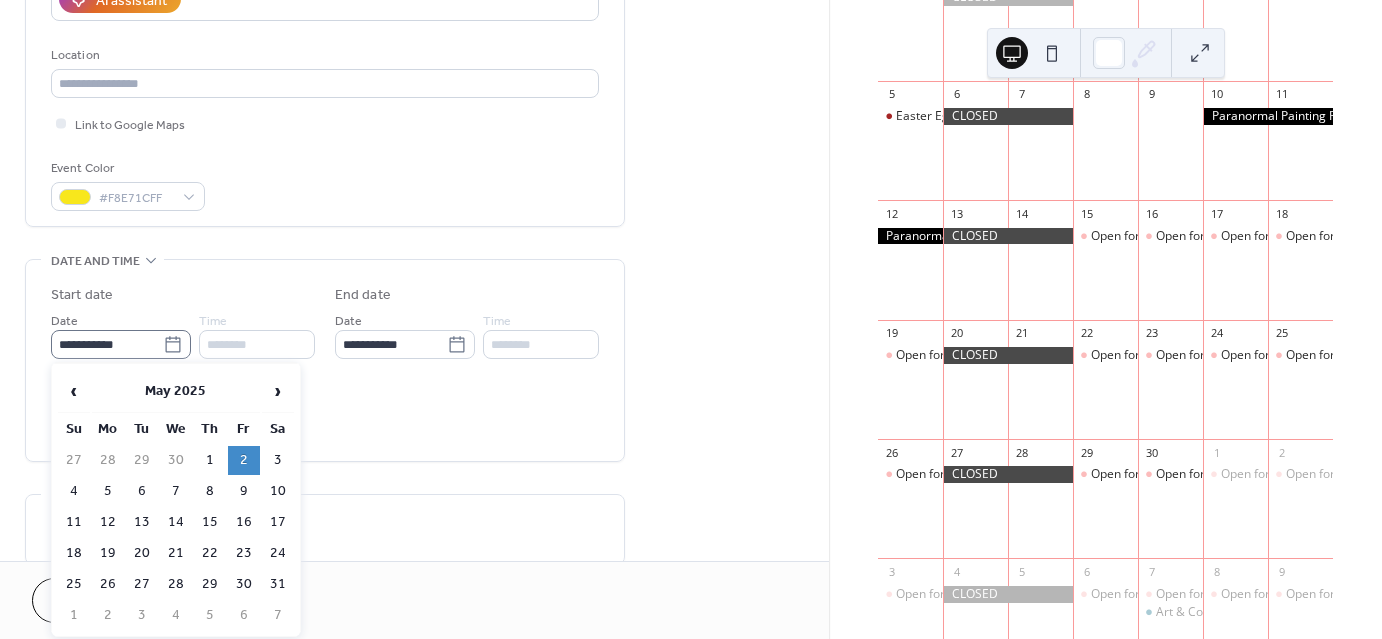 click 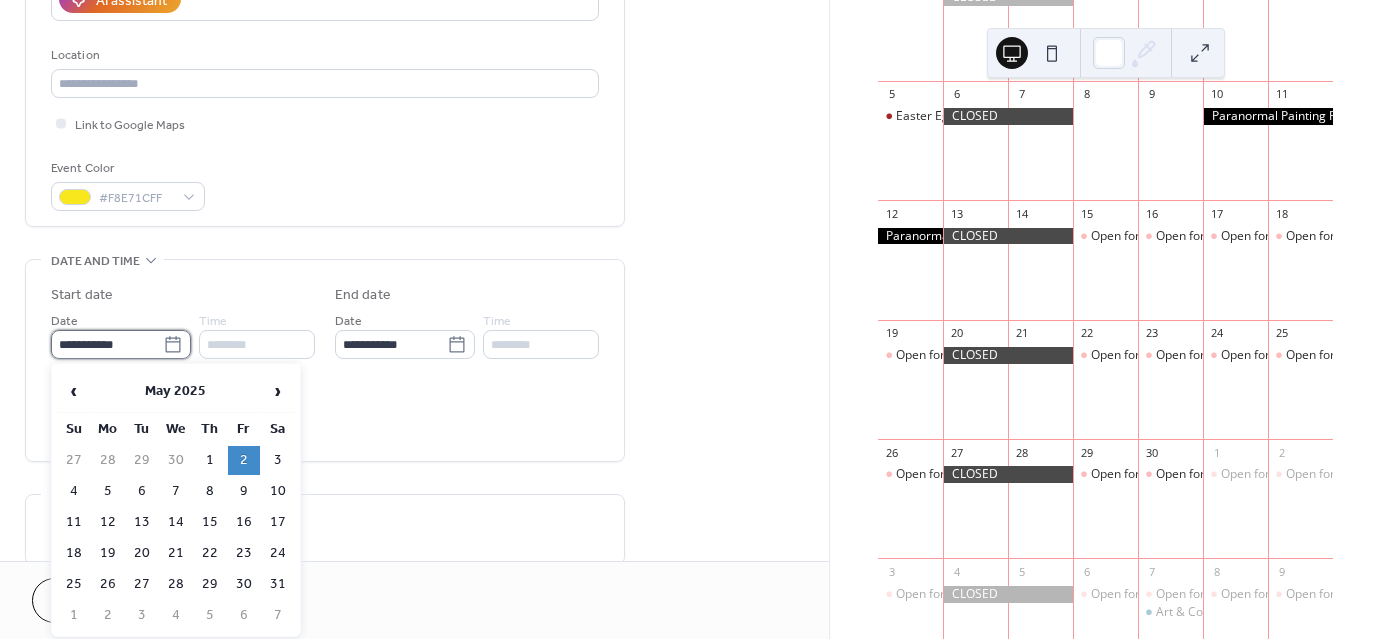 click on "**********" at bounding box center (107, 344) 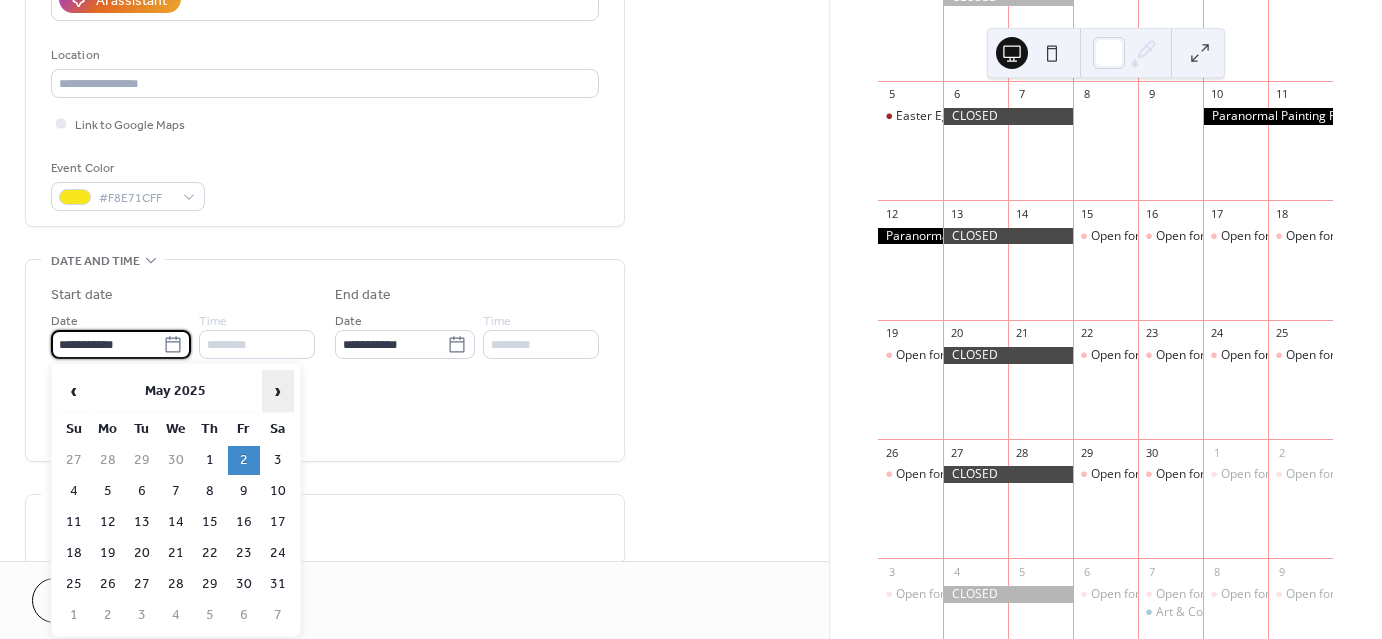 click on "›" at bounding box center [278, 391] 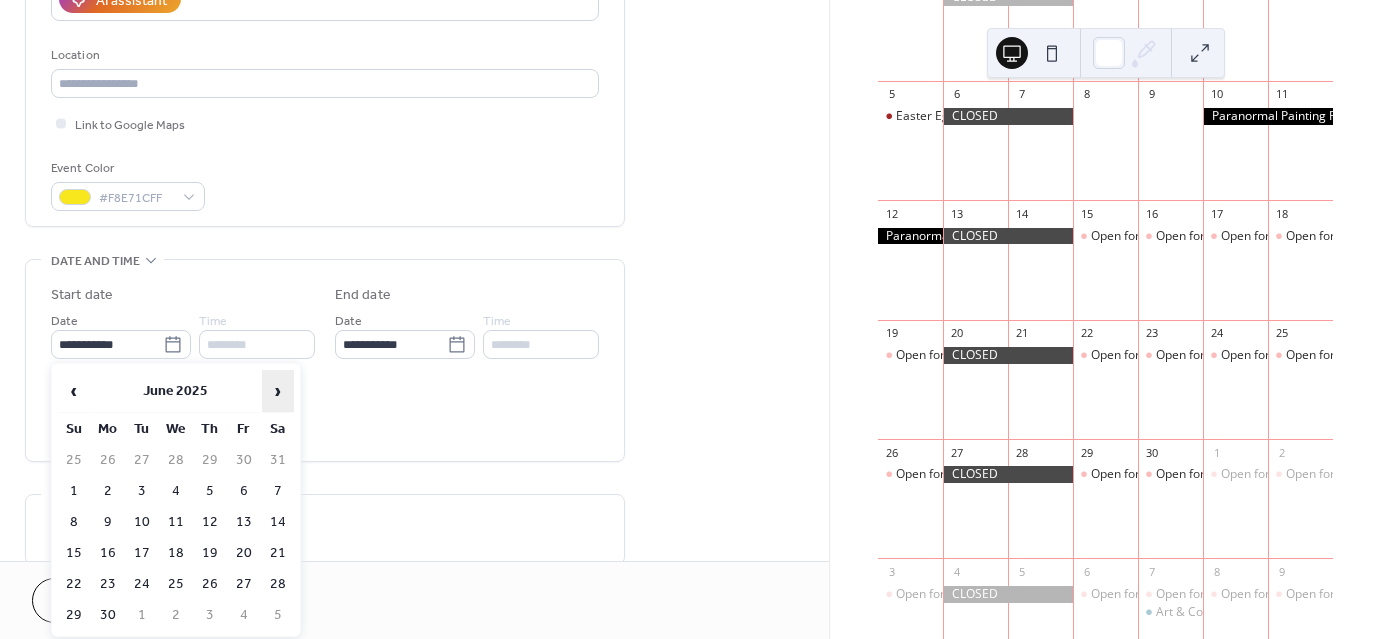 click on "›" at bounding box center [278, 391] 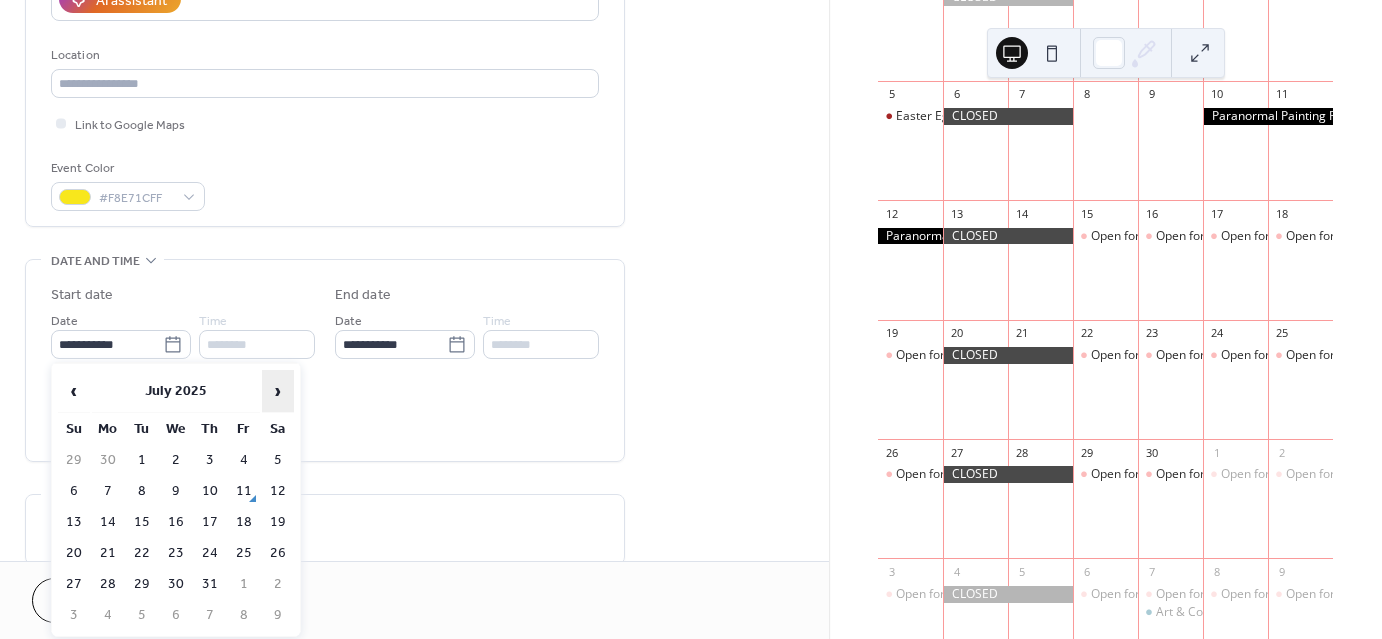 click on "›" at bounding box center (278, 391) 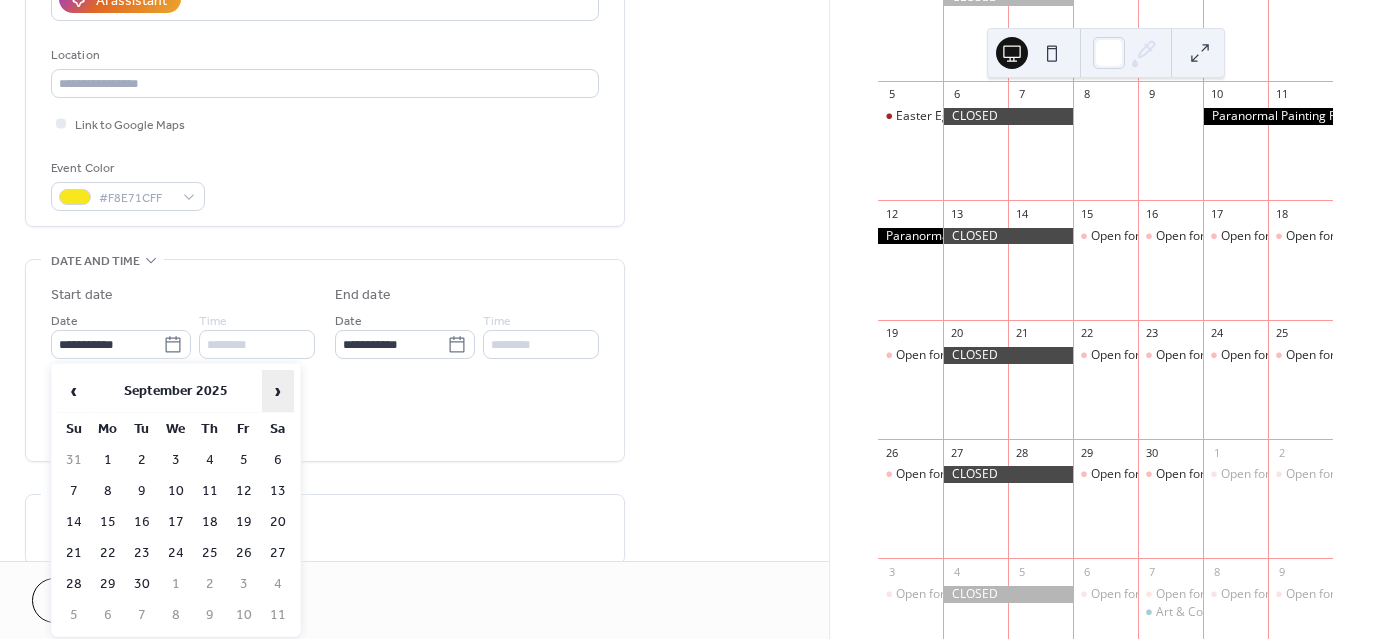 click on "›" at bounding box center (278, 391) 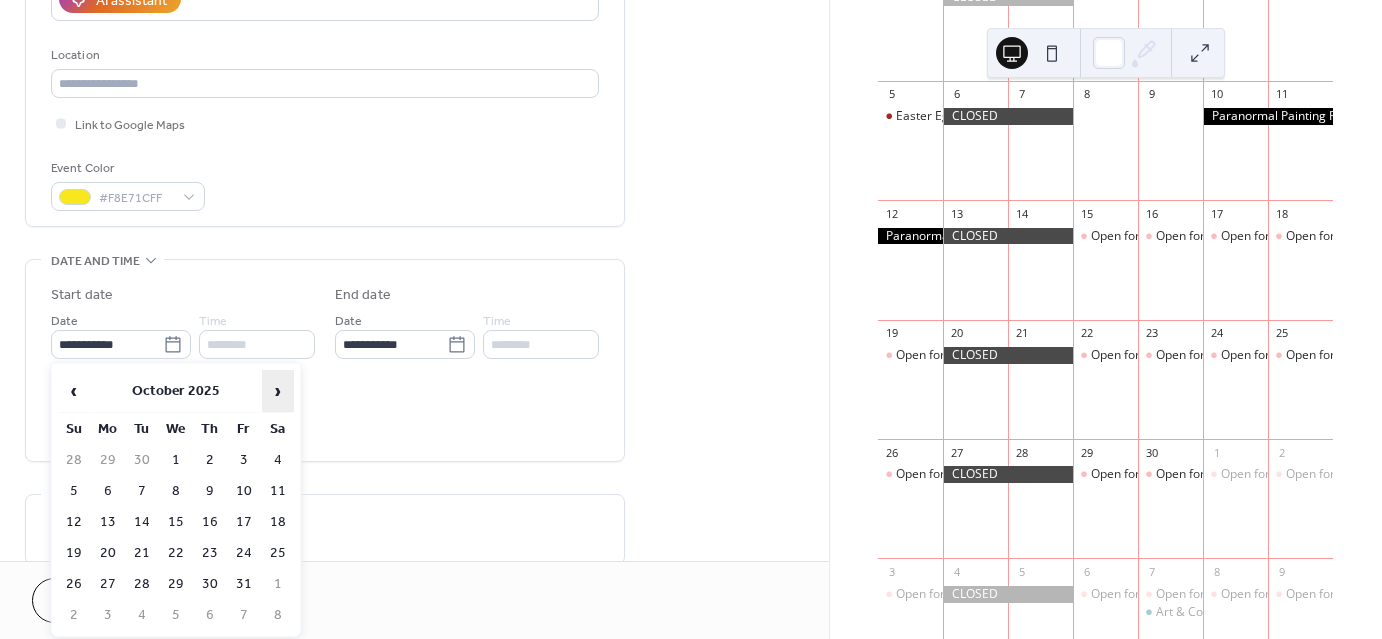 click on "›" at bounding box center (278, 391) 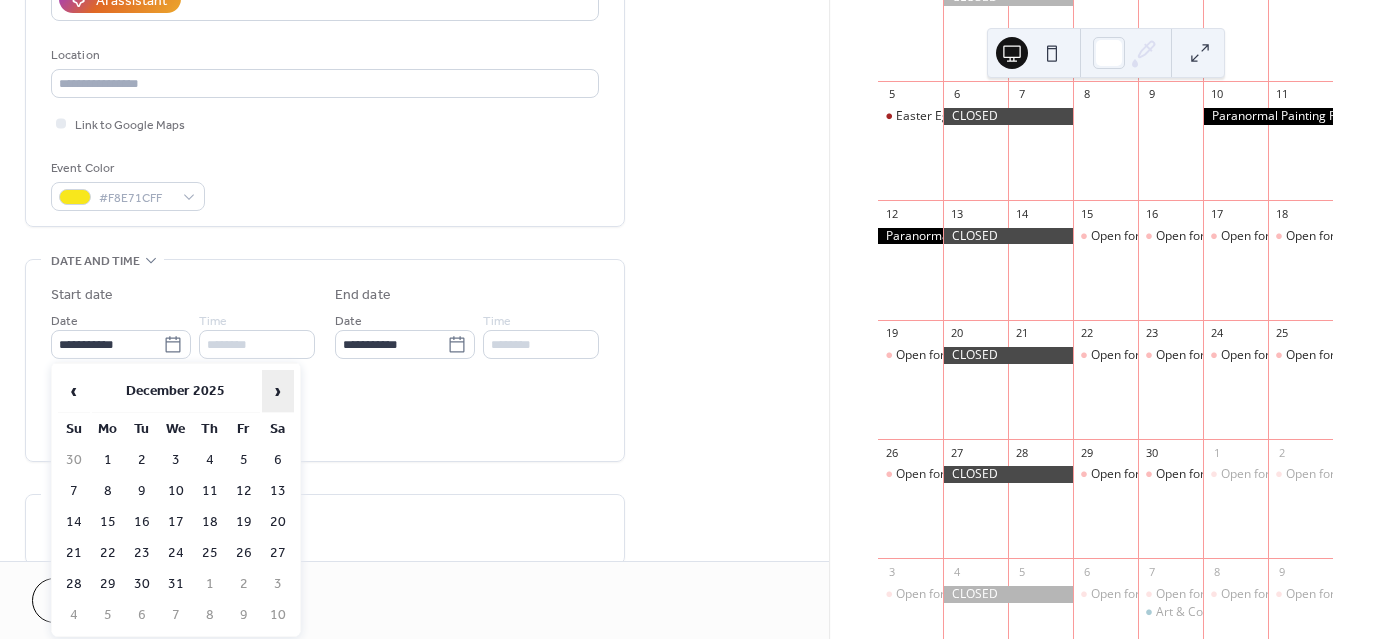 click on "›" at bounding box center [278, 391] 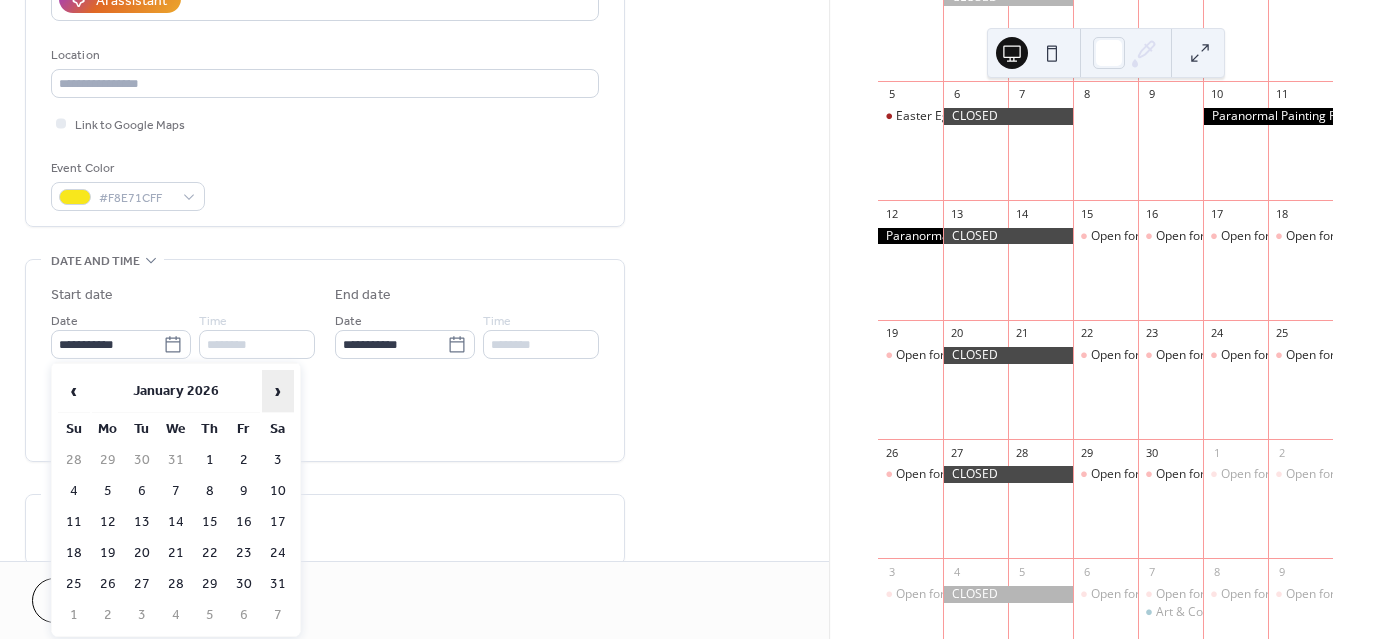 click on "›" at bounding box center [278, 391] 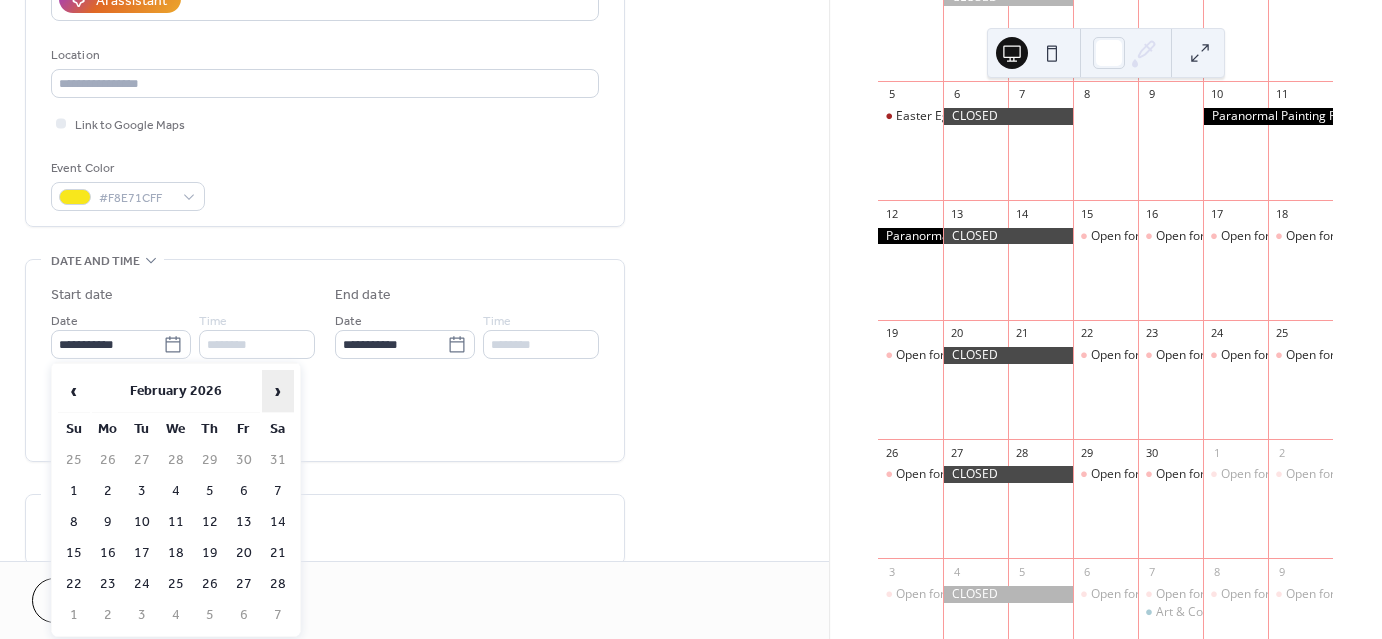 click on "›" at bounding box center (278, 391) 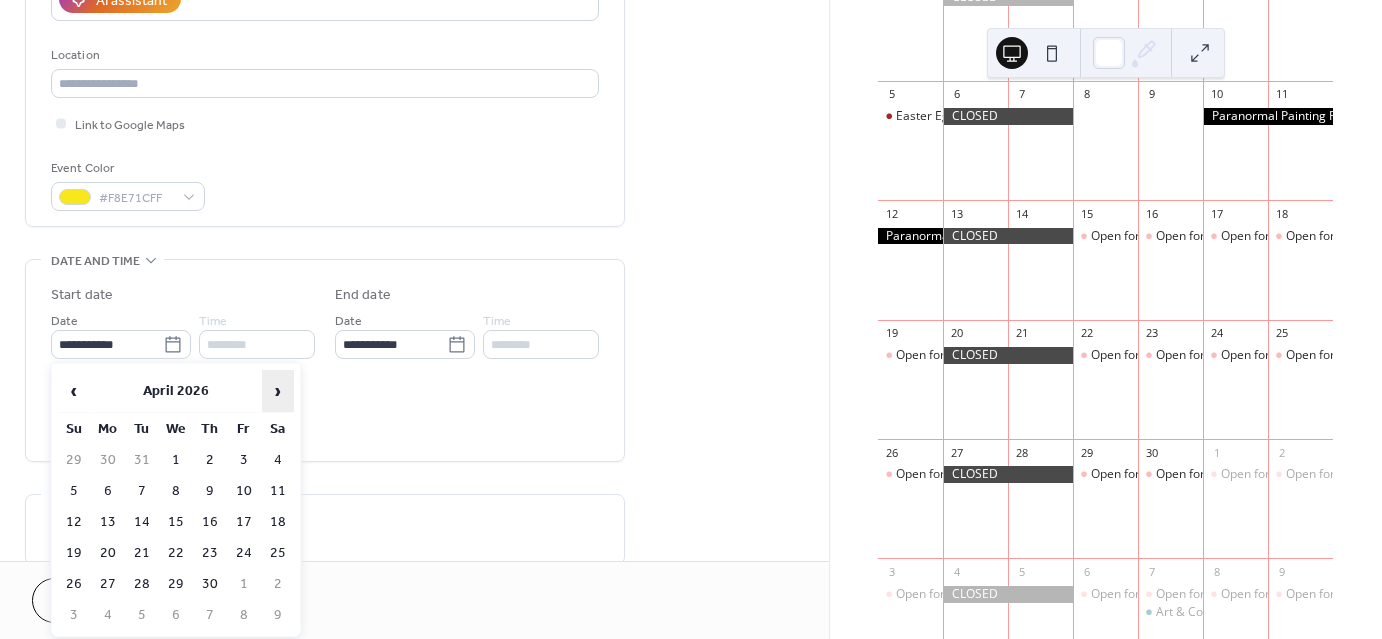 click on "›" at bounding box center (278, 391) 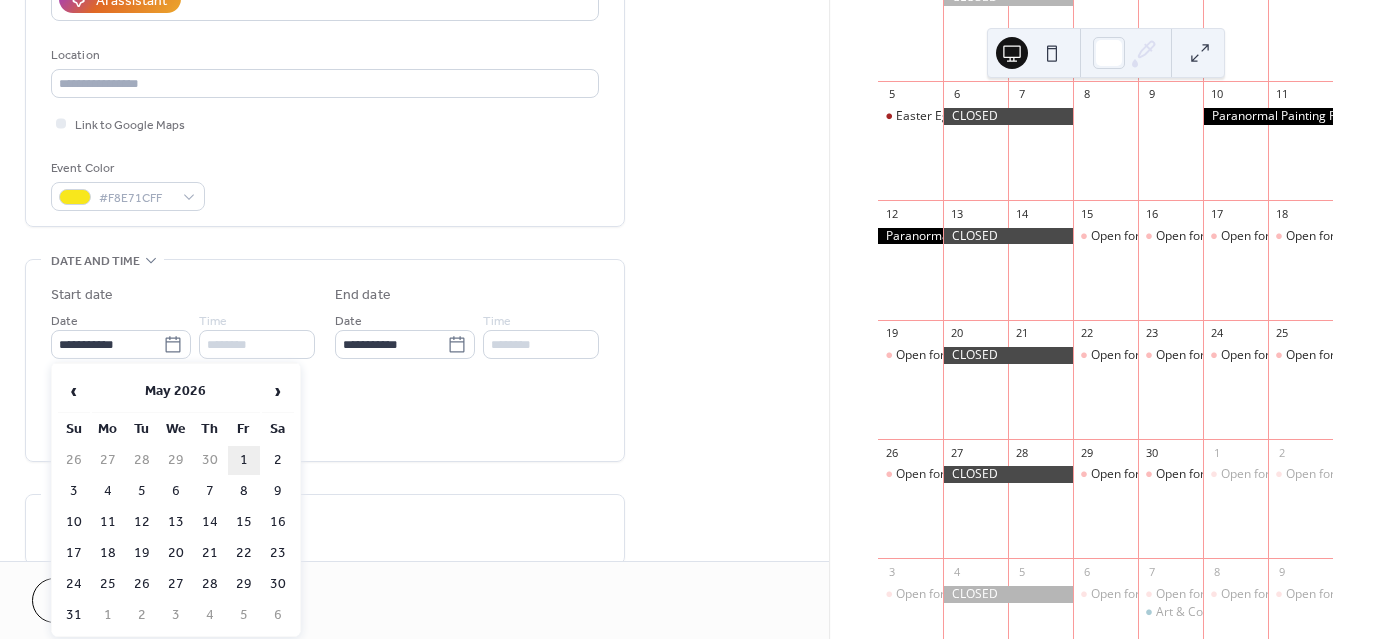 click on "1" at bounding box center [244, 460] 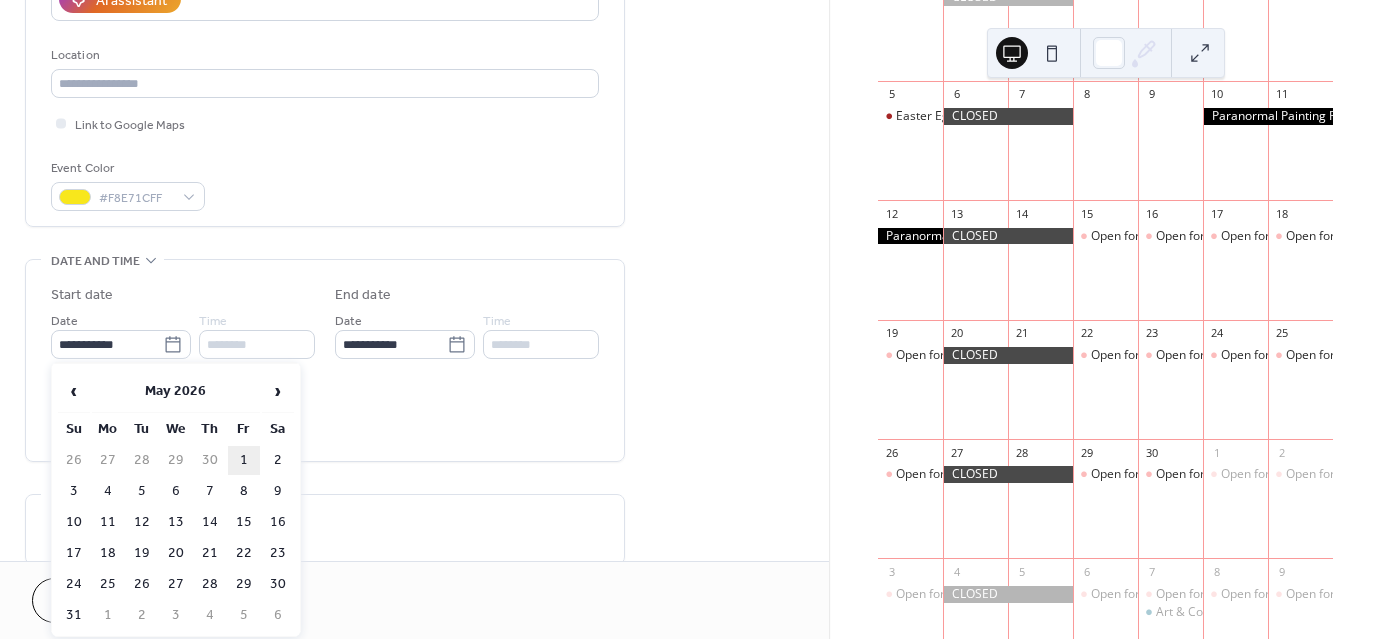 type on "**********" 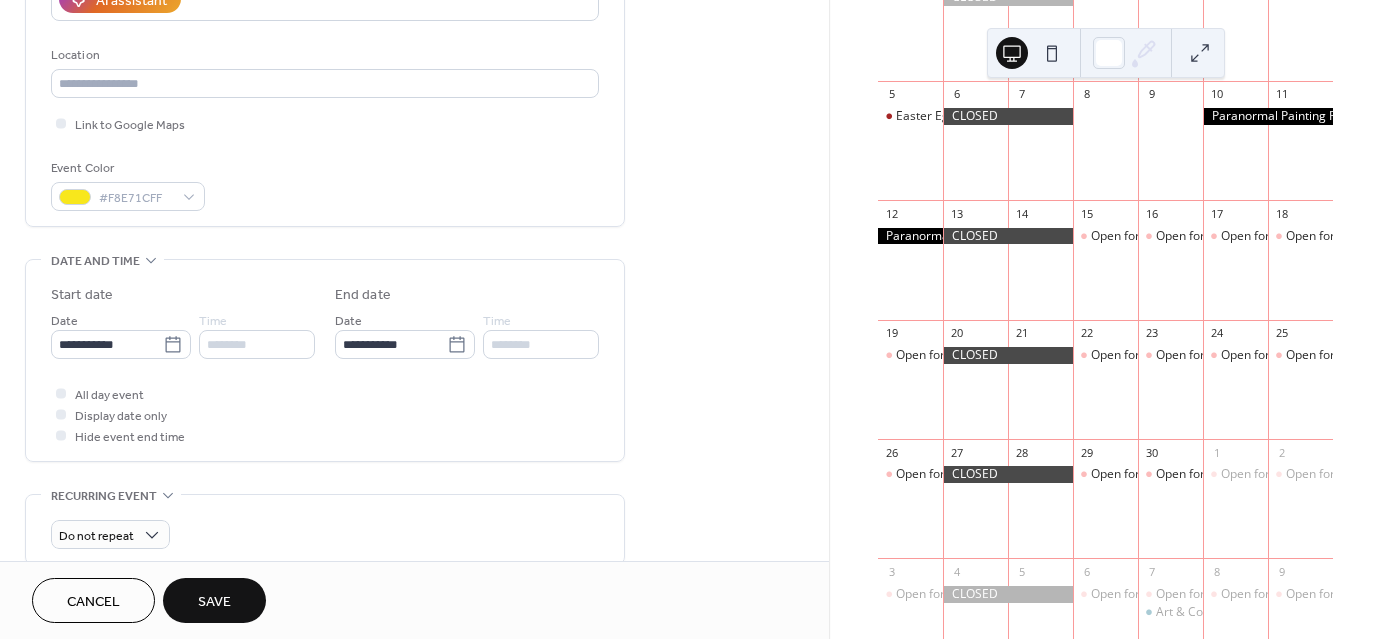 click on "Save" at bounding box center [214, 602] 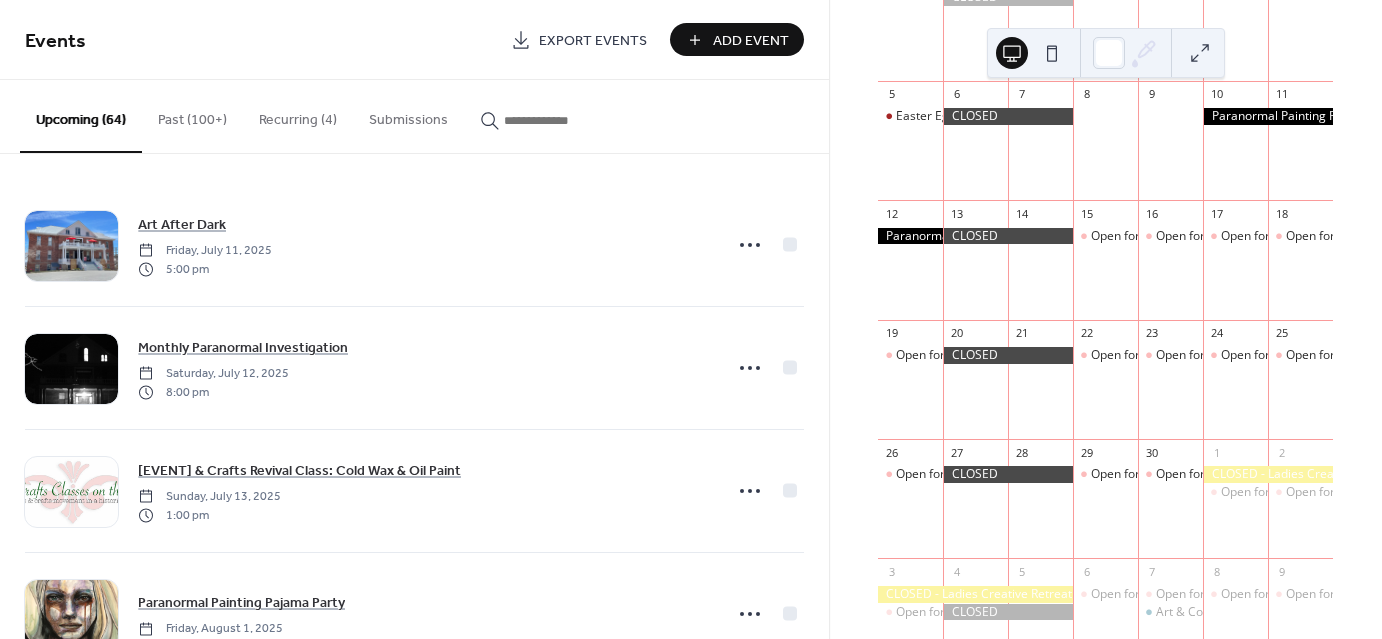 click at bounding box center [554, 120] 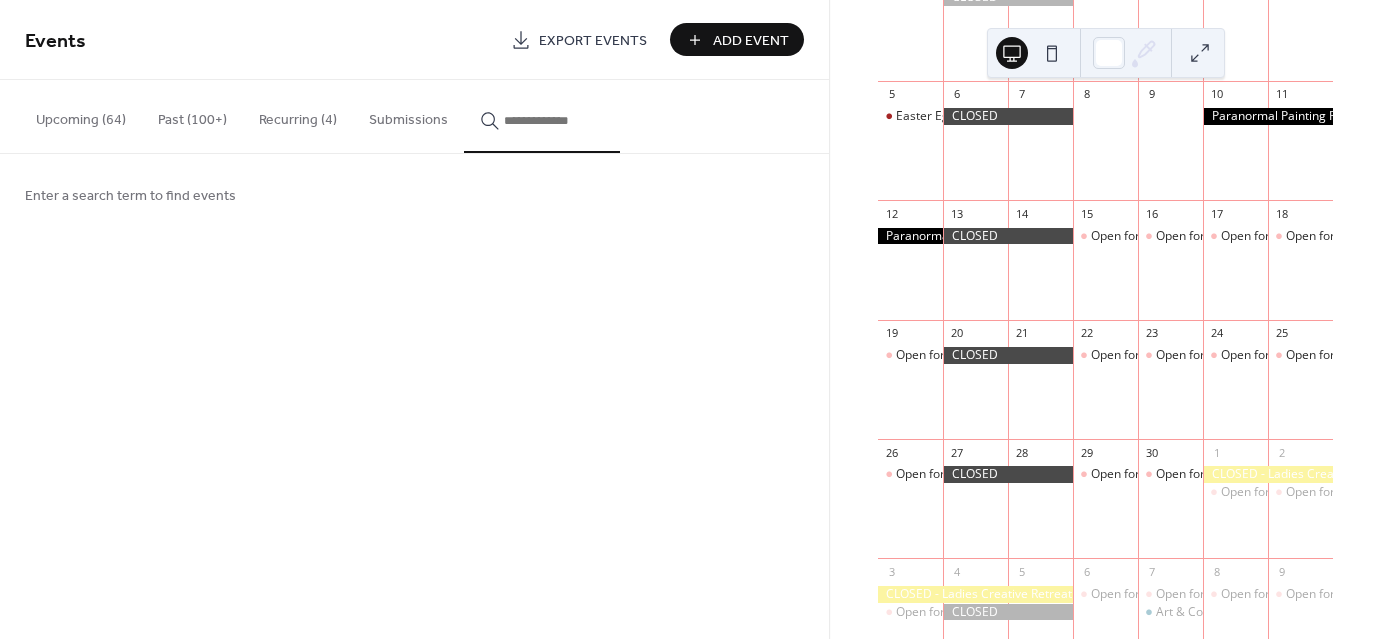 type on "*" 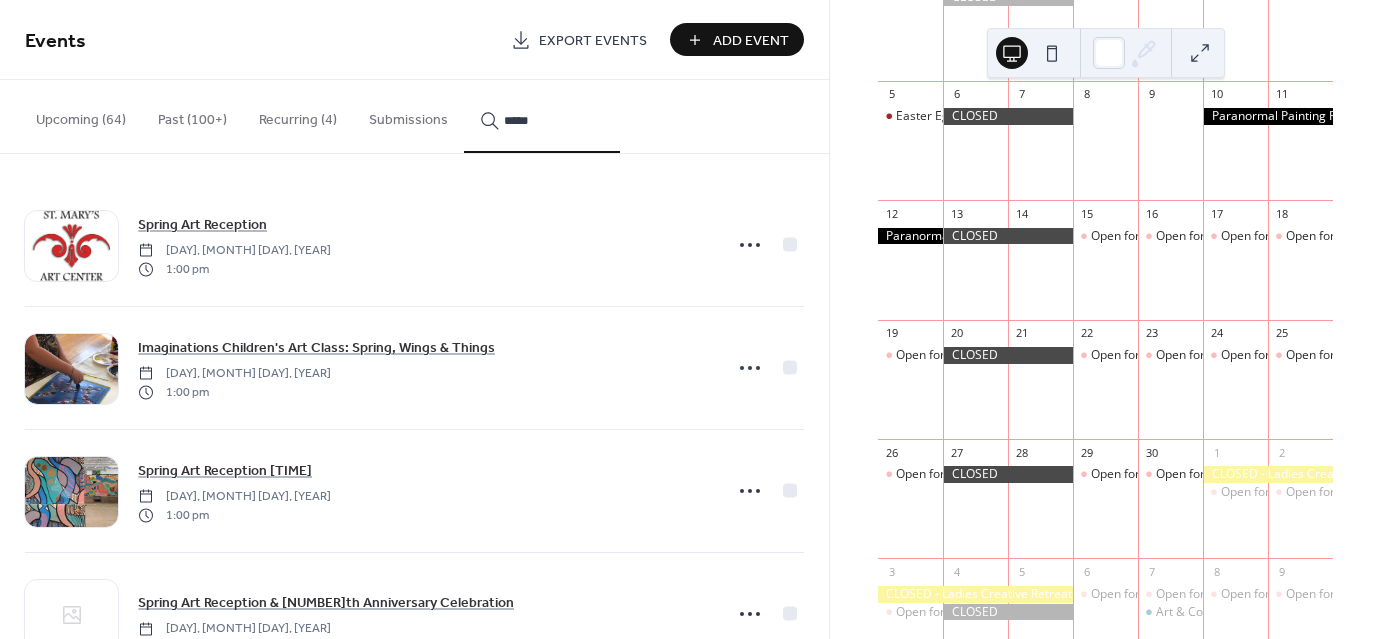 type on "*****" 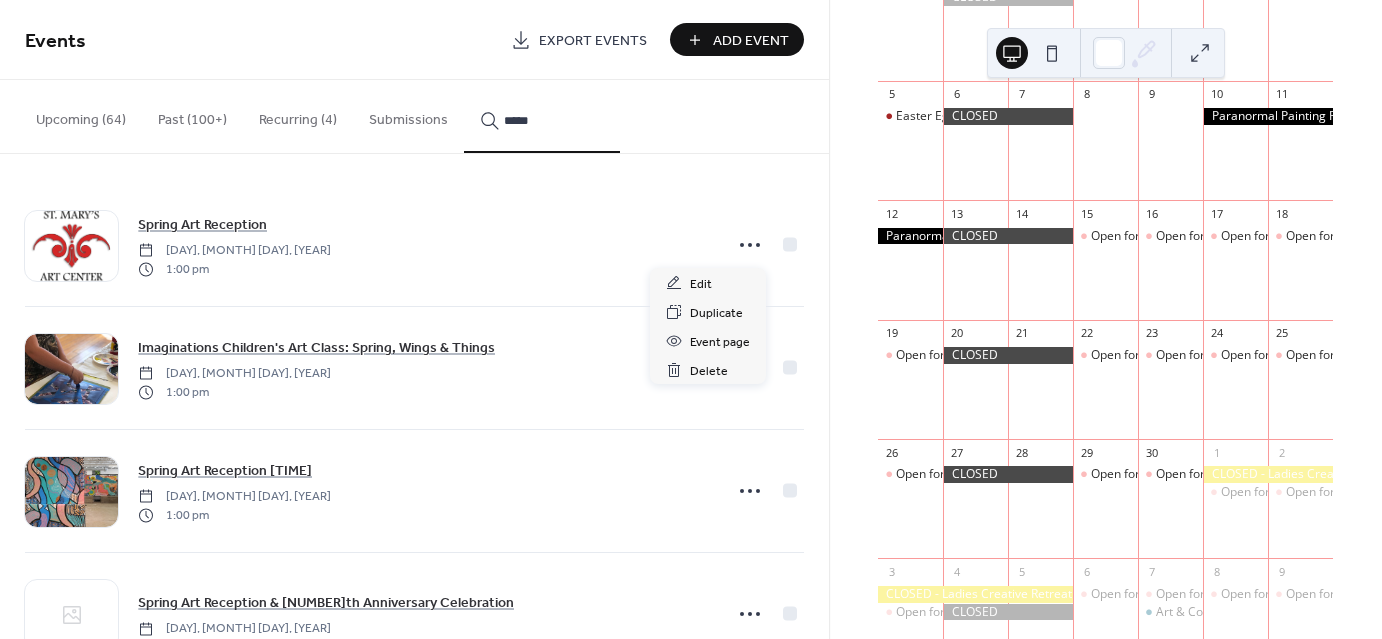 click 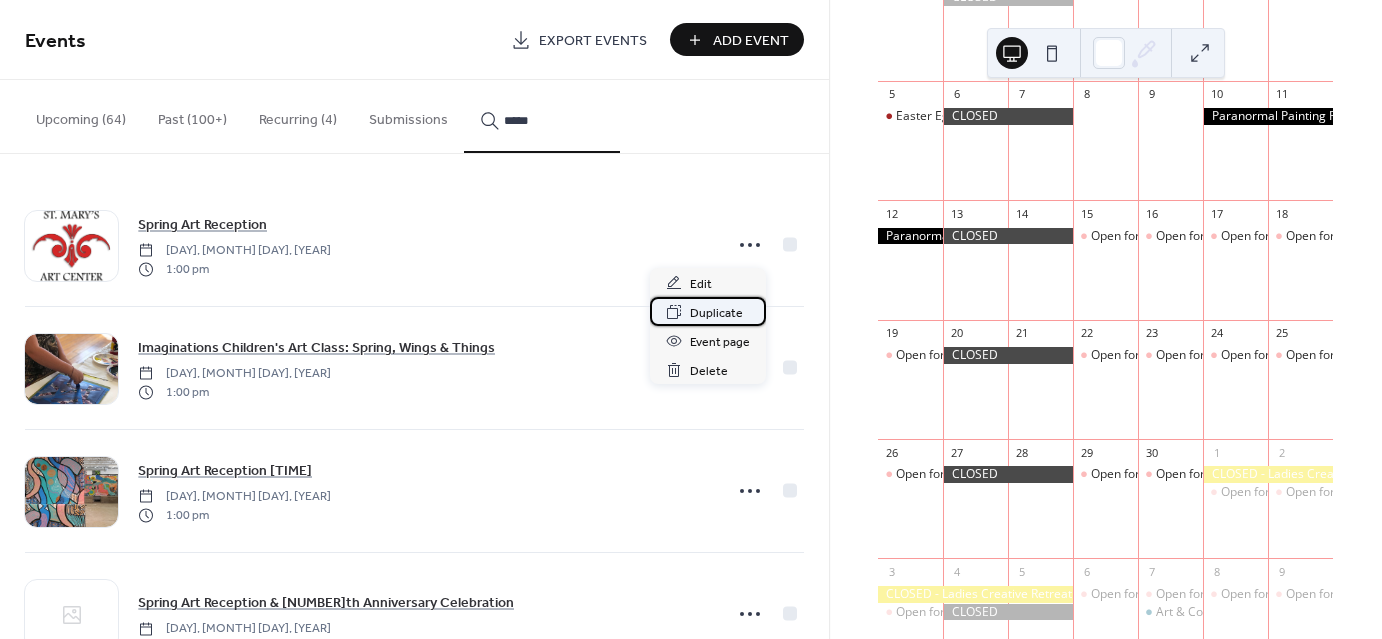 click on "Duplicate" at bounding box center [716, 313] 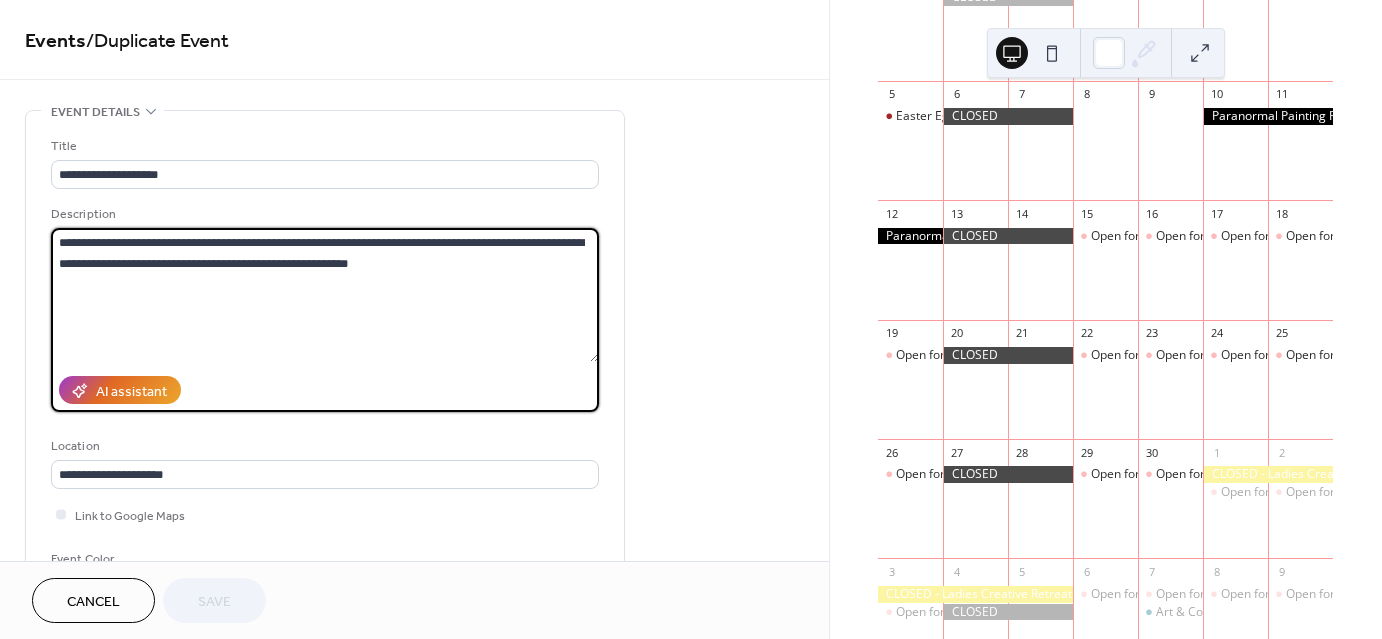 drag, startPoint x: 408, startPoint y: 275, endPoint x: -77, endPoint y: 198, distance: 491.07434 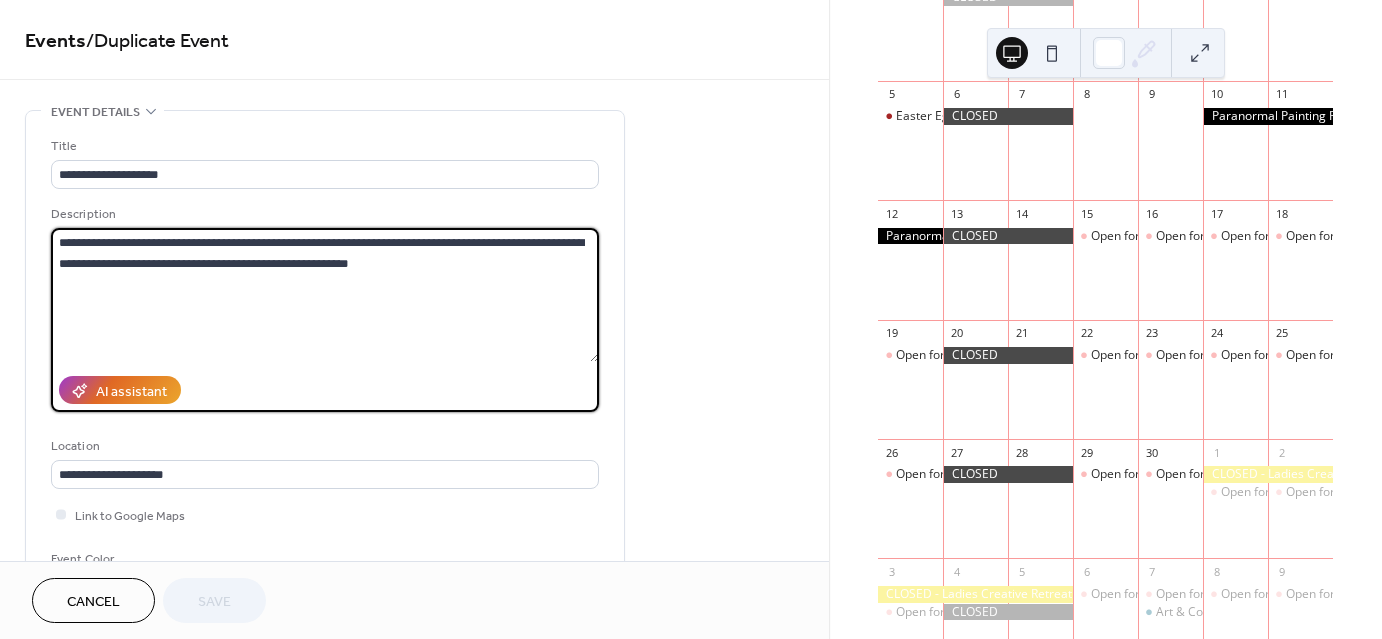 click on "**********" at bounding box center (691, 319) 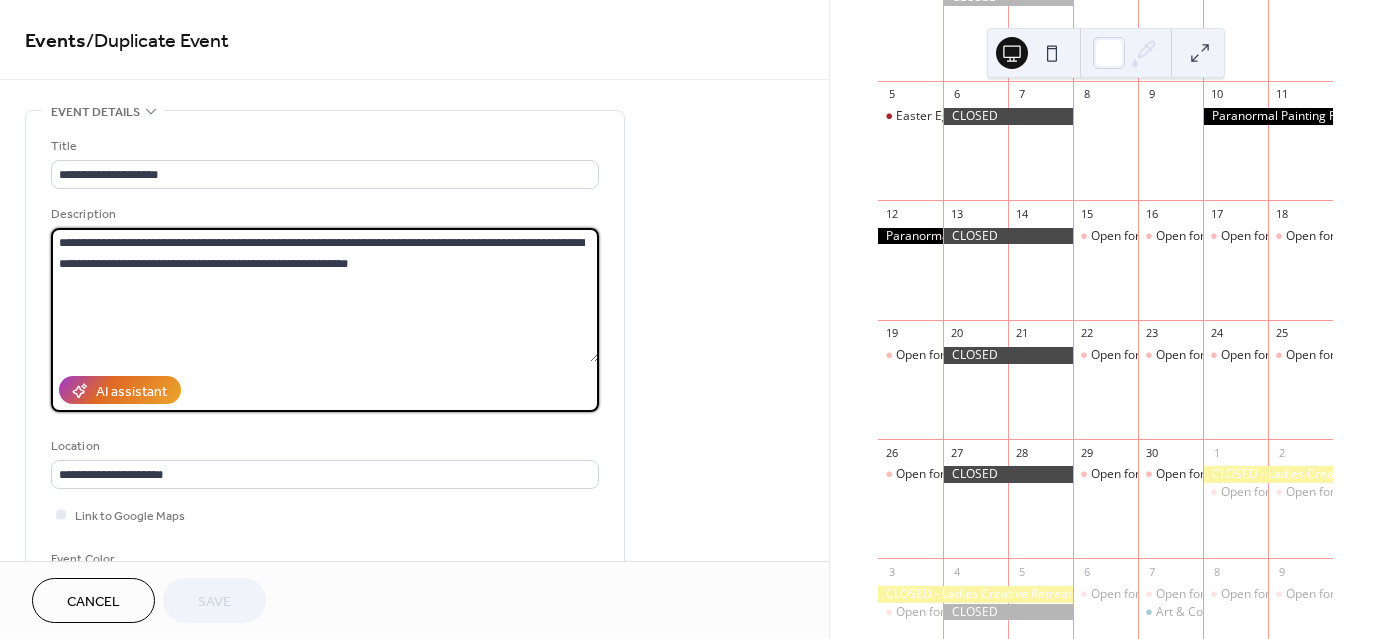 click on "**********" at bounding box center [325, 295] 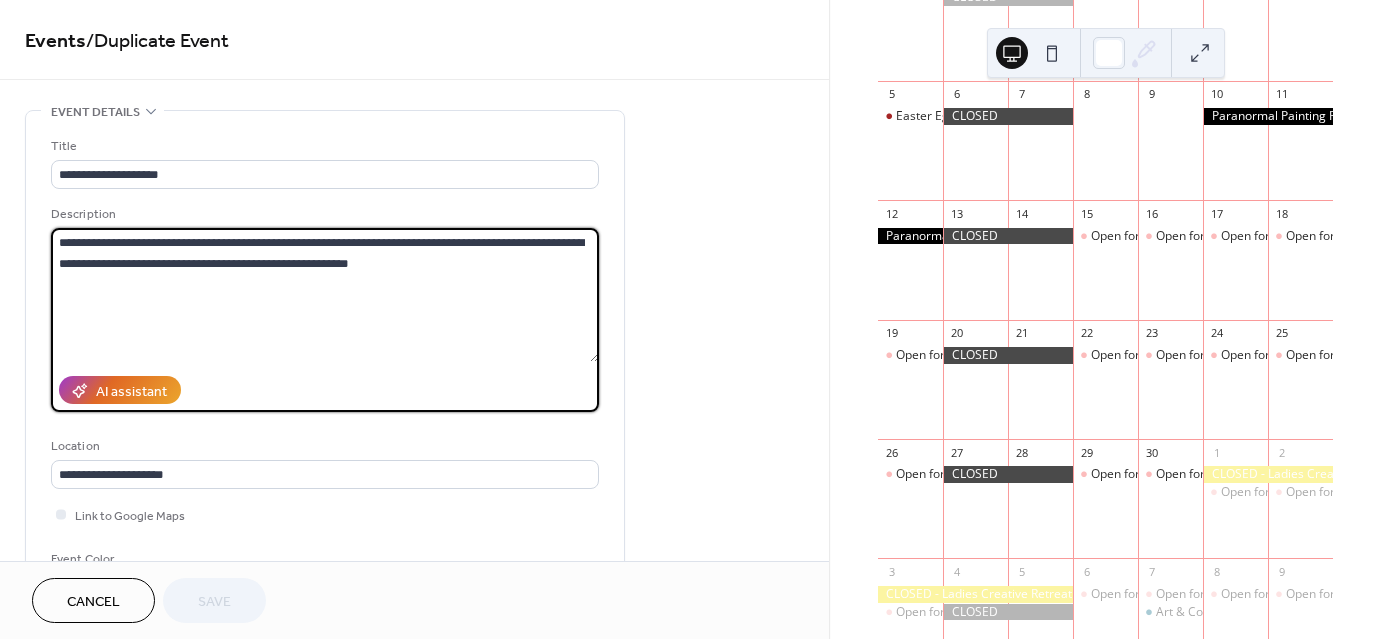 click on "**********" at bounding box center [691, 319] 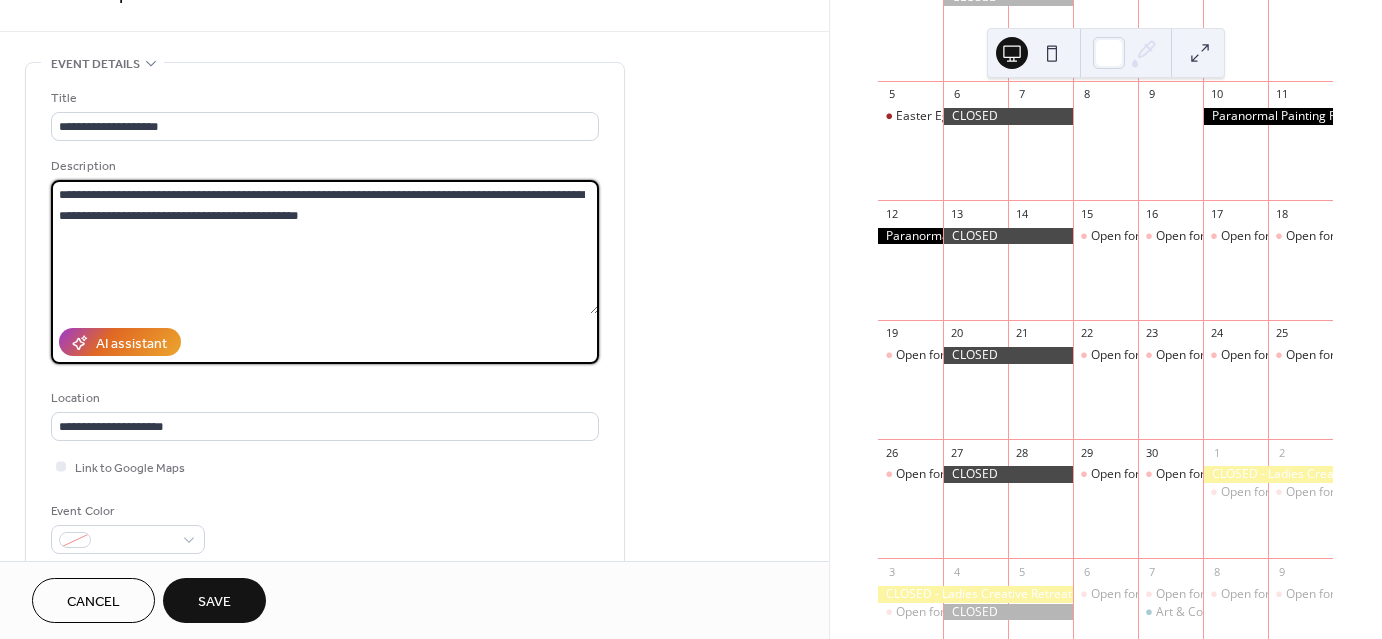 scroll, scrollTop: 47, scrollLeft: 0, axis: vertical 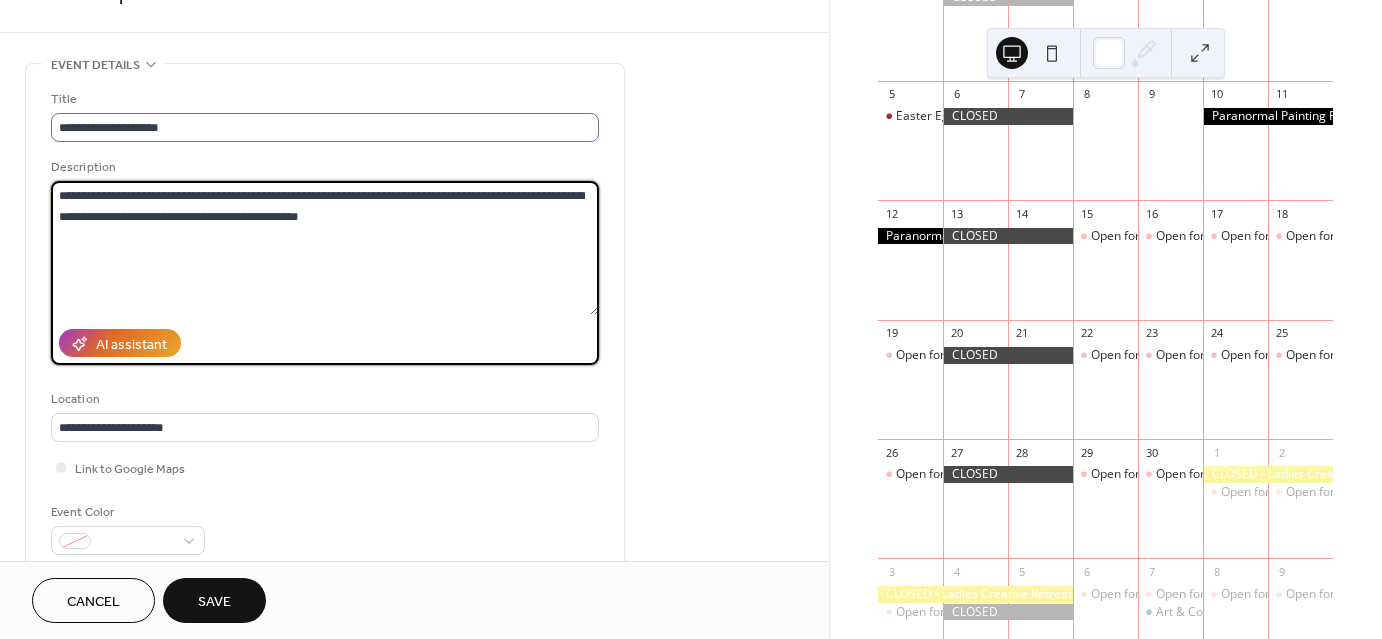 type on "**********" 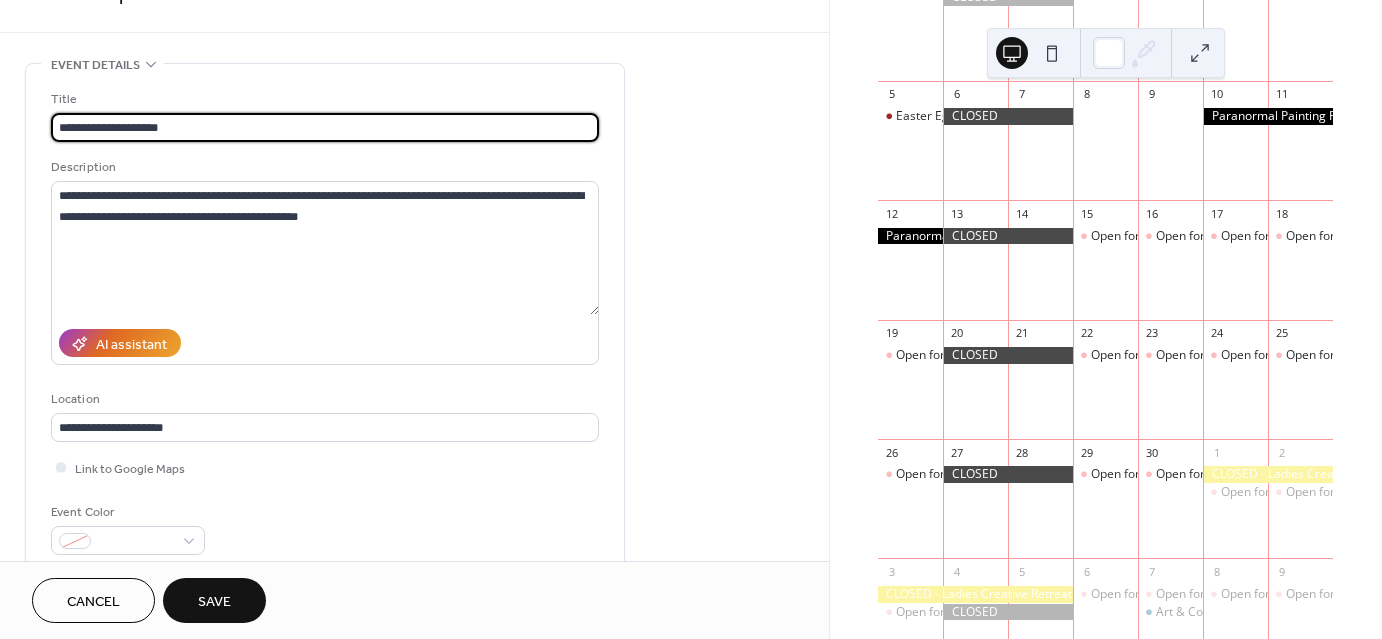 click on "**********" at bounding box center (325, 127) 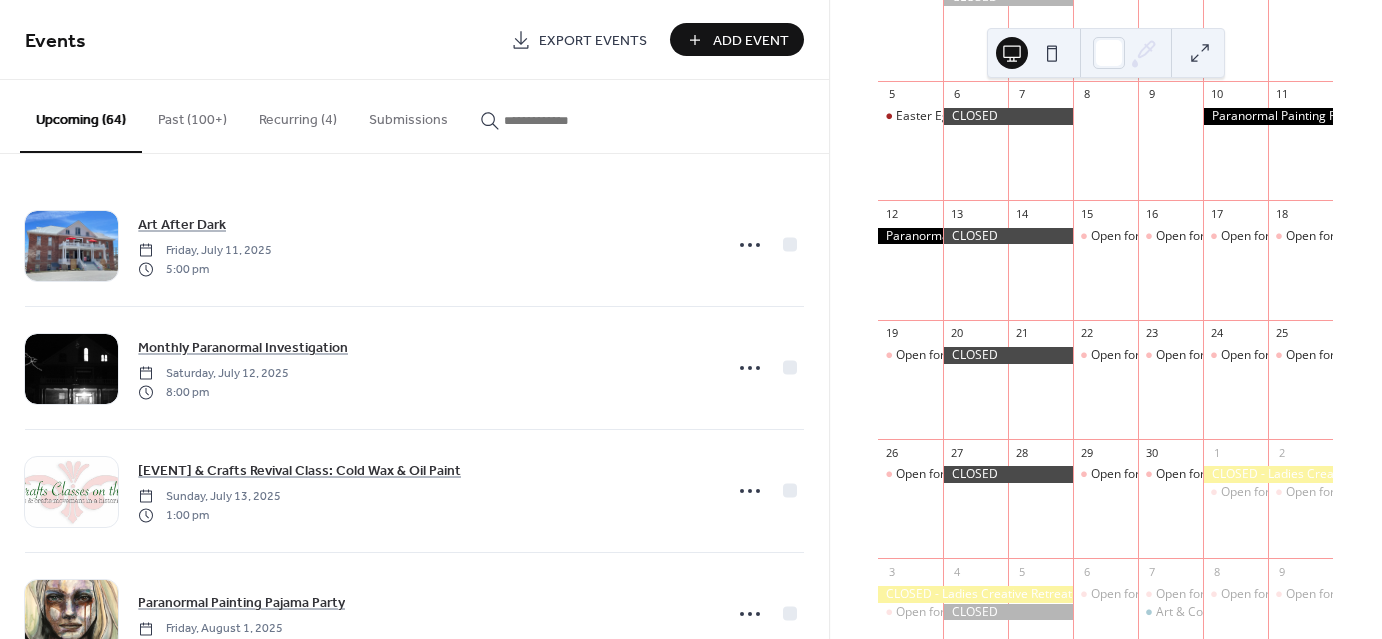 click at bounding box center [554, 120] 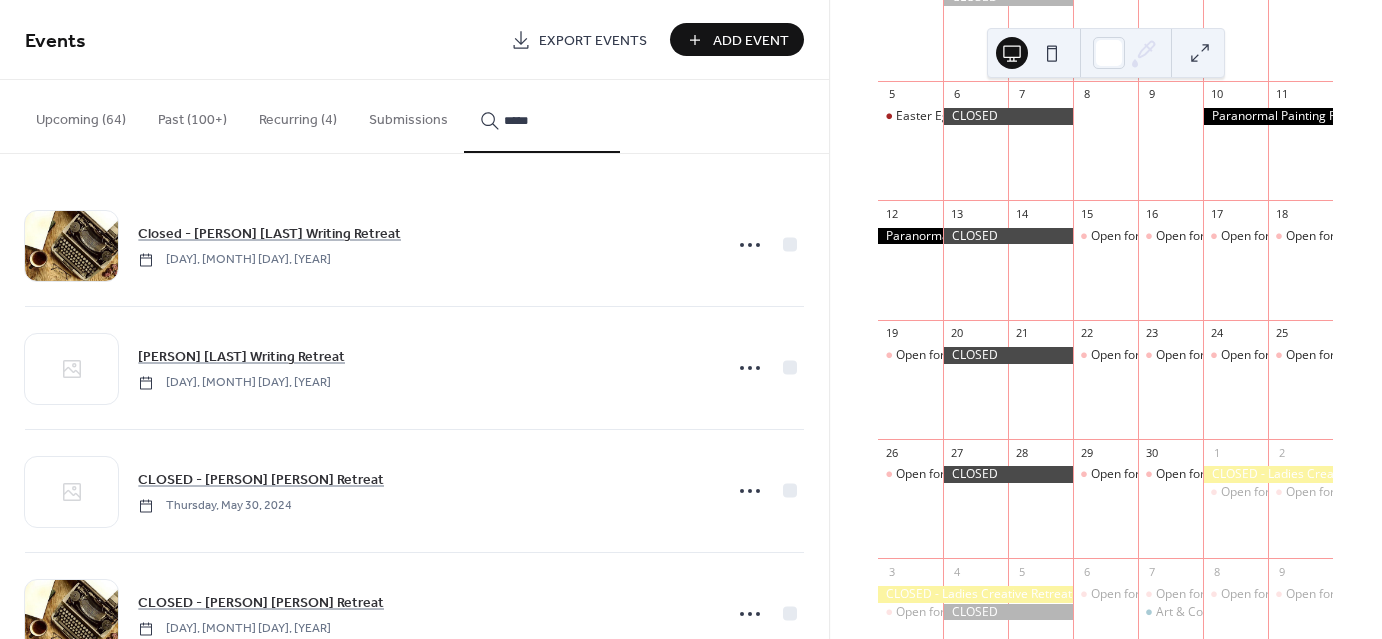 type on "*****" 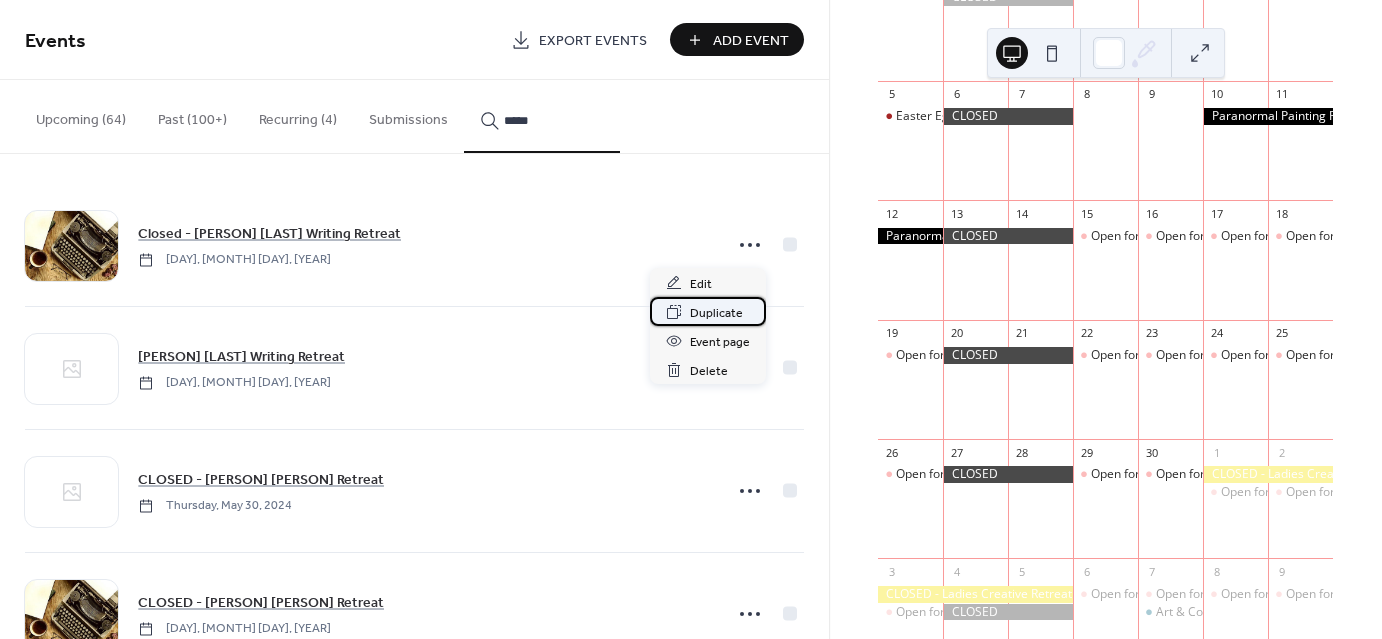 click on "Duplicate" at bounding box center [716, 313] 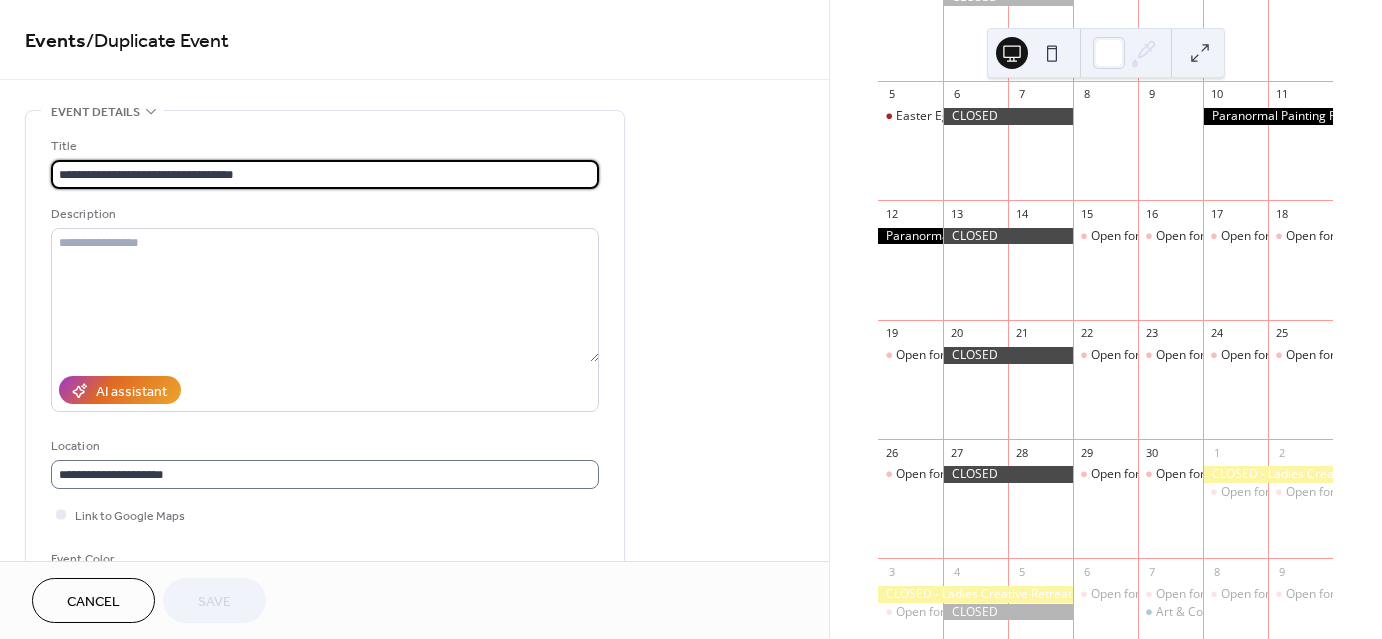 scroll, scrollTop: 1, scrollLeft: 0, axis: vertical 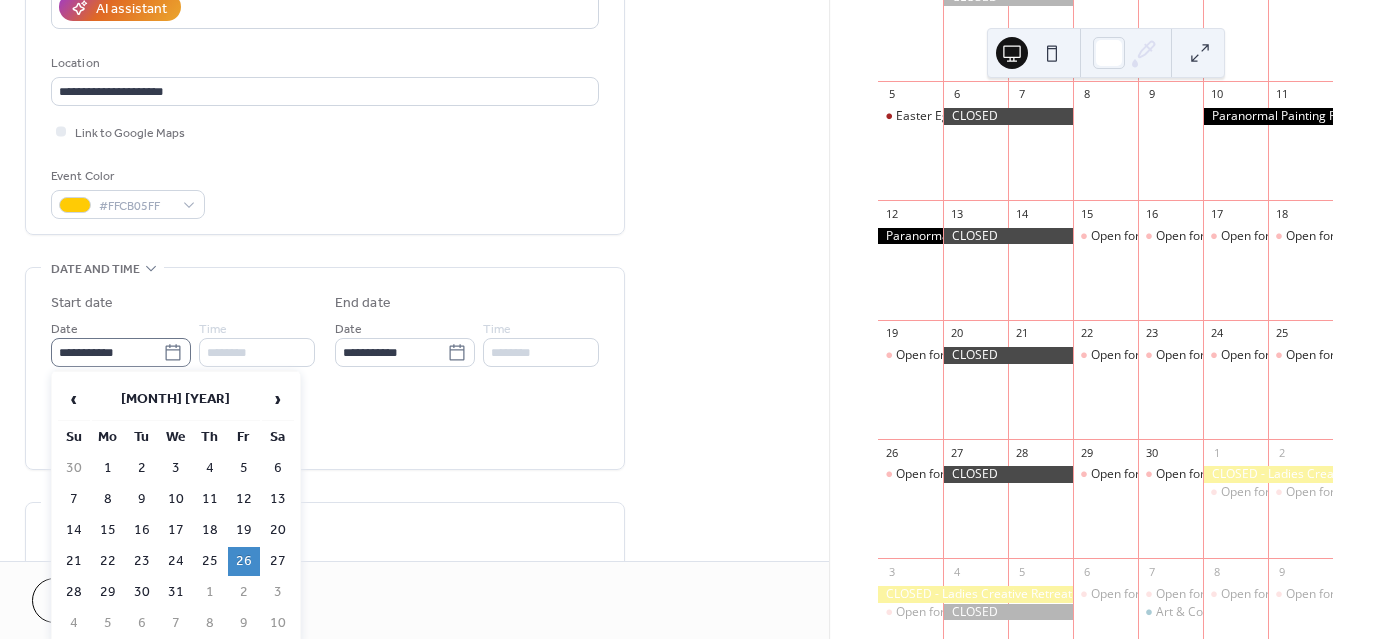click 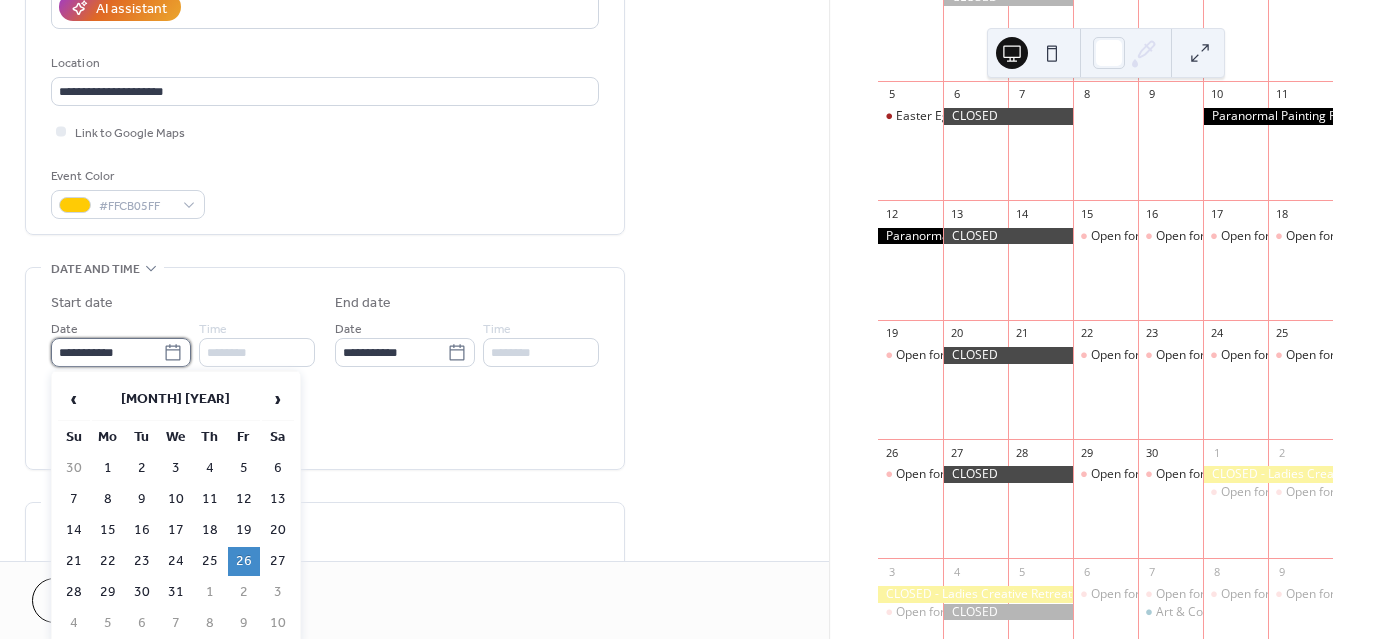 click on "**********" at bounding box center (107, 352) 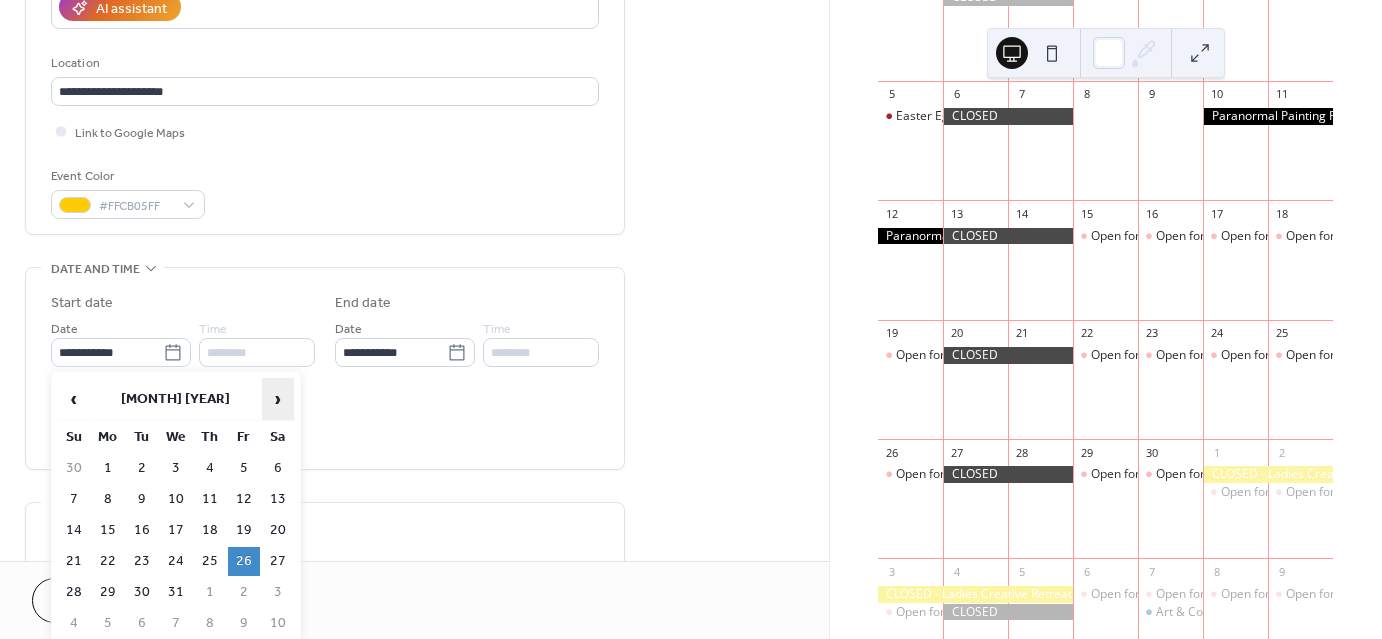 click on "›" at bounding box center [278, 399] 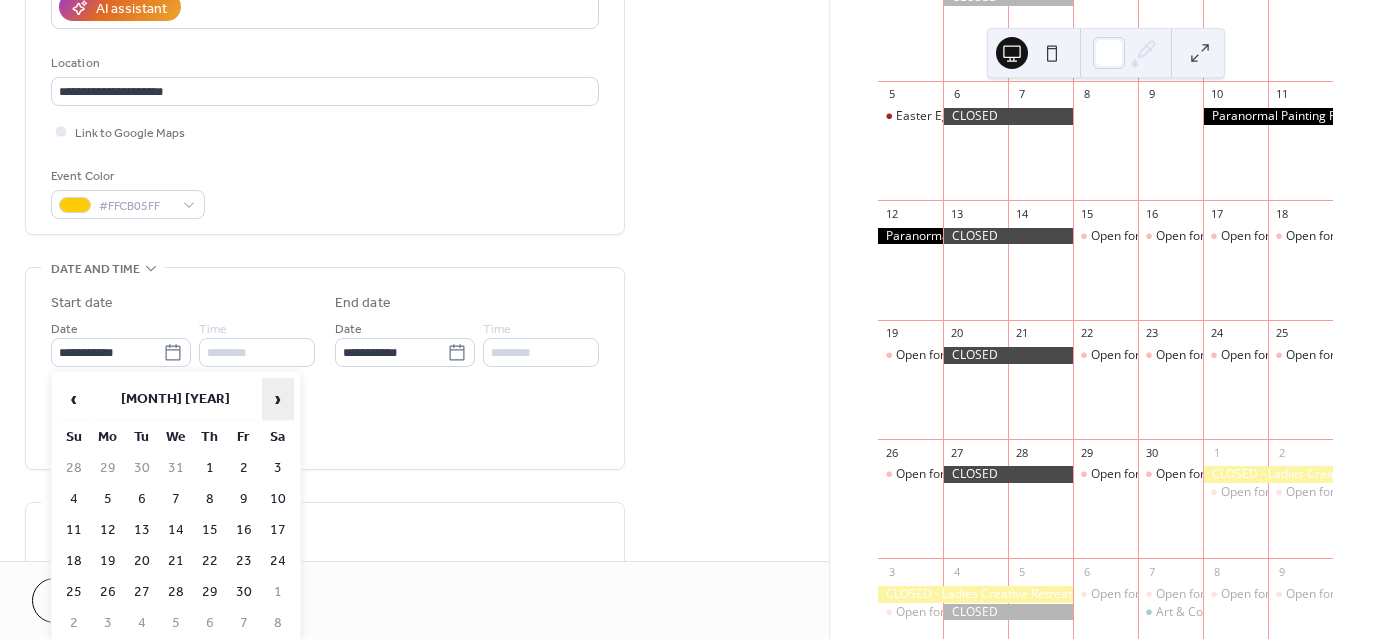 click on "›" at bounding box center (278, 399) 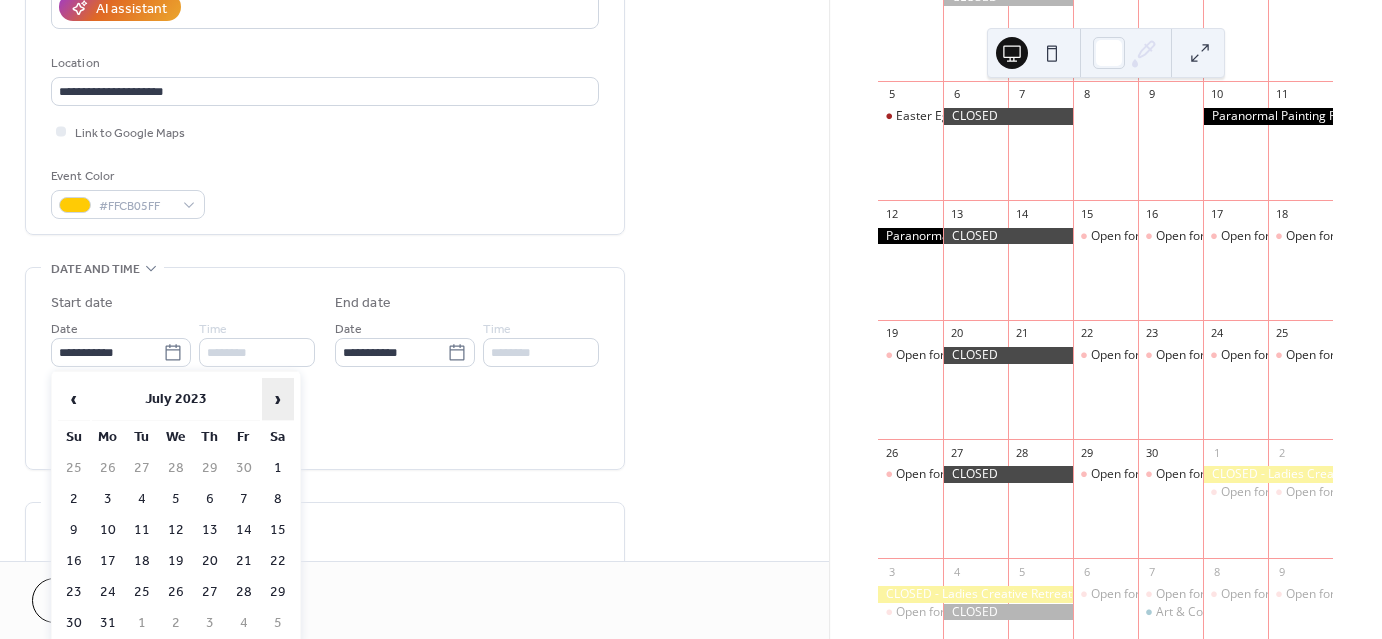 click on "›" at bounding box center (278, 399) 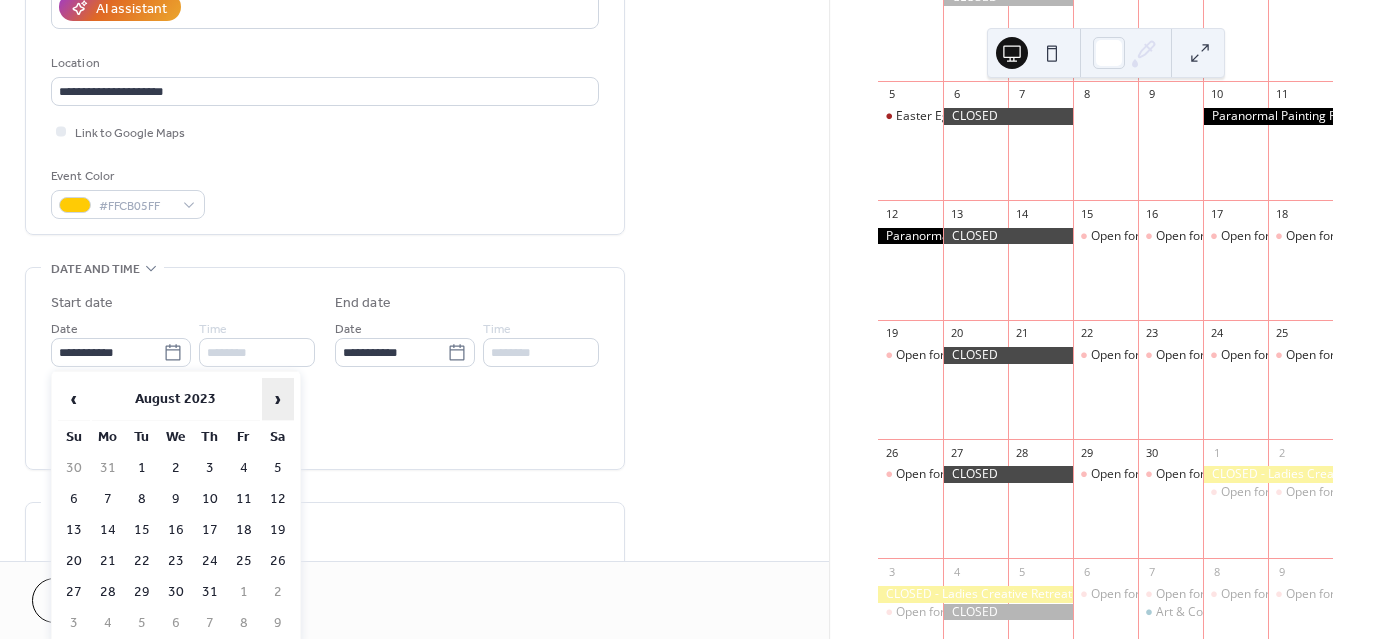 click on "›" at bounding box center [278, 399] 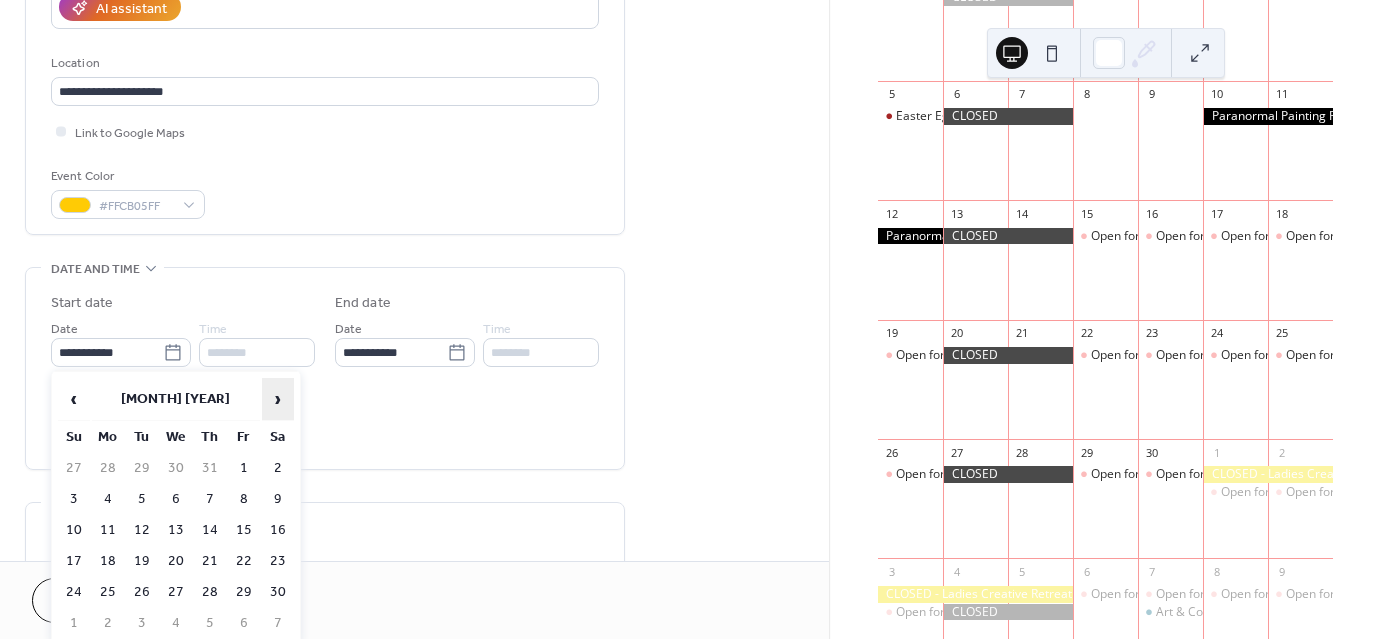 click on "›" at bounding box center [278, 399] 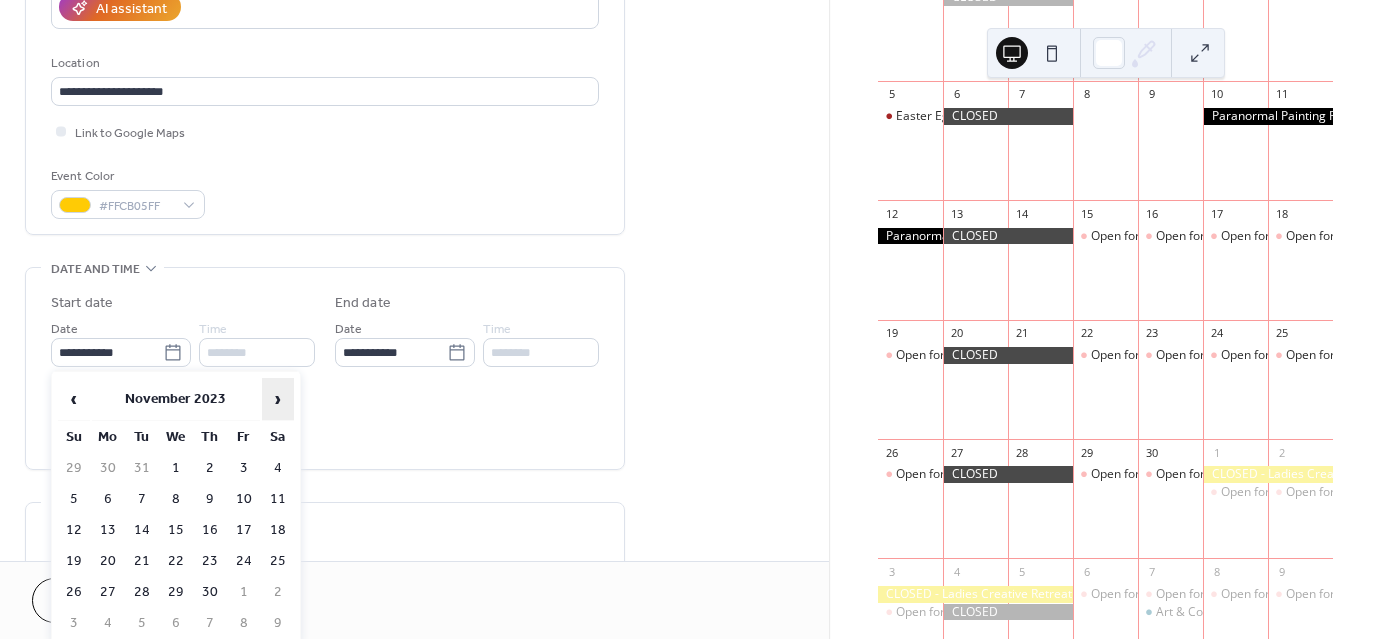click on "›" at bounding box center (278, 399) 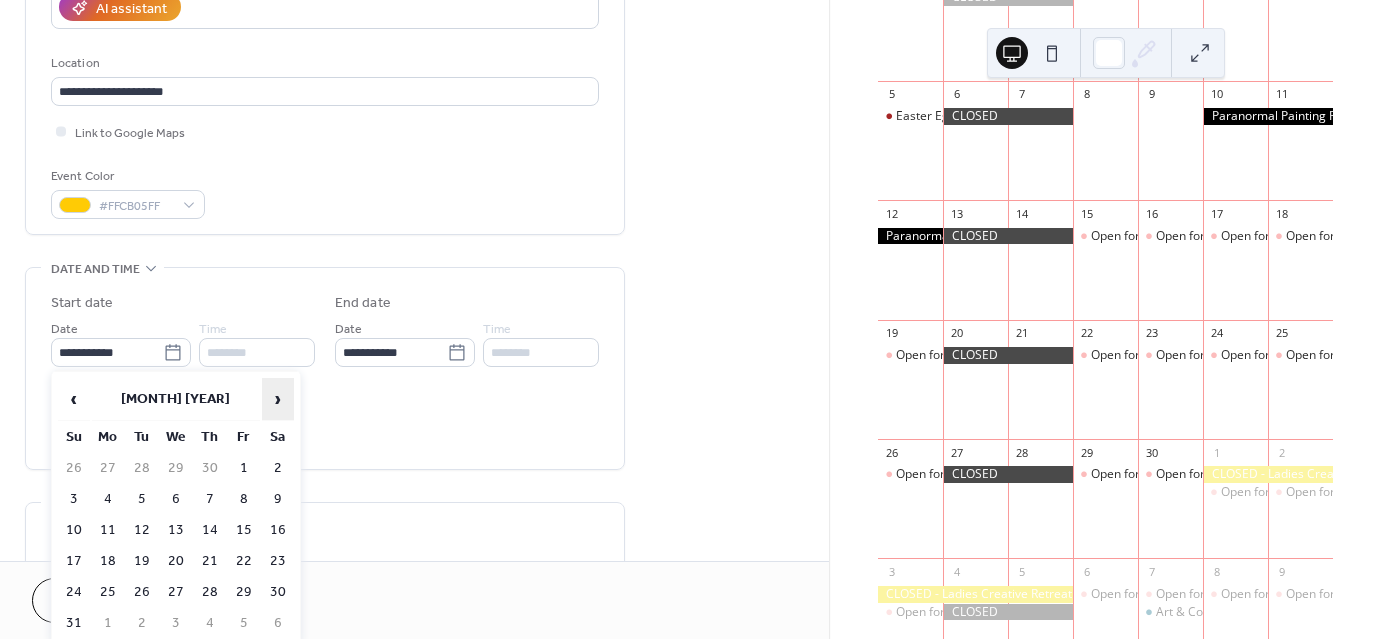 click on "›" at bounding box center (278, 399) 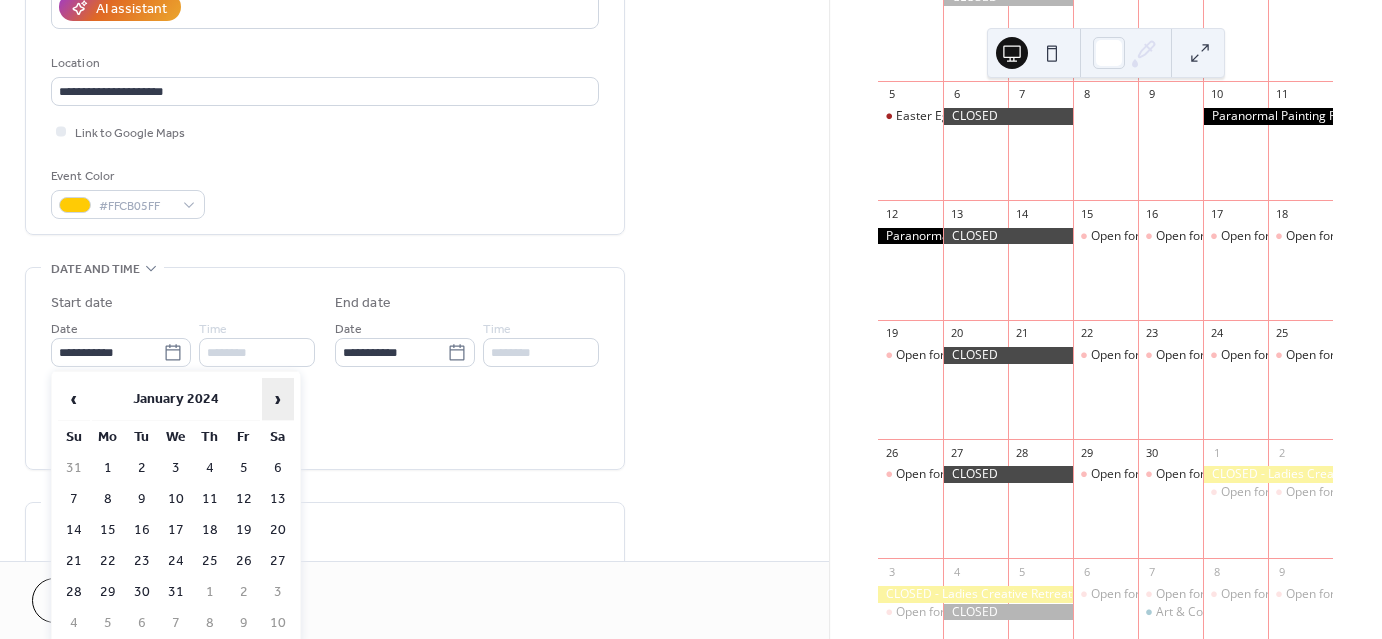 click on "›" at bounding box center (278, 399) 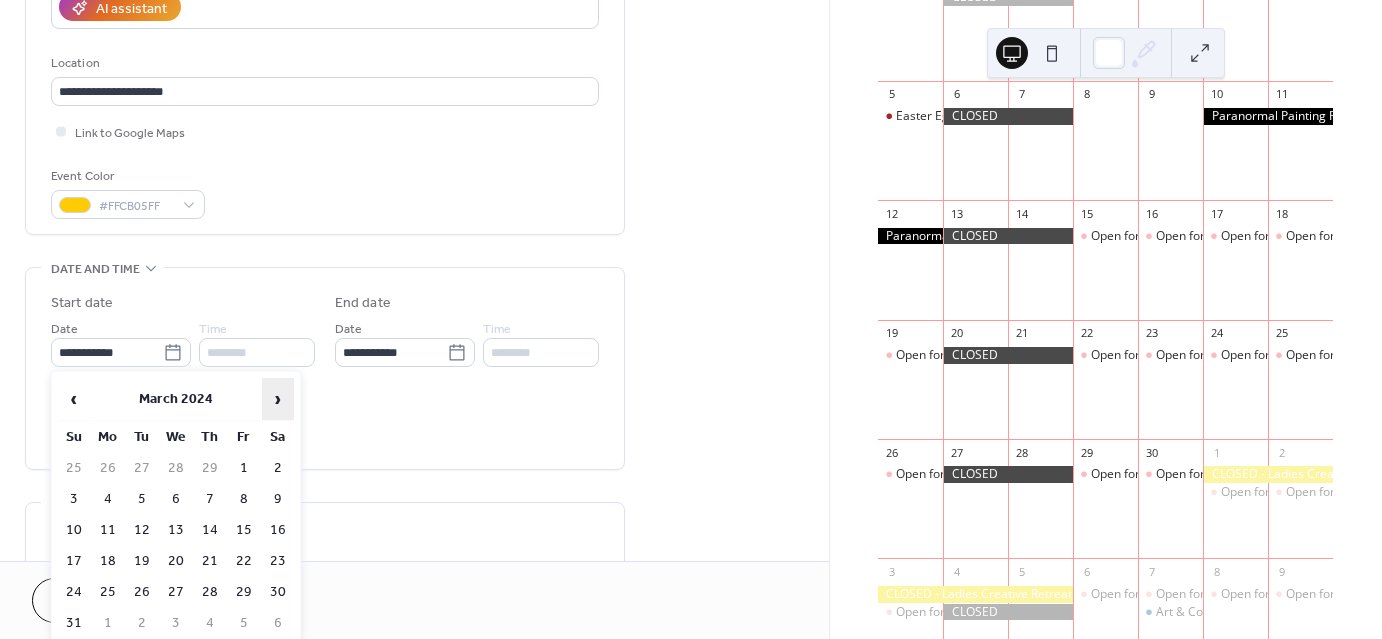 click on "›" at bounding box center [278, 399] 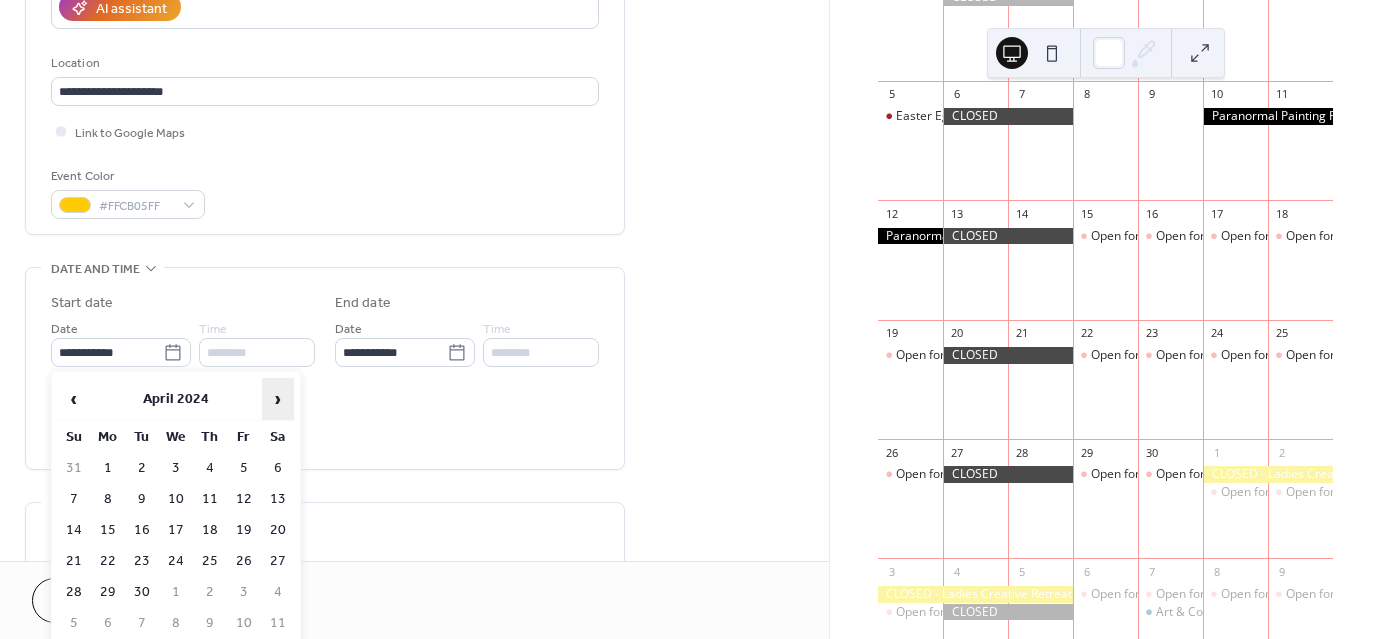 click on "›" at bounding box center (278, 399) 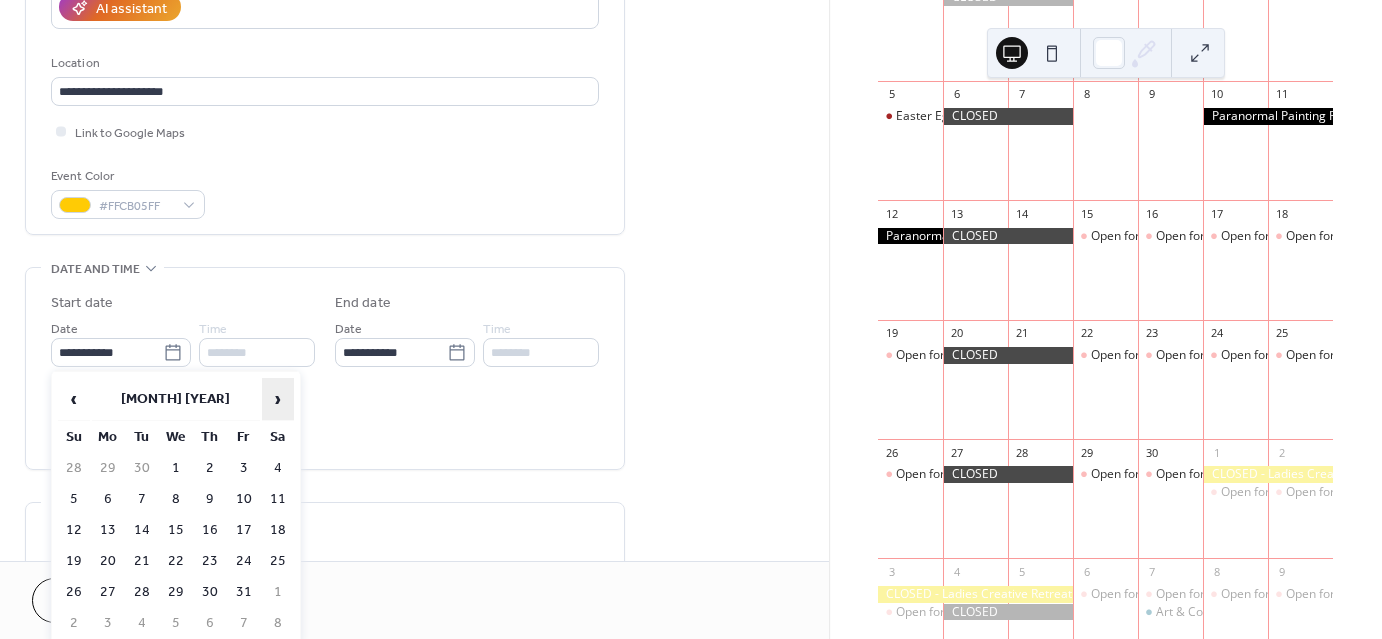 click on "›" at bounding box center (278, 399) 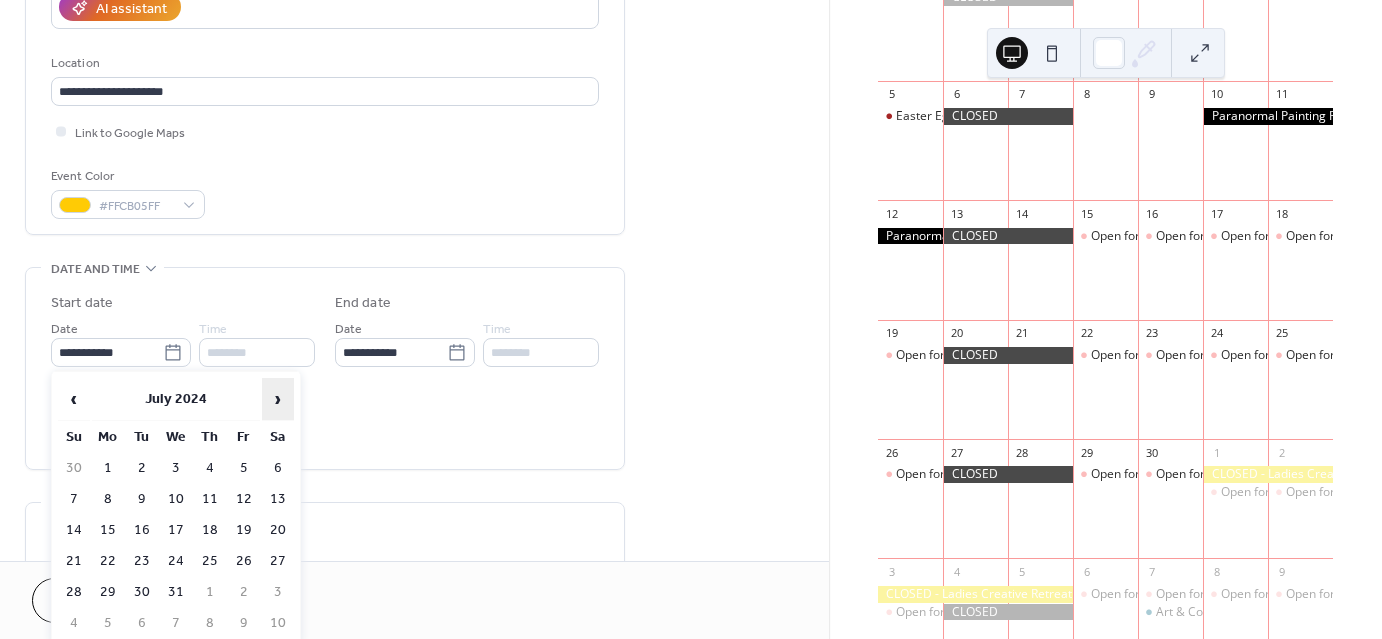 click on "›" at bounding box center (278, 399) 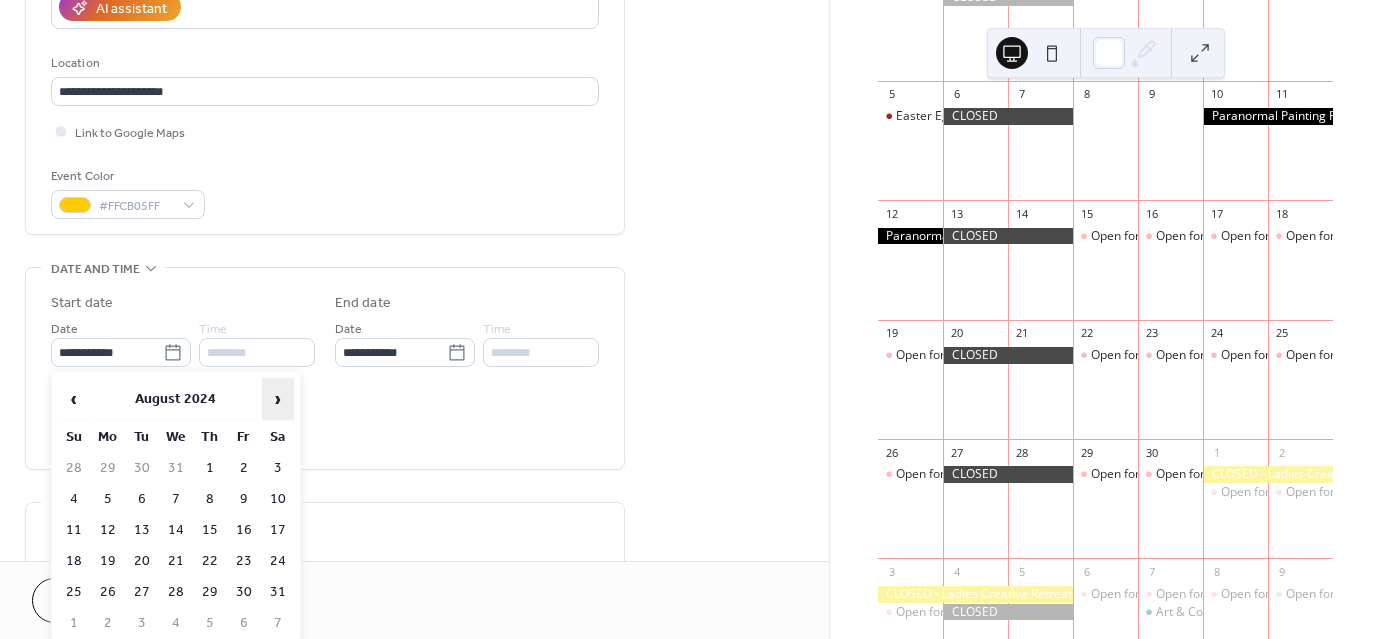 click on "›" at bounding box center (278, 399) 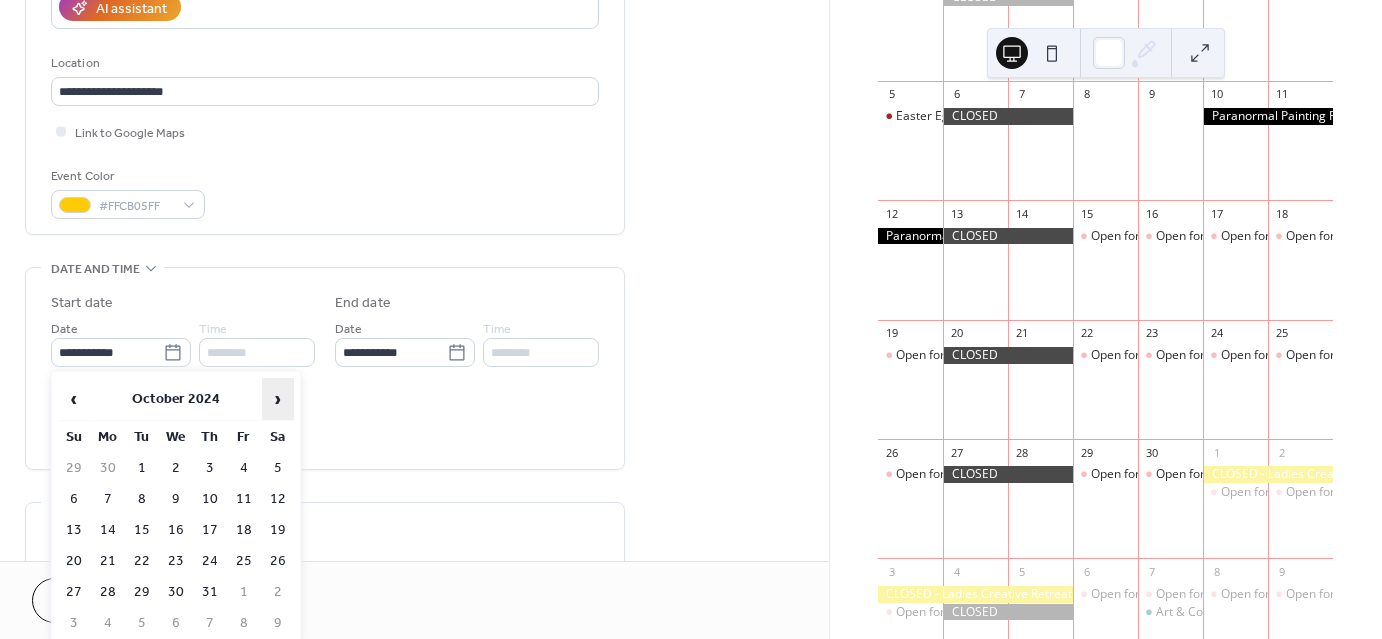 click on "›" at bounding box center [278, 399] 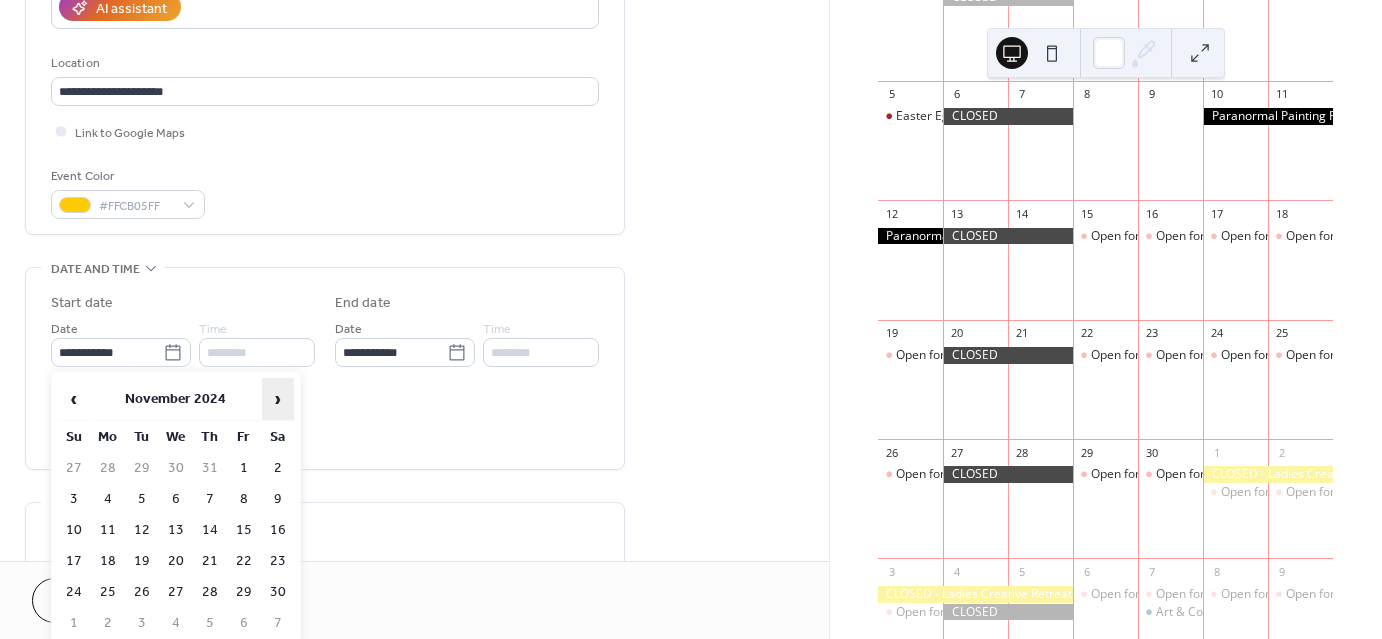 click on "›" at bounding box center [278, 399] 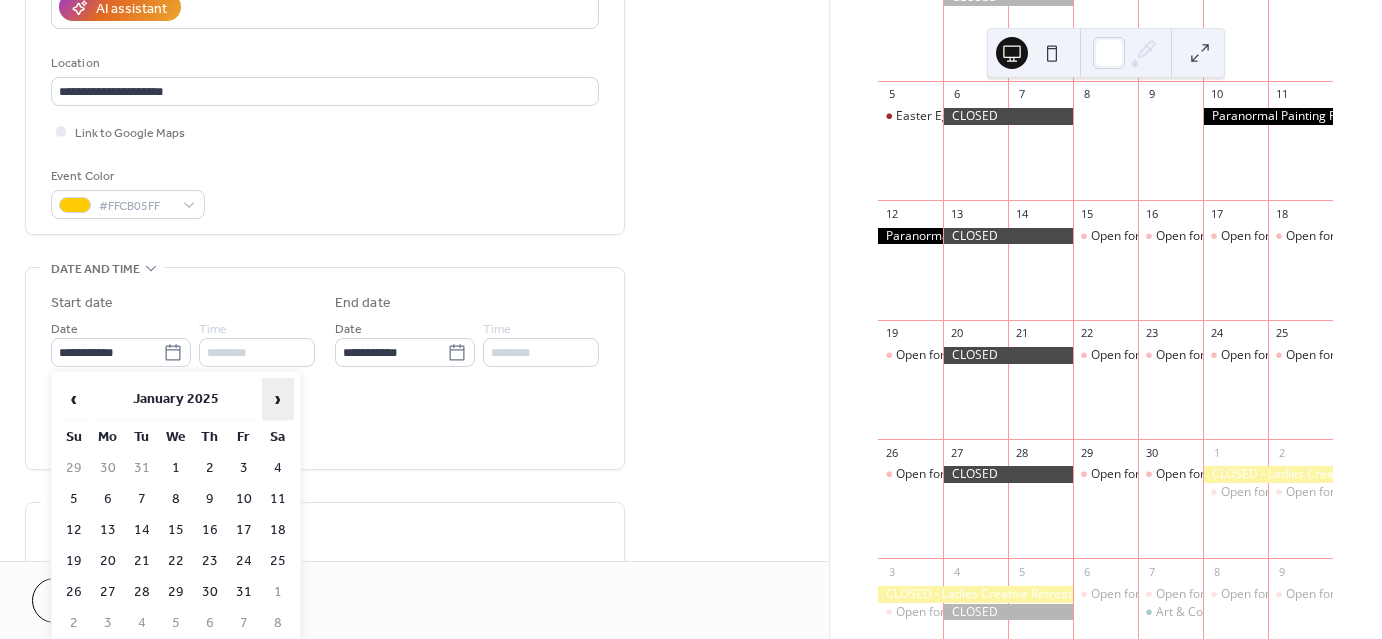 click on "›" at bounding box center (278, 399) 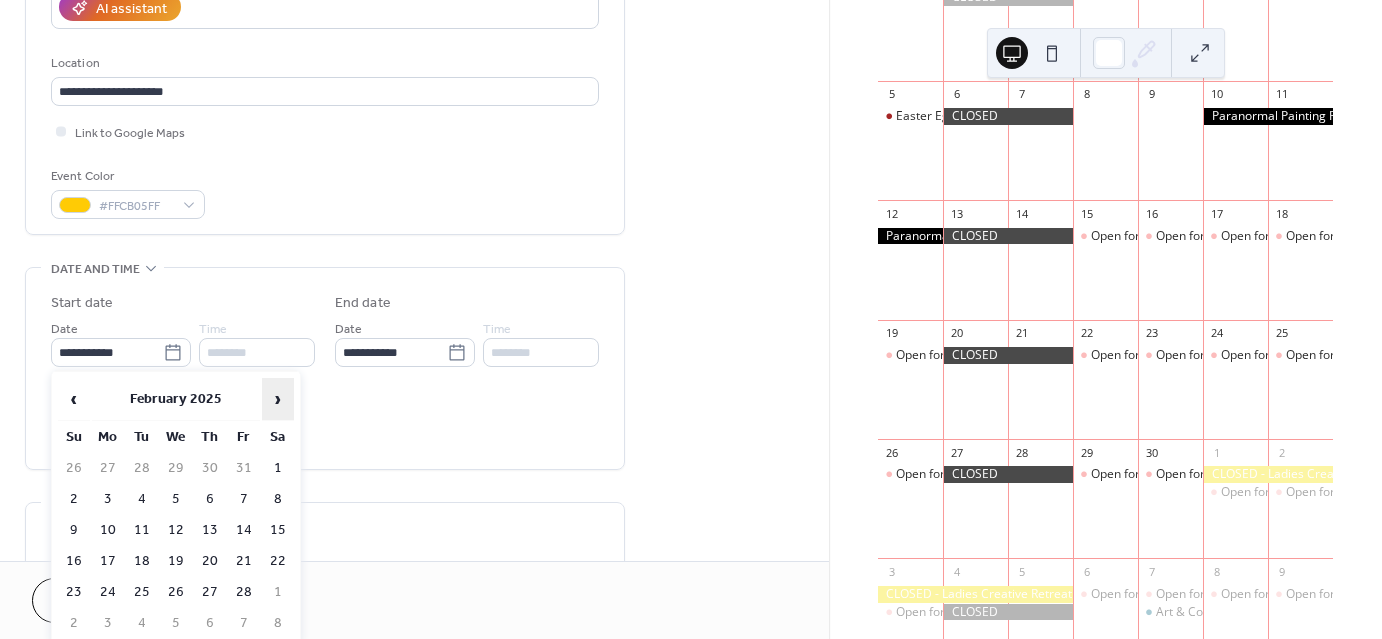 click on "›" at bounding box center [278, 399] 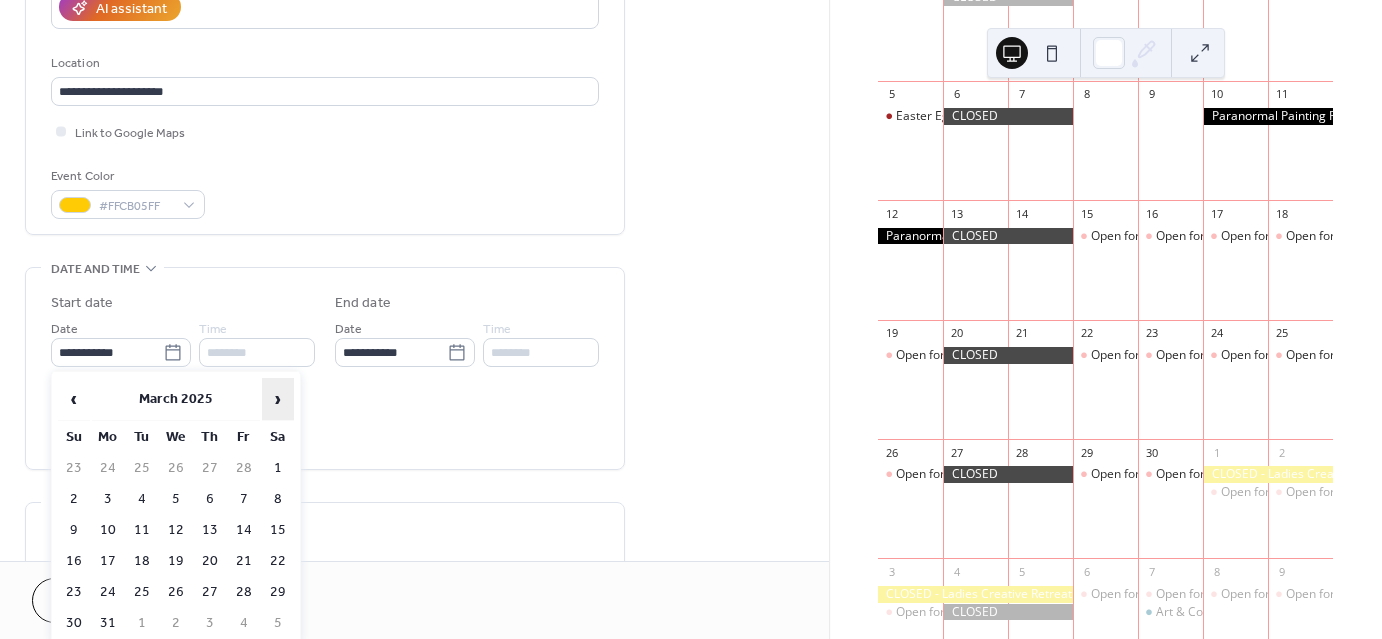 click on "›" at bounding box center [278, 399] 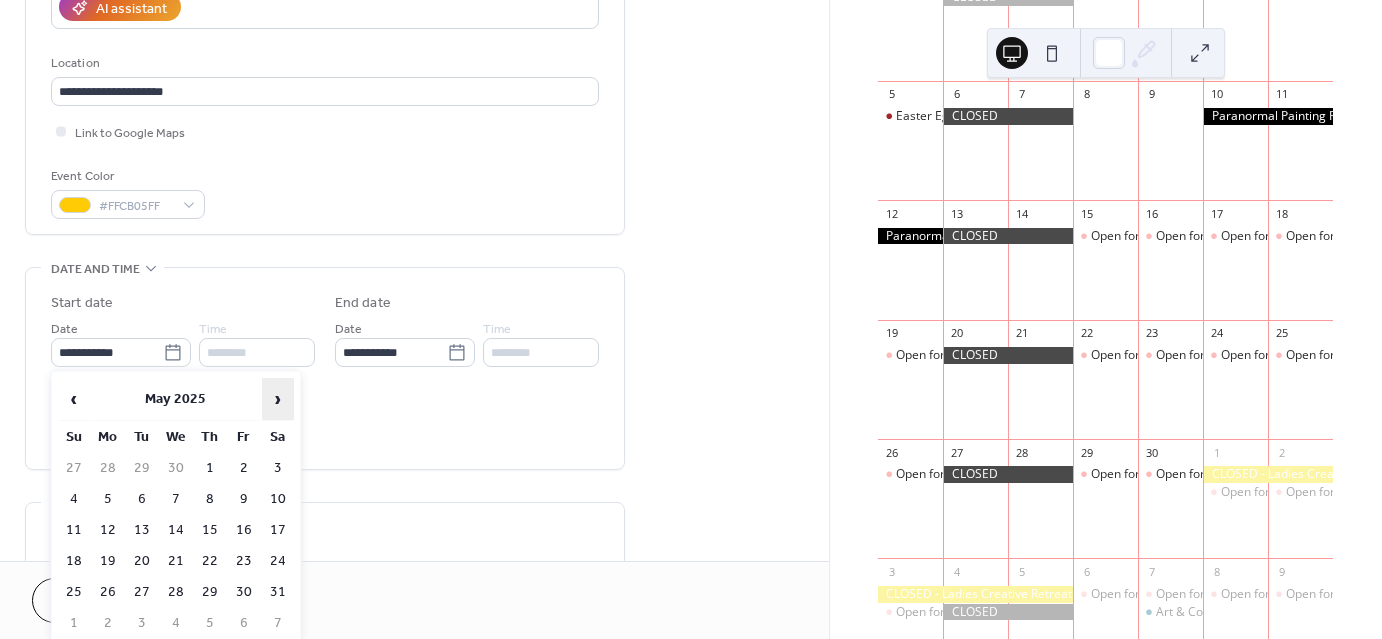 click on "›" at bounding box center (278, 399) 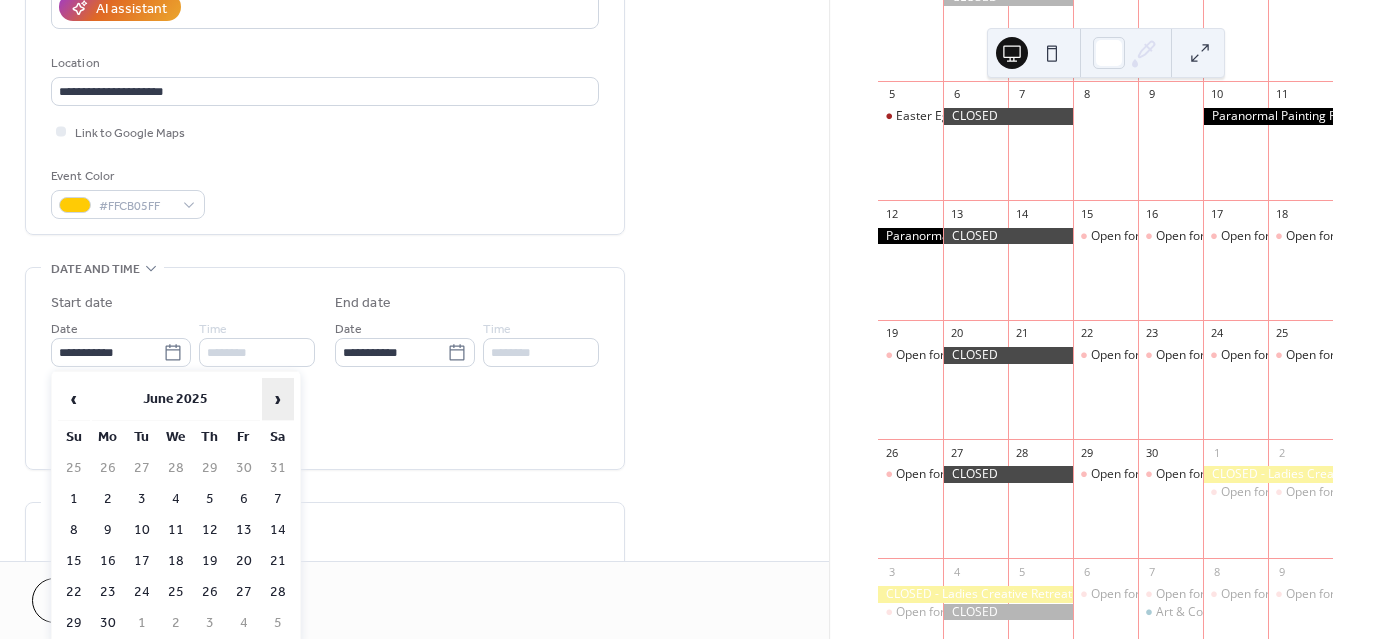 click on "›" at bounding box center (278, 399) 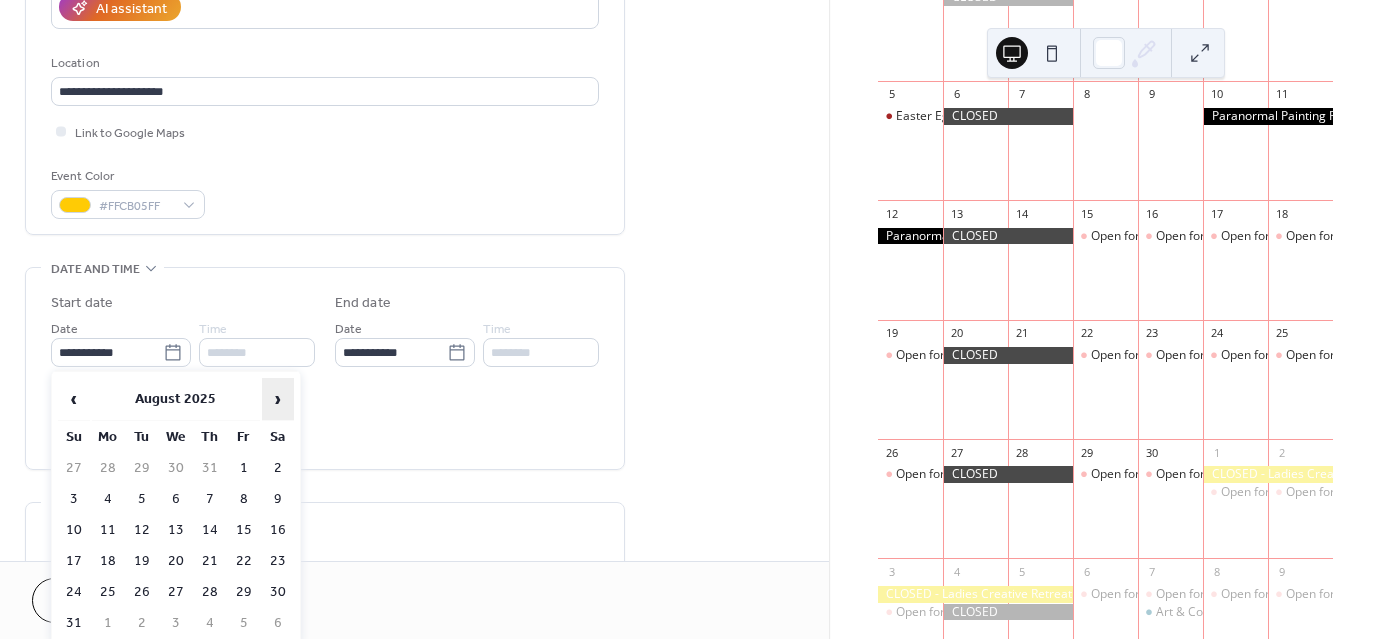 click on "›" at bounding box center [278, 399] 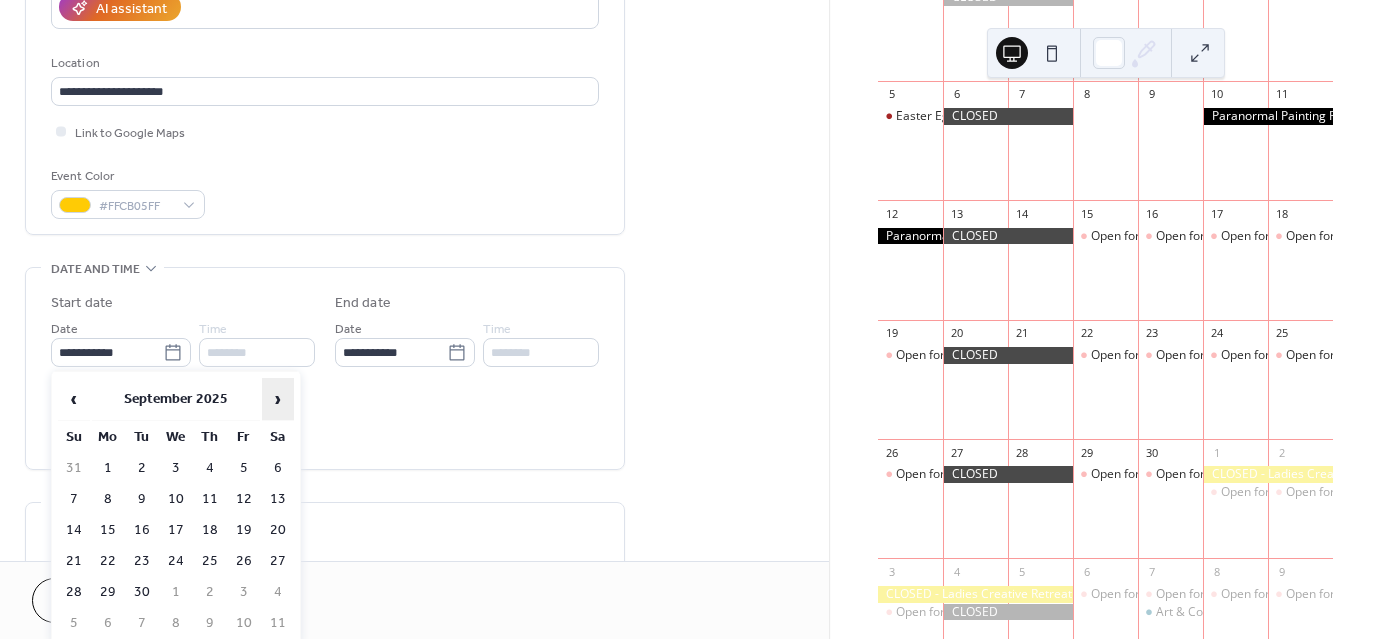 click on "›" at bounding box center [278, 399] 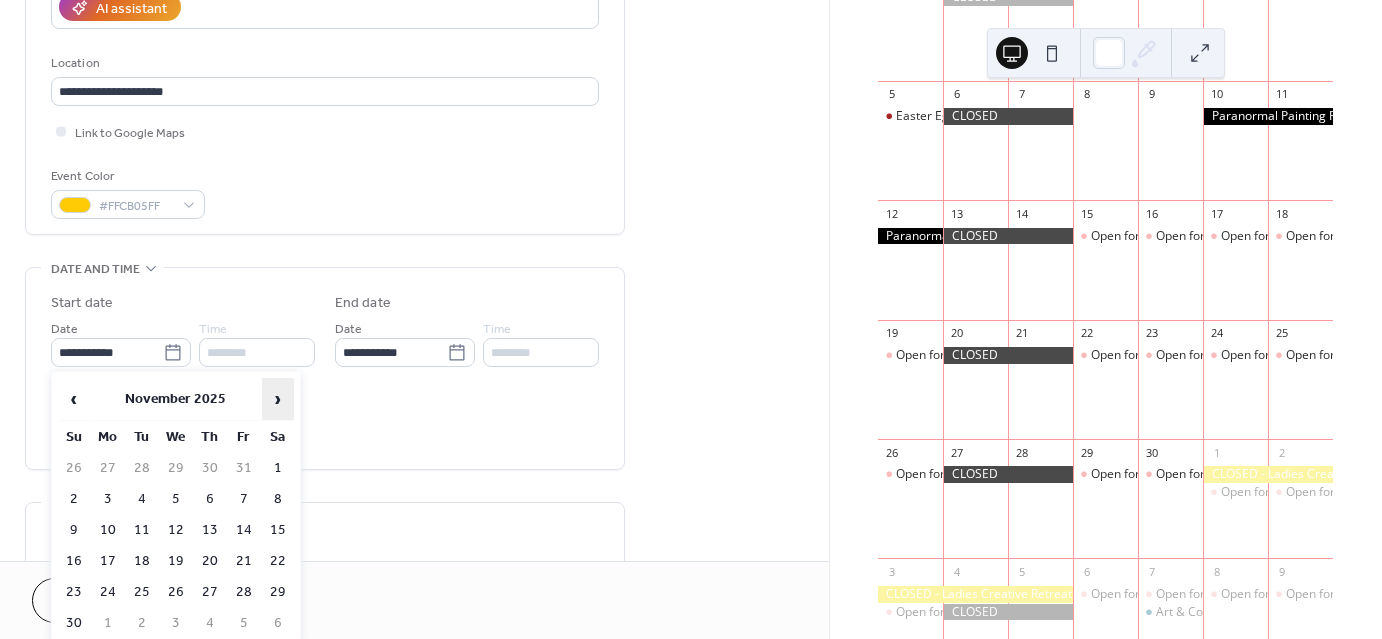 click on "›" at bounding box center [278, 399] 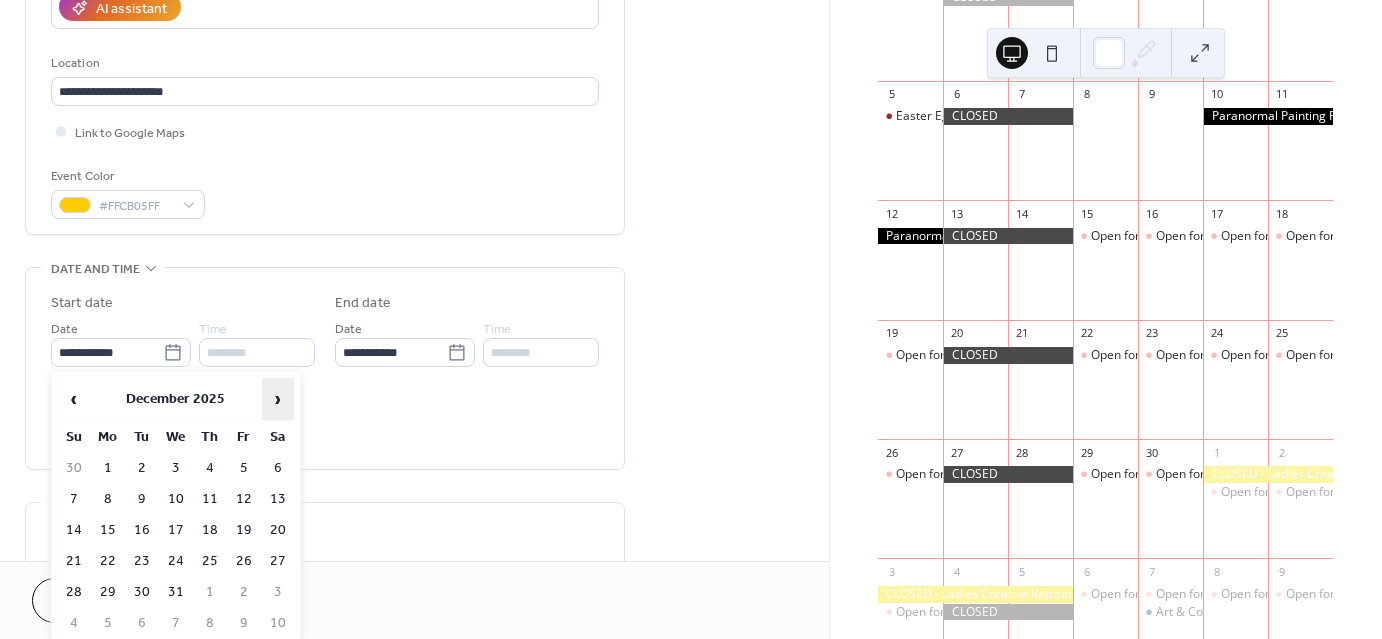 click on "›" at bounding box center [278, 399] 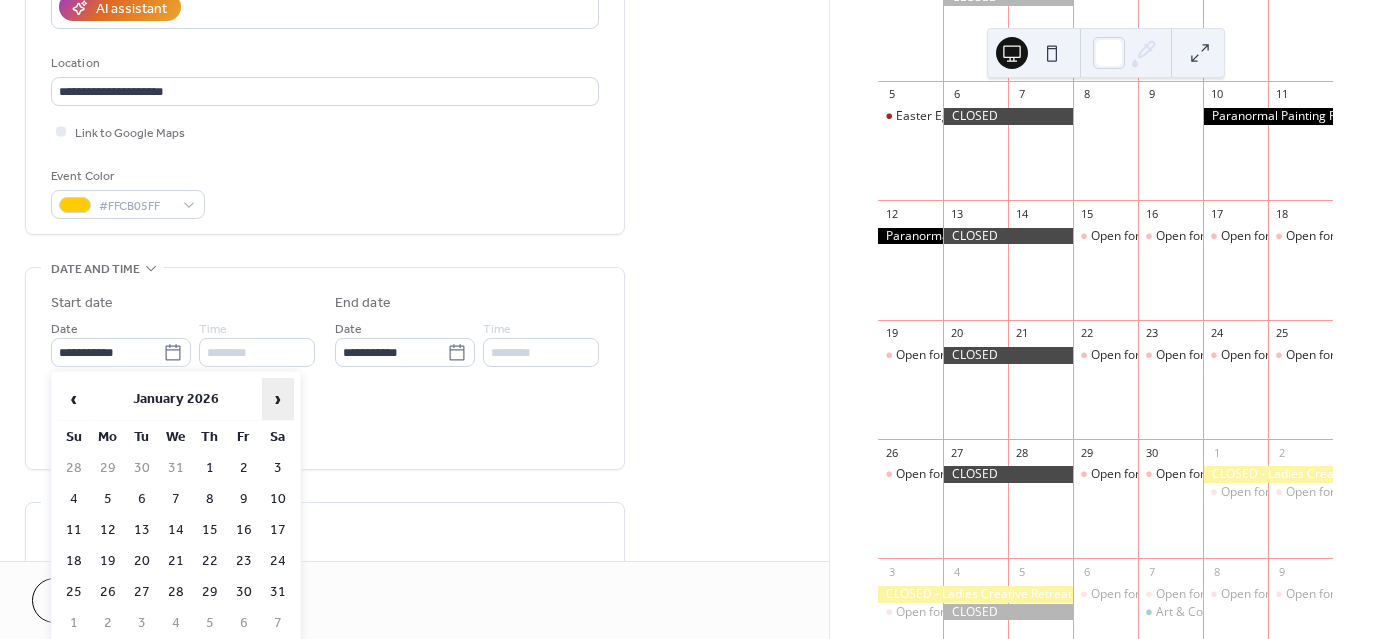 click on "›" at bounding box center [278, 399] 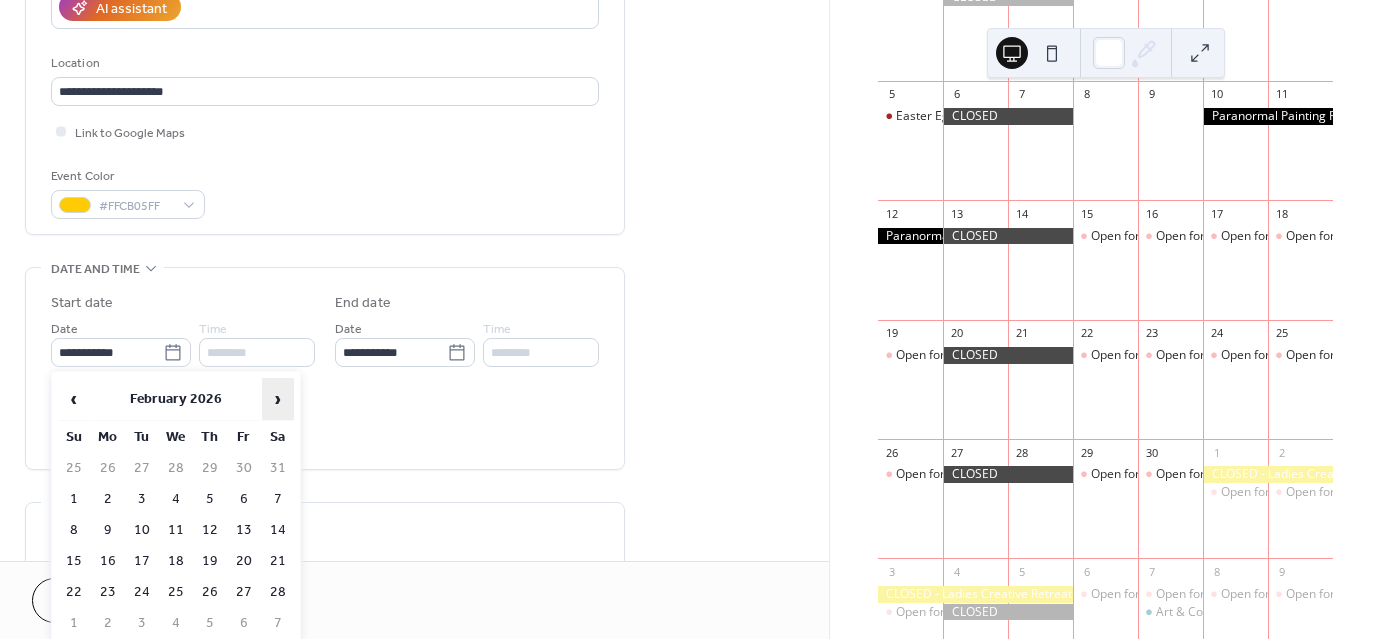 click on "›" at bounding box center (278, 399) 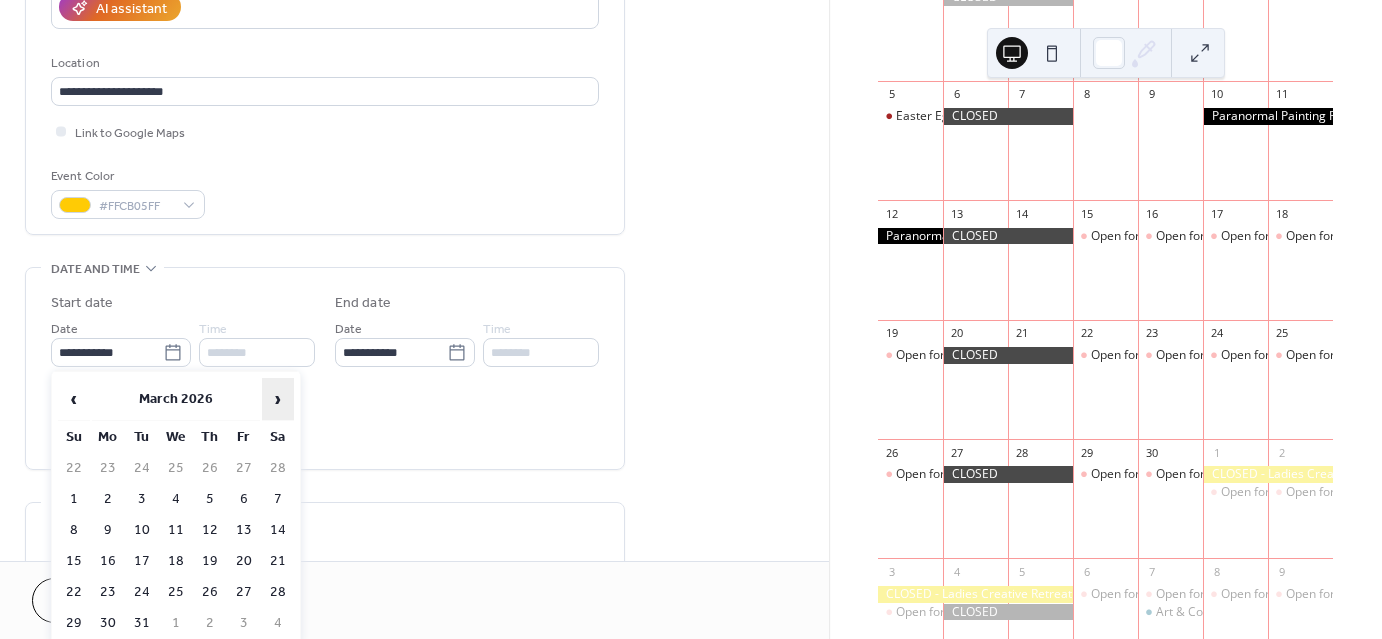 click on "›" at bounding box center (278, 399) 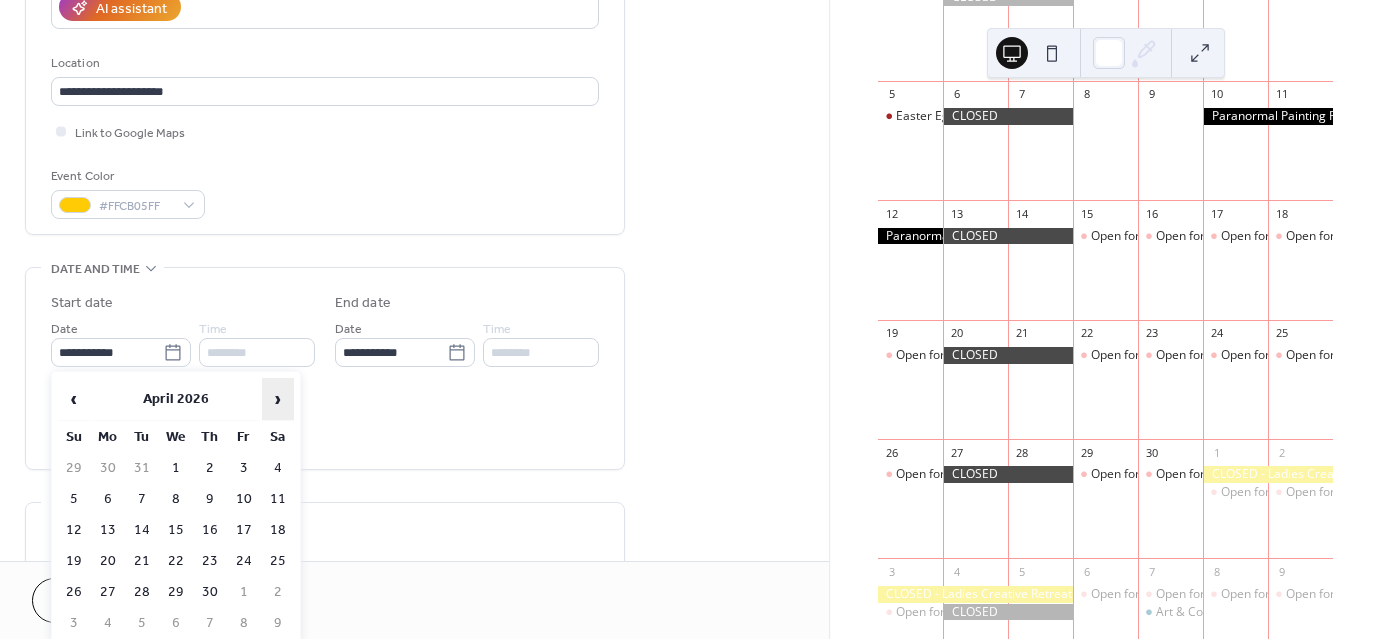 click on "›" at bounding box center (278, 399) 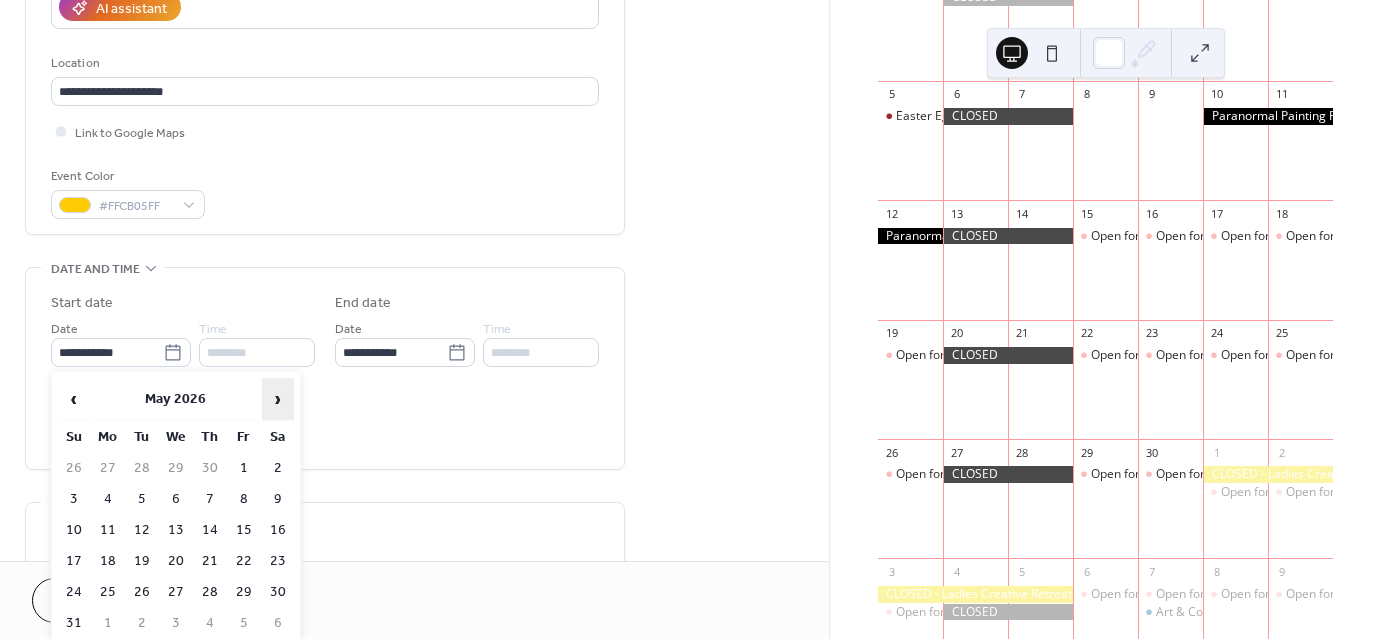 click on "›" at bounding box center (278, 399) 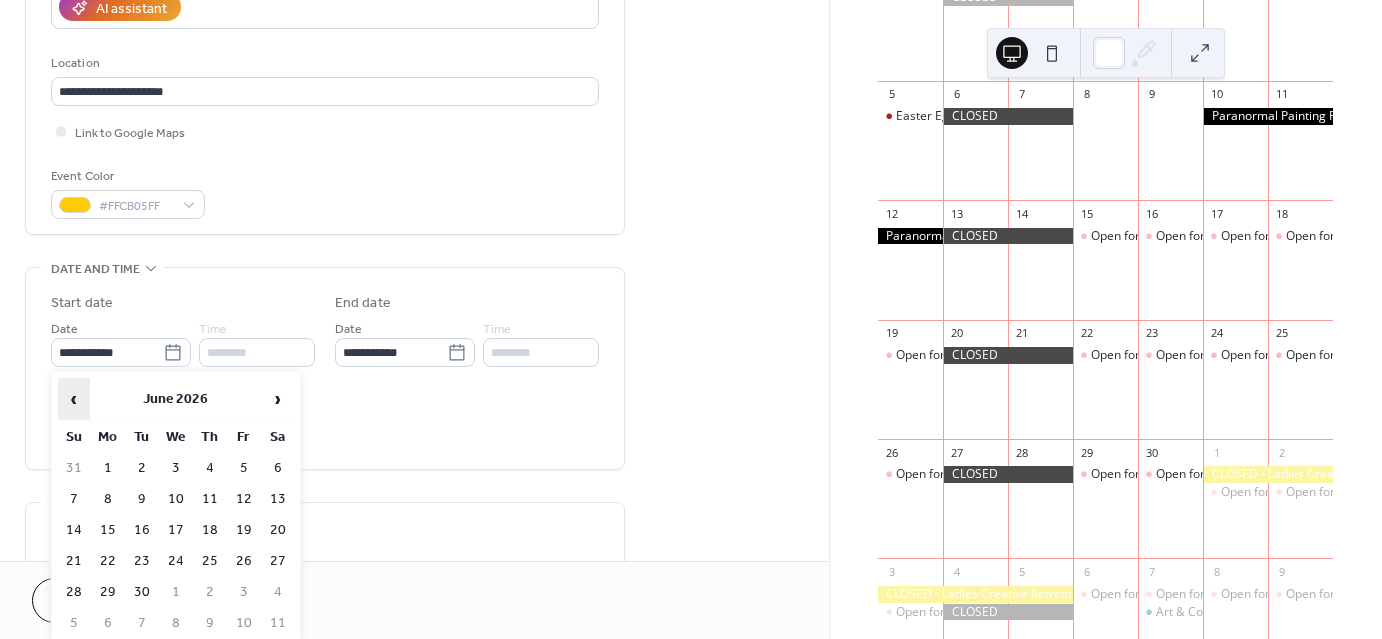 click on "‹" at bounding box center (74, 399) 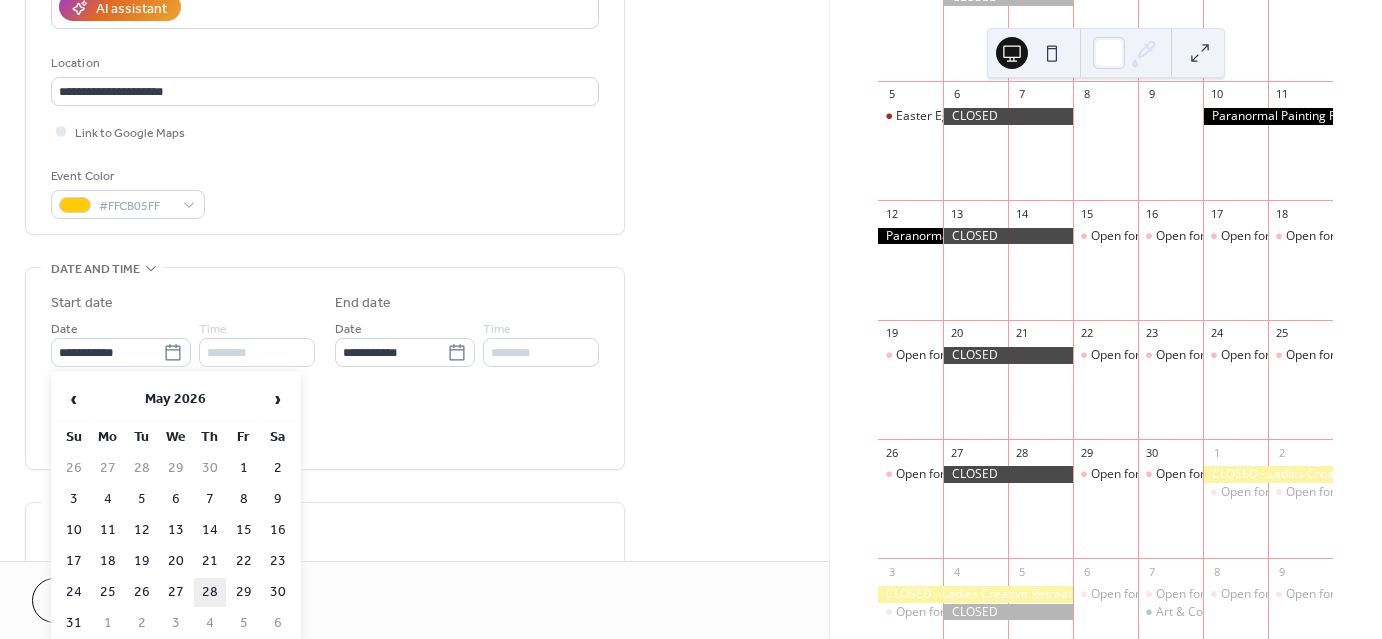 click on "28" at bounding box center (210, 592) 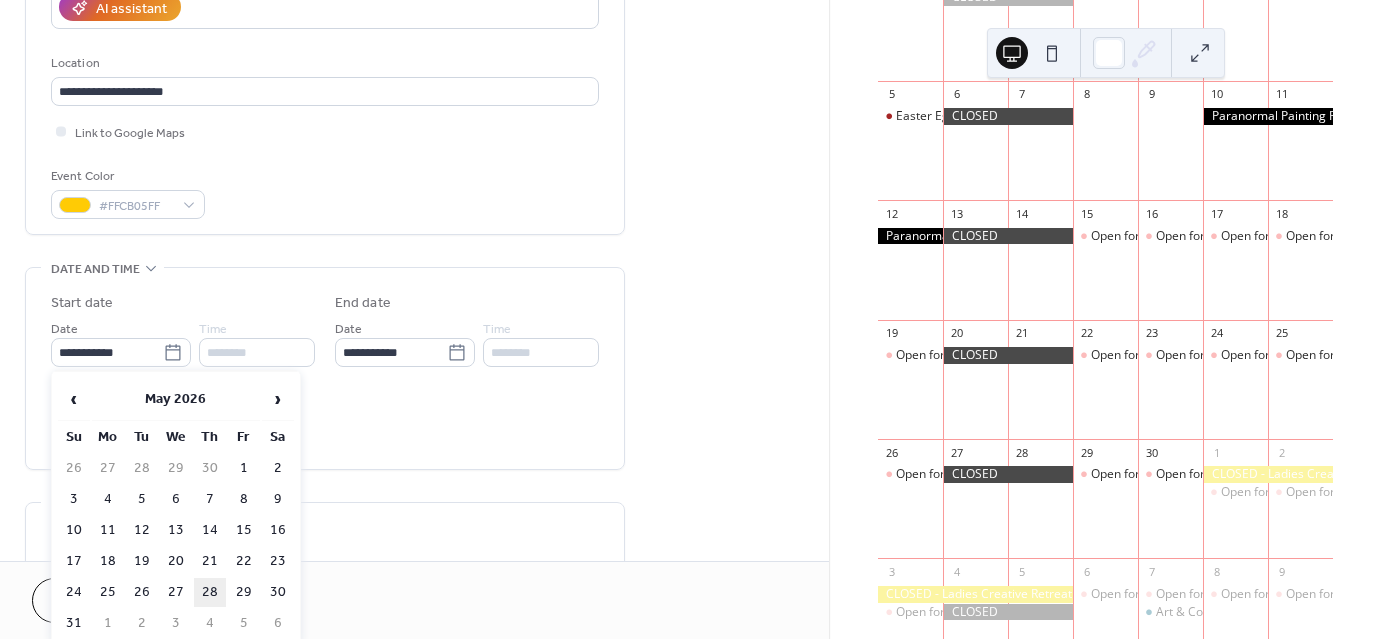 type on "**********" 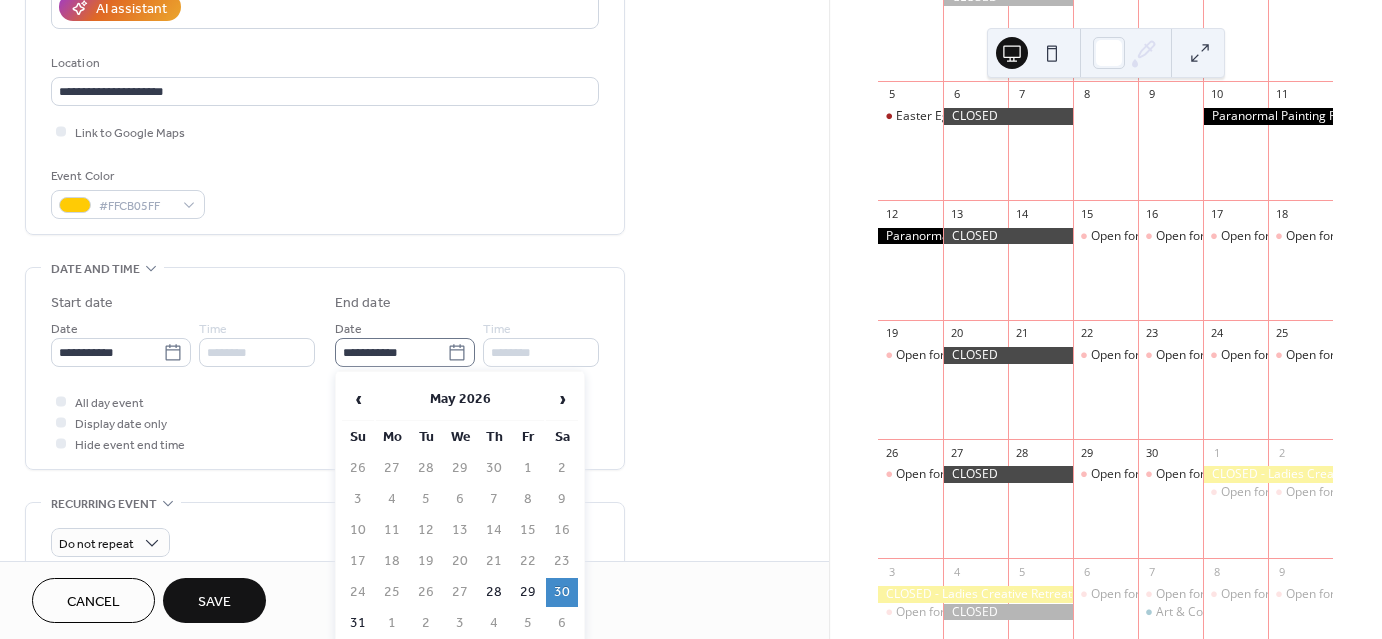 click 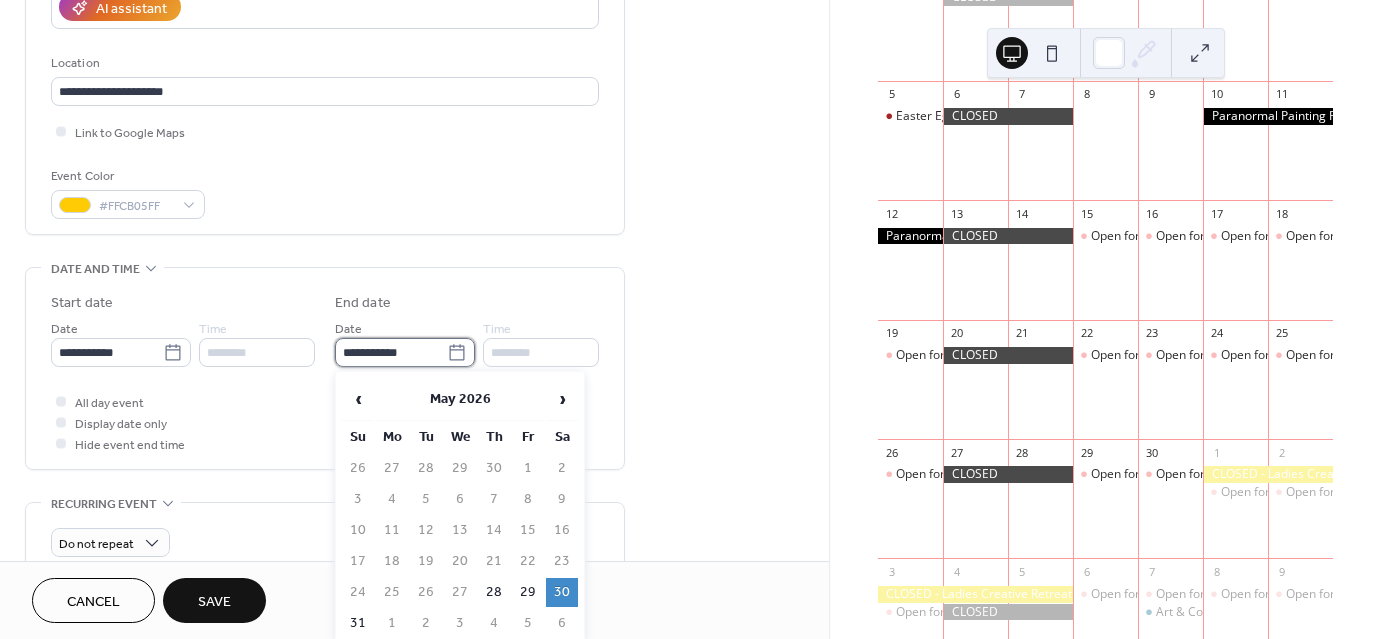 click on "**********" at bounding box center (391, 352) 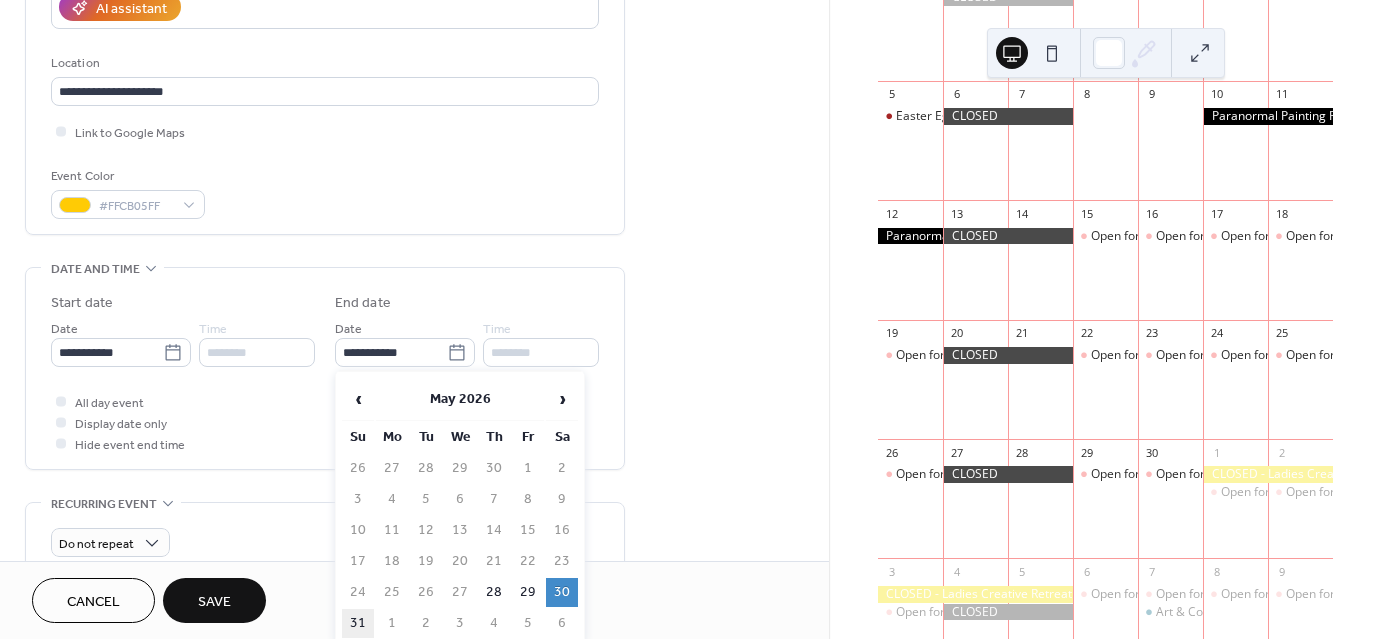 click on "31" at bounding box center (358, 623) 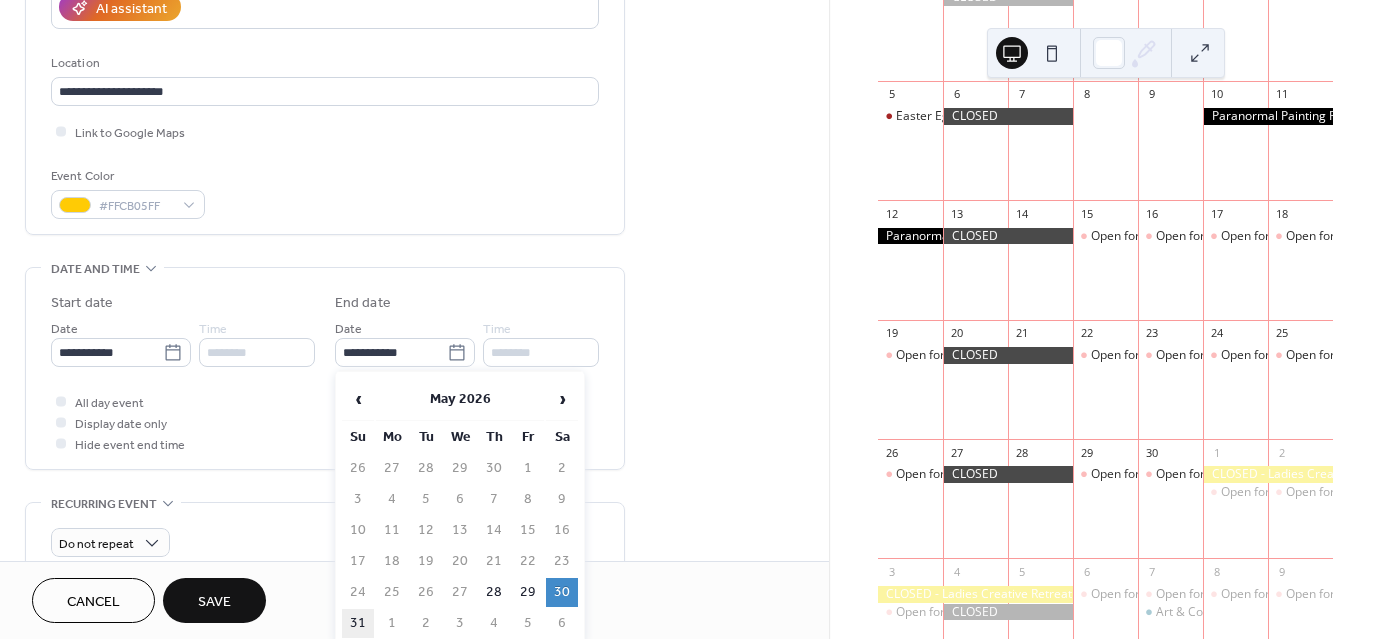 type on "**********" 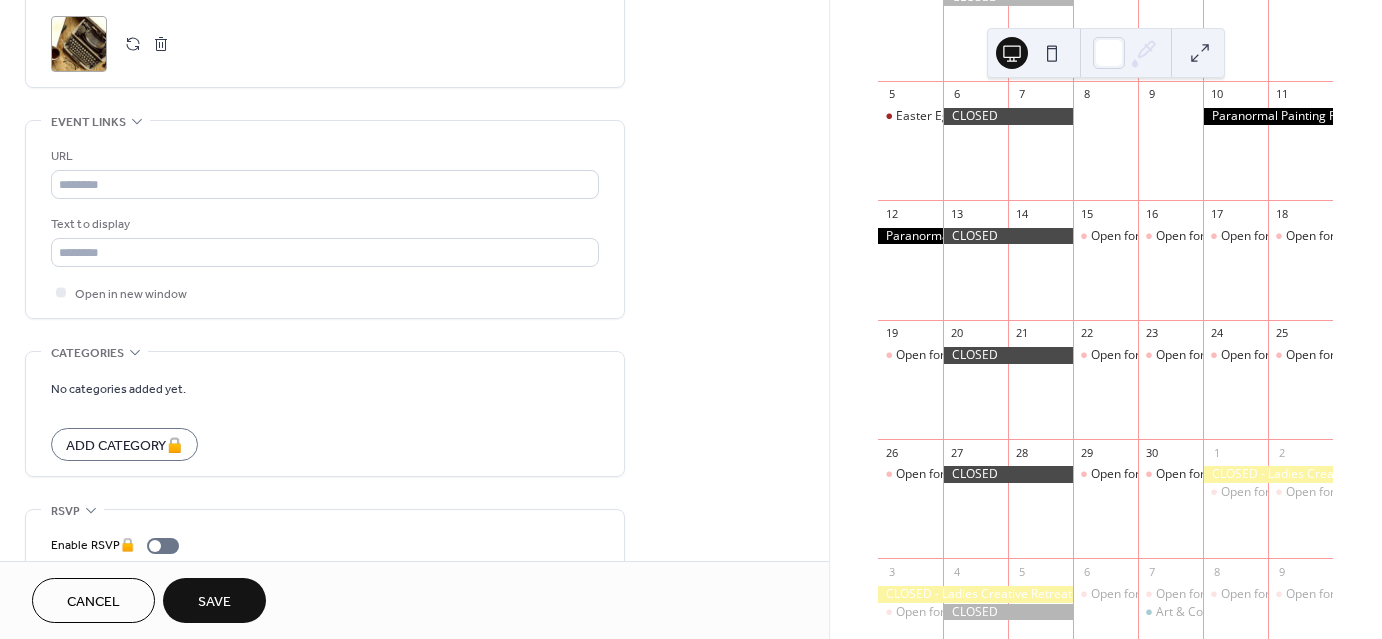 scroll, scrollTop: 996, scrollLeft: 0, axis: vertical 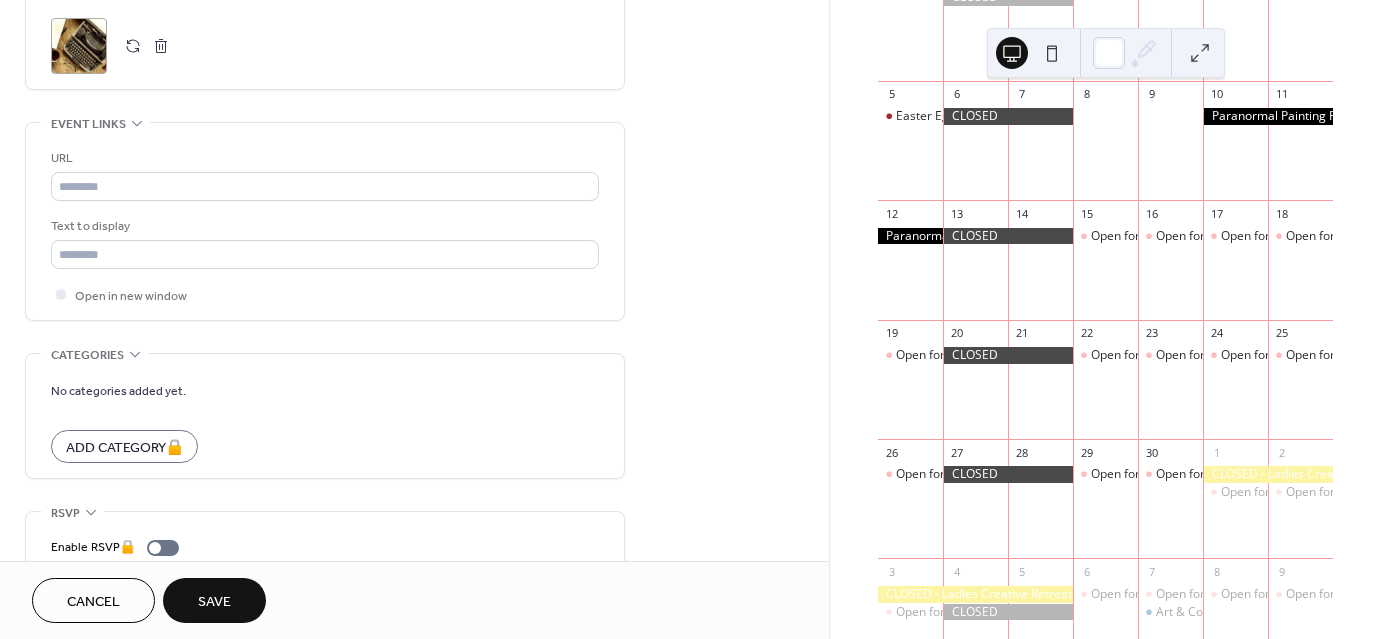 click on "Save" at bounding box center [214, 600] 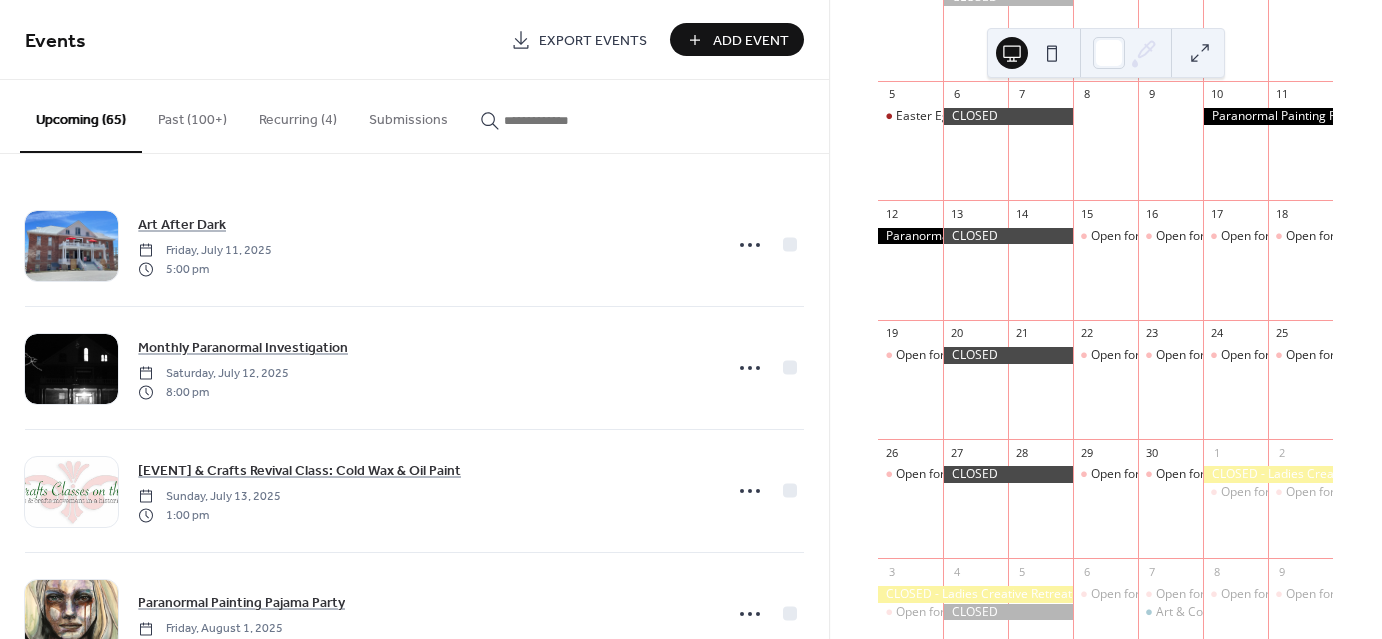 click at bounding box center [554, 120] 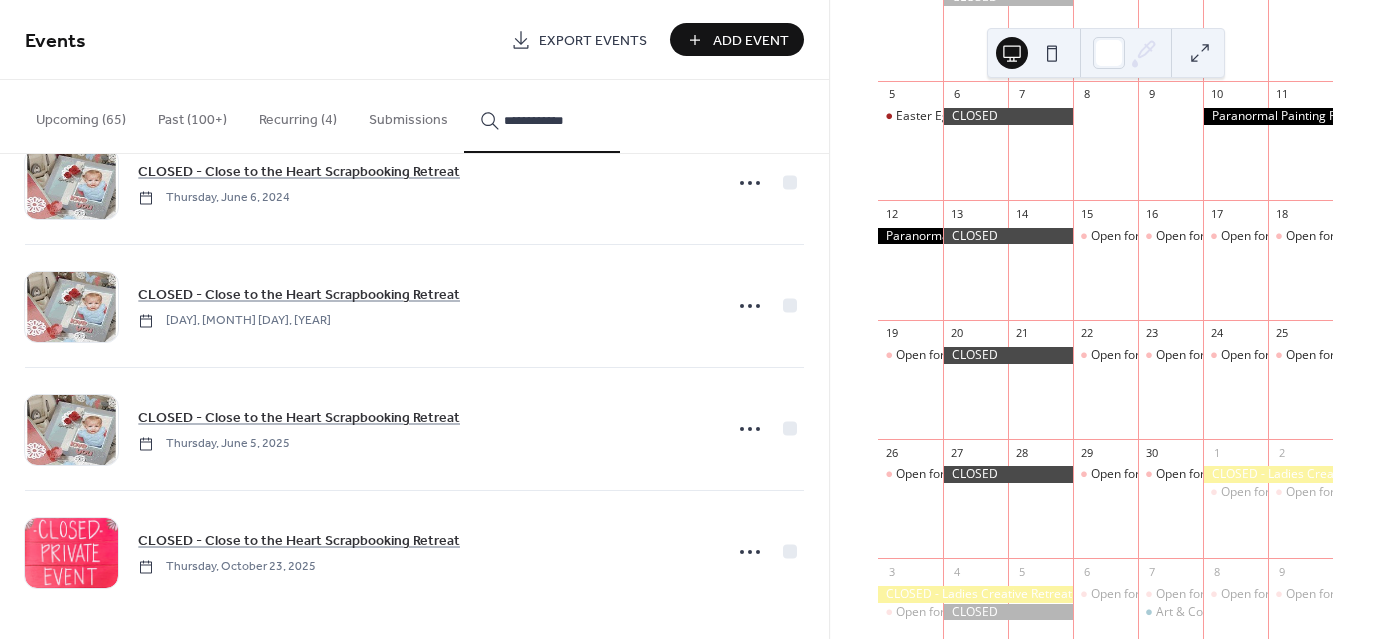 scroll, scrollTop: 310, scrollLeft: 0, axis: vertical 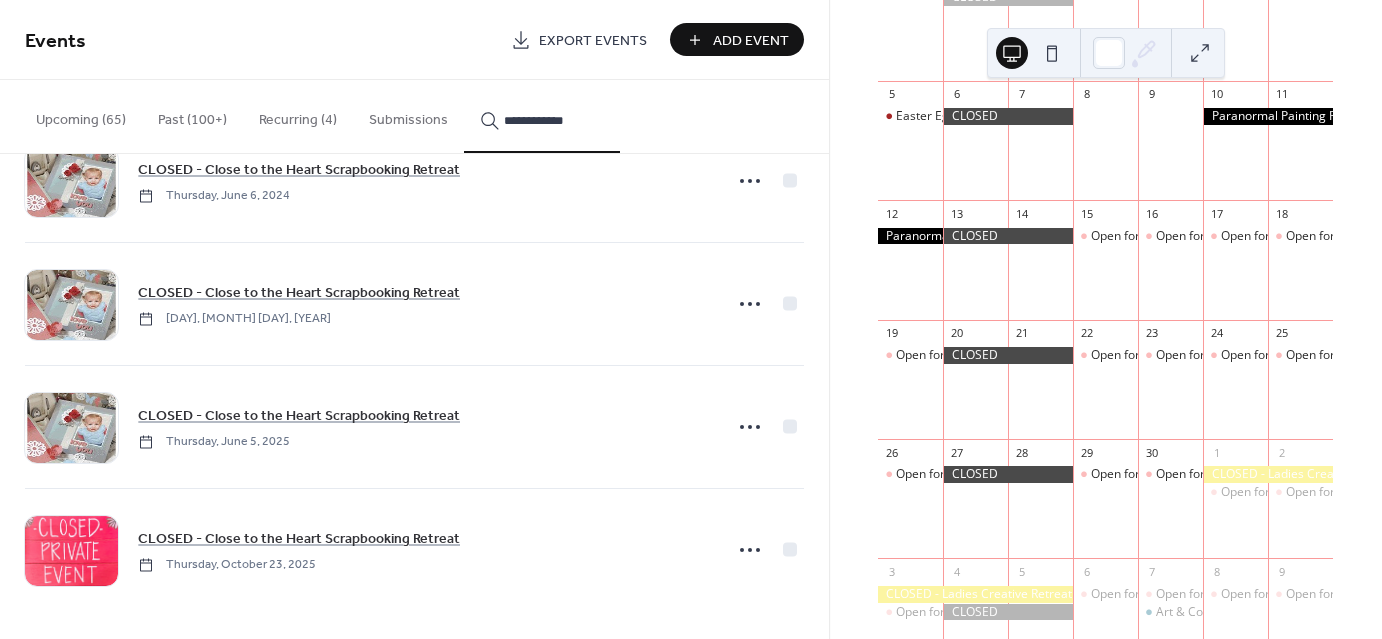 type on "**********" 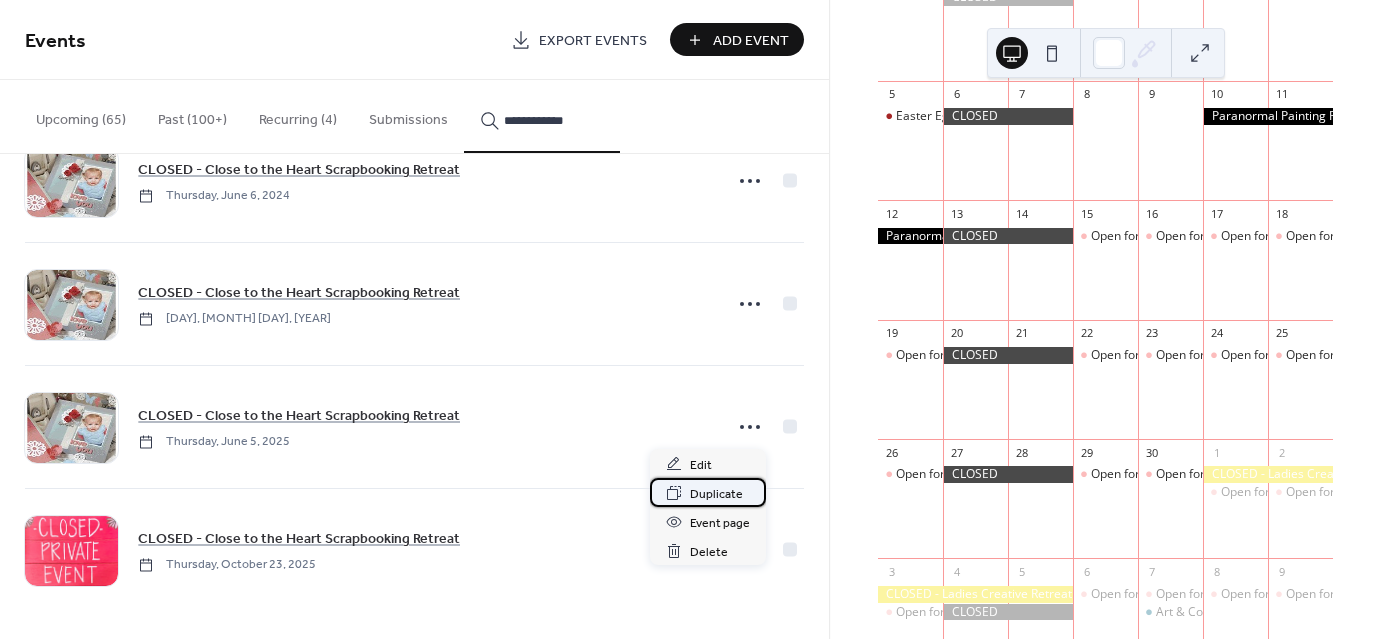 click on "Duplicate" at bounding box center (716, 494) 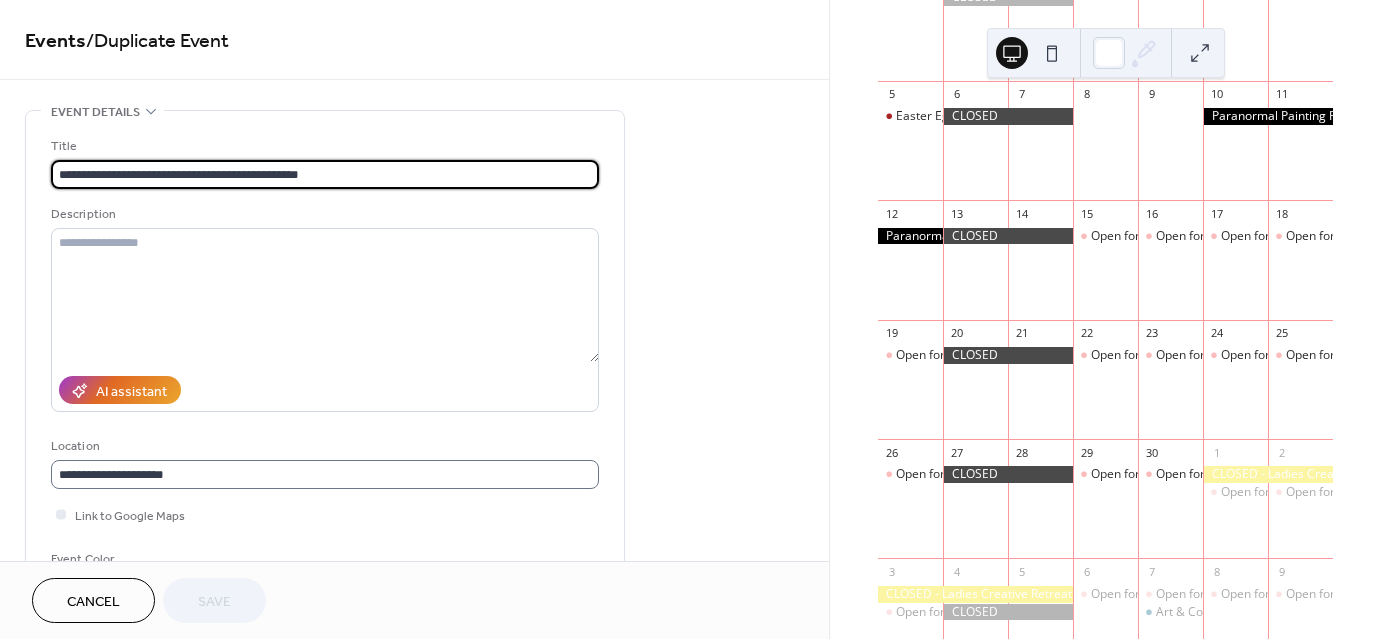 scroll, scrollTop: 1, scrollLeft: 0, axis: vertical 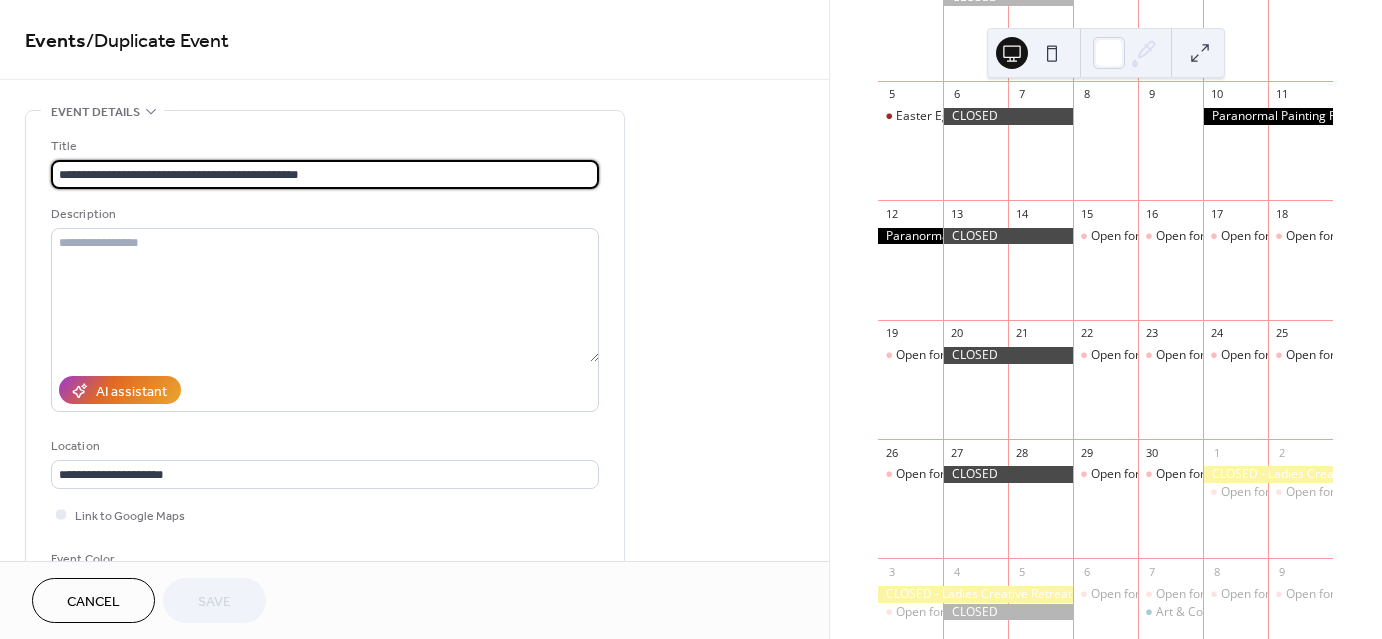 click on "**********" at bounding box center [414, 872] 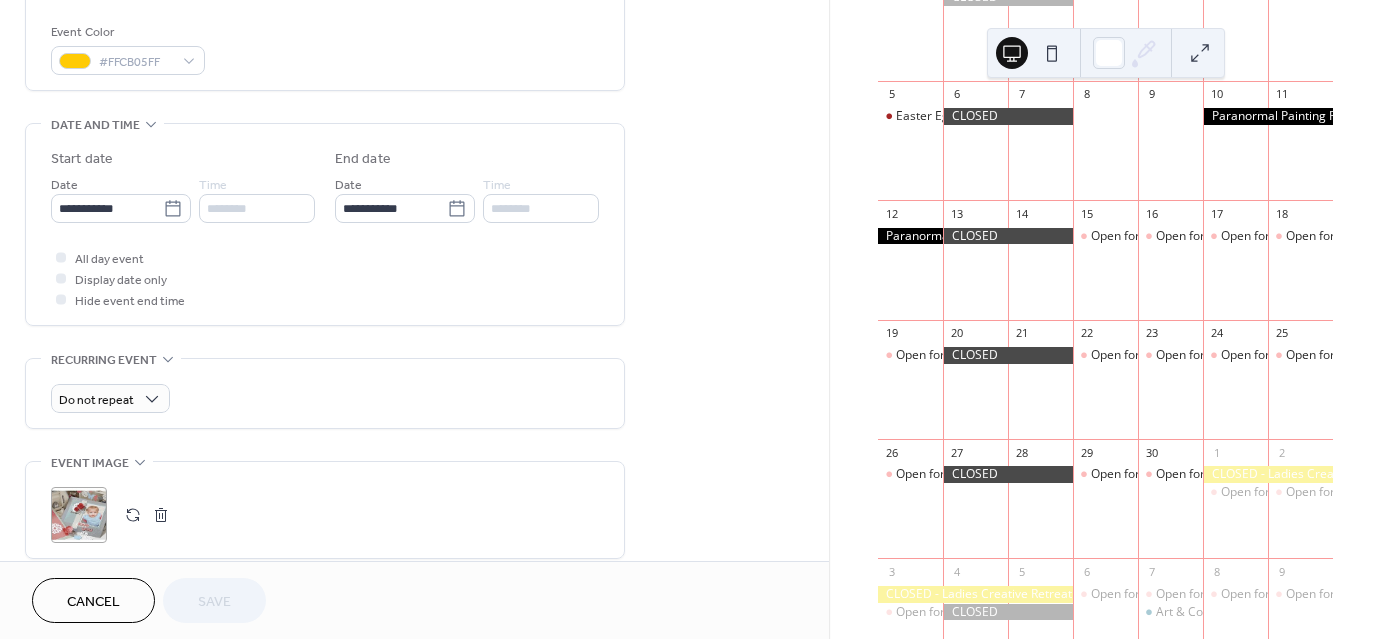scroll, scrollTop: 528, scrollLeft: 0, axis: vertical 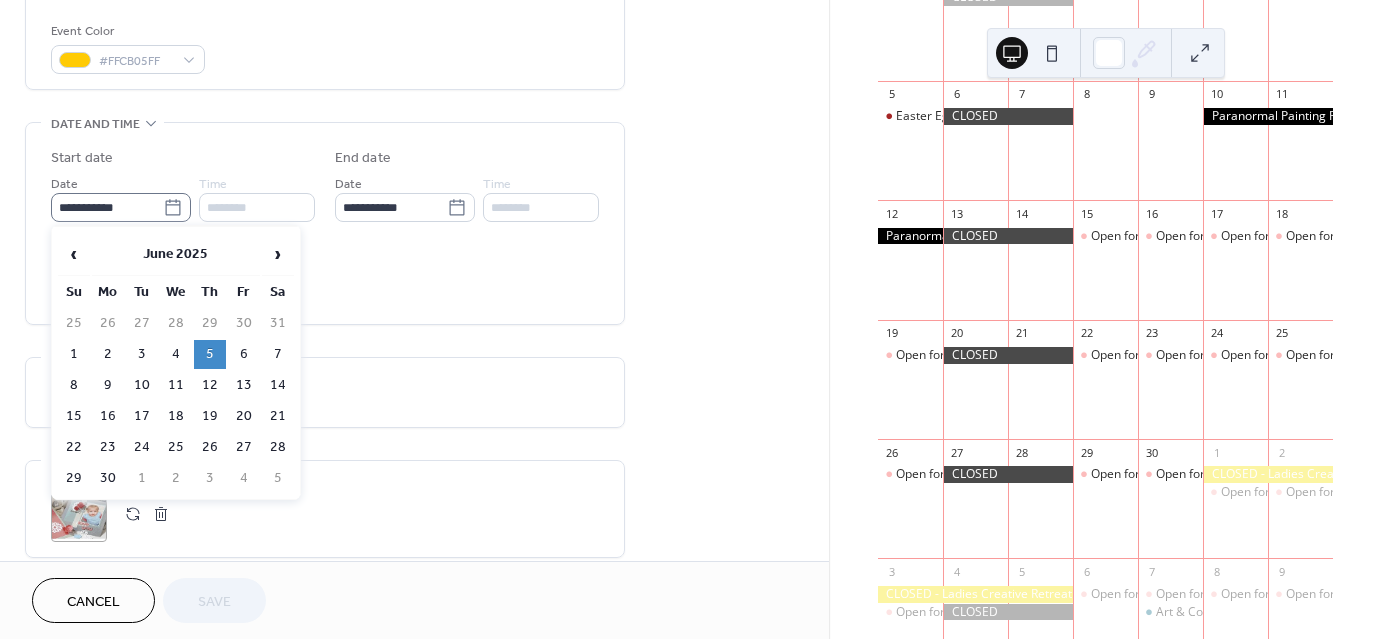 click 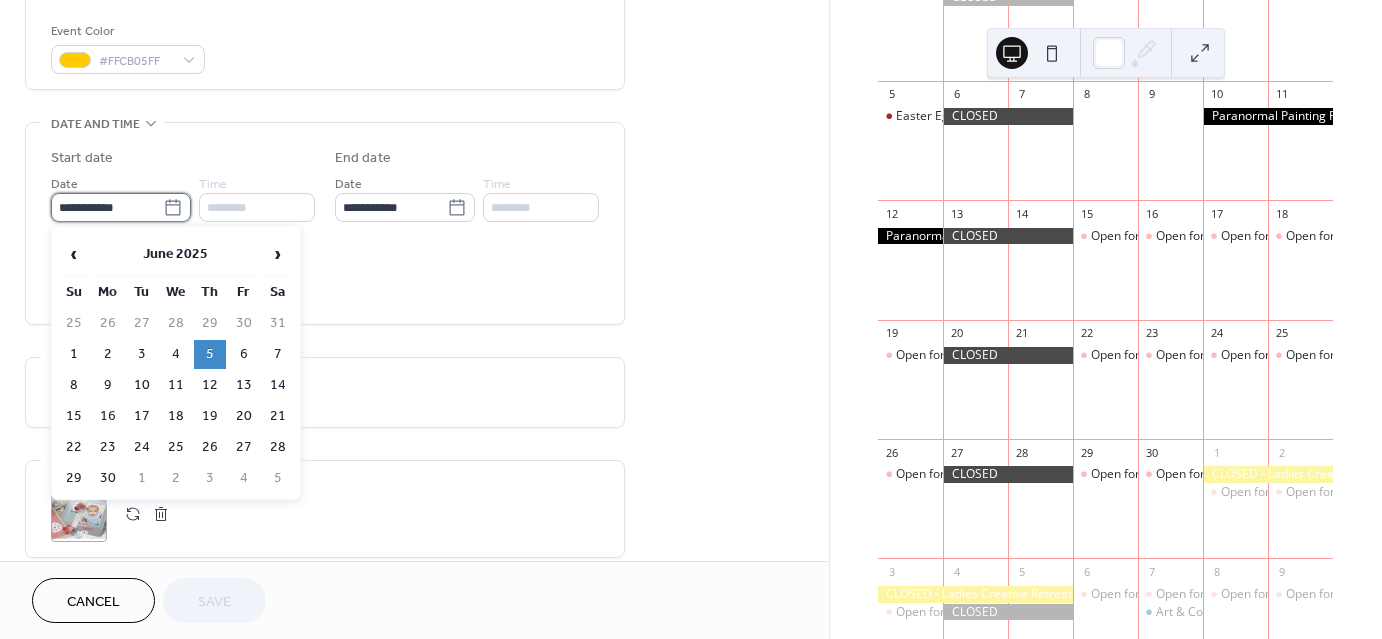 click on "**********" at bounding box center (107, 207) 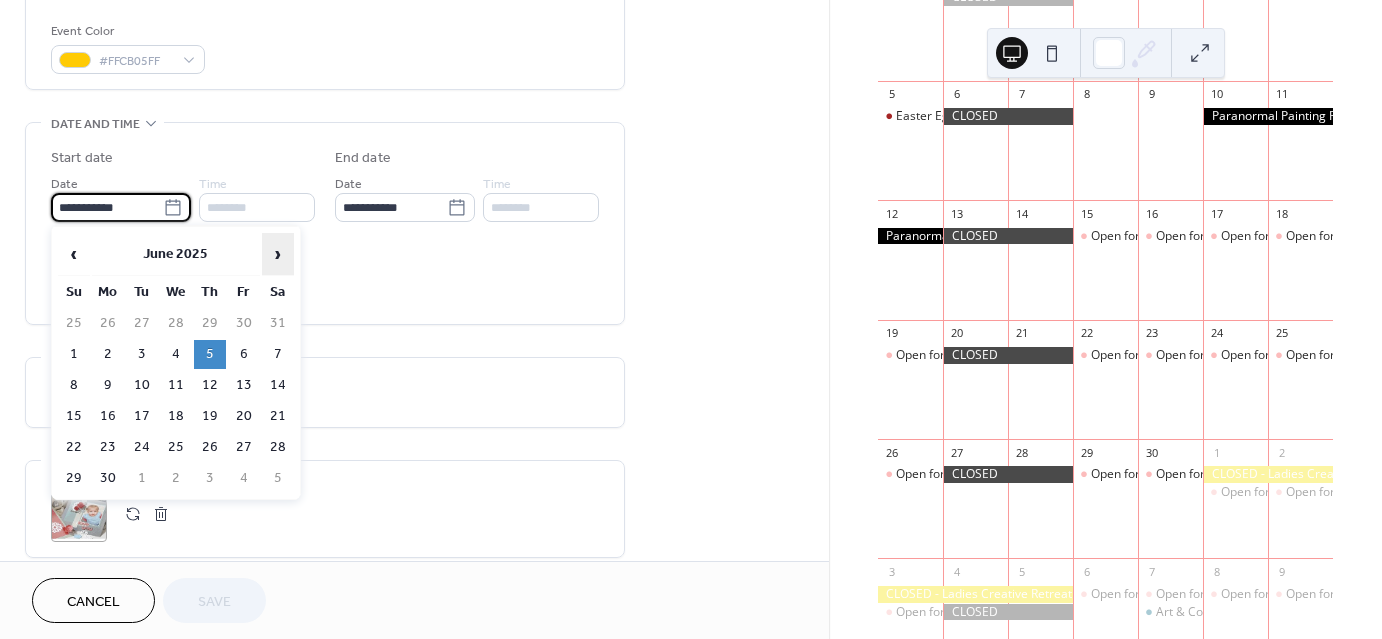 click on "›" at bounding box center (278, 254) 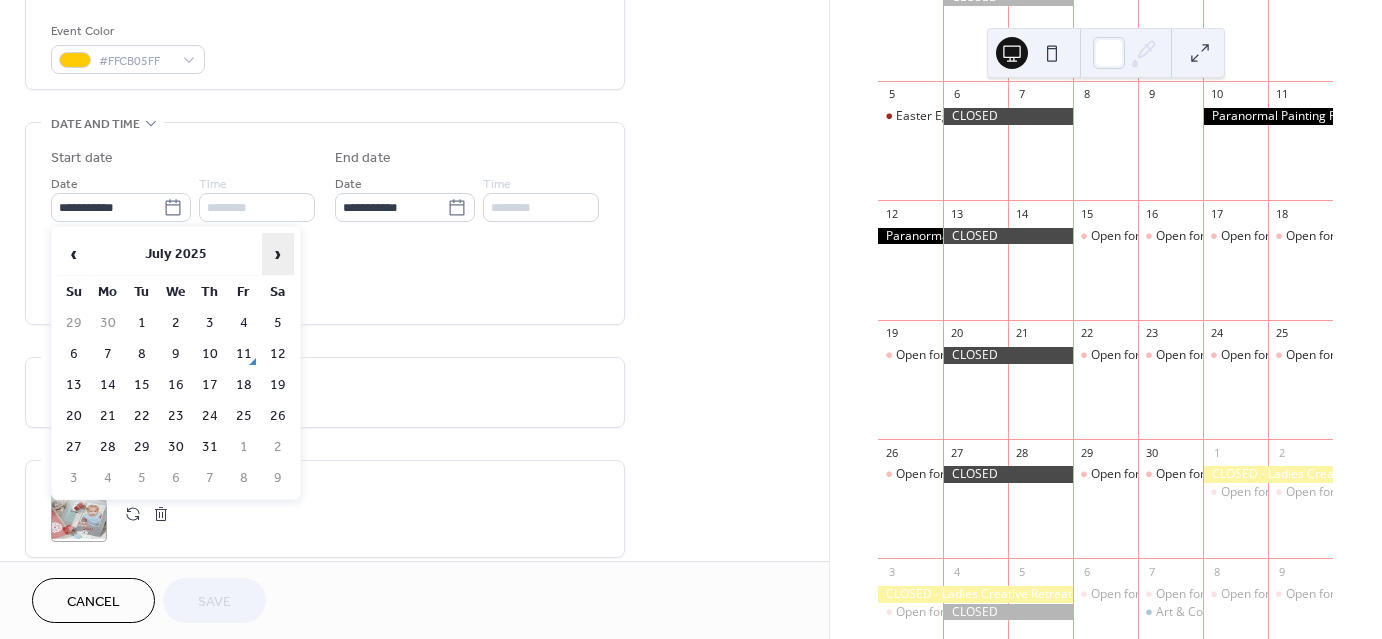 click on "›" at bounding box center (278, 254) 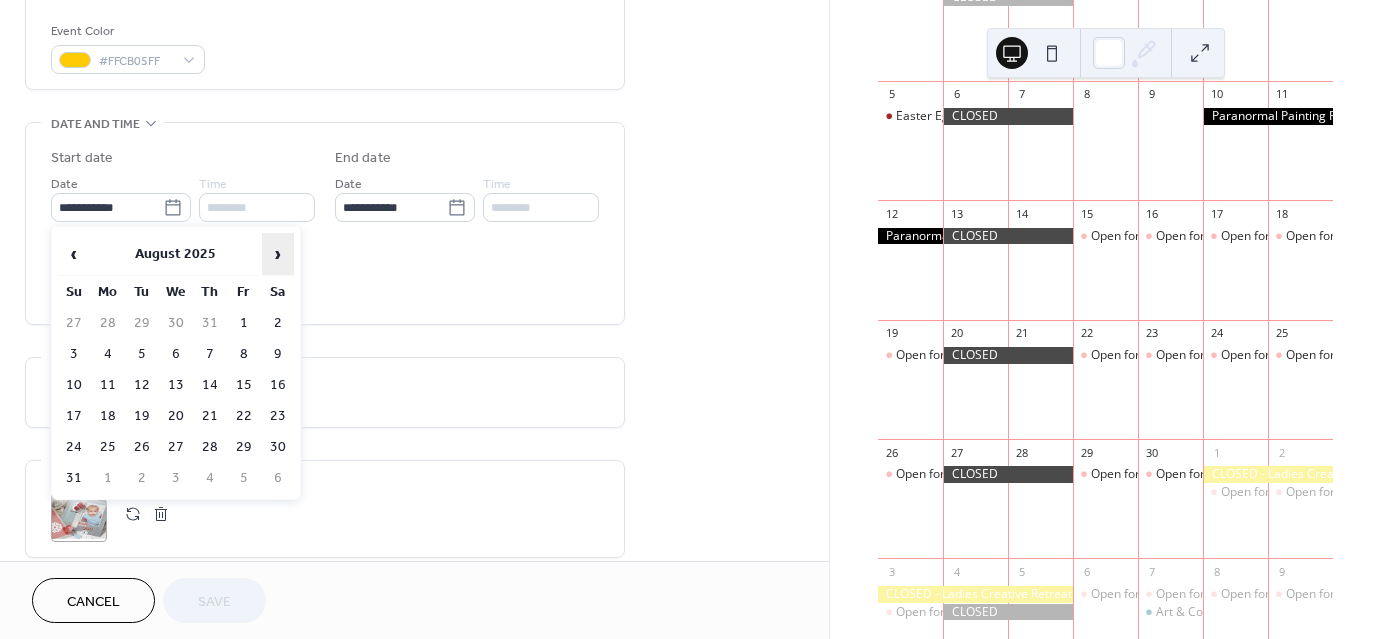 click on "›" at bounding box center (278, 254) 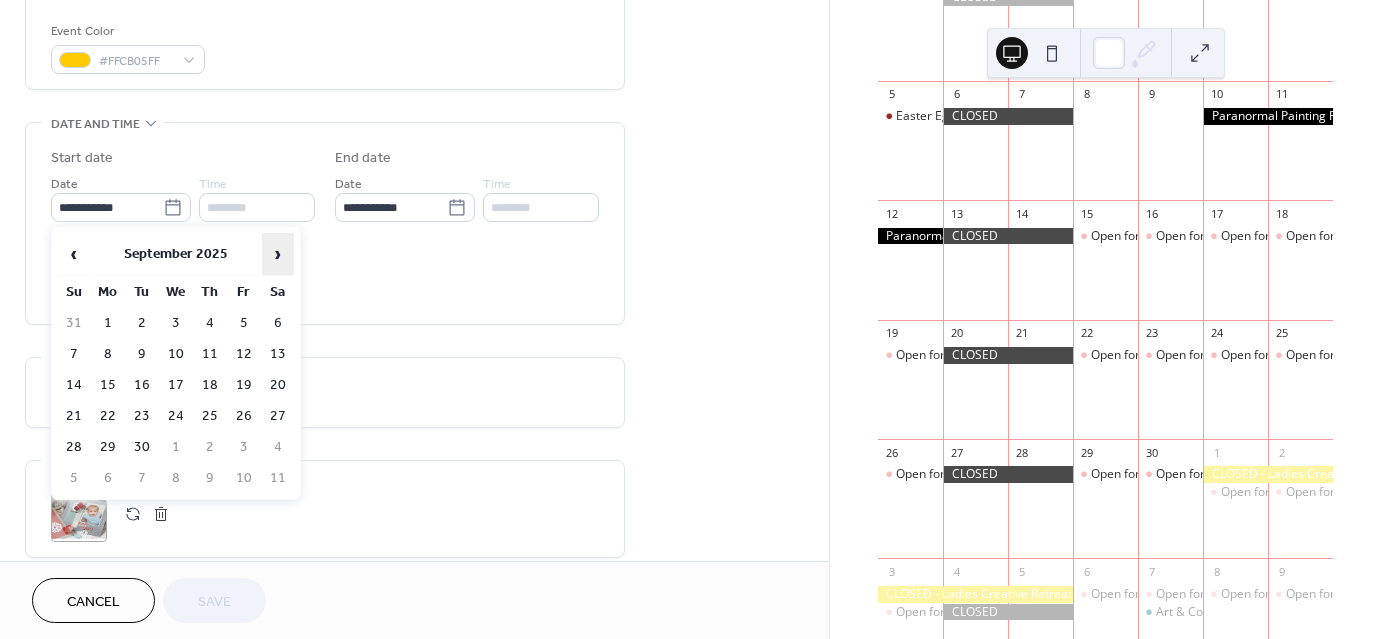 click on "›" at bounding box center (278, 254) 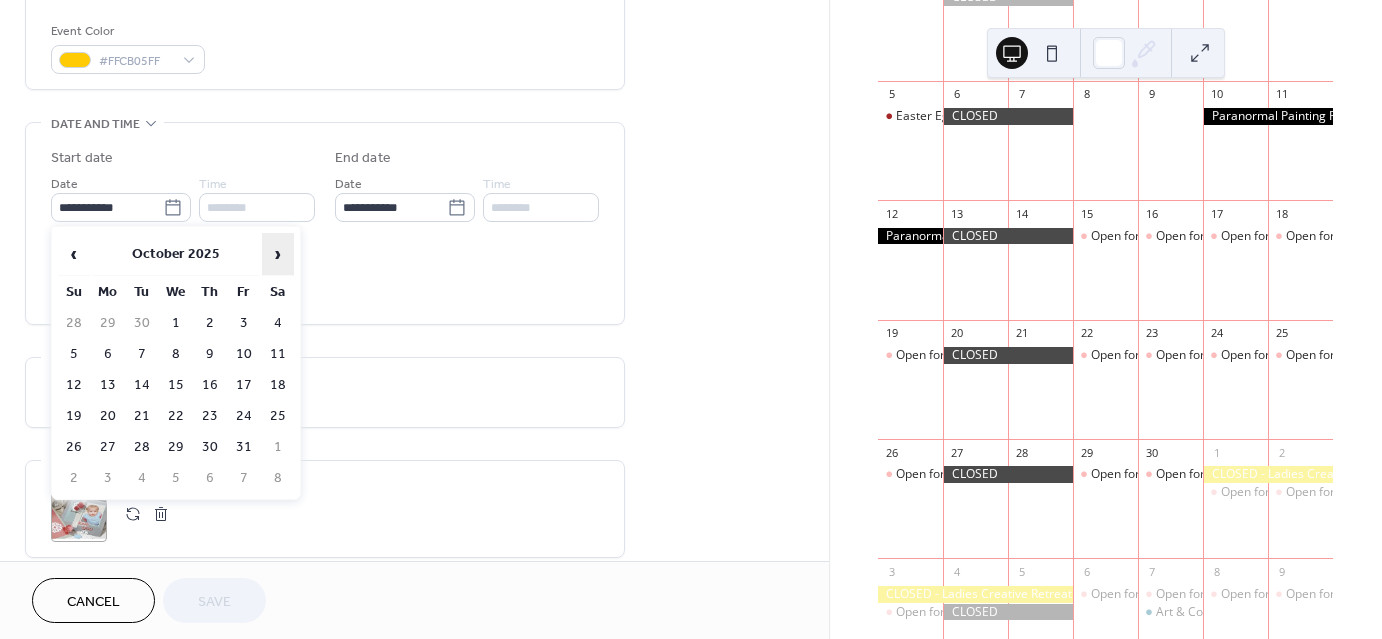 click on "›" at bounding box center (278, 254) 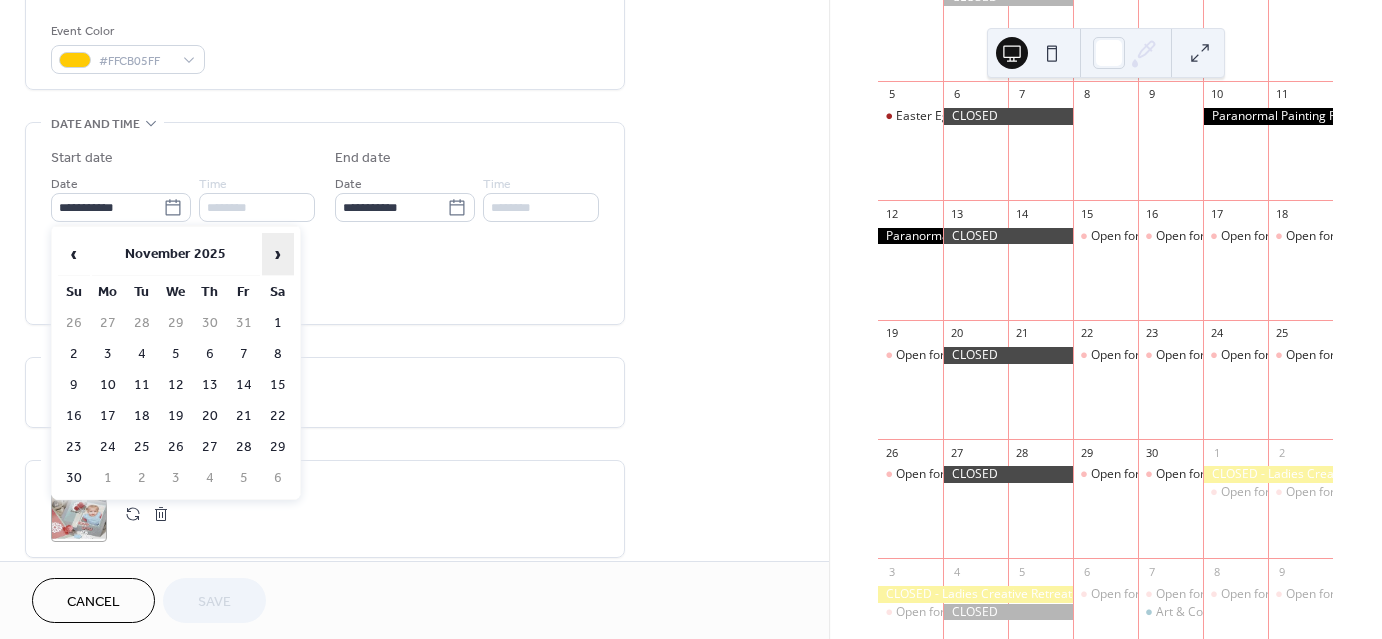 click on "›" at bounding box center [278, 254] 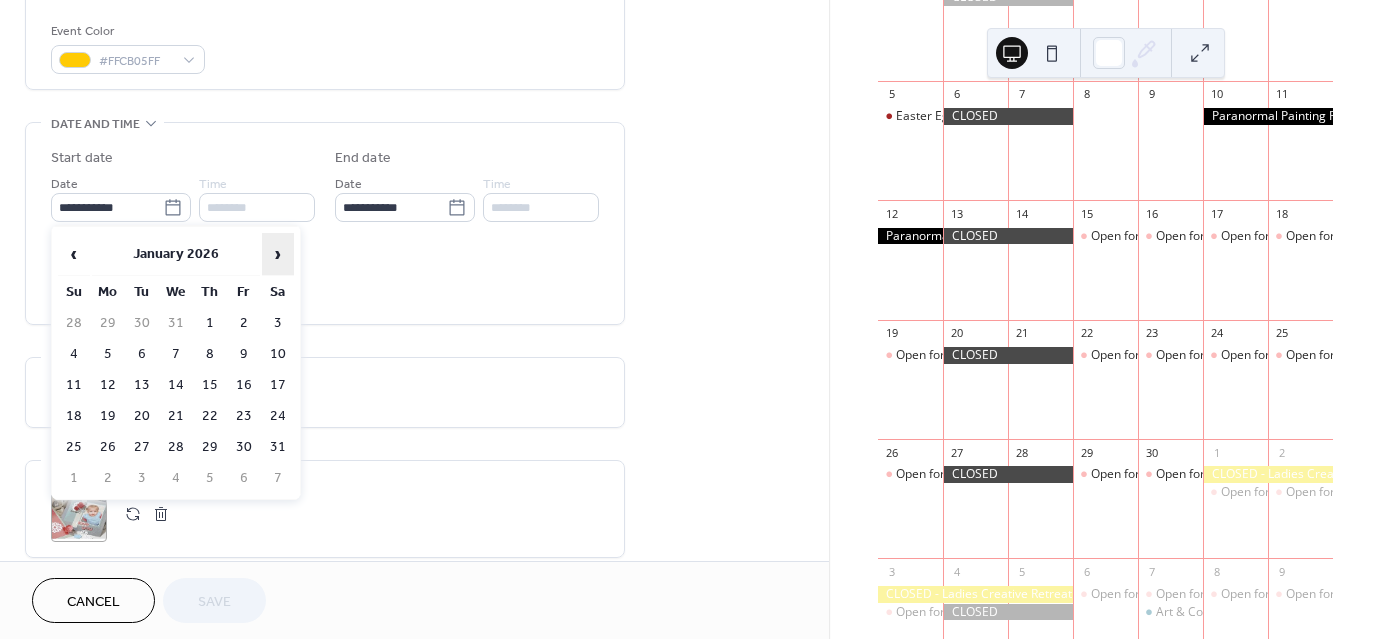 click on "›" at bounding box center [278, 254] 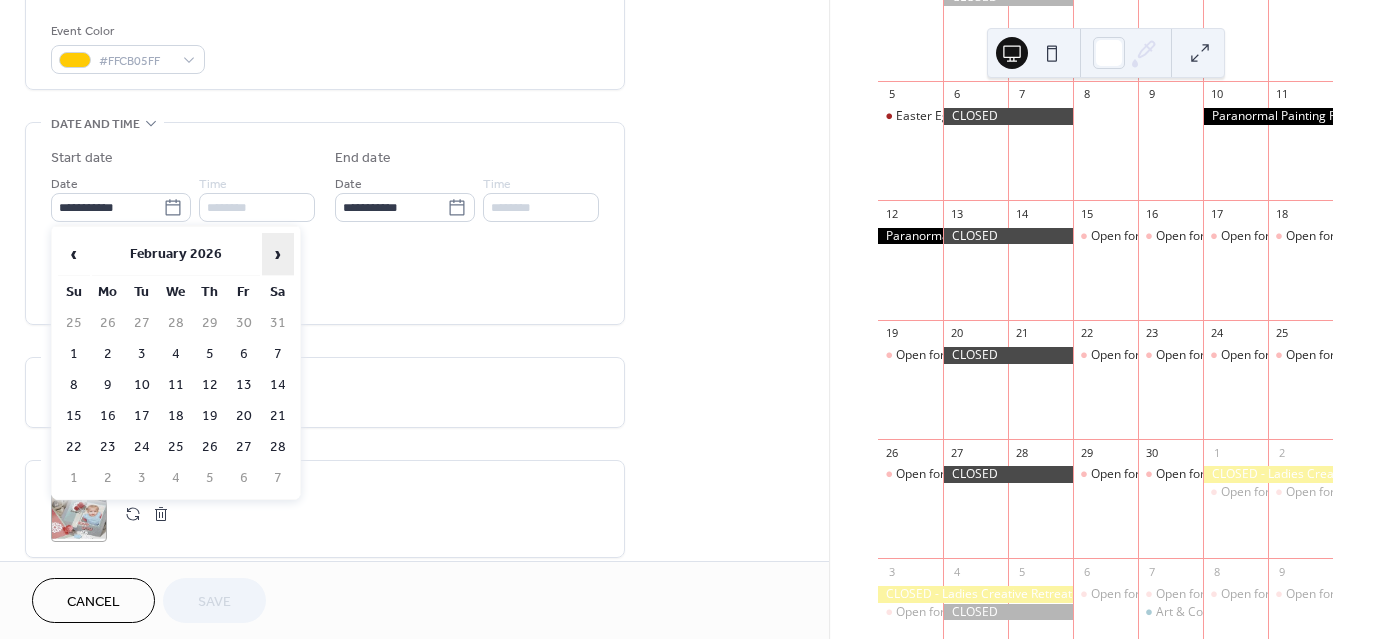 click on "›" at bounding box center (278, 254) 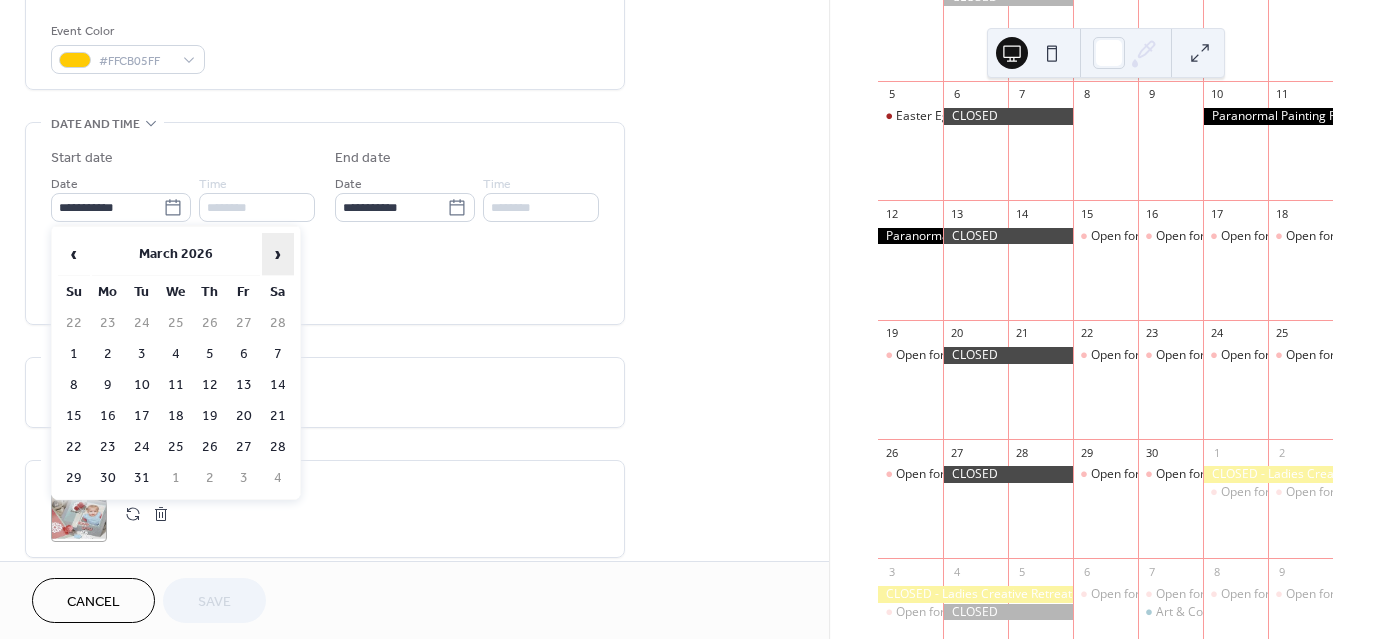 click on "›" at bounding box center (278, 254) 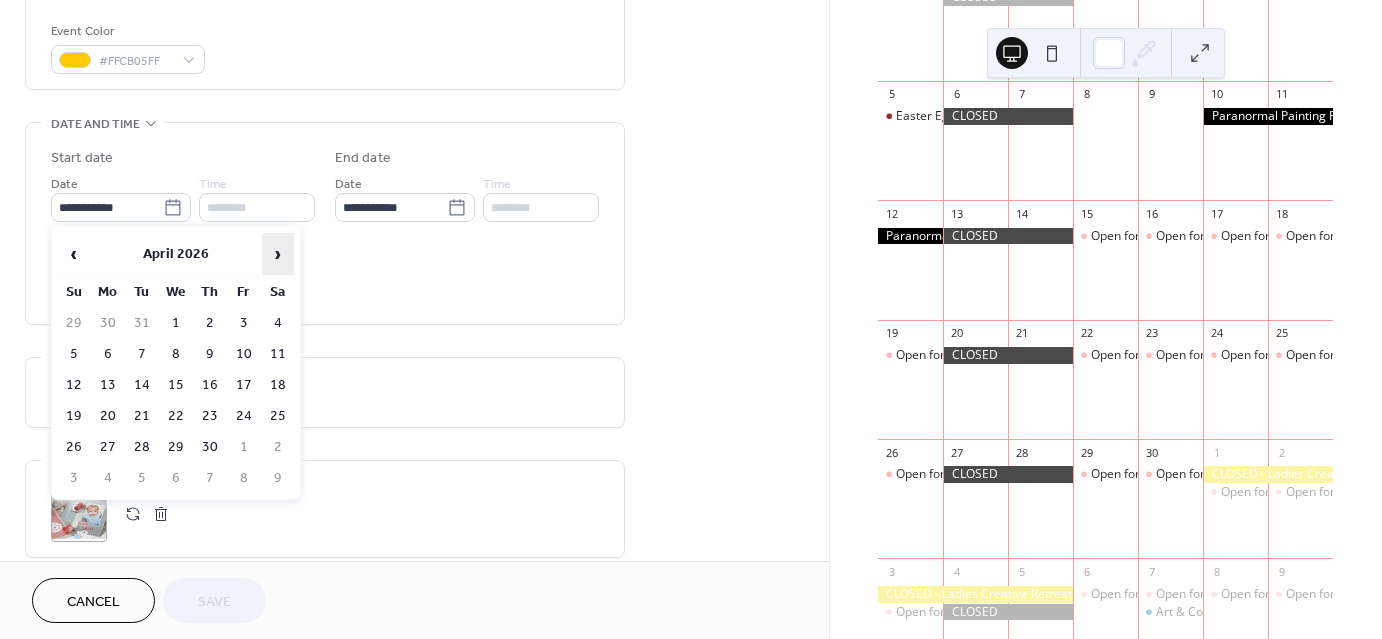 click on "›" at bounding box center (278, 254) 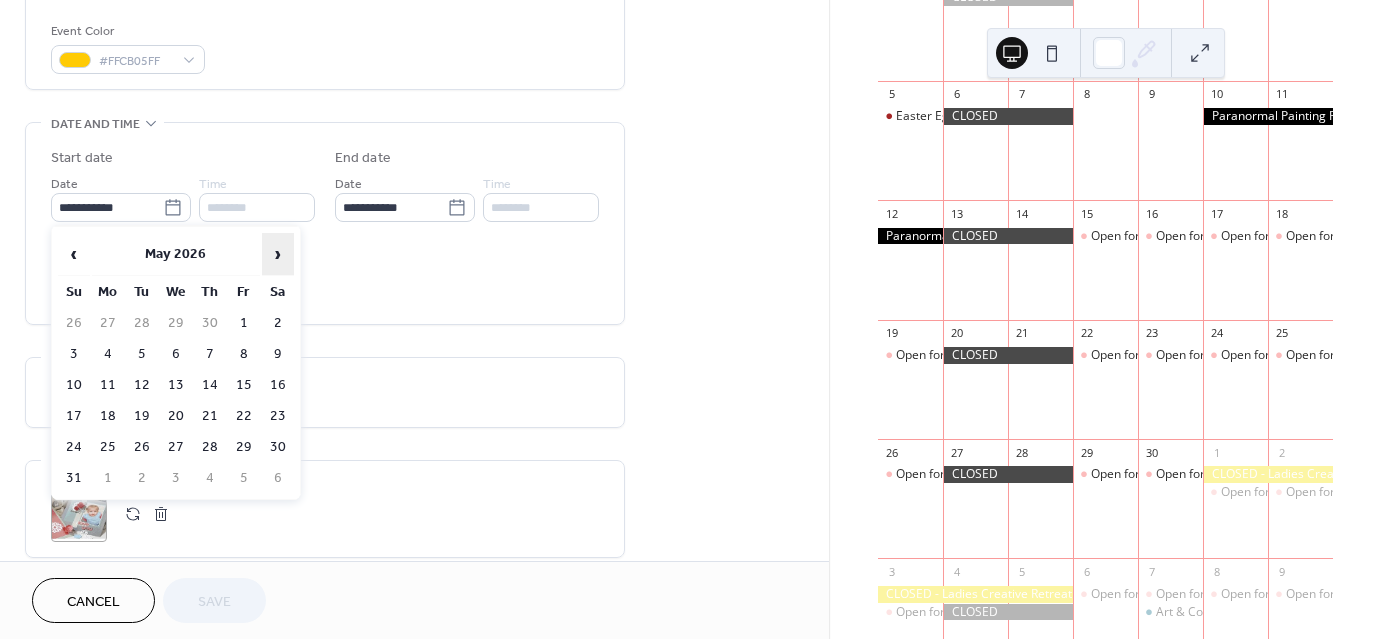click on "›" at bounding box center [278, 254] 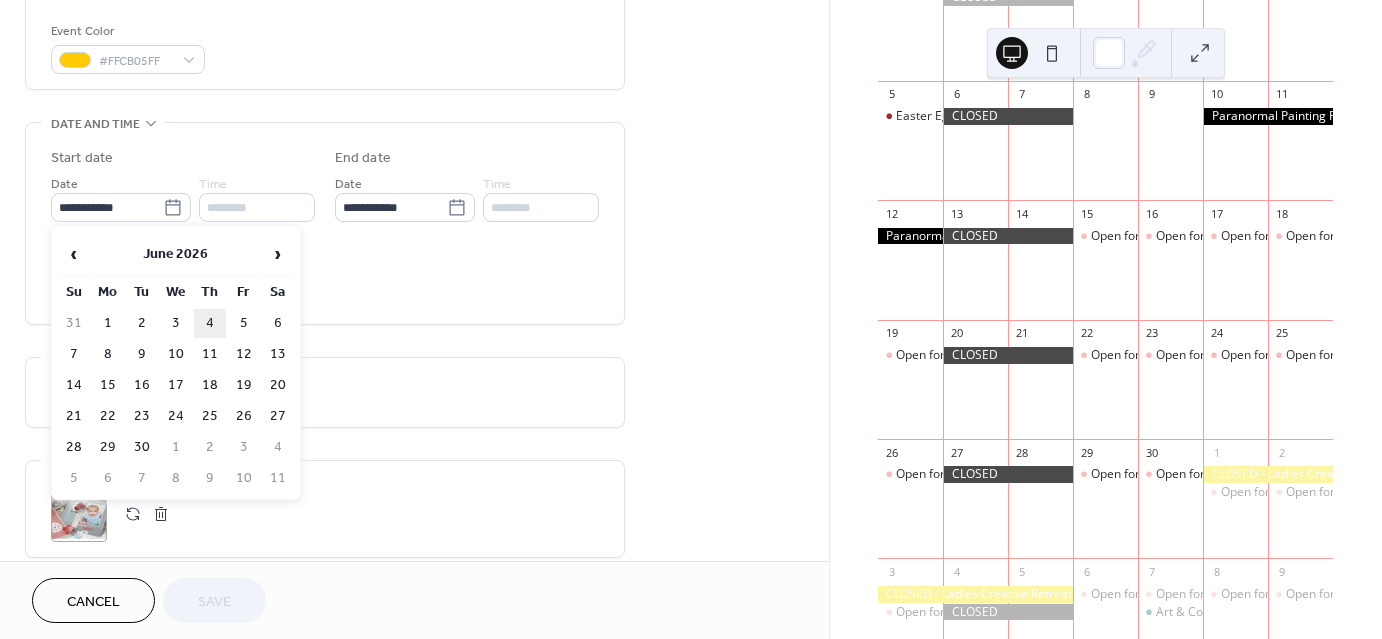 click on "4" at bounding box center (210, 323) 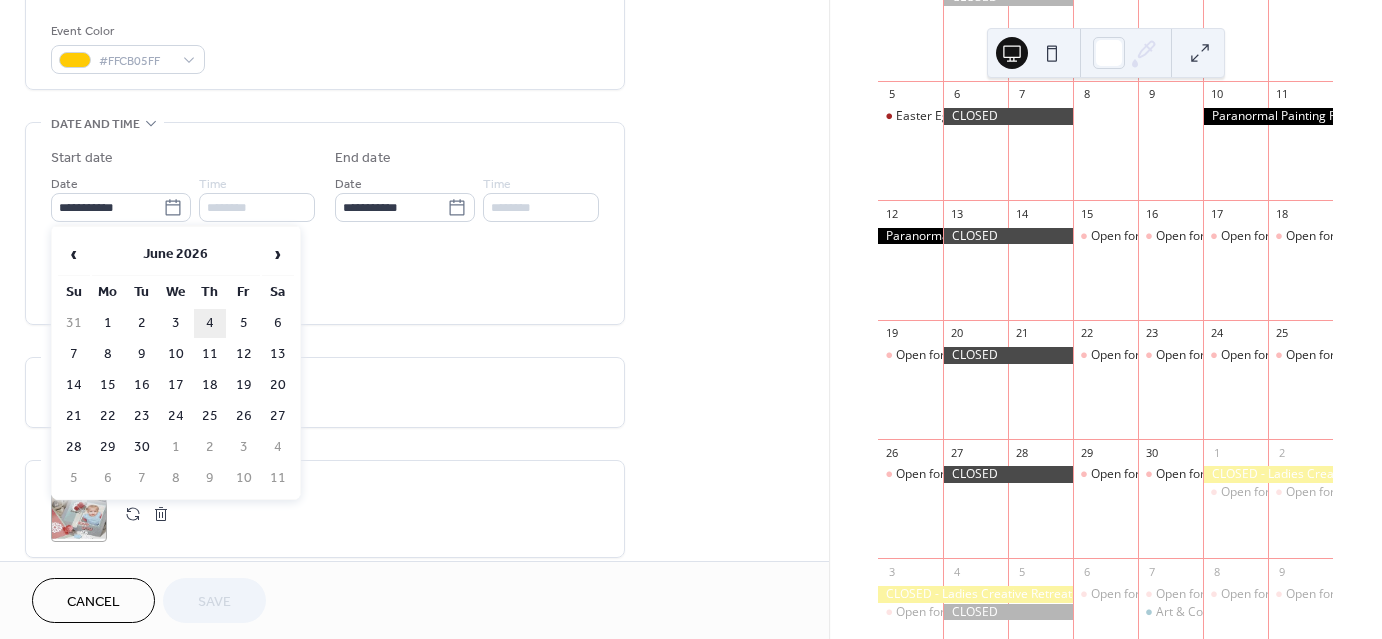 type on "**********" 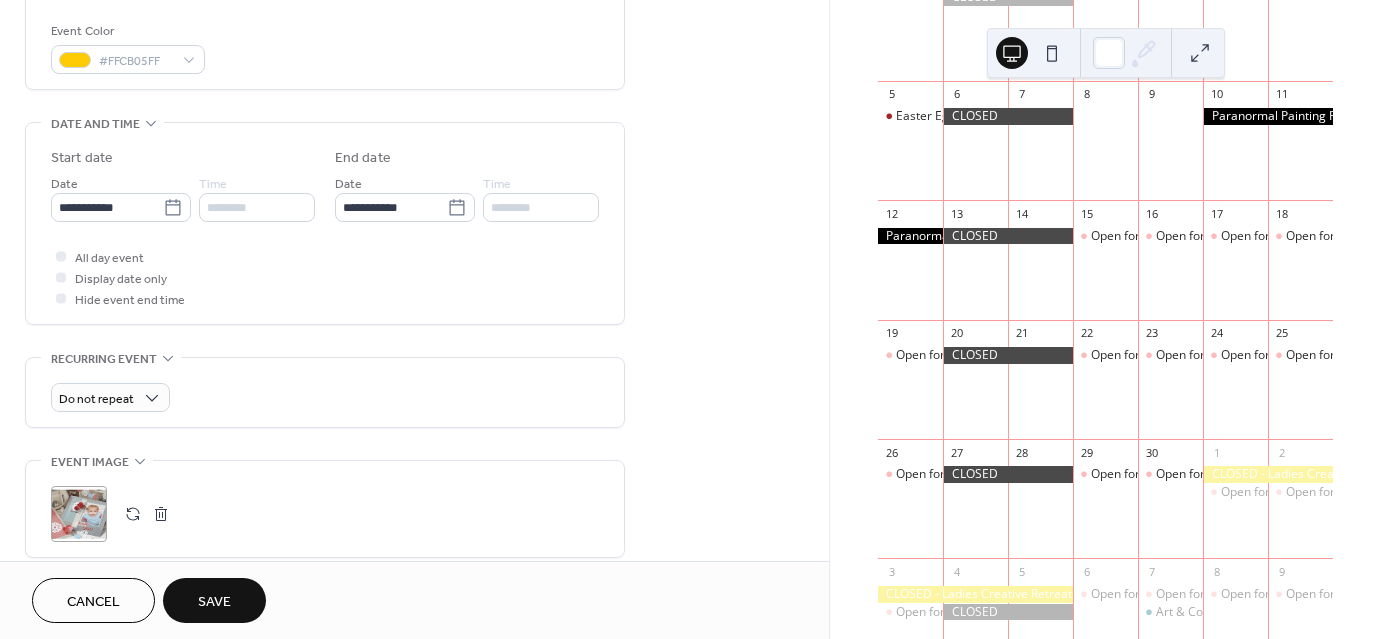 click on "Save" at bounding box center (214, 602) 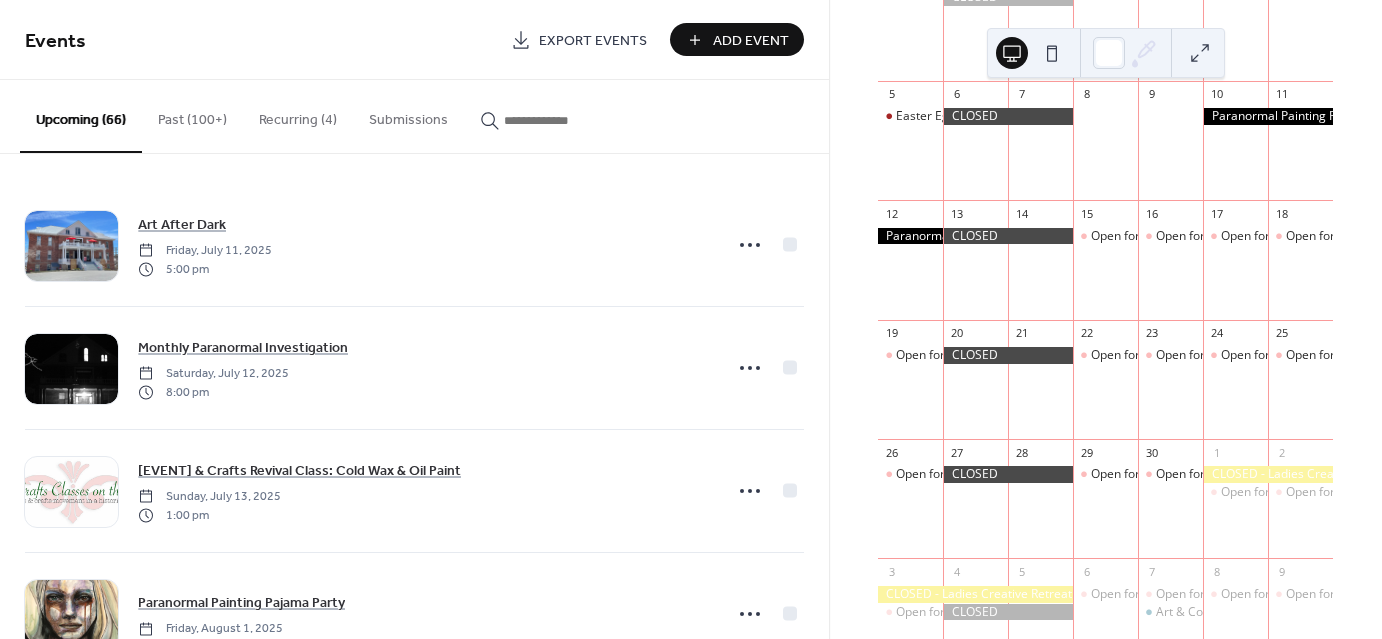 click at bounding box center (554, 120) 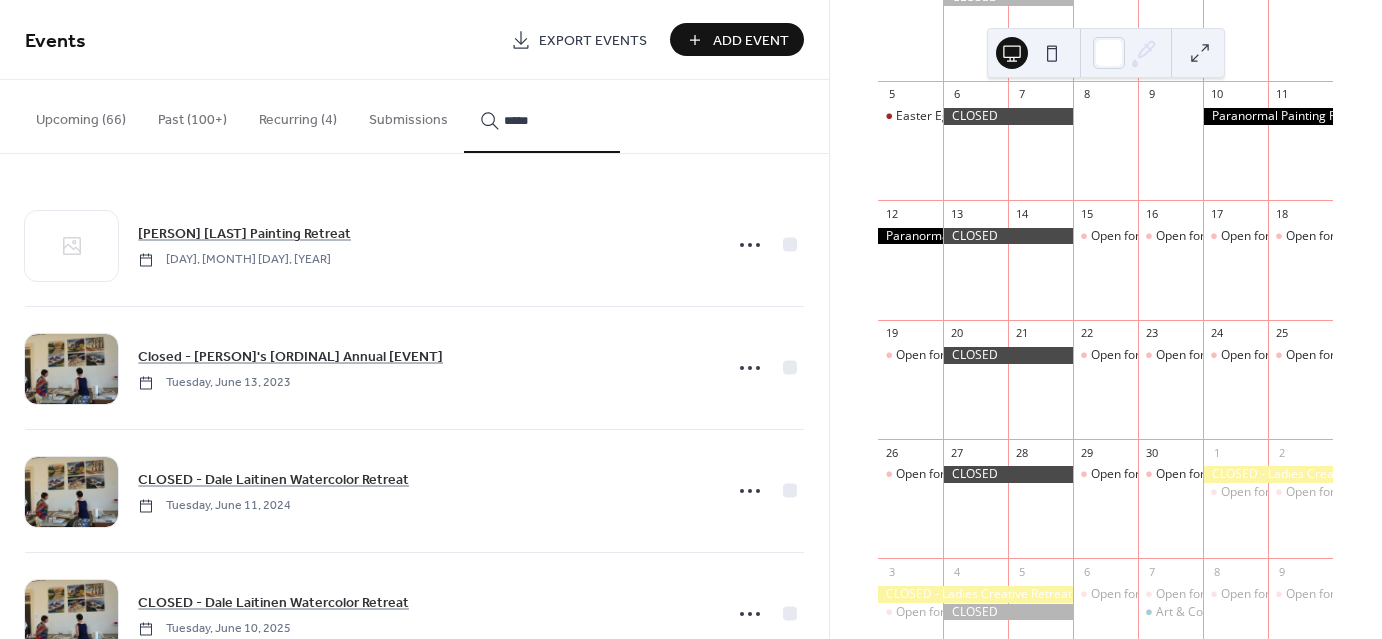 scroll, scrollTop: 64, scrollLeft: 0, axis: vertical 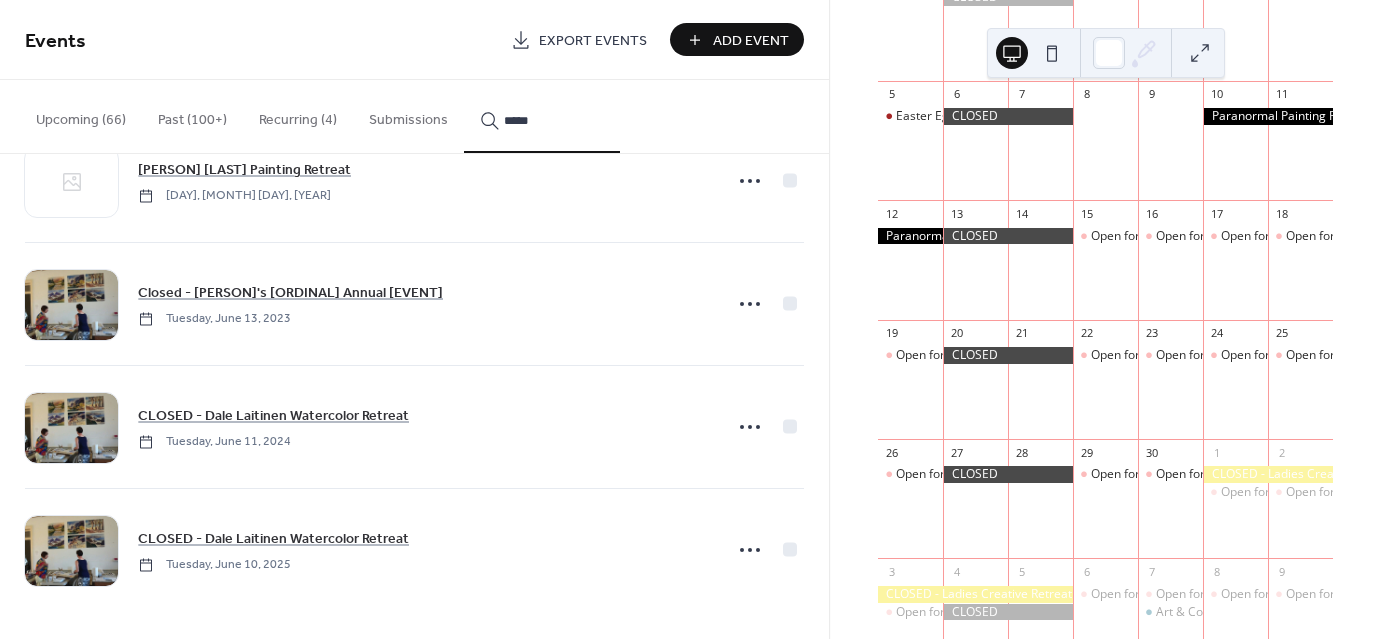 type on "*****" 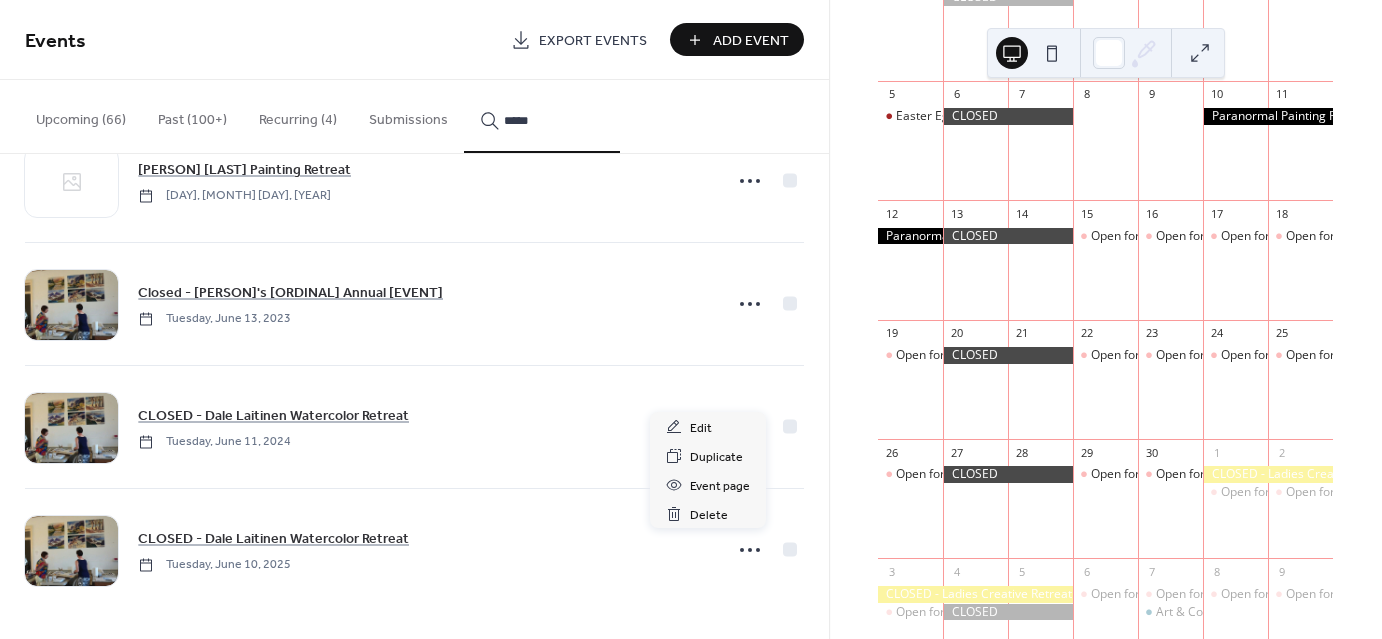 click 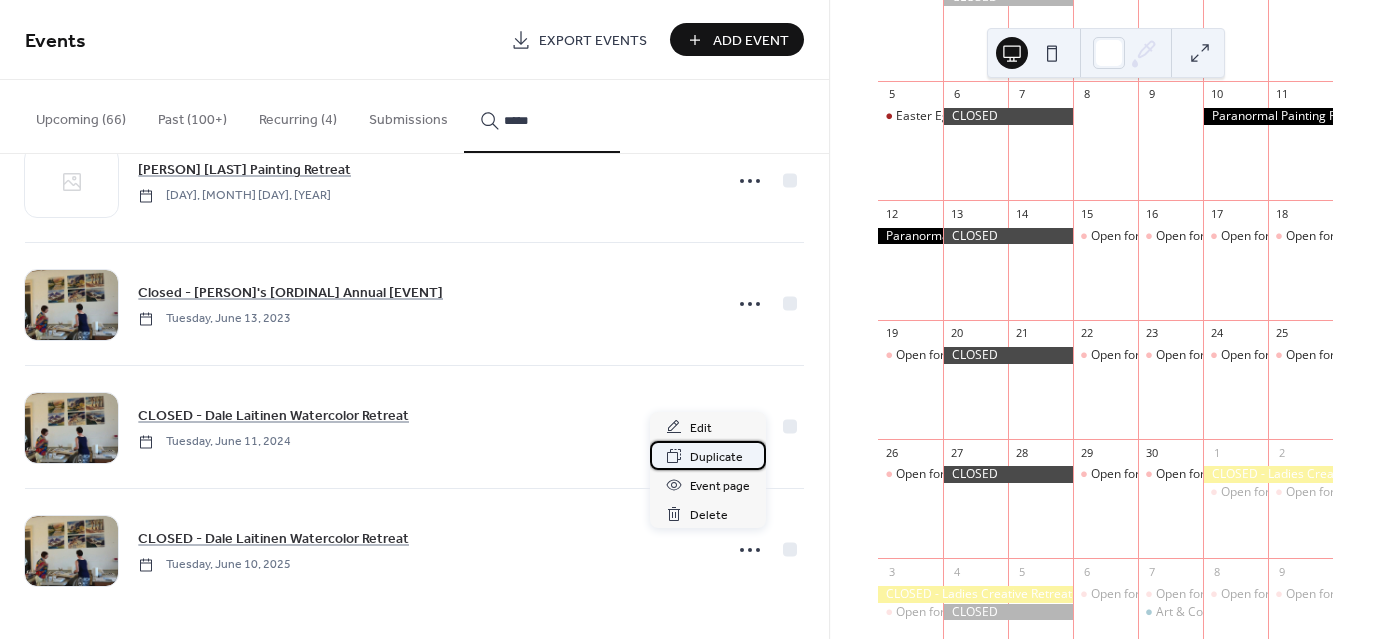 click on "Duplicate" at bounding box center [716, 457] 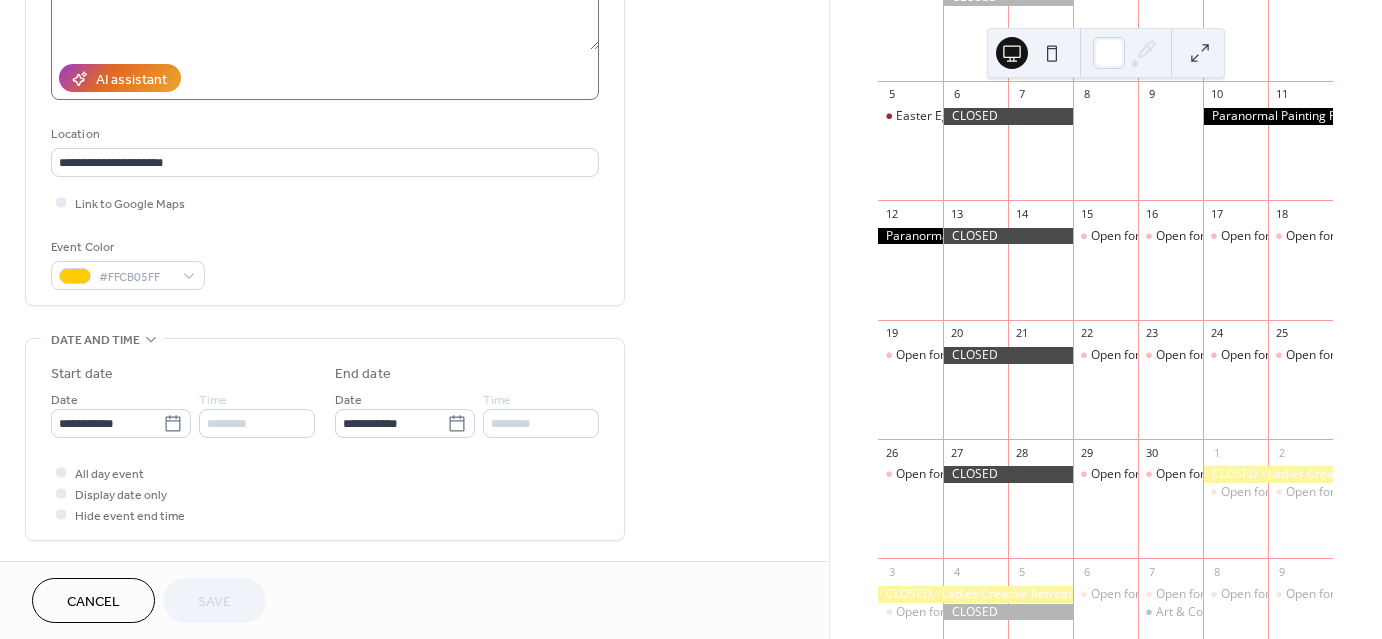 scroll, scrollTop: 324, scrollLeft: 0, axis: vertical 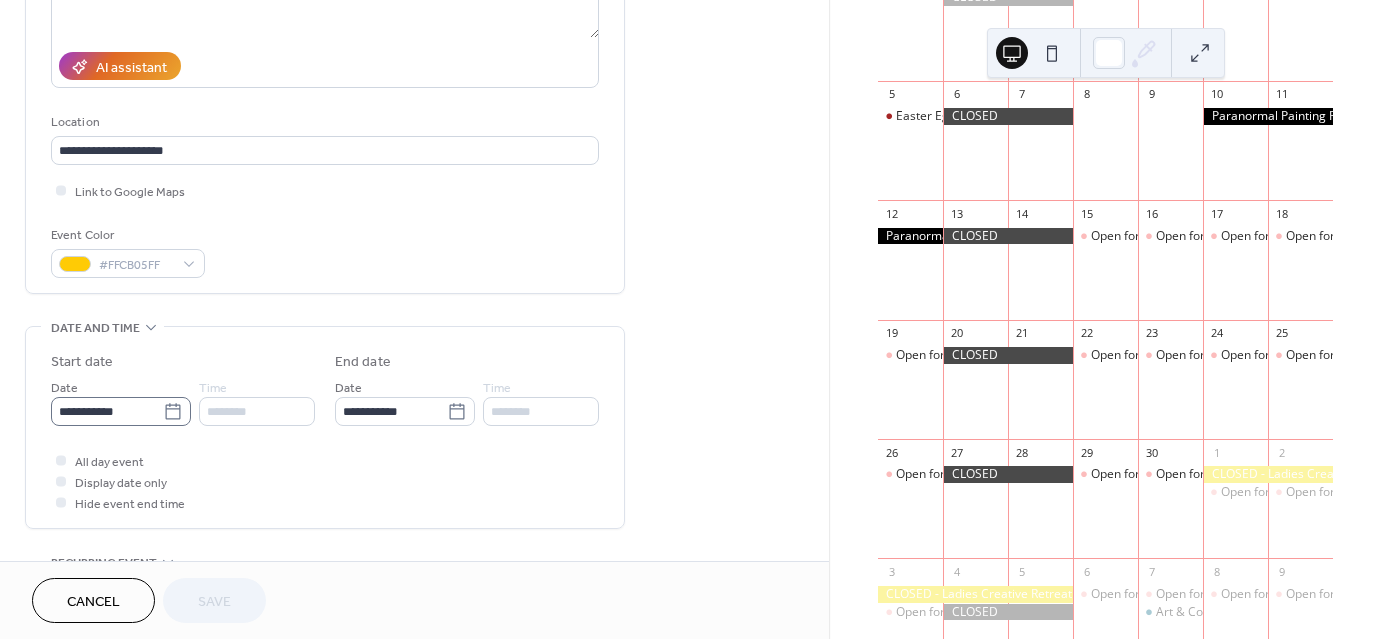 click 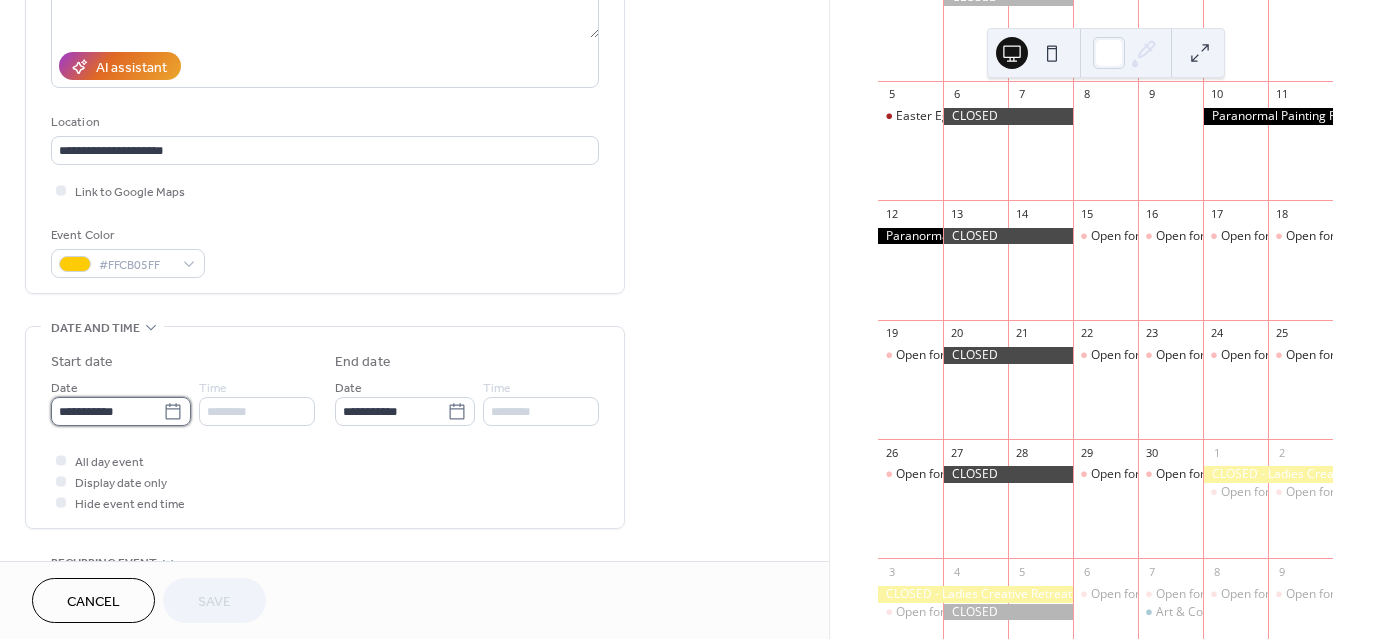 click on "**********" at bounding box center (107, 411) 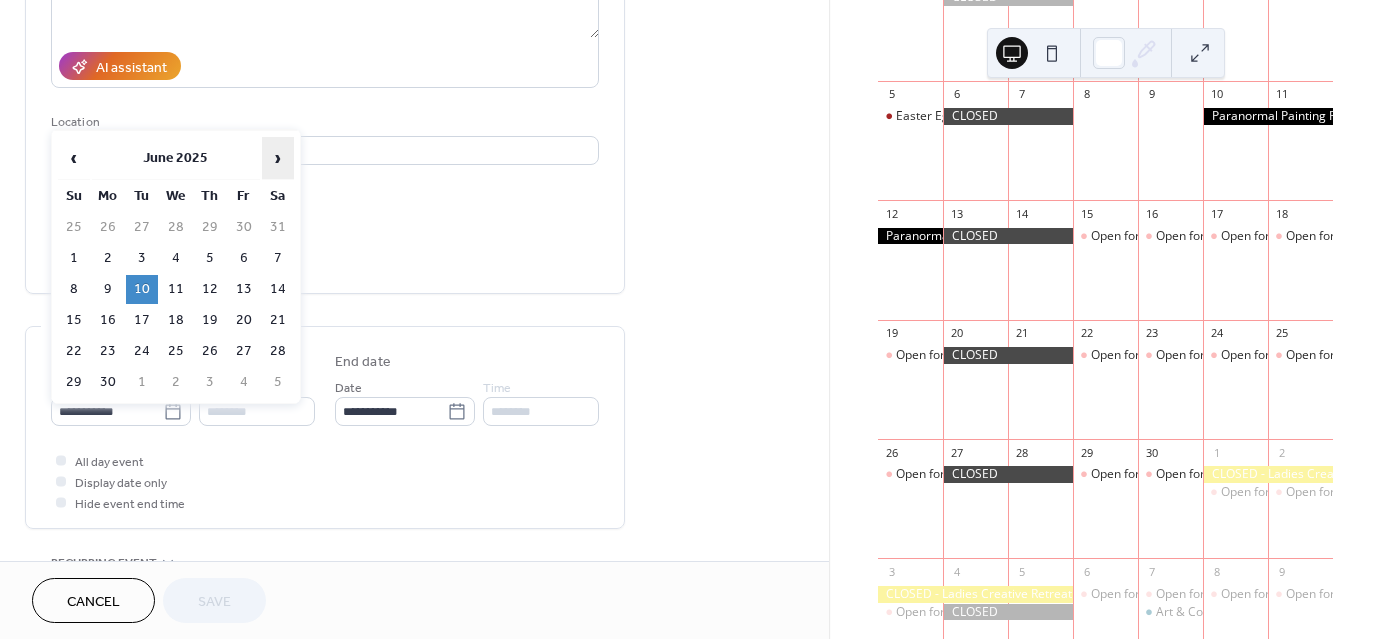 click on "›" at bounding box center [278, 158] 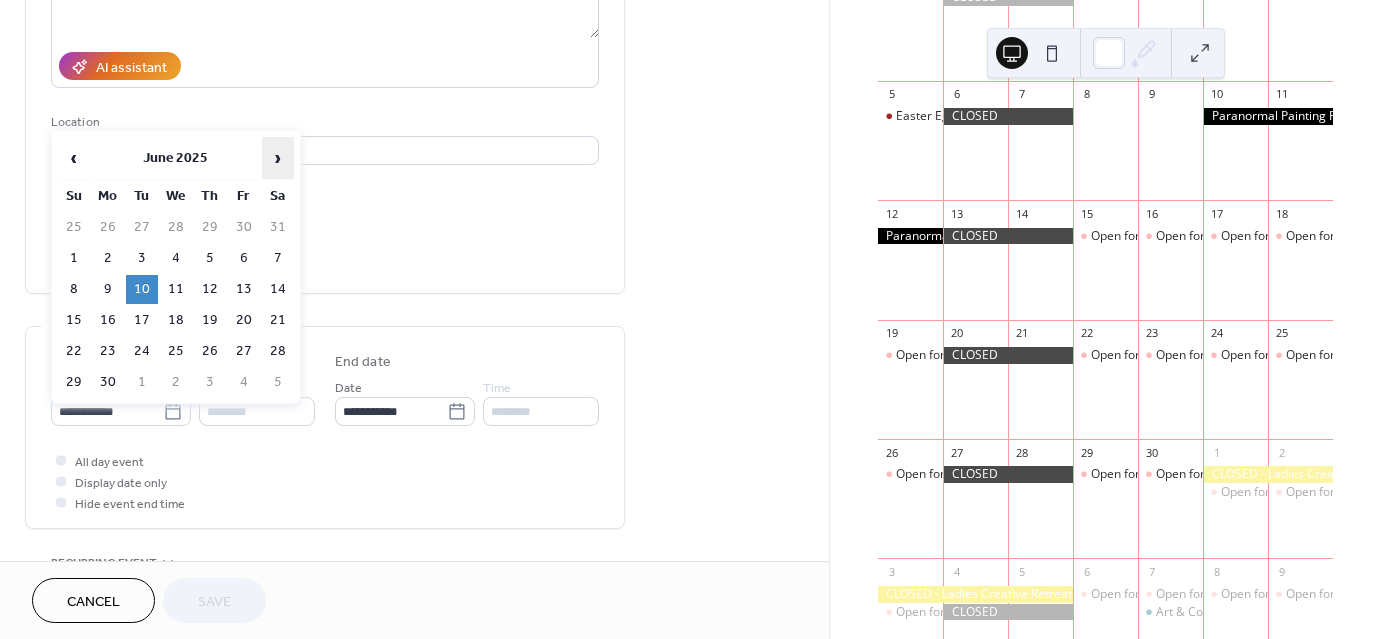 click on "›" at bounding box center [278, 158] 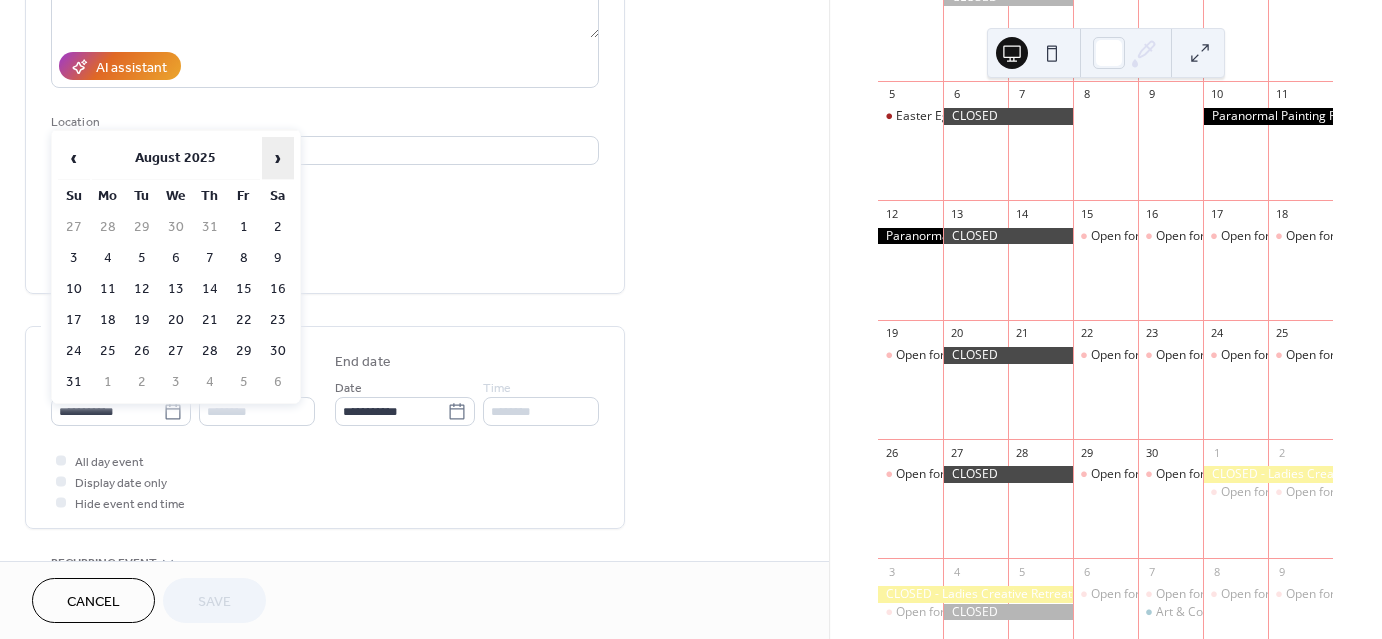 click on "›" at bounding box center (278, 158) 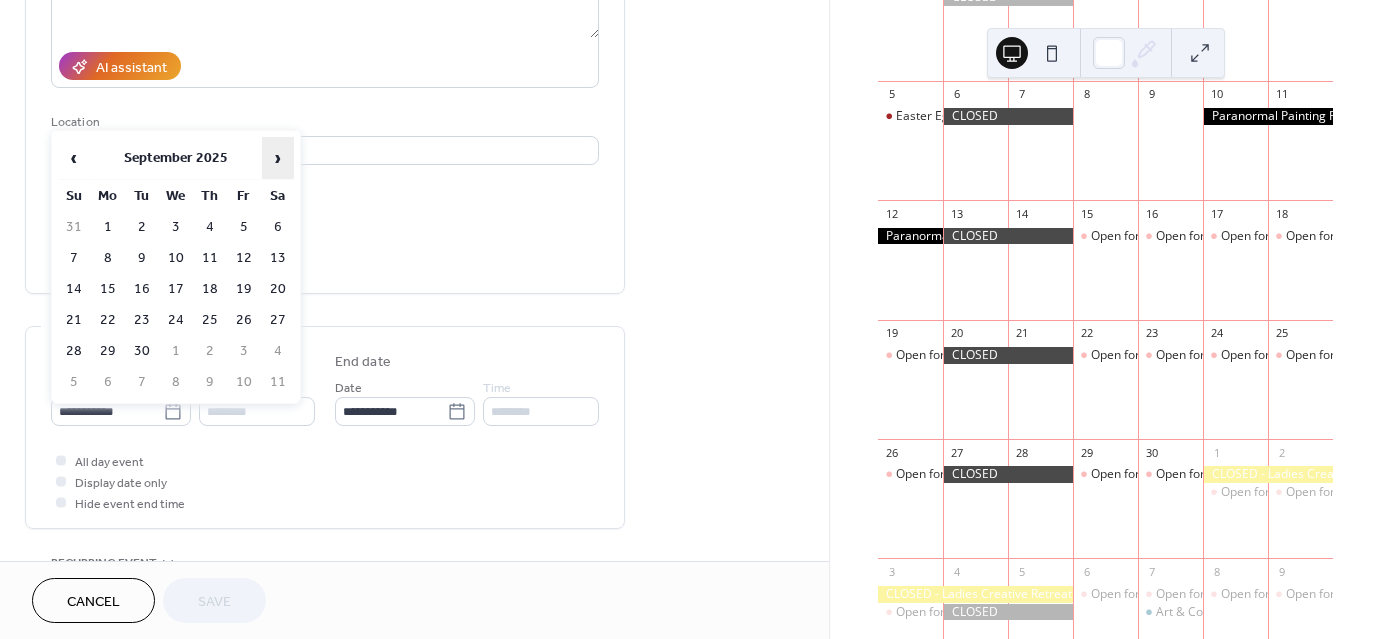 click on "›" at bounding box center (278, 158) 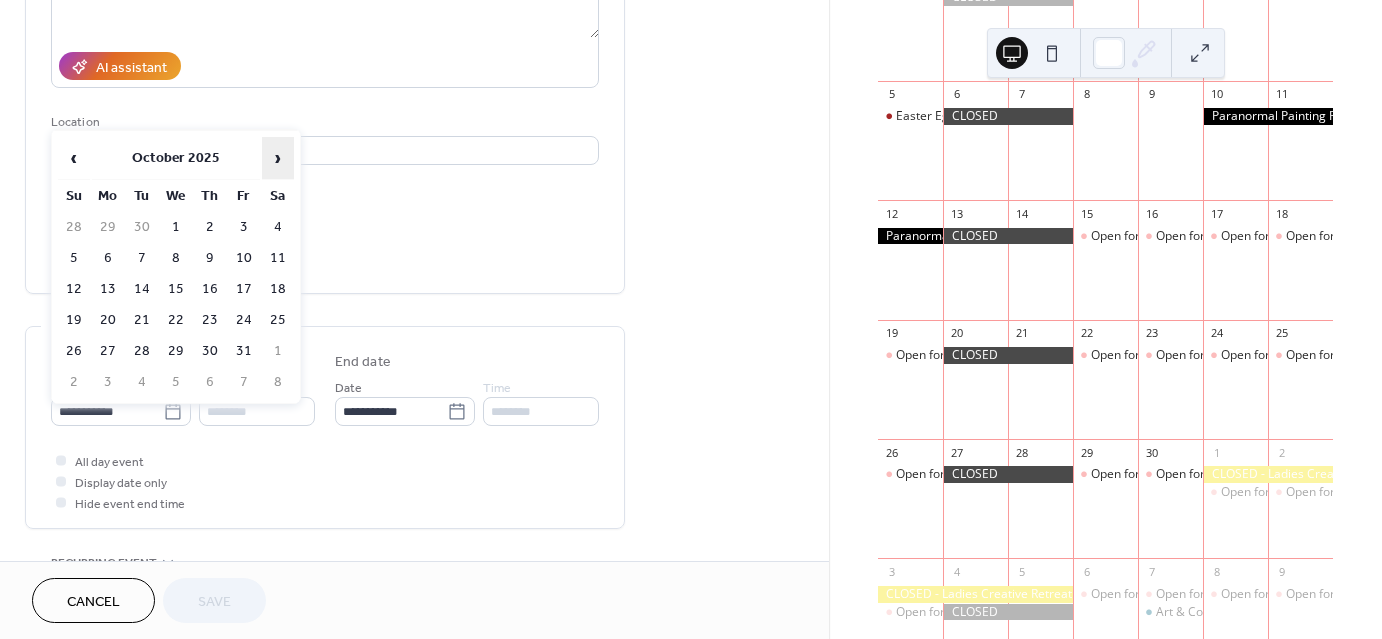 click on "›" at bounding box center (278, 158) 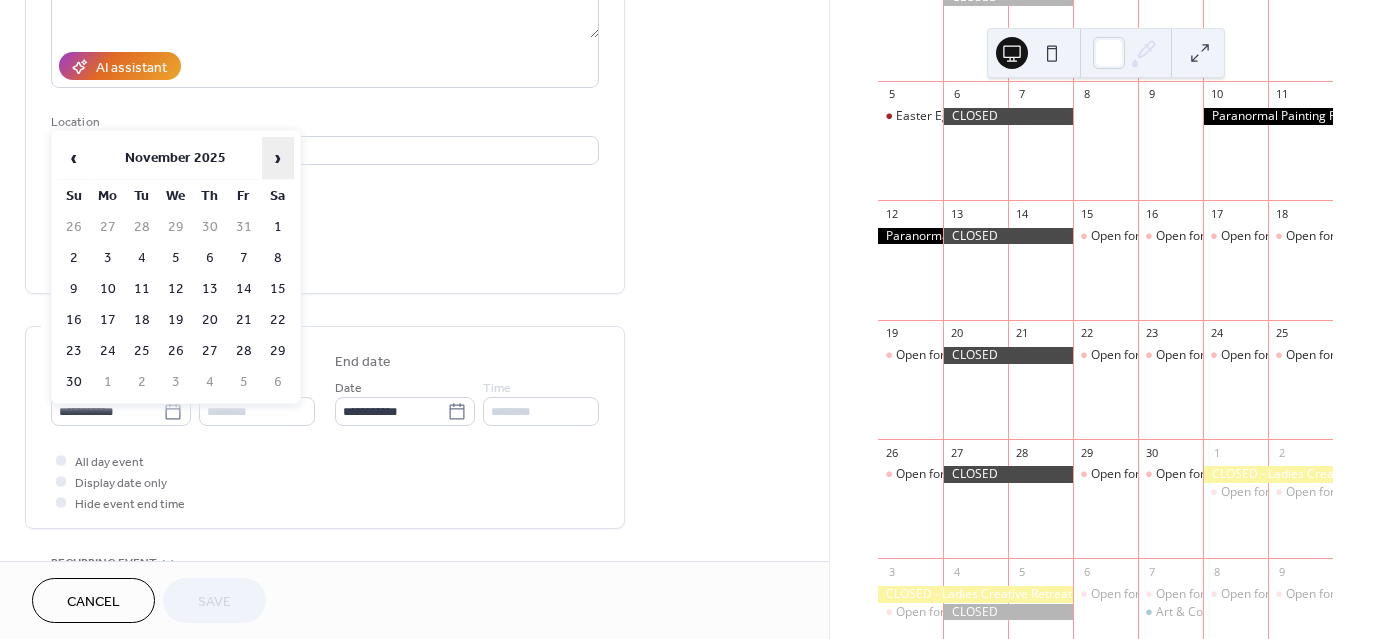 click on "›" at bounding box center [278, 158] 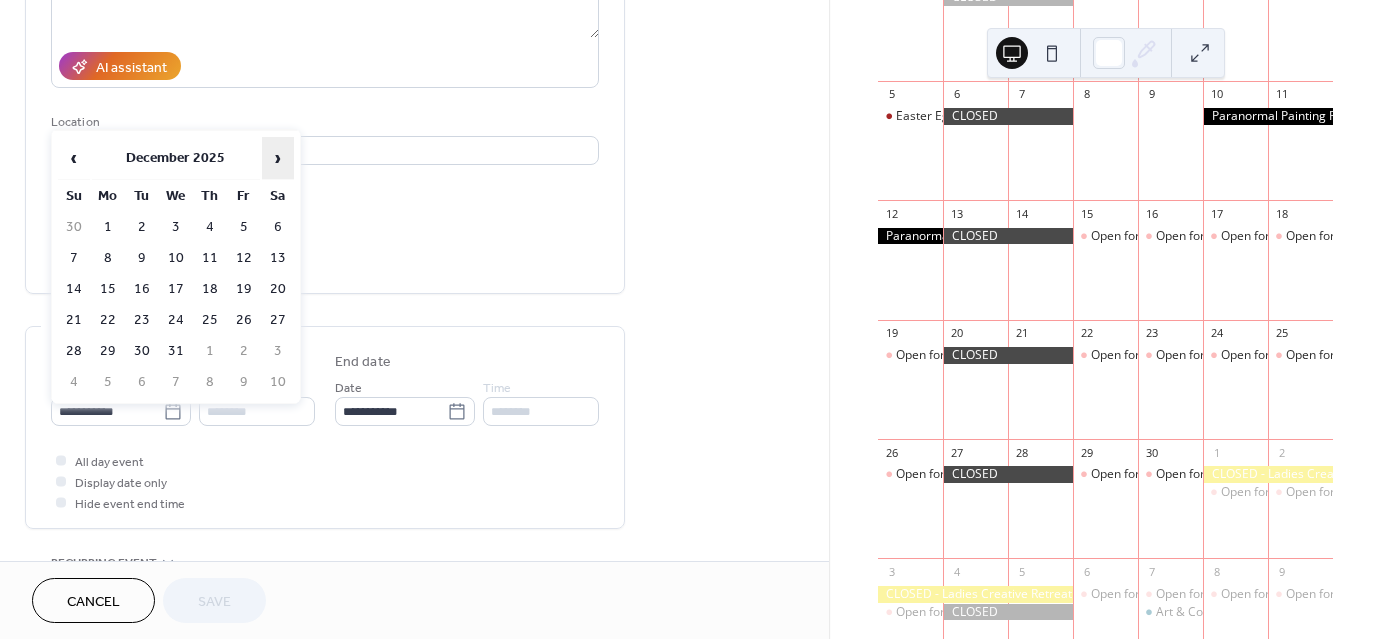 click on "›" at bounding box center [278, 158] 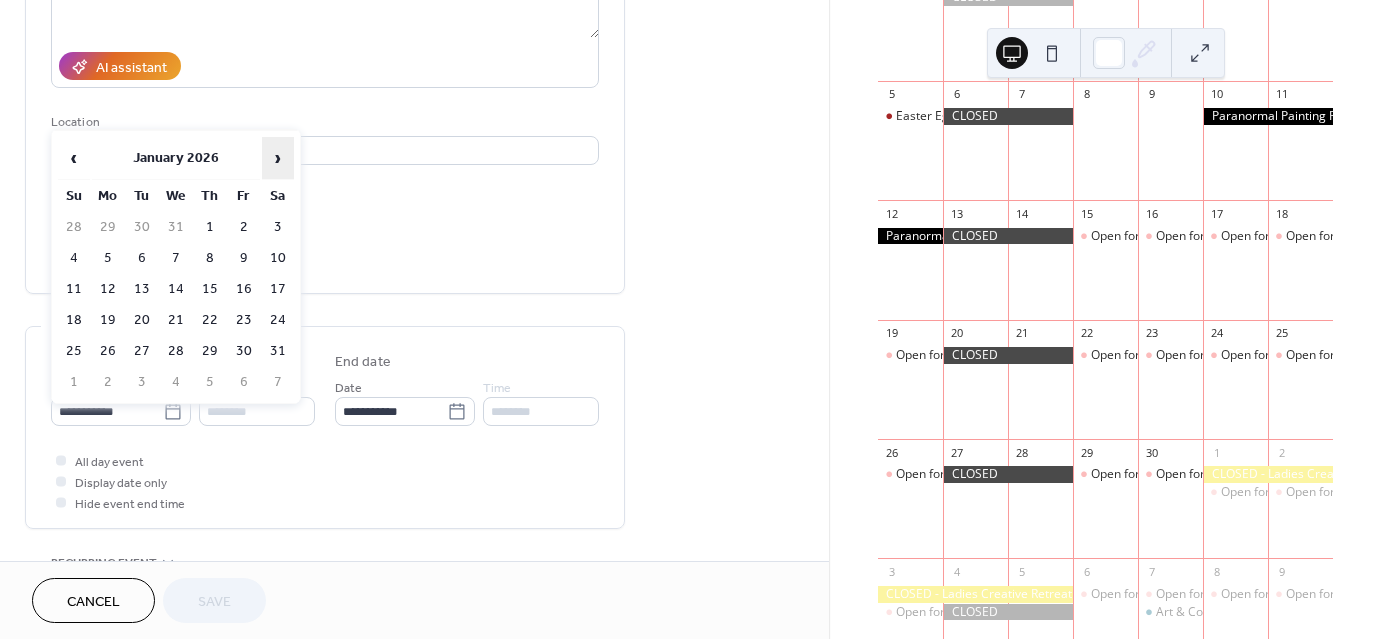 click on "›" at bounding box center (278, 158) 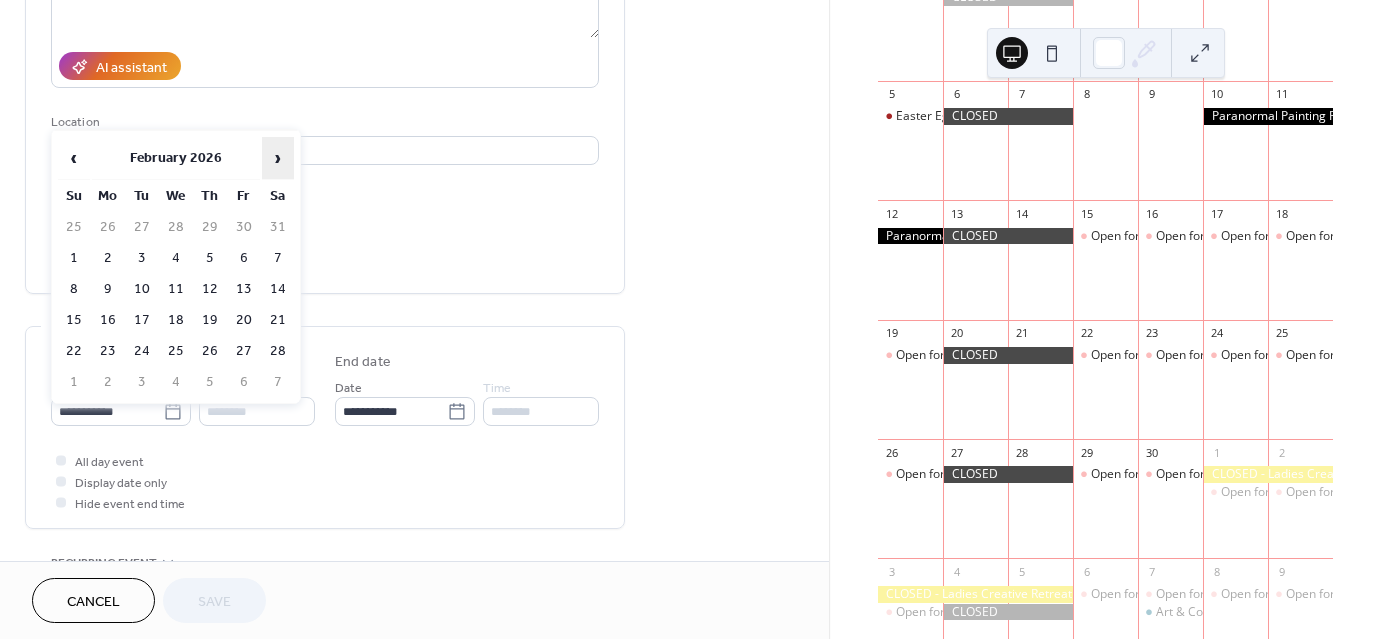 click on "›" at bounding box center (278, 158) 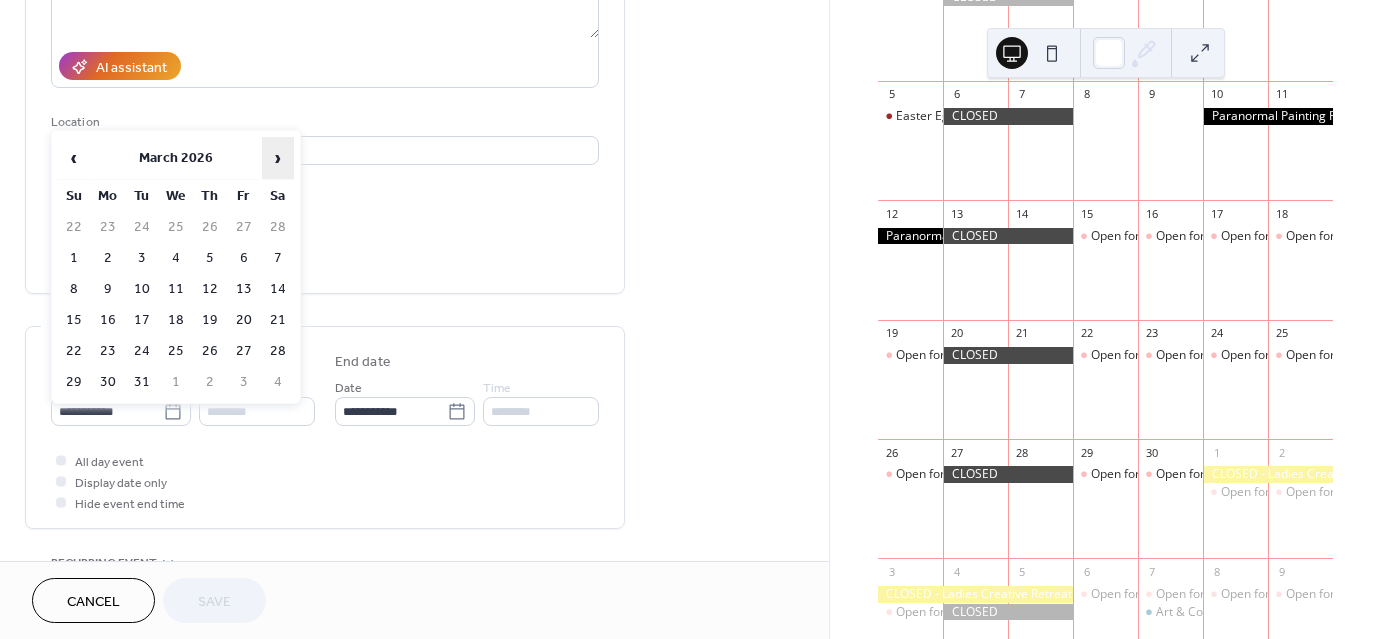 click on "›" at bounding box center (278, 158) 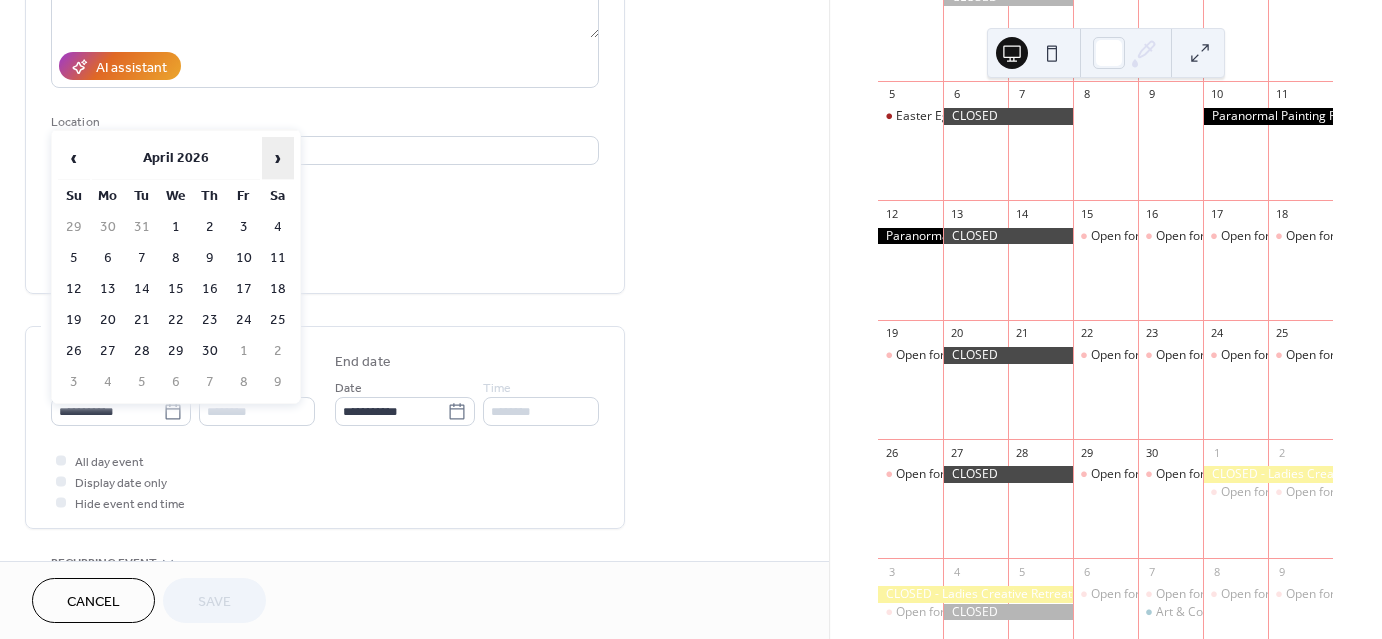 click on "›" at bounding box center (278, 158) 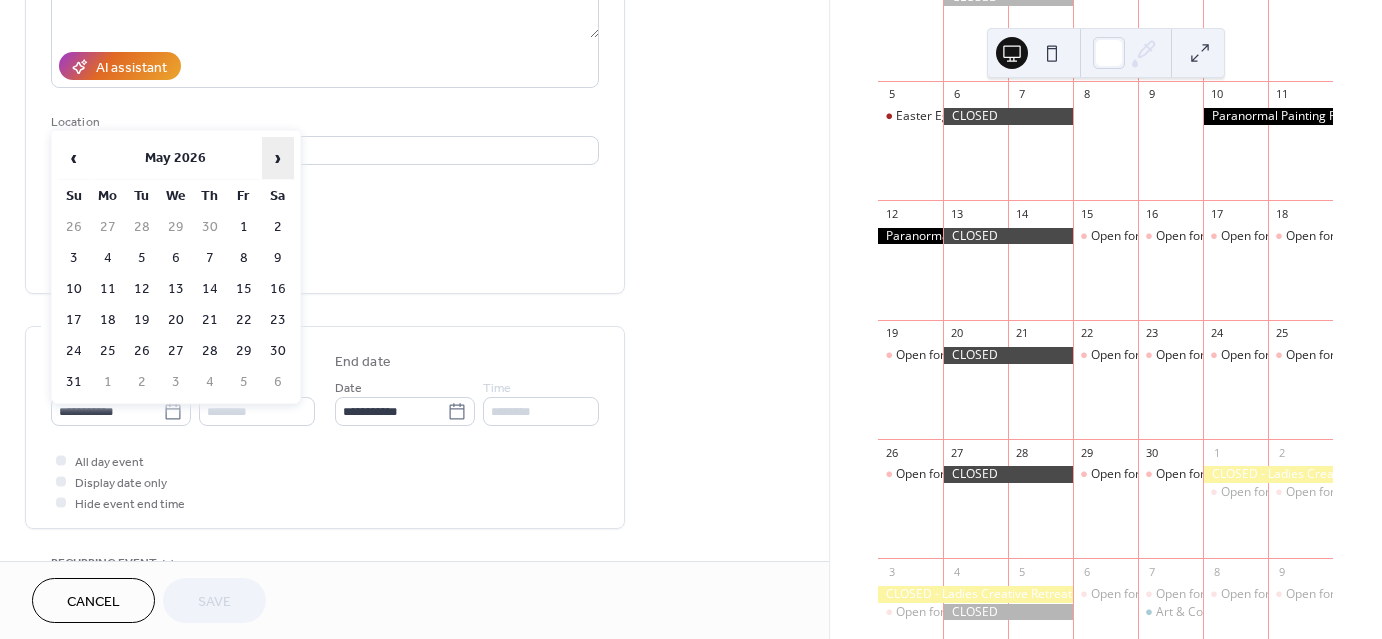 click on "›" at bounding box center [278, 158] 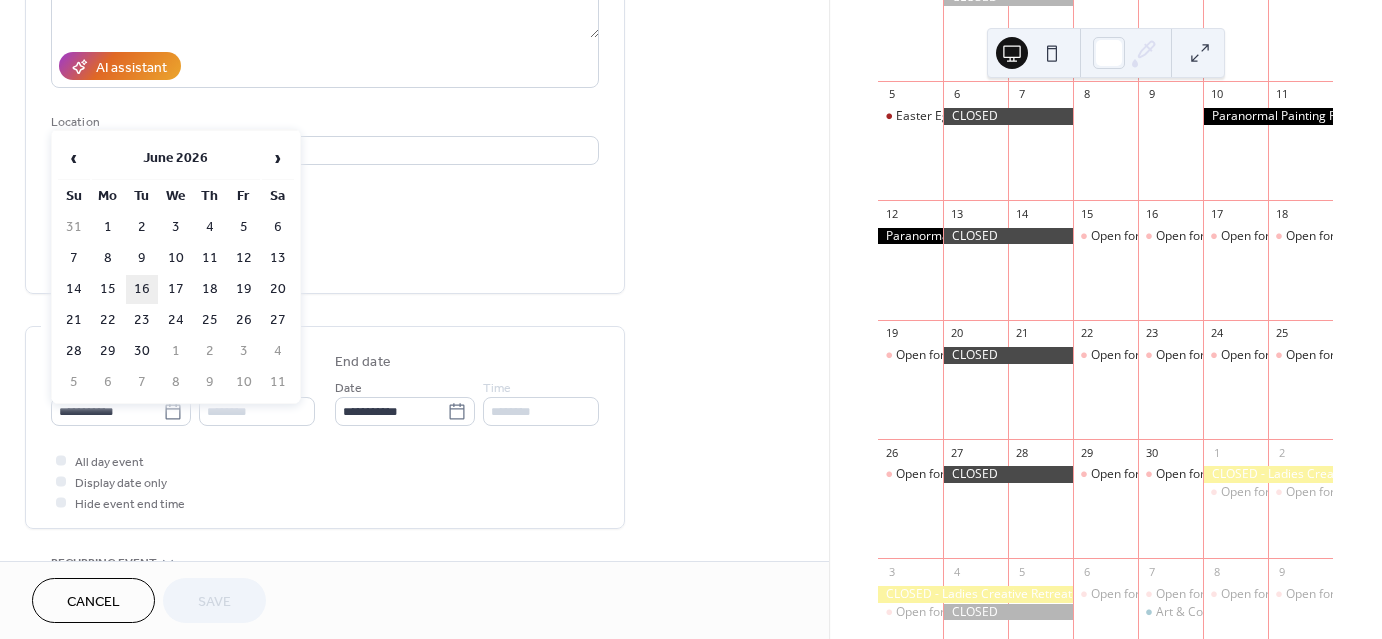 click on "16" at bounding box center (142, 289) 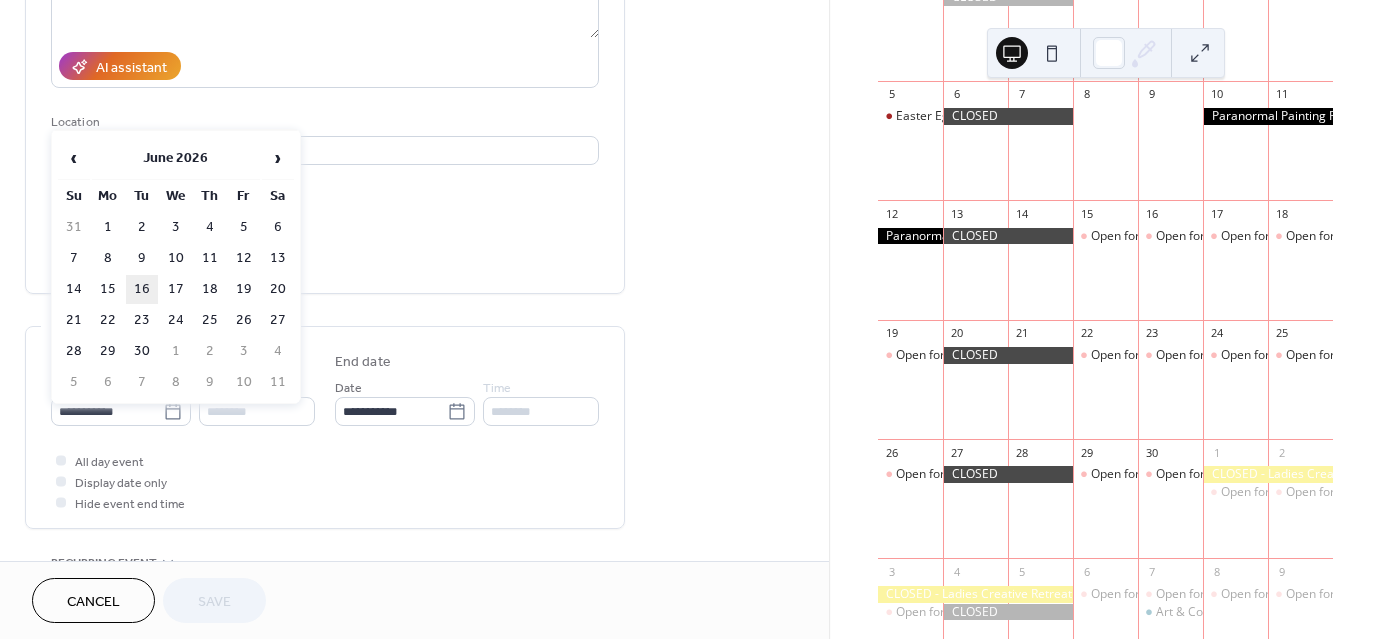 type on "**********" 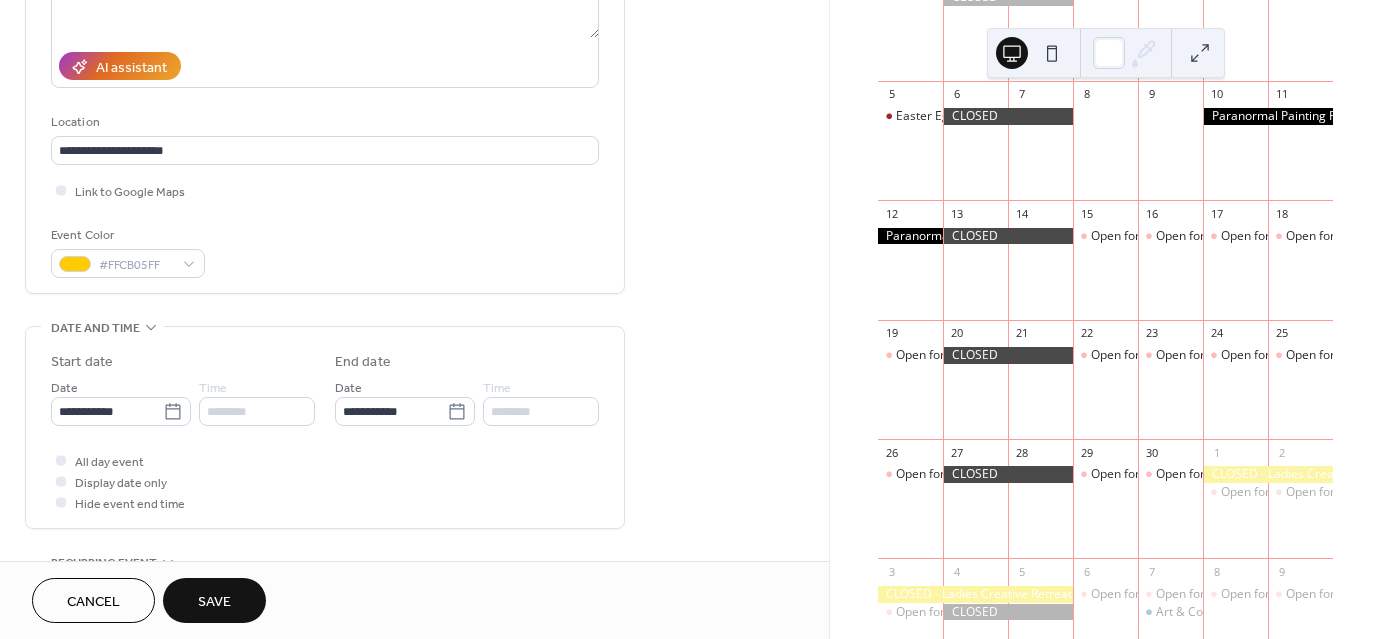 click on "Save" at bounding box center [214, 602] 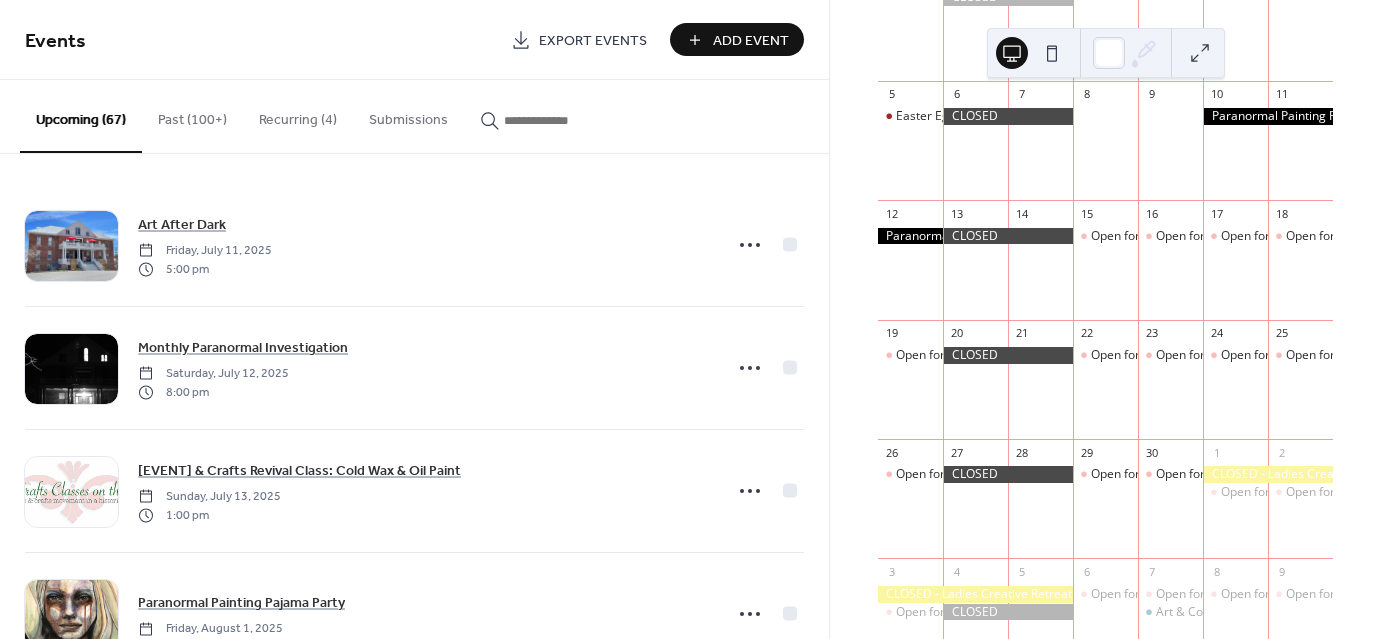 click at bounding box center (554, 120) 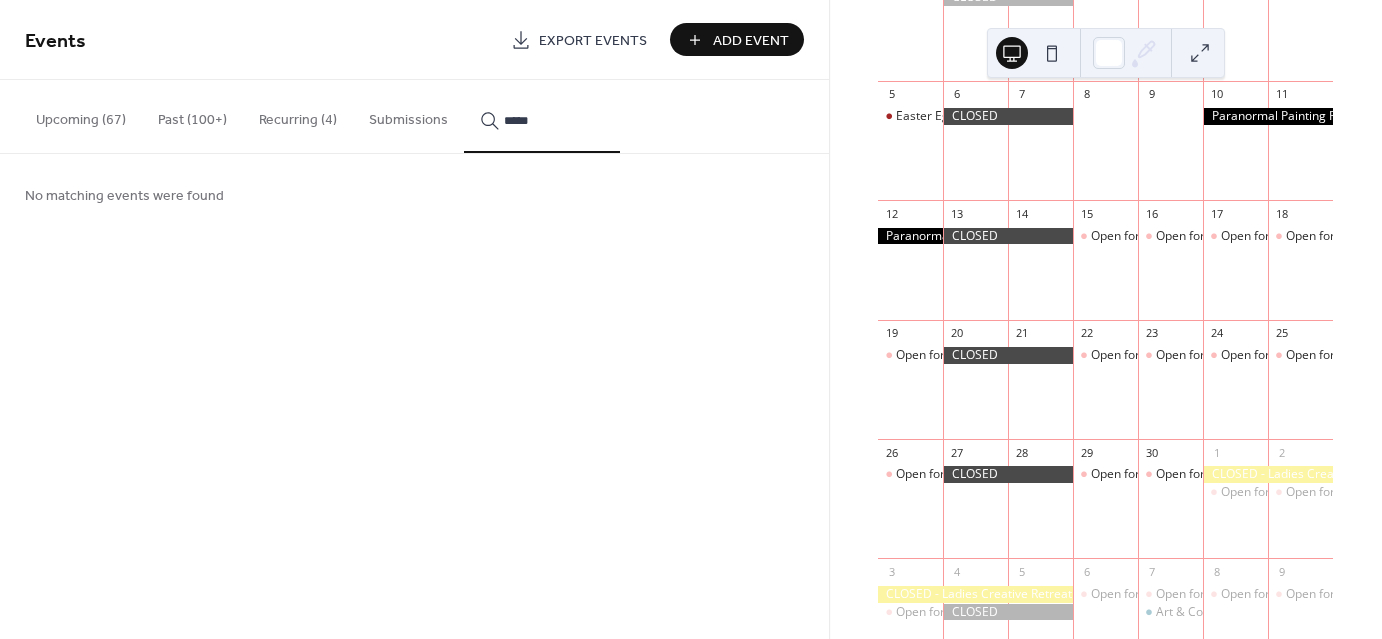 type on "*****" 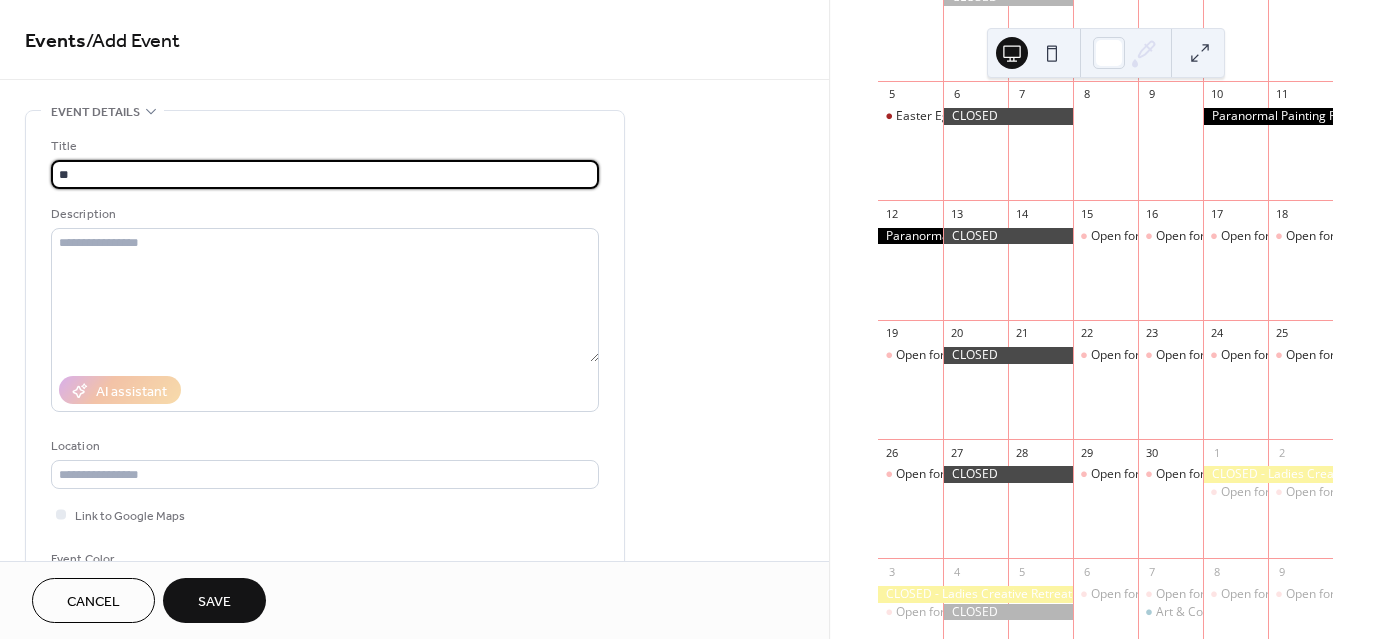 type on "*" 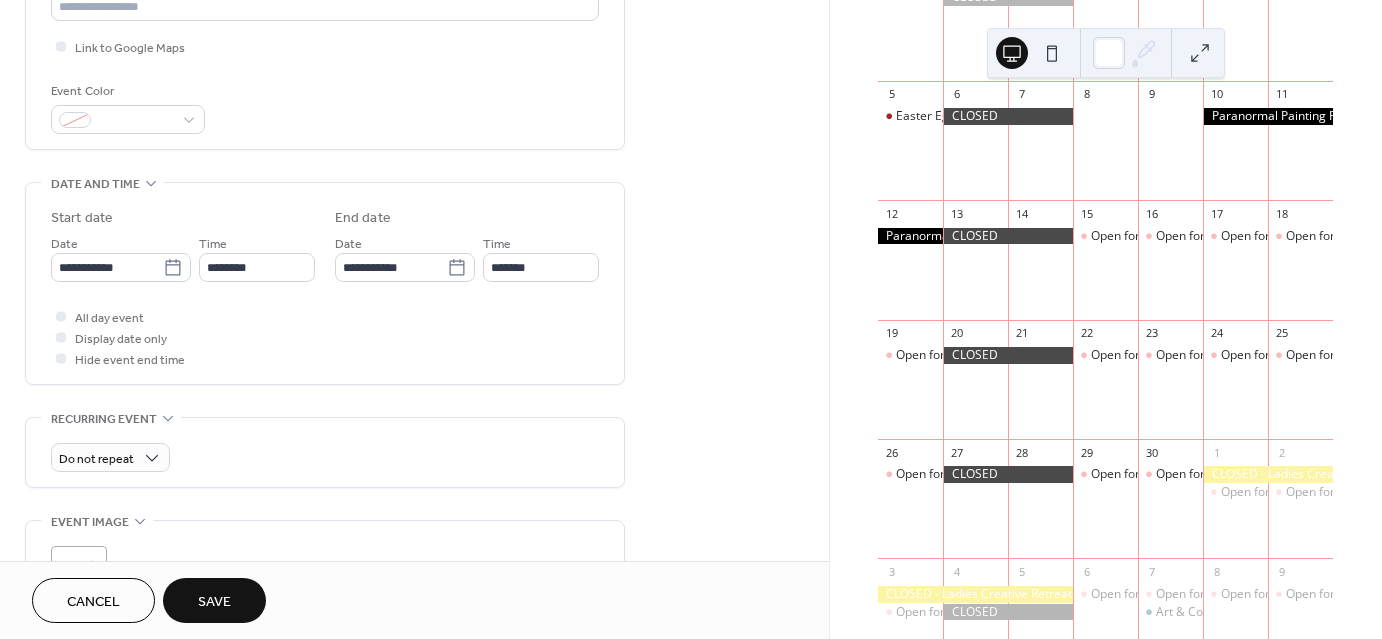 scroll, scrollTop: 500, scrollLeft: 0, axis: vertical 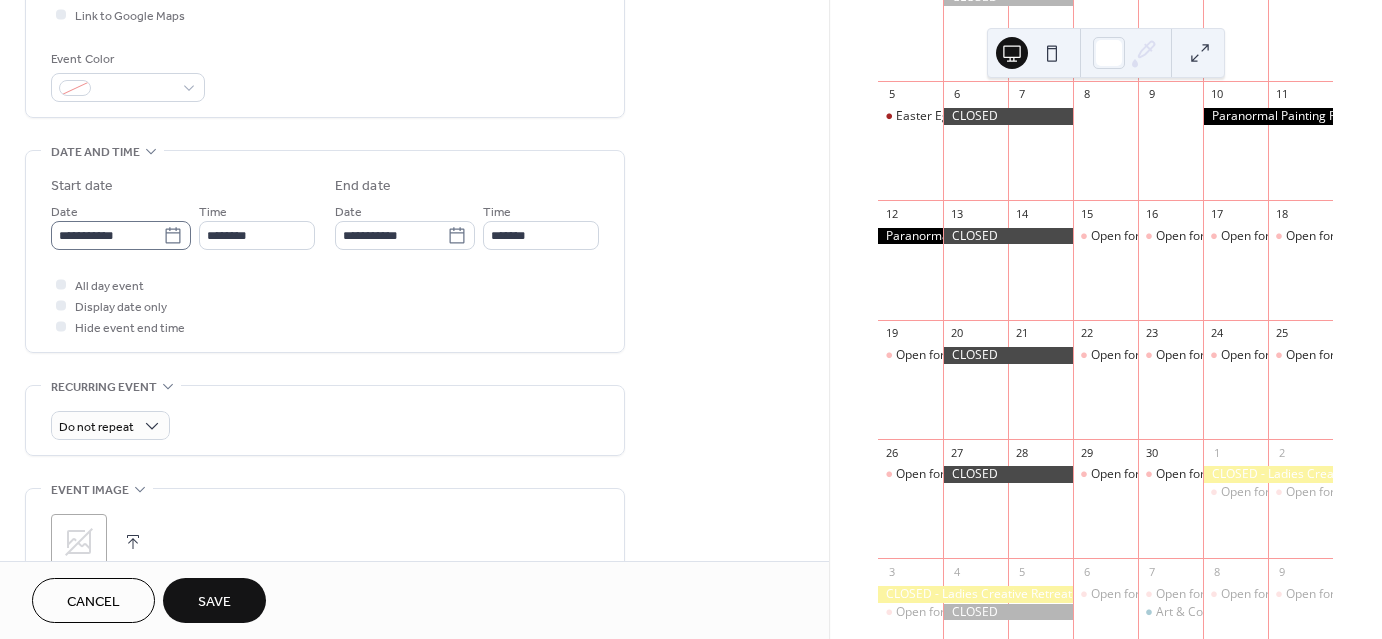 type on "**********" 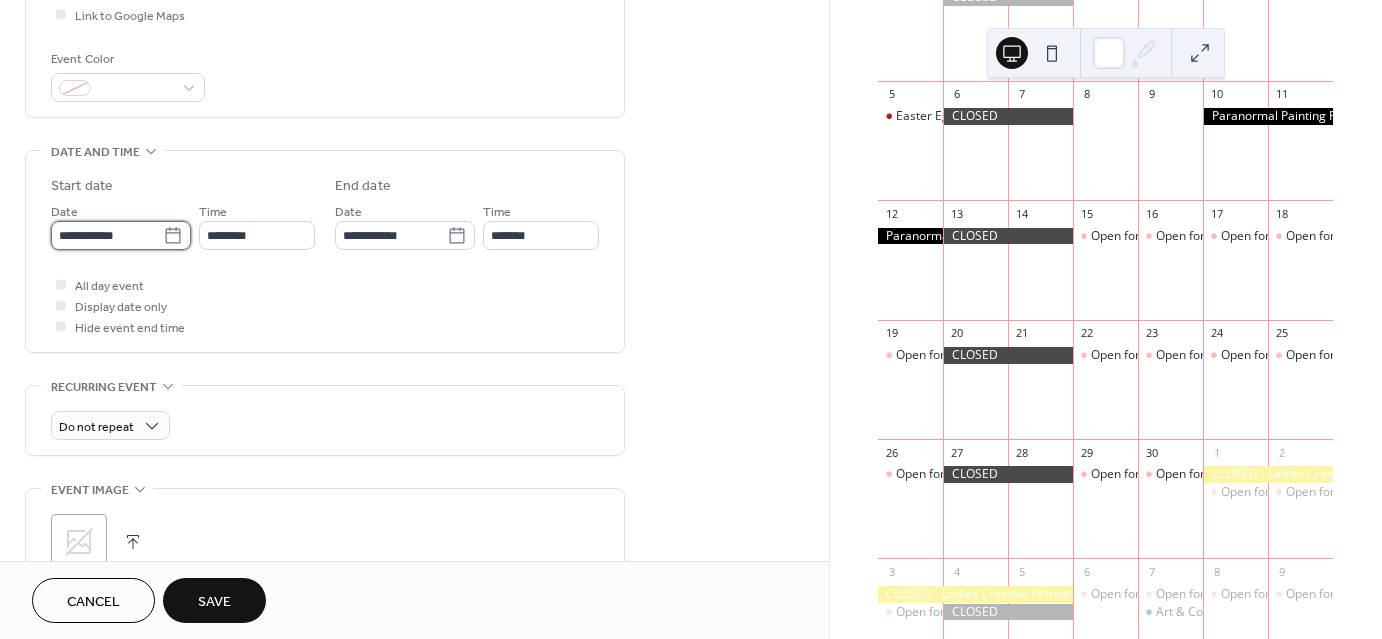 click on "**********" at bounding box center [107, 235] 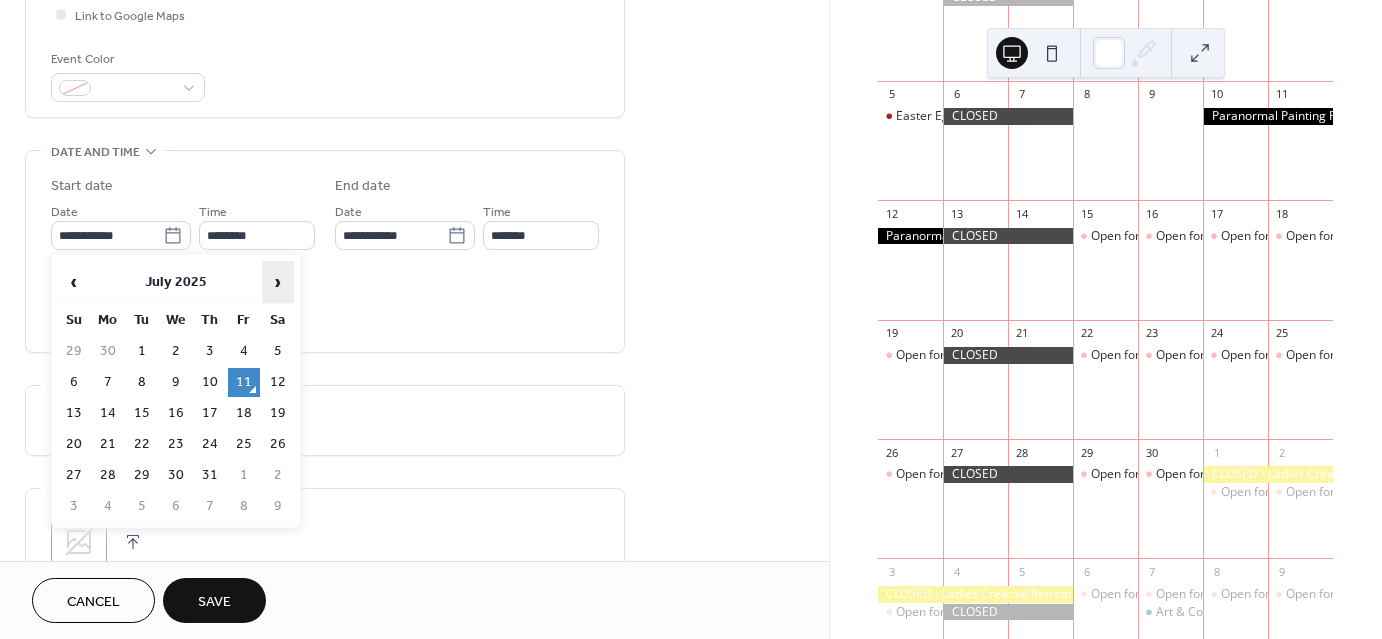 click on "›" at bounding box center [278, 282] 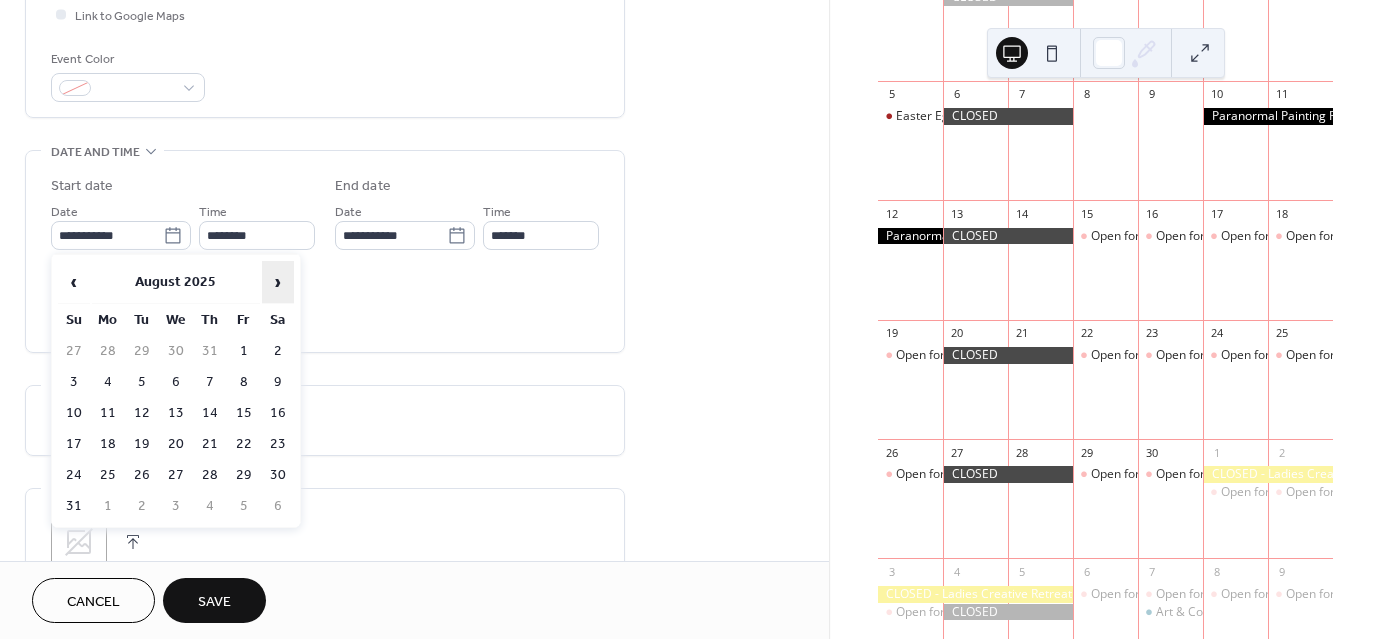 click on "›" at bounding box center [278, 282] 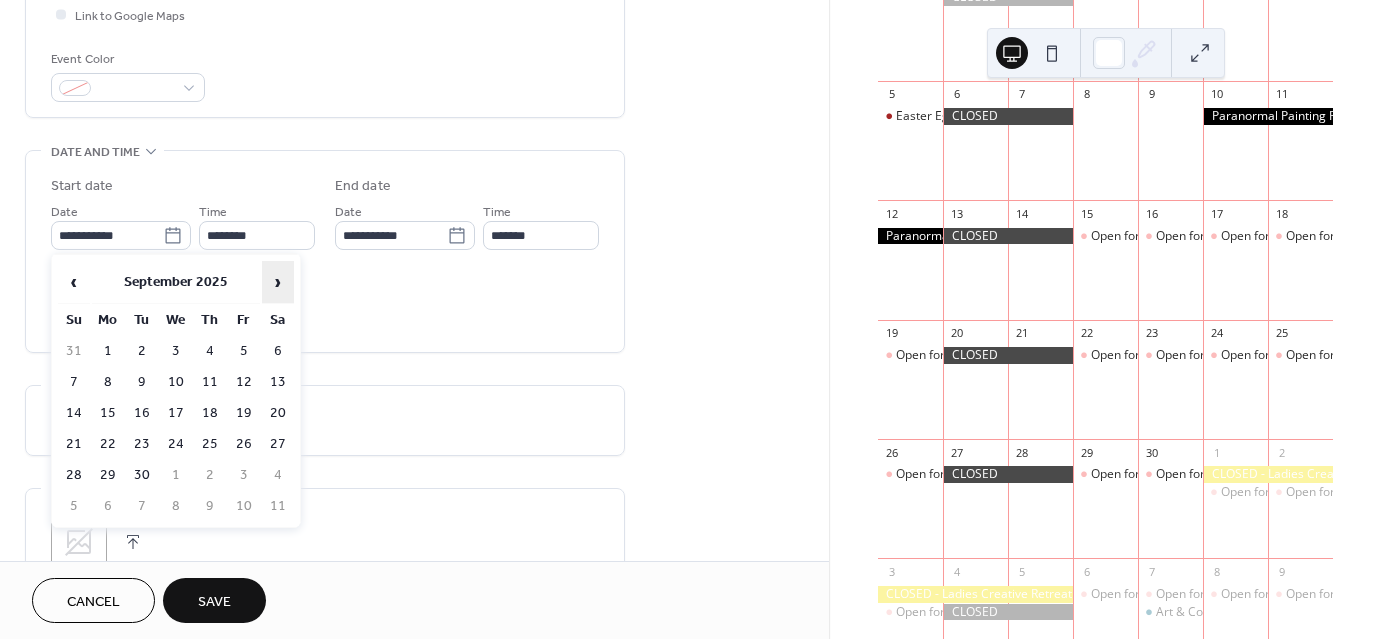click on "›" at bounding box center (278, 282) 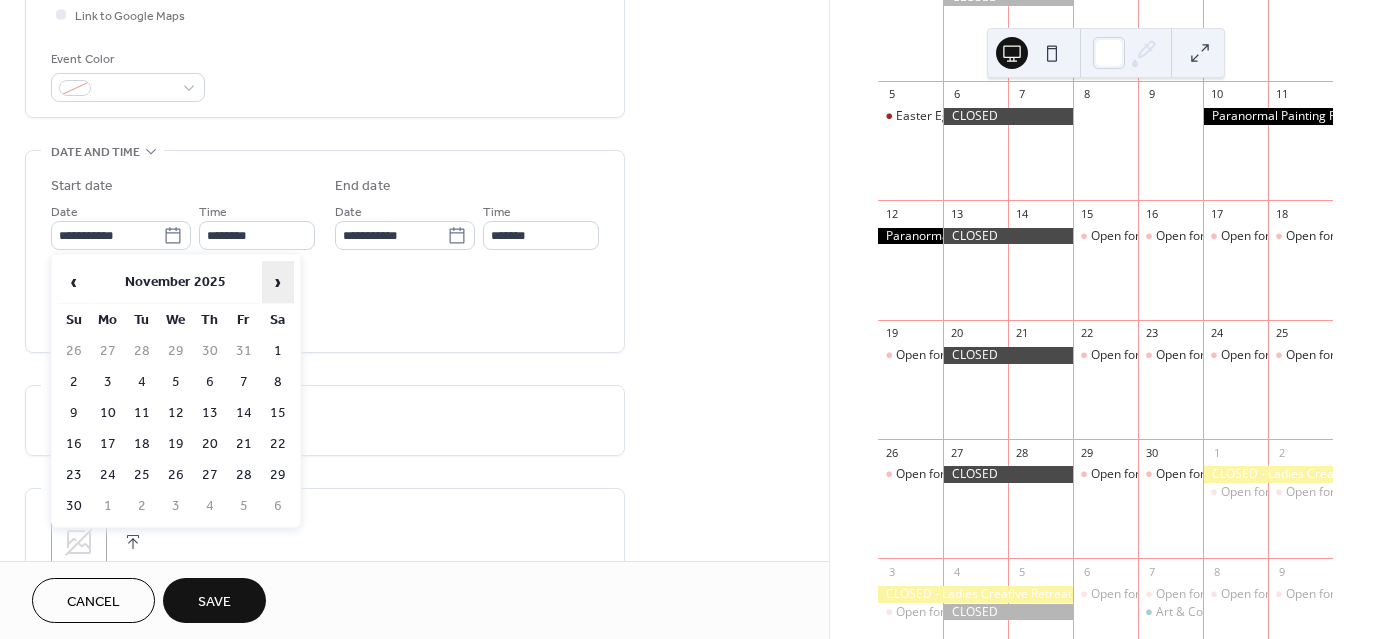 click on "›" at bounding box center (278, 282) 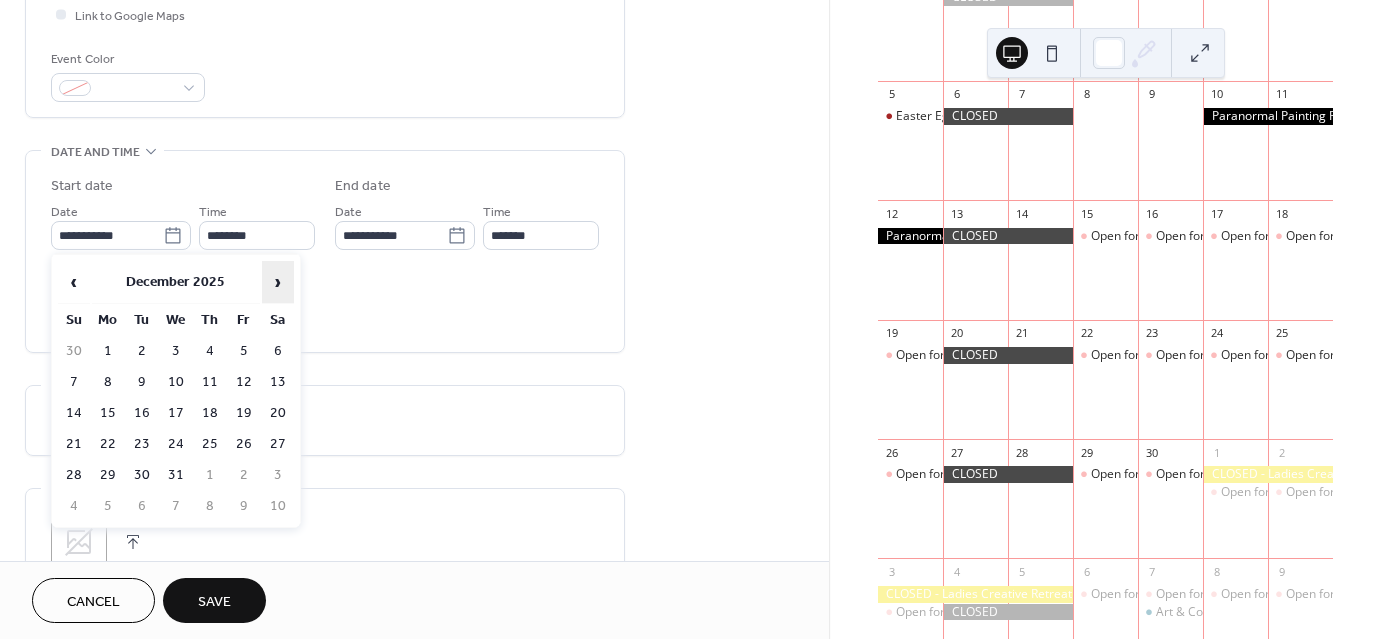 click on "›" at bounding box center (278, 282) 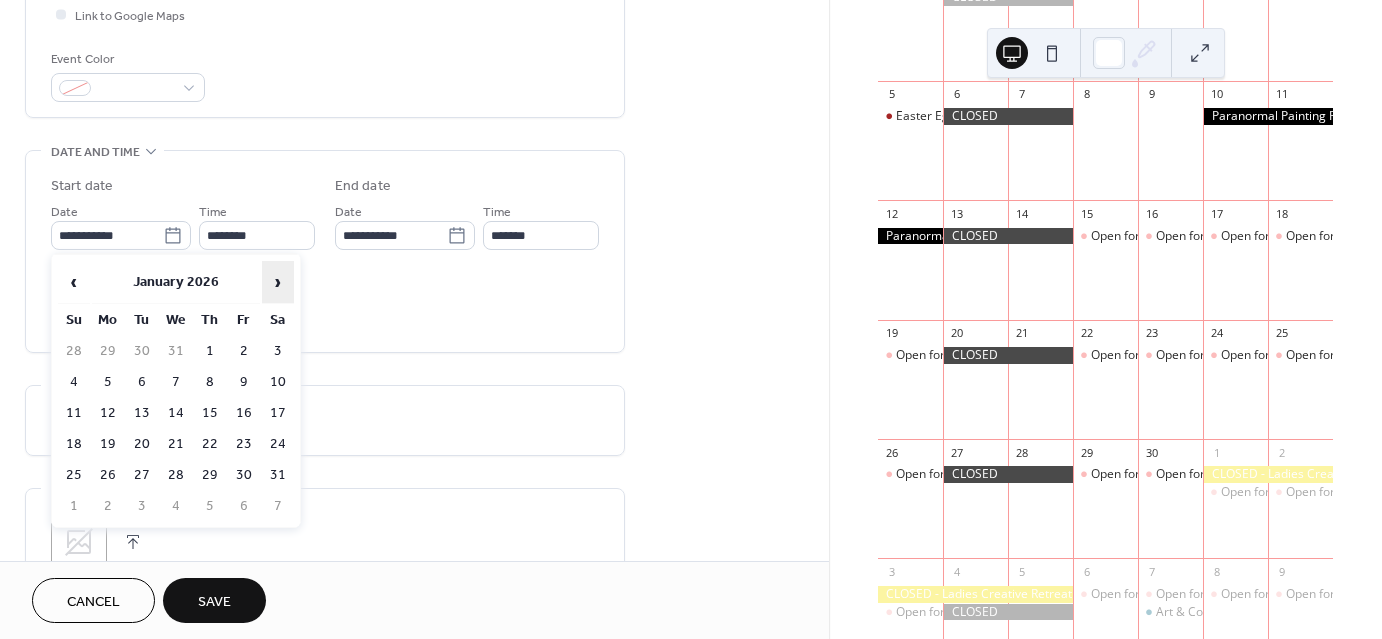 click on "›" at bounding box center (278, 282) 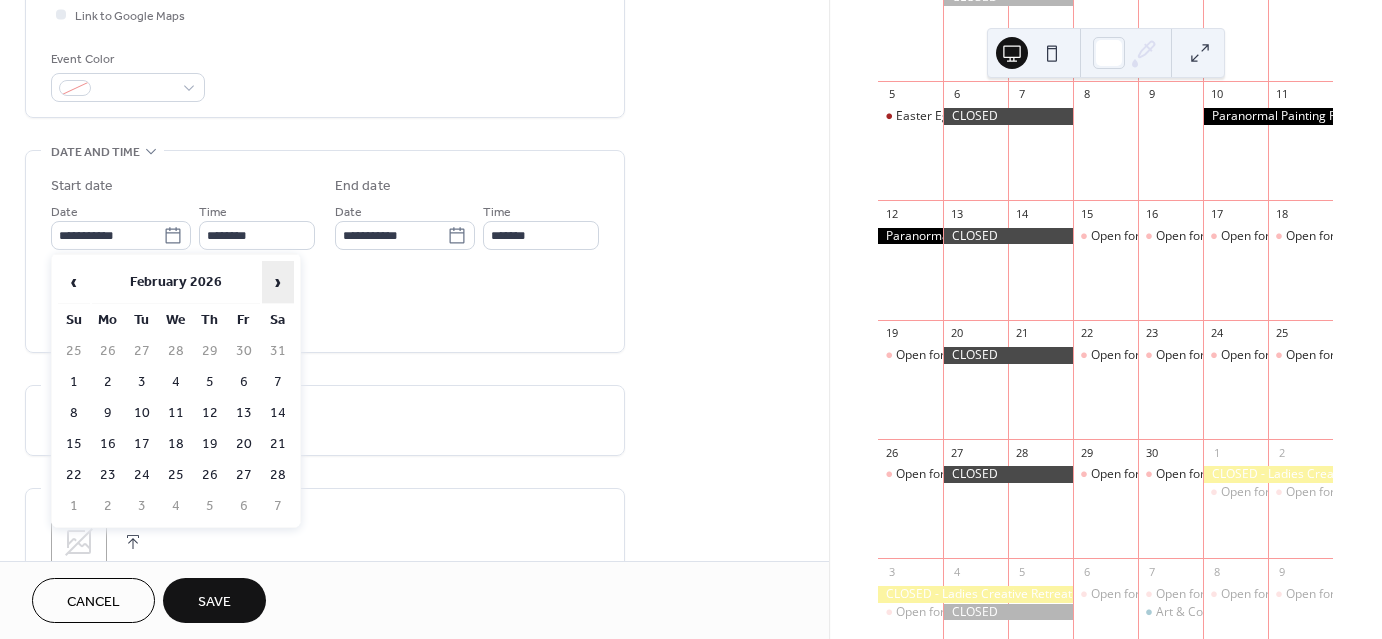 click on "›" at bounding box center [278, 282] 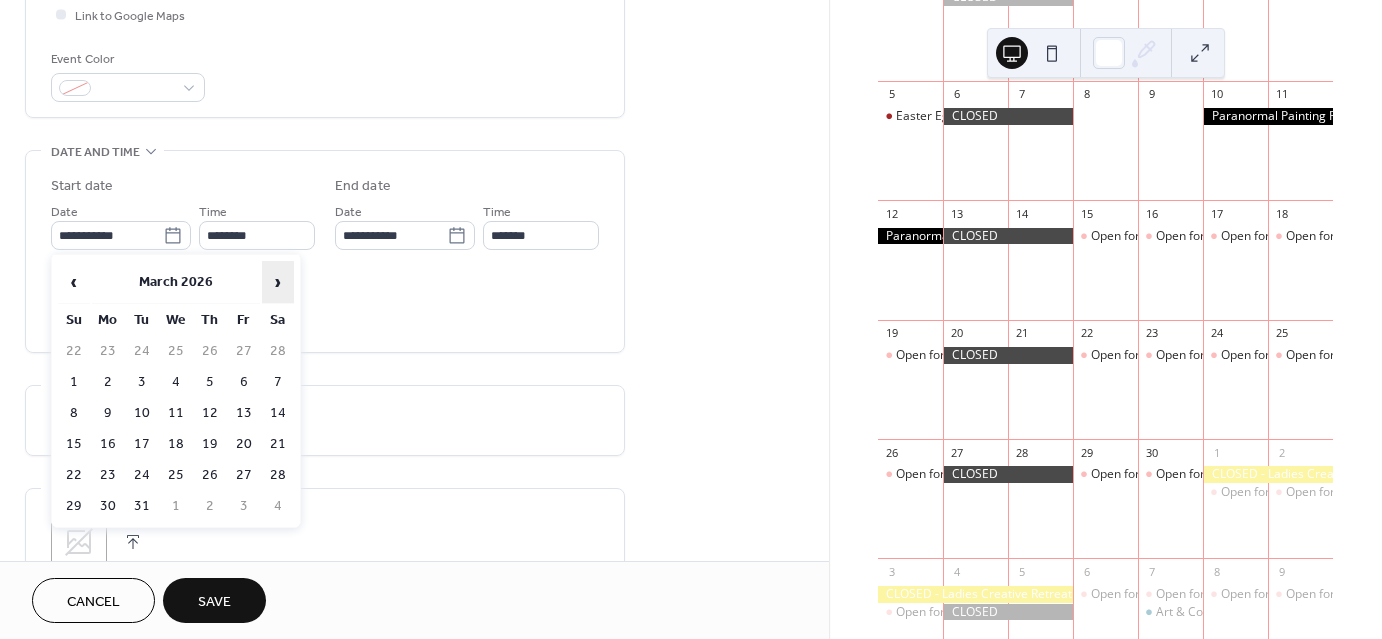 click on "›" at bounding box center [278, 282] 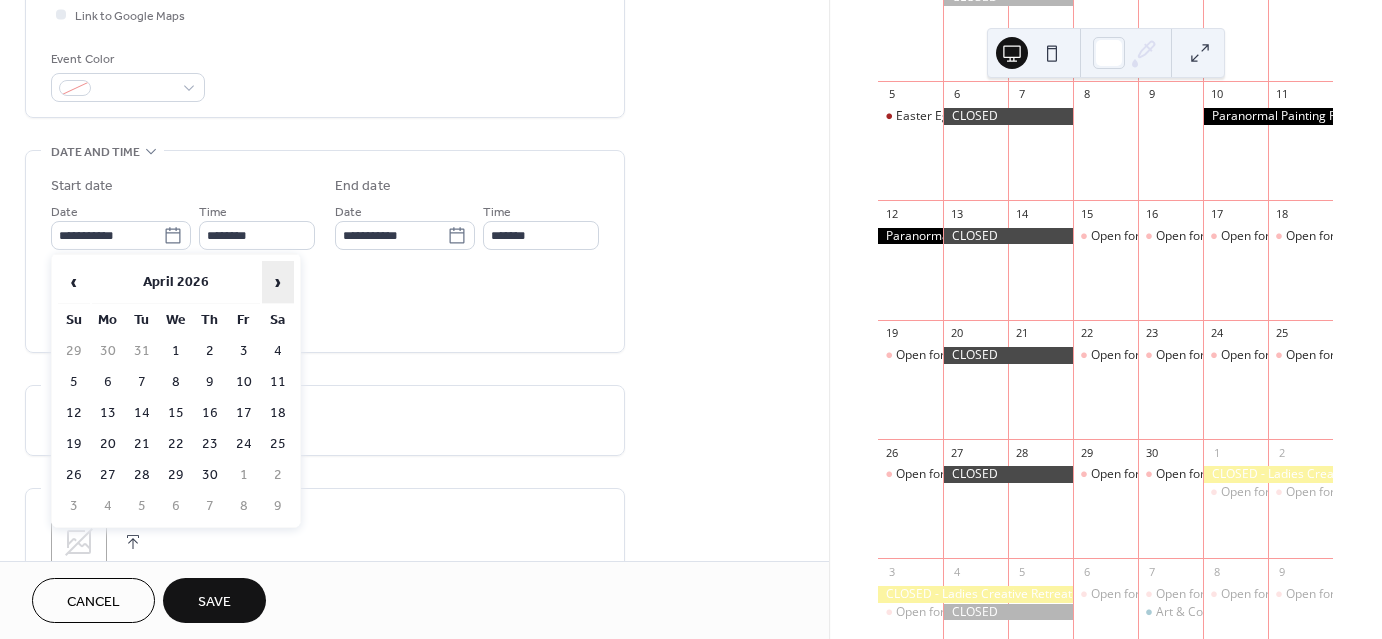 click on "›" at bounding box center [278, 282] 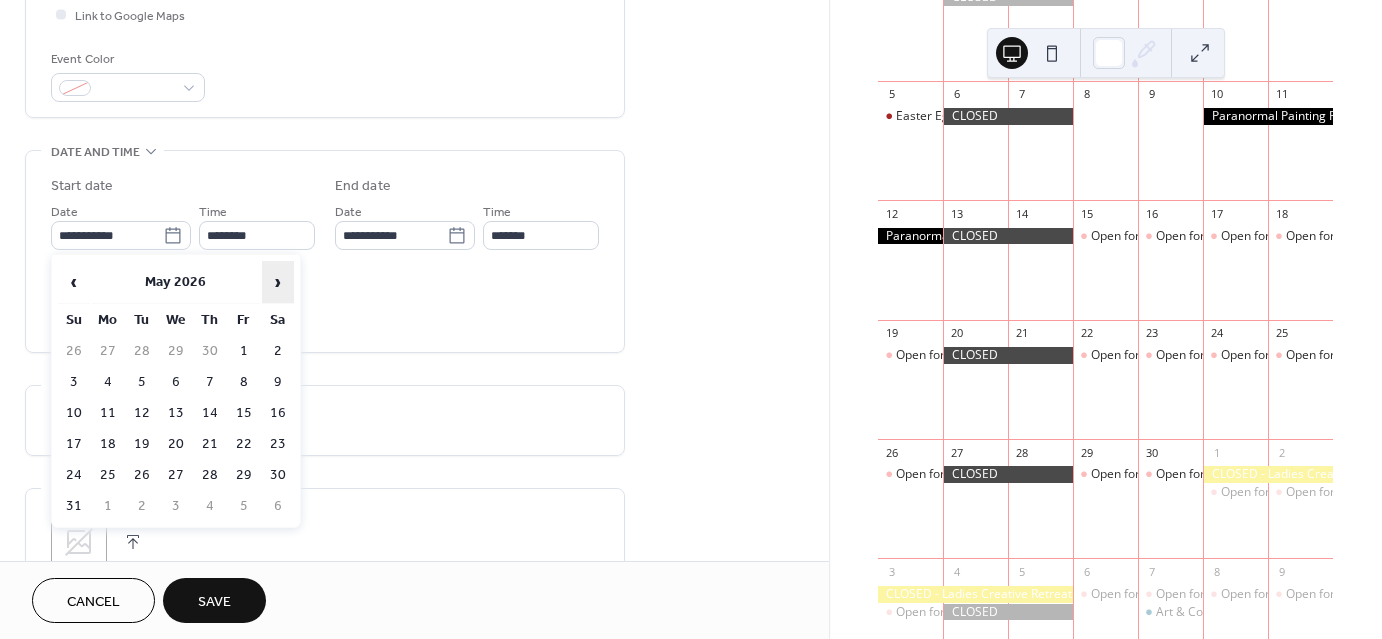 click on "›" at bounding box center [278, 282] 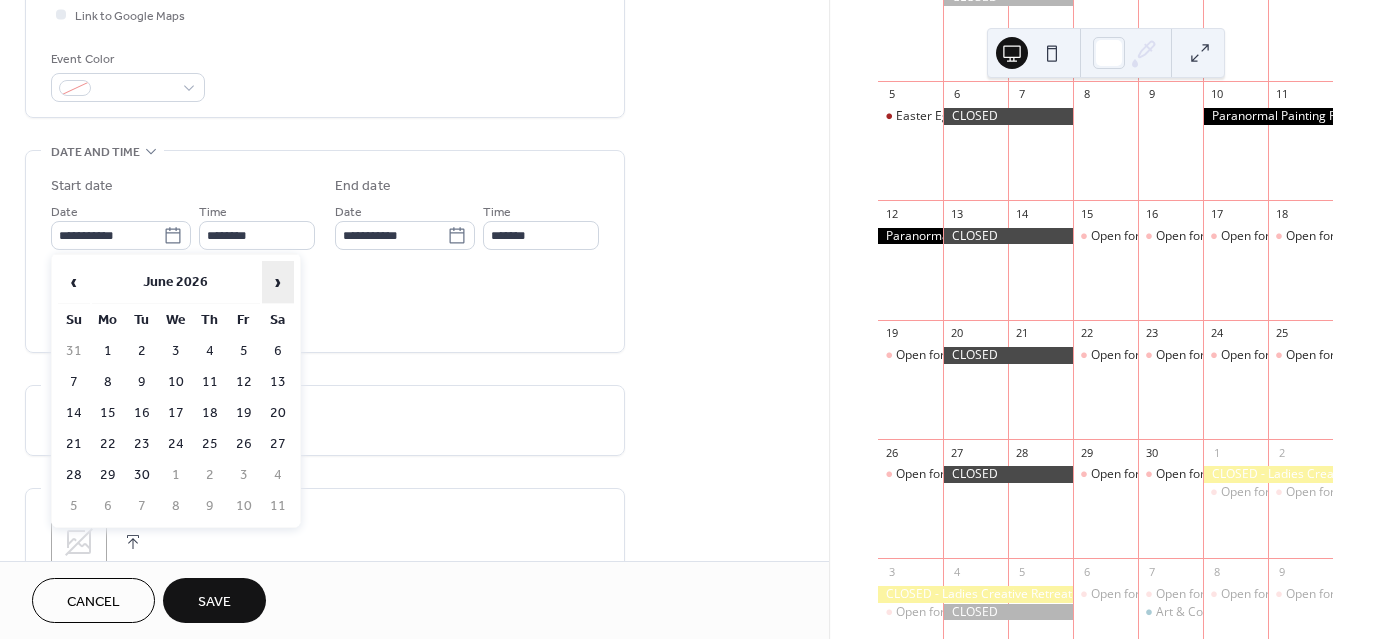 click on "›" at bounding box center (278, 282) 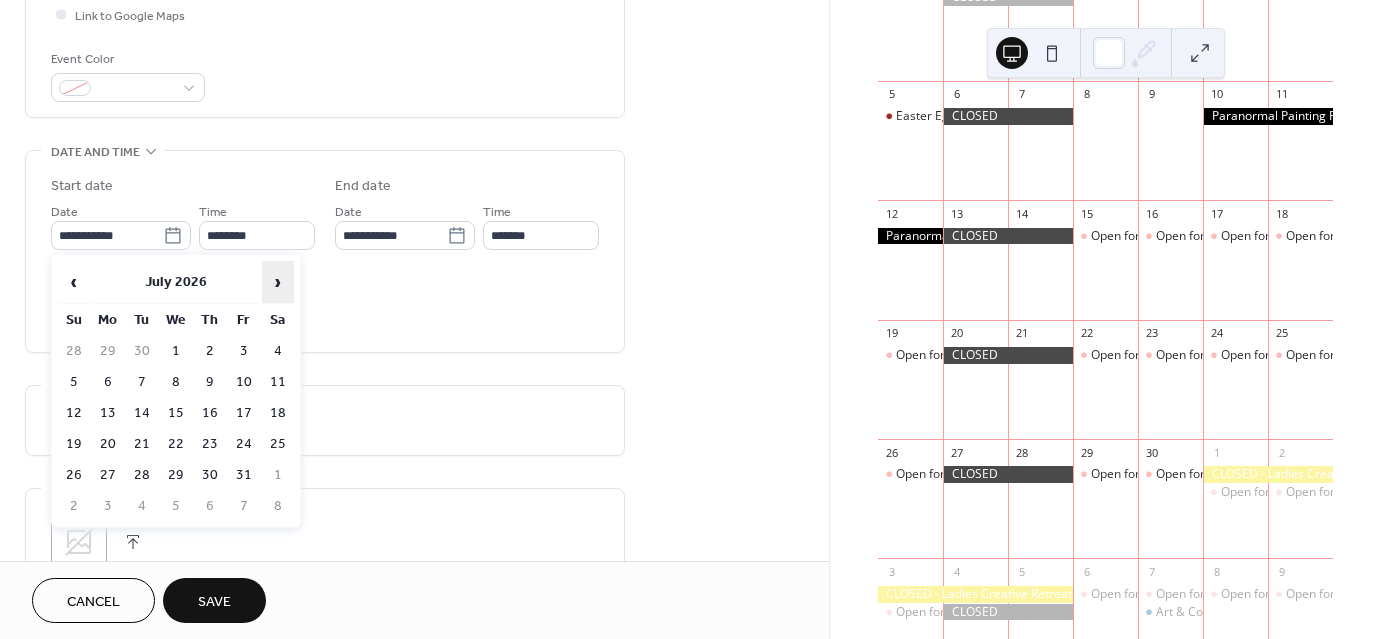 click on "›" at bounding box center [278, 282] 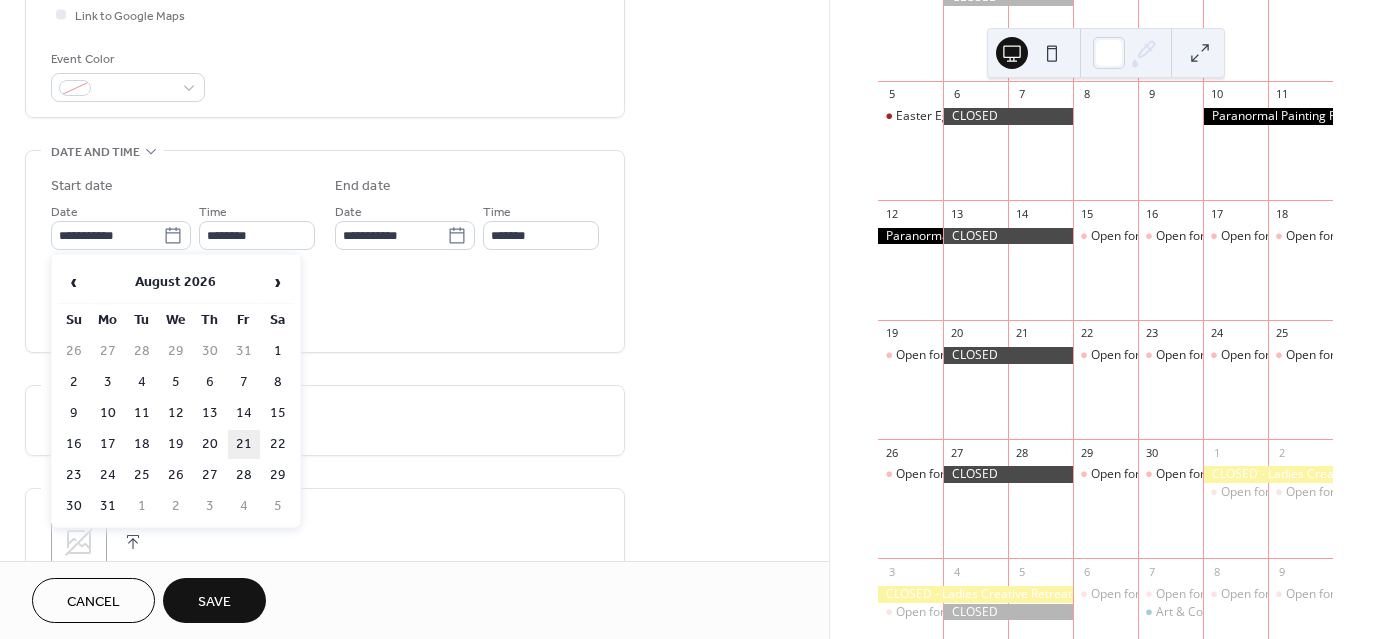 click on "21" at bounding box center [244, 444] 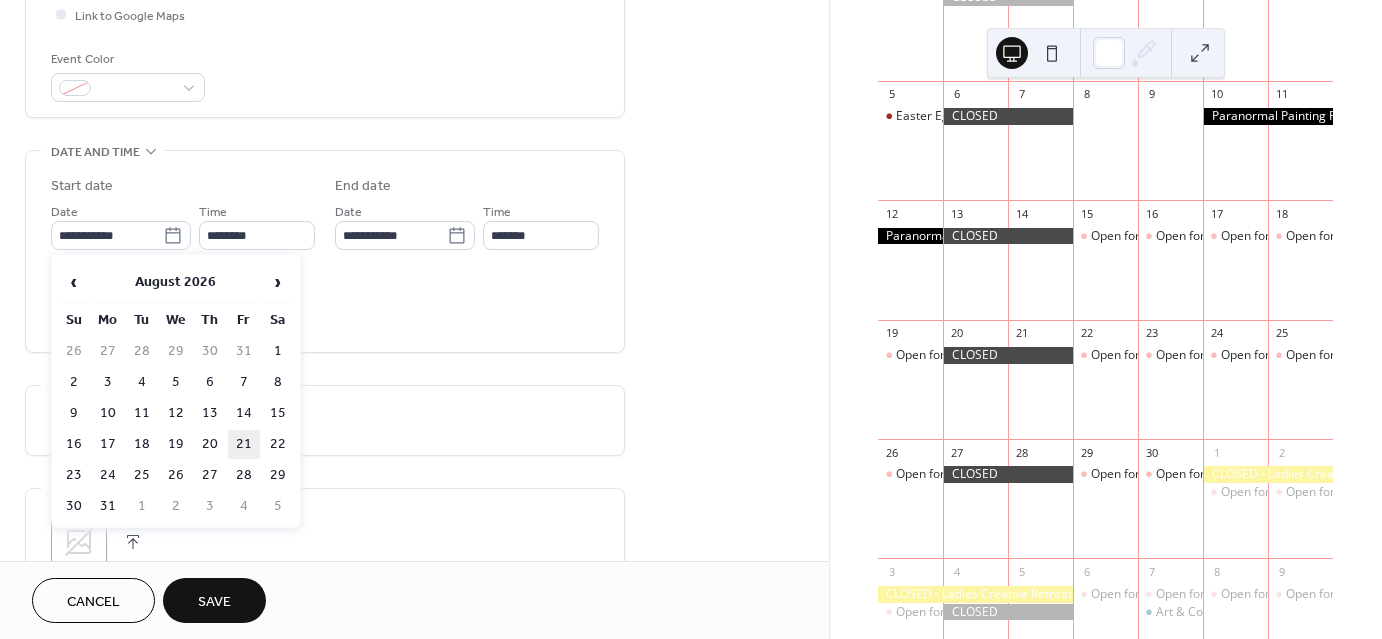 type on "**********" 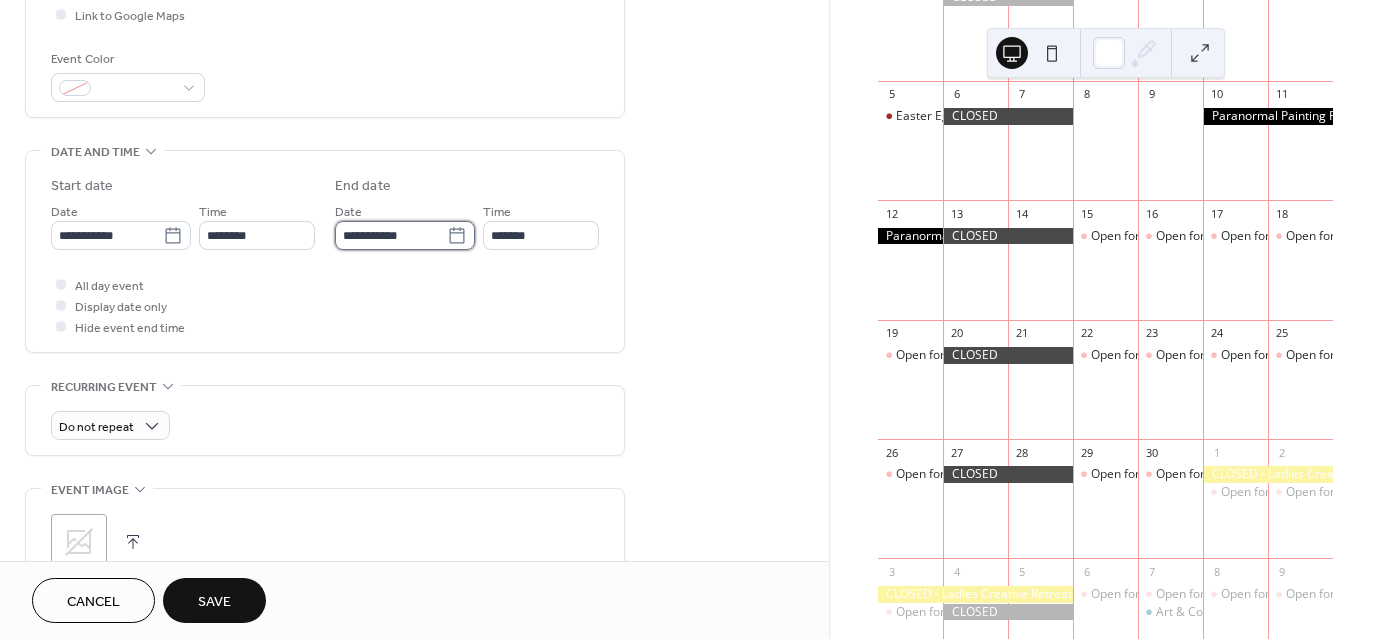 click on "**********" at bounding box center (391, 235) 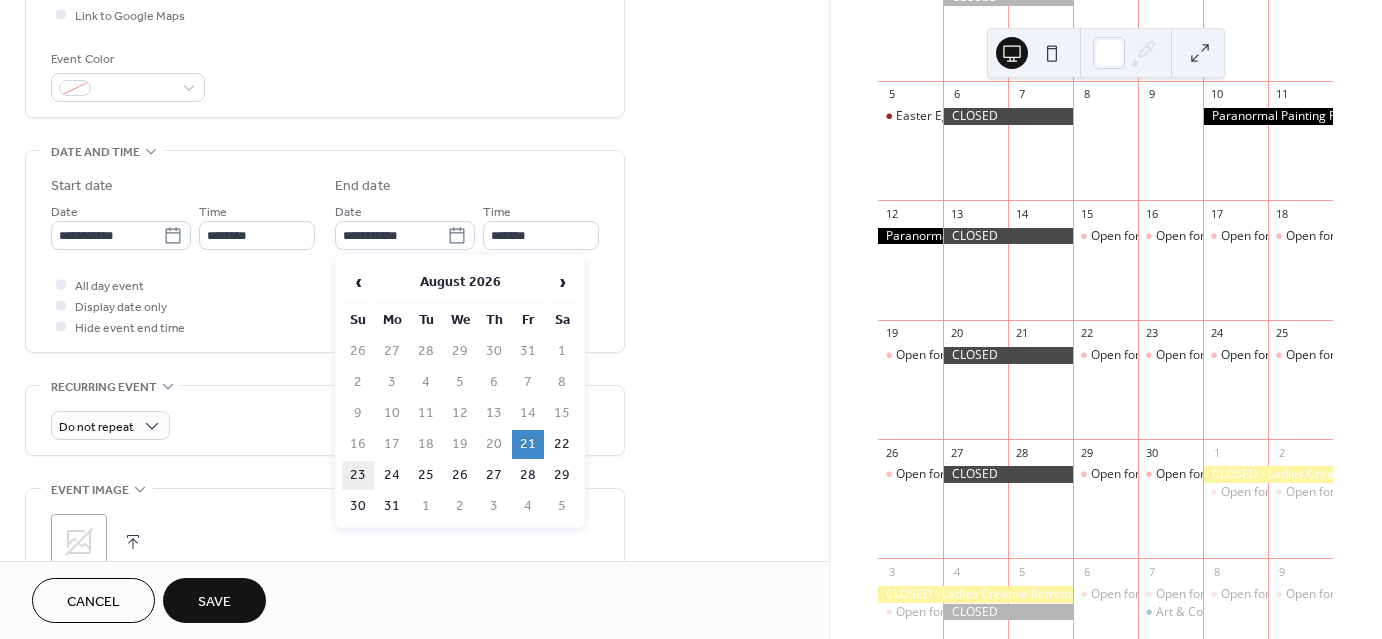click on "23" at bounding box center (358, 475) 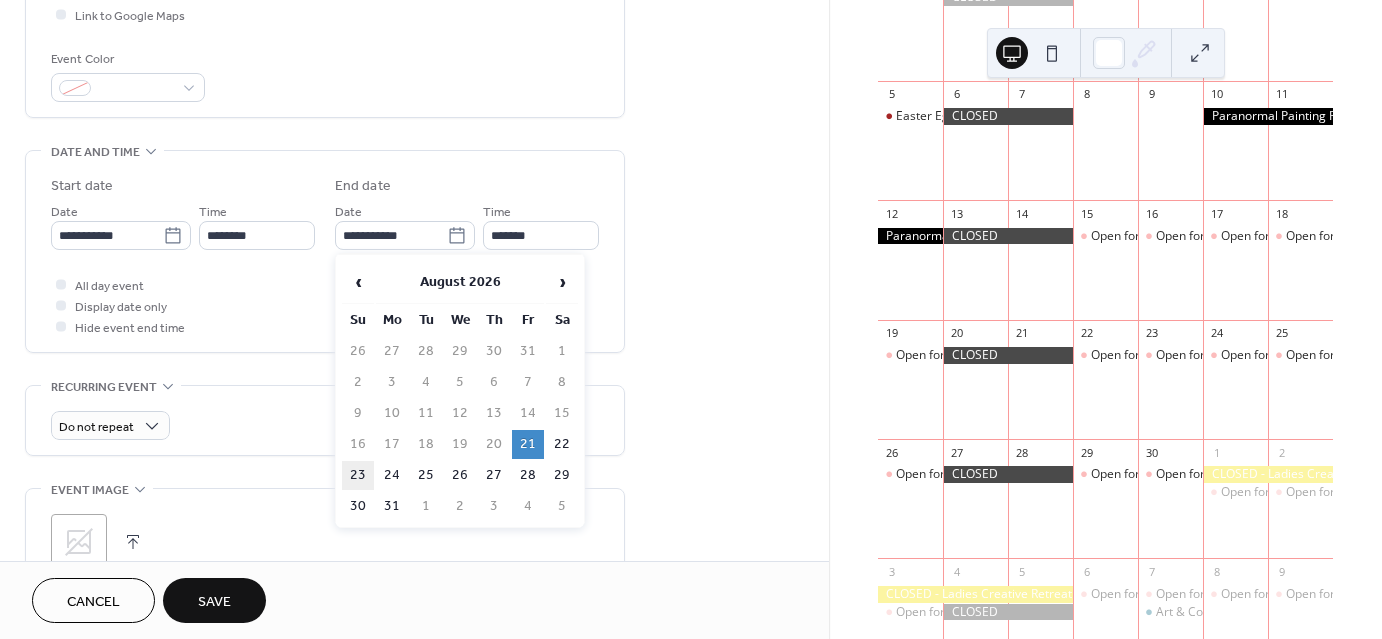 type on "**********" 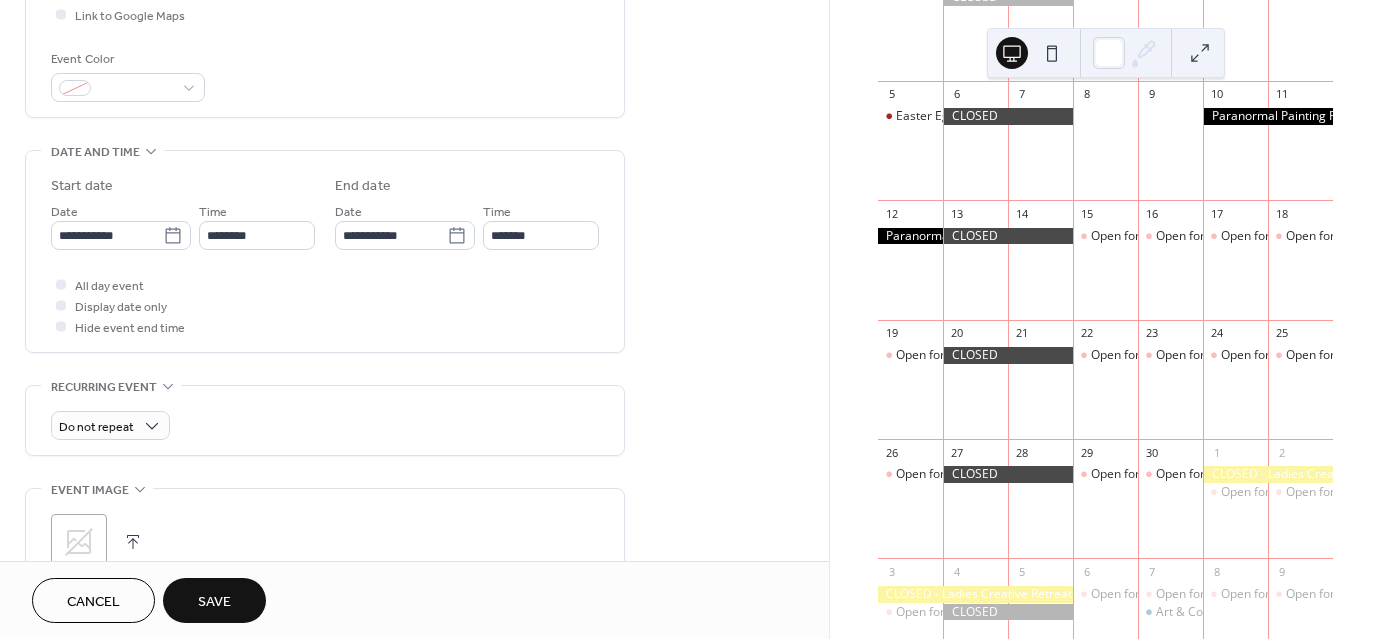 click at bounding box center [133, 542] 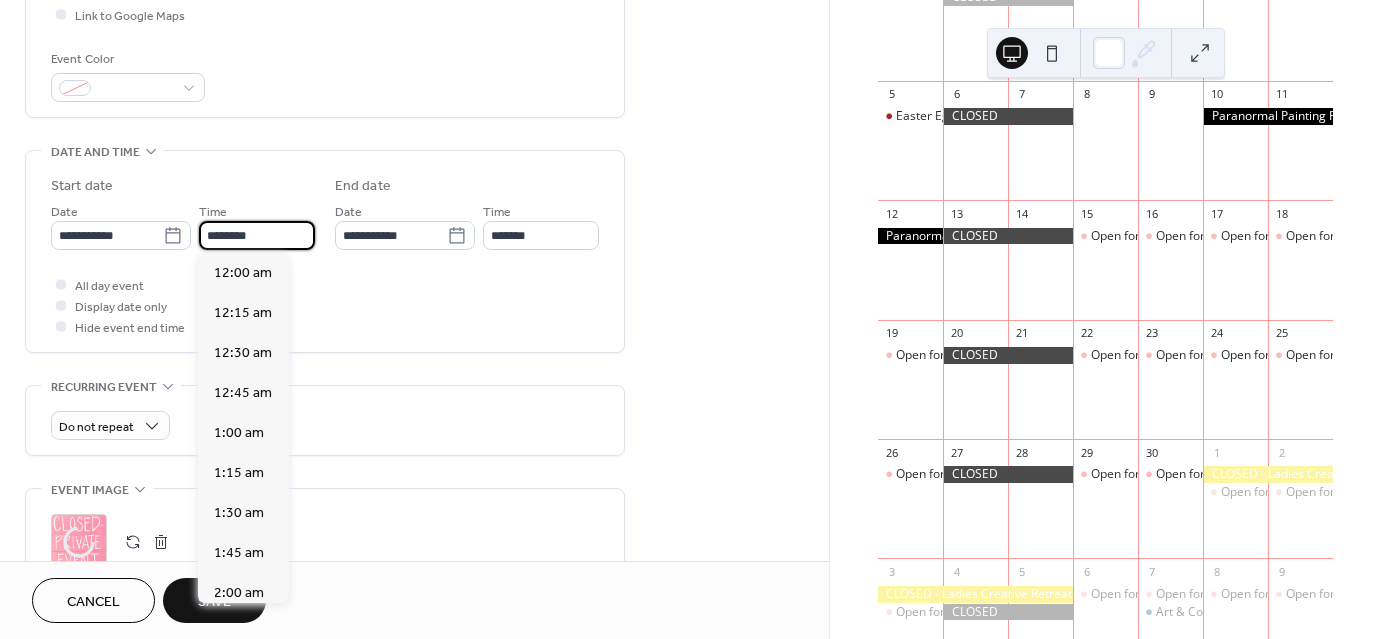 click on "********" at bounding box center (257, 235) 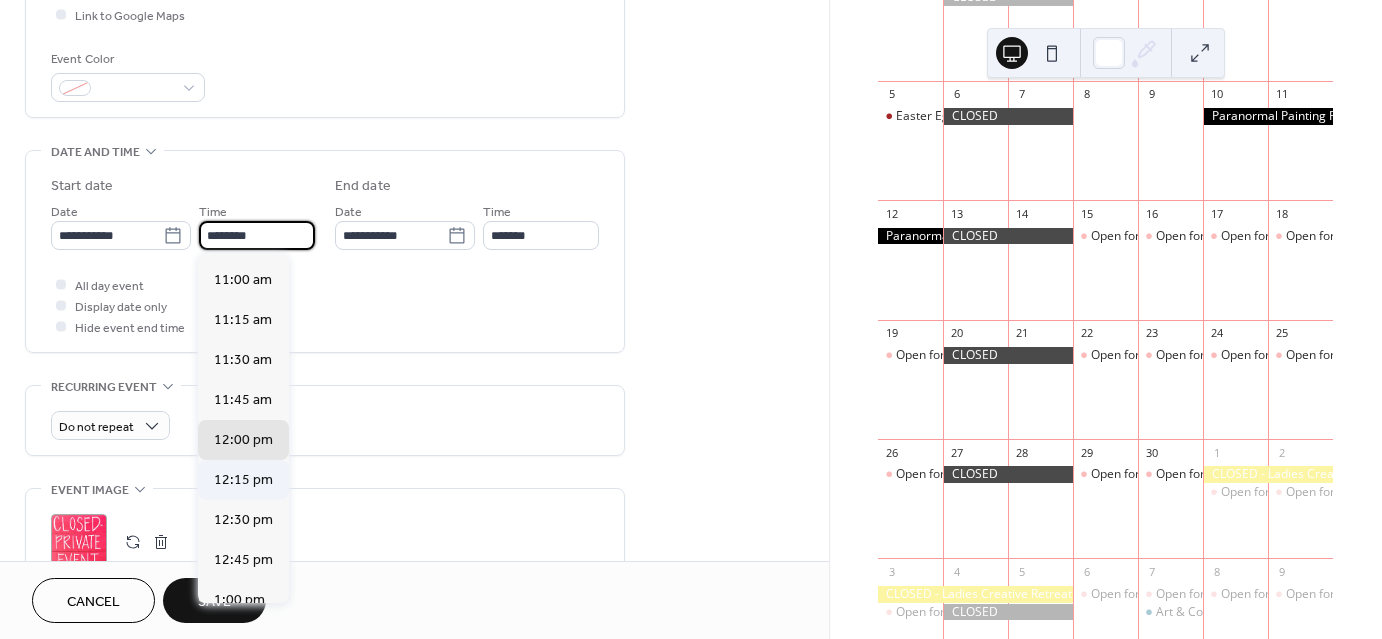scroll, scrollTop: 1745, scrollLeft: 0, axis: vertical 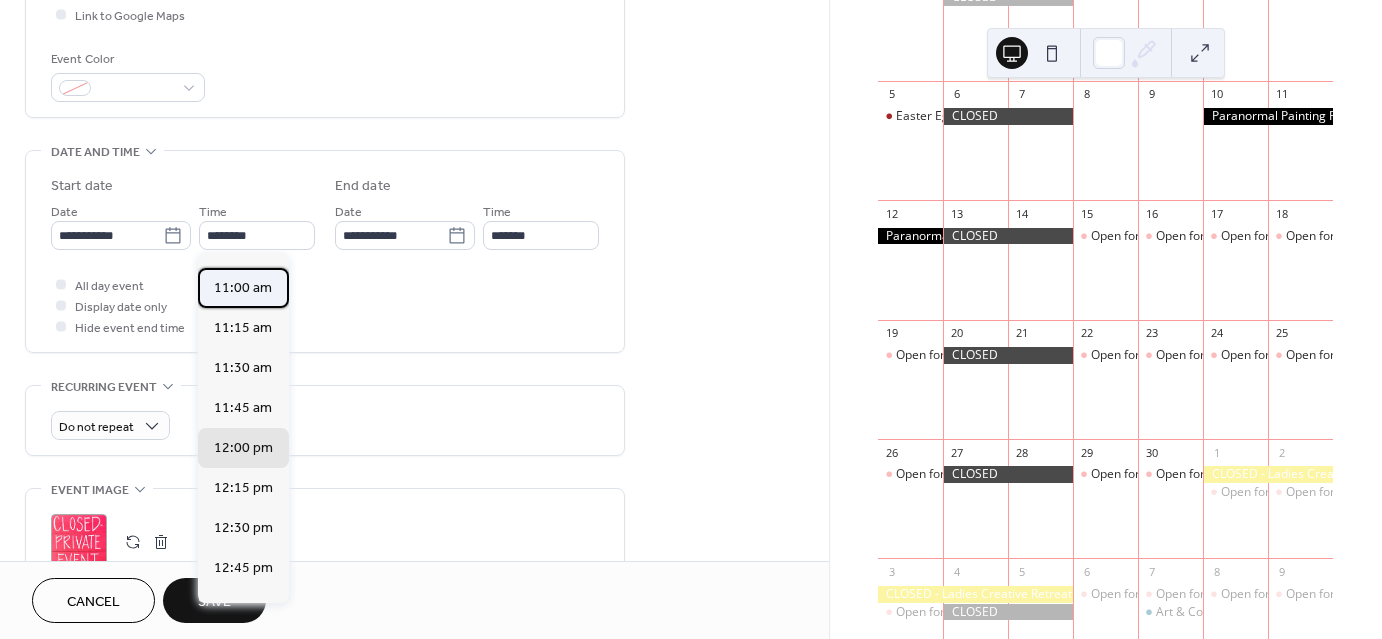 click on "11:00 am" at bounding box center (243, 288) 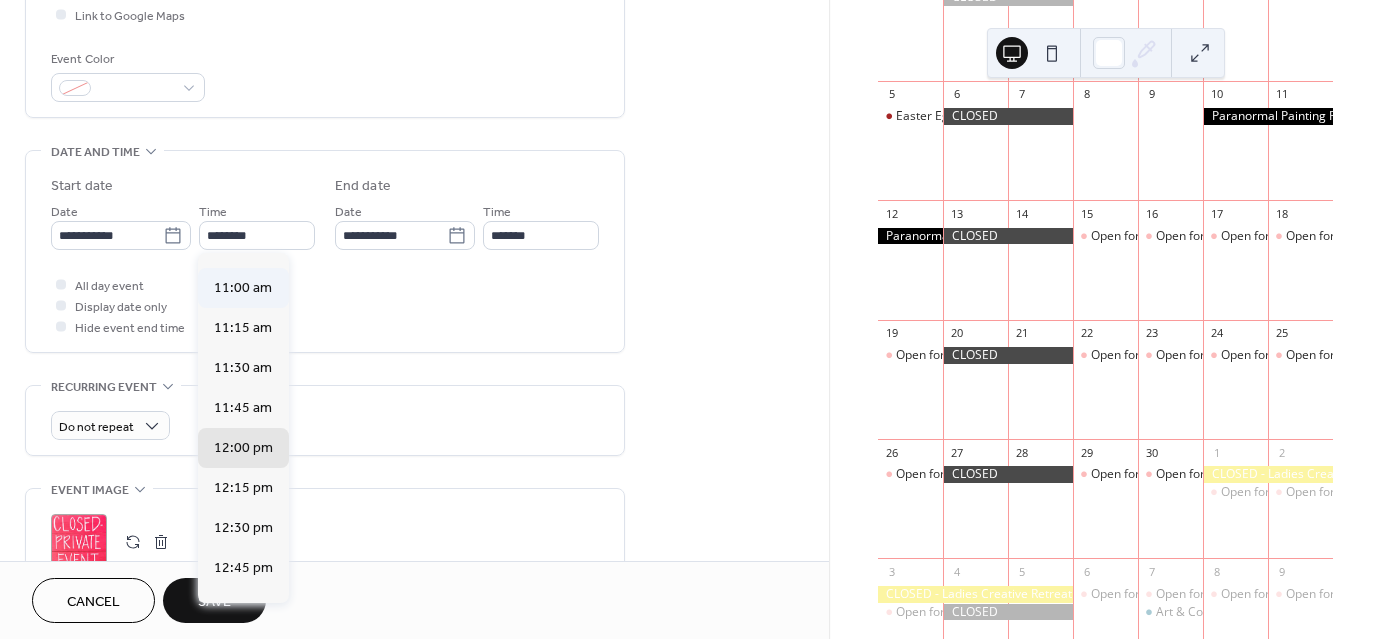 type on "********" 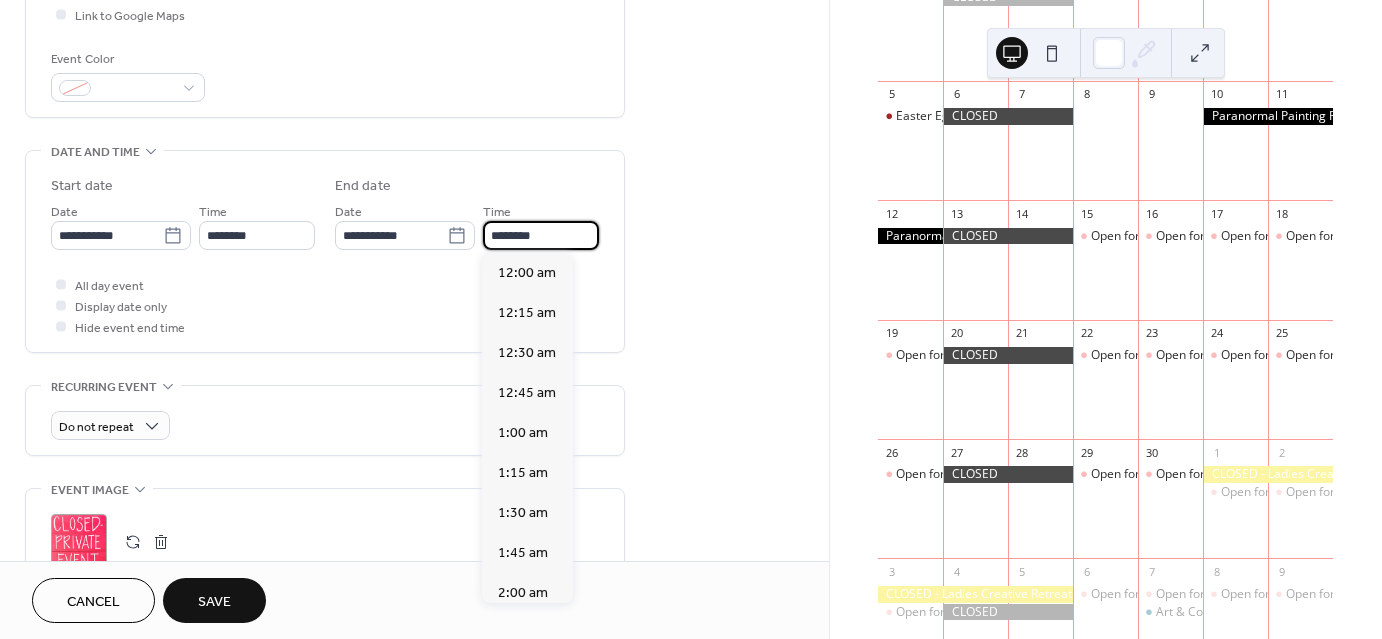 click on "********" at bounding box center [541, 235] 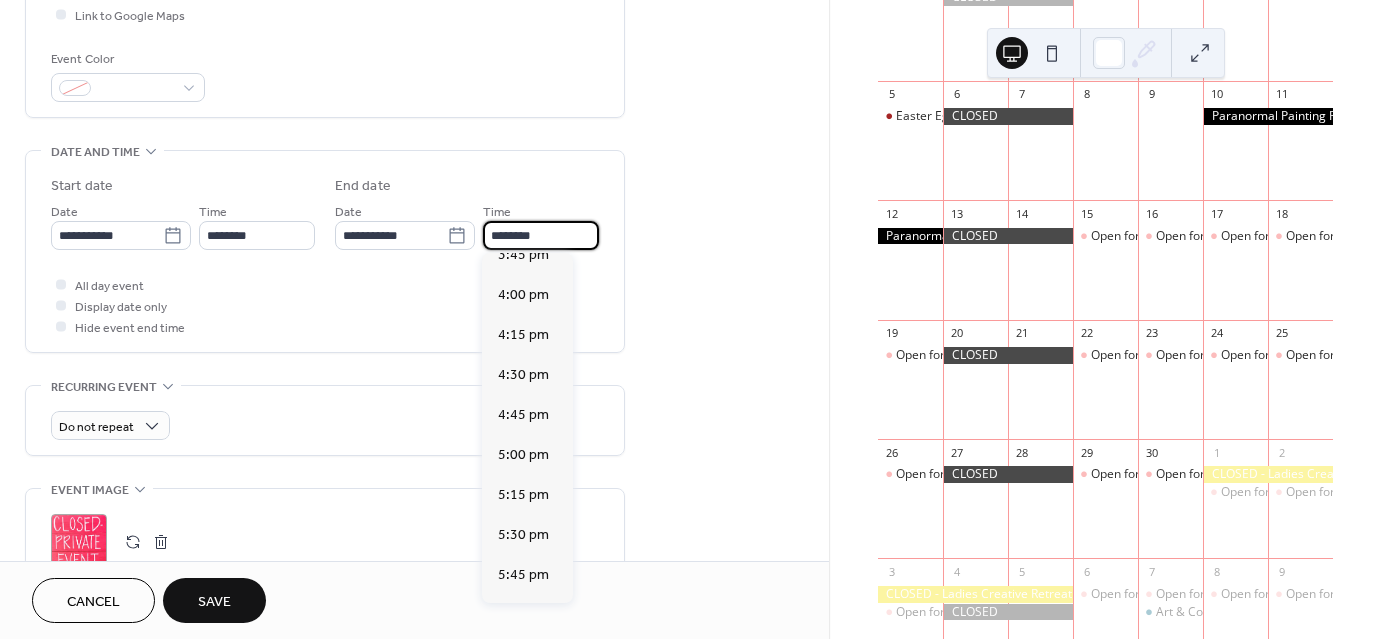 scroll, scrollTop: 2540, scrollLeft: 0, axis: vertical 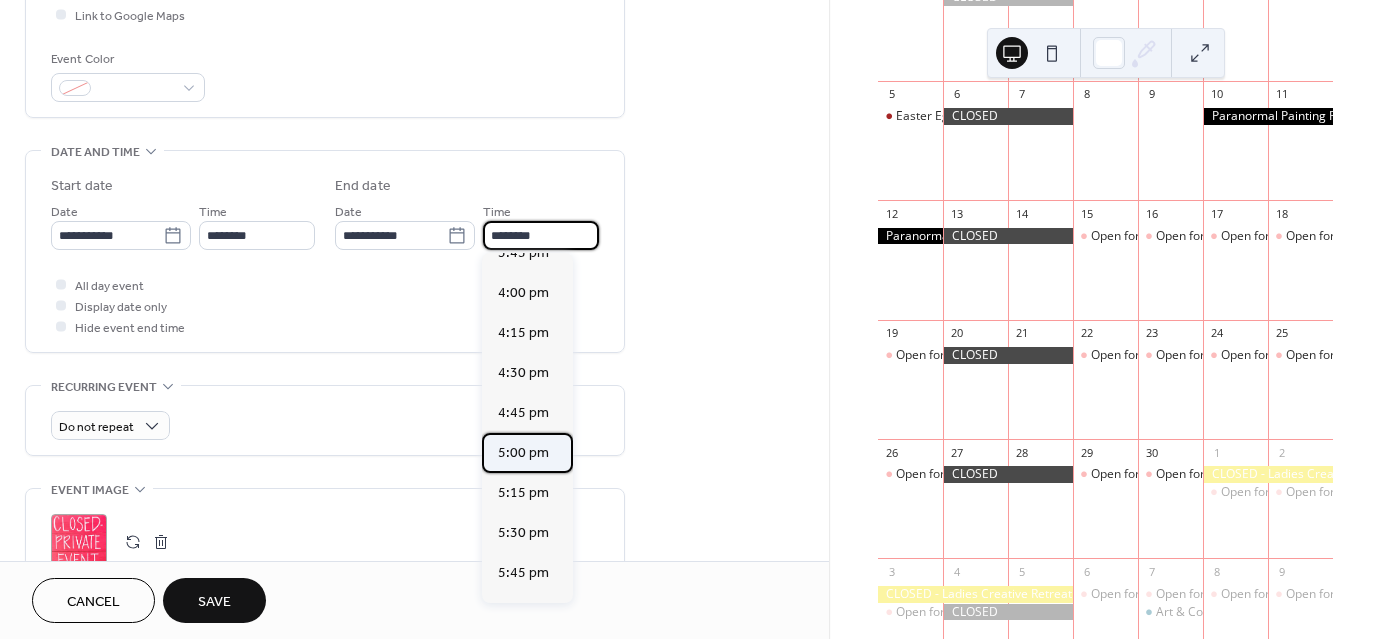 click on "5:00 pm" at bounding box center (523, 453) 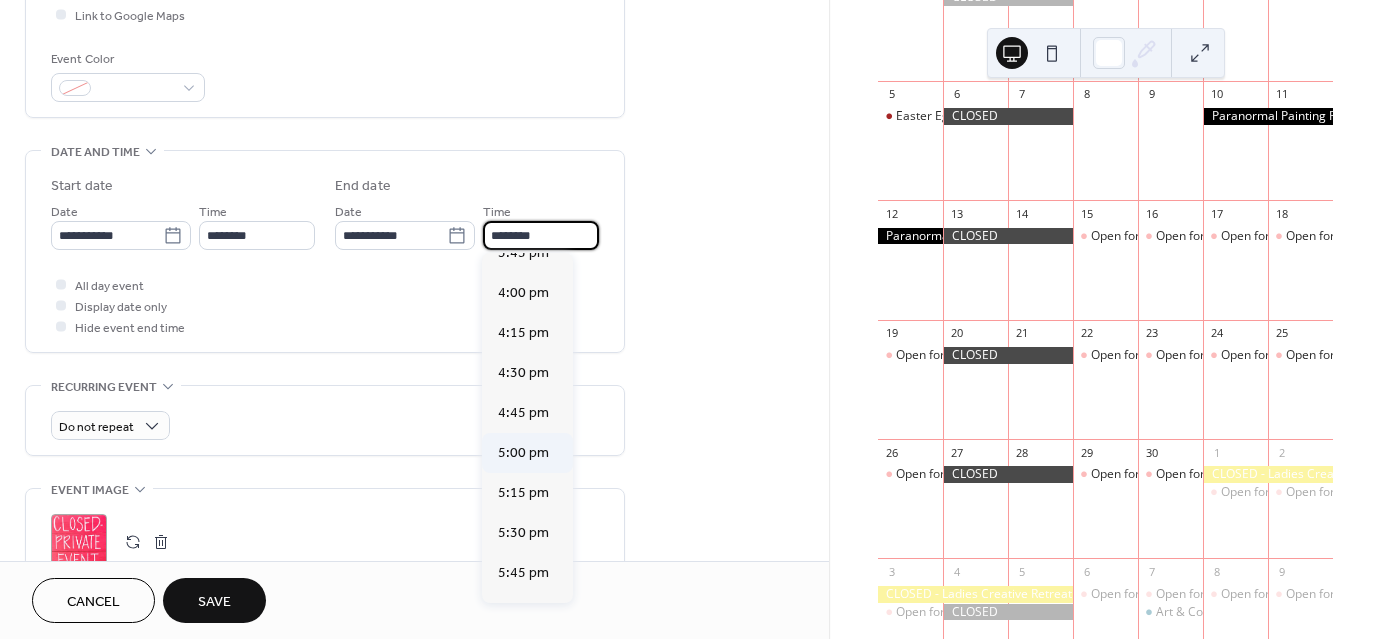 type on "*******" 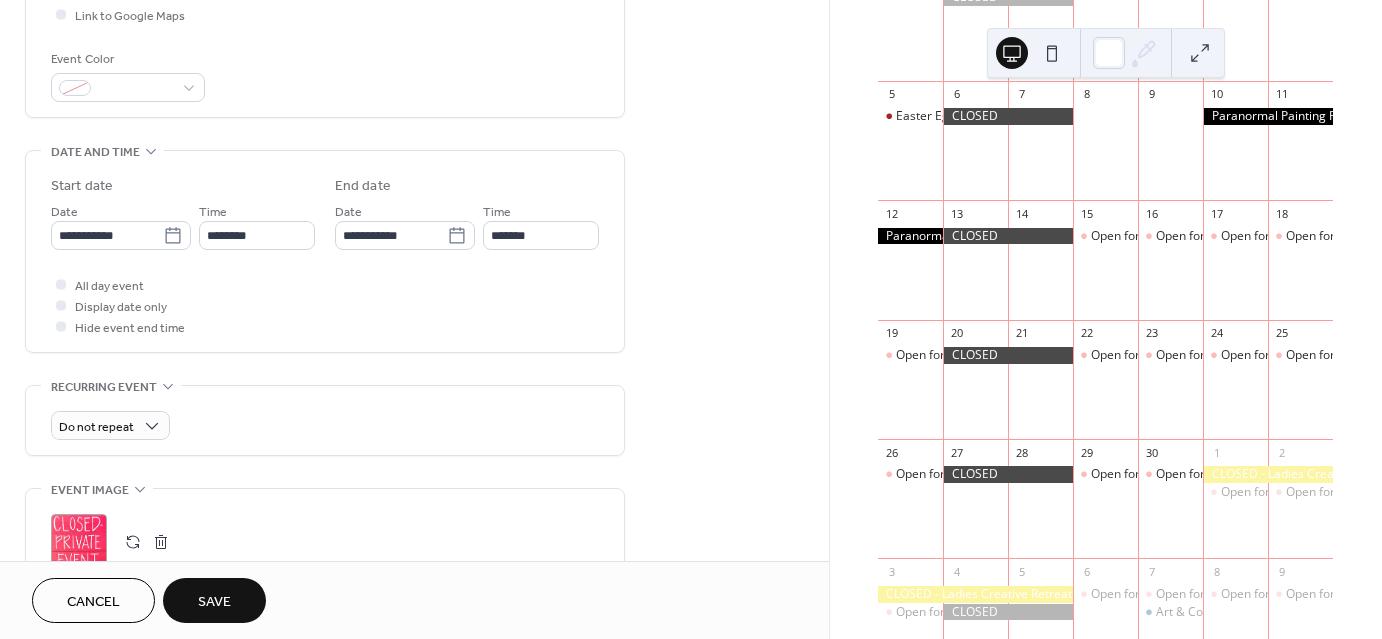 click on "Save" at bounding box center [214, 600] 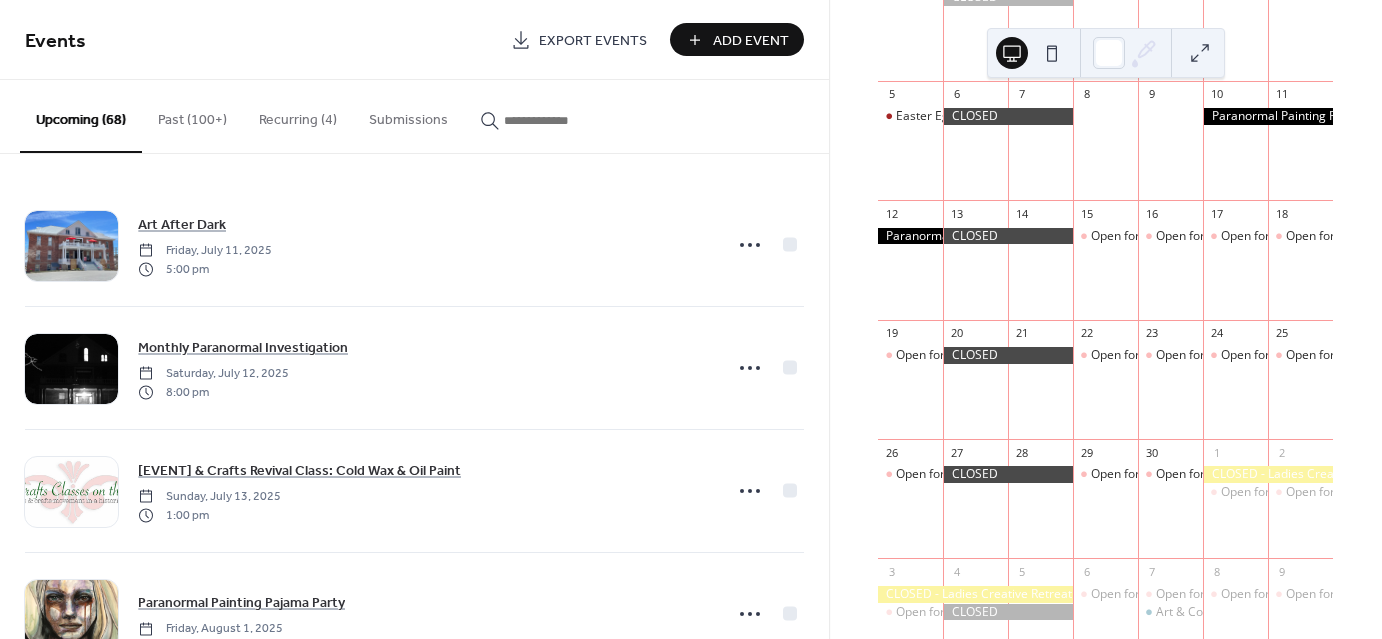 click at bounding box center (554, 120) 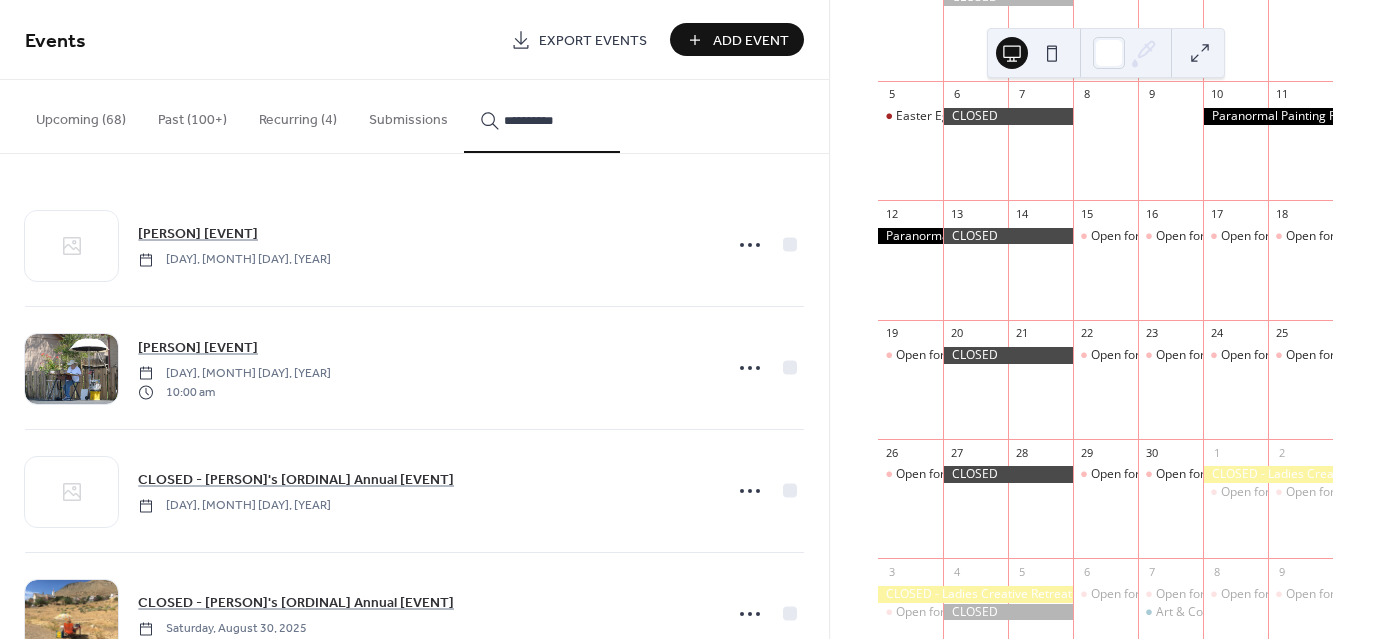 scroll, scrollTop: 64, scrollLeft: 0, axis: vertical 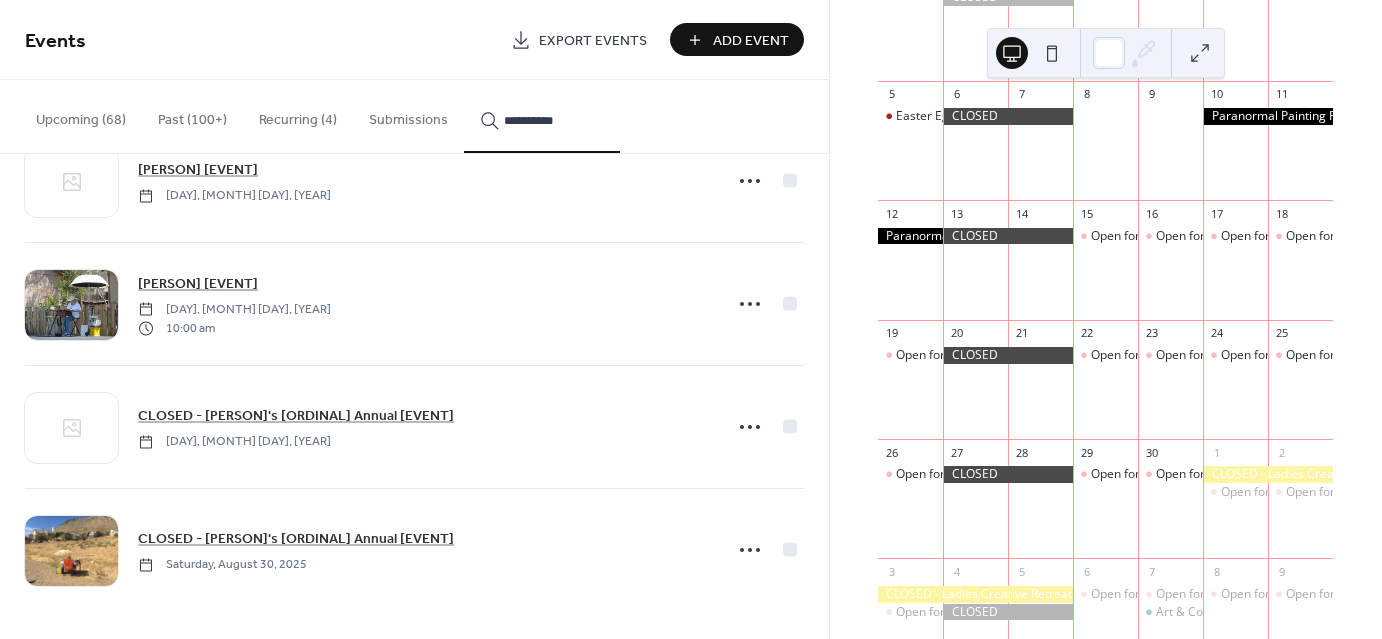 type on "**********" 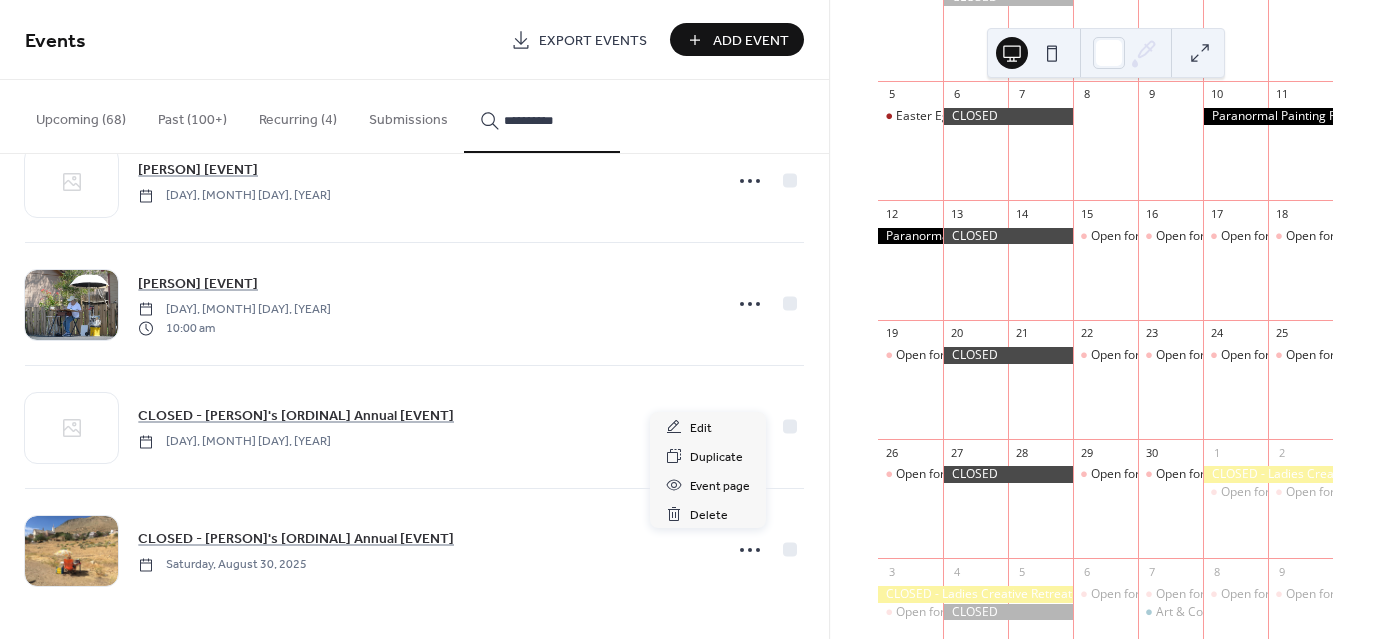 click 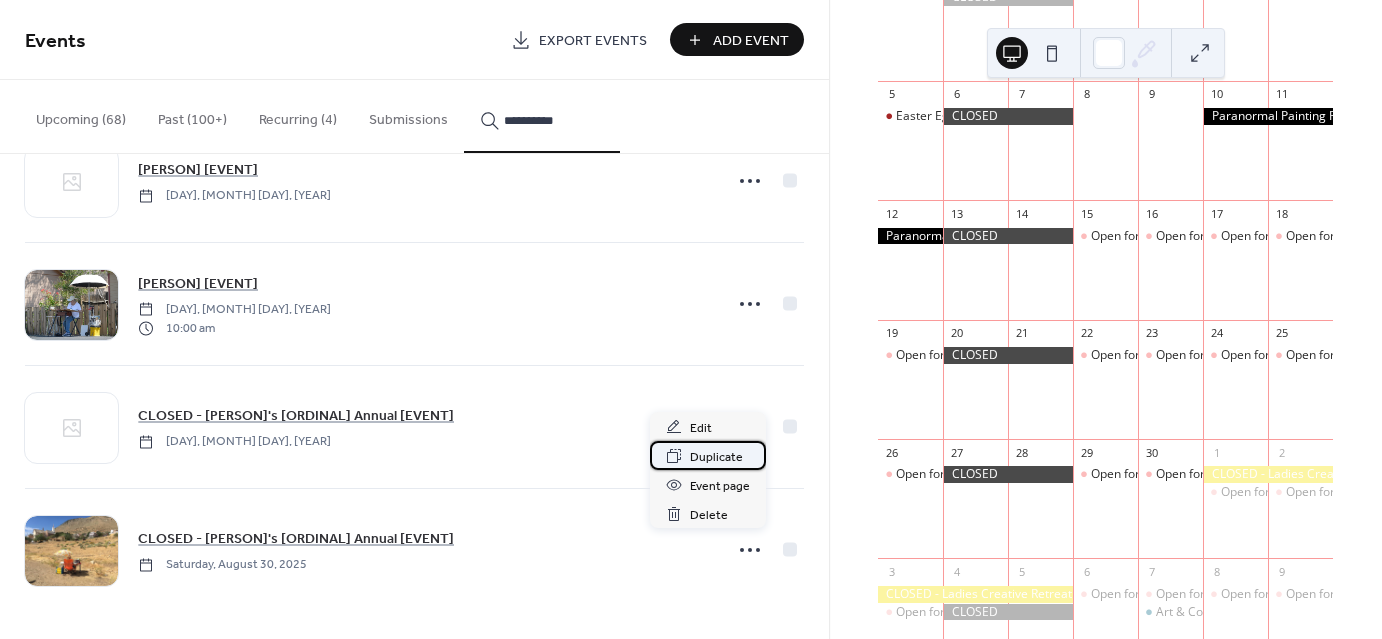 click on "Duplicate" at bounding box center (716, 457) 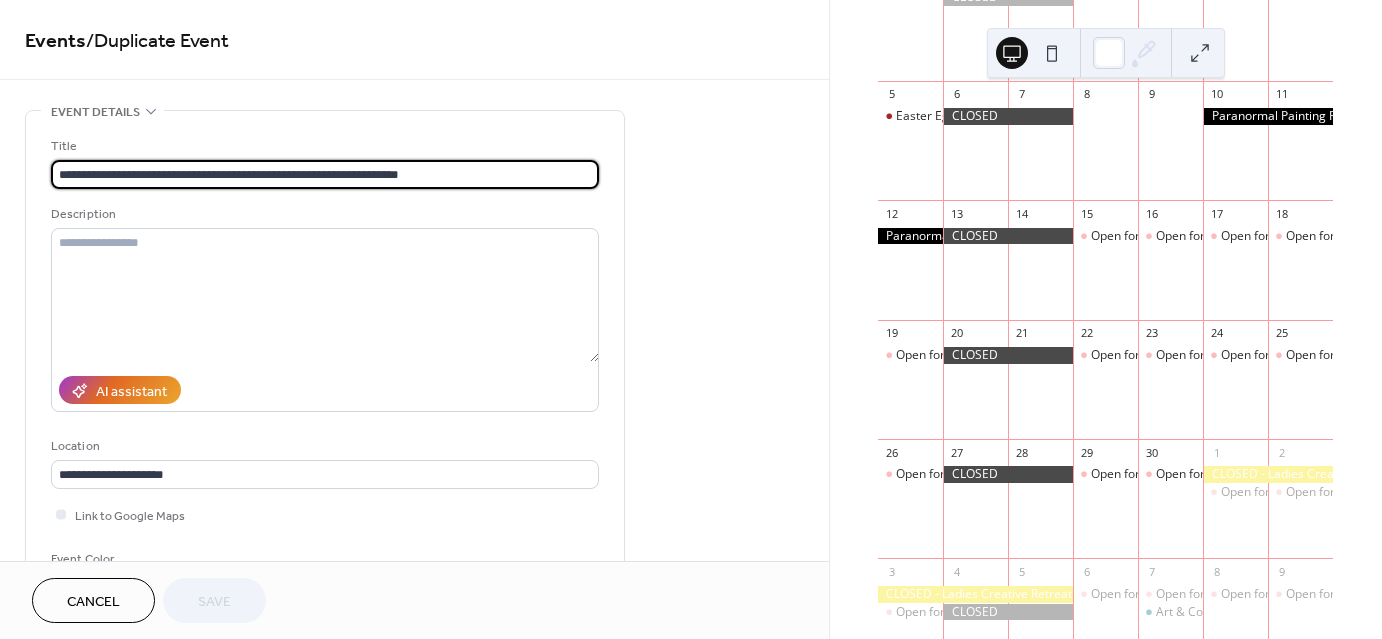 click on "**********" at bounding box center (325, 174) 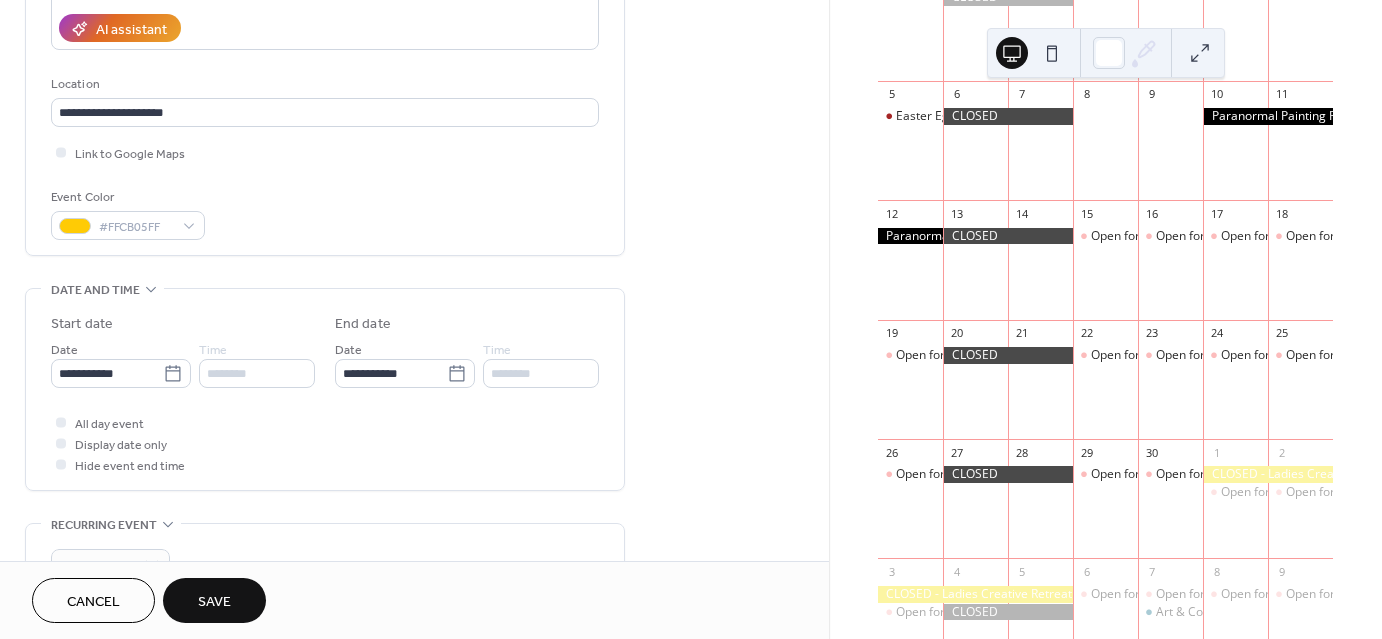 scroll, scrollTop: 375, scrollLeft: 0, axis: vertical 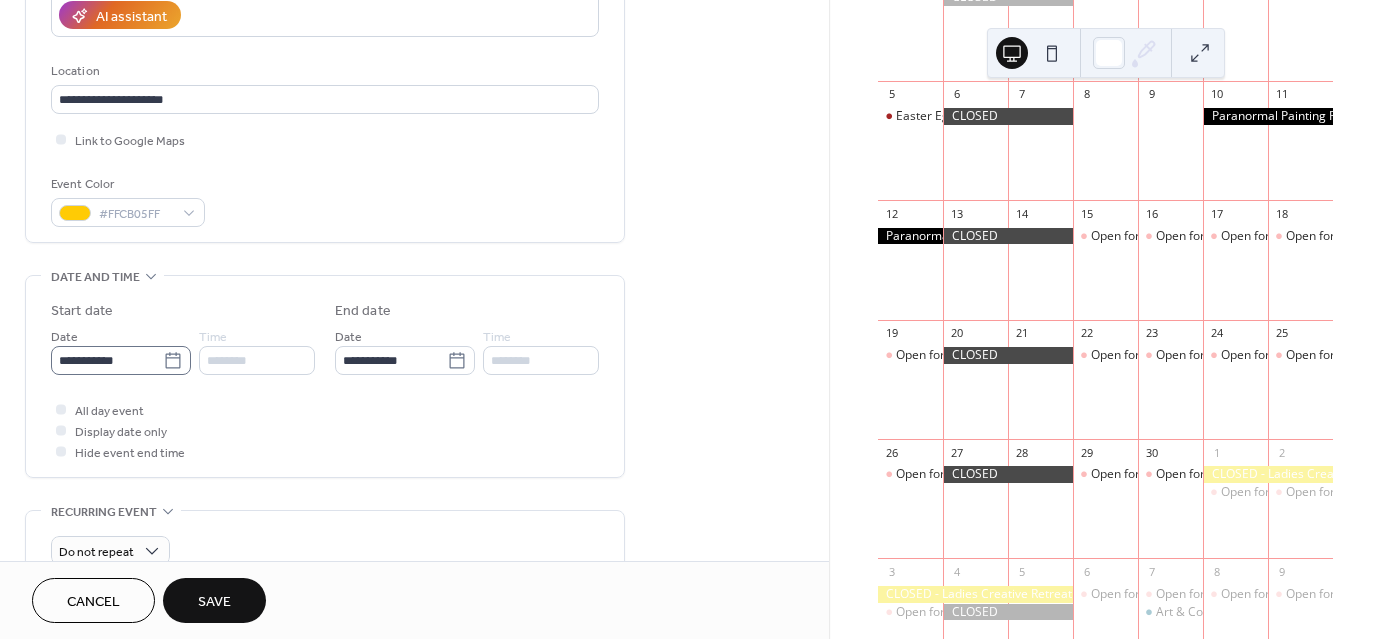 type on "**********" 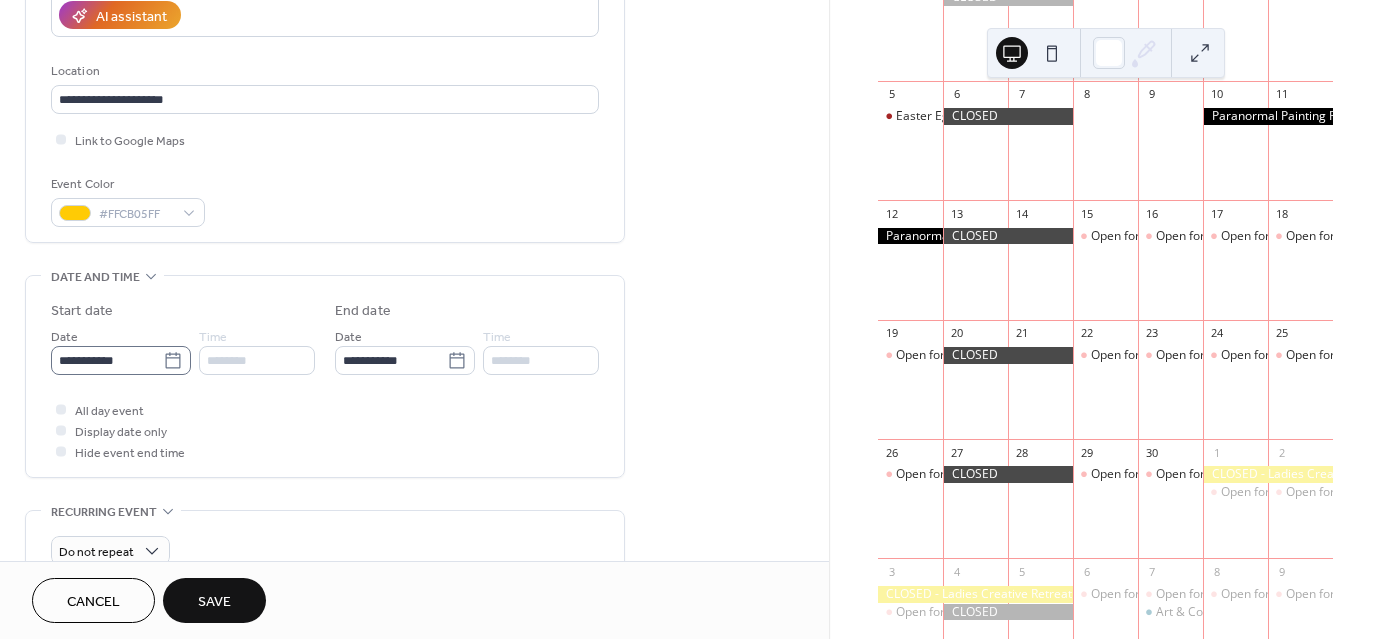 click 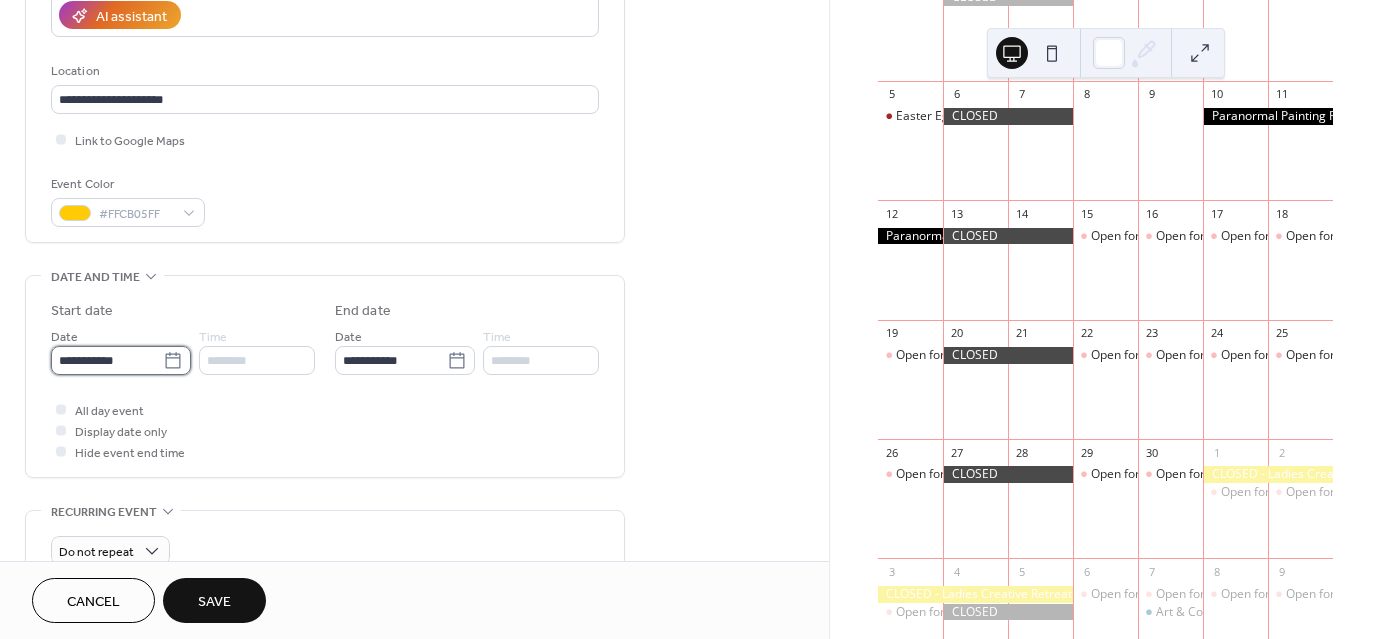 click on "**********" at bounding box center [107, 360] 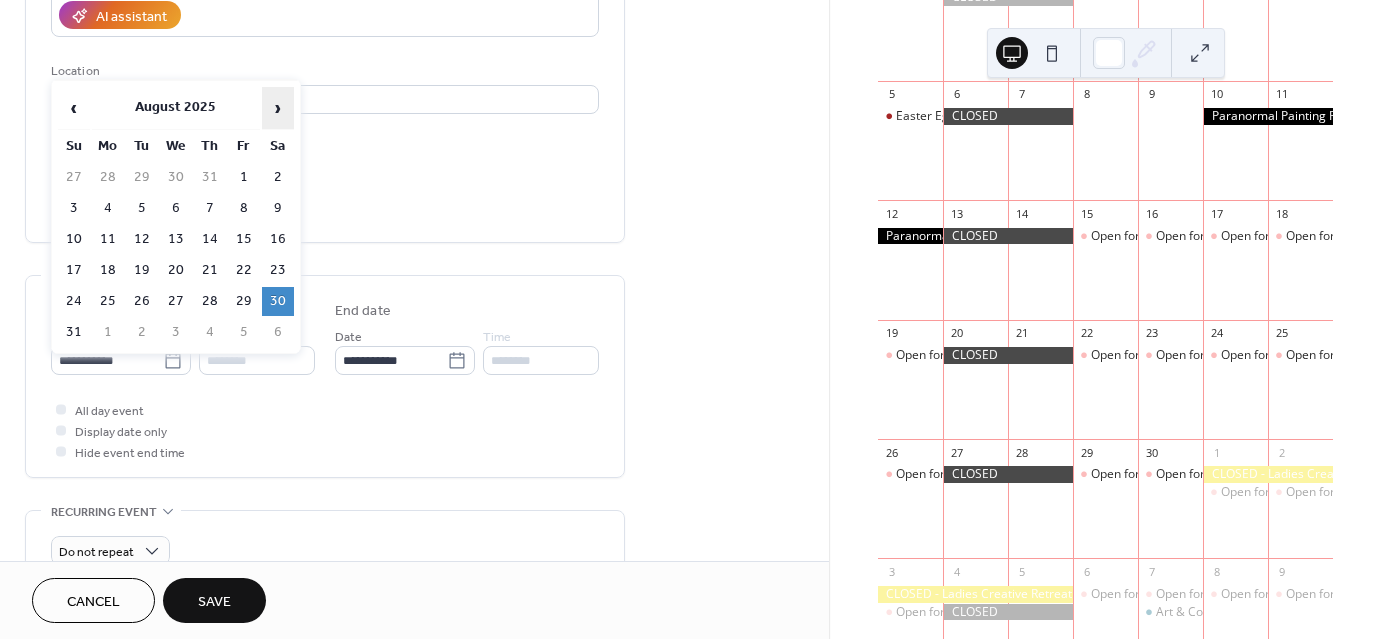 click on "›" at bounding box center [278, 108] 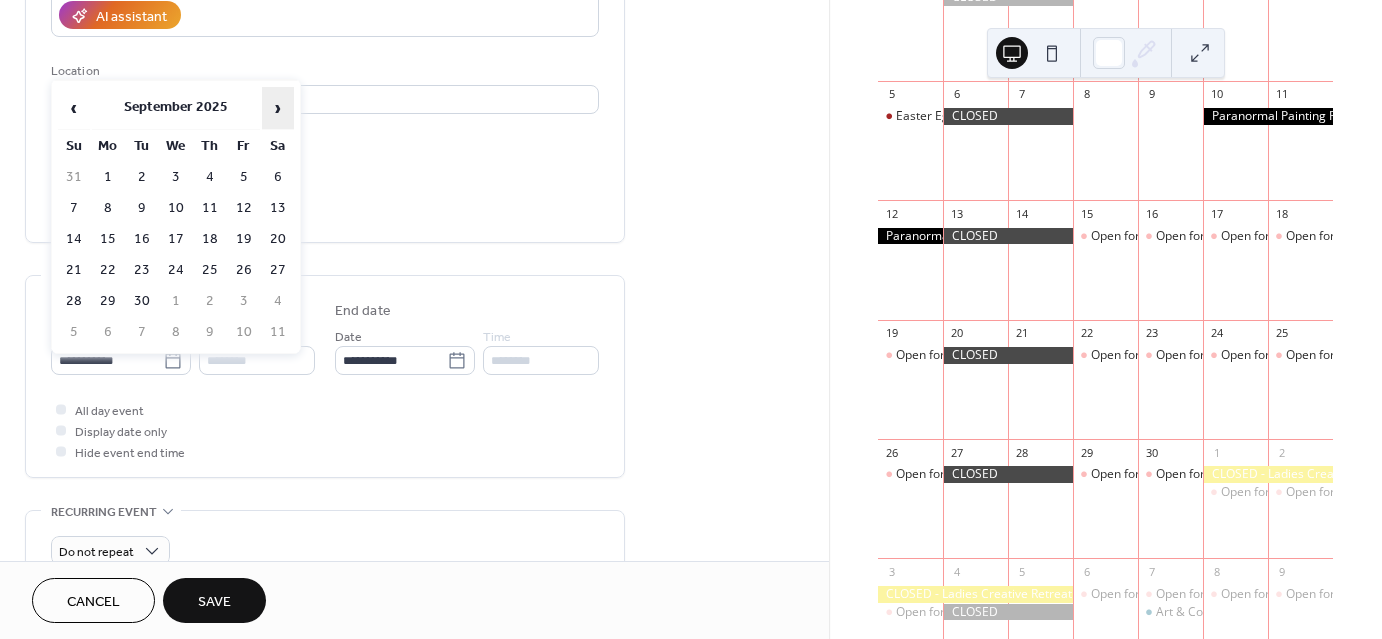 click on "›" at bounding box center (278, 108) 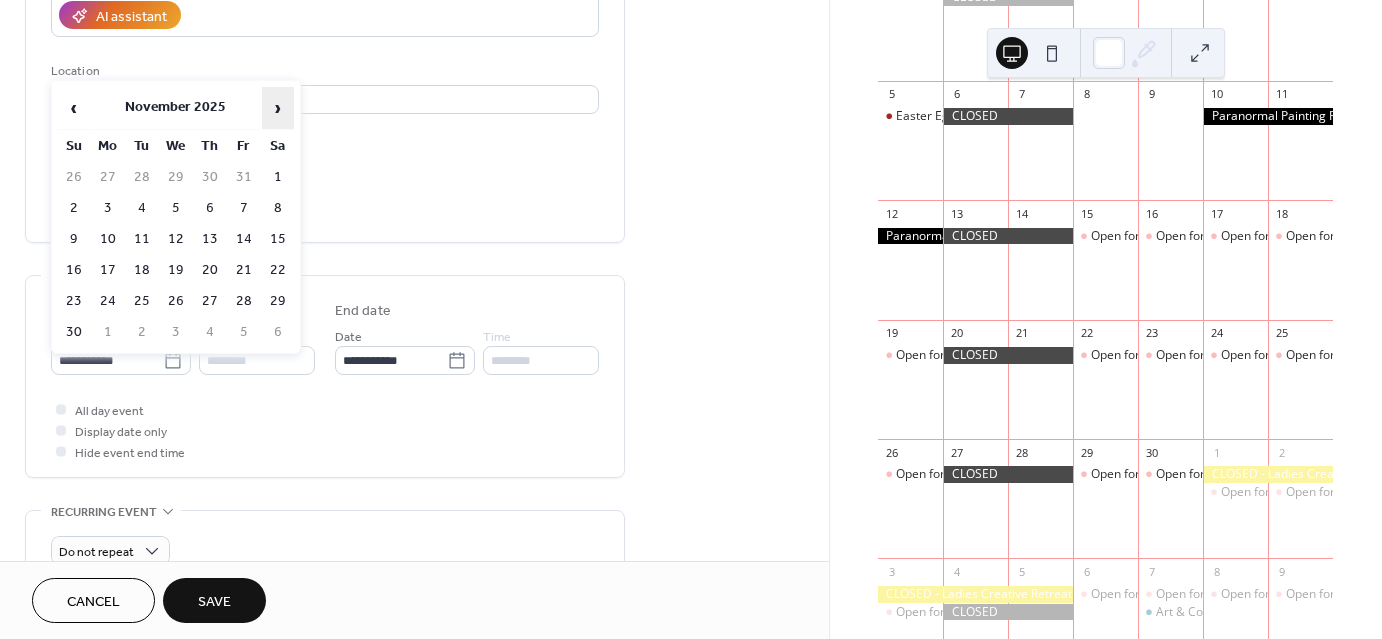 click on "›" at bounding box center [278, 108] 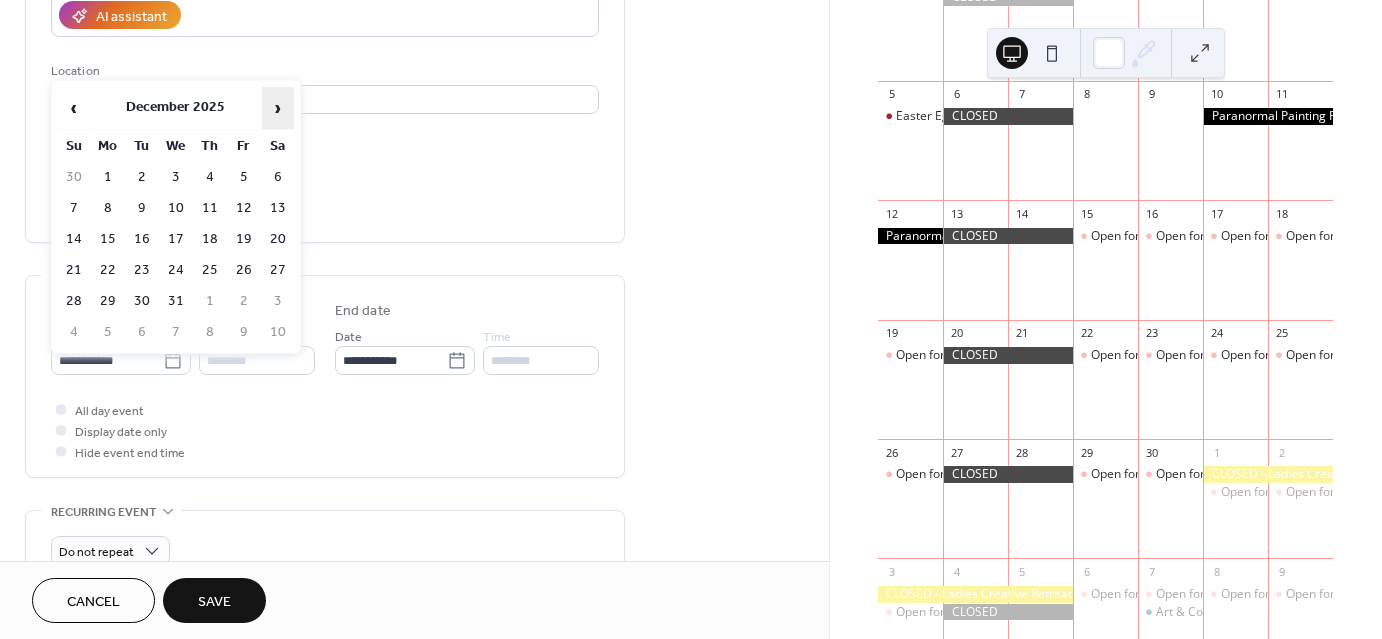 click on "›" at bounding box center [278, 108] 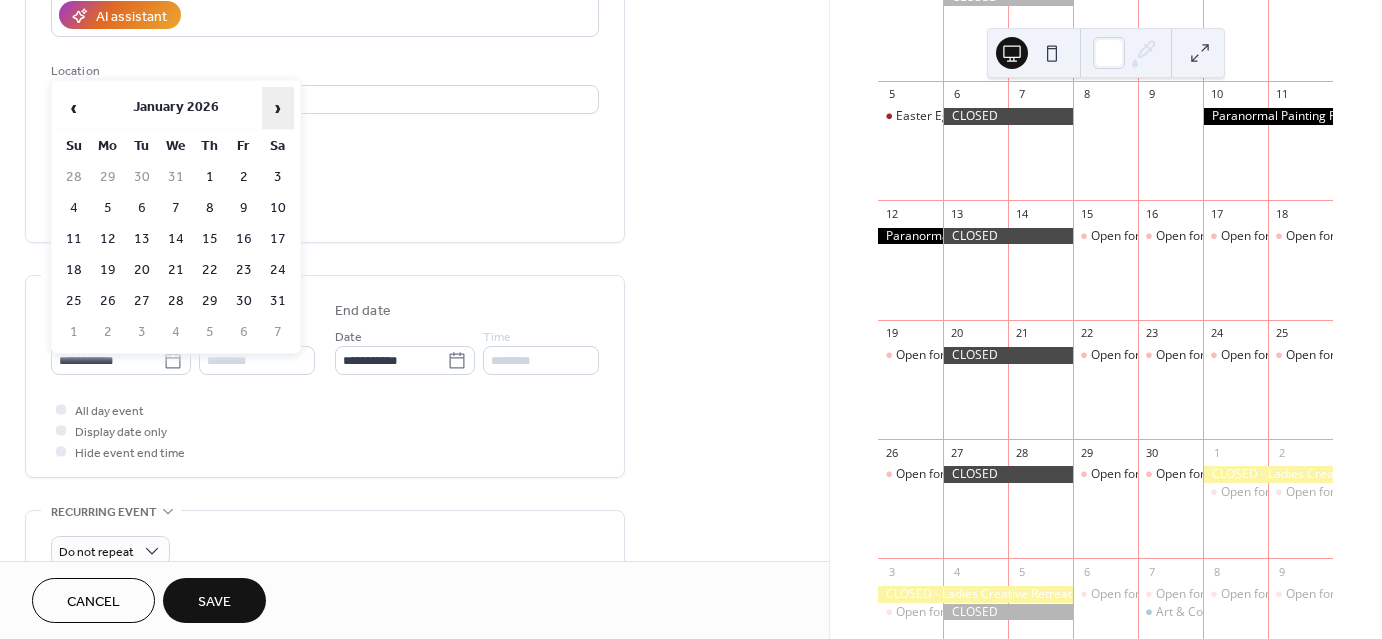 click on "›" at bounding box center (278, 108) 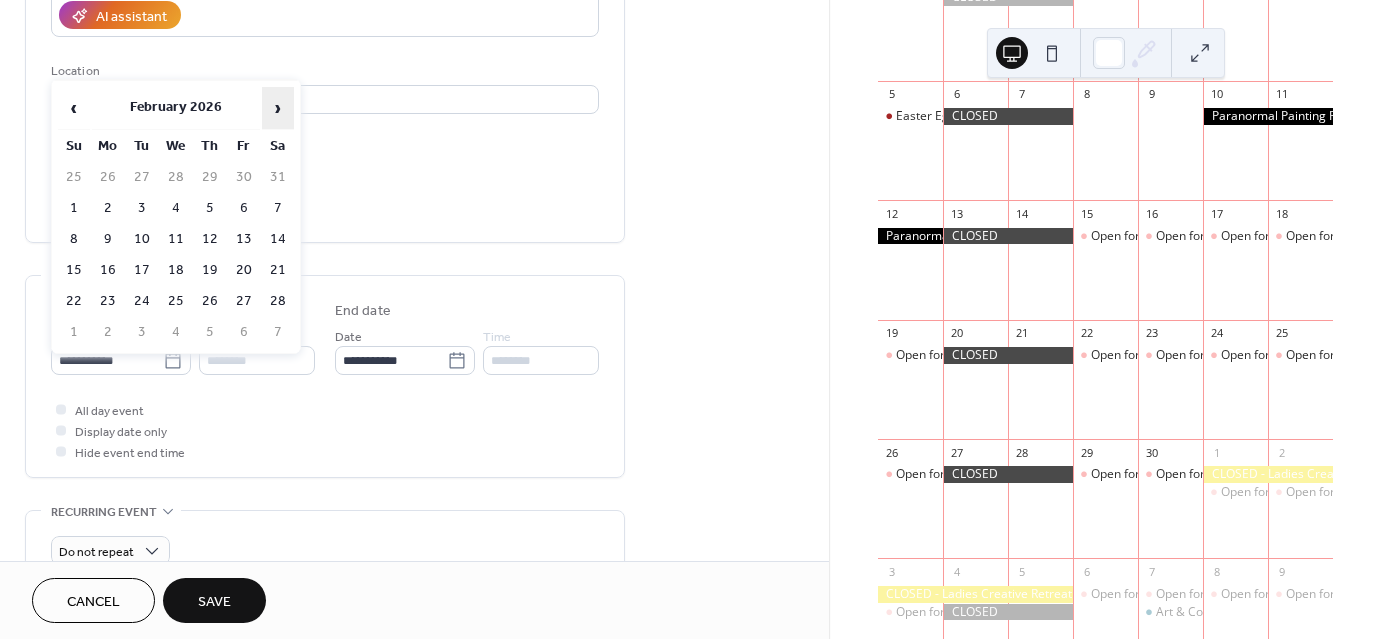 click on "›" at bounding box center (278, 108) 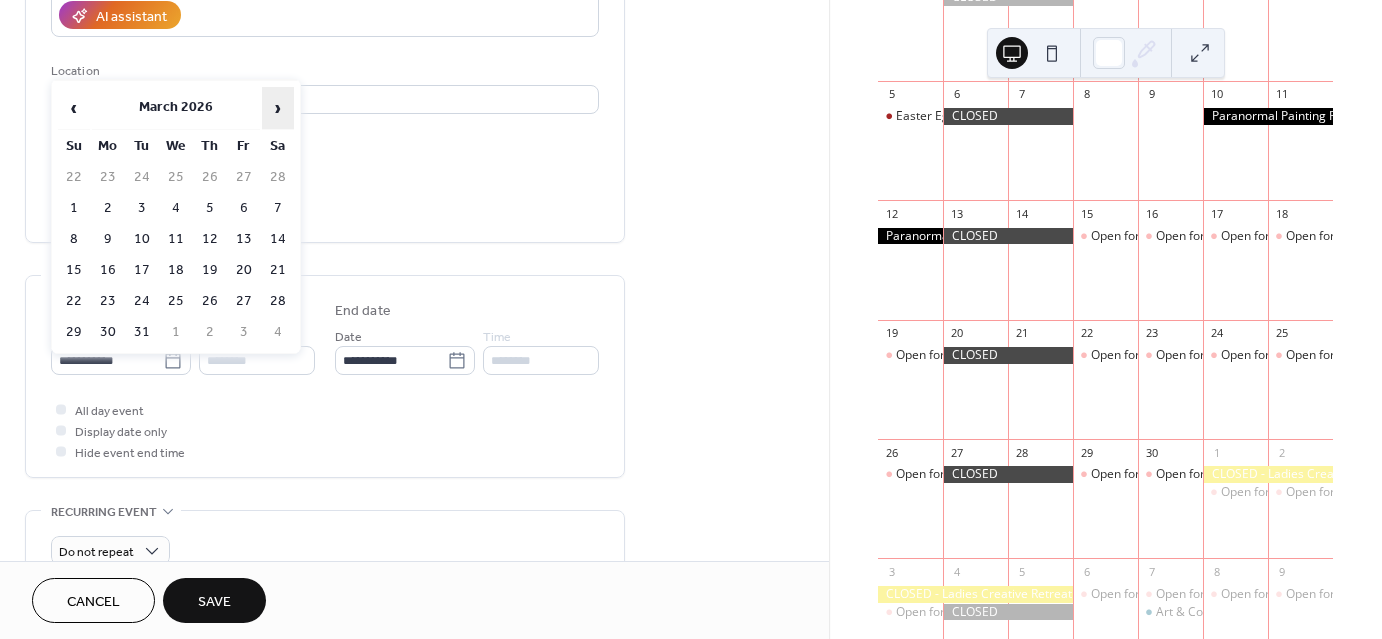 click on "›" at bounding box center (278, 108) 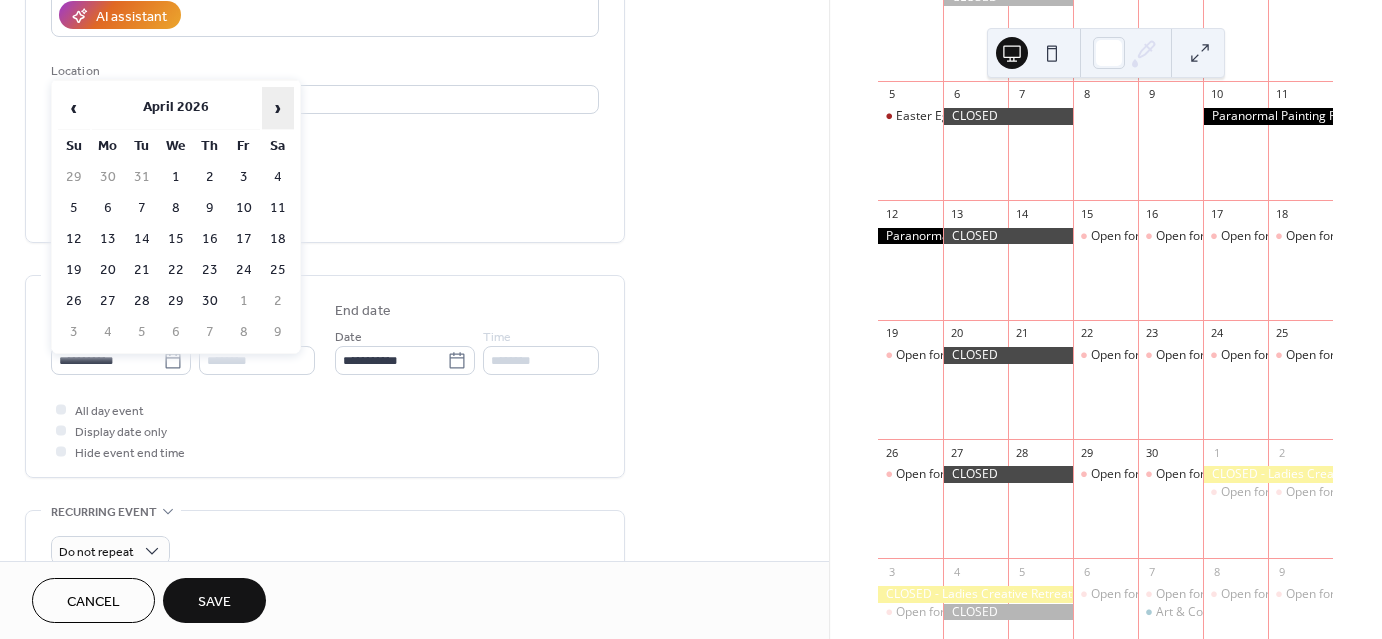 click on "›" at bounding box center (278, 108) 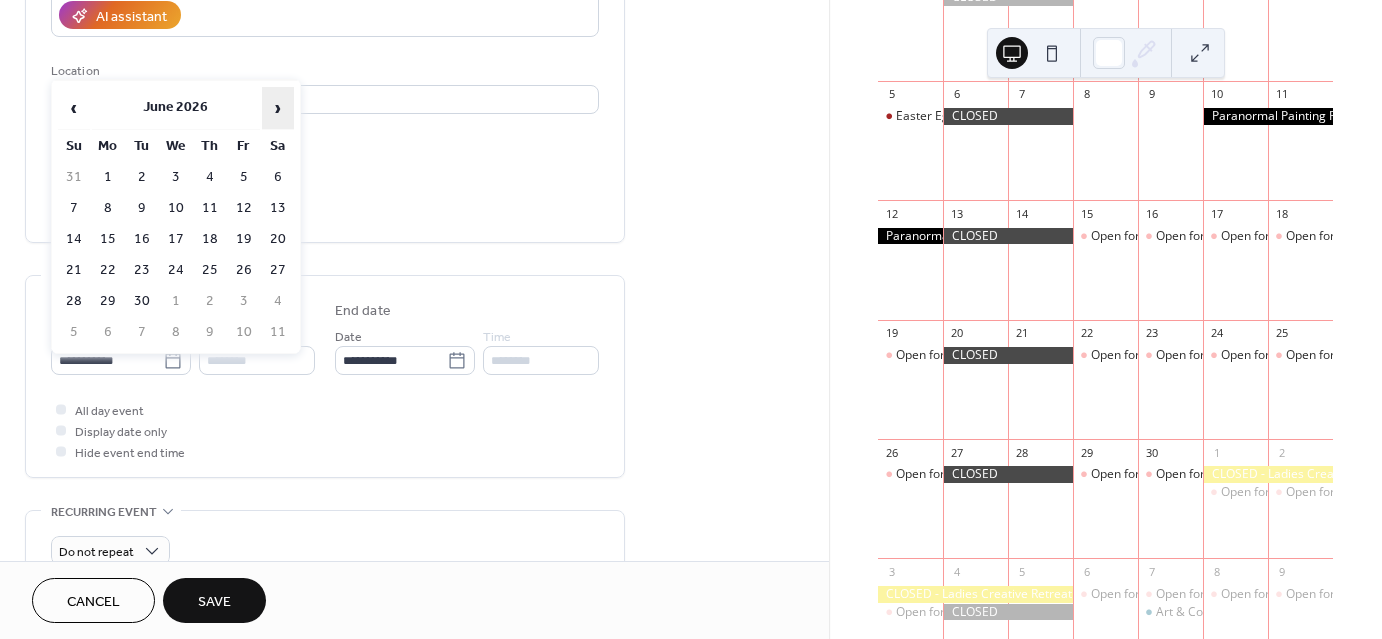 click on "›" at bounding box center (278, 108) 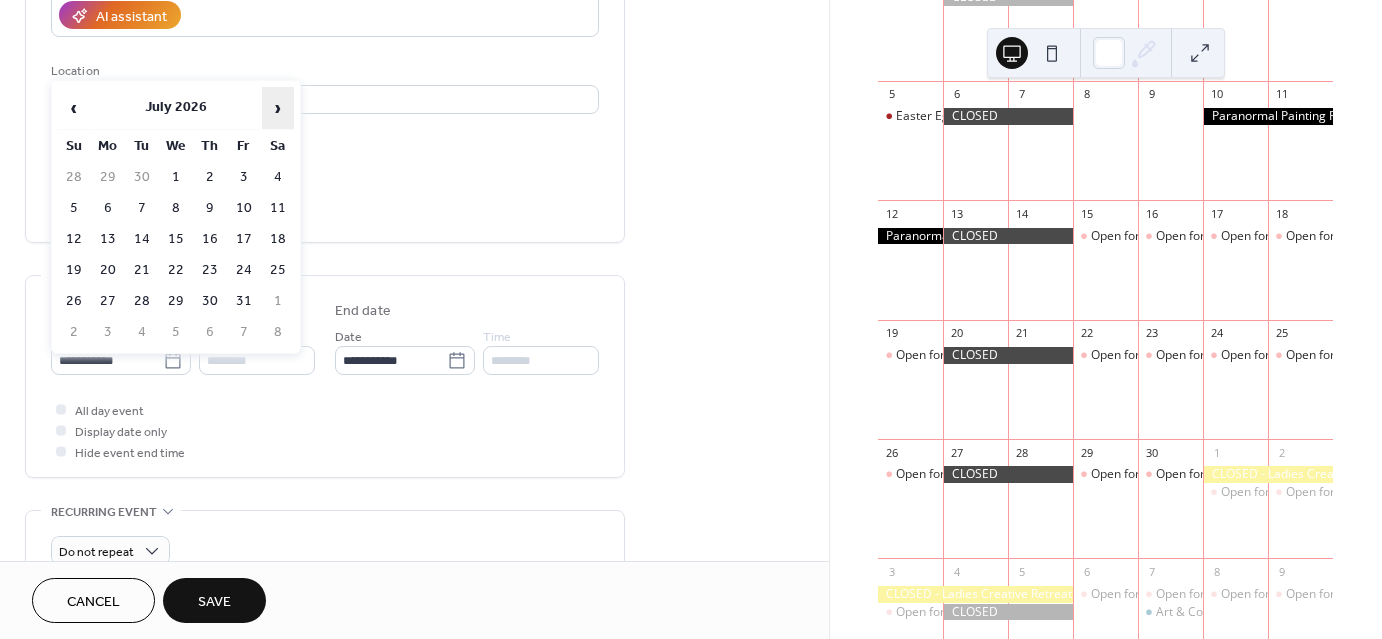 click on "›" at bounding box center (278, 108) 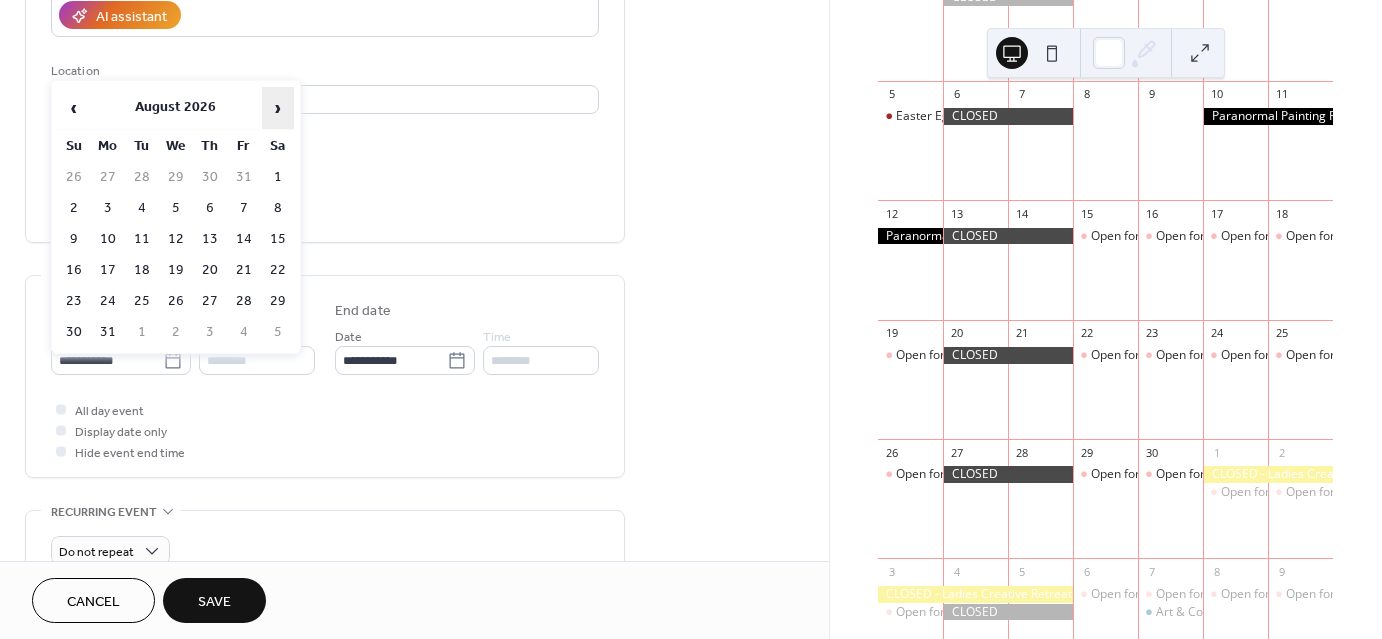 click on "›" at bounding box center (278, 108) 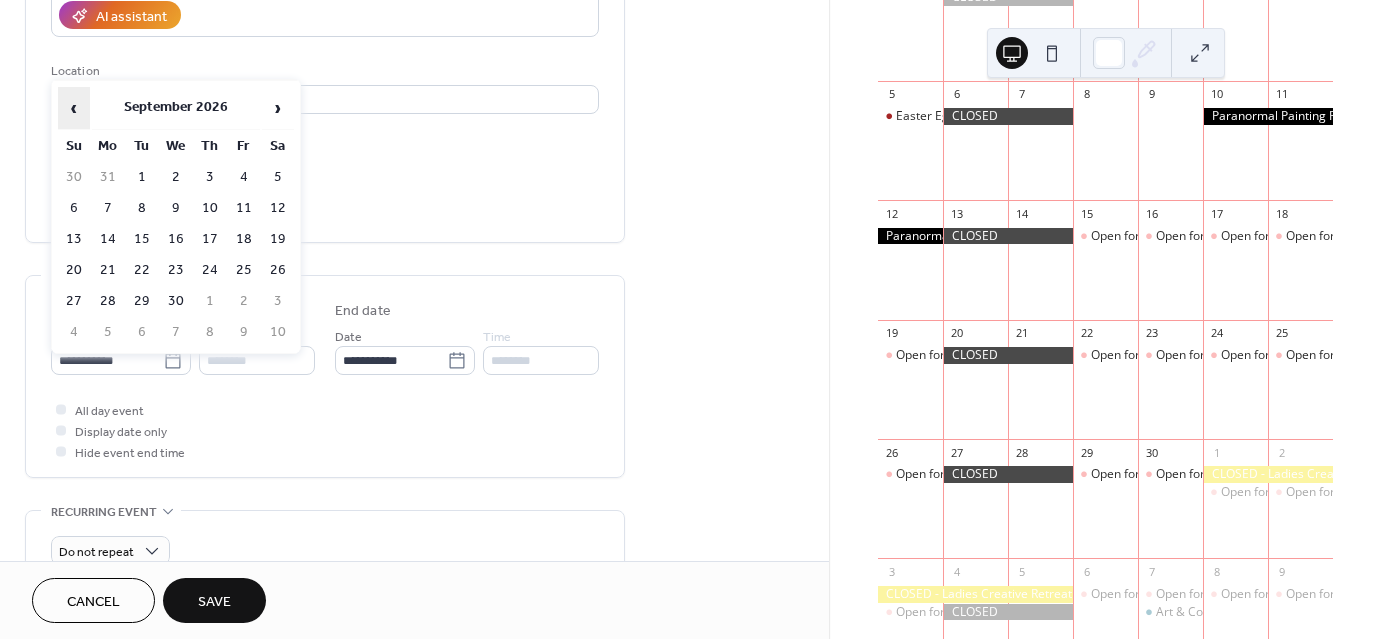 click on "‹" at bounding box center (74, 108) 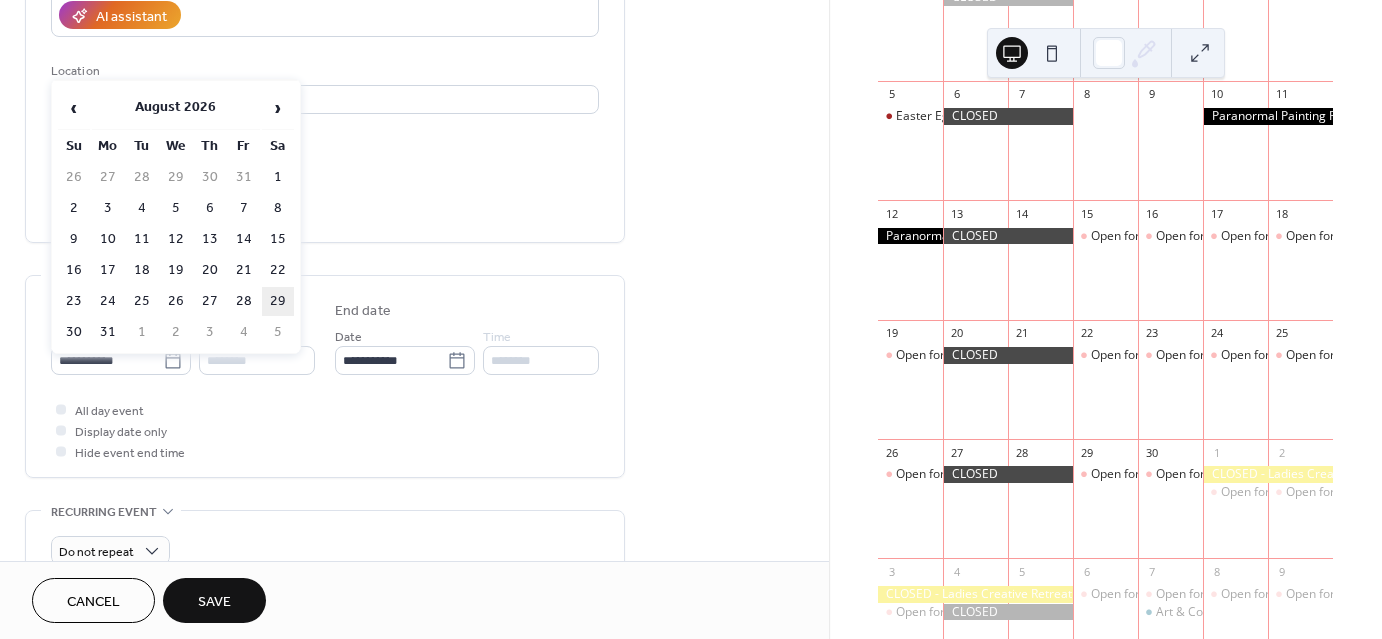 click on "29" at bounding box center [278, 301] 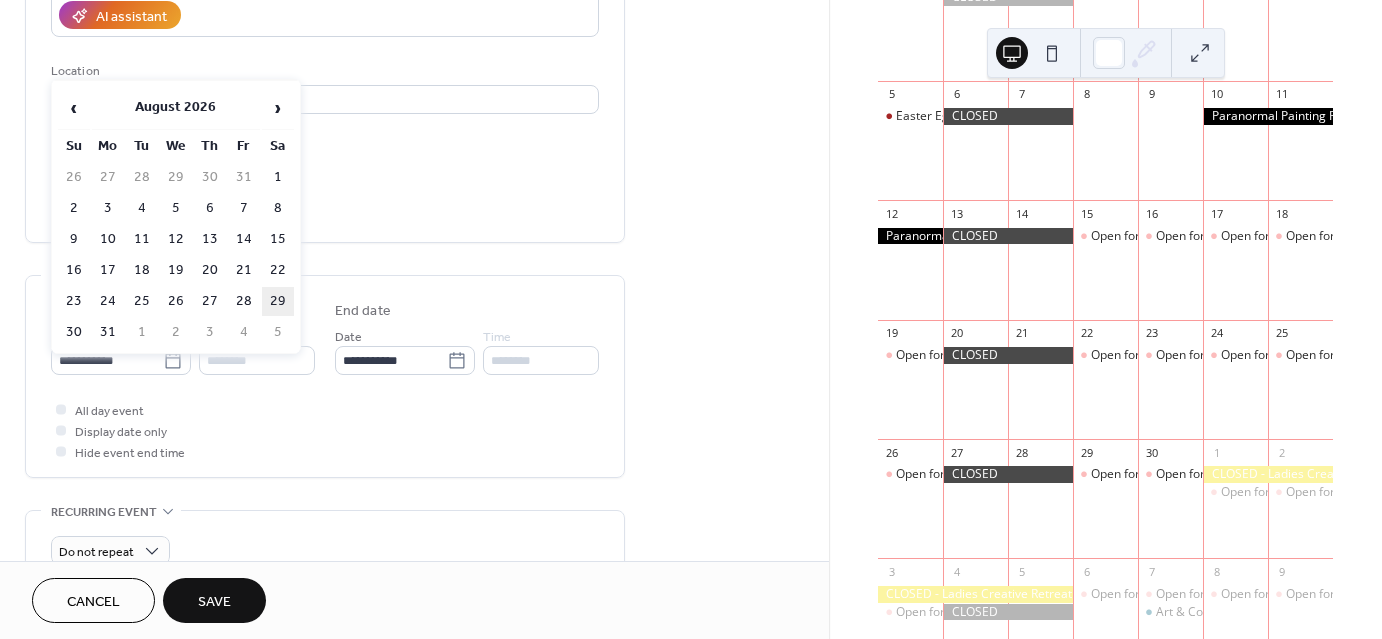 type on "**********" 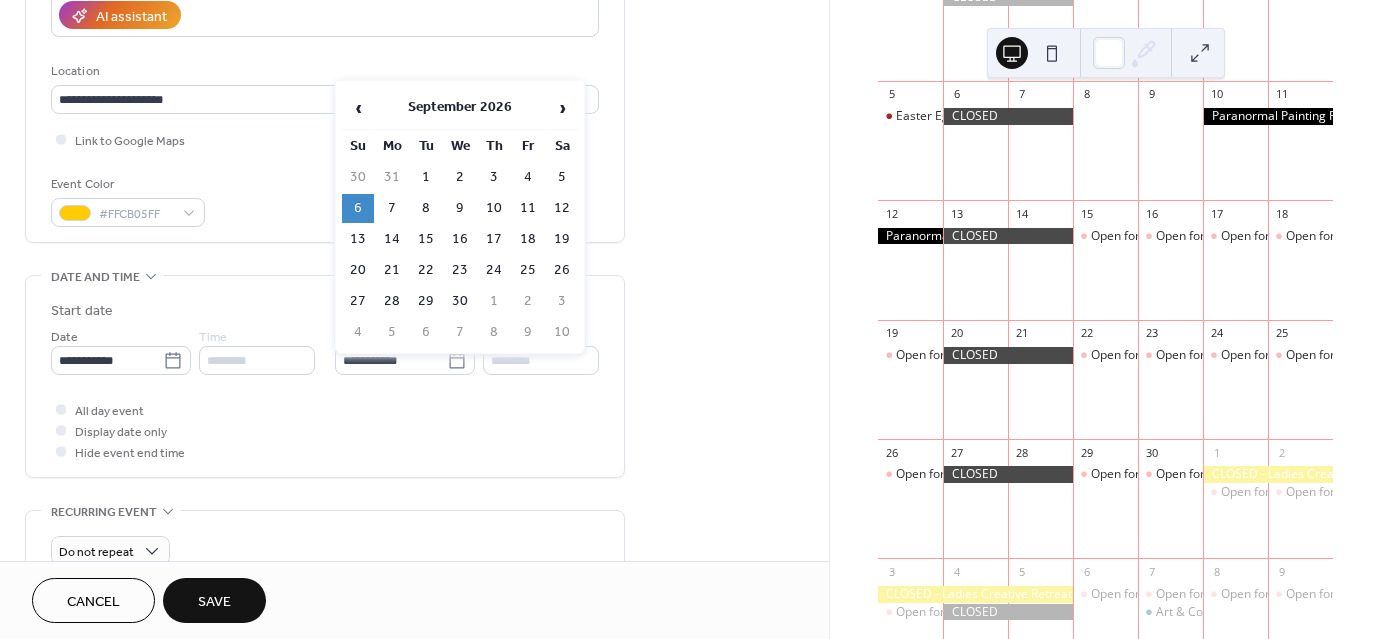 click on "[MONTH] [YEAR]" at bounding box center [691, 319] 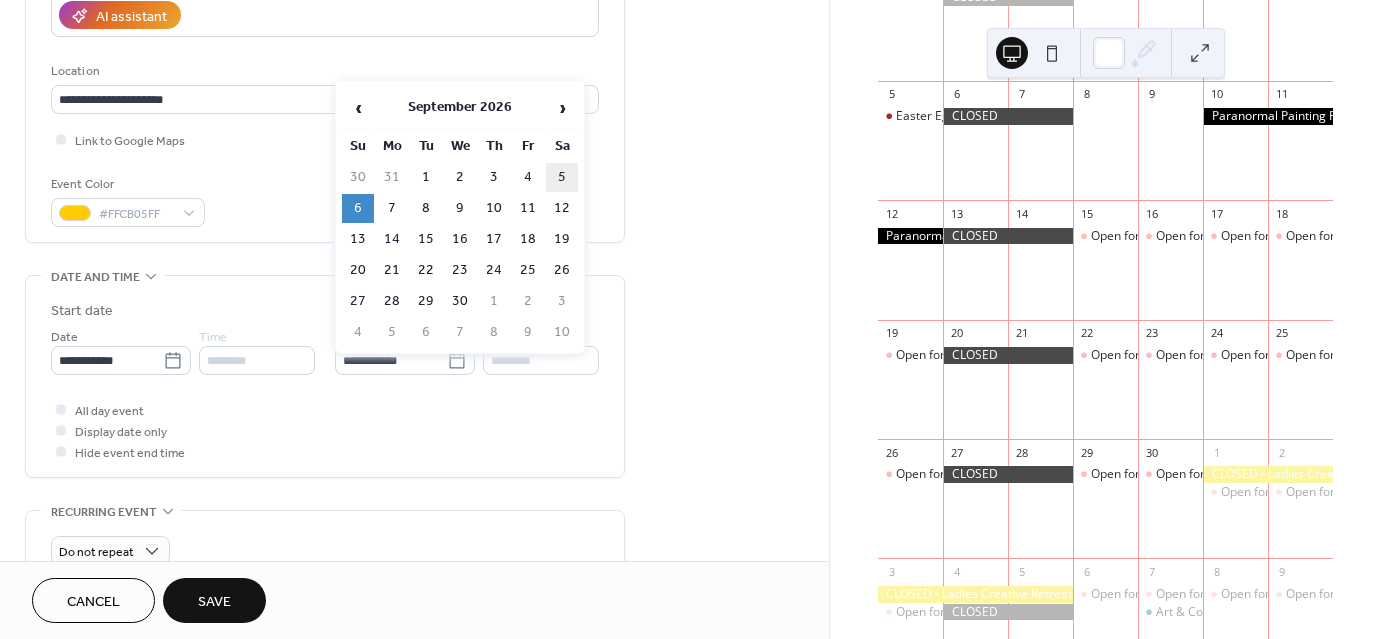 click on "5" at bounding box center [562, 177] 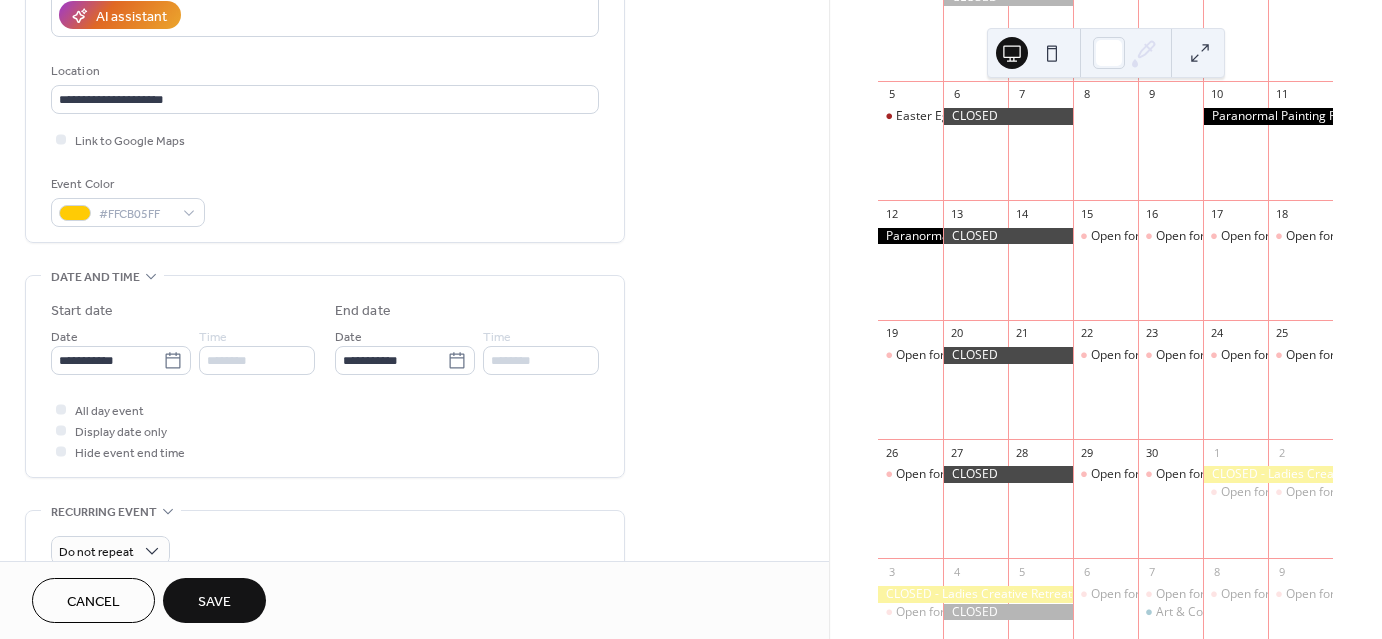 click on "Save" at bounding box center (214, 602) 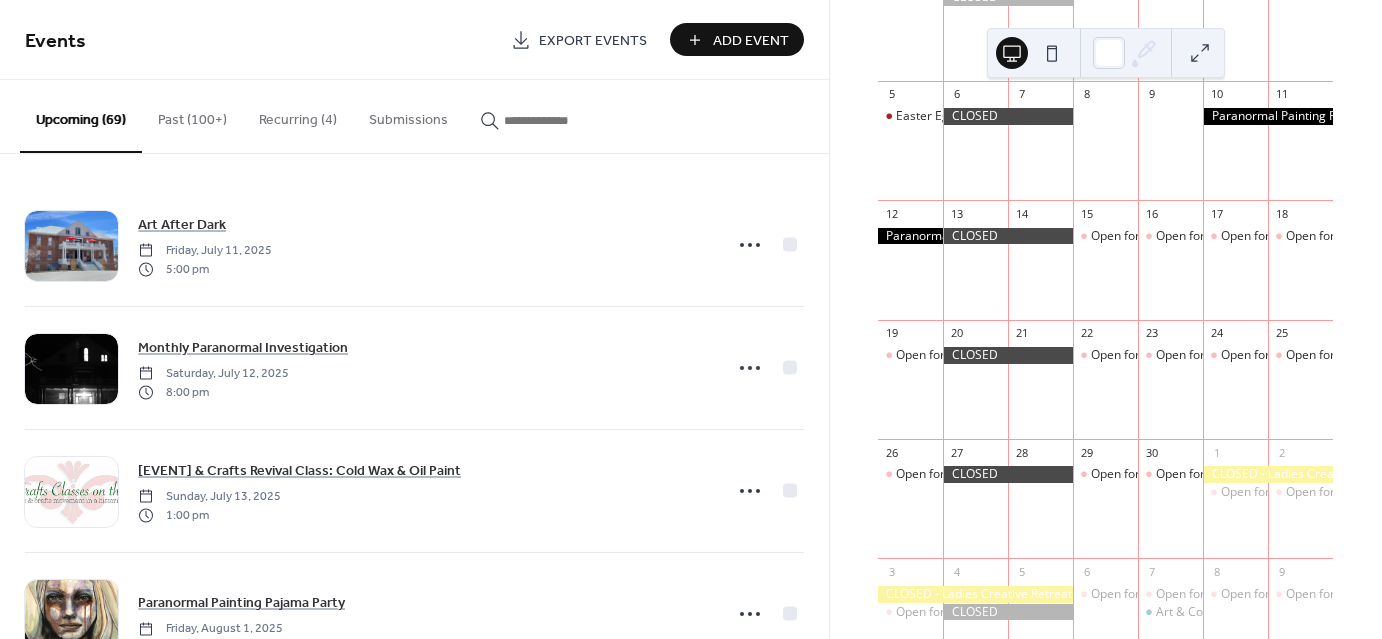 click at bounding box center [542, 115] 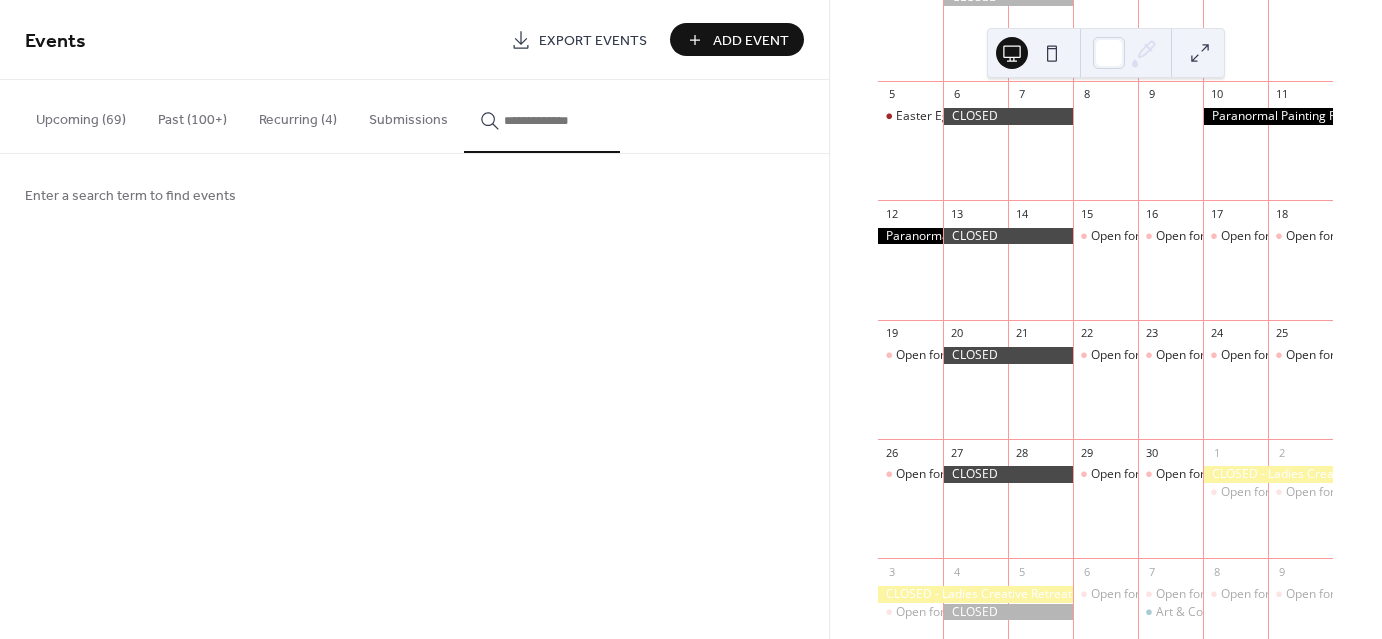 click at bounding box center [554, 120] 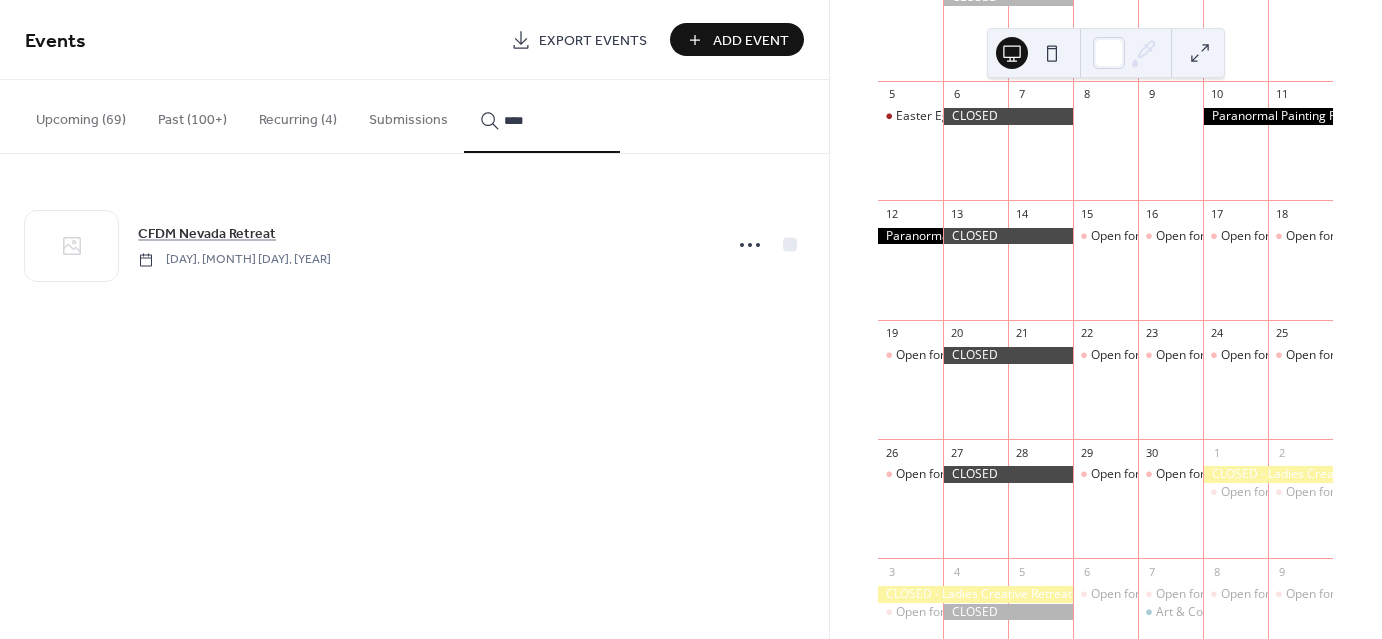 type on "****" 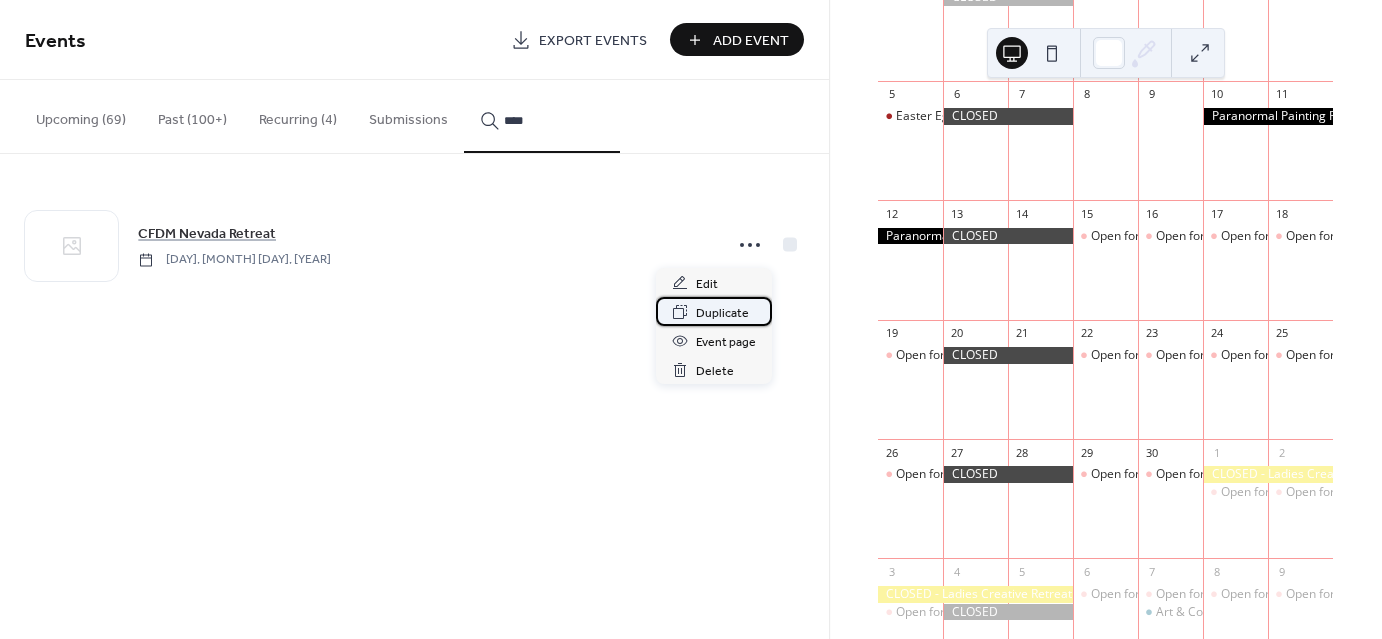 click on "Duplicate" at bounding box center [722, 313] 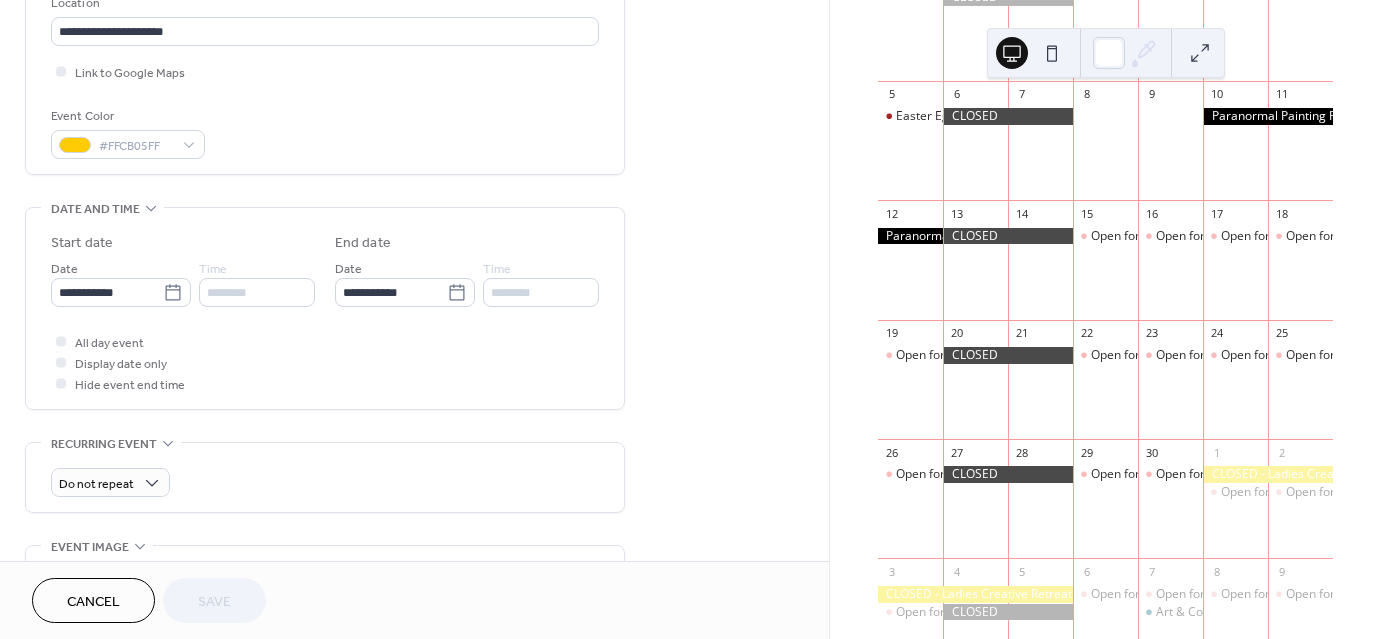 scroll, scrollTop: 444, scrollLeft: 0, axis: vertical 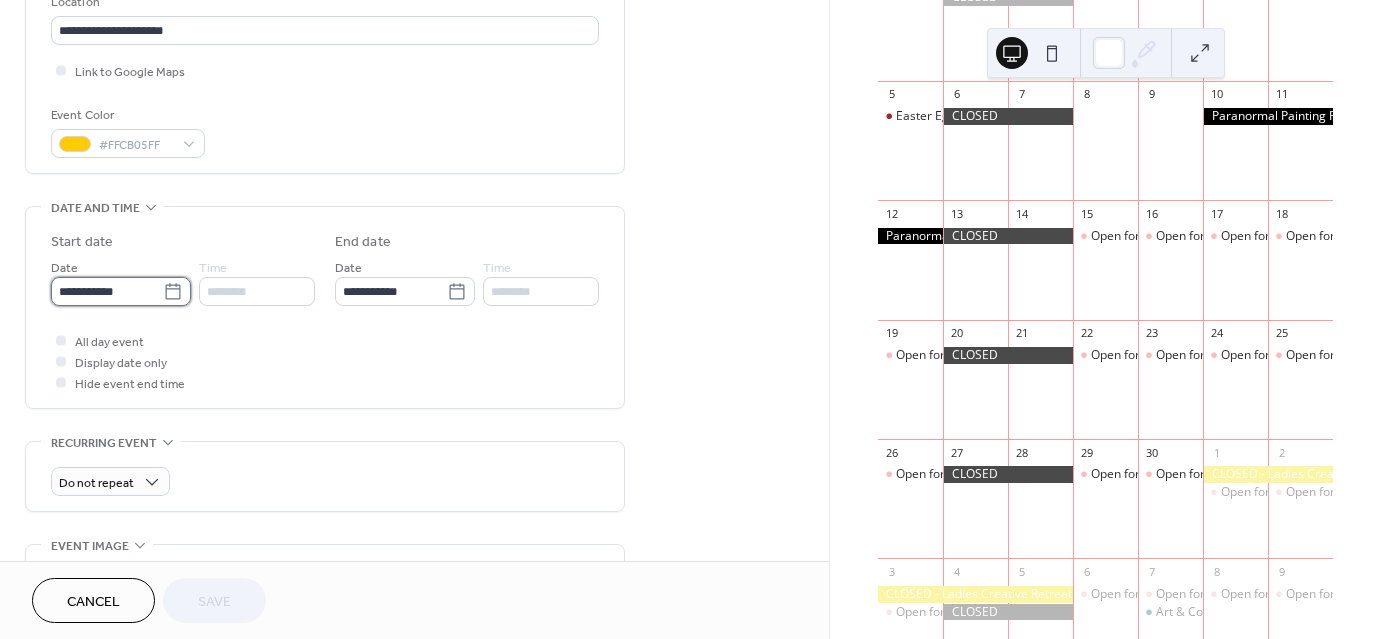 click on "**********" at bounding box center (107, 291) 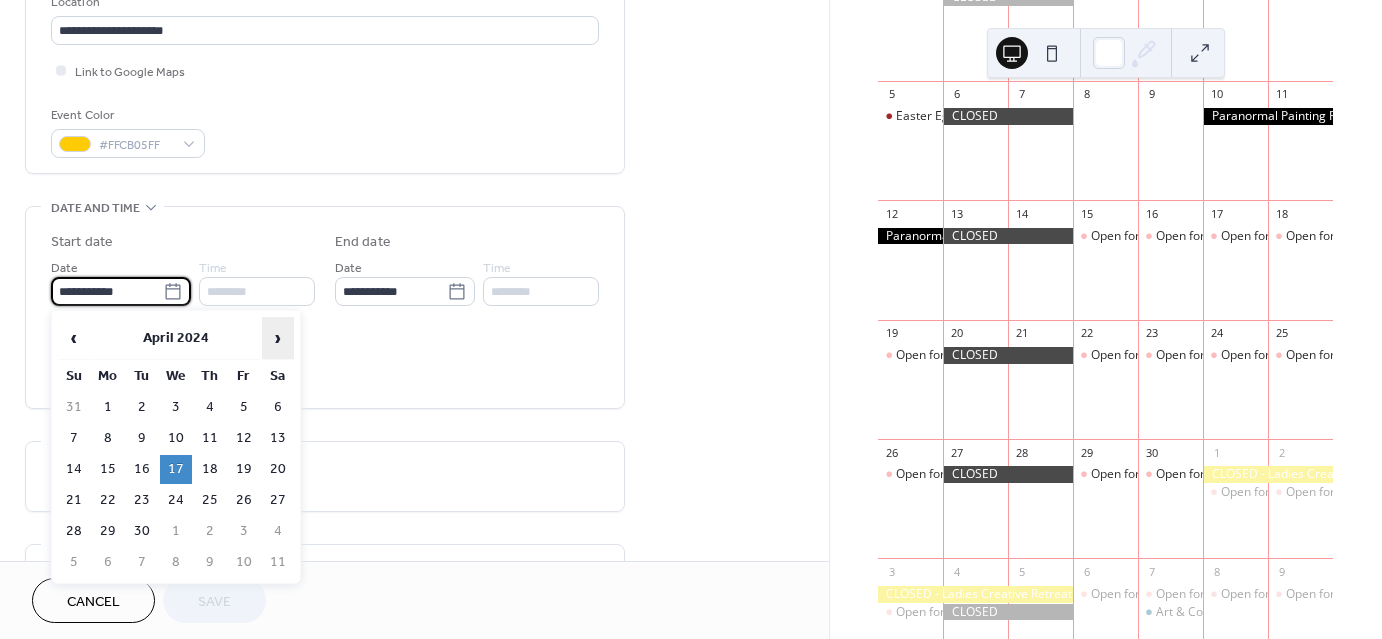 click on "›" at bounding box center (278, 338) 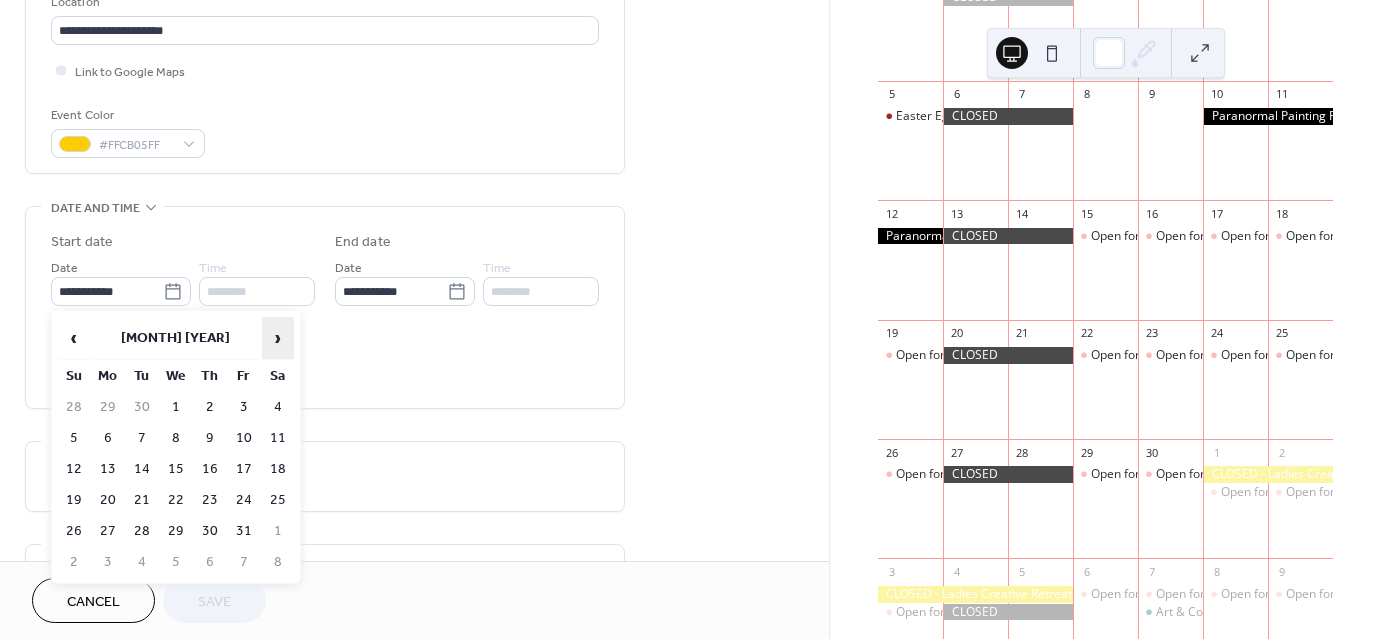 click on "›" at bounding box center (278, 338) 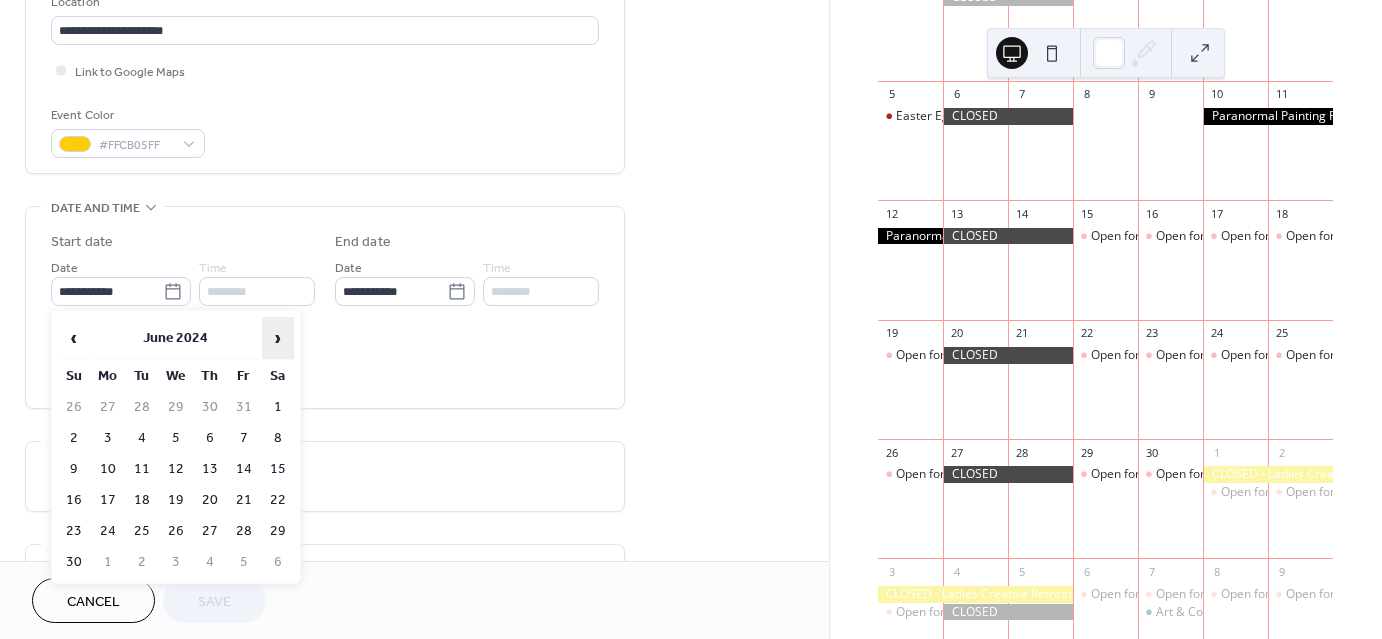 click on "›" at bounding box center [278, 338] 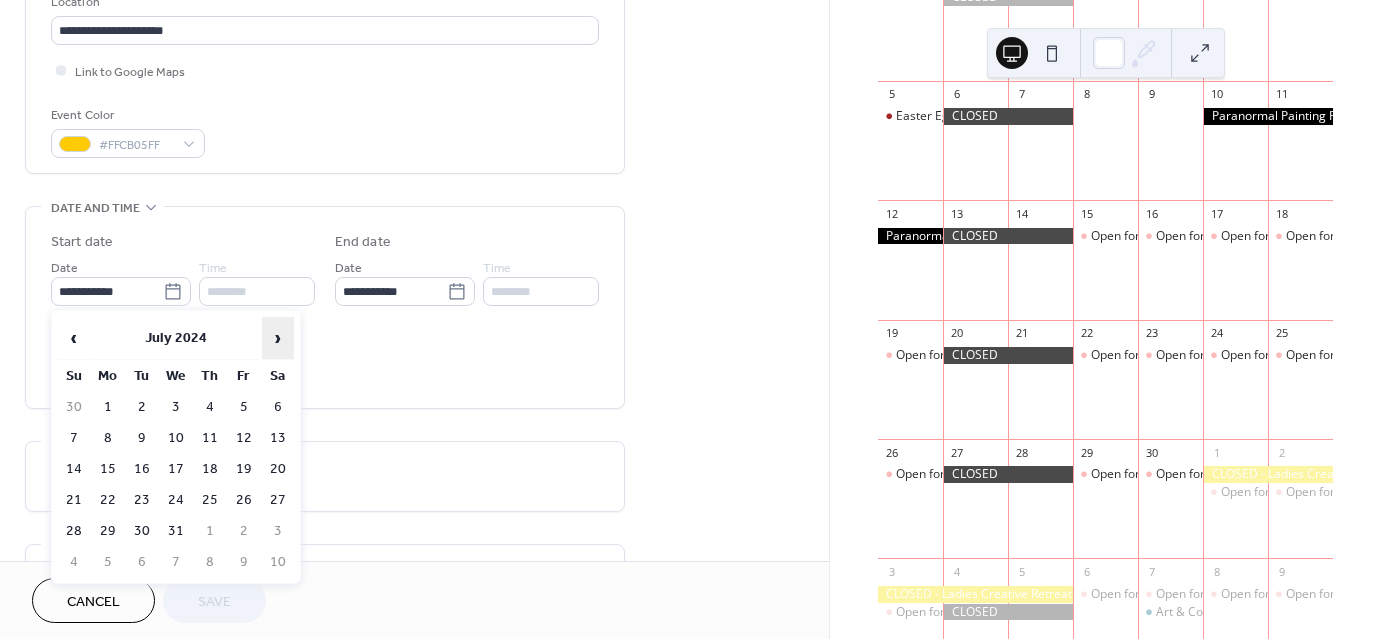 click on "›" at bounding box center (278, 338) 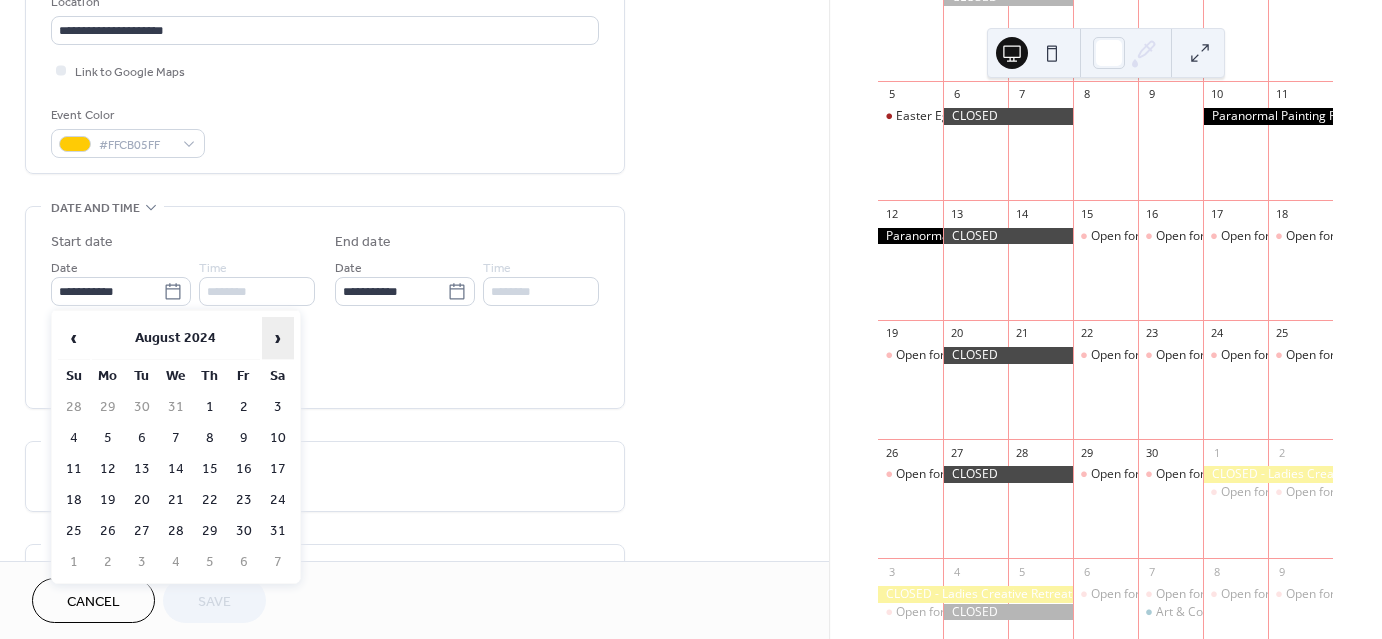 click on "›" at bounding box center [278, 338] 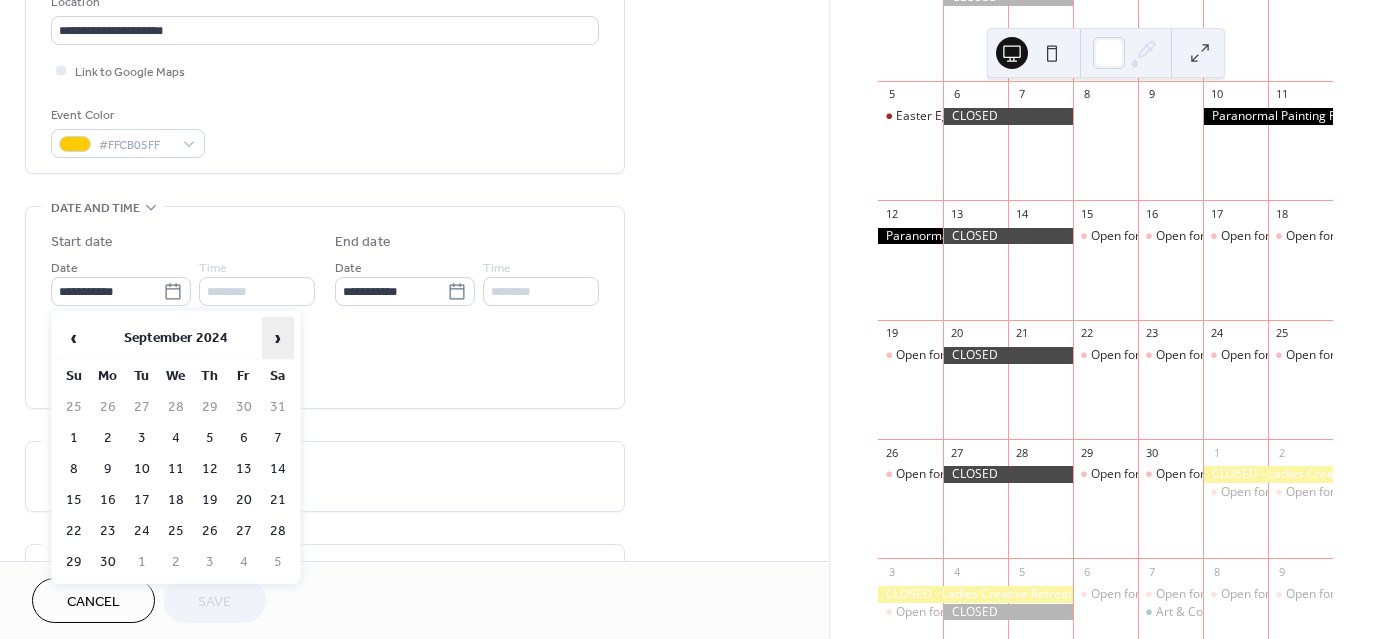 click on "›" at bounding box center (278, 338) 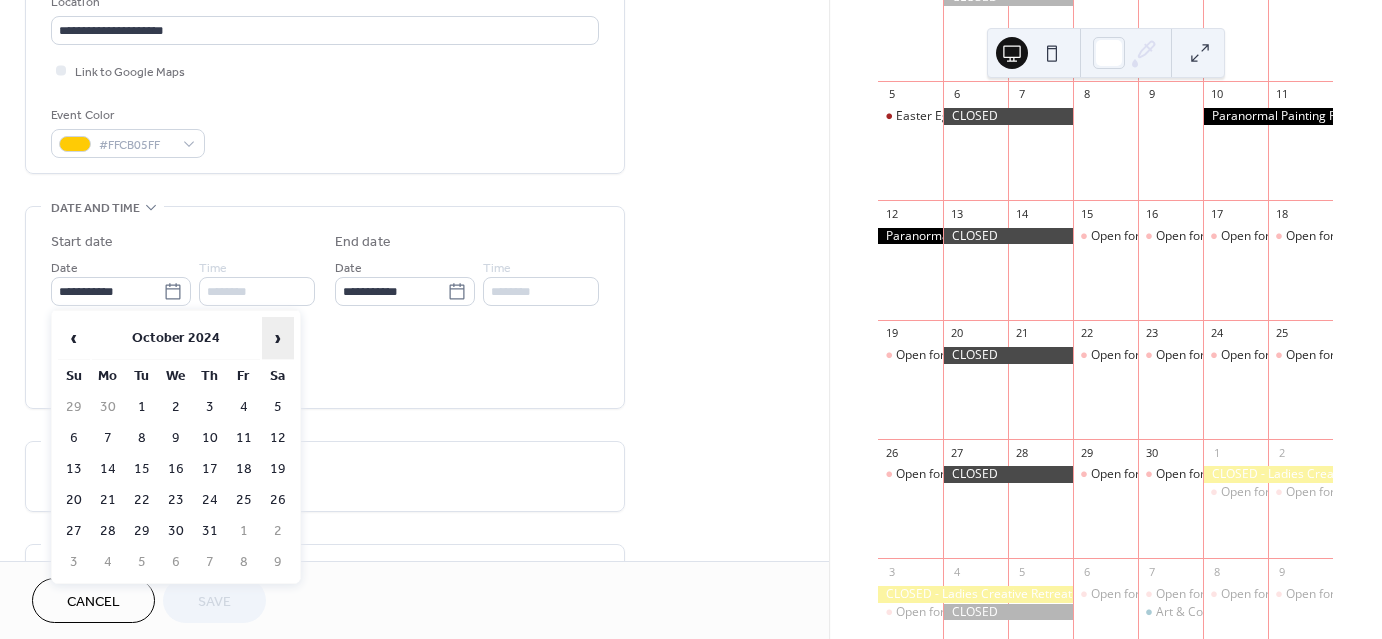 click on "›" at bounding box center (278, 338) 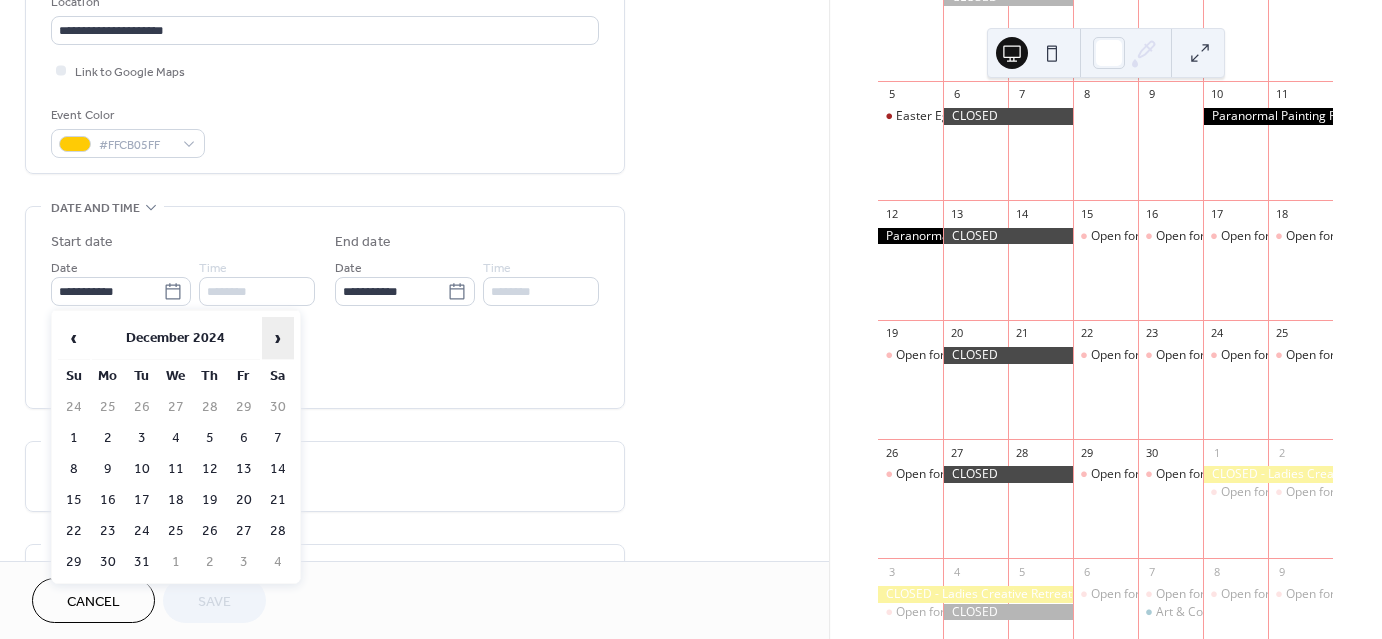 click on "›" at bounding box center [278, 338] 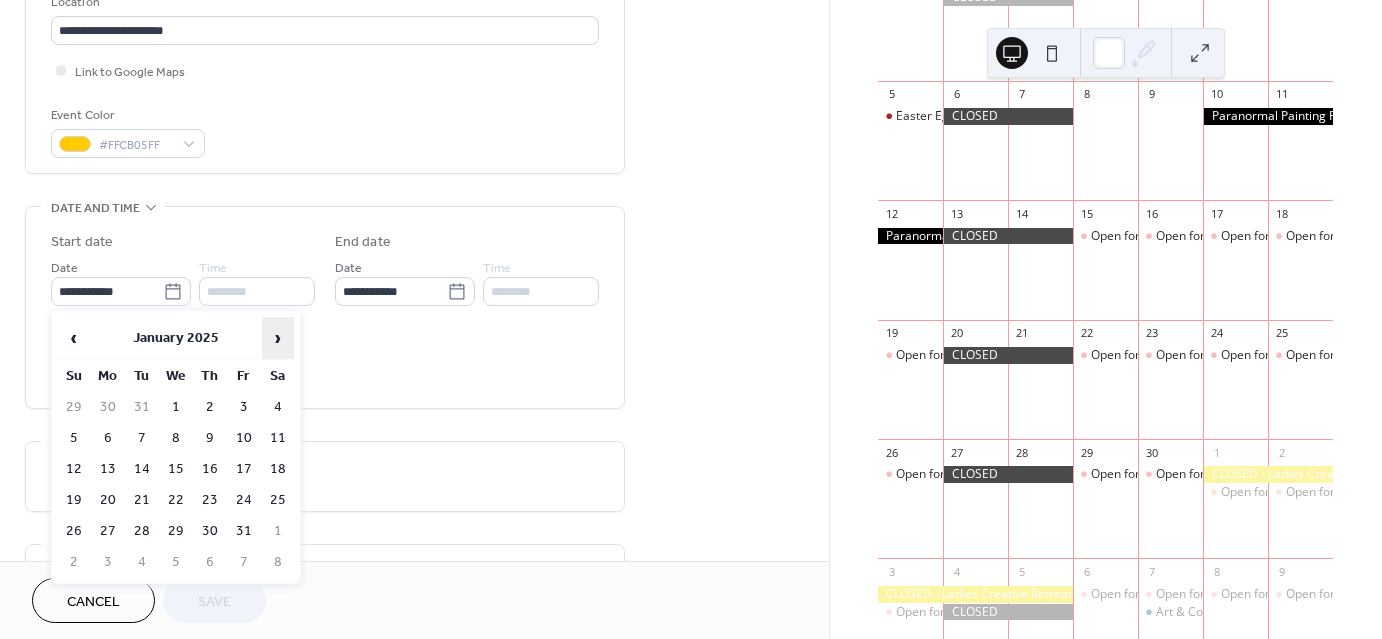 click on "›" at bounding box center (278, 338) 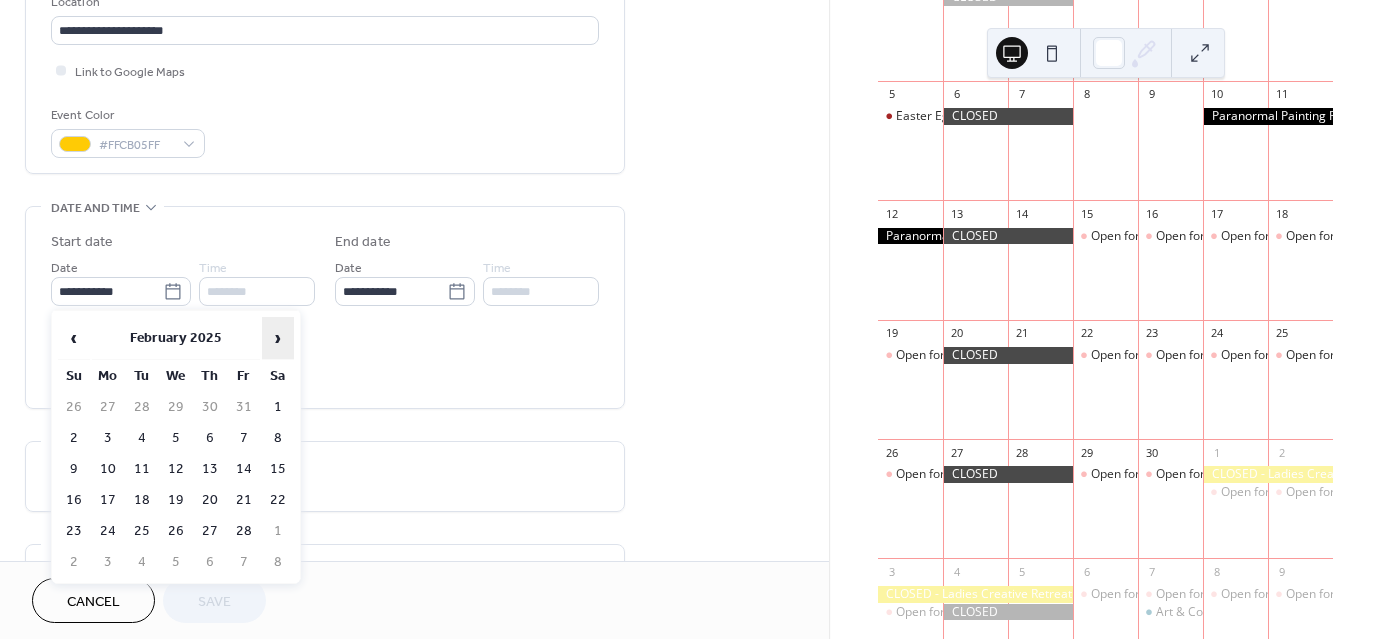 click on "›" at bounding box center (278, 338) 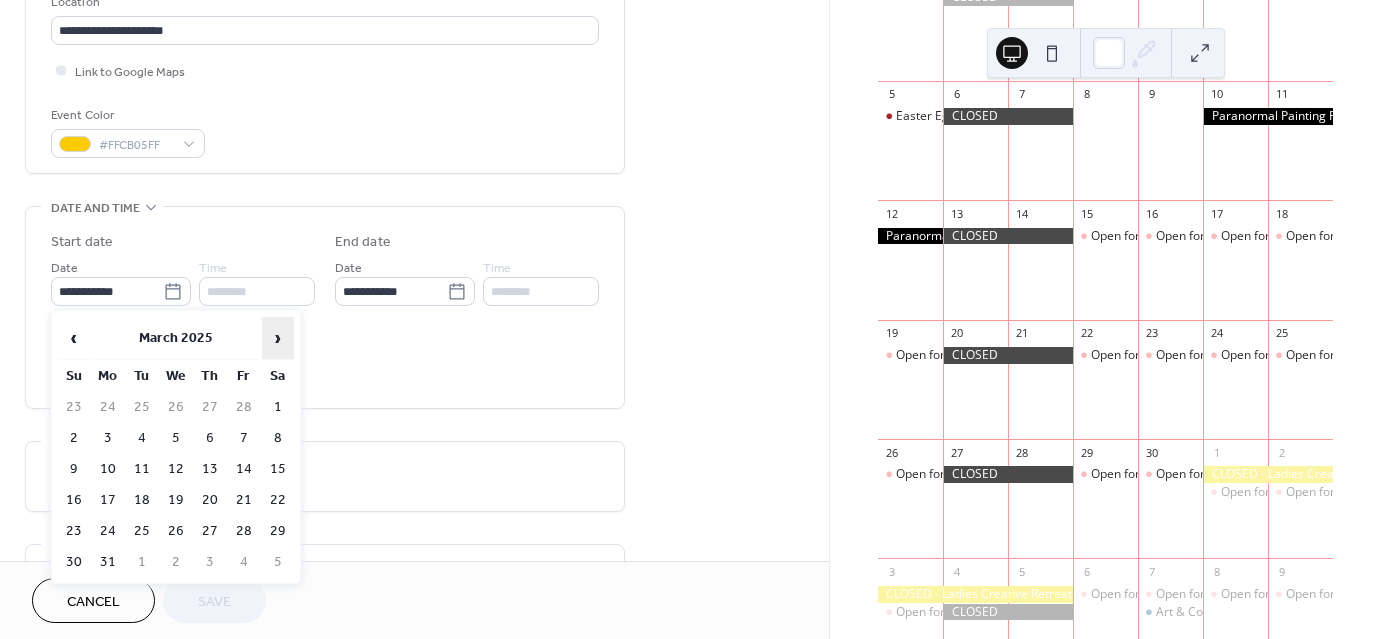 click on "›" at bounding box center [278, 338] 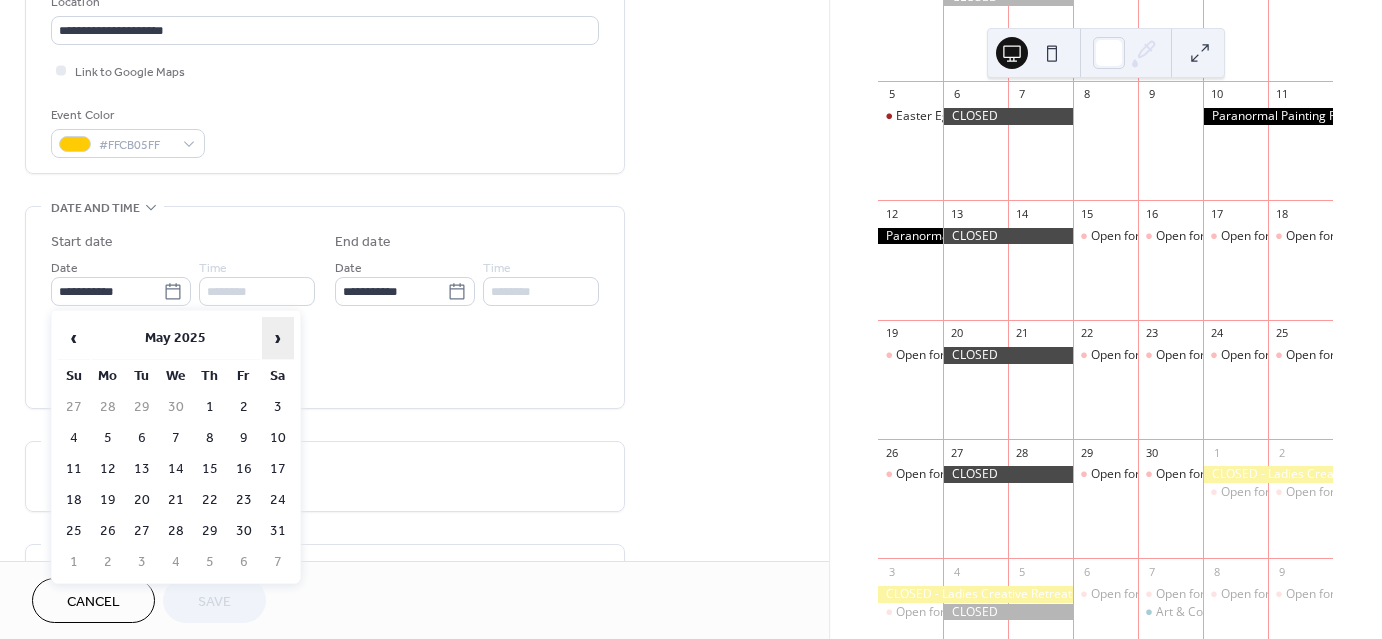 click on "›" at bounding box center (278, 338) 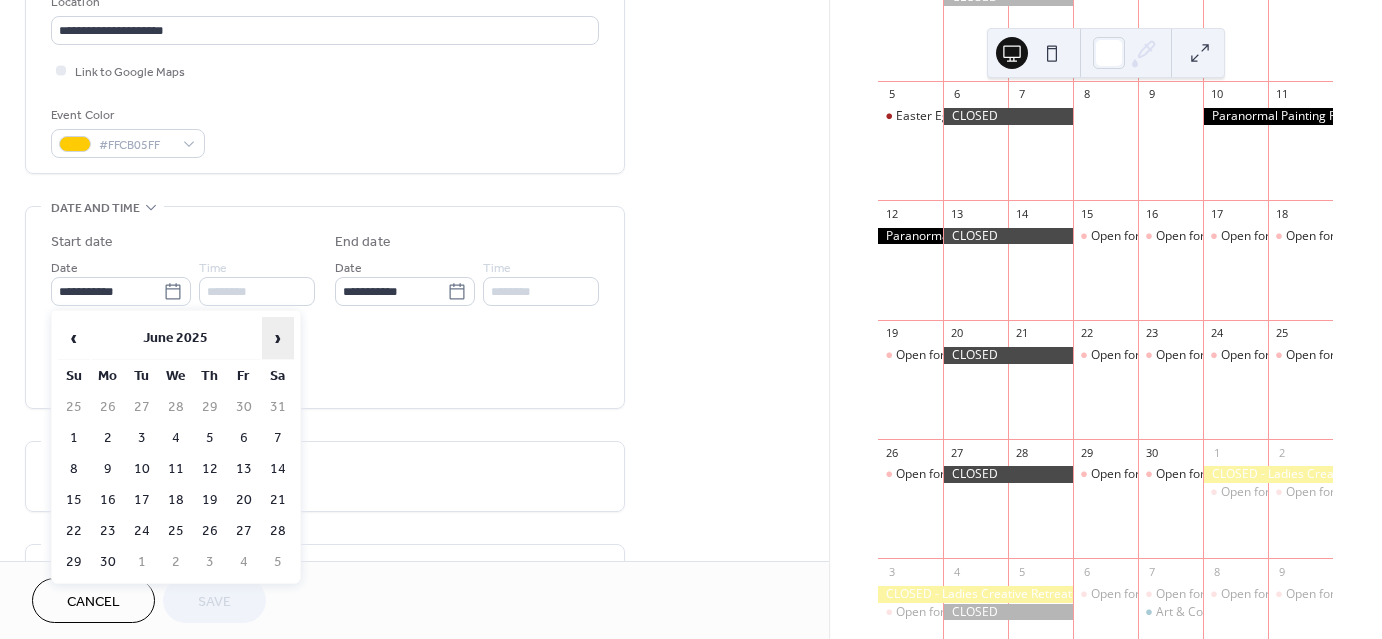 click on "›" at bounding box center (278, 338) 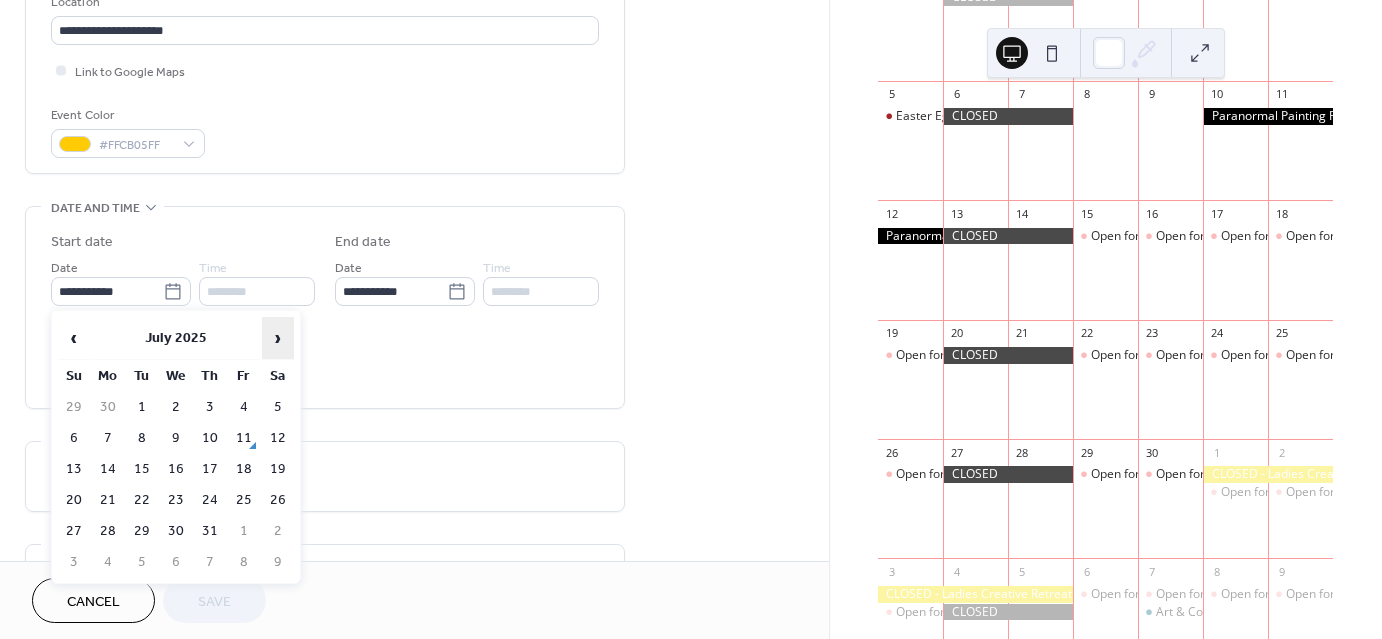 click on "›" at bounding box center [278, 338] 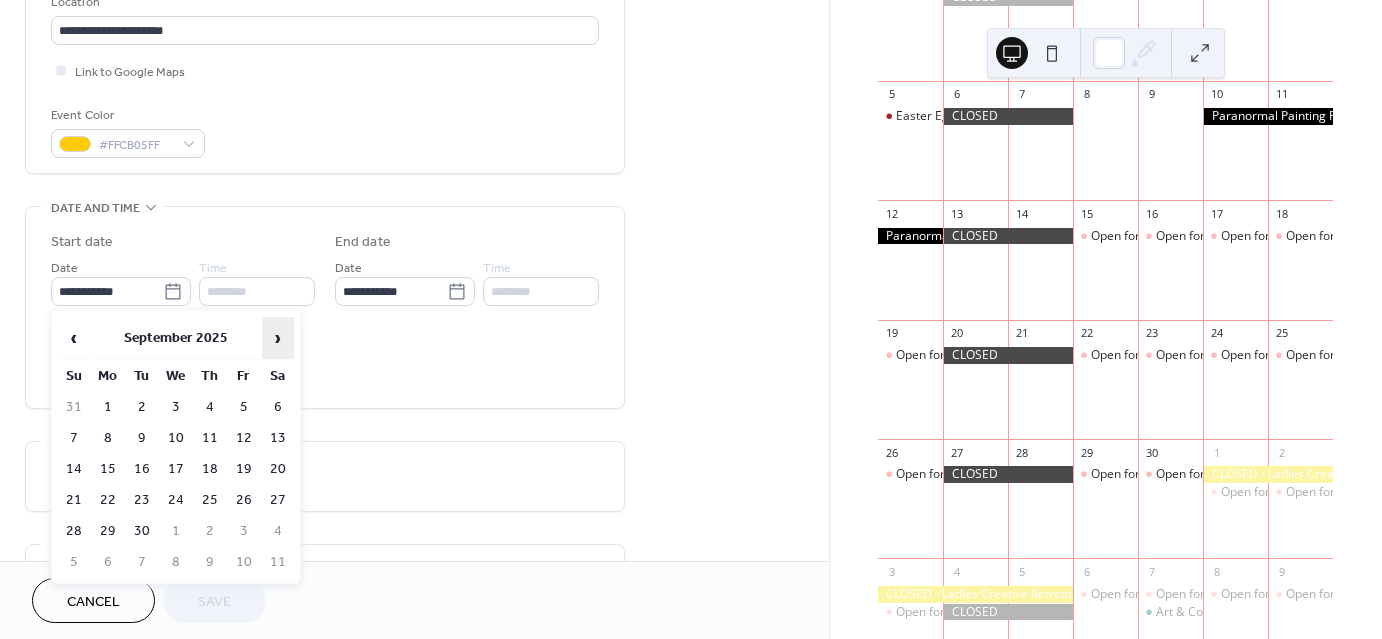 click on "›" at bounding box center [278, 338] 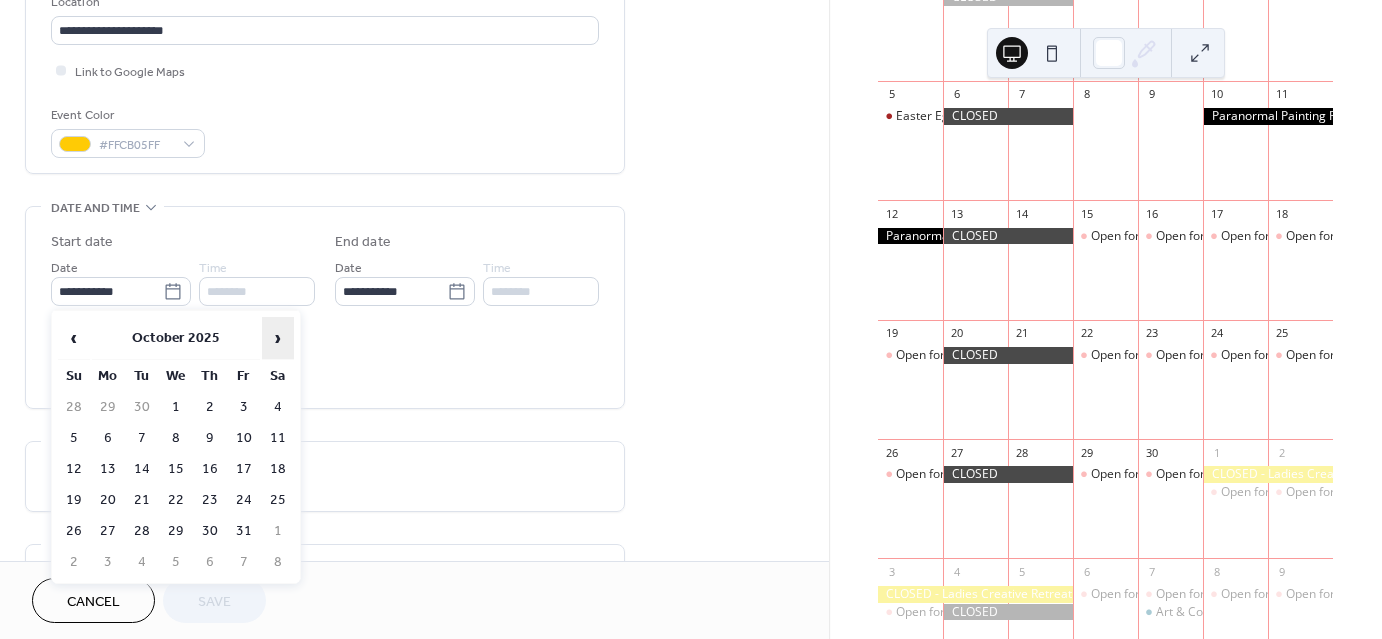 click on "›" at bounding box center [278, 338] 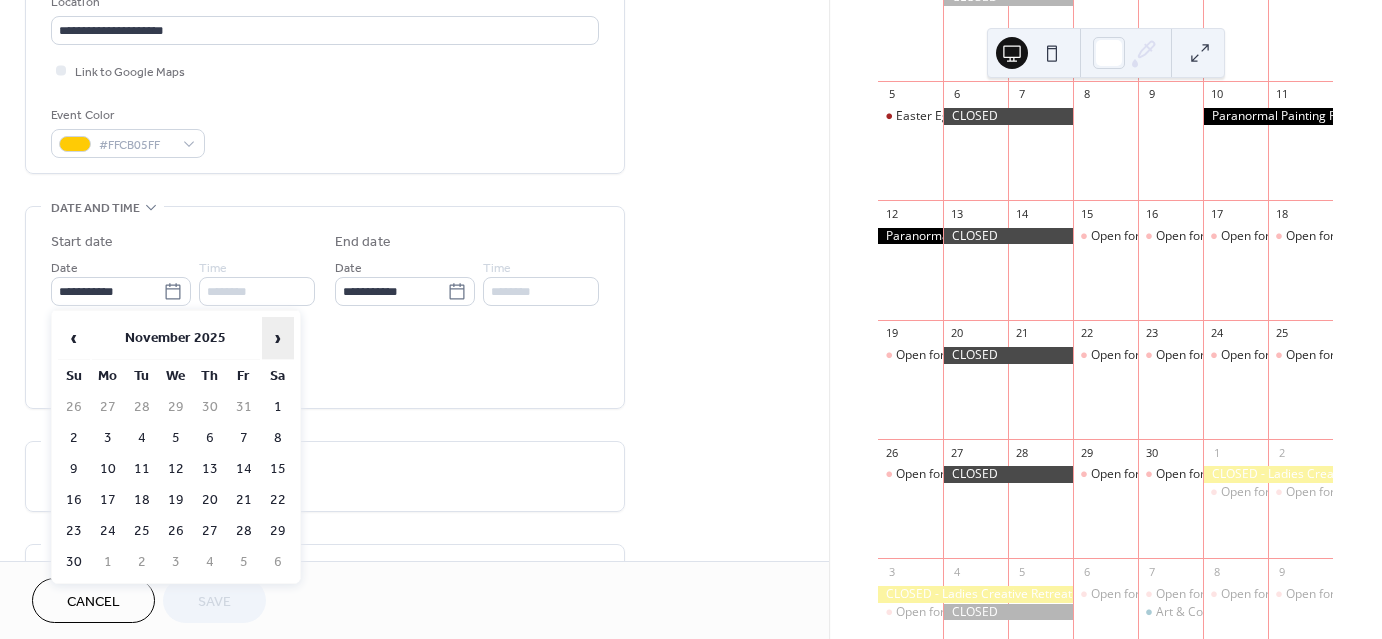 click on "›" at bounding box center (278, 338) 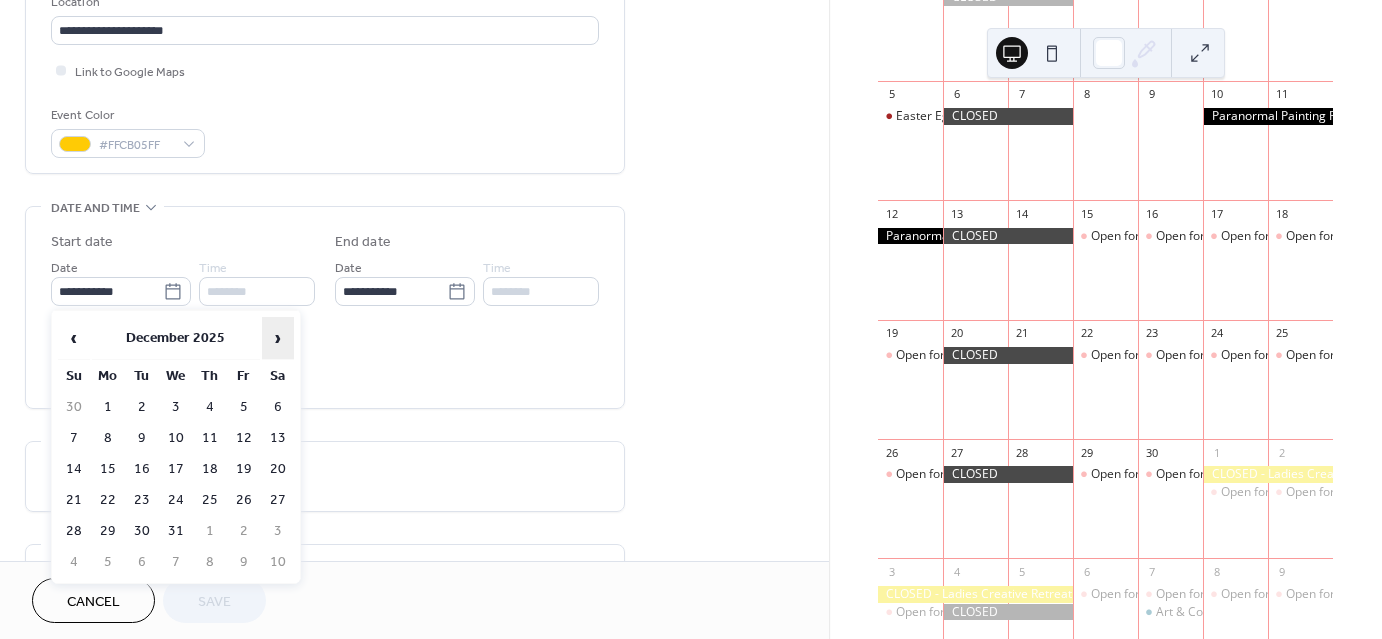 click on "›" at bounding box center [278, 338] 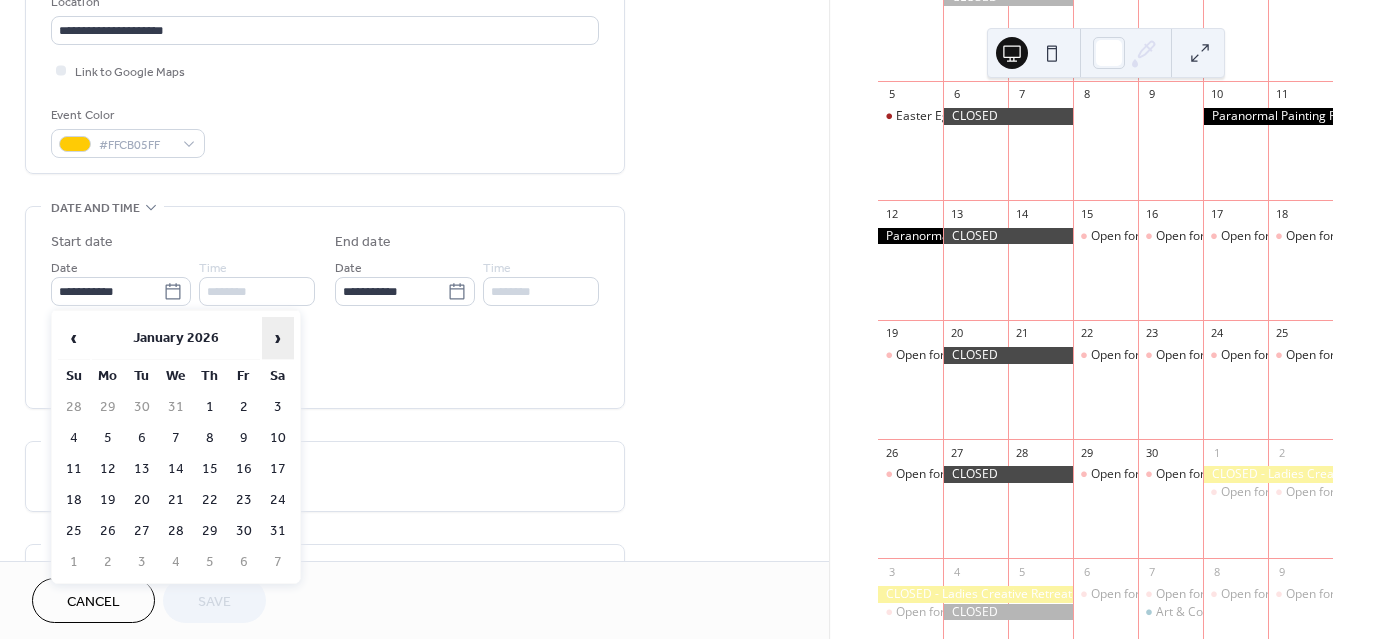 click on "›" at bounding box center [278, 338] 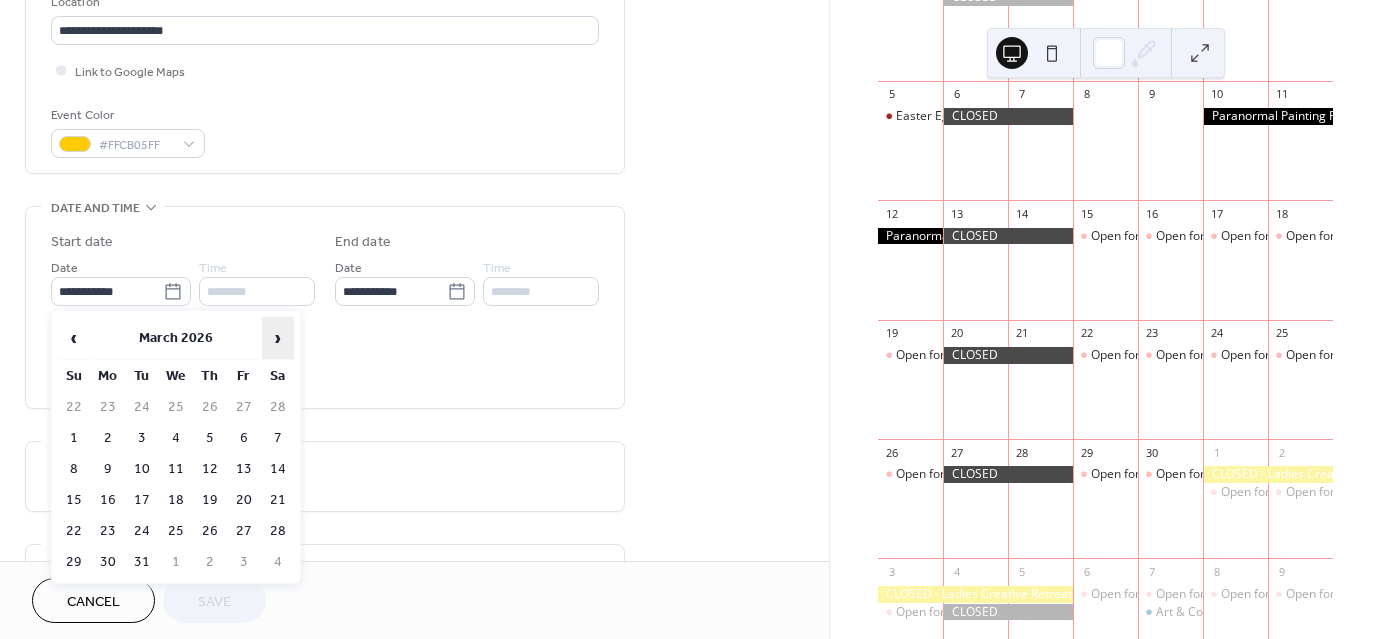 click on "›" at bounding box center [278, 338] 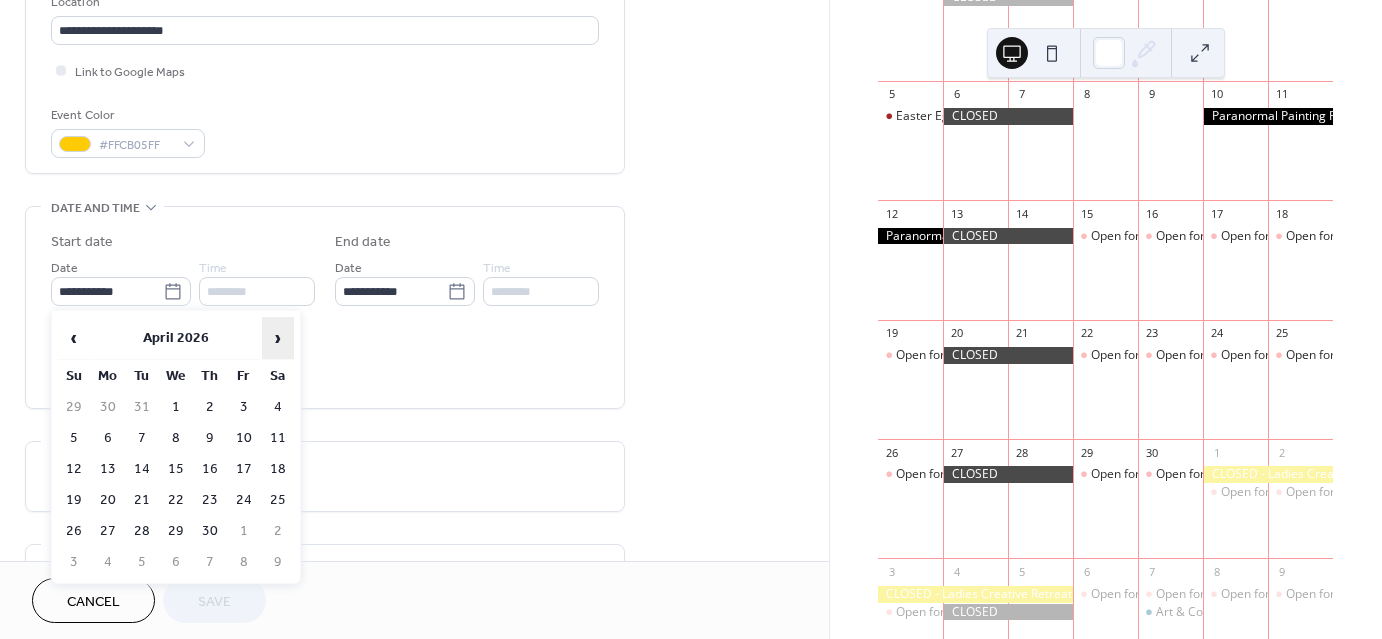click on "›" at bounding box center [278, 338] 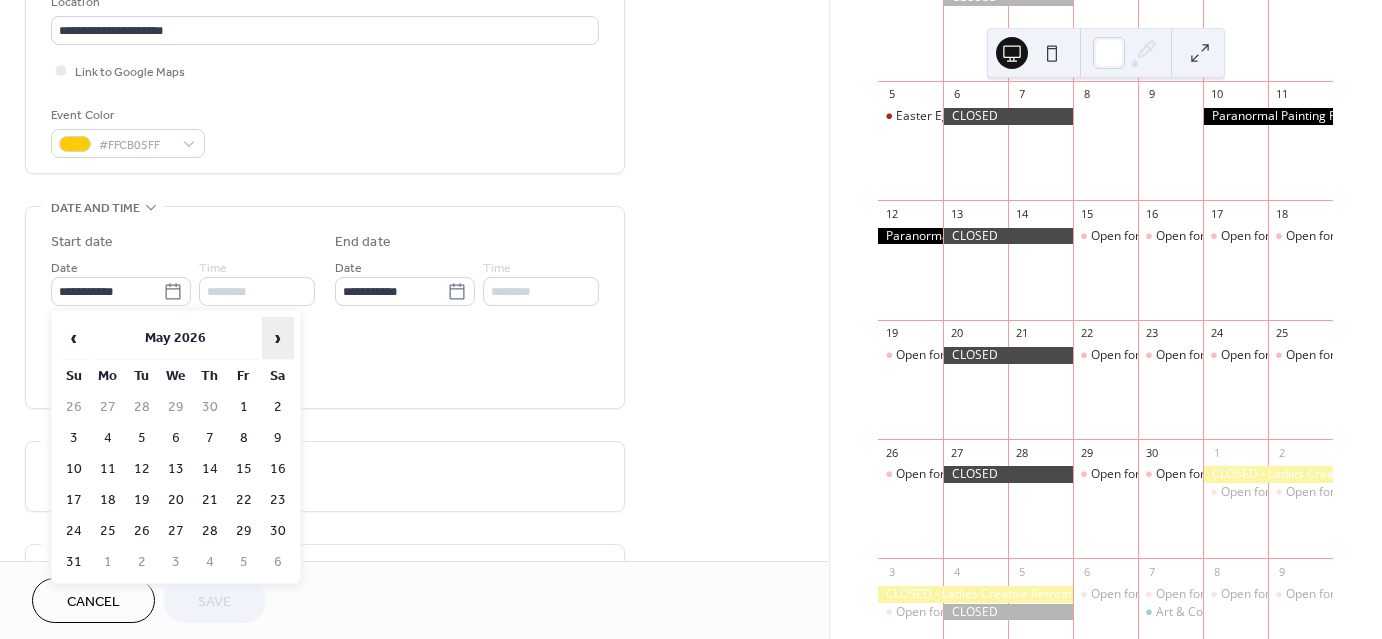 click on "›" at bounding box center (278, 338) 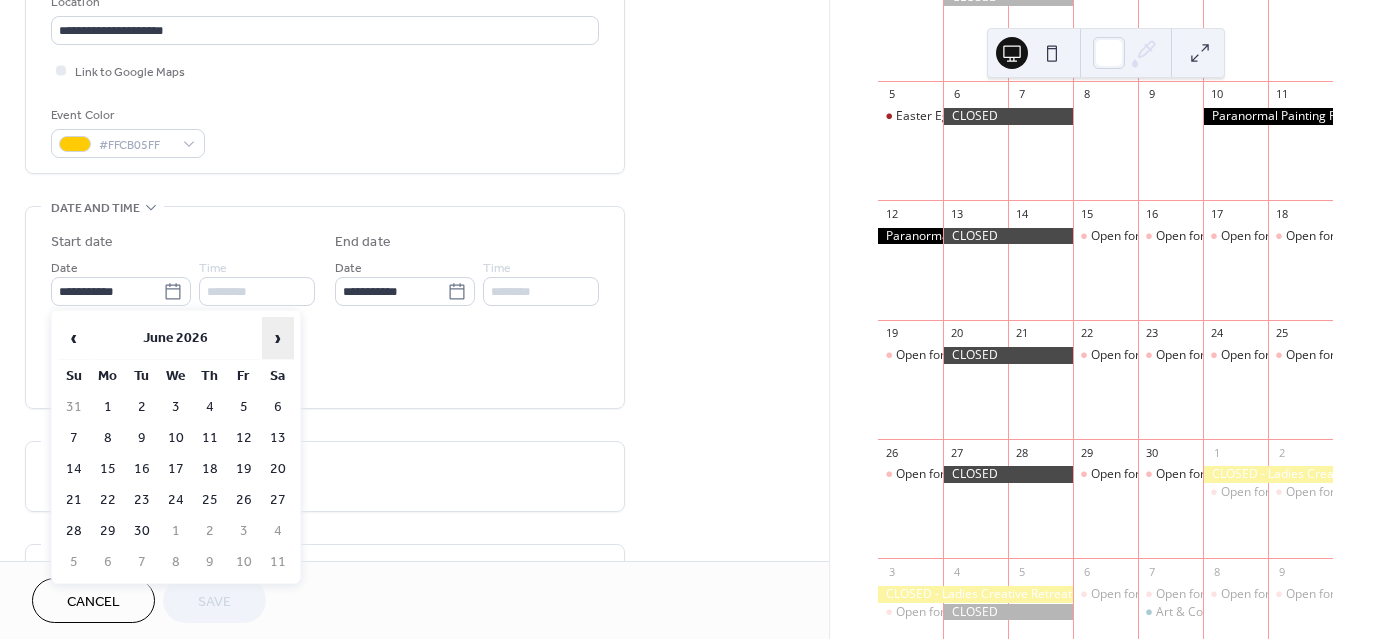 click on "›" at bounding box center (278, 338) 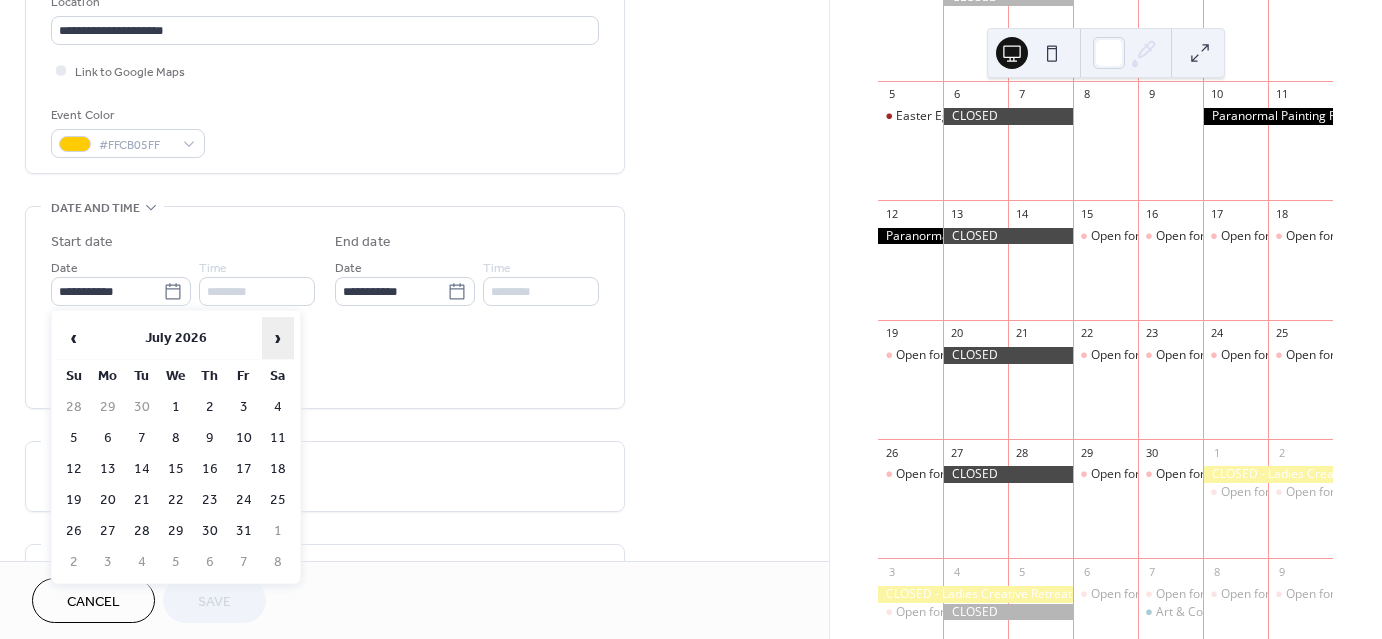 click on "›" at bounding box center [278, 338] 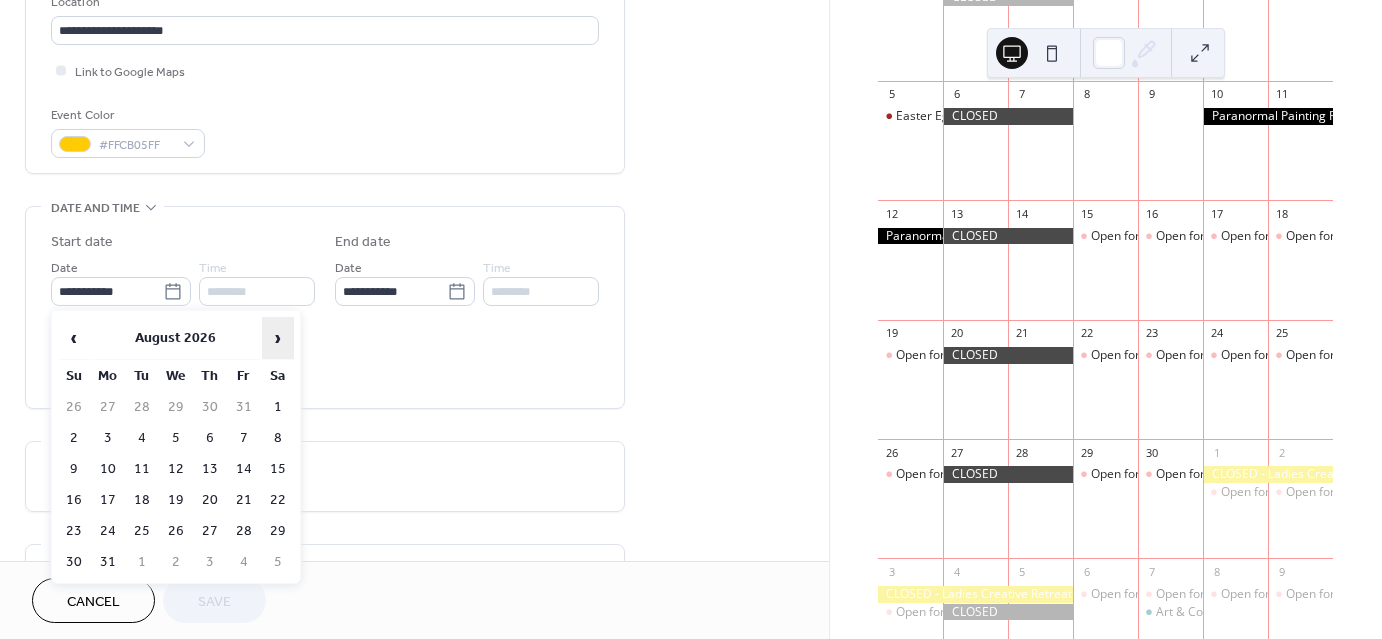 click on "›" at bounding box center (278, 338) 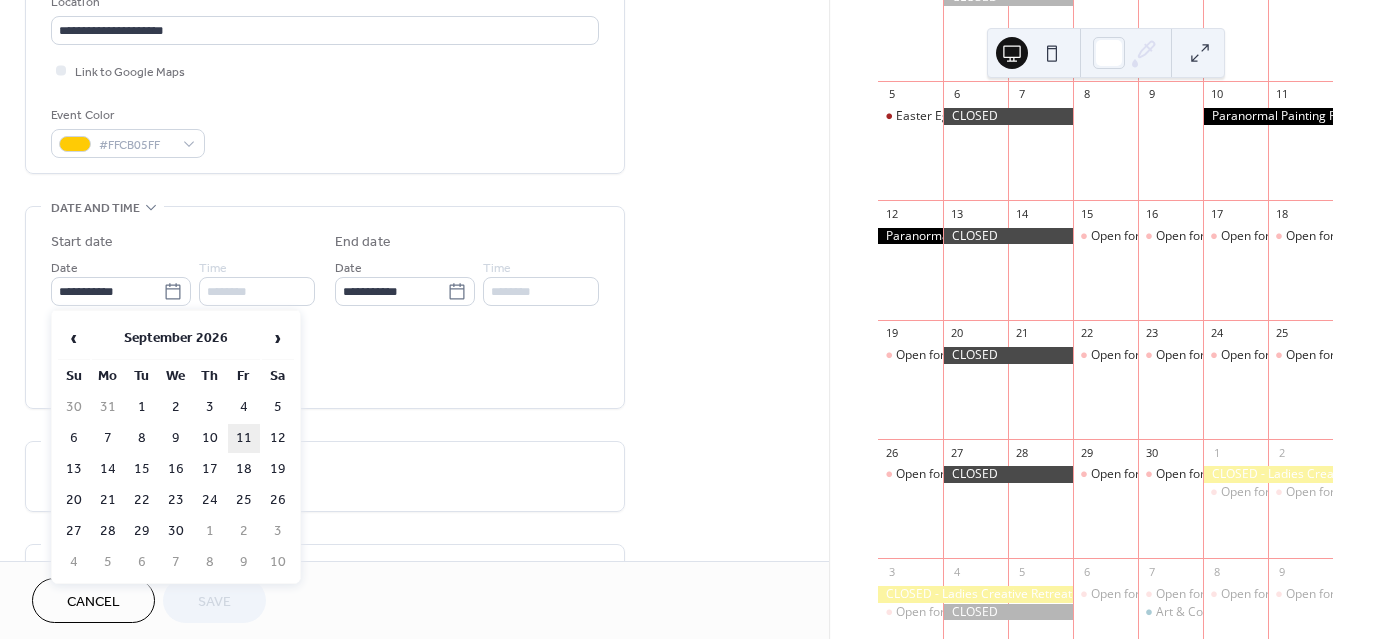 click on "11" at bounding box center [244, 438] 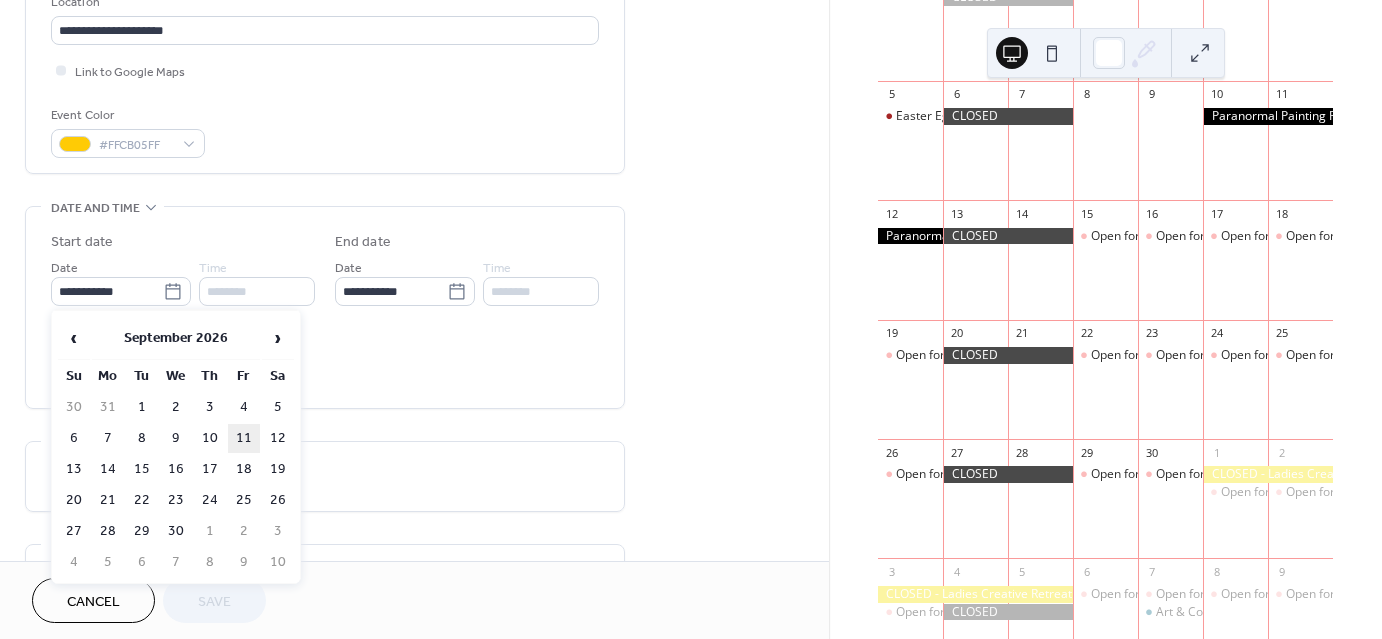 type on "**********" 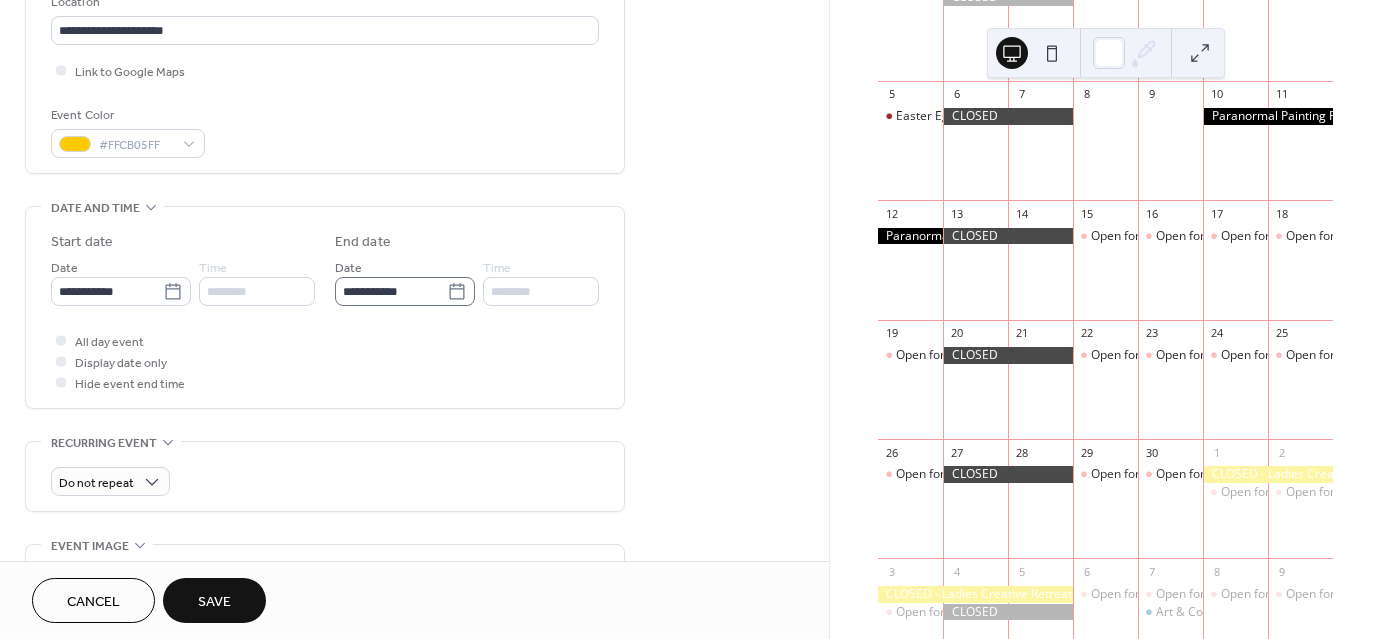 click 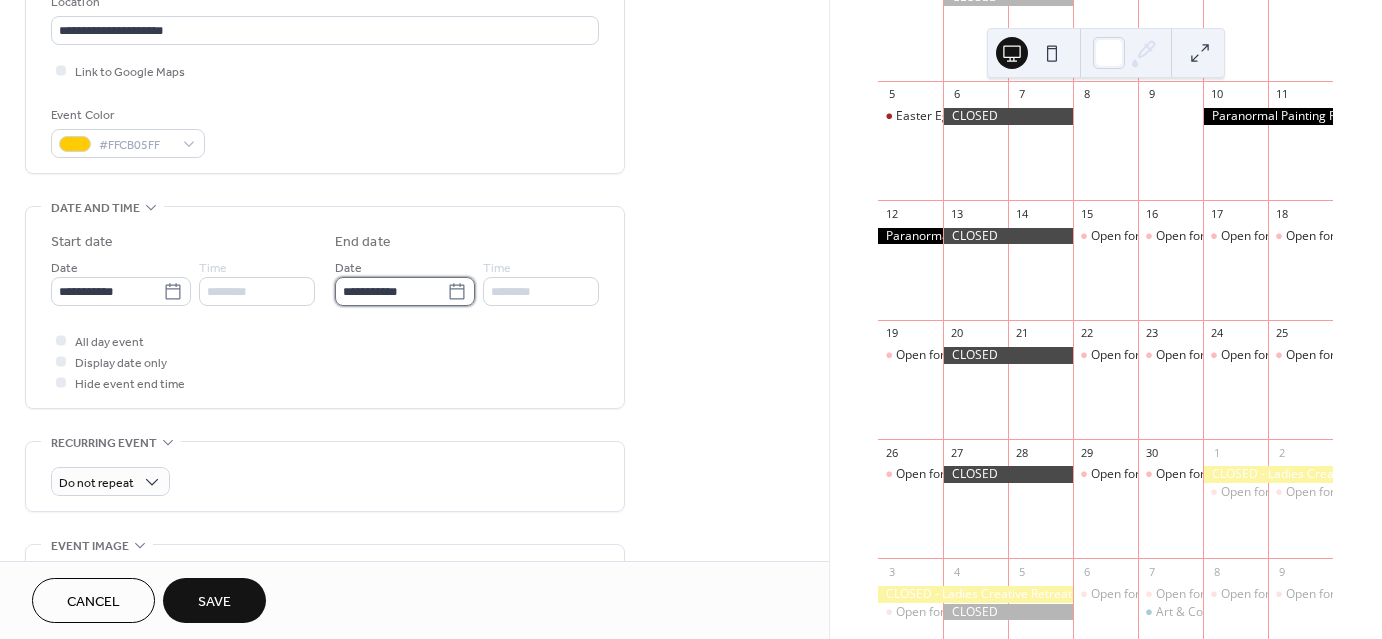 click on "**********" at bounding box center (391, 291) 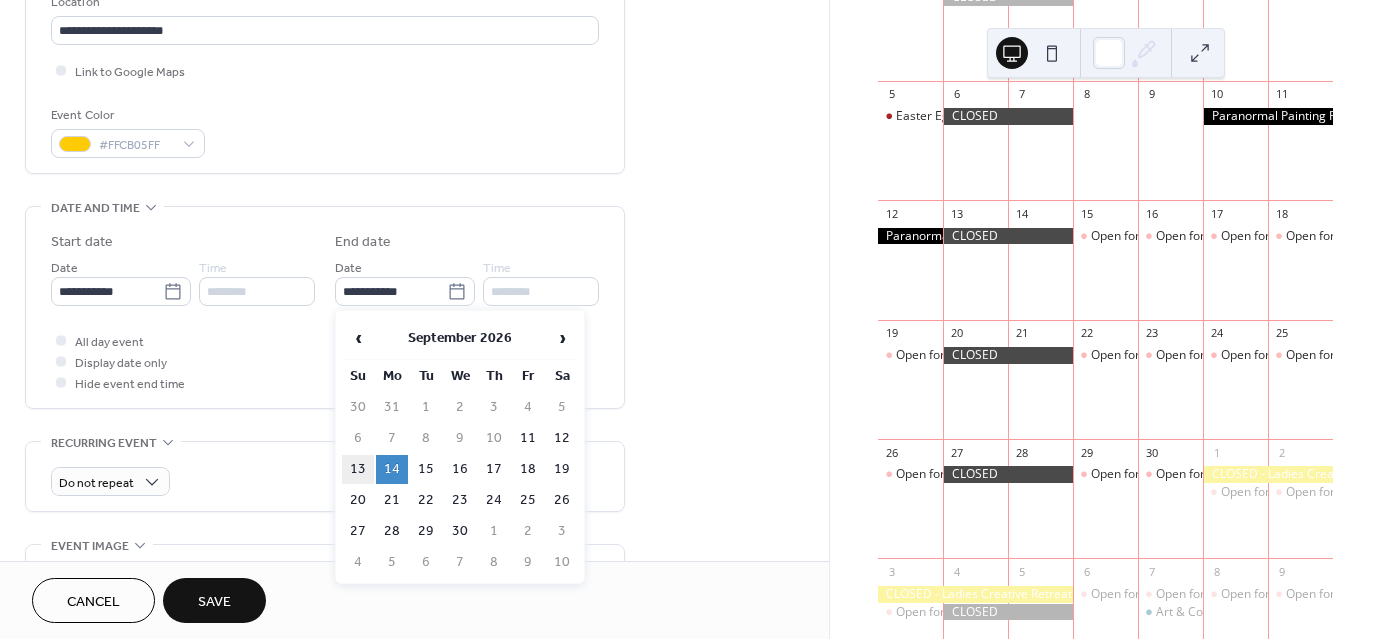 click on "13" at bounding box center (358, 469) 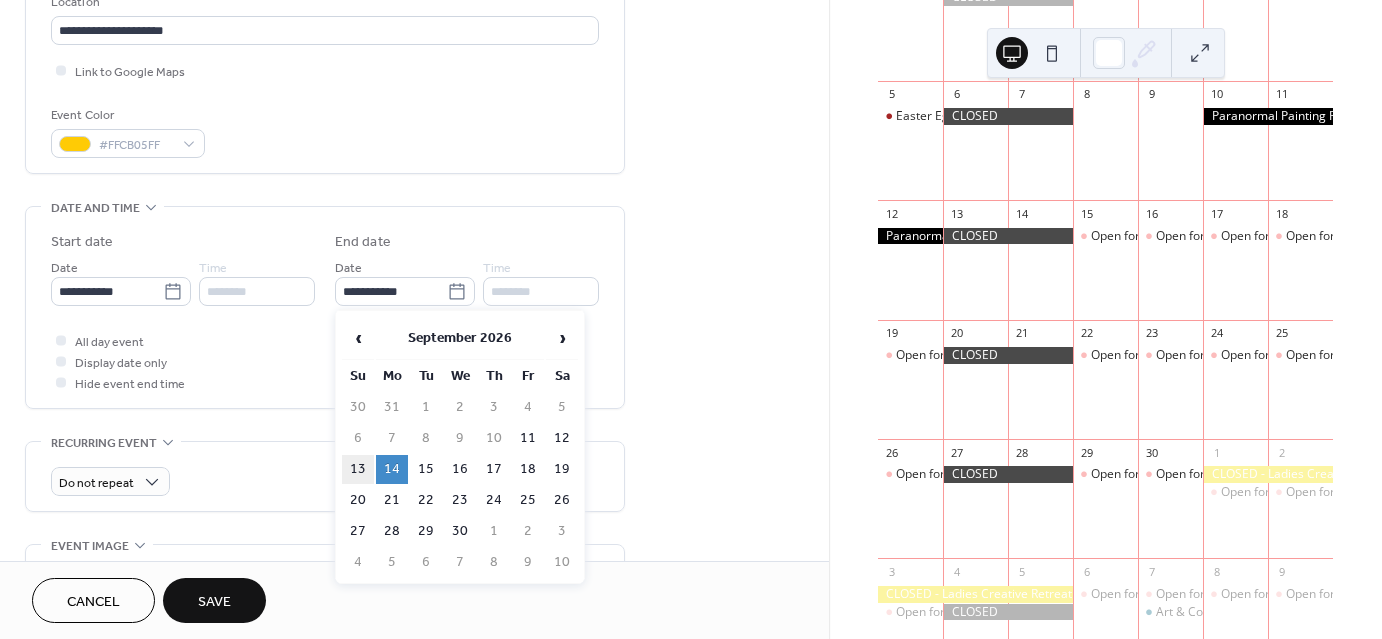 type on "**********" 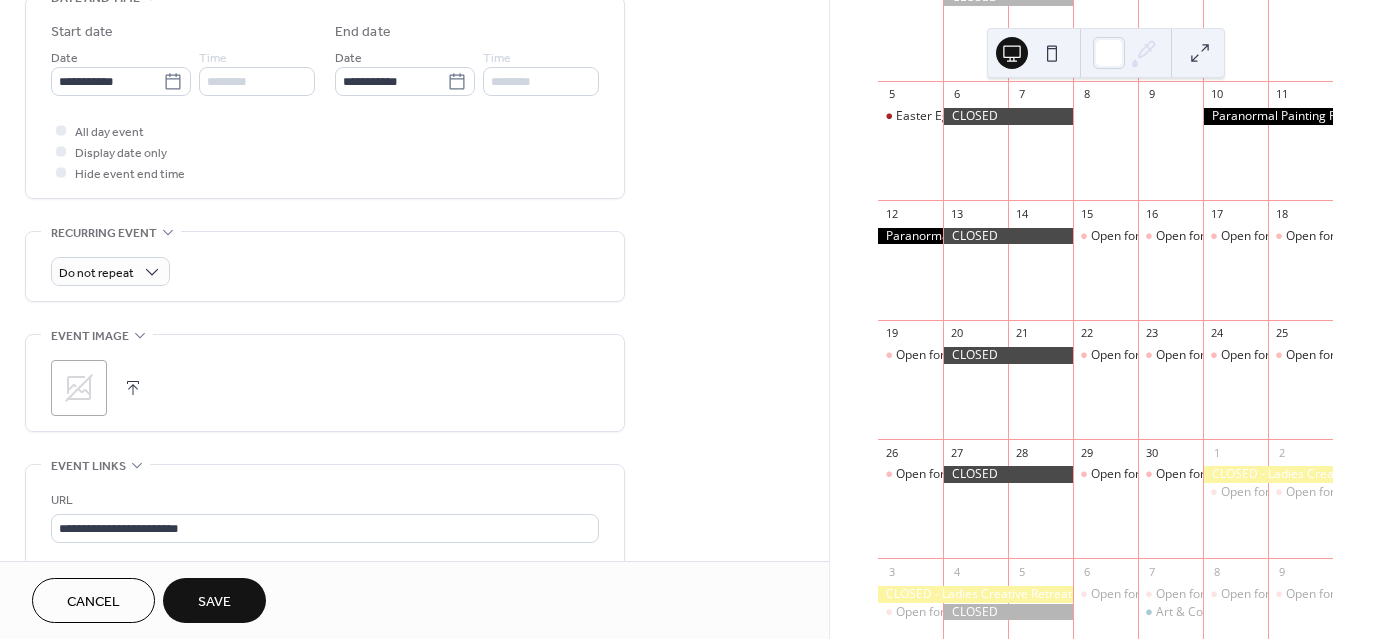 scroll, scrollTop: 688, scrollLeft: 0, axis: vertical 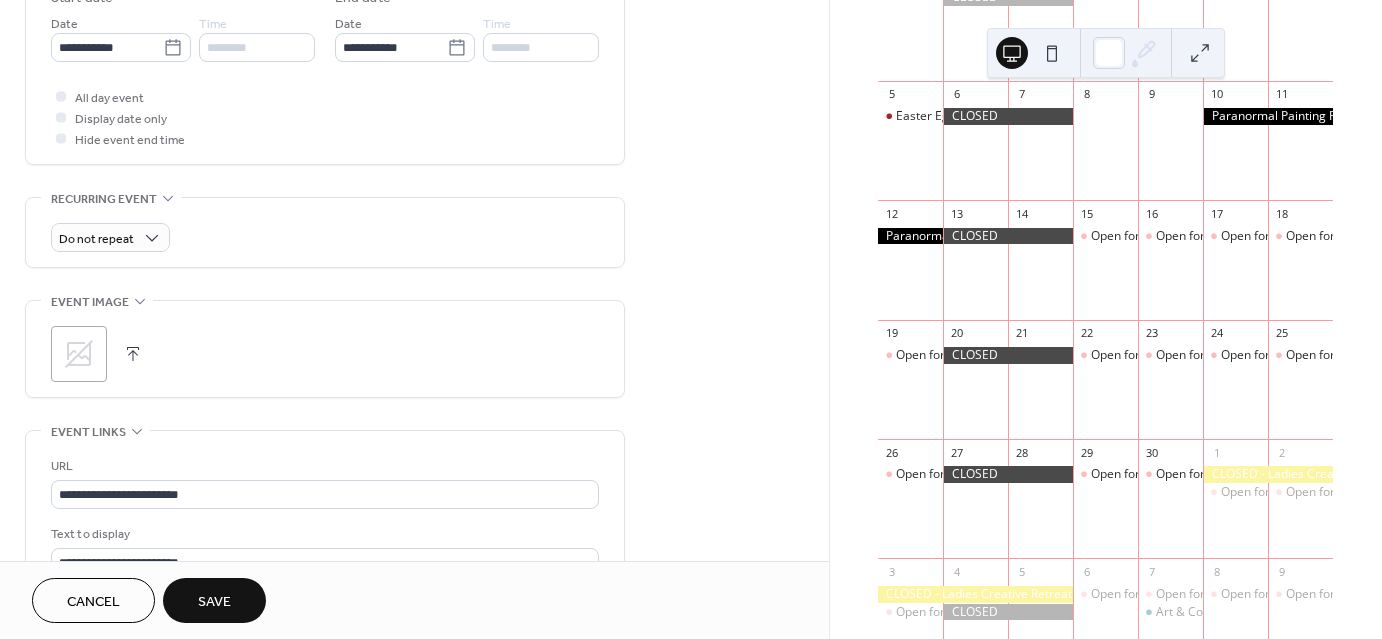 click at bounding box center [133, 354] 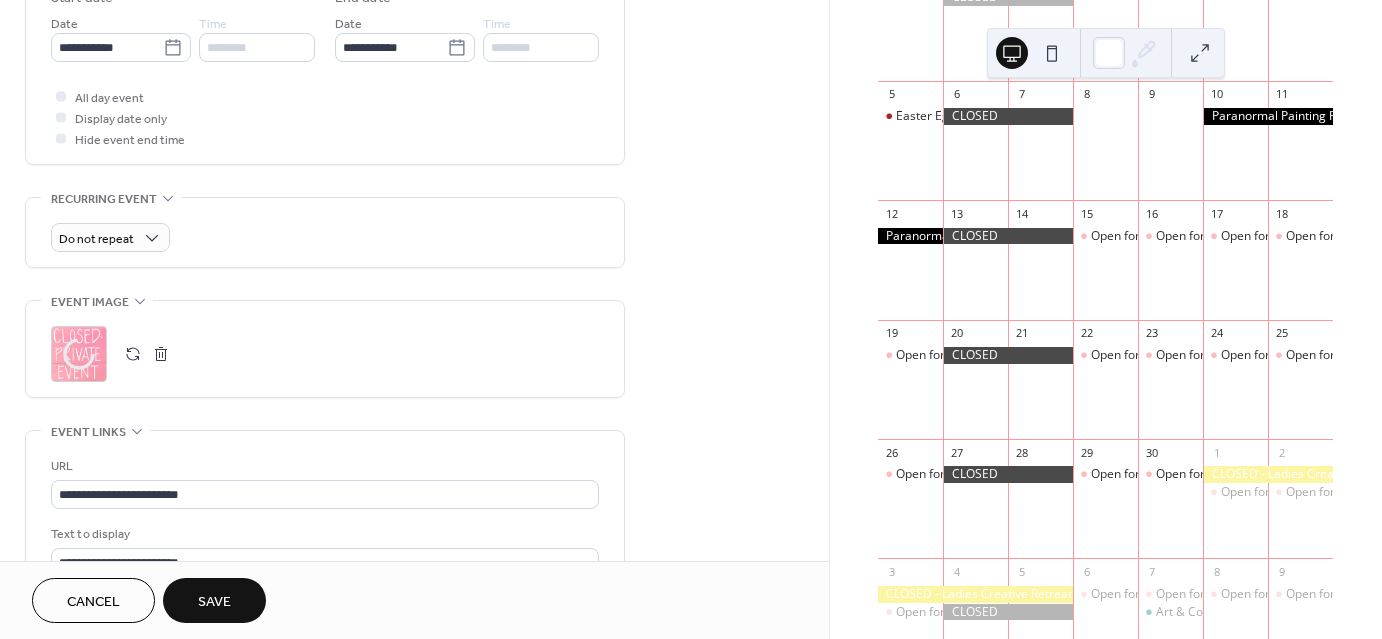 click on "Save" at bounding box center (214, 602) 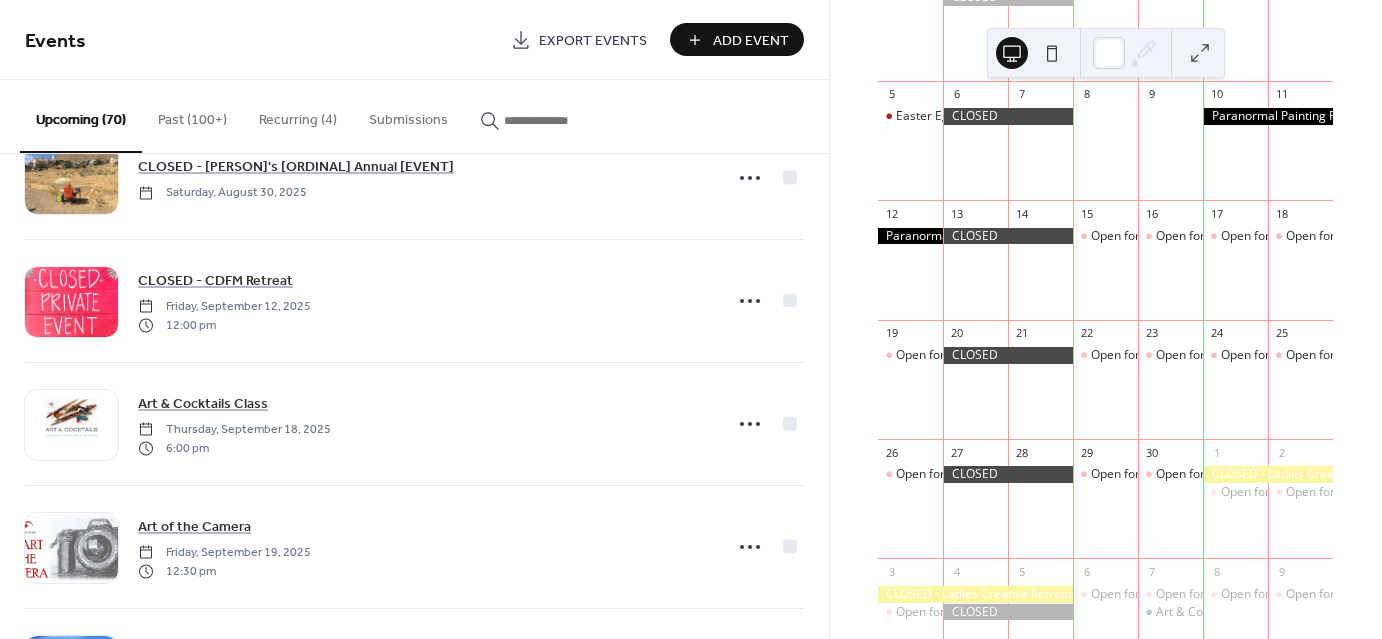 scroll, scrollTop: 1414, scrollLeft: 0, axis: vertical 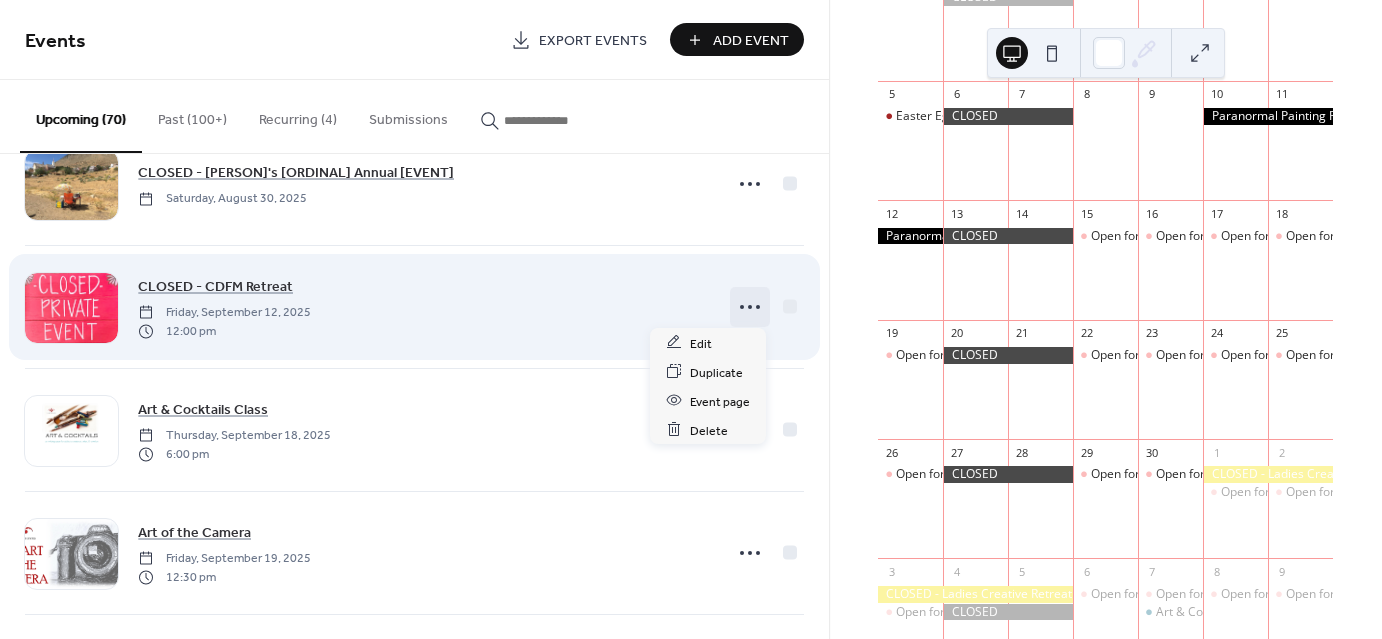 click 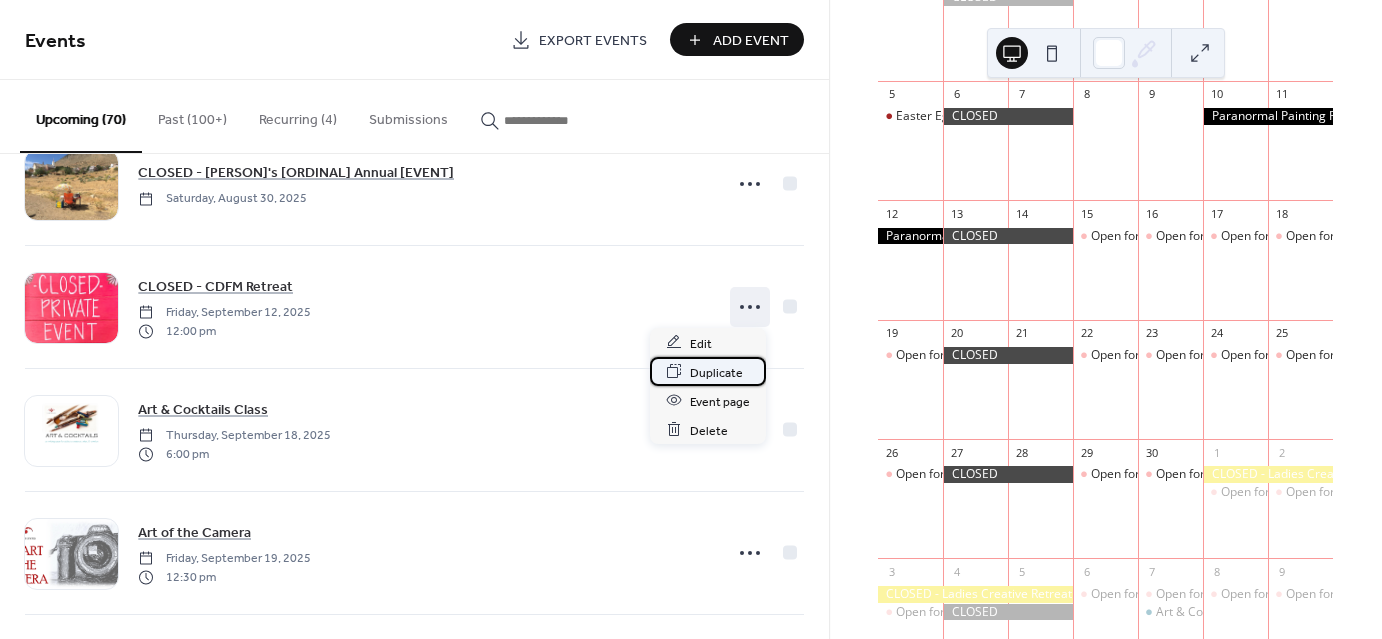 click on "Duplicate" at bounding box center (708, 371) 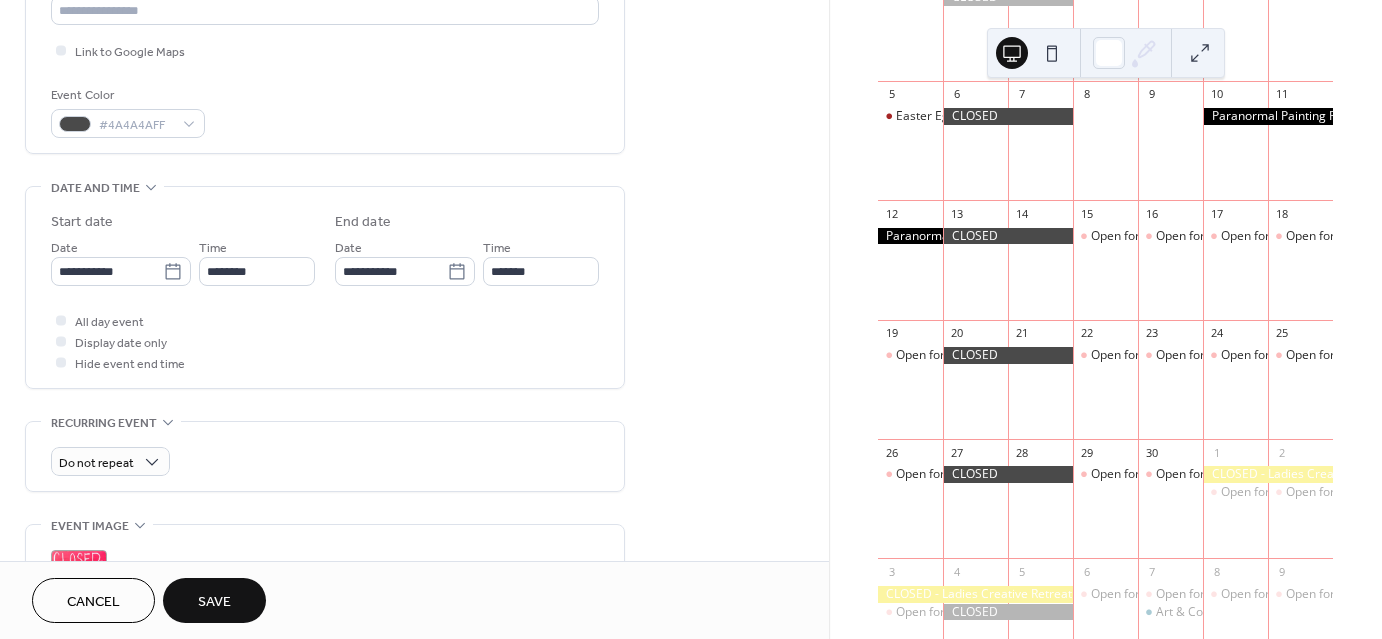 scroll, scrollTop: 468, scrollLeft: 0, axis: vertical 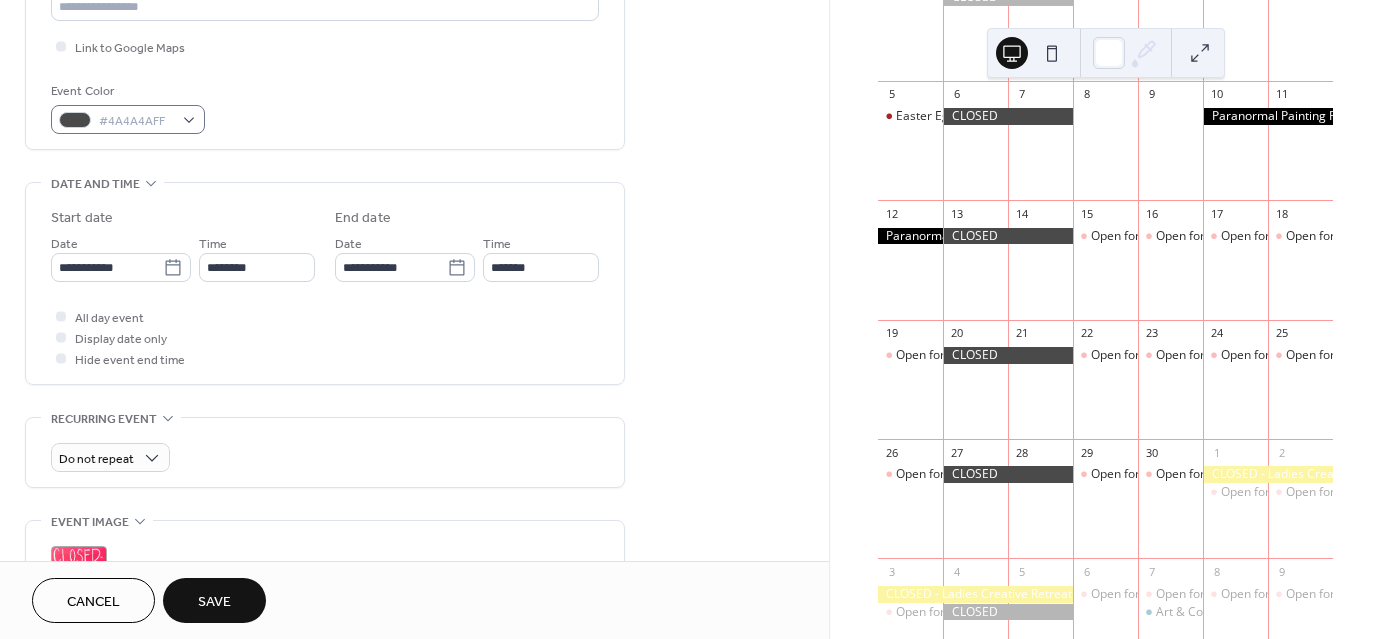 type on "**********" 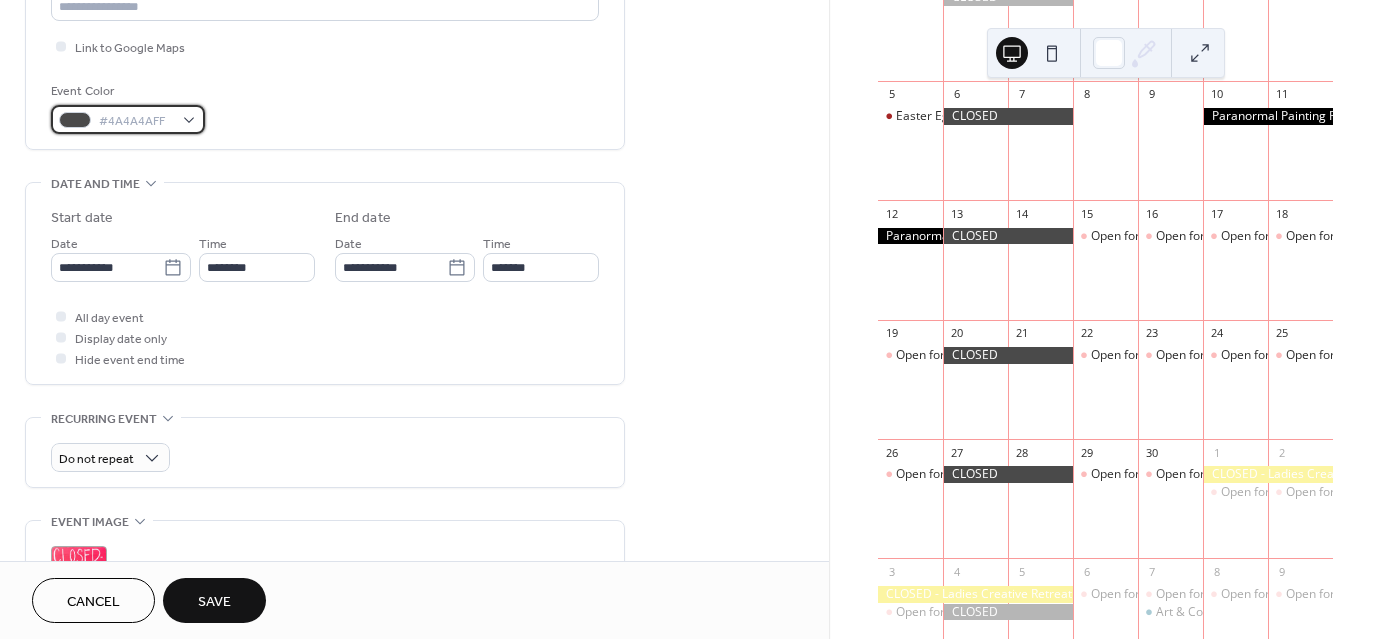 click on "#4A4A4AFF" at bounding box center (128, 119) 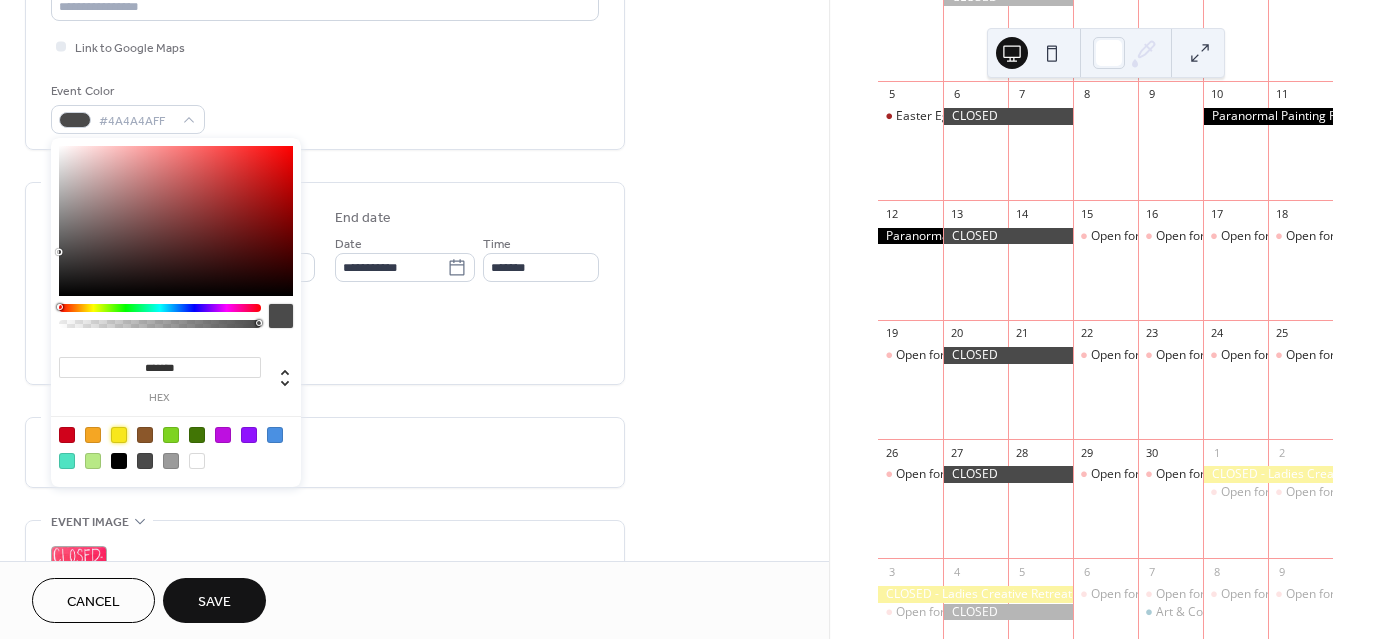 click at bounding box center (119, 435) 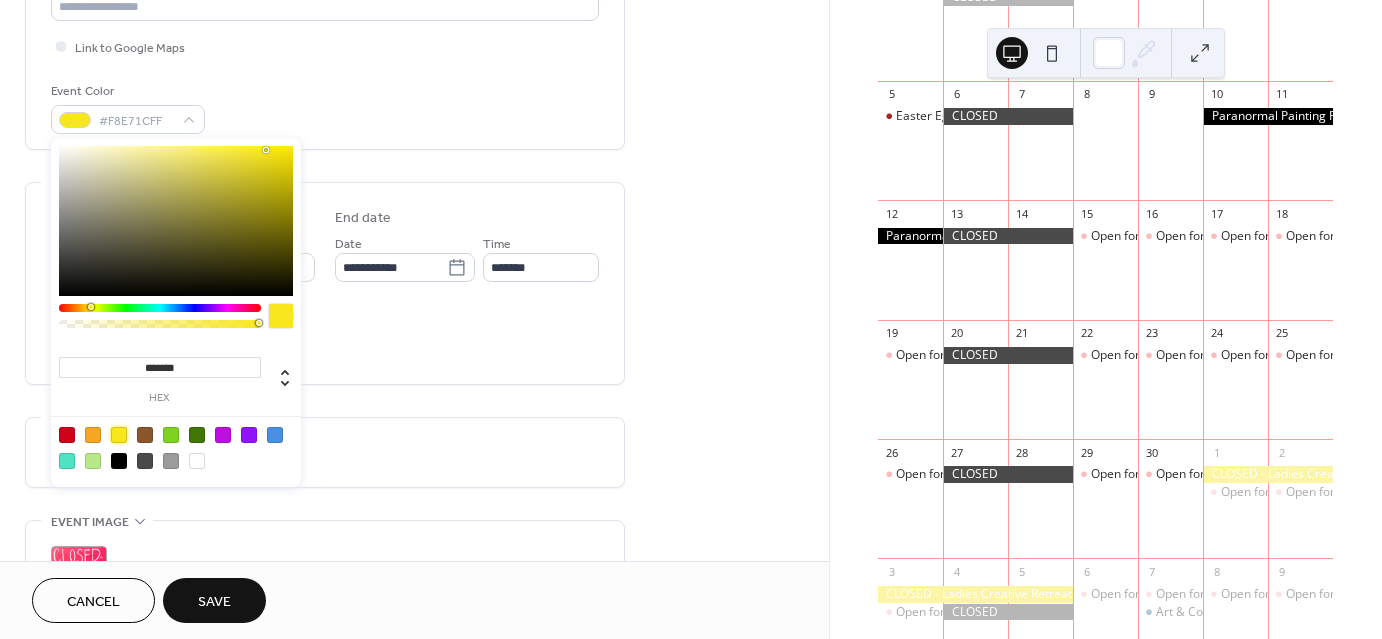 click on "**********" at bounding box center [414, 404] 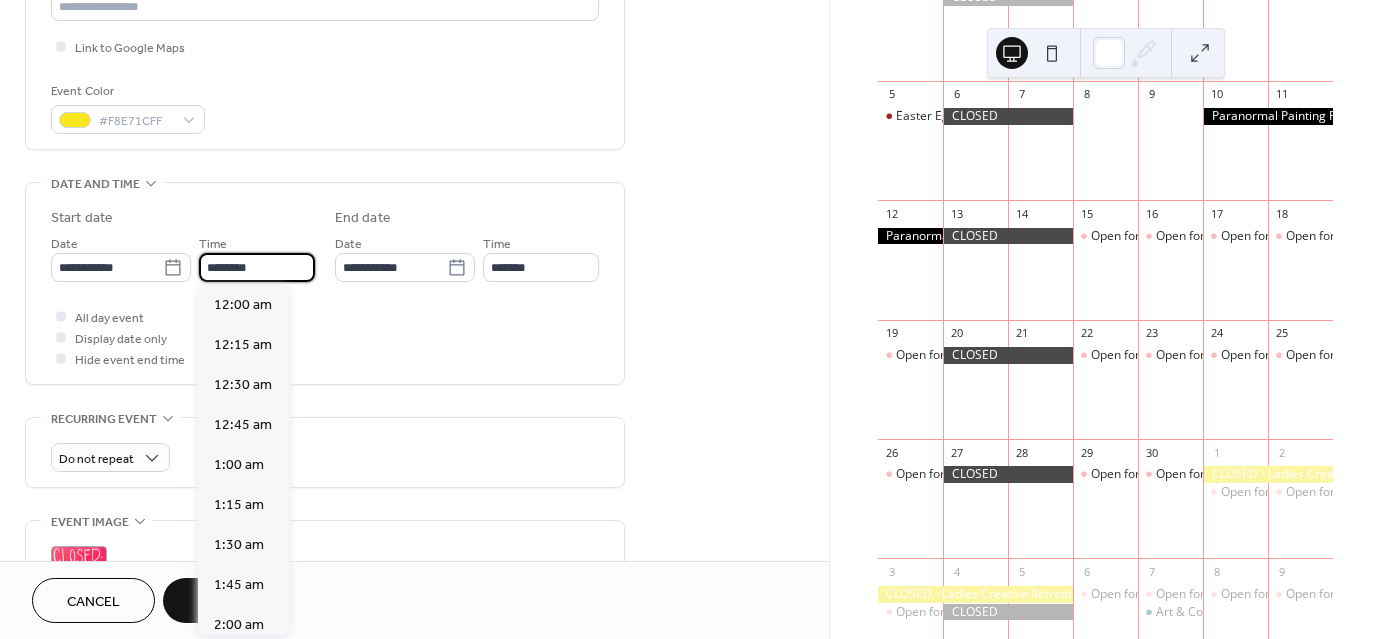 click on "********" at bounding box center (257, 267) 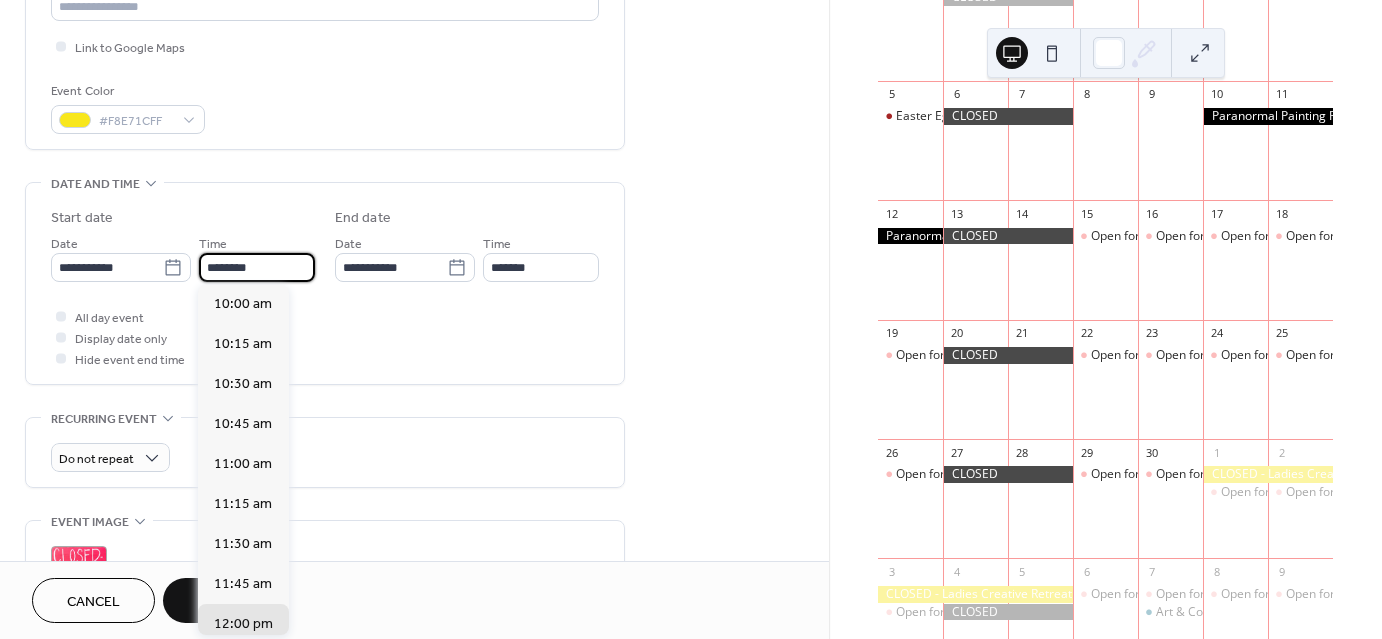 scroll, scrollTop: 1602, scrollLeft: 0, axis: vertical 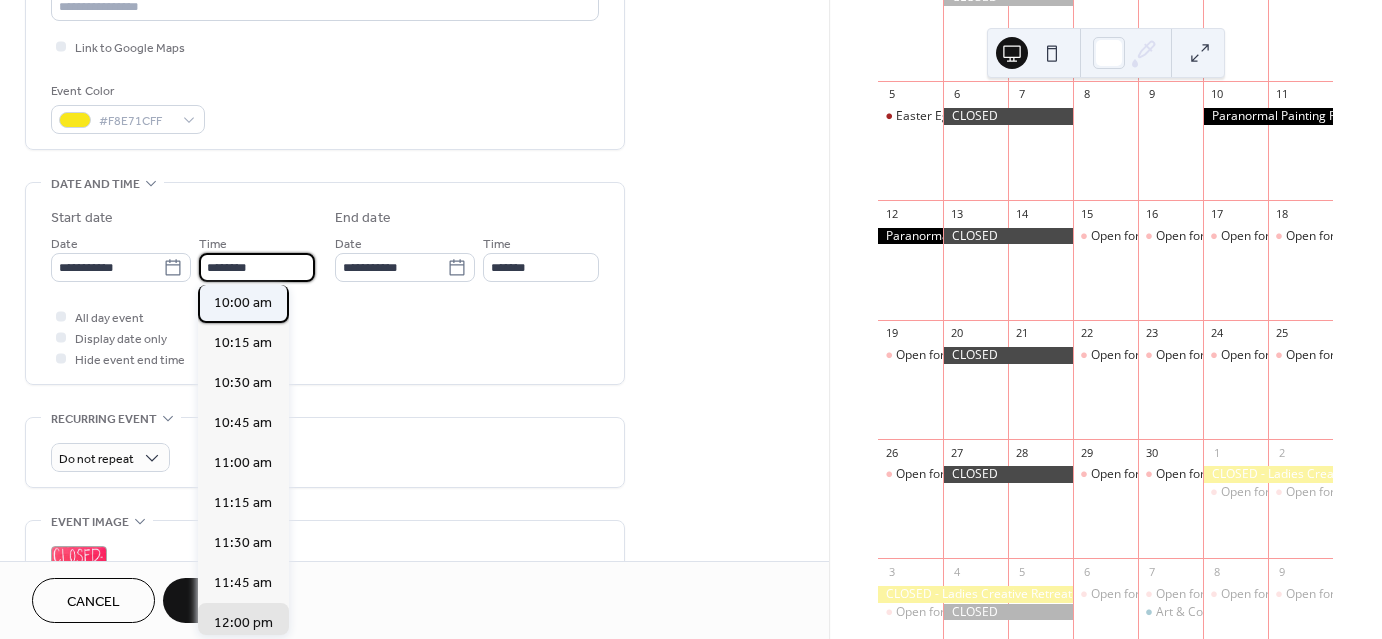 click on "10:00 am" at bounding box center (243, 303) 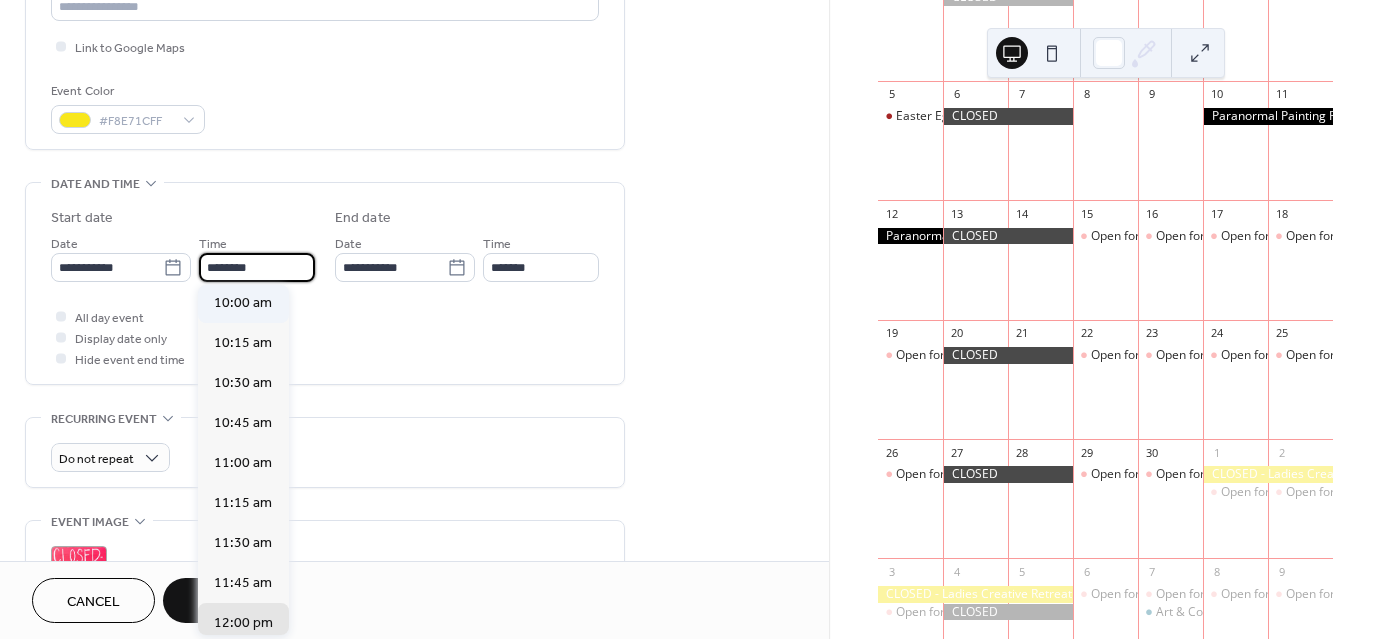 type on "********" 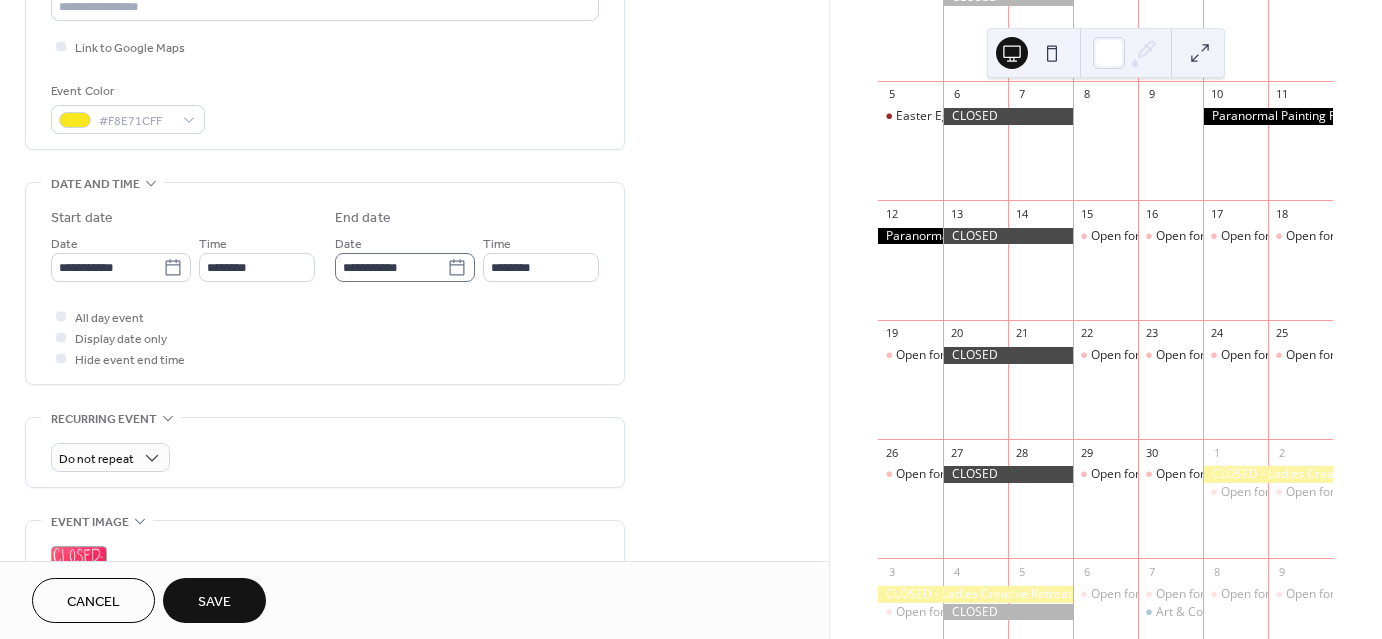 click 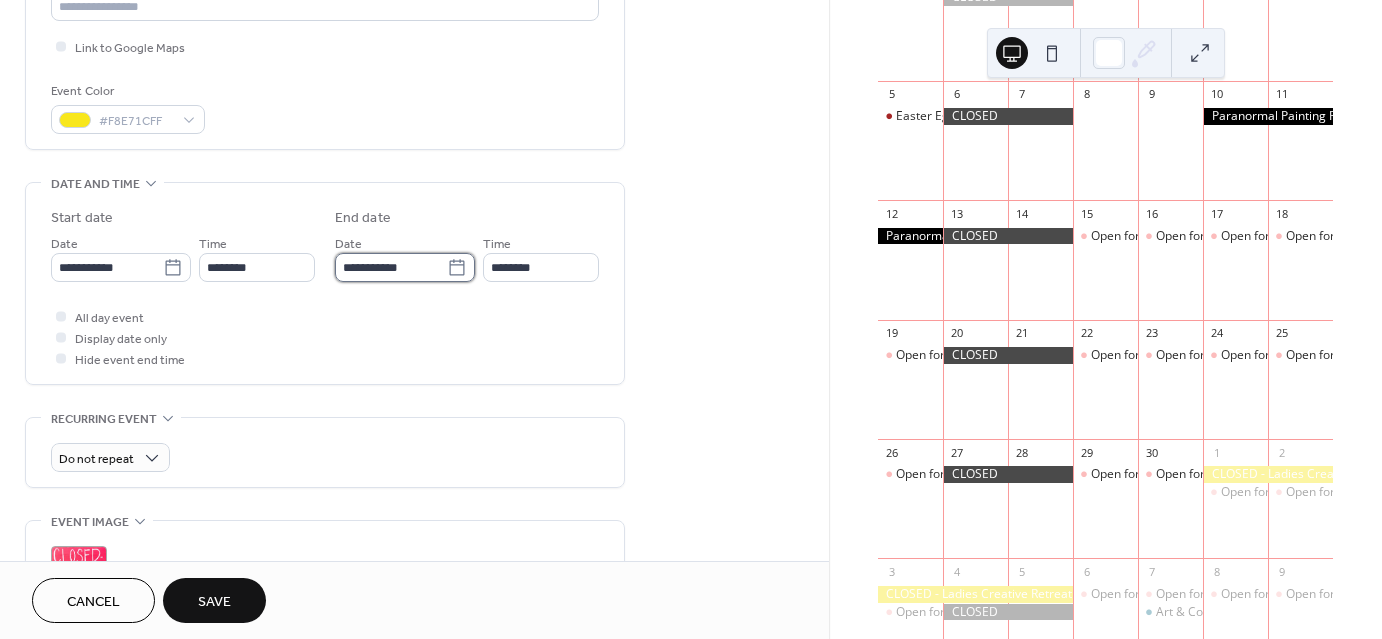 click on "**********" at bounding box center [391, 267] 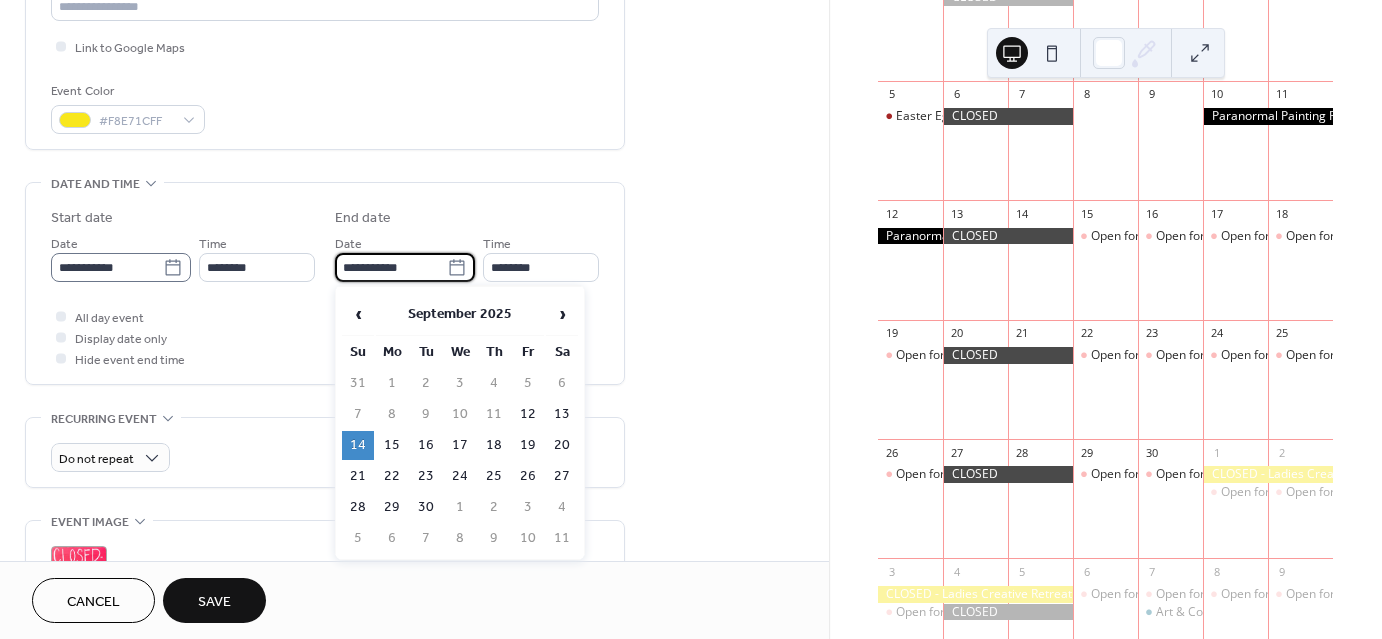 click 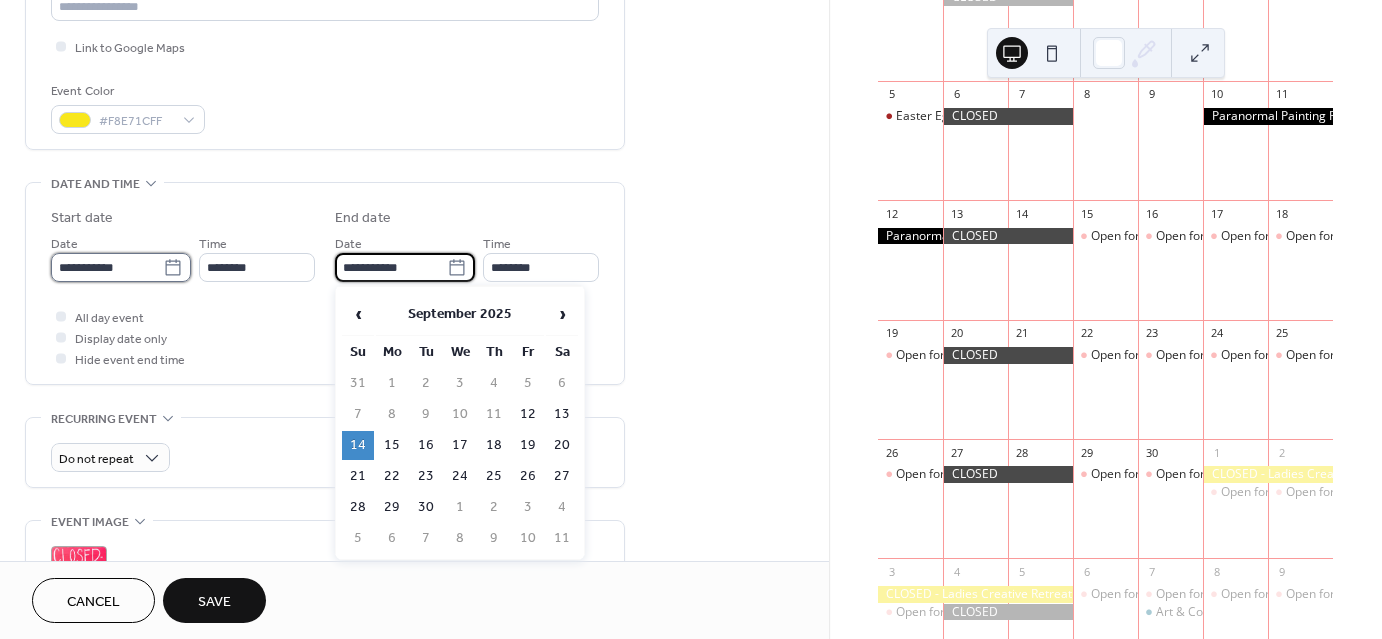 click on "**********" at bounding box center [107, 267] 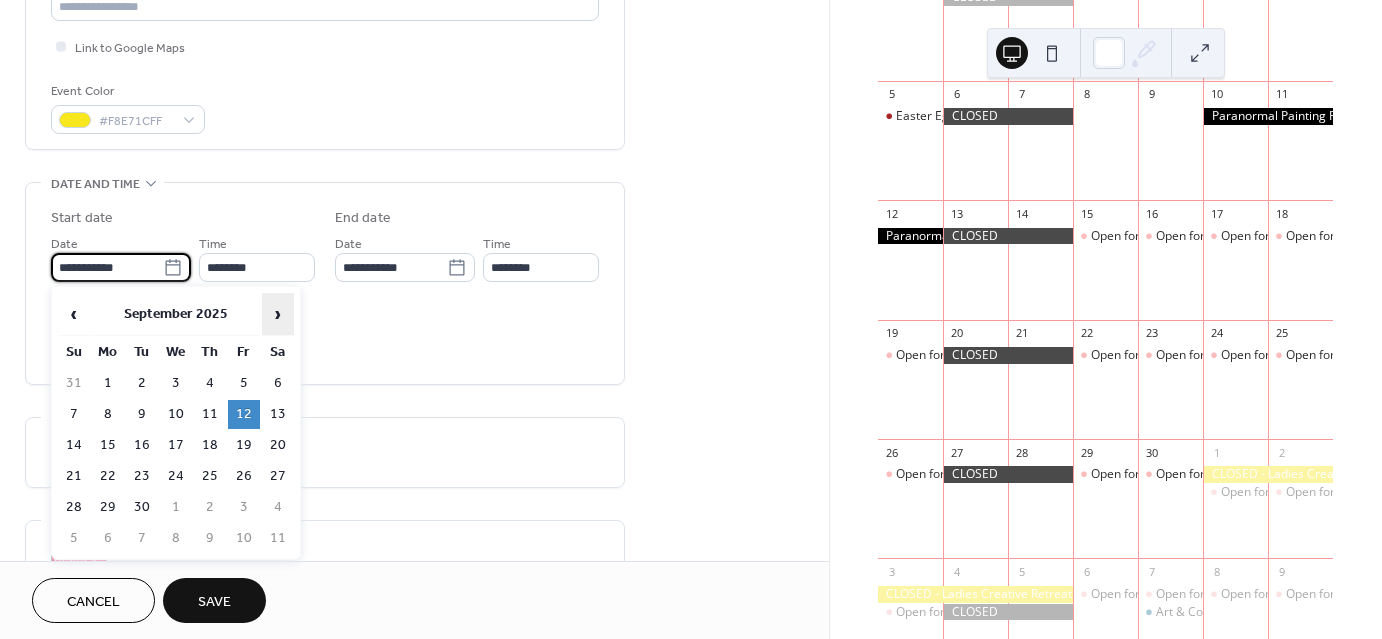 click on "›" at bounding box center [278, 314] 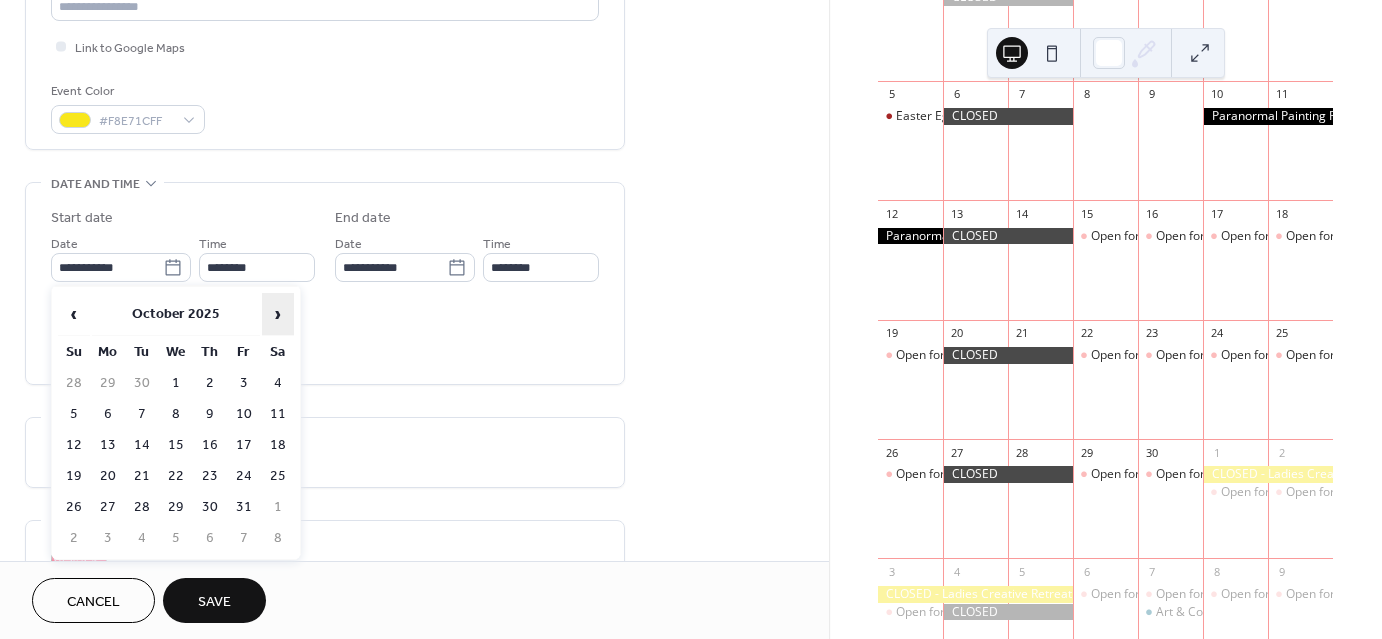 click on "›" at bounding box center [278, 314] 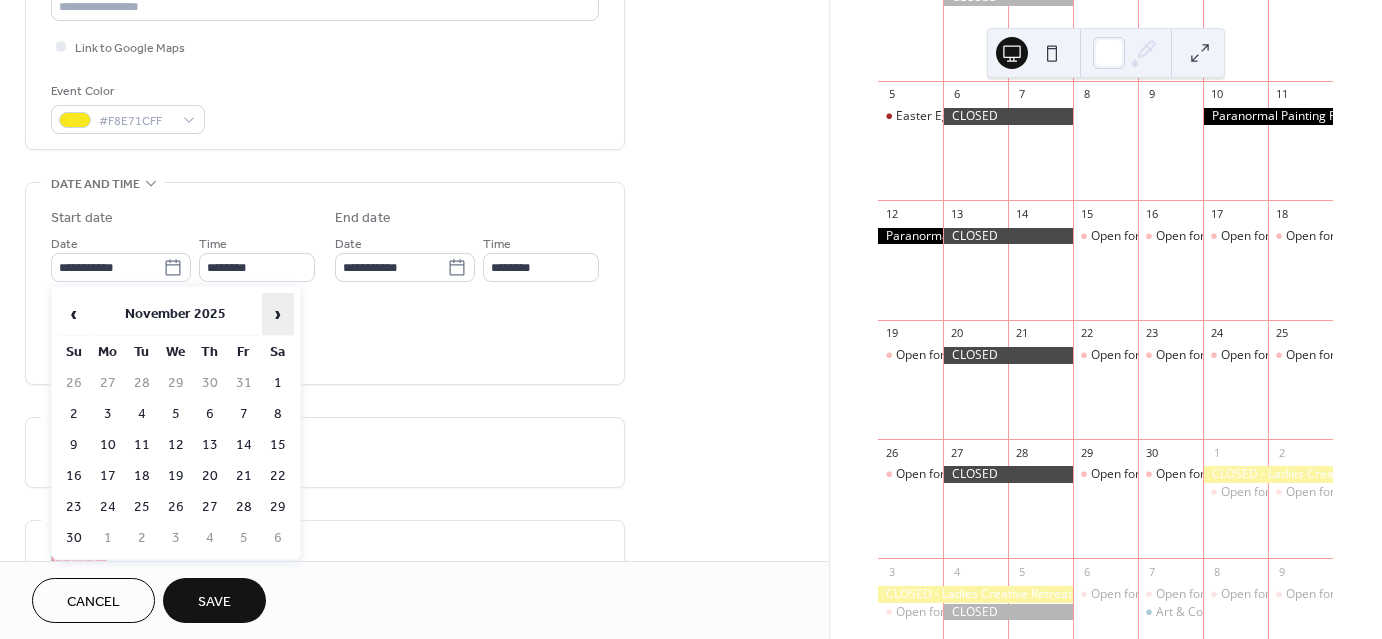 click on "›" at bounding box center (278, 314) 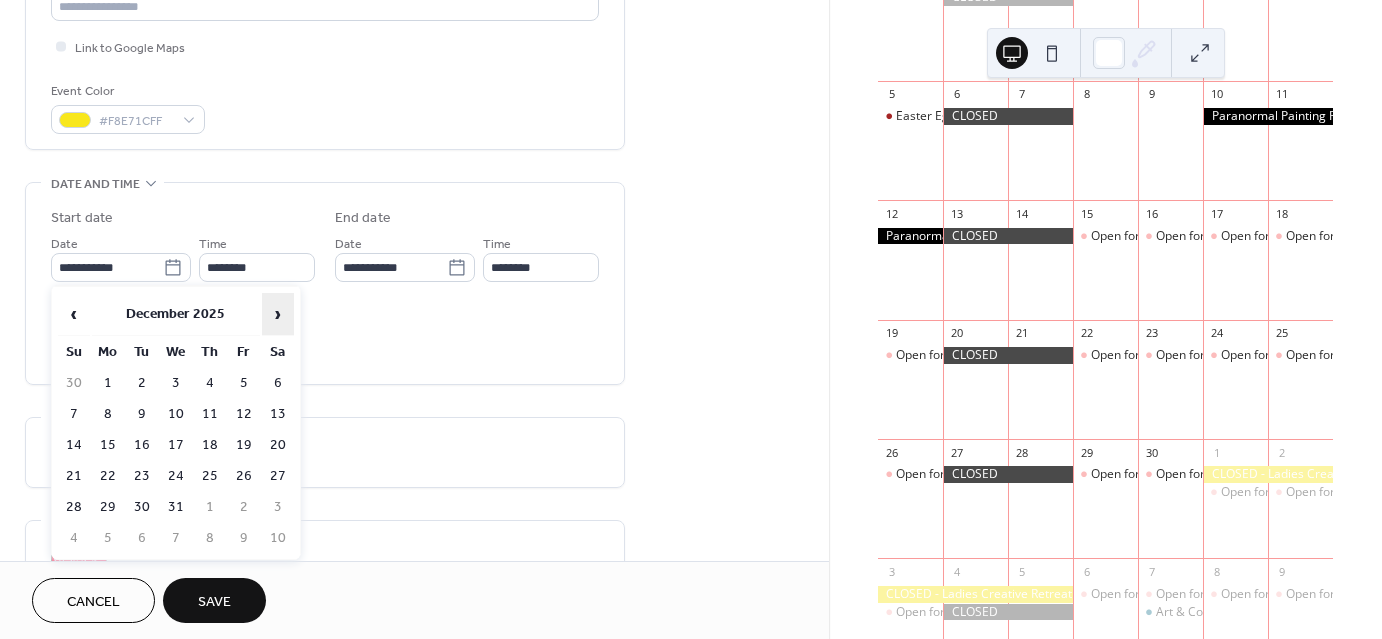 click on "›" at bounding box center [278, 314] 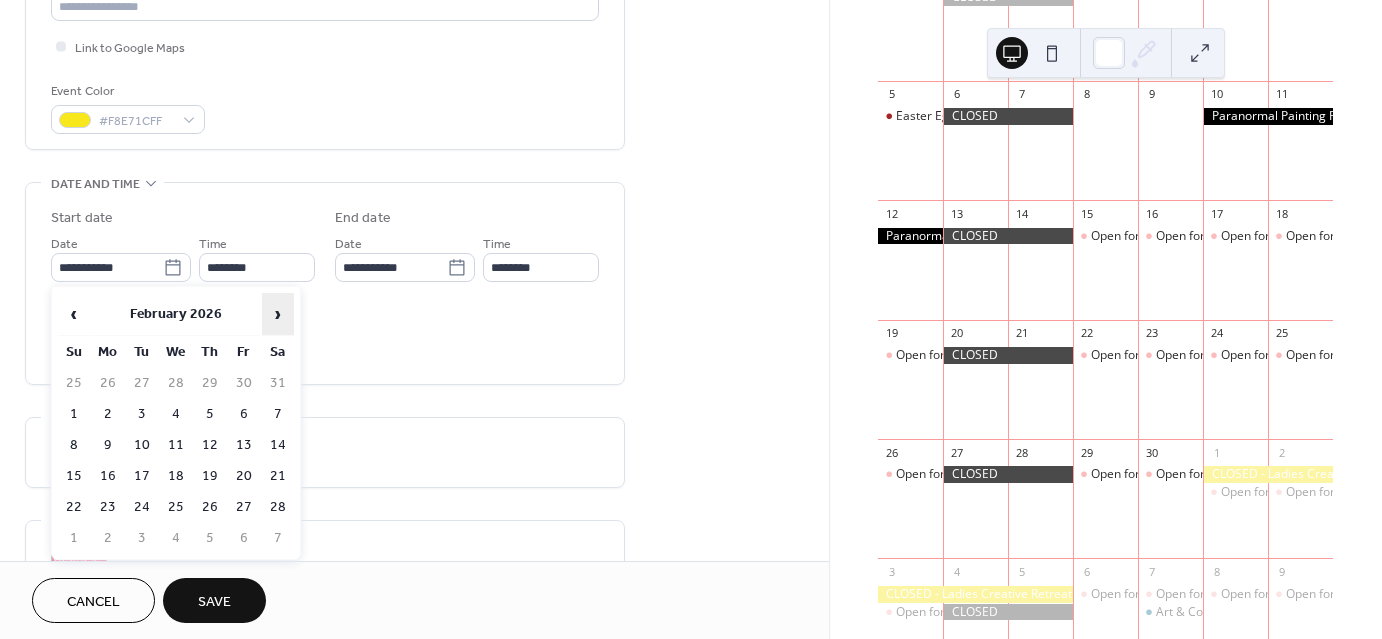 click on "›" at bounding box center (278, 314) 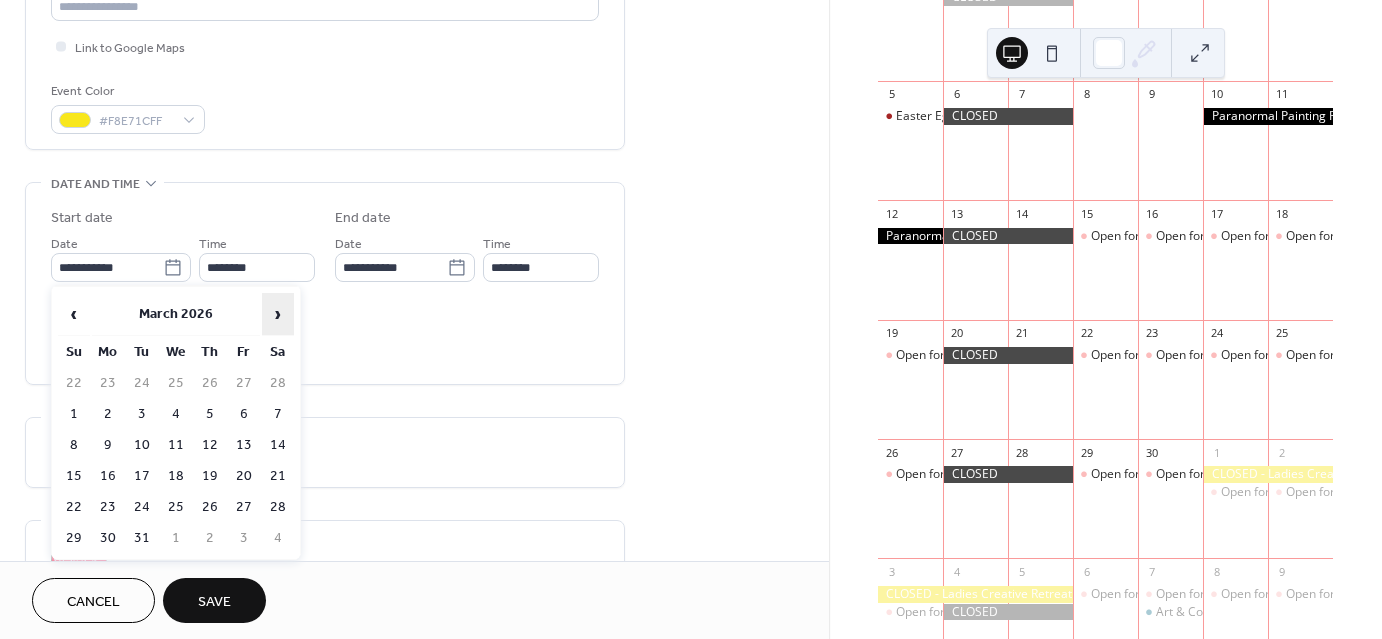 click on "›" at bounding box center [278, 314] 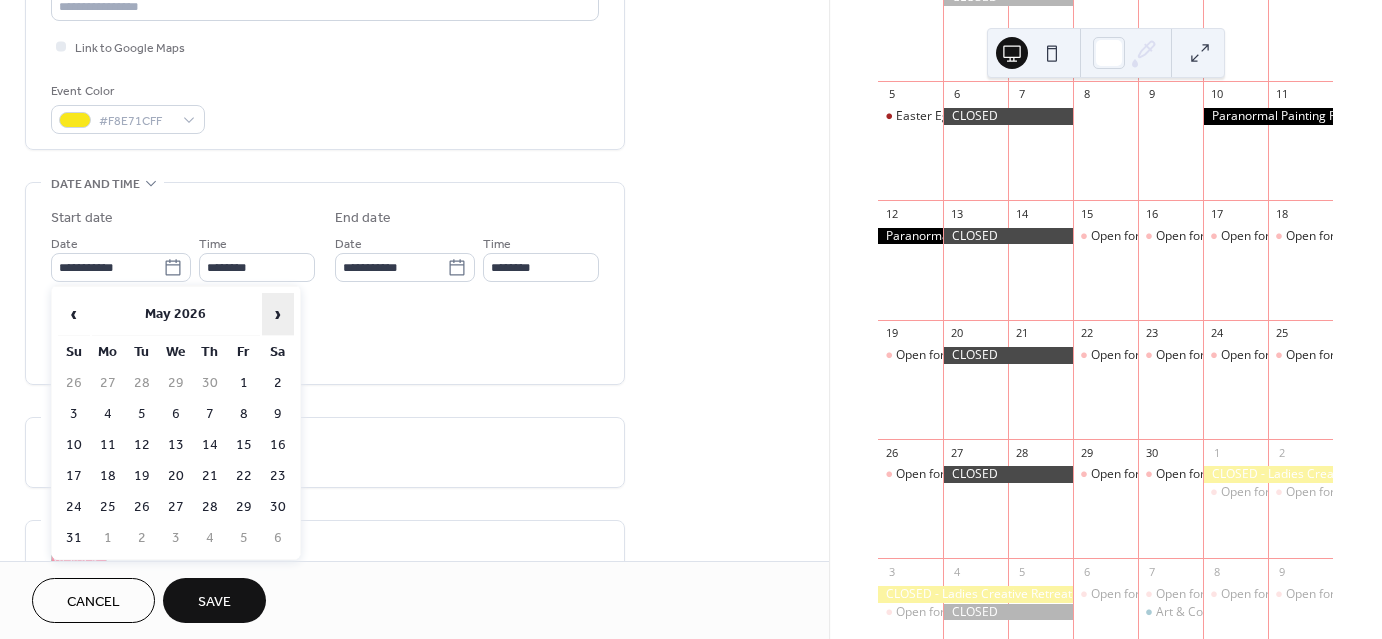 click on "›" at bounding box center [278, 314] 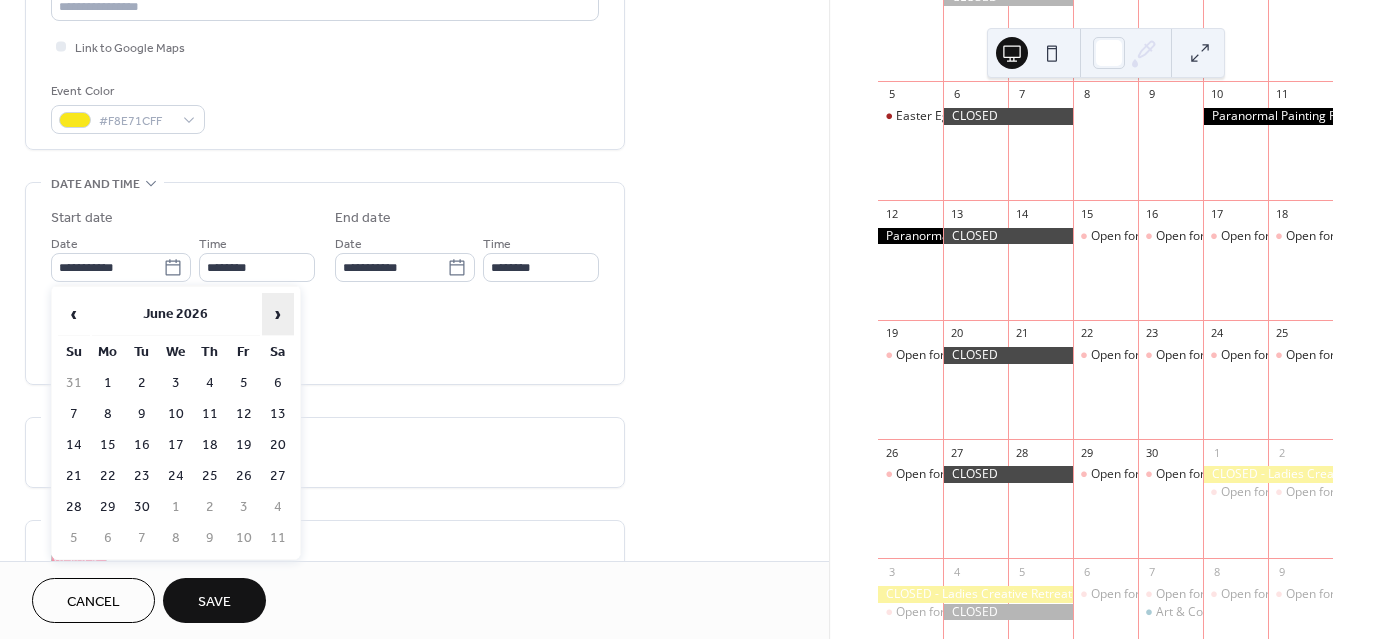 click on "›" at bounding box center (278, 314) 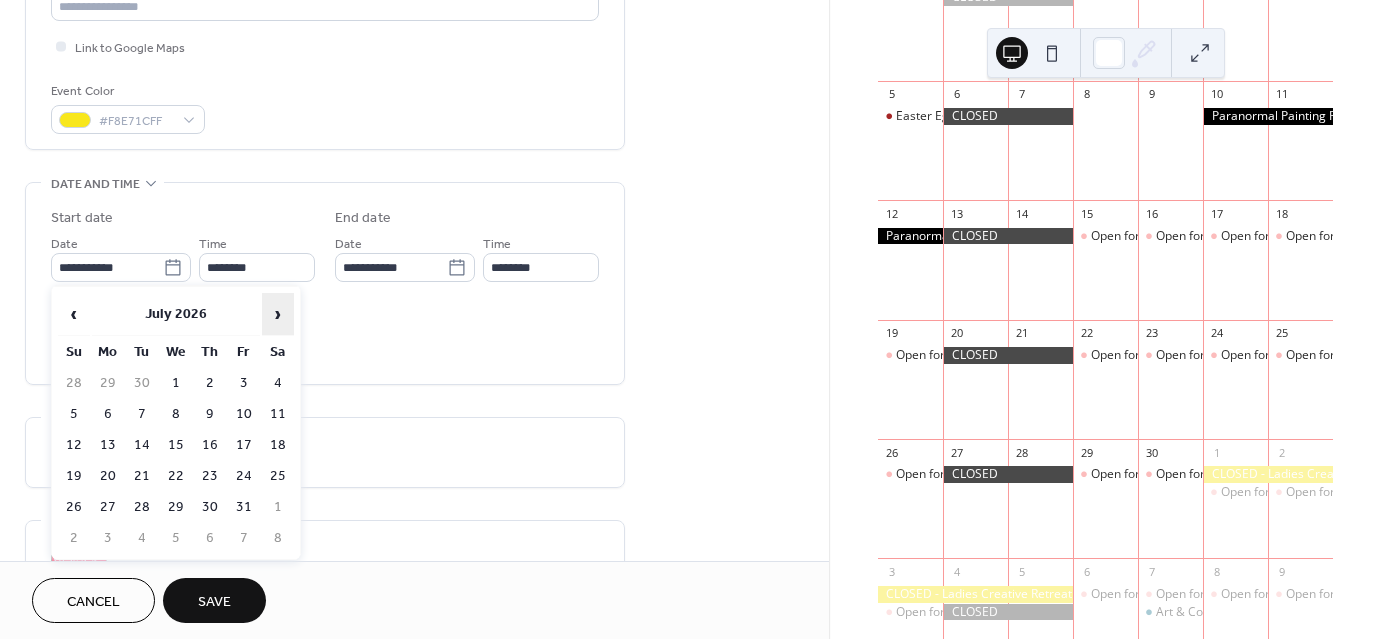 click on "›" at bounding box center [278, 314] 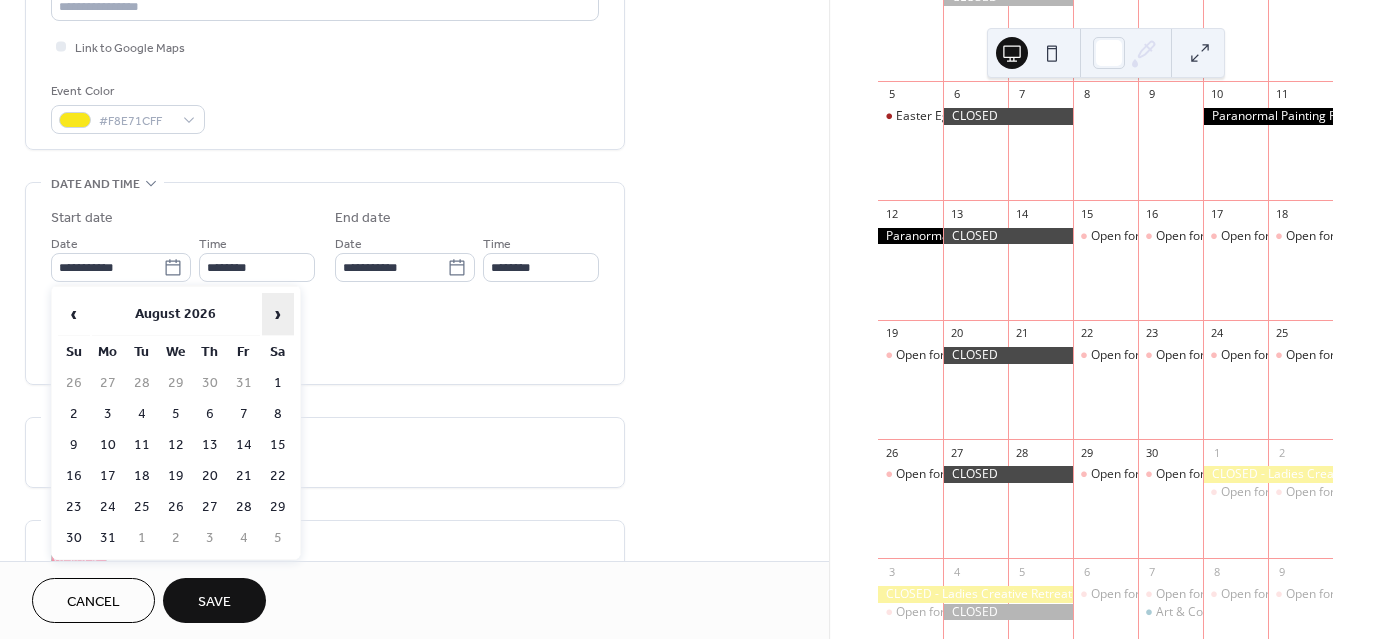 click on "›" at bounding box center [278, 314] 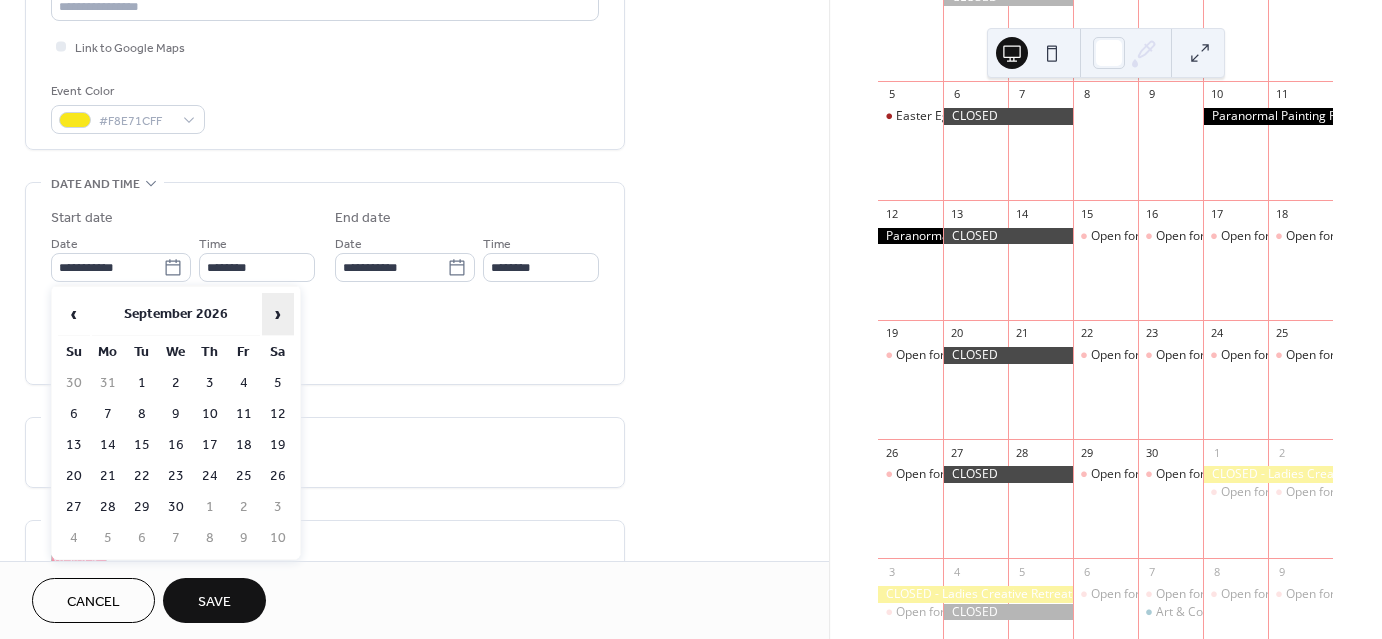 click on "›" at bounding box center (278, 314) 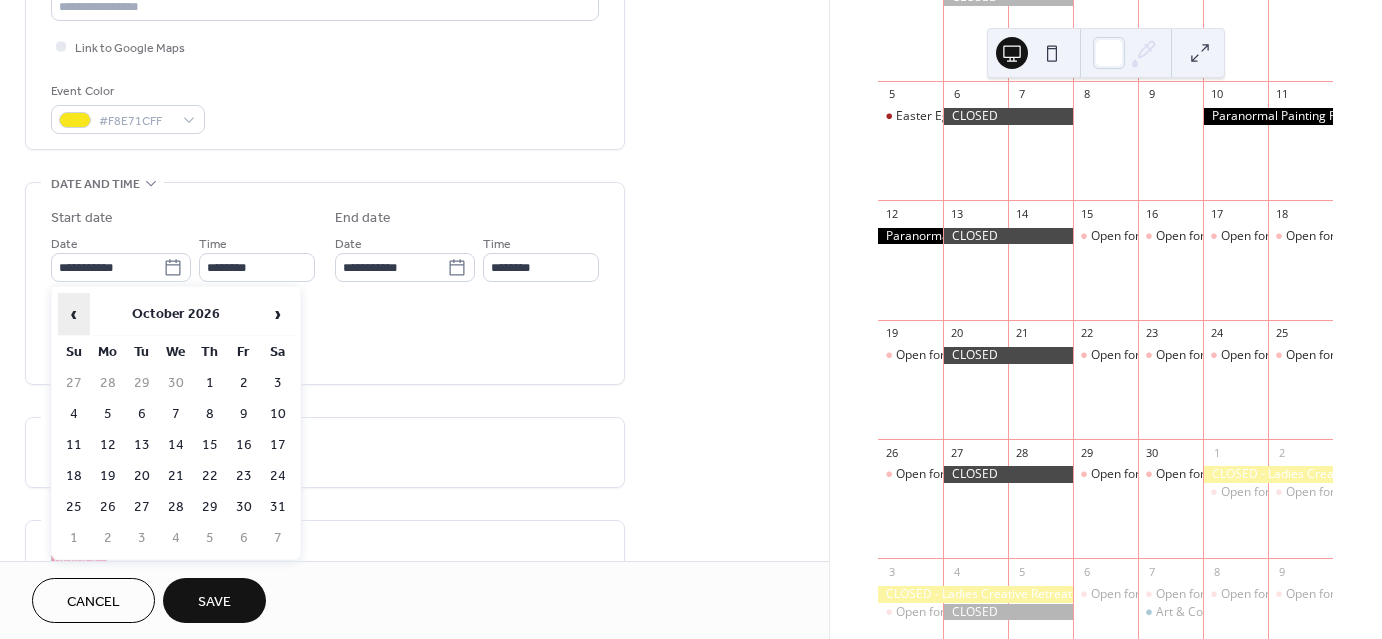 click on "‹" at bounding box center [74, 314] 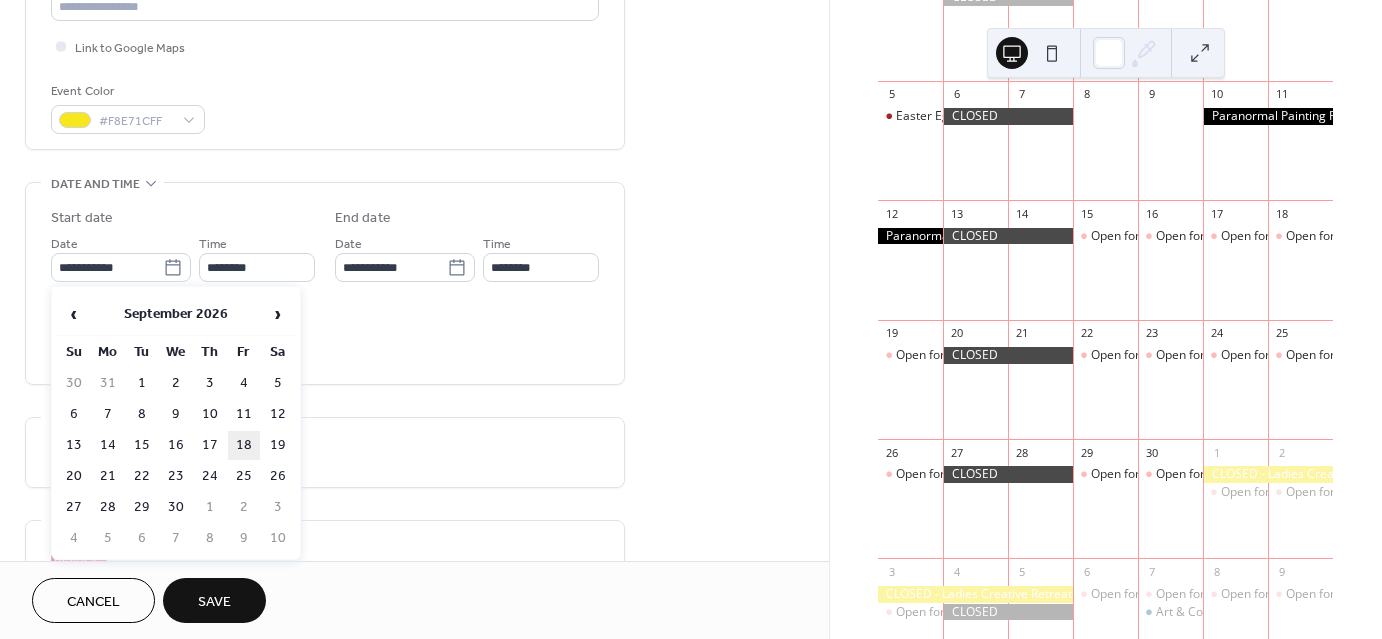 click on "18" at bounding box center [244, 445] 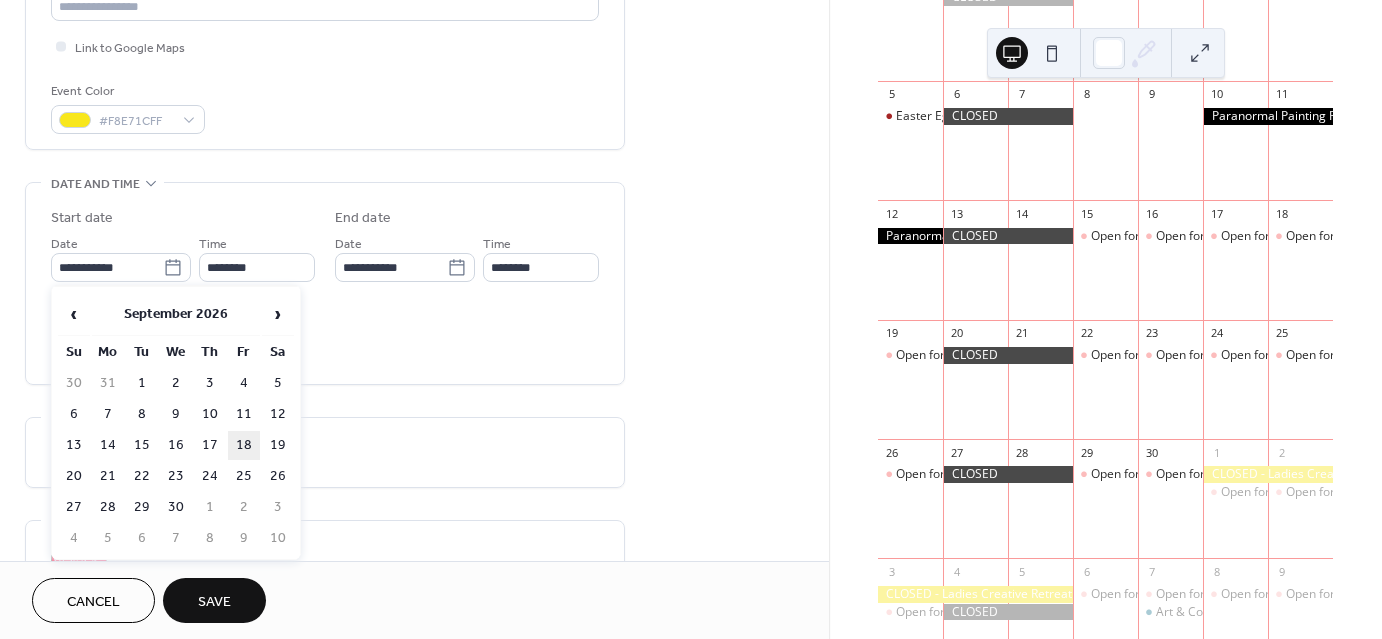 type on "**********" 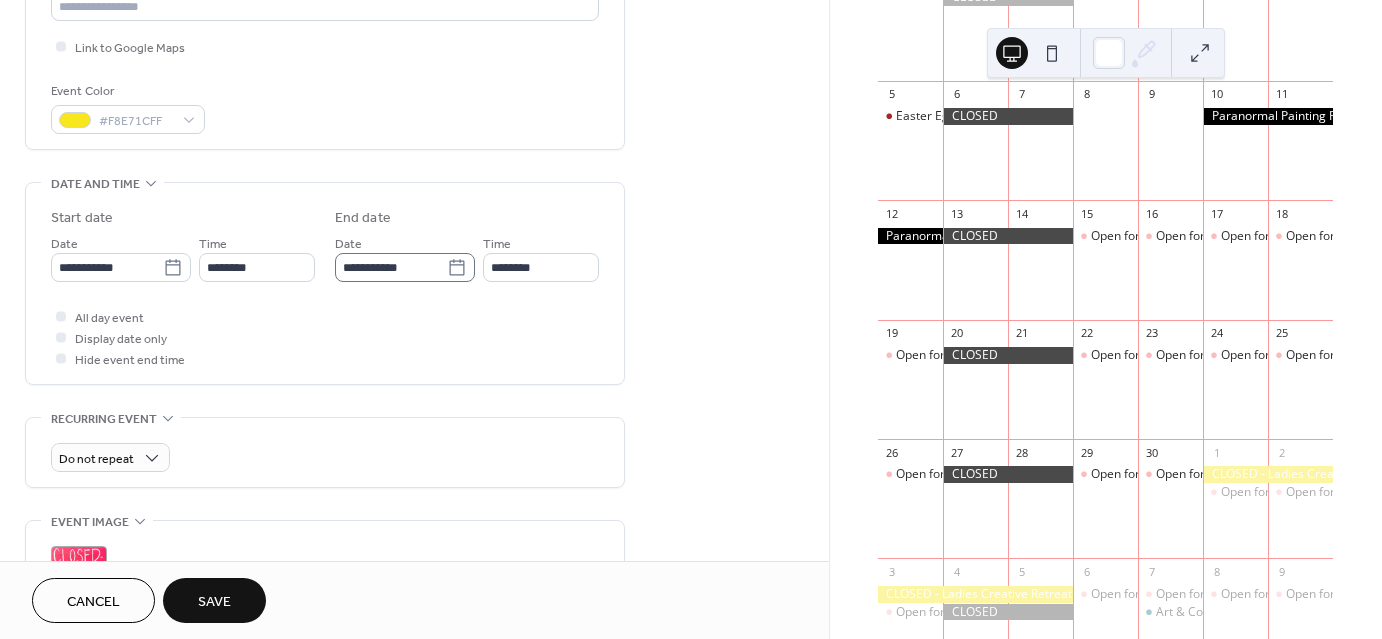 click 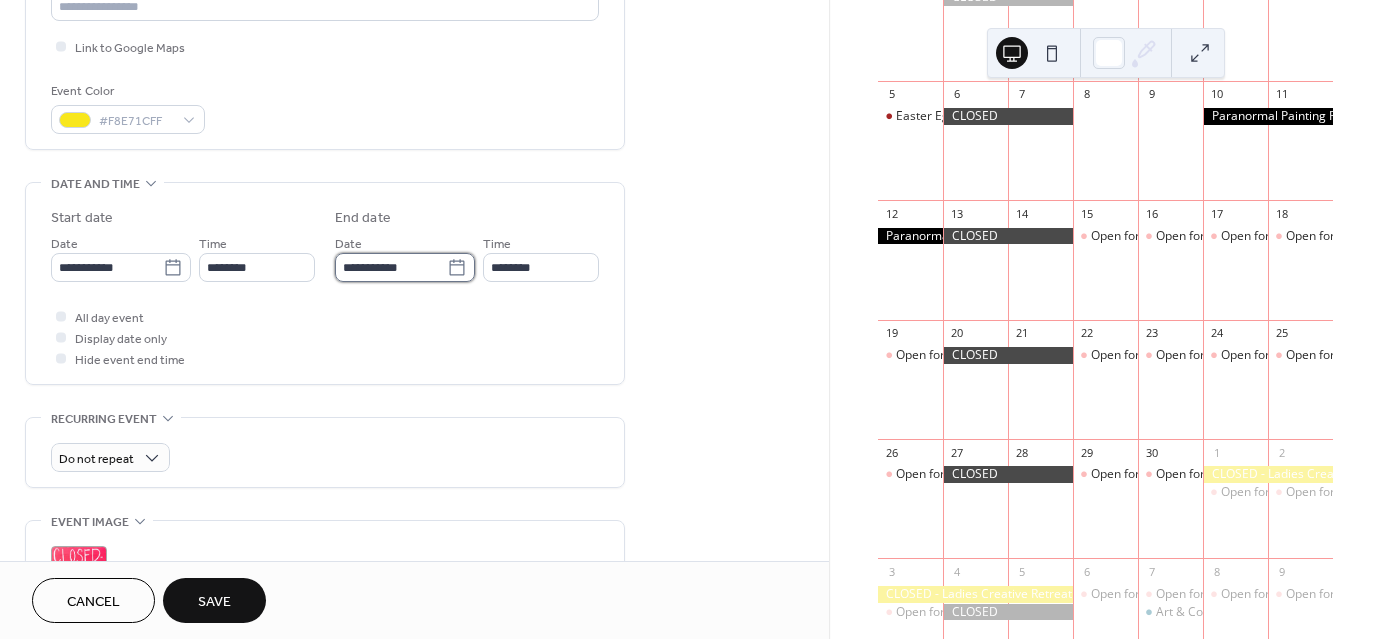 click on "**********" at bounding box center [391, 267] 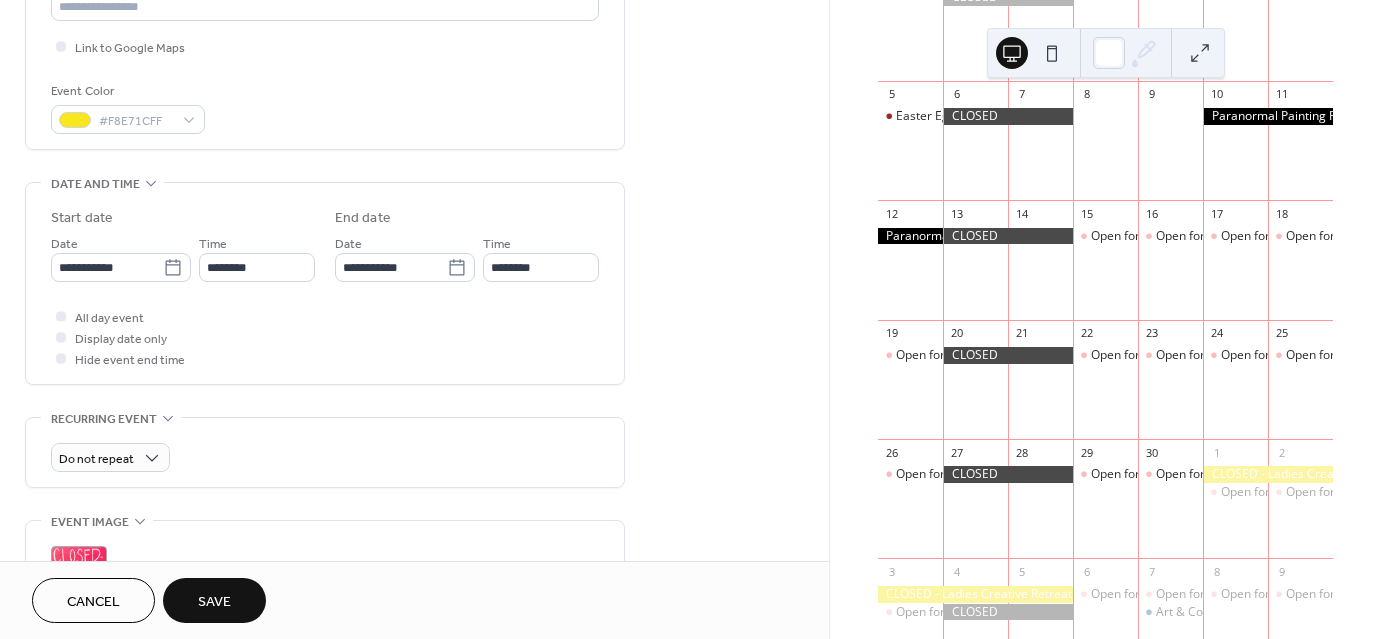 click on "**********" at bounding box center (414, 404) 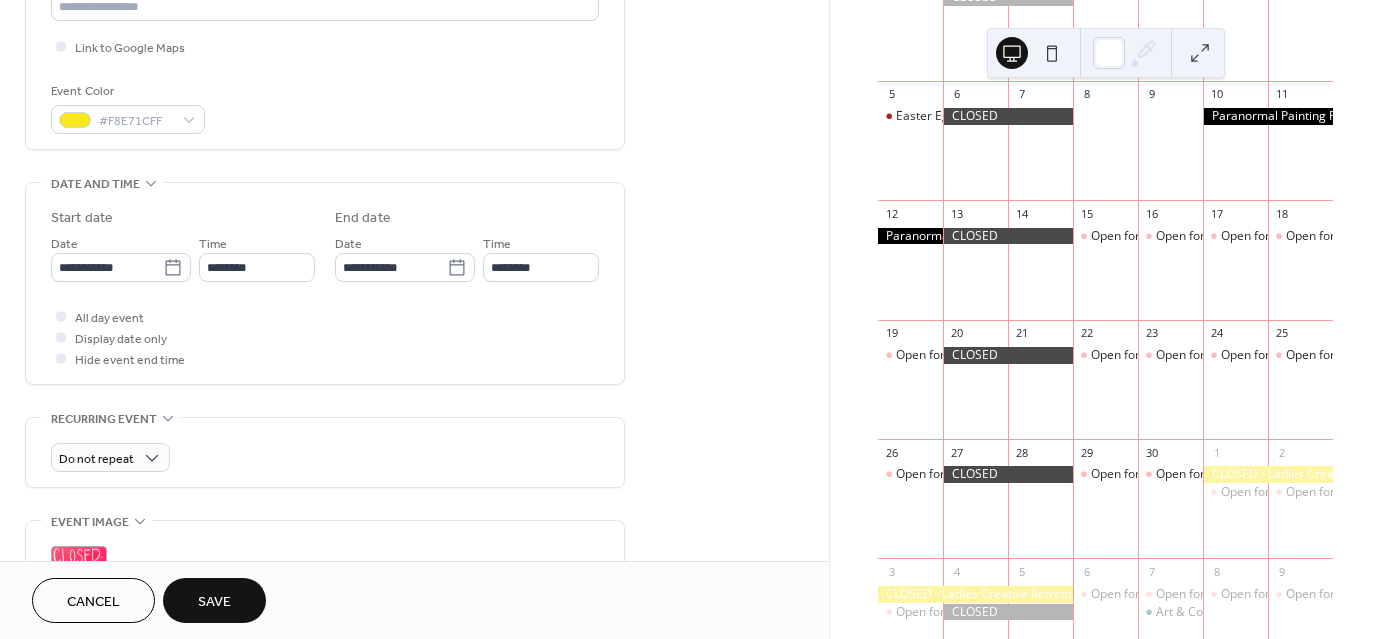 click on "Save" at bounding box center (214, 602) 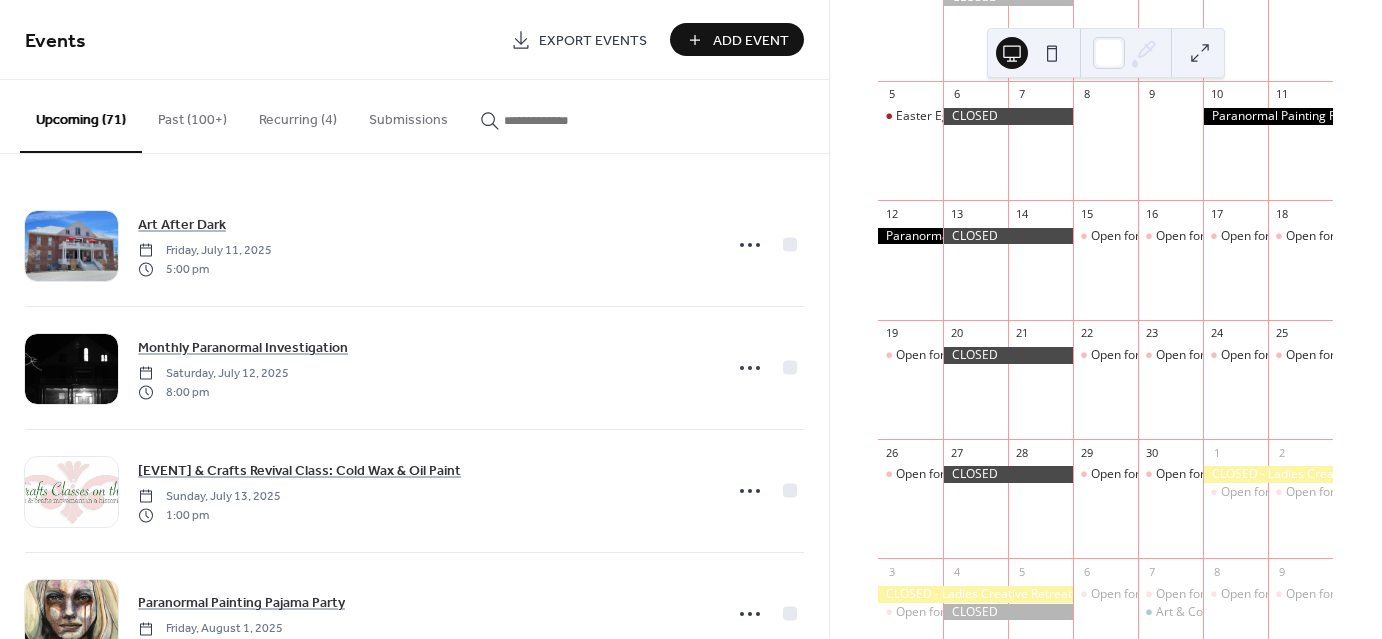 click at bounding box center [554, 120] 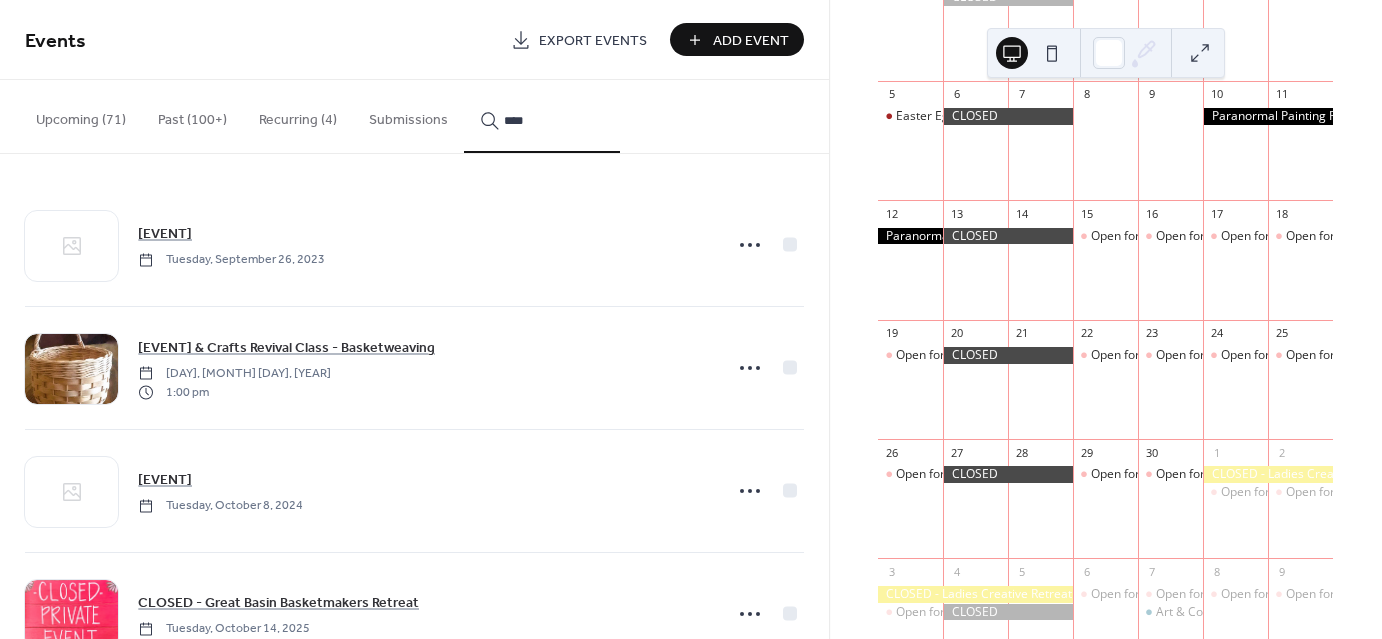 type on "****" 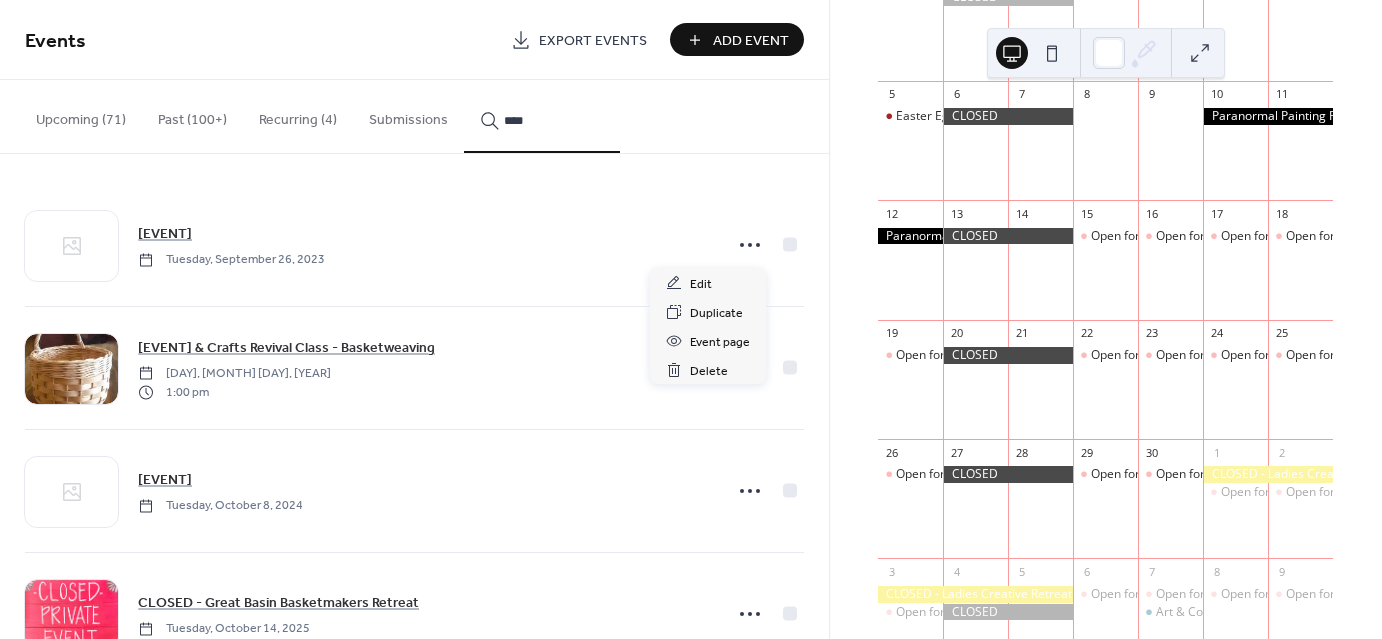 click on "[EVENT] [DAY], [MONTH] [DAY], [YEAR]" at bounding box center (414, 490) 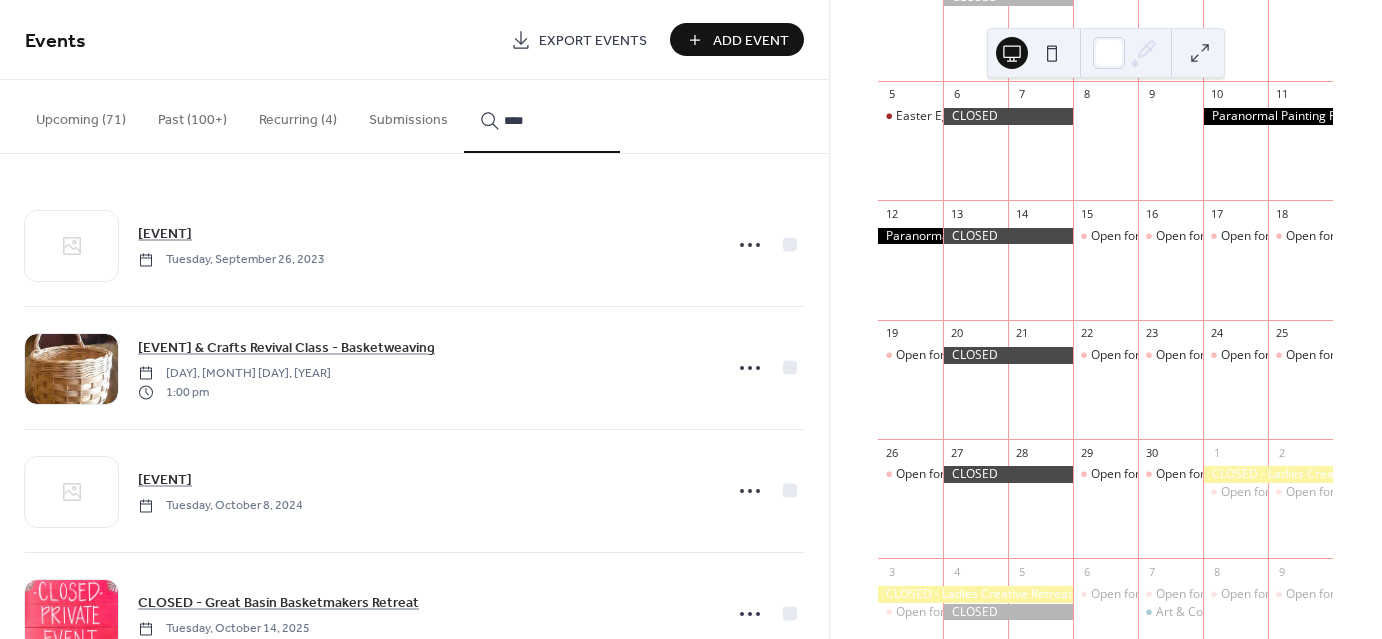 scroll, scrollTop: 64, scrollLeft: 0, axis: vertical 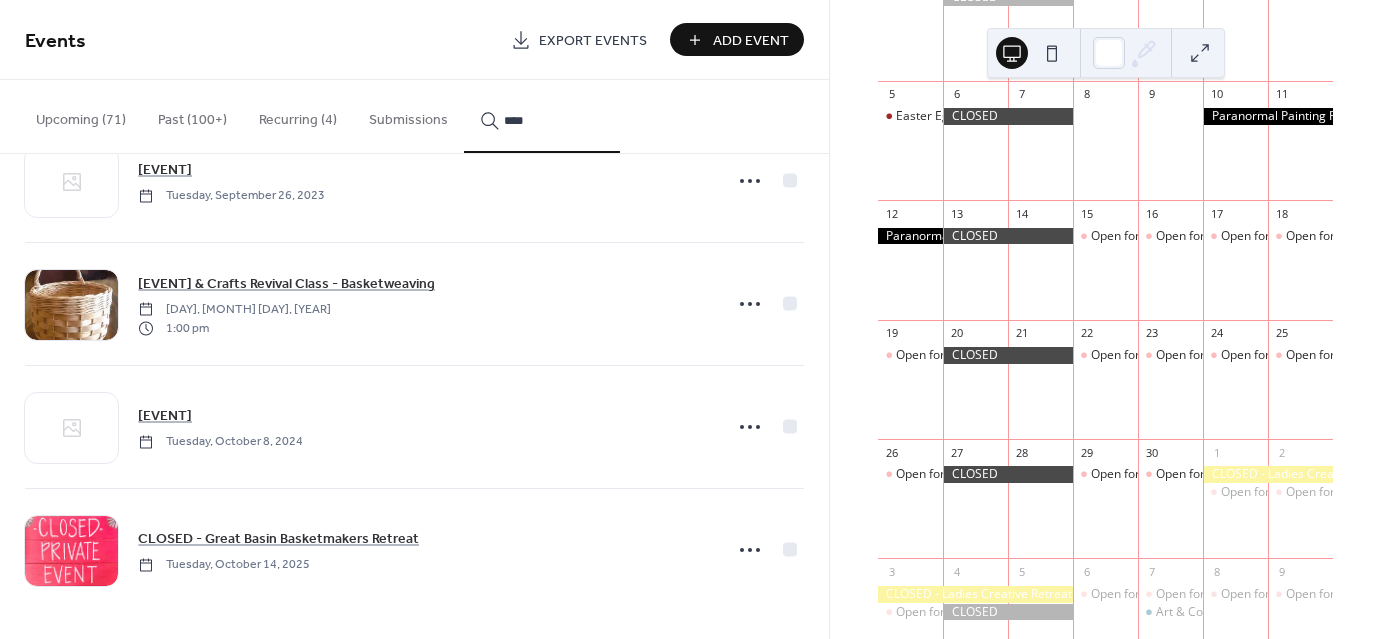 click 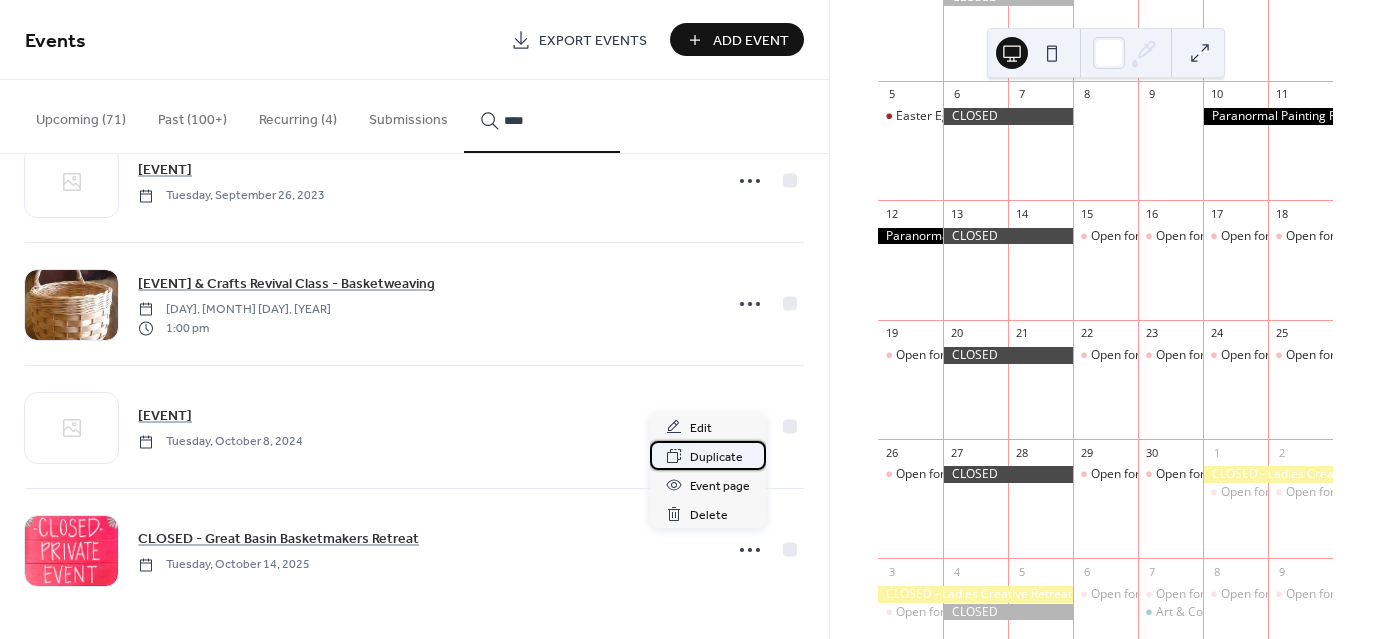 click on "Duplicate" at bounding box center (716, 457) 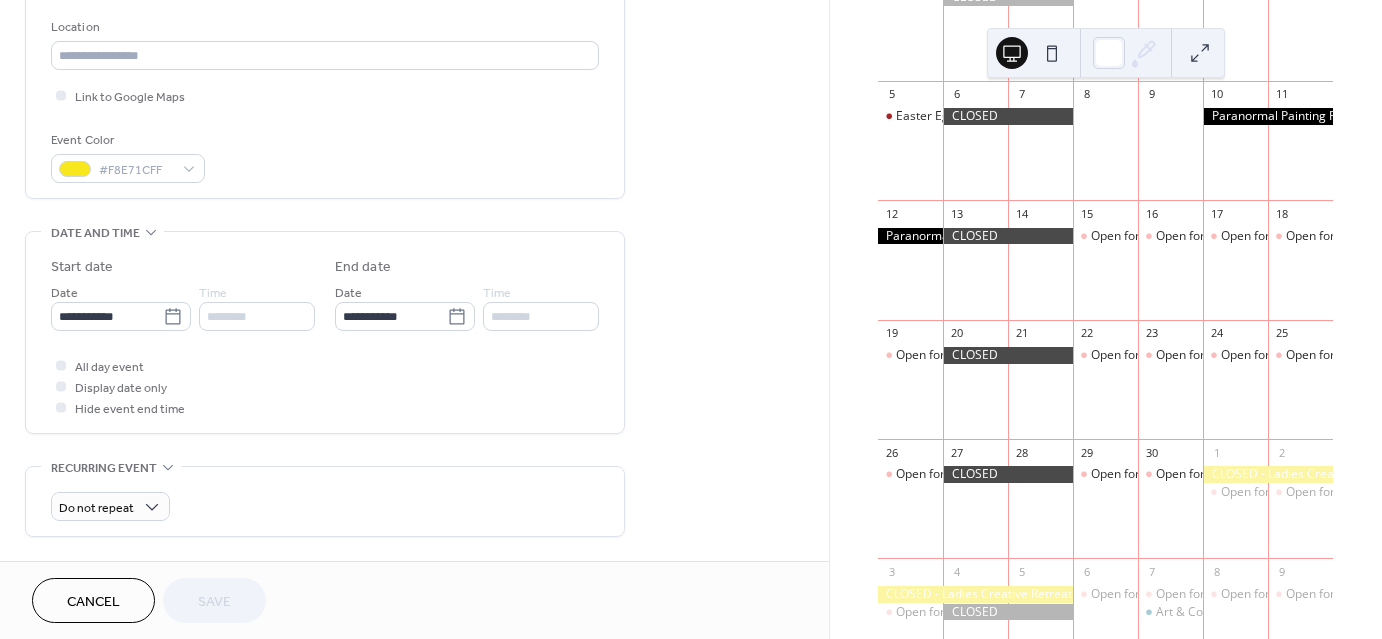 scroll, scrollTop: 420, scrollLeft: 0, axis: vertical 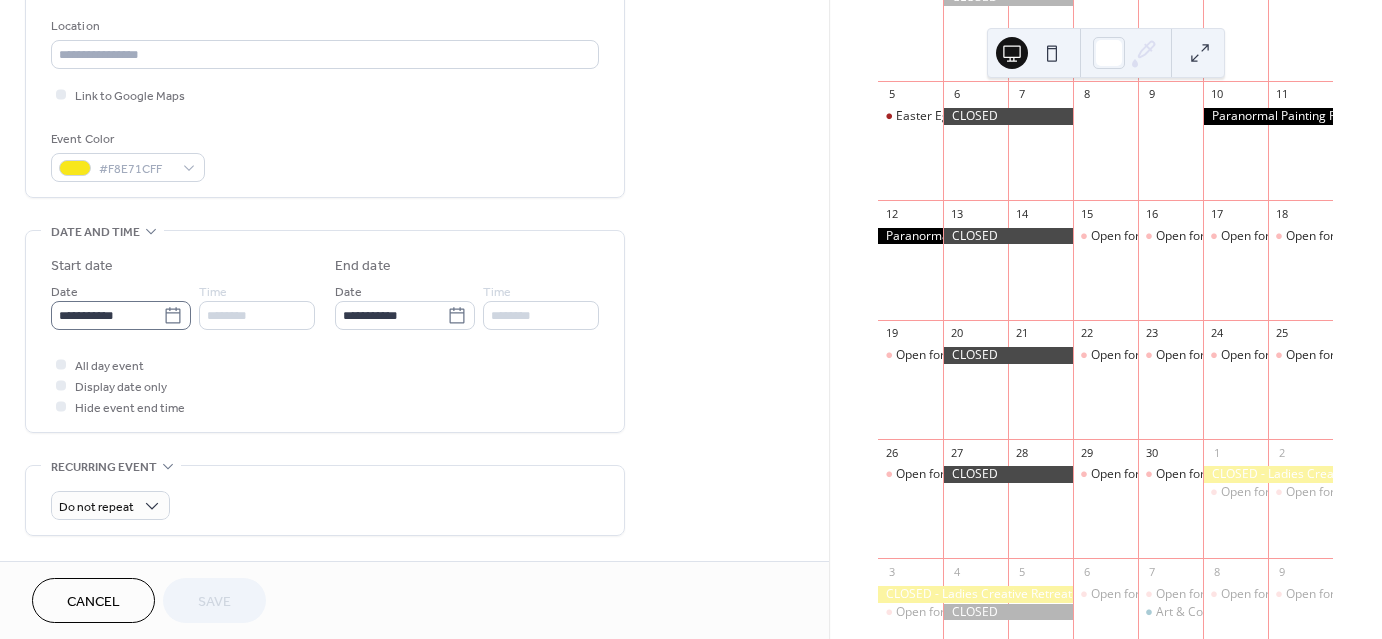 click 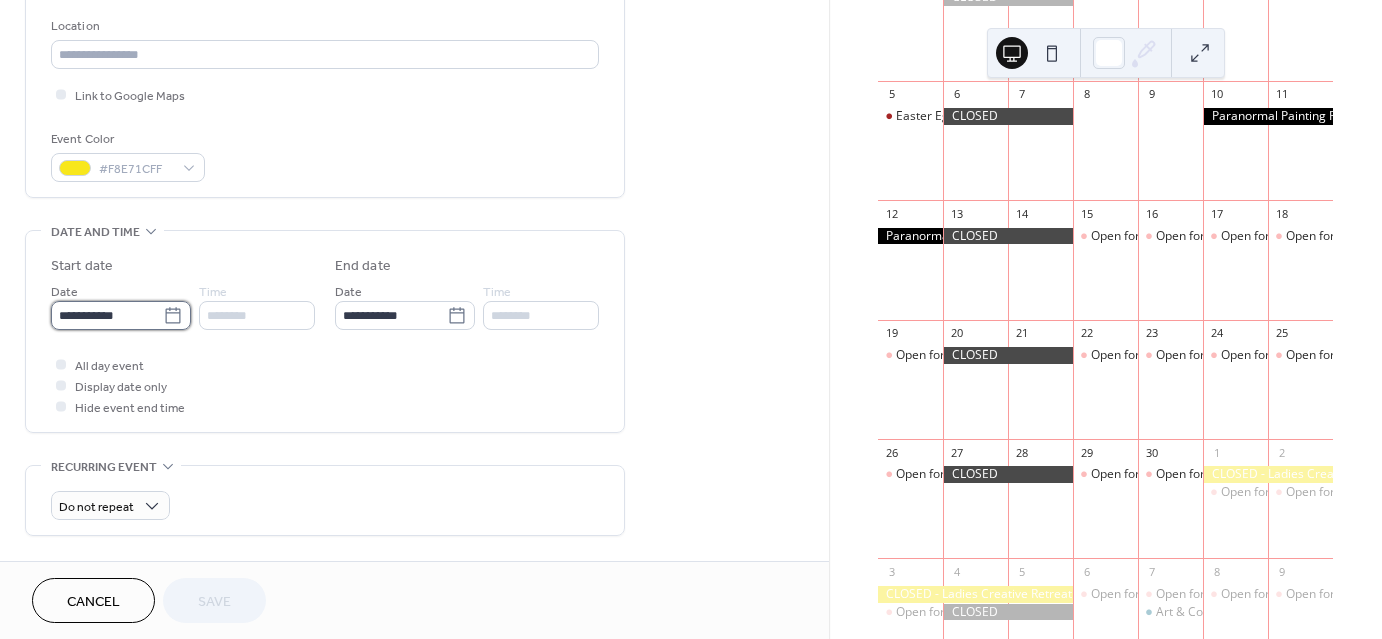 click on "**********" at bounding box center (107, 315) 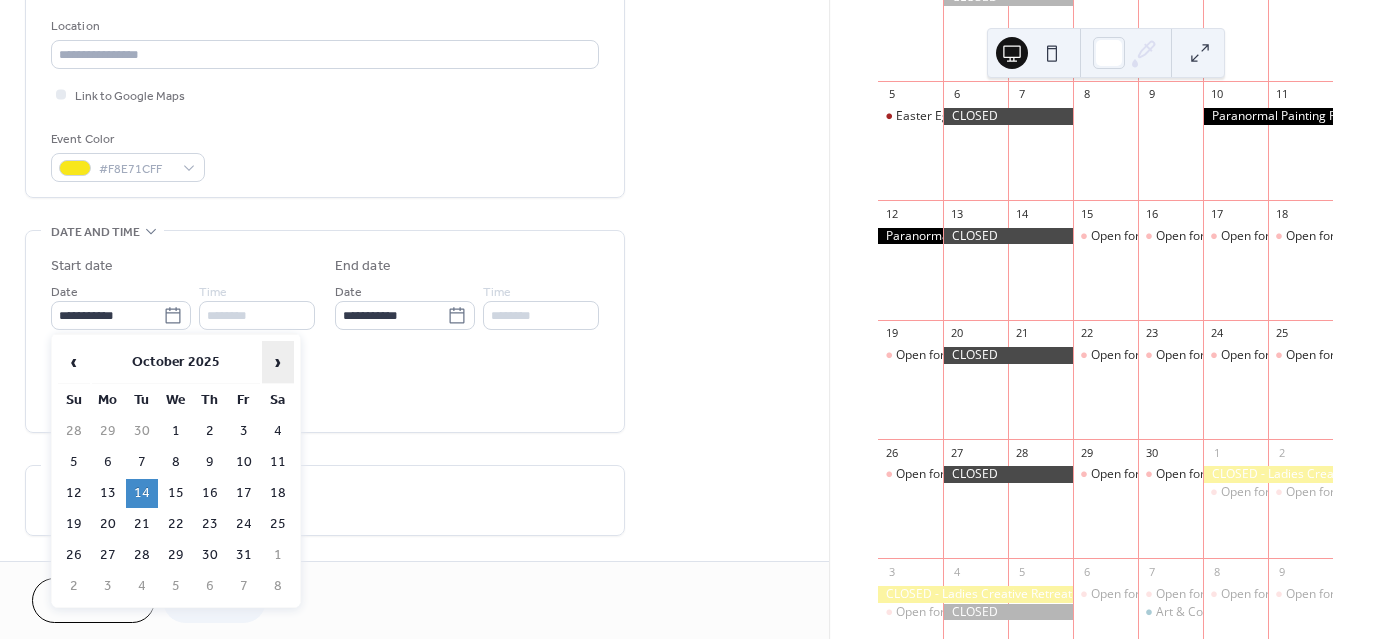 click on "›" at bounding box center [278, 362] 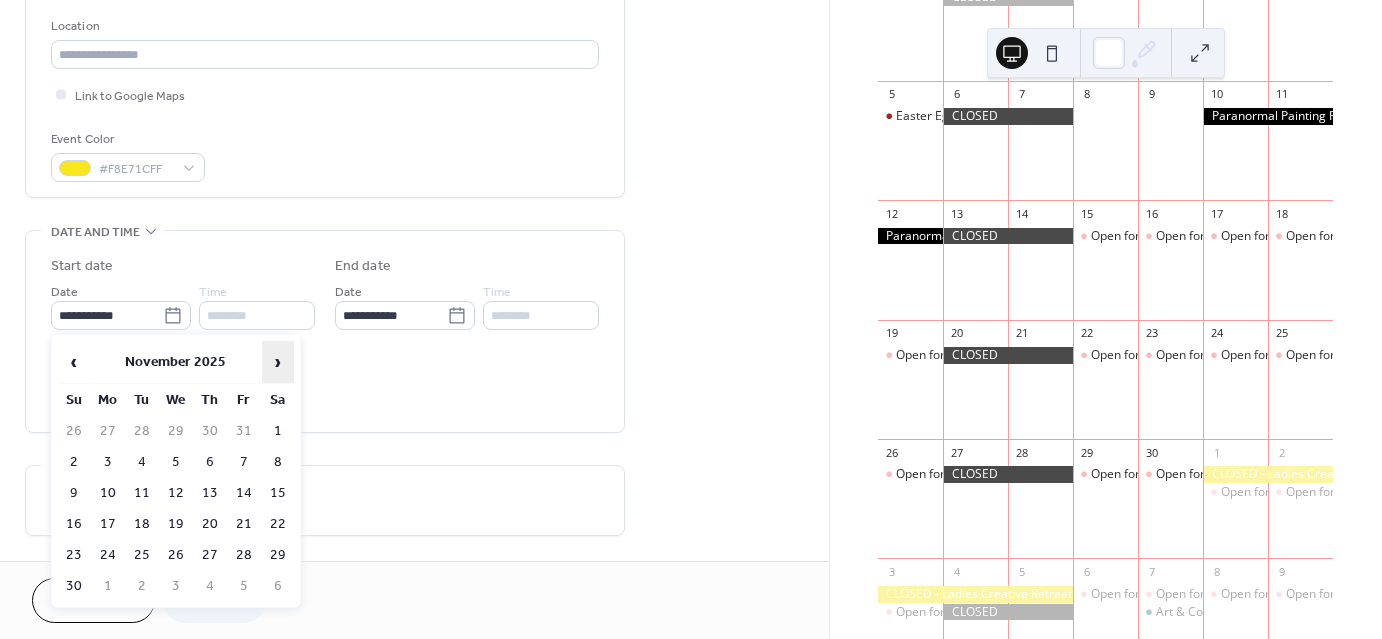 click on "›" at bounding box center [278, 362] 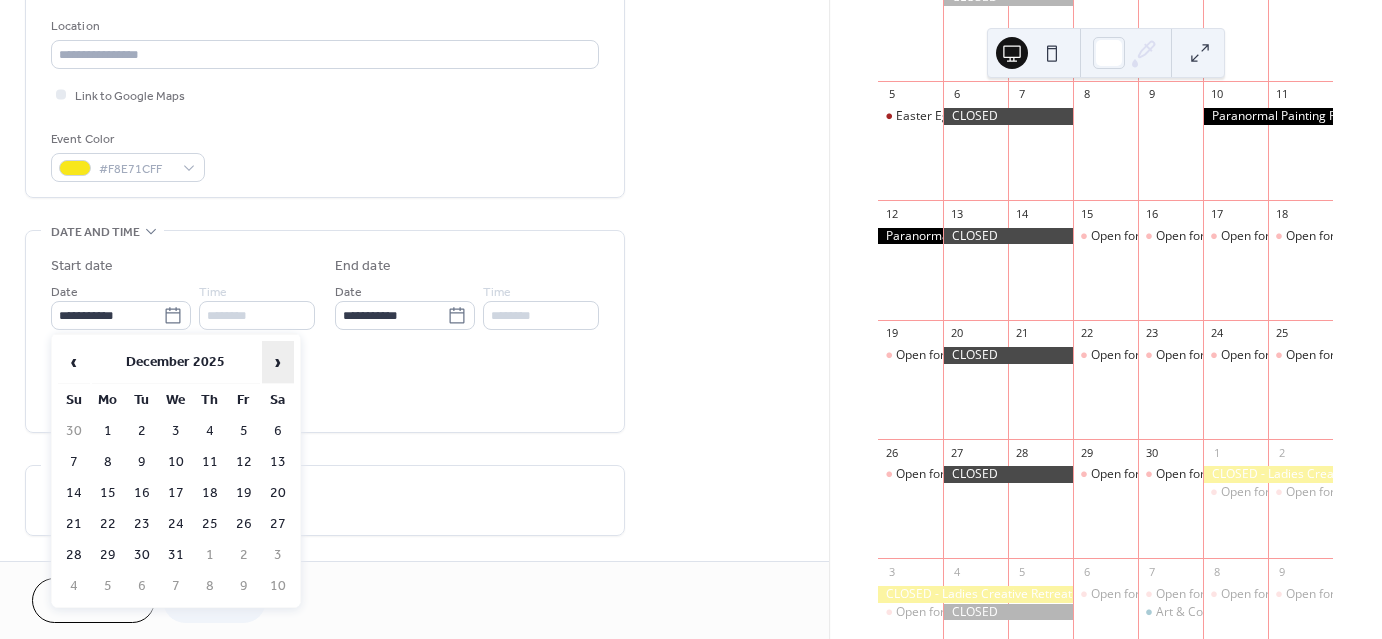 click on "›" at bounding box center (278, 362) 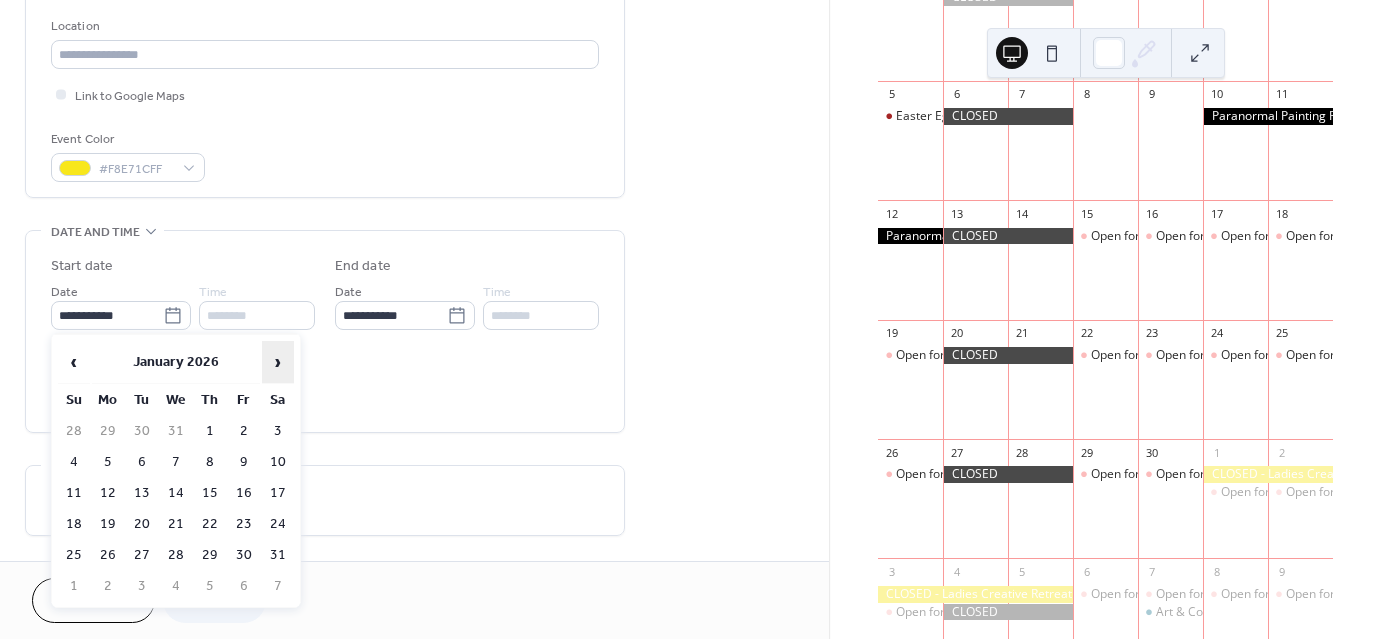 click on "›" at bounding box center (278, 362) 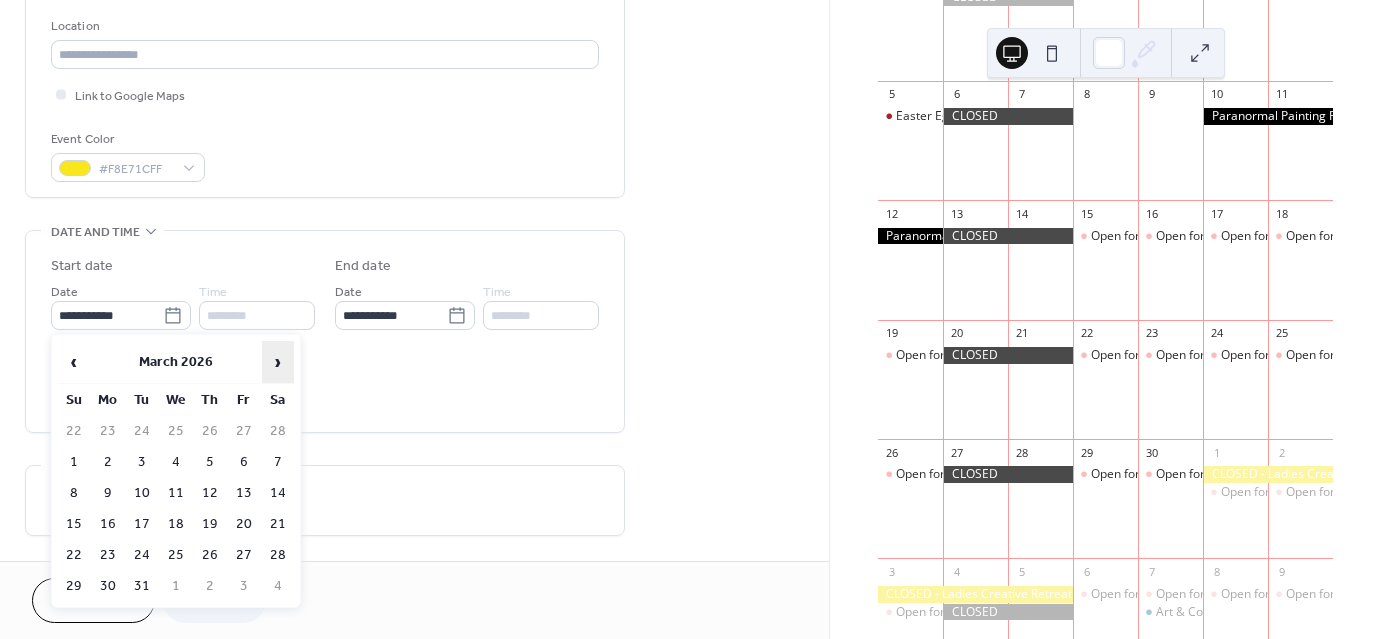 click on "›" at bounding box center [278, 362] 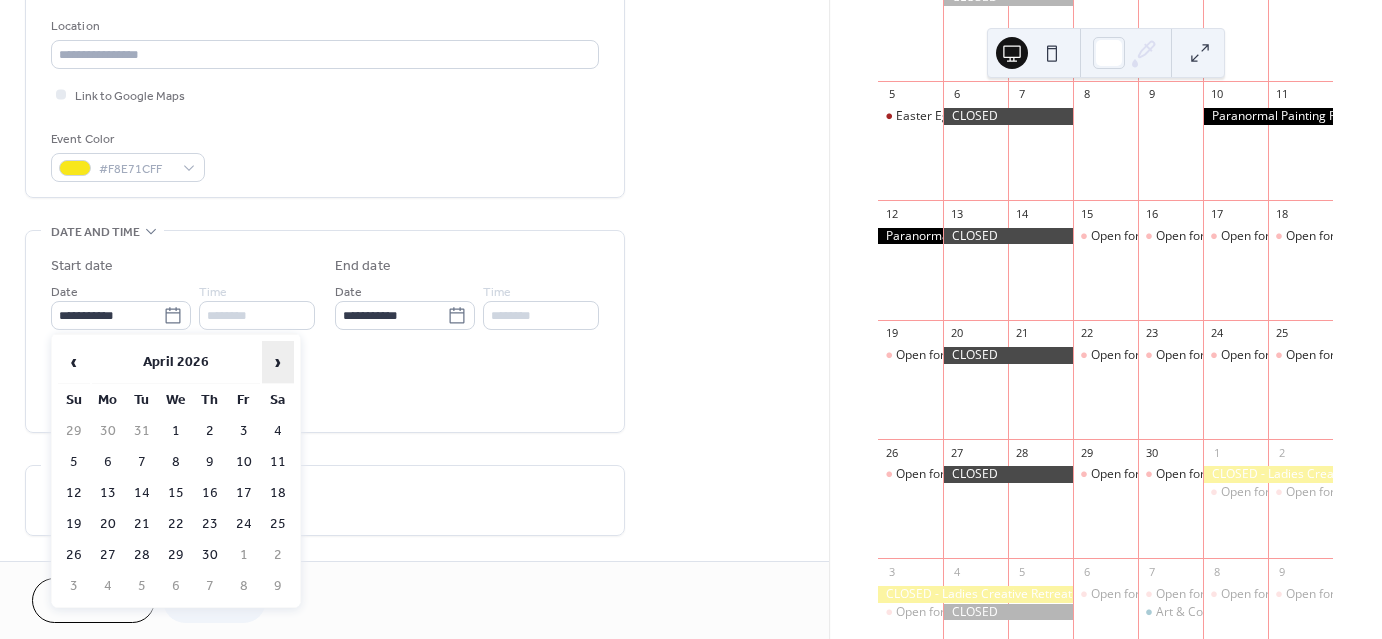 click on "›" at bounding box center [278, 362] 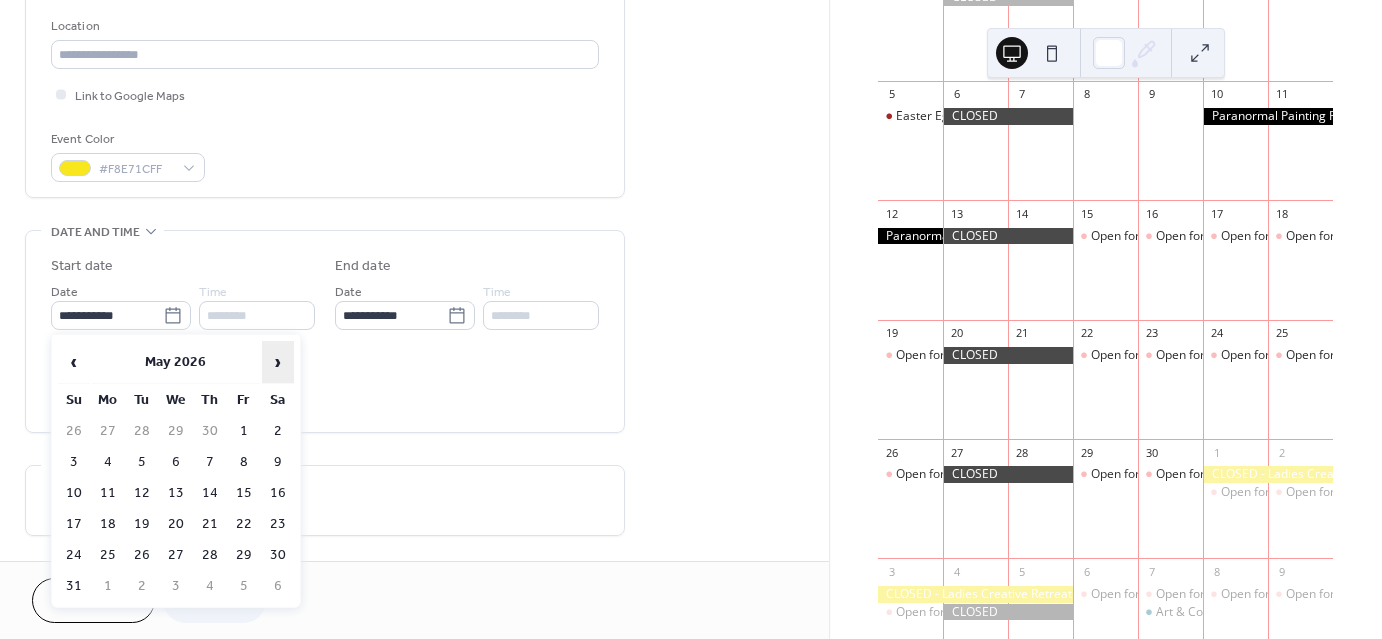 click on "›" at bounding box center (278, 362) 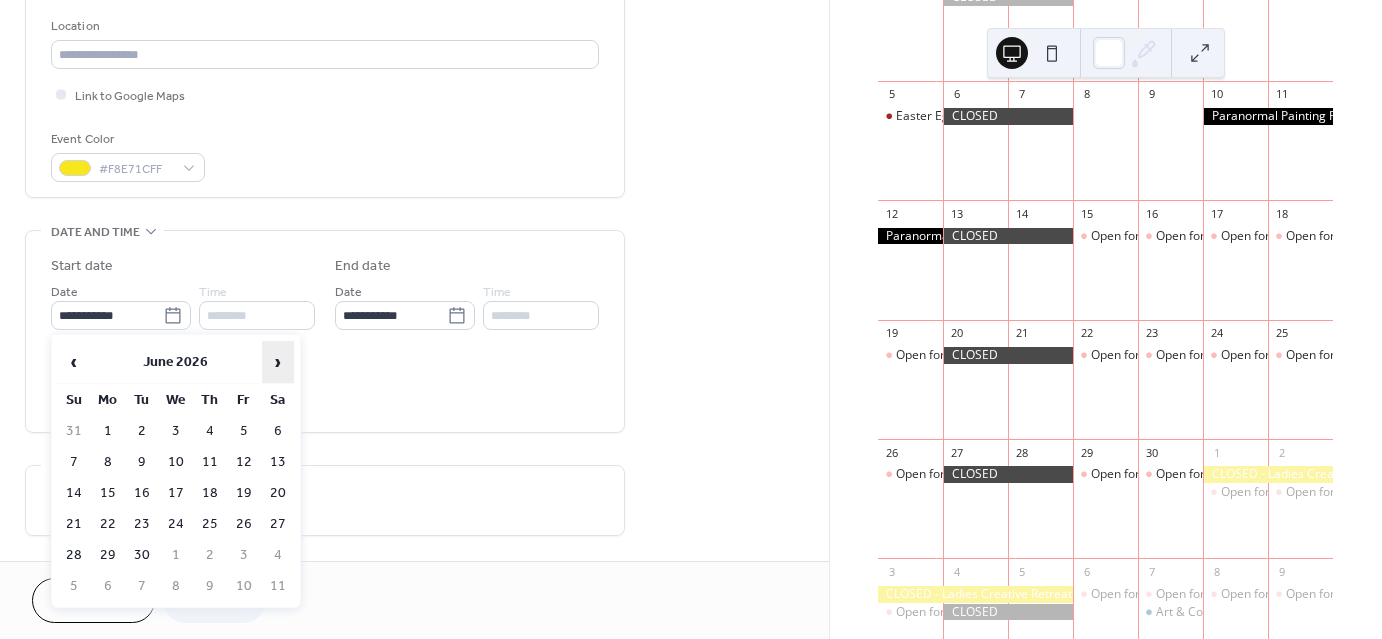 click on "›" at bounding box center [278, 362] 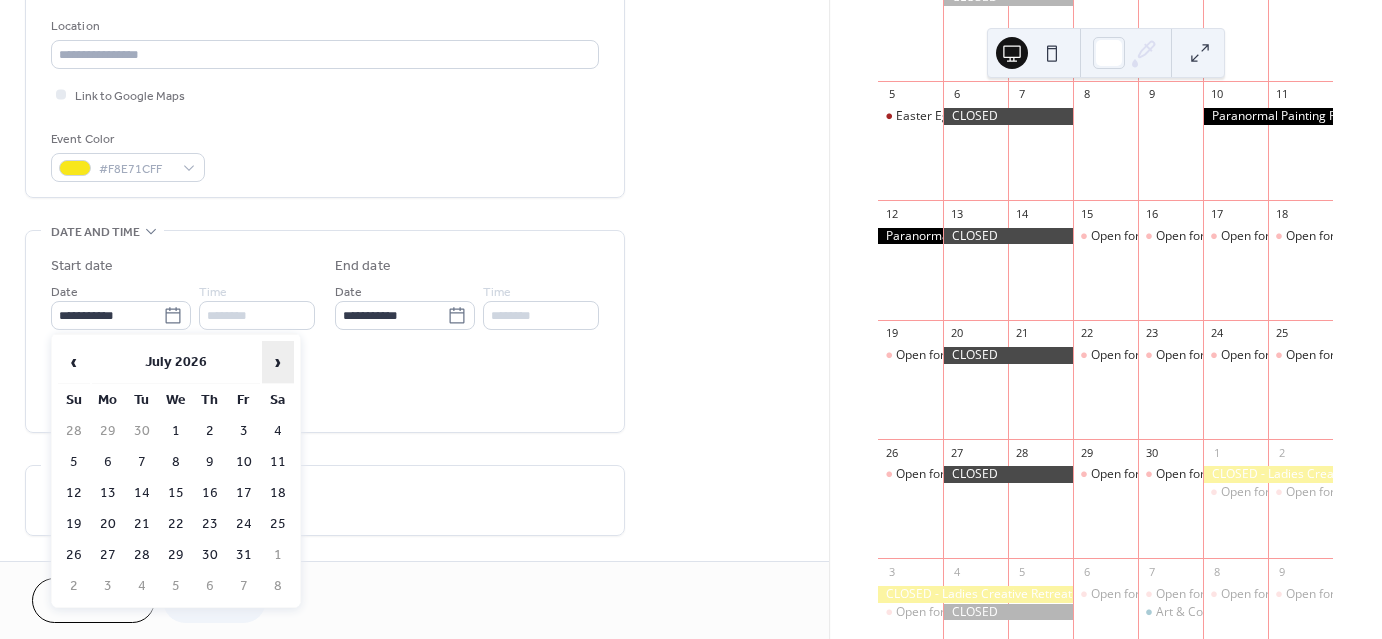 click on "›" at bounding box center (278, 362) 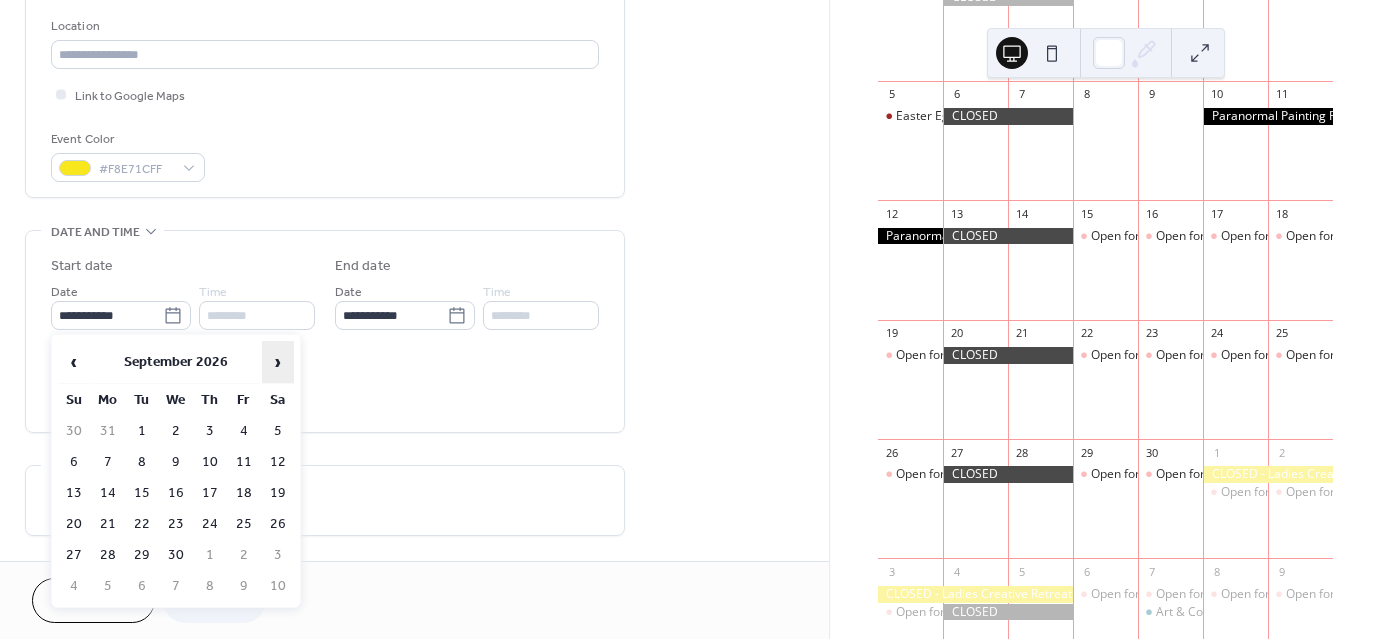 click on "›" at bounding box center (278, 362) 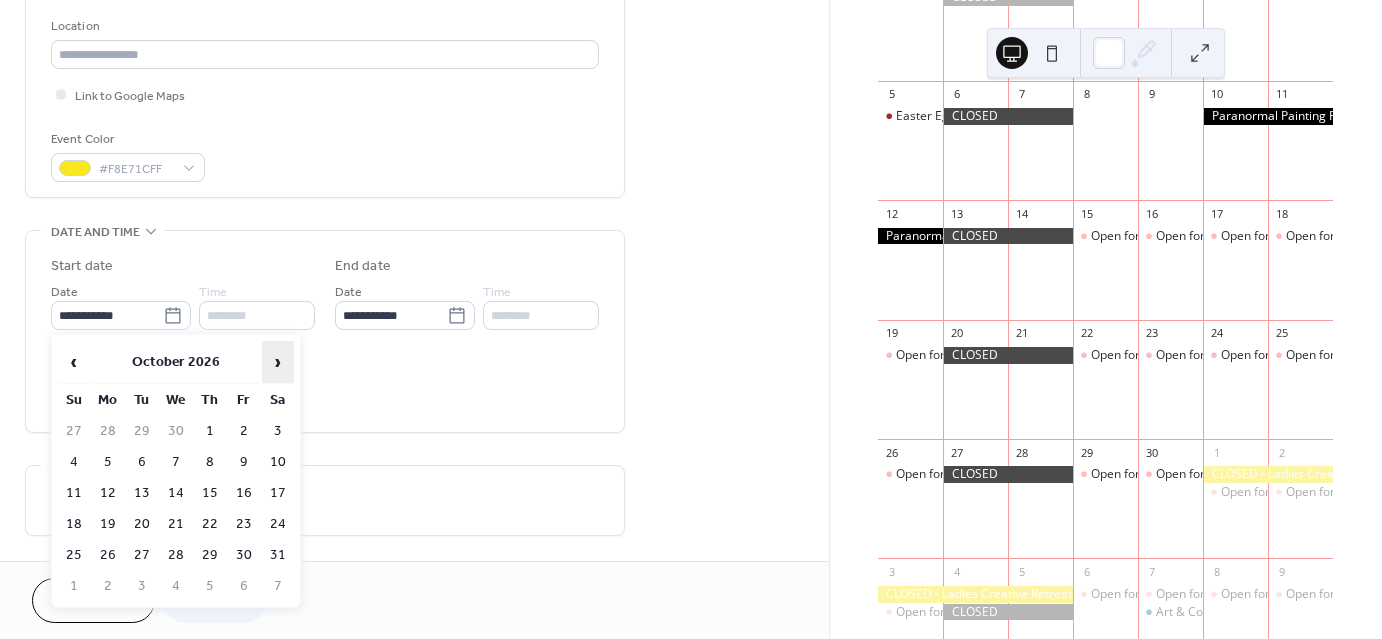 click on "›" at bounding box center (278, 362) 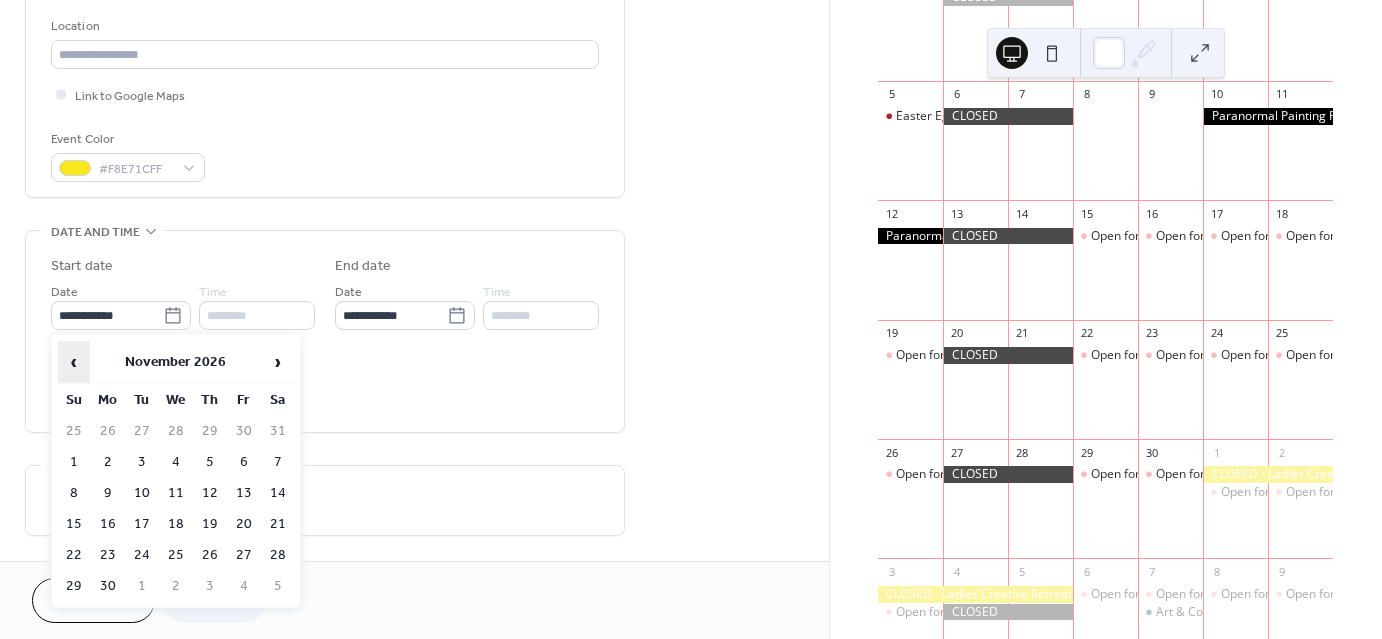 click on "‹" at bounding box center [74, 362] 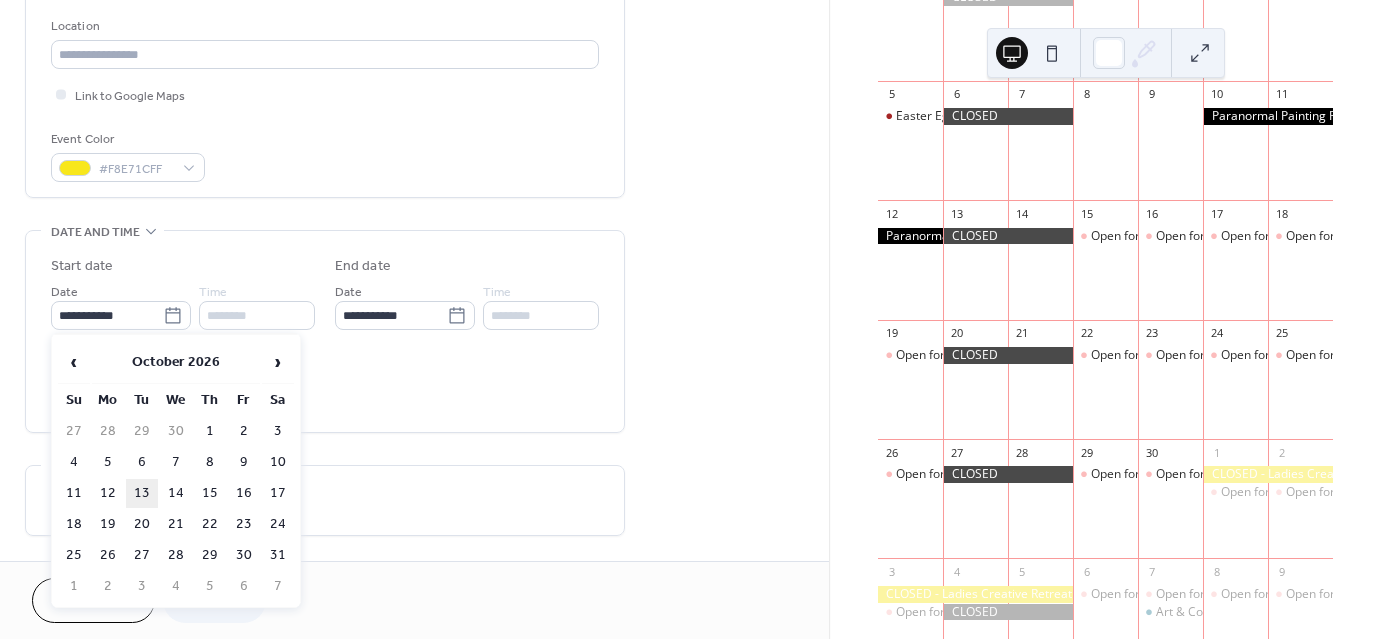click on "13" at bounding box center [142, 493] 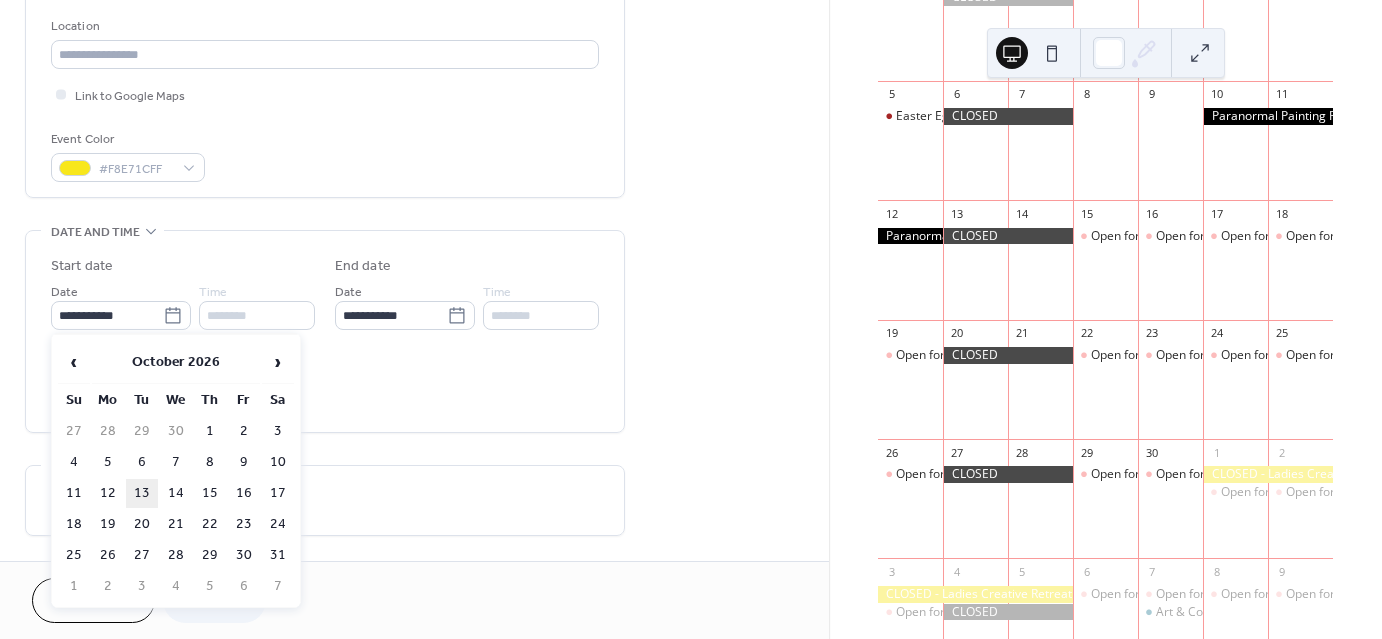type on "**********" 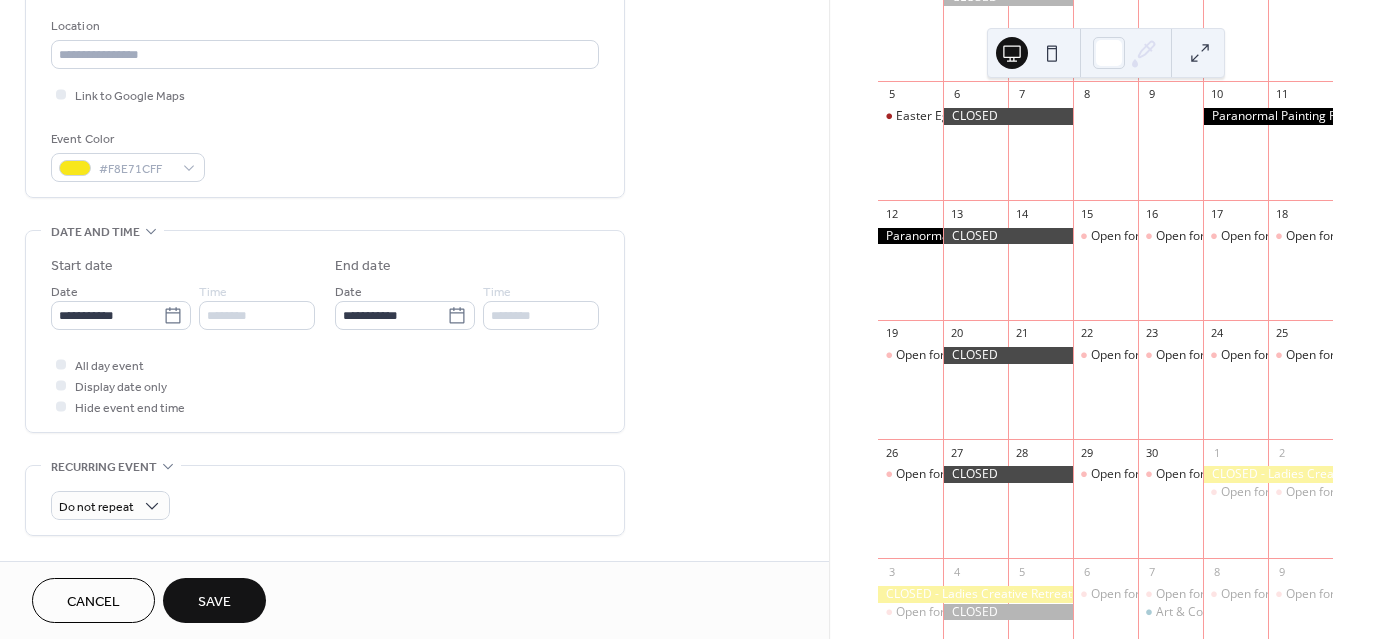 click on "Save" at bounding box center (214, 602) 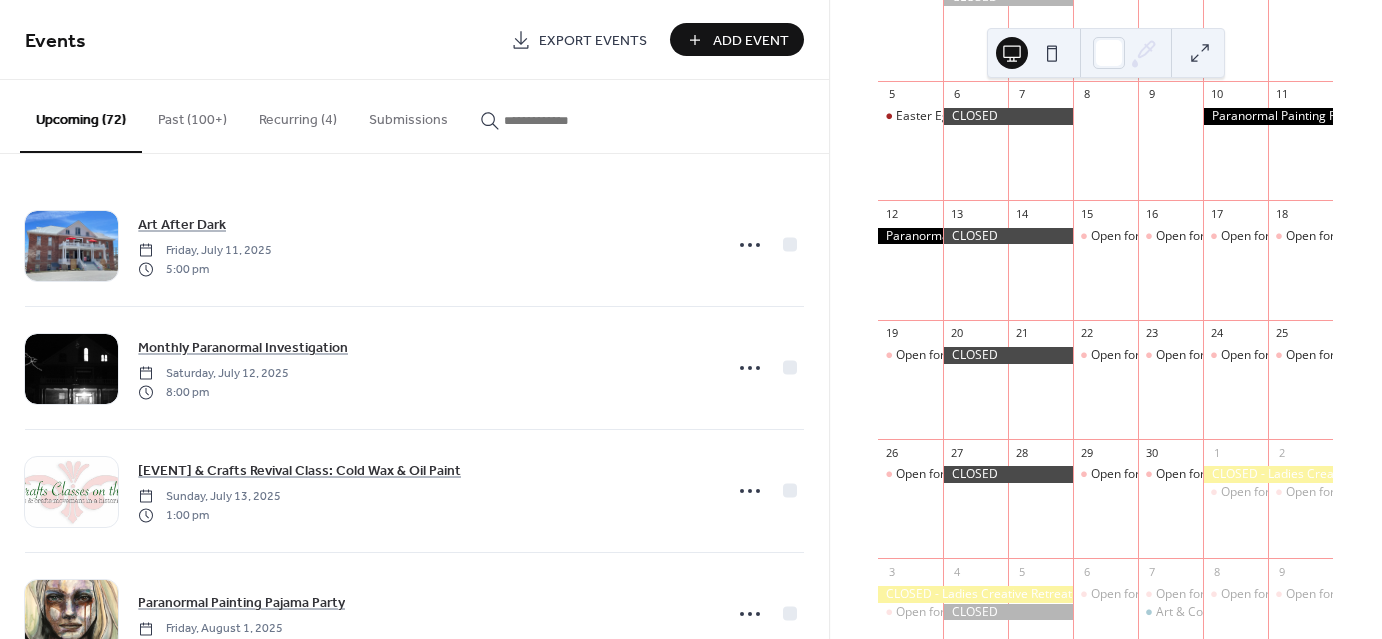 click at bounding box center (554, 120) 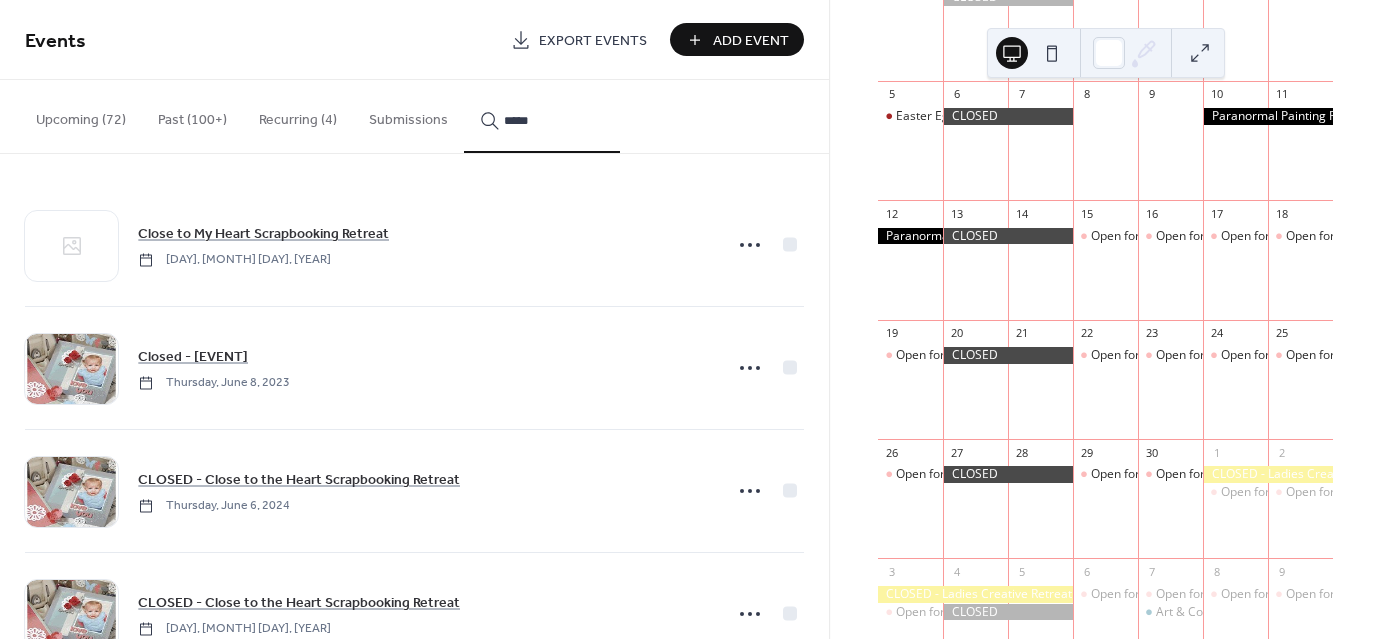 scroll, scrollTop: 432, scrollLeft: 0, axis: vertical 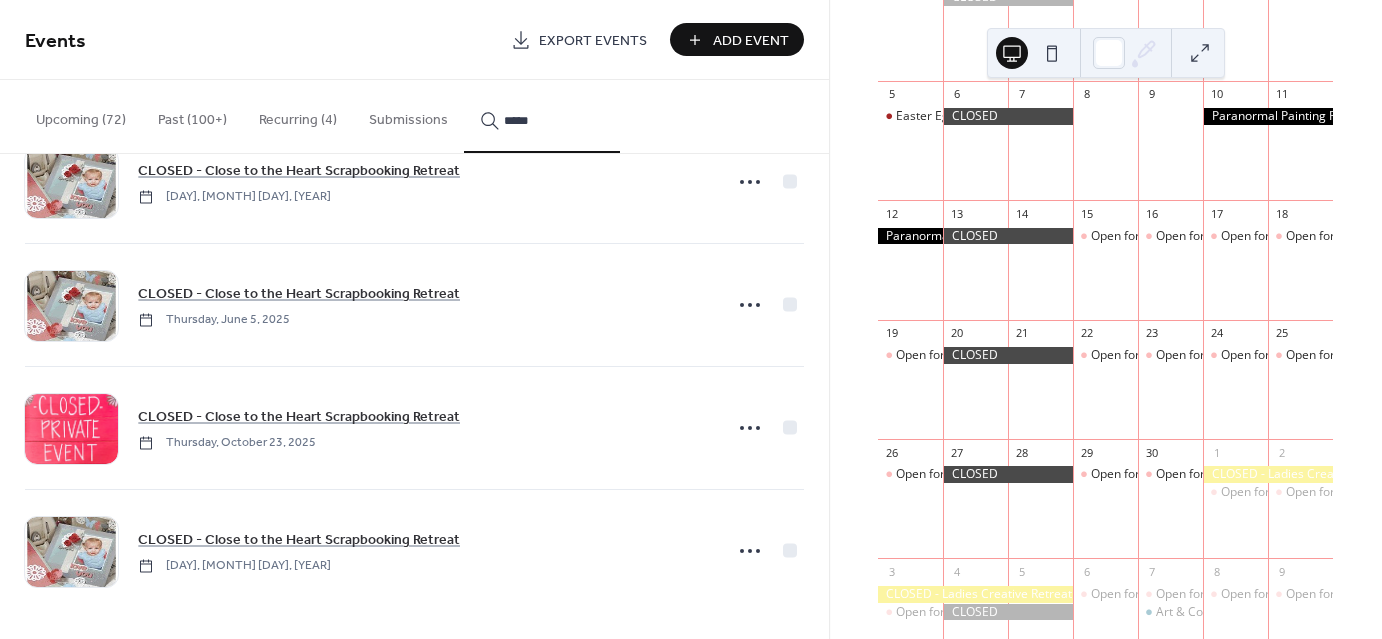 type on "*****" 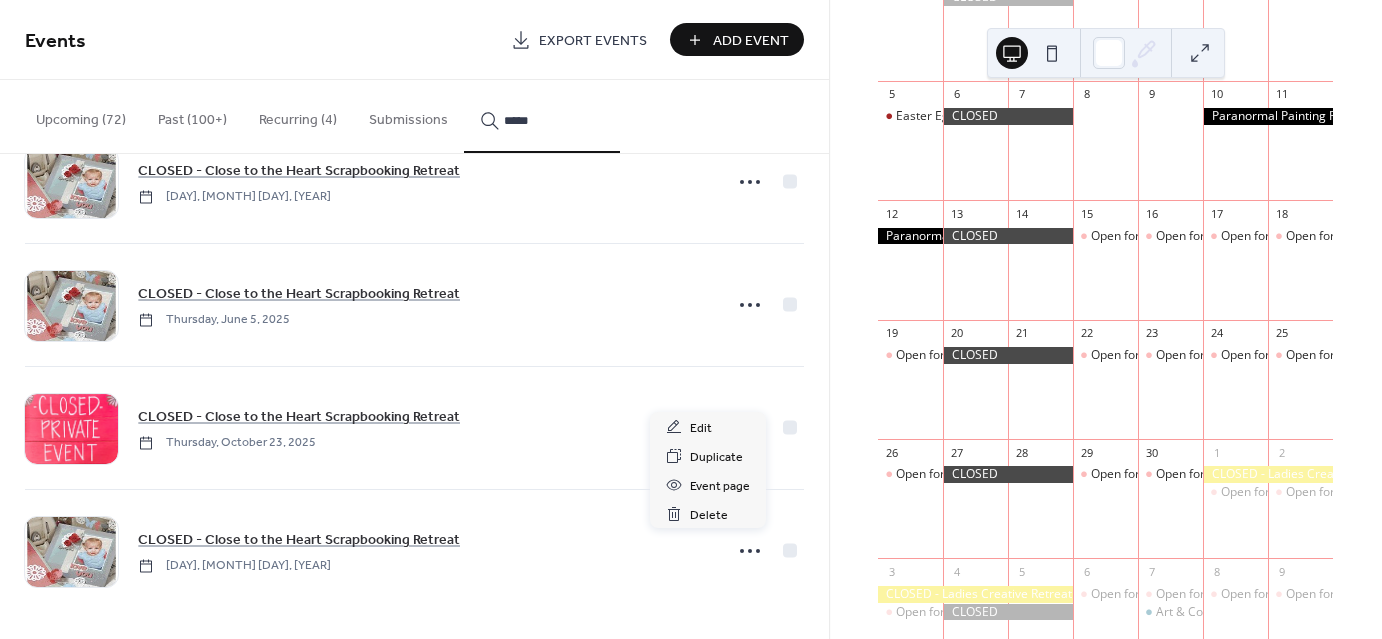 click 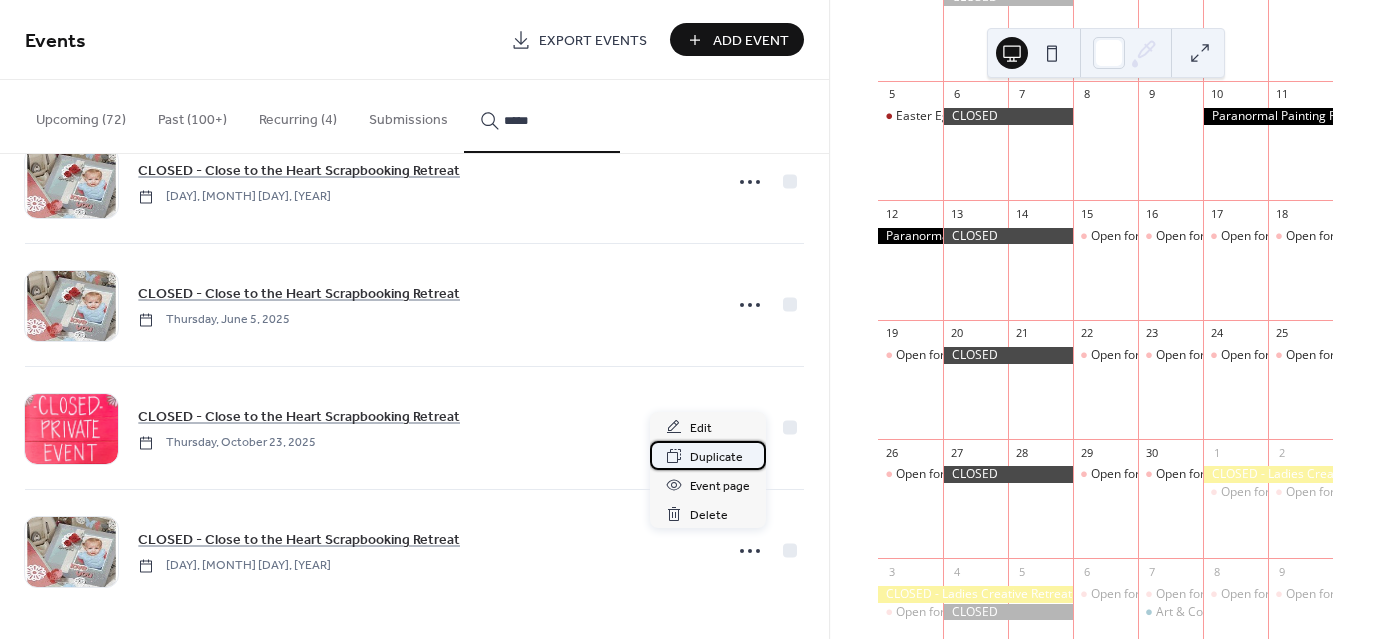 click on "Duplicate" at bounding box center [716, 457] 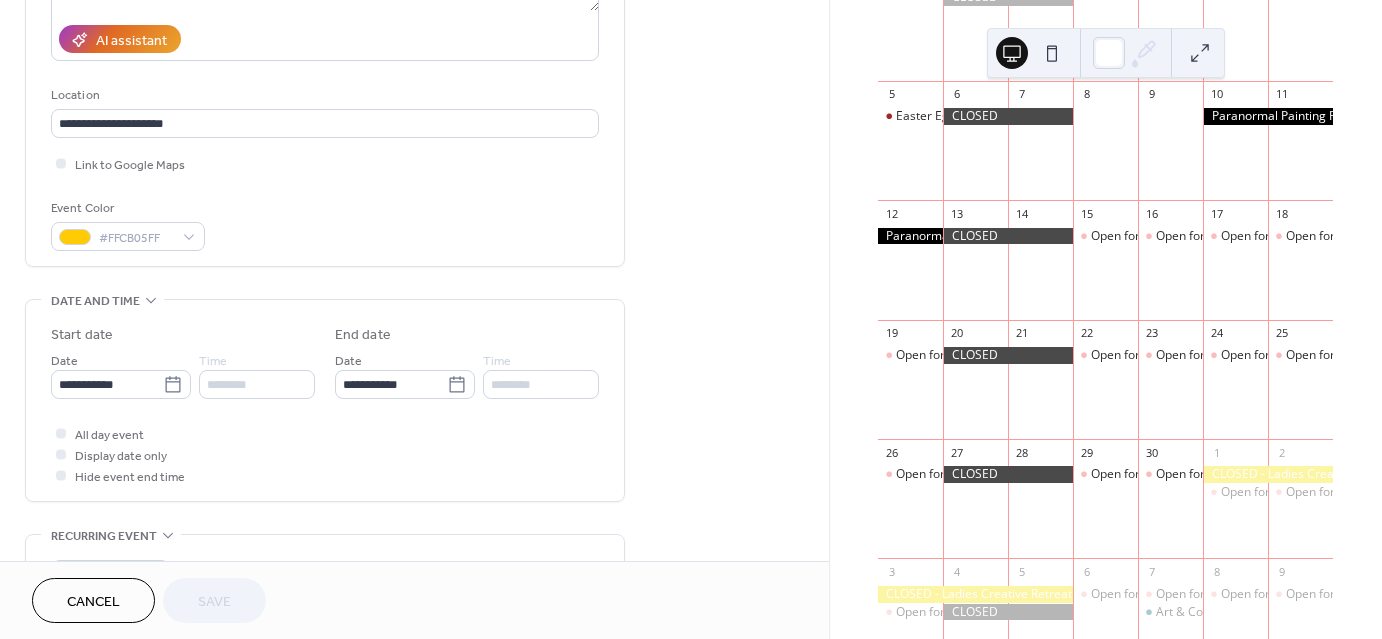 scroll, scrollTop: 416, scrollLeft: 0, axis: vertical 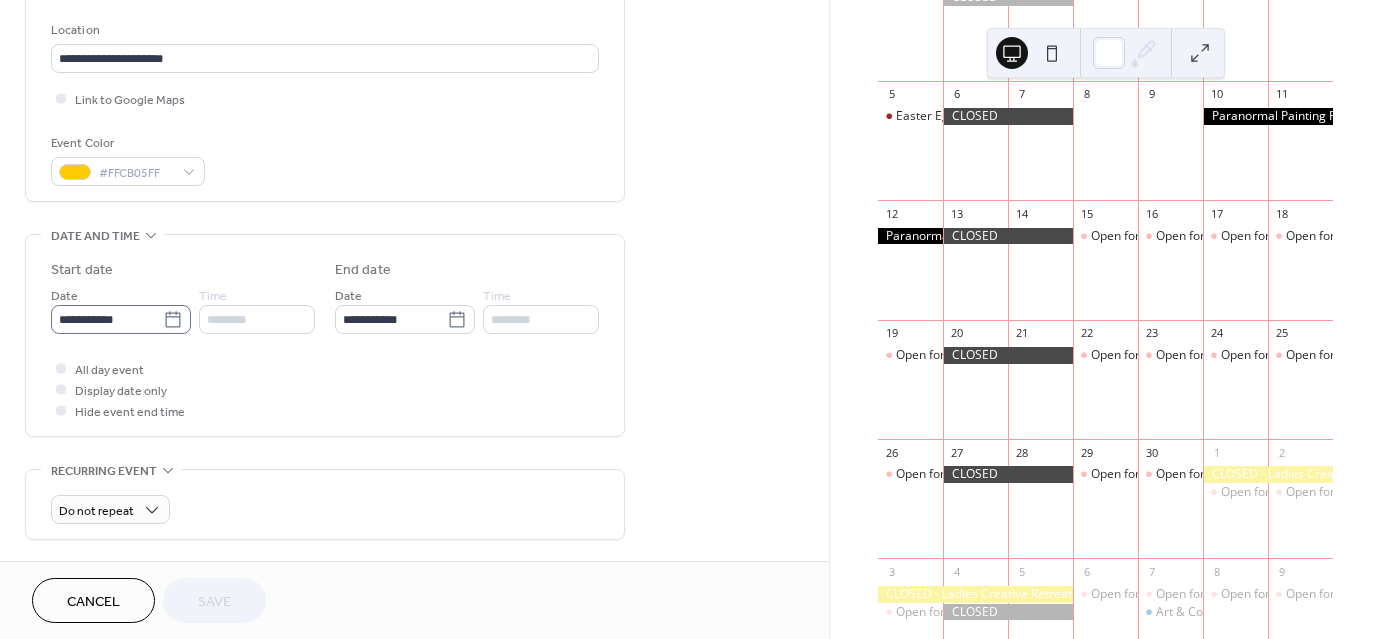 click 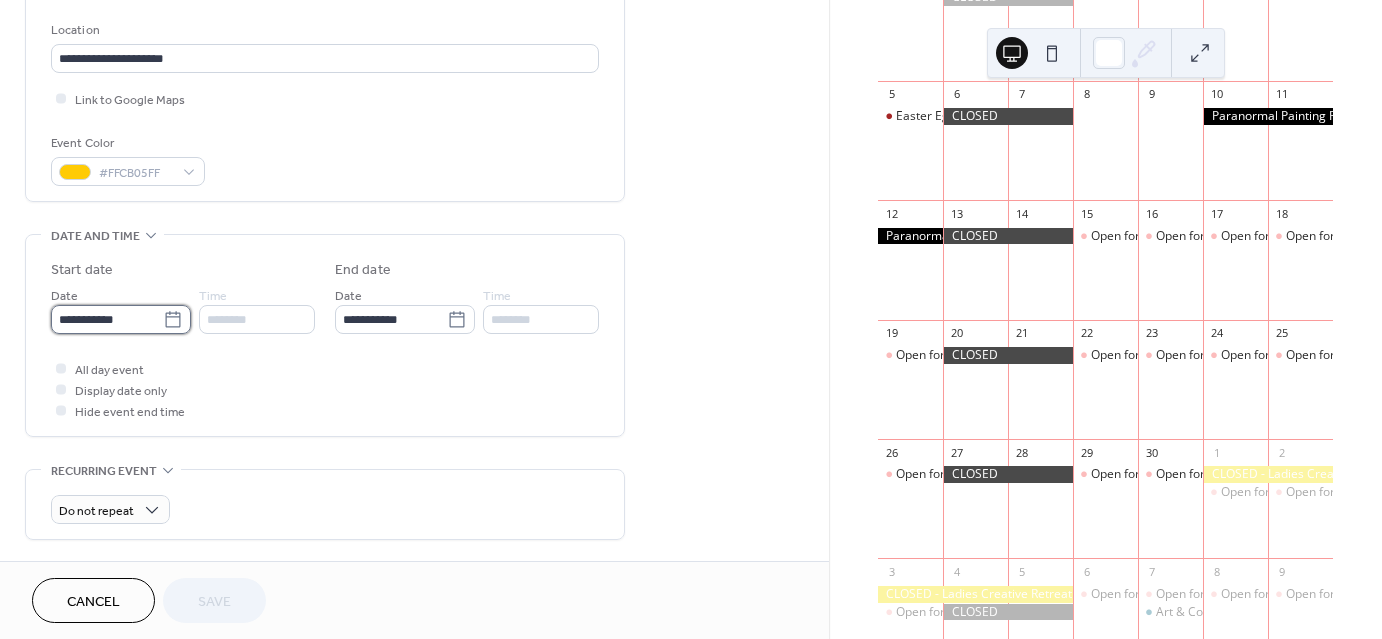 click on "**********" at bounding box center (107, 319) 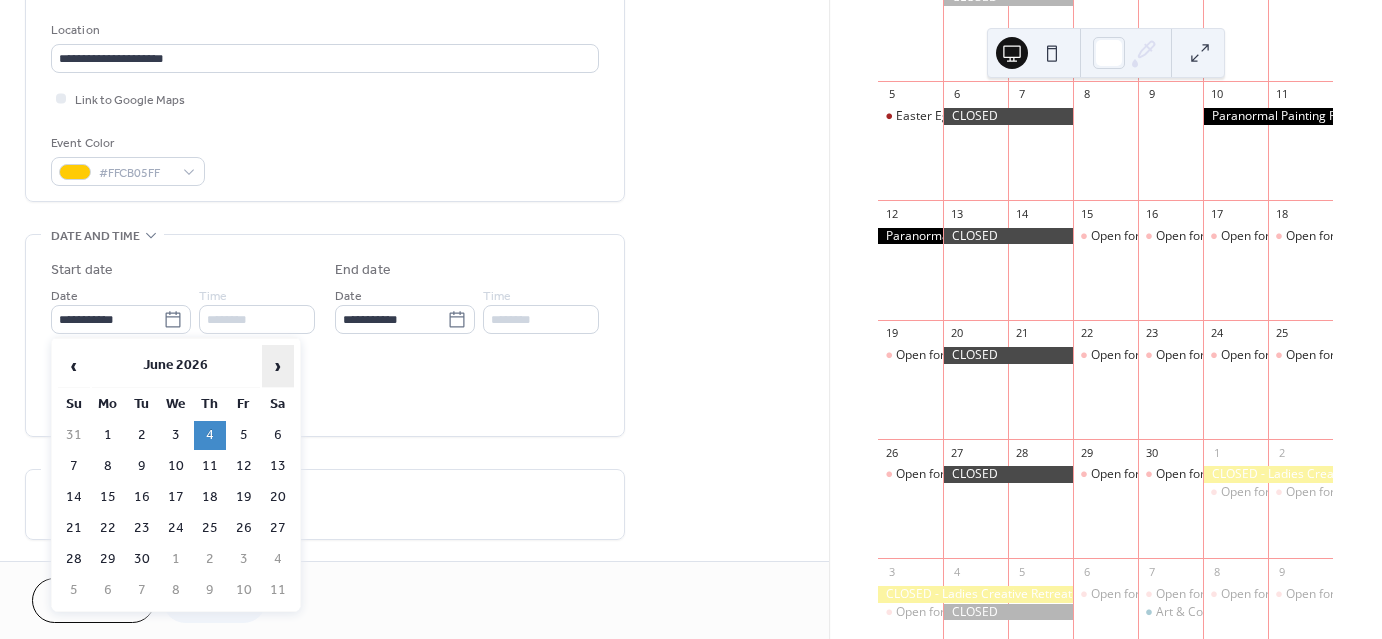 click on "›" at bounding box center (278, 366) 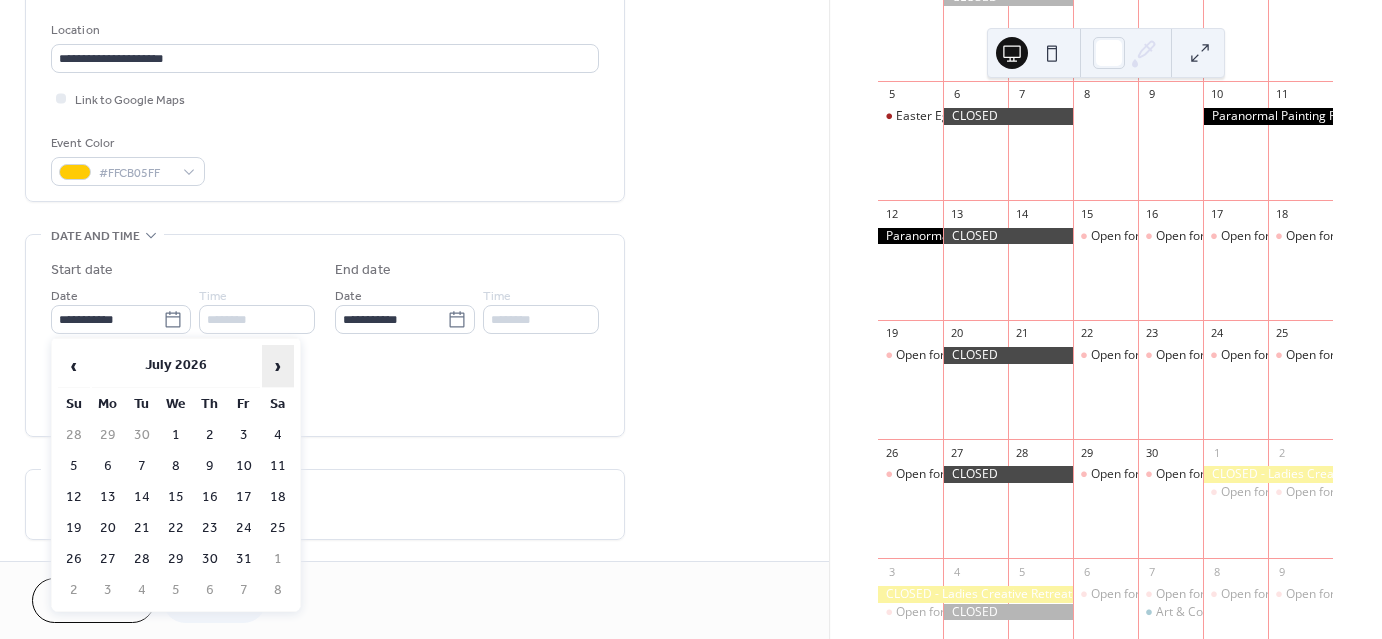 click on "›" at bounding box center (278, 366) 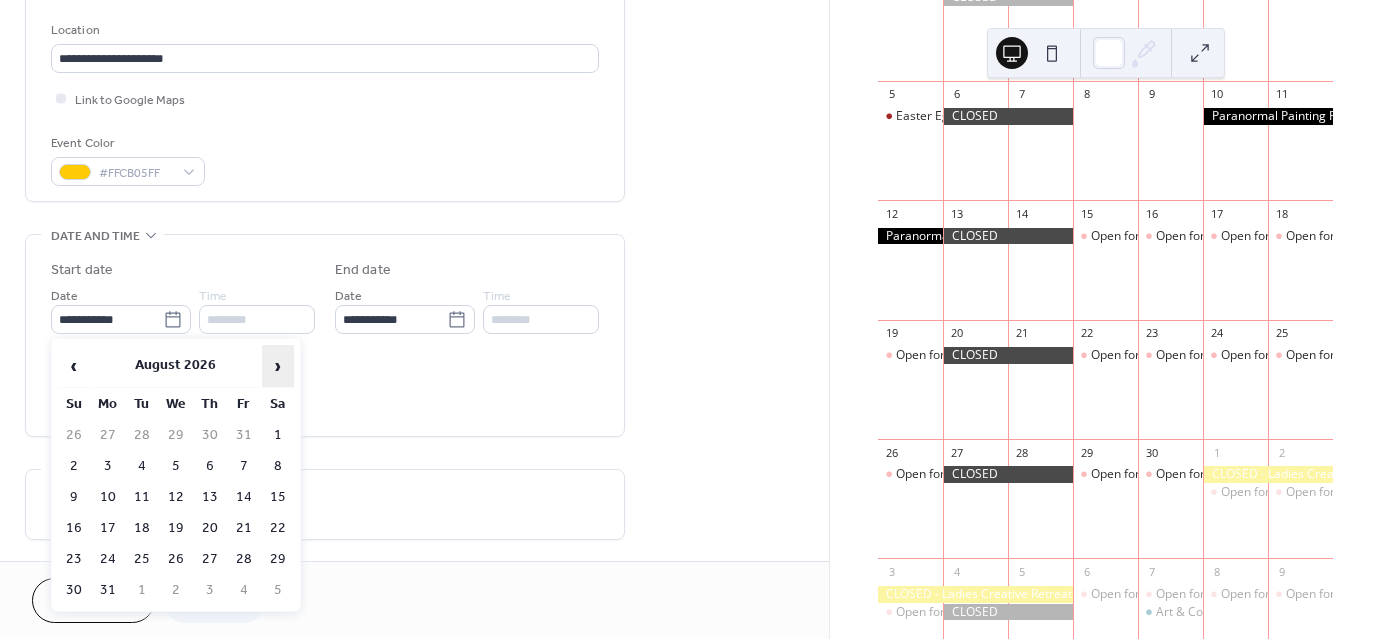 click on "›" at bounding box center (278, 366) 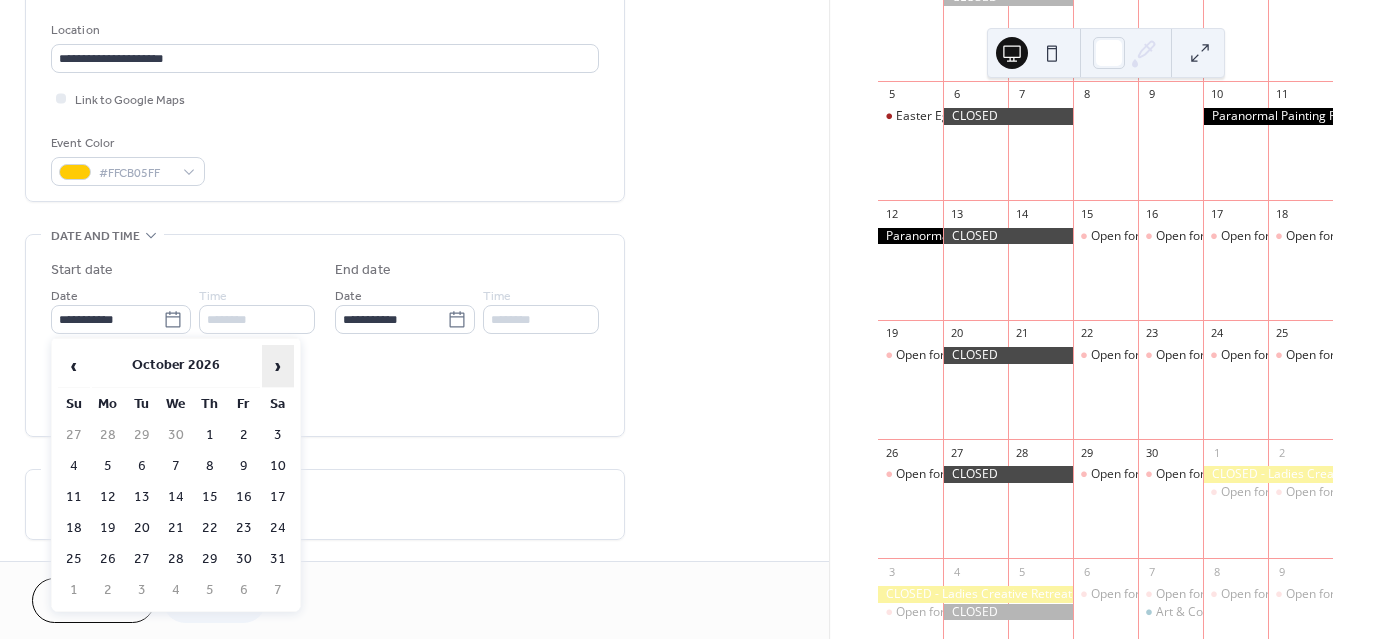 click on "›" at bounding box center (278, 366) 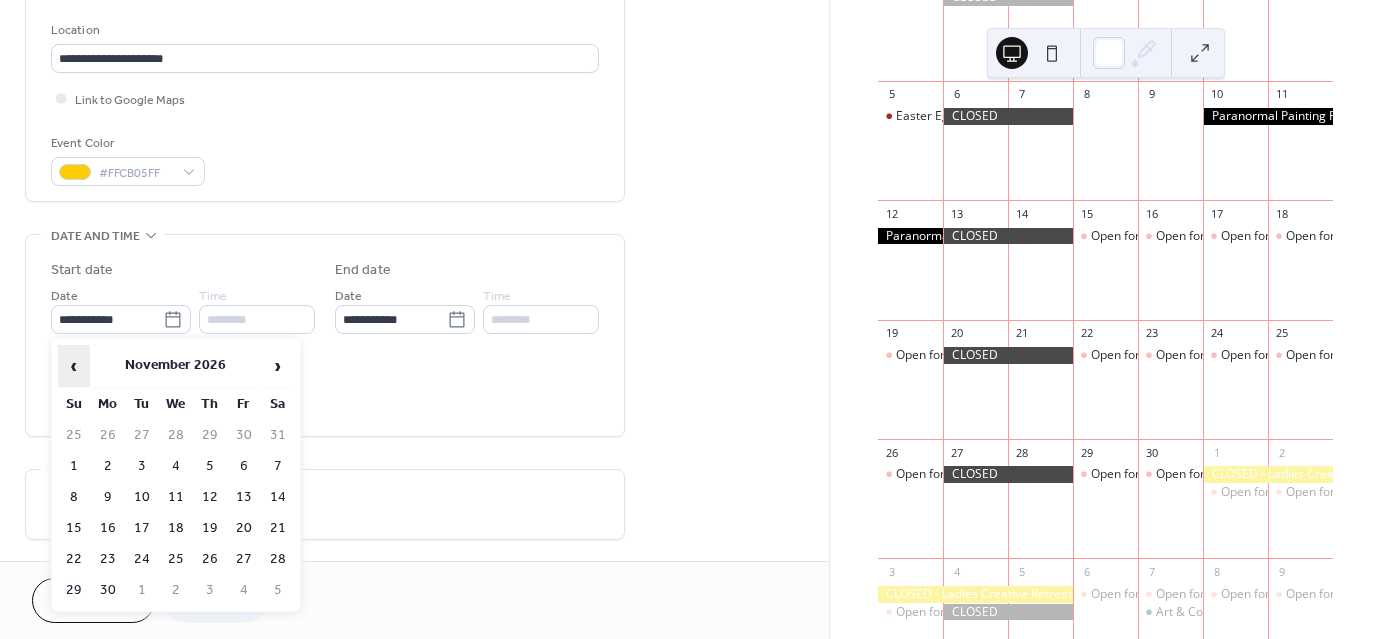 click on "‹" at bounding box center [74, 366] 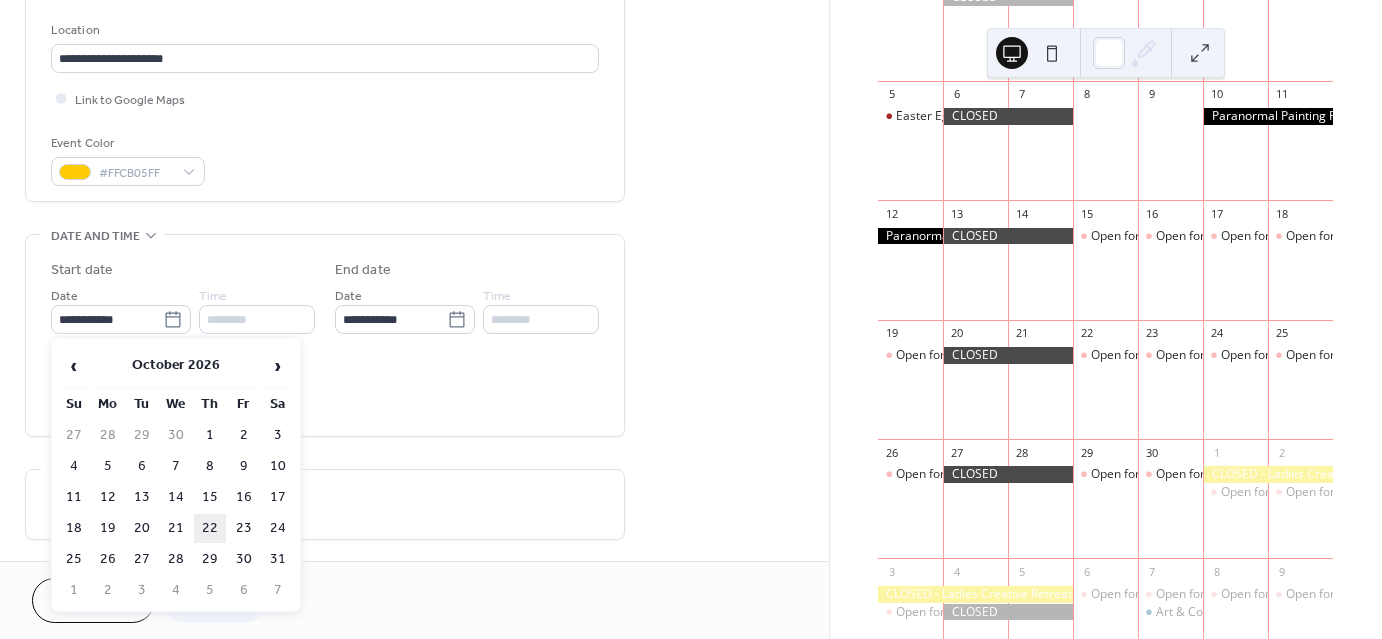 click on "22" at bounding box center [210, 528] 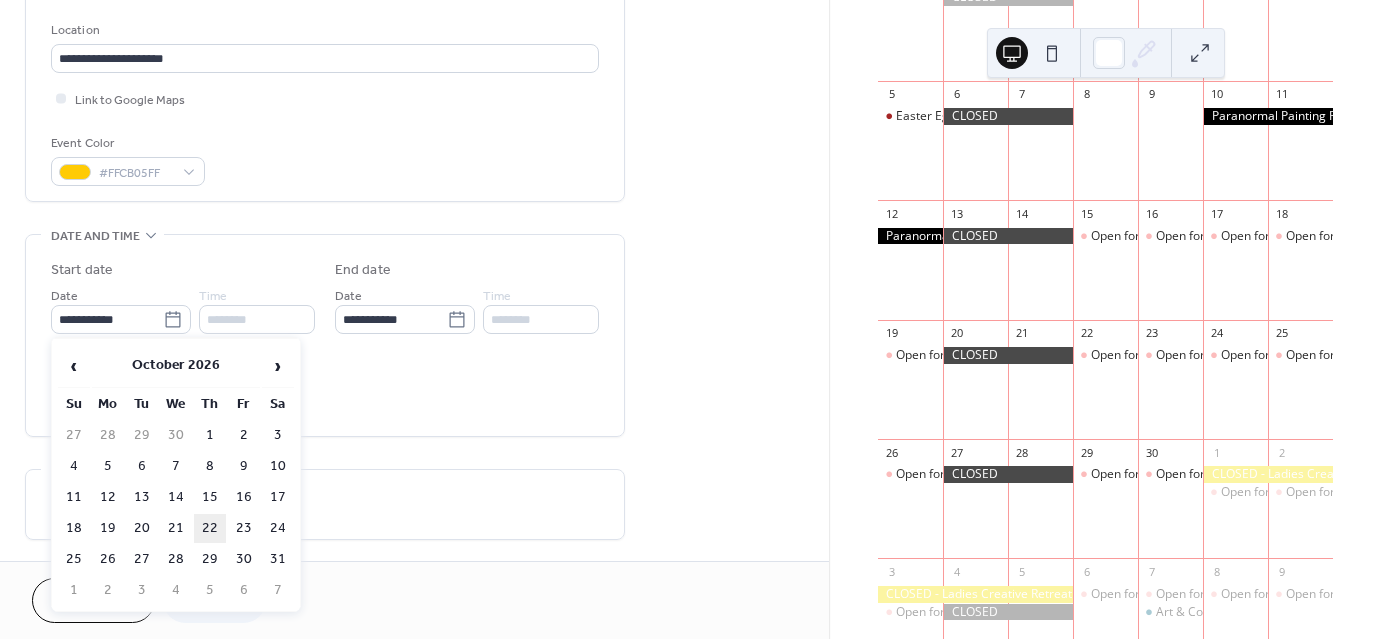 type on "**********" 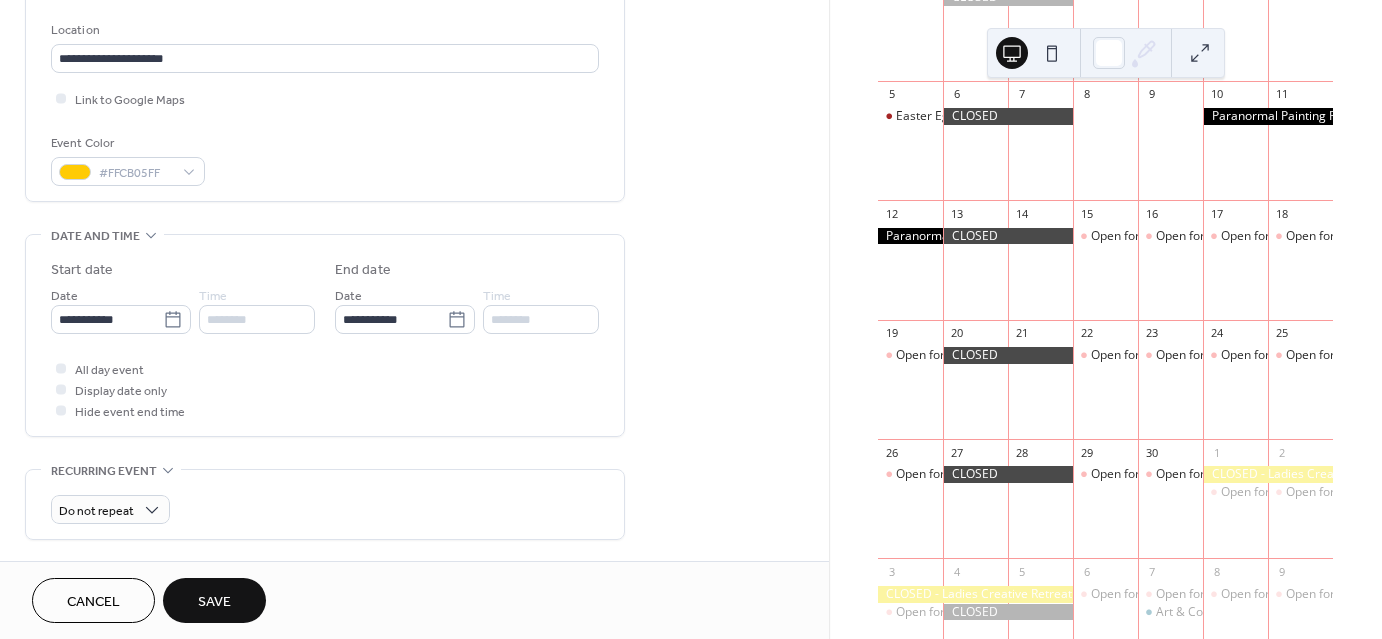 click on "Save" at bounding box center (214, 602) 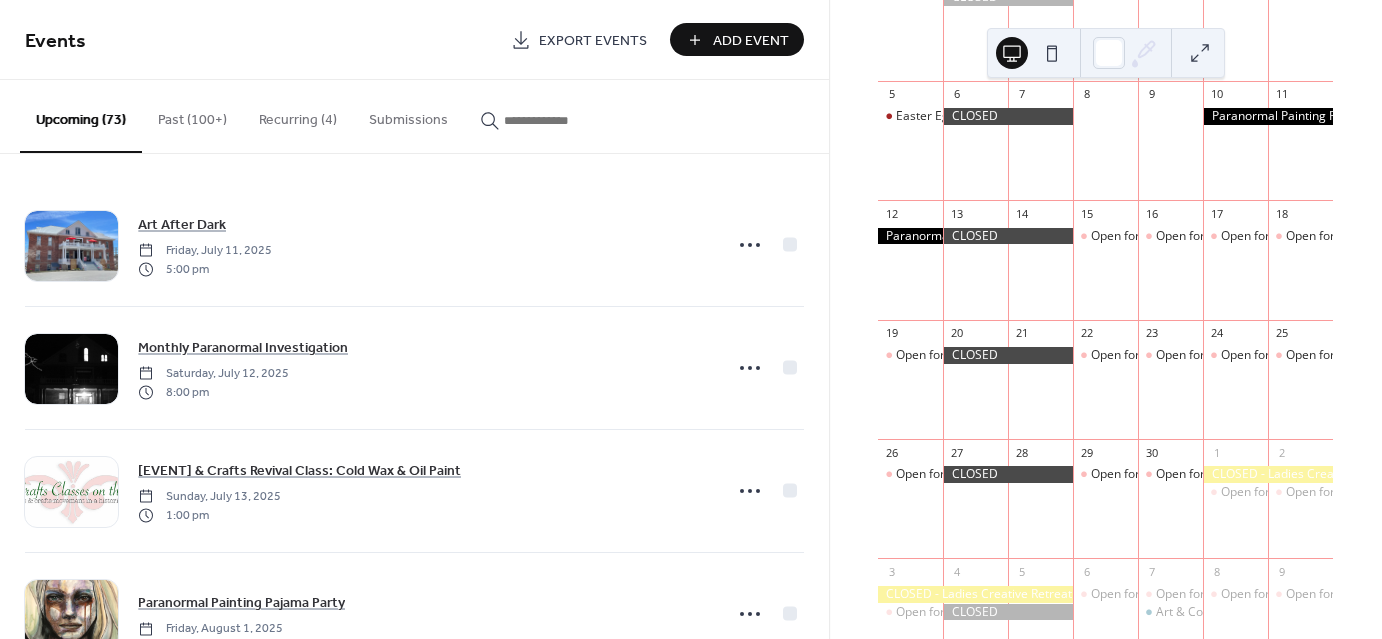 click at bounding box center (554, 120) 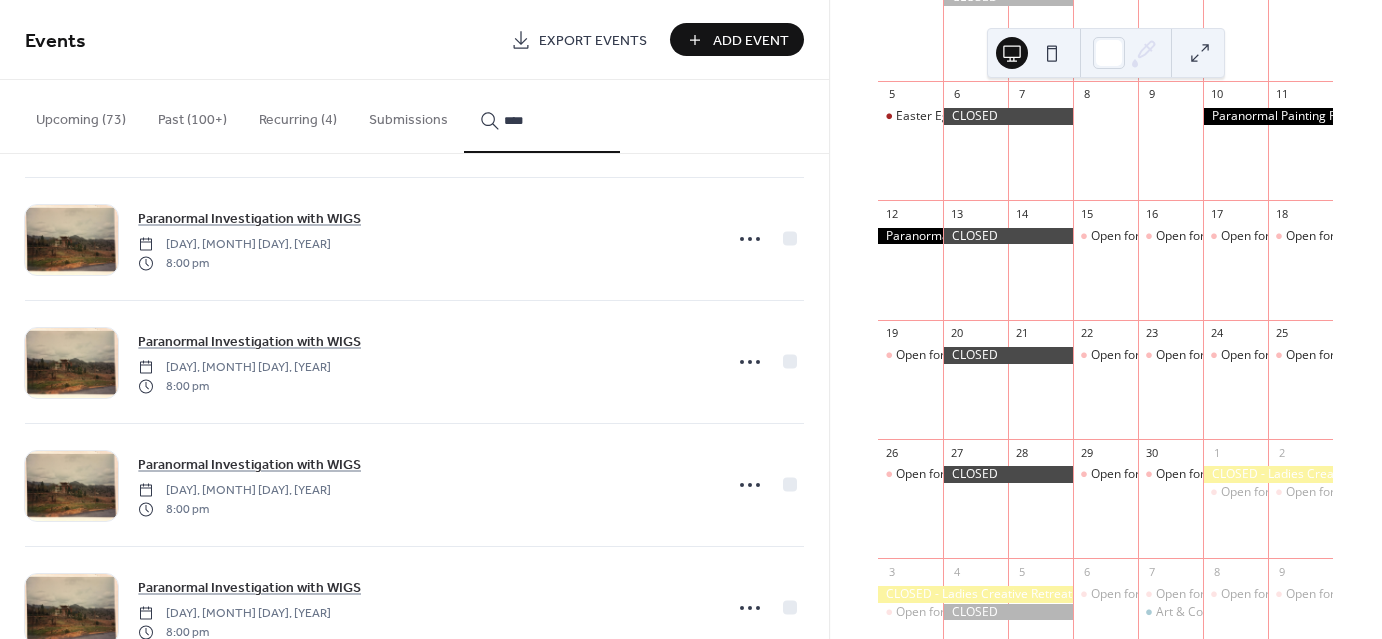 scroll, scrollTop: 0, scrollLeft: 0, axis: both 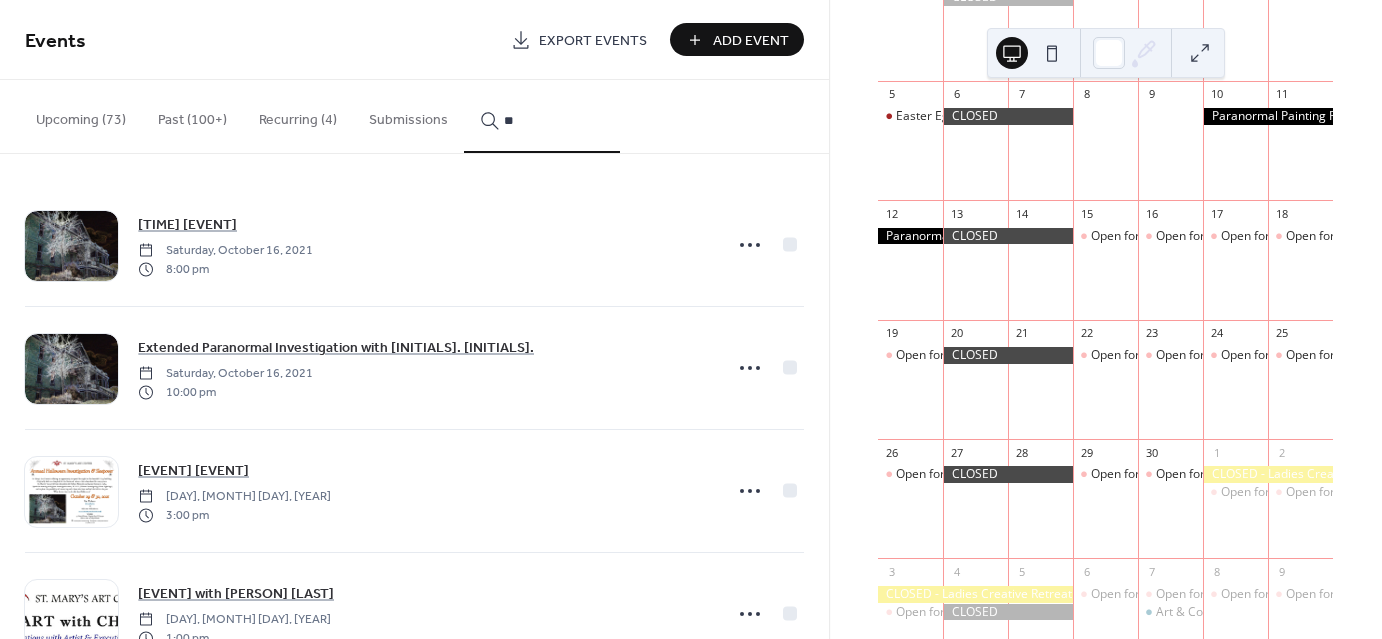 type on "*" 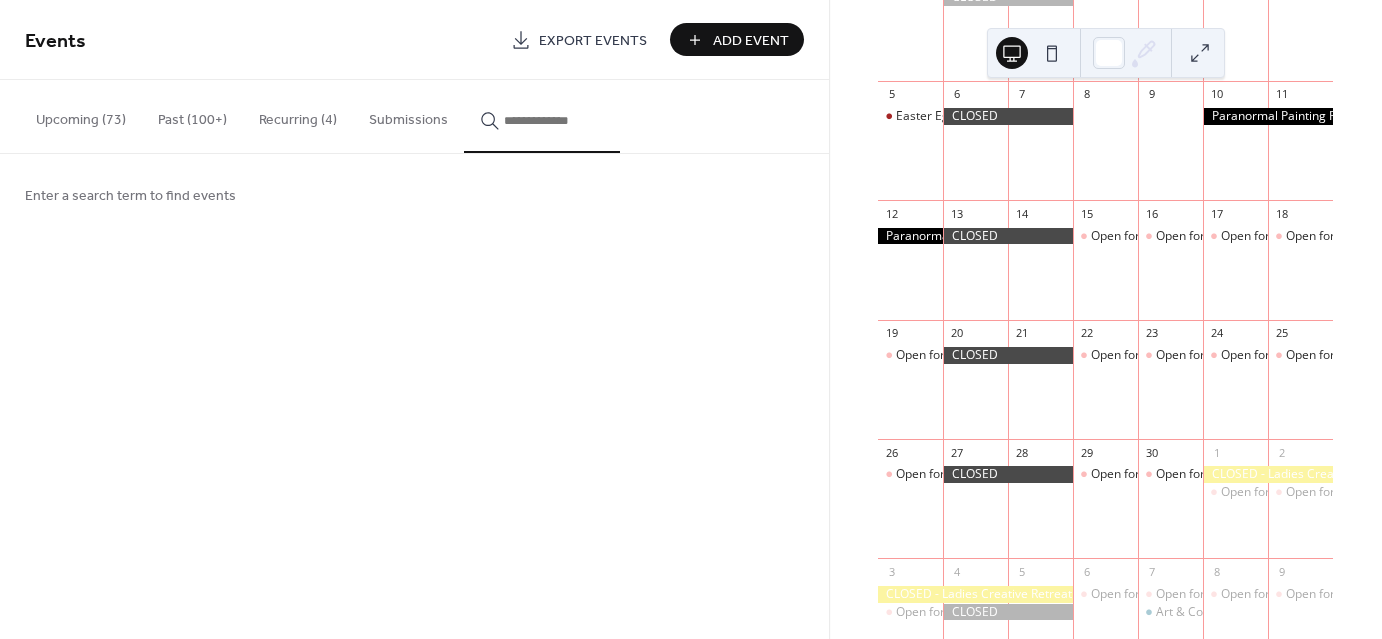 type on "*" 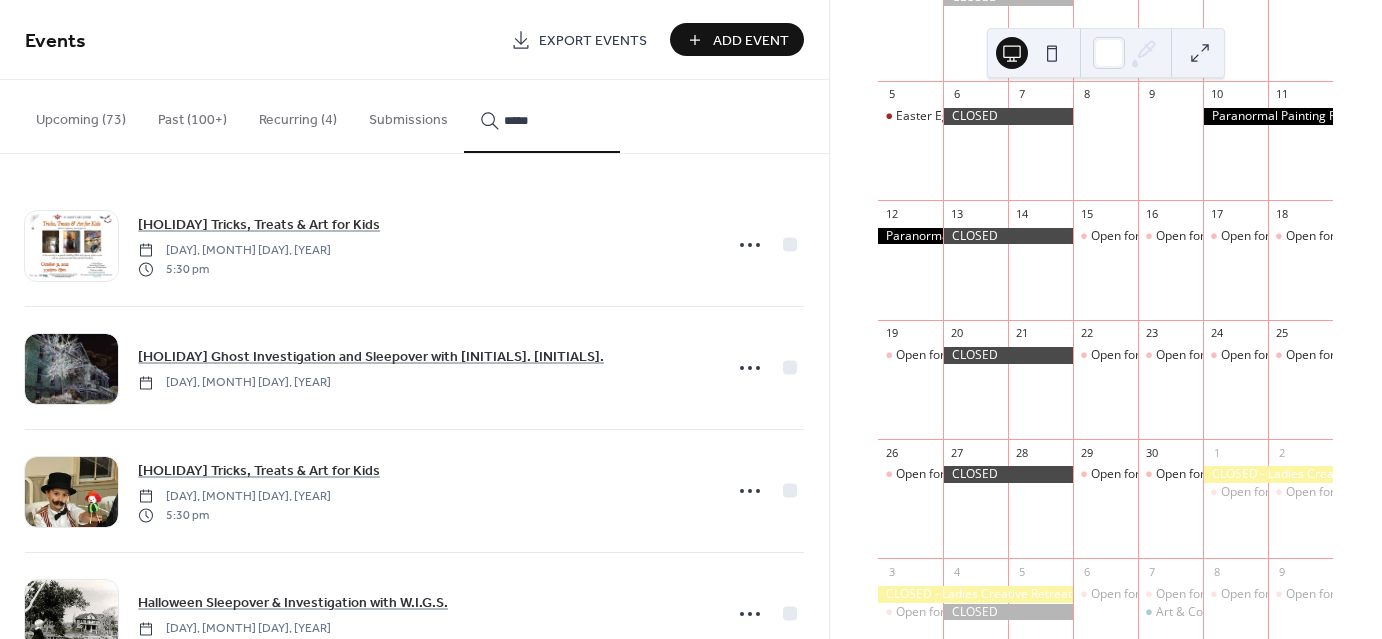 scroll, scrollTop: 678, scrollLeft: 0, axis: vertical 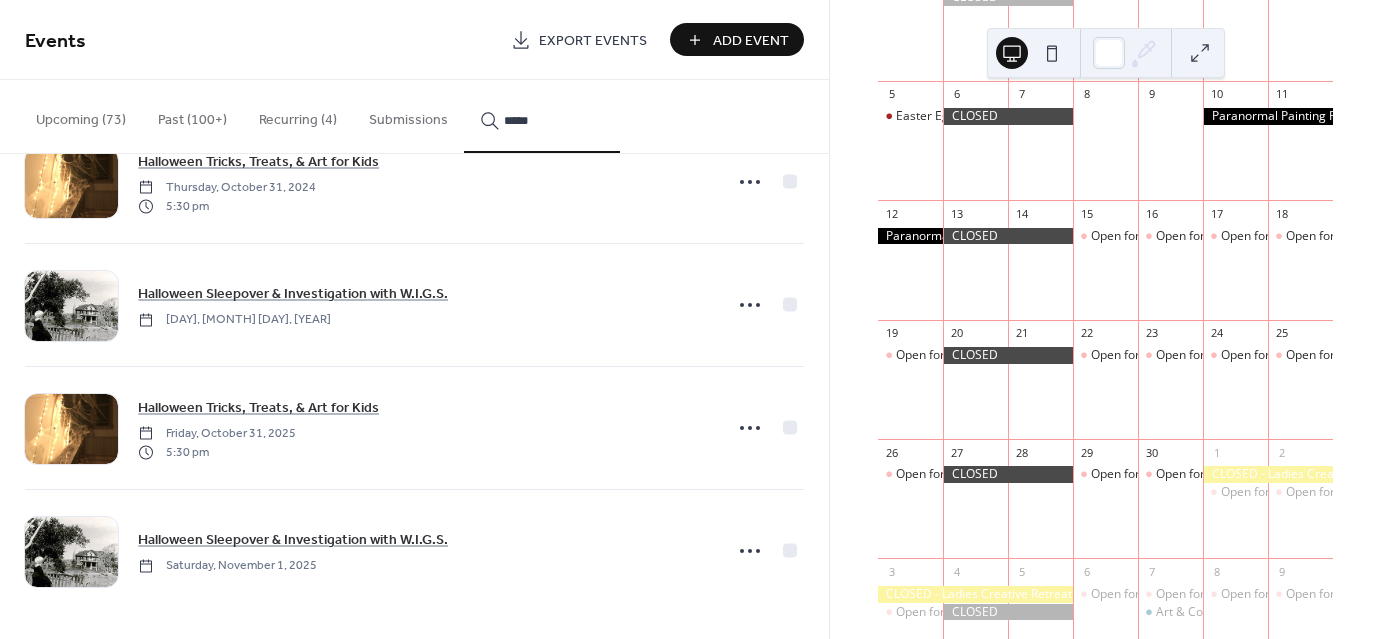 type on "*****" 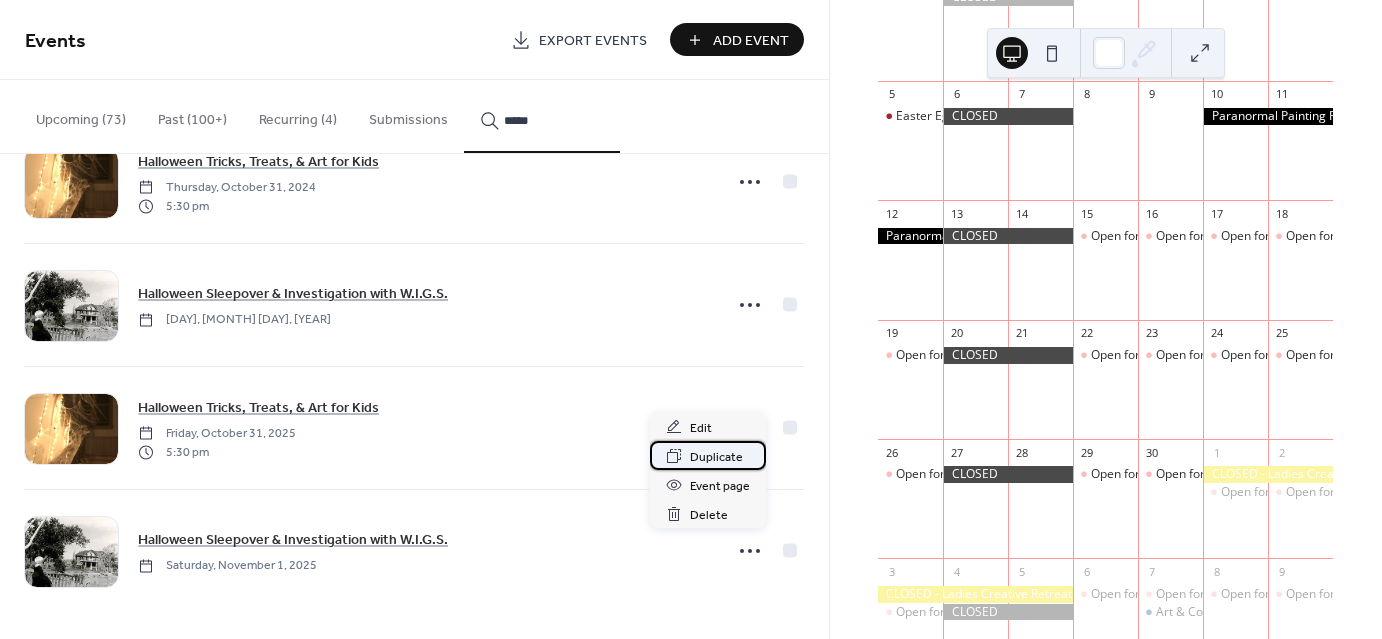 click on "Duplicate" at bounding box center (716, 457) 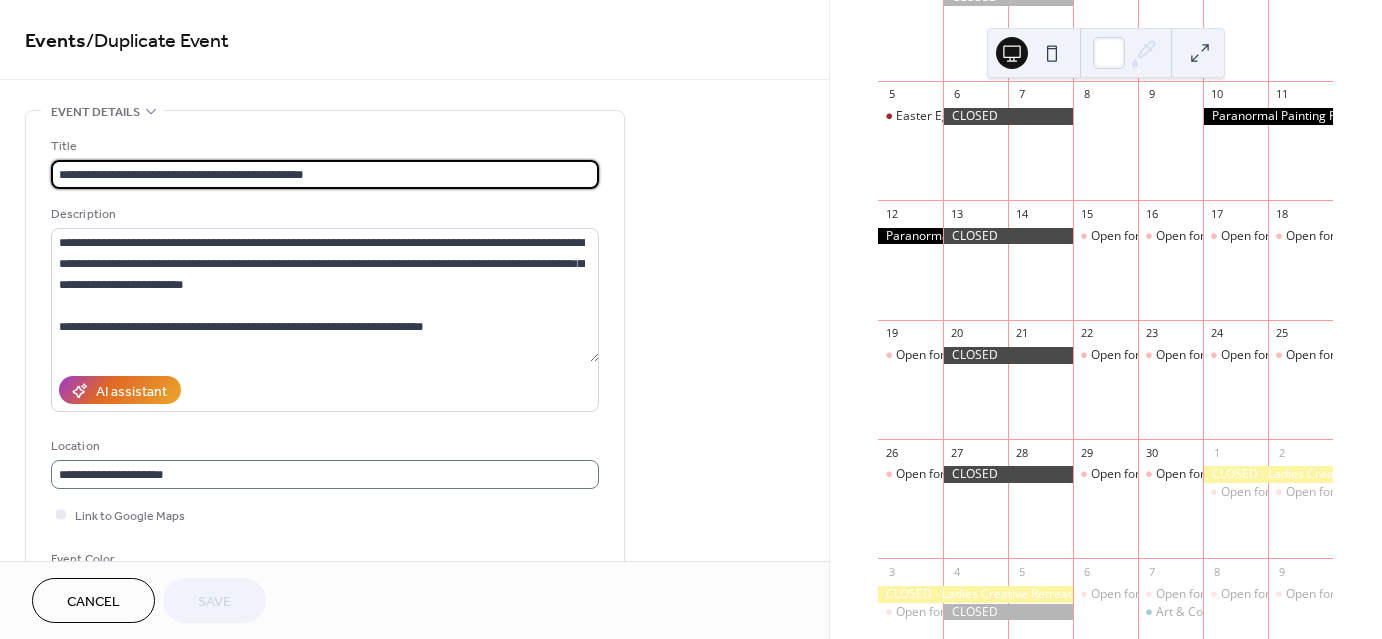 scroll, scrollTop: 1, scrollLeft: 0, axis: vertical 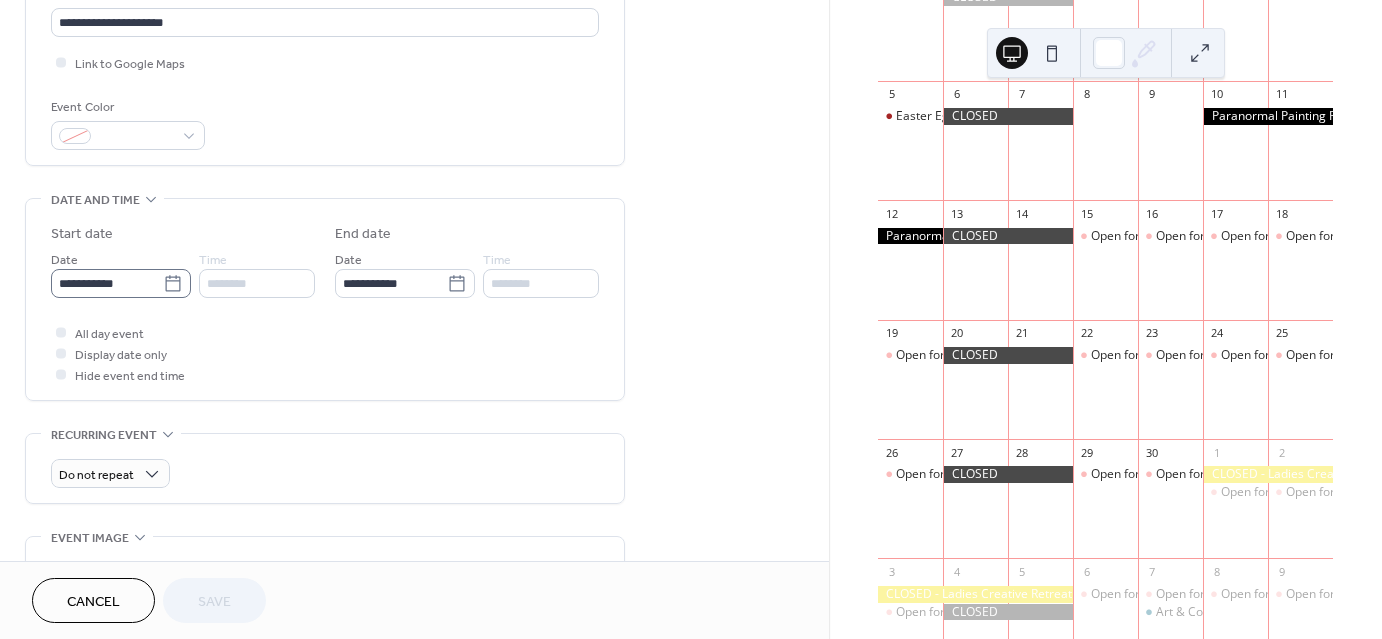 click 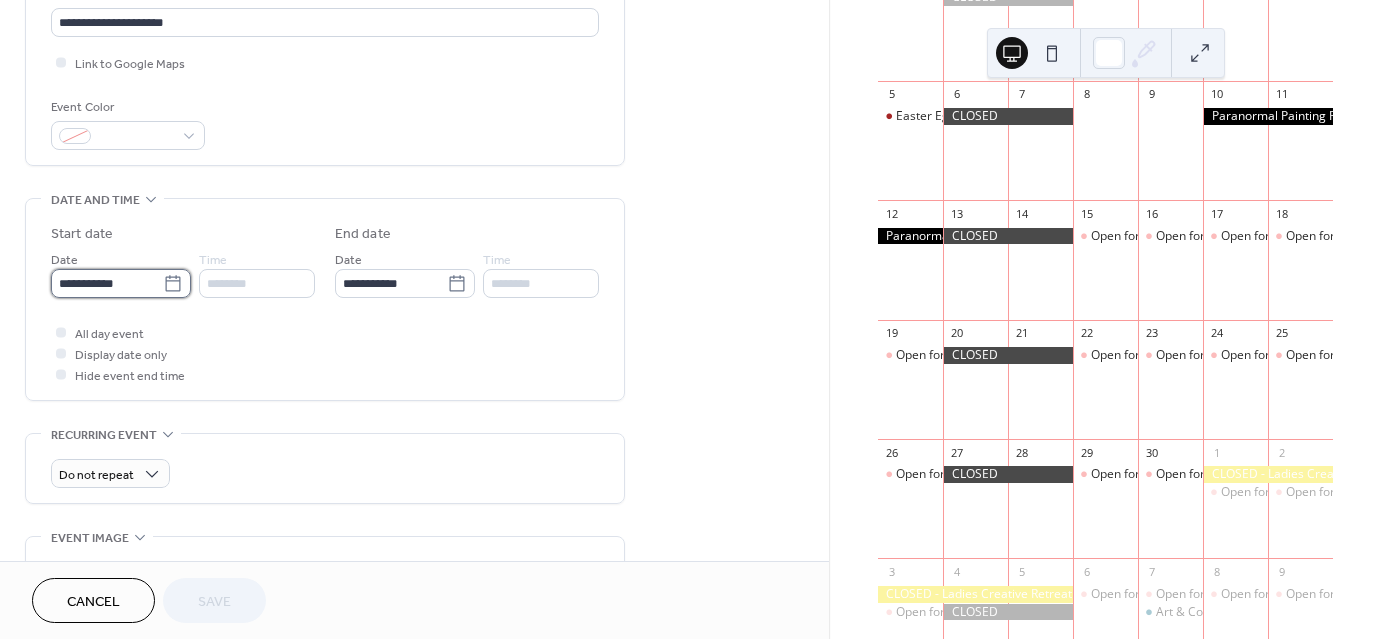 click on "**********" at bounding box center [107, 283] 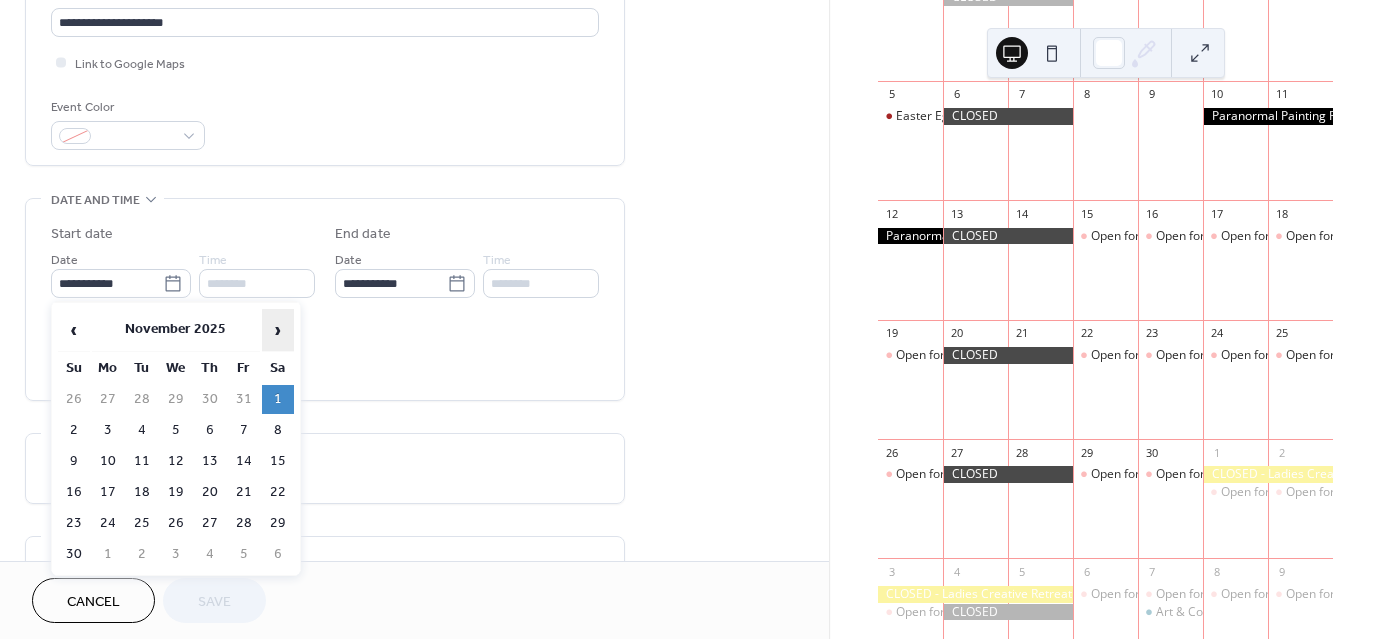 click on "›" at bounding box center [278, 330] 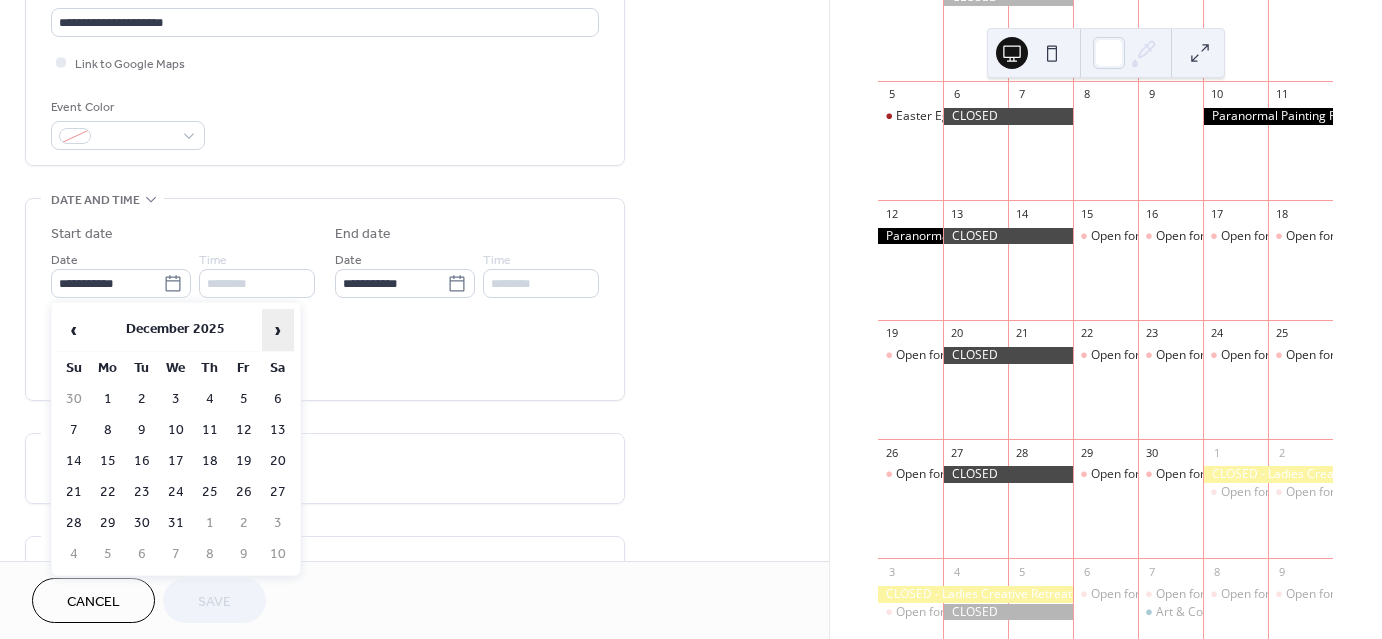 click on "›" at bounding box center (278, 330) 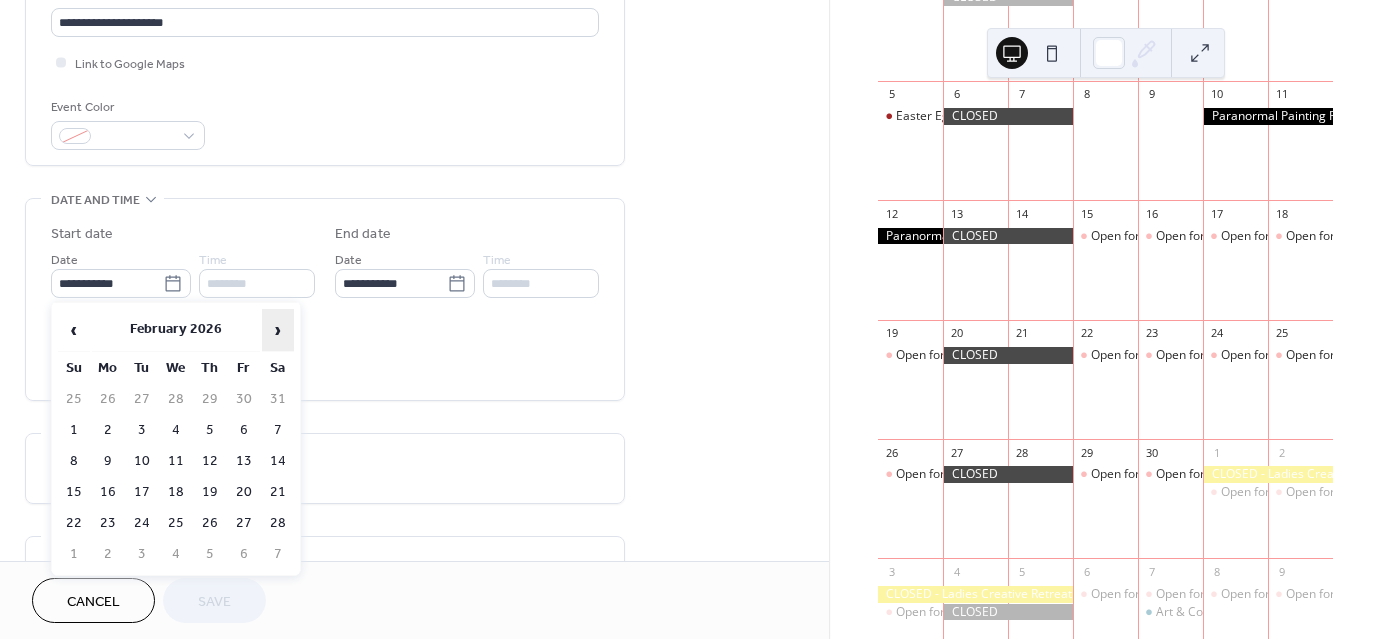 click on "›" at bounding box center [278, 330] 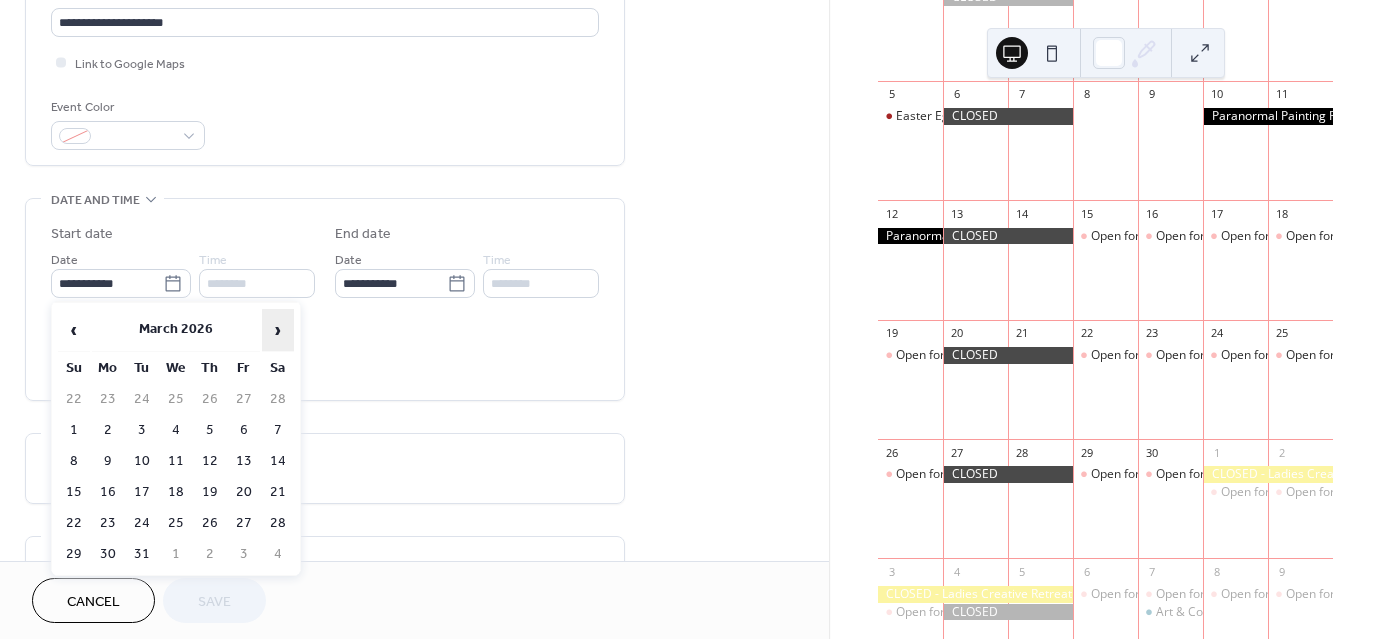 click on "›" at bounding box center (278, 330) 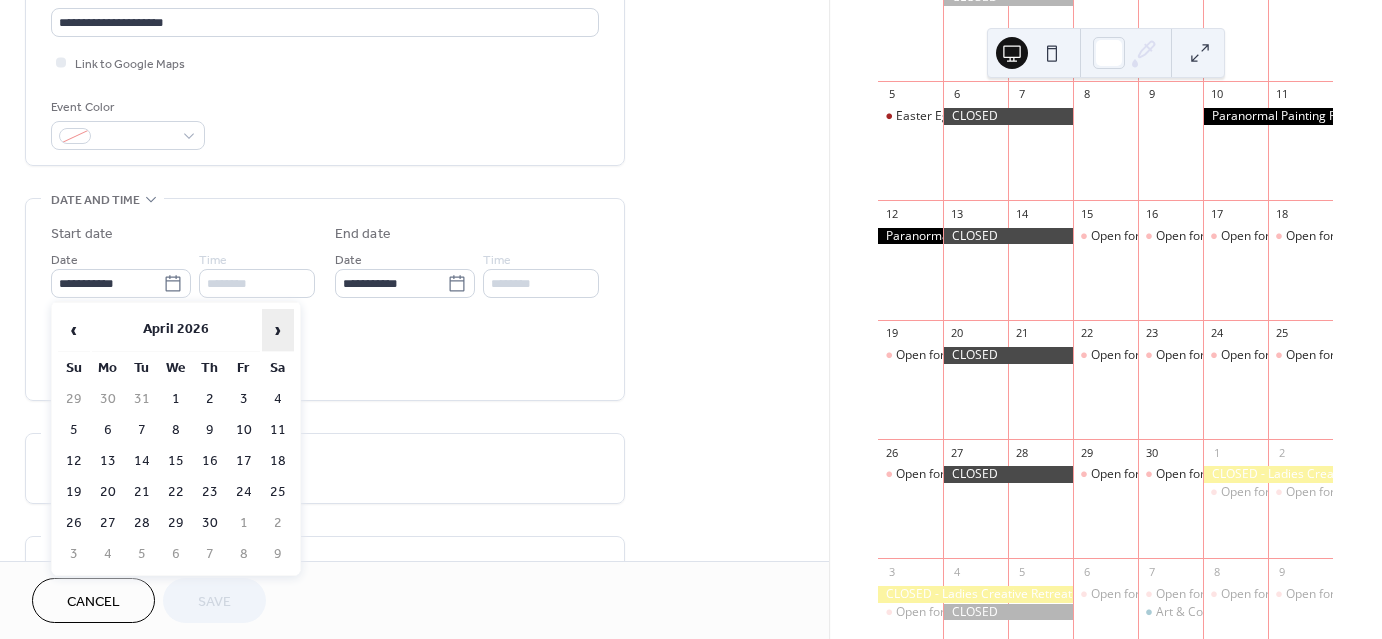 click on "›" at bounding box center (278, 330) 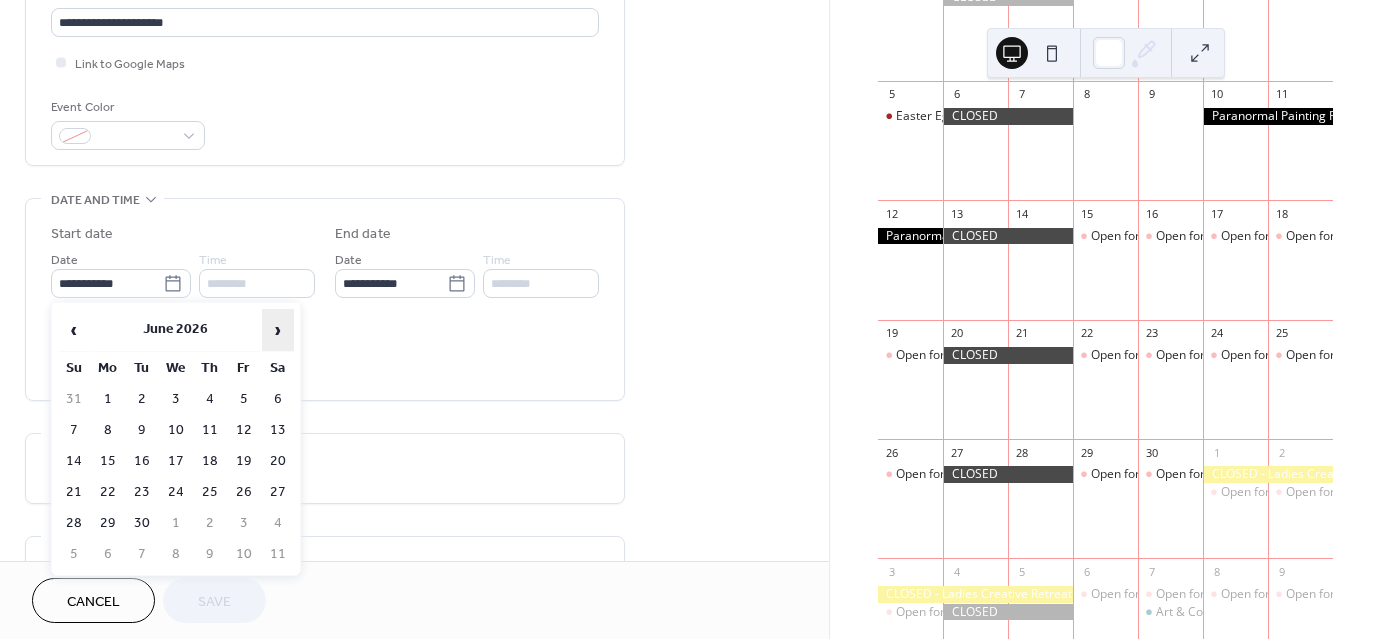 click on "›" at bounding box center [278, 330] 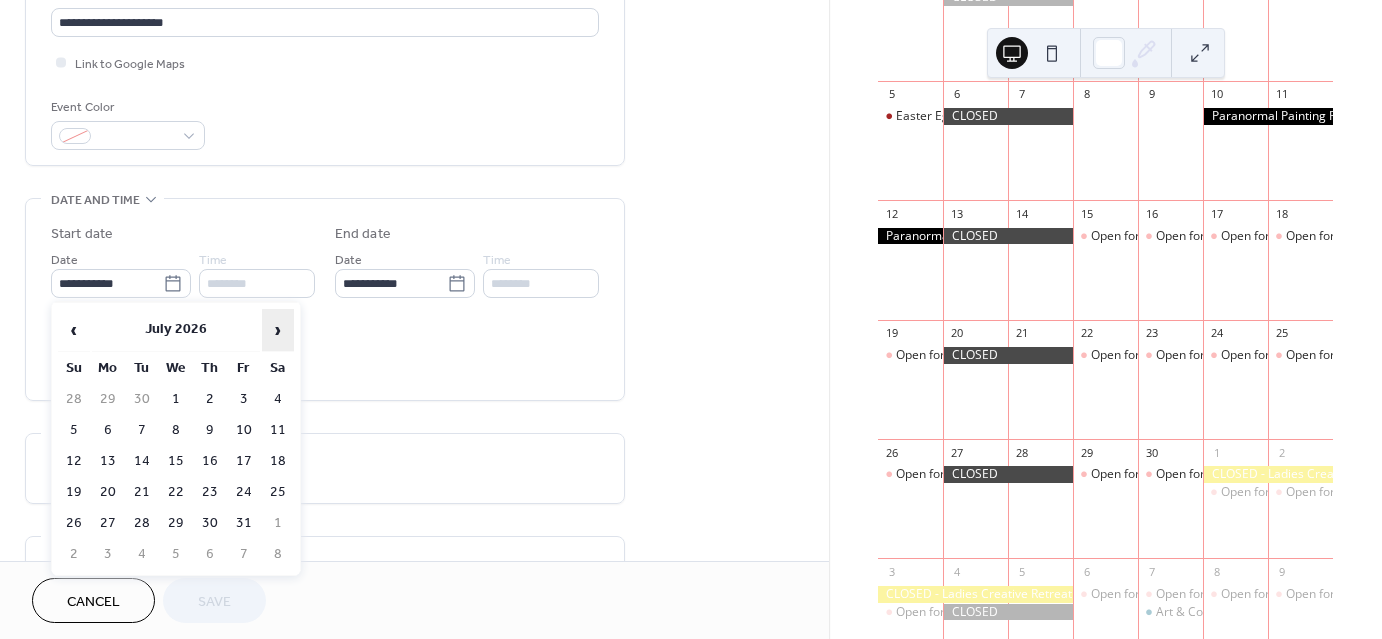 click on "›" at bounding box center [278, 330] 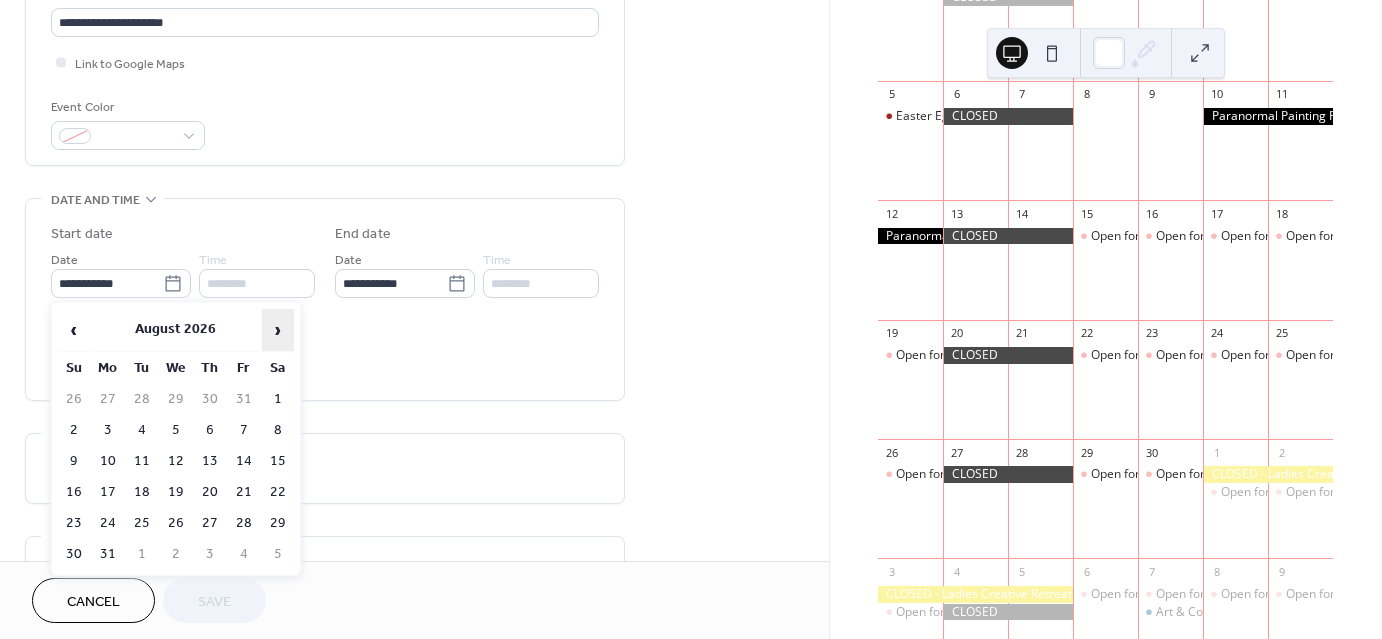 click on "›" at bounding box center [278, 330] 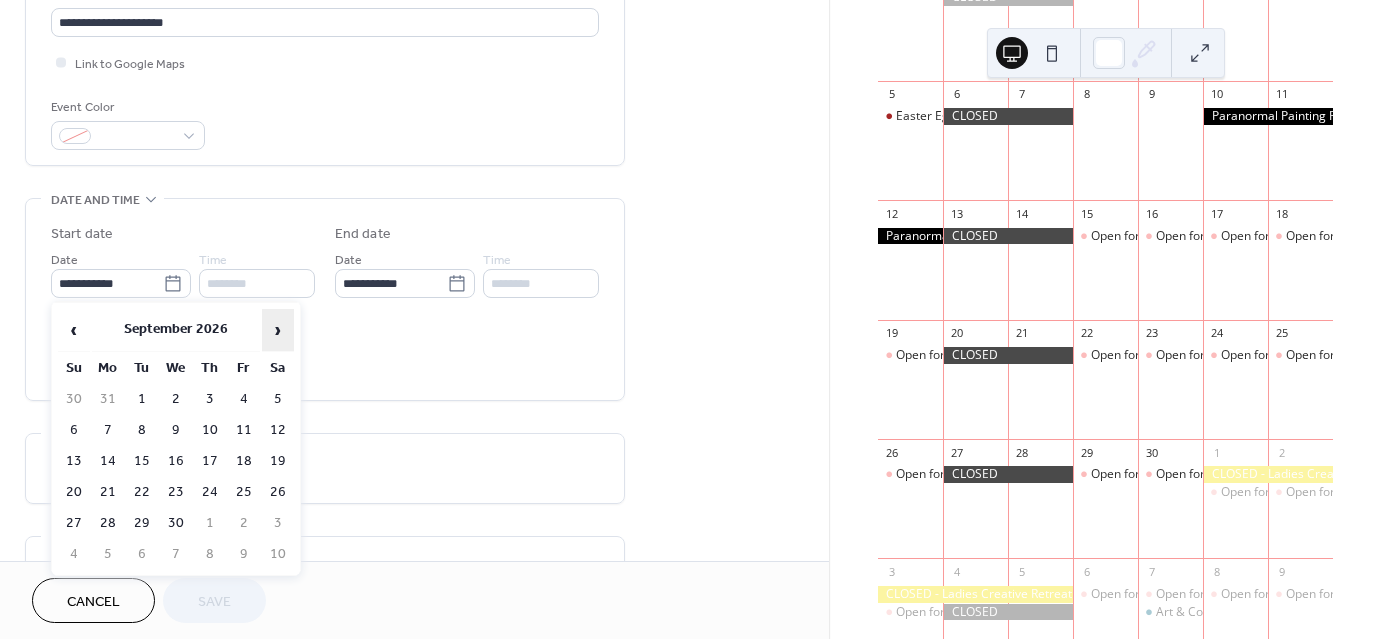 click on "›" at bounding box center (278, 330) 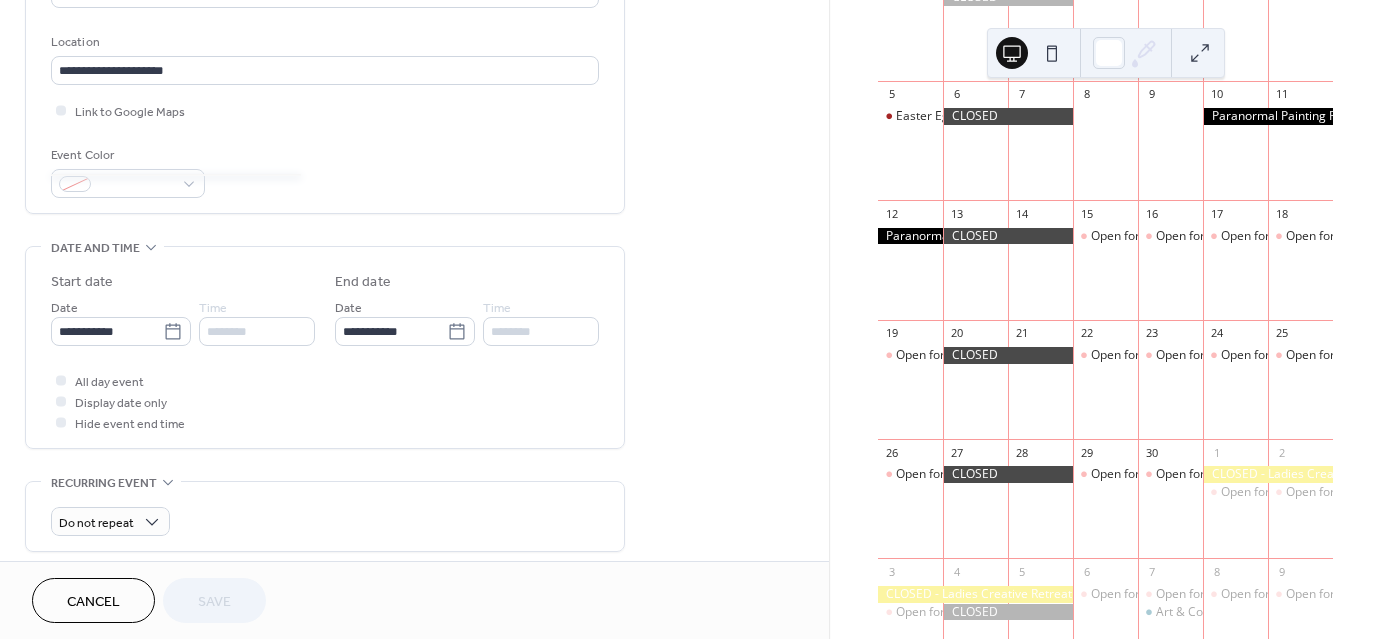 scroll, scrollTop: 385, scrollLeft: 0, axis: vertical 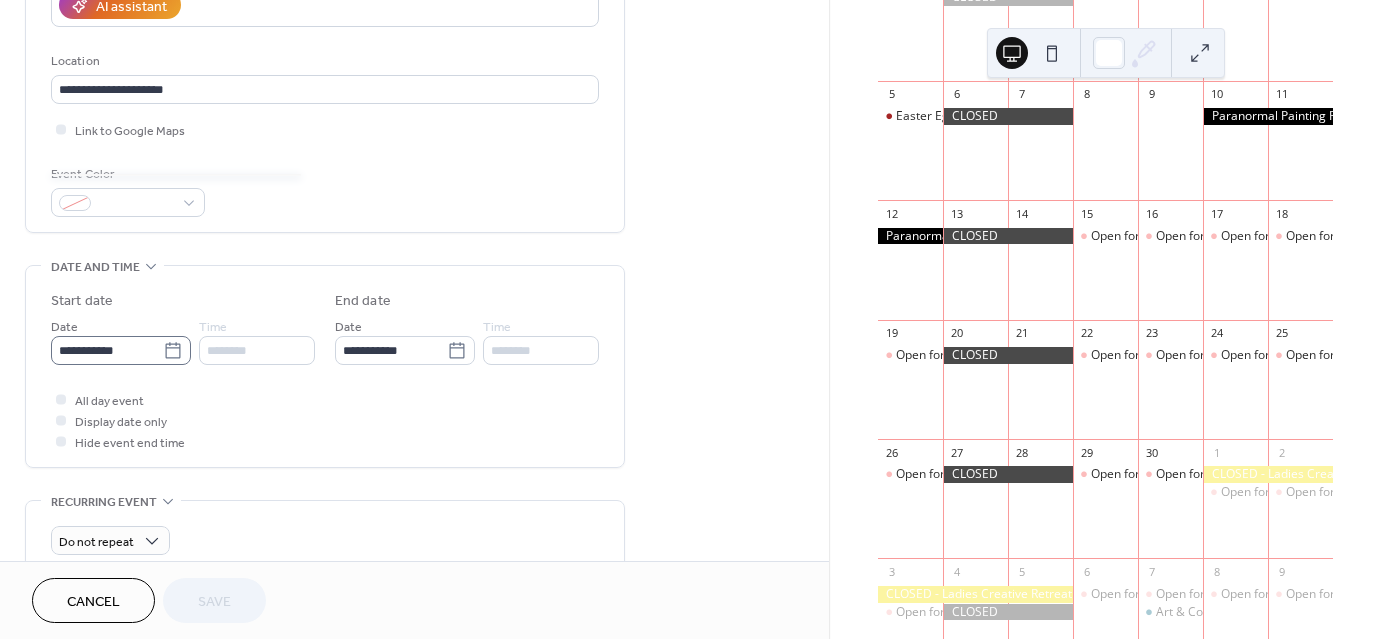 click 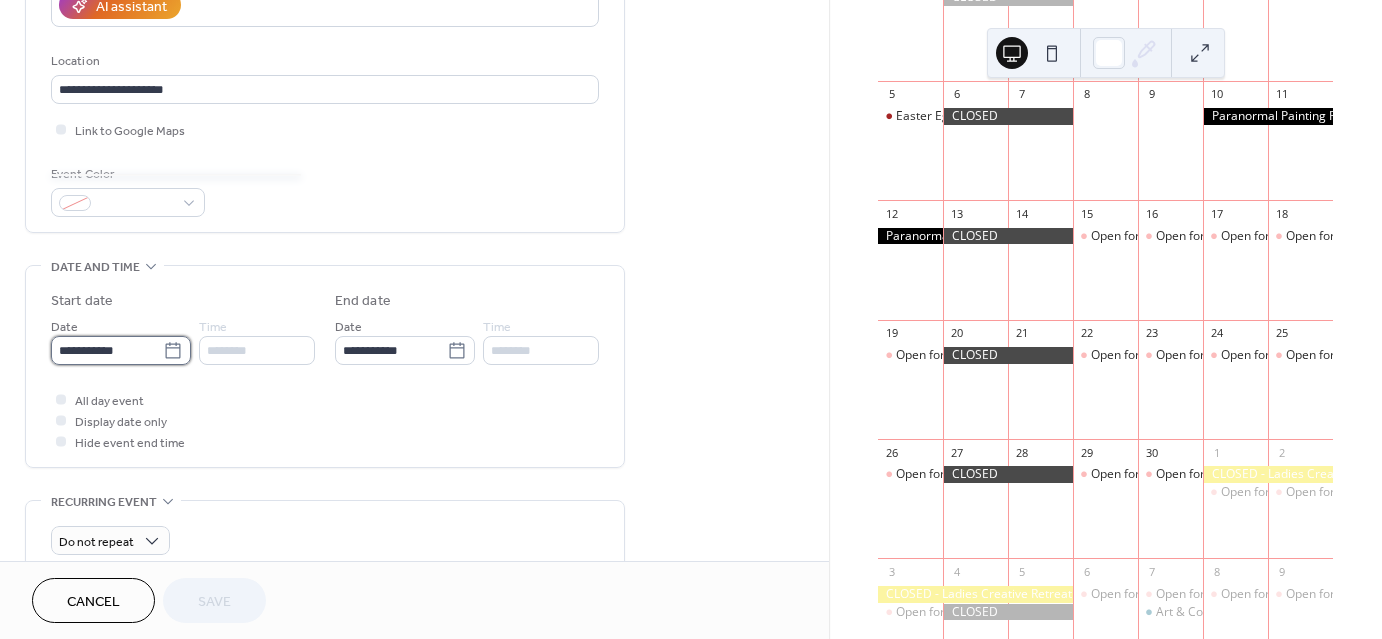 click on "**********" at bounding box center (107, 350) 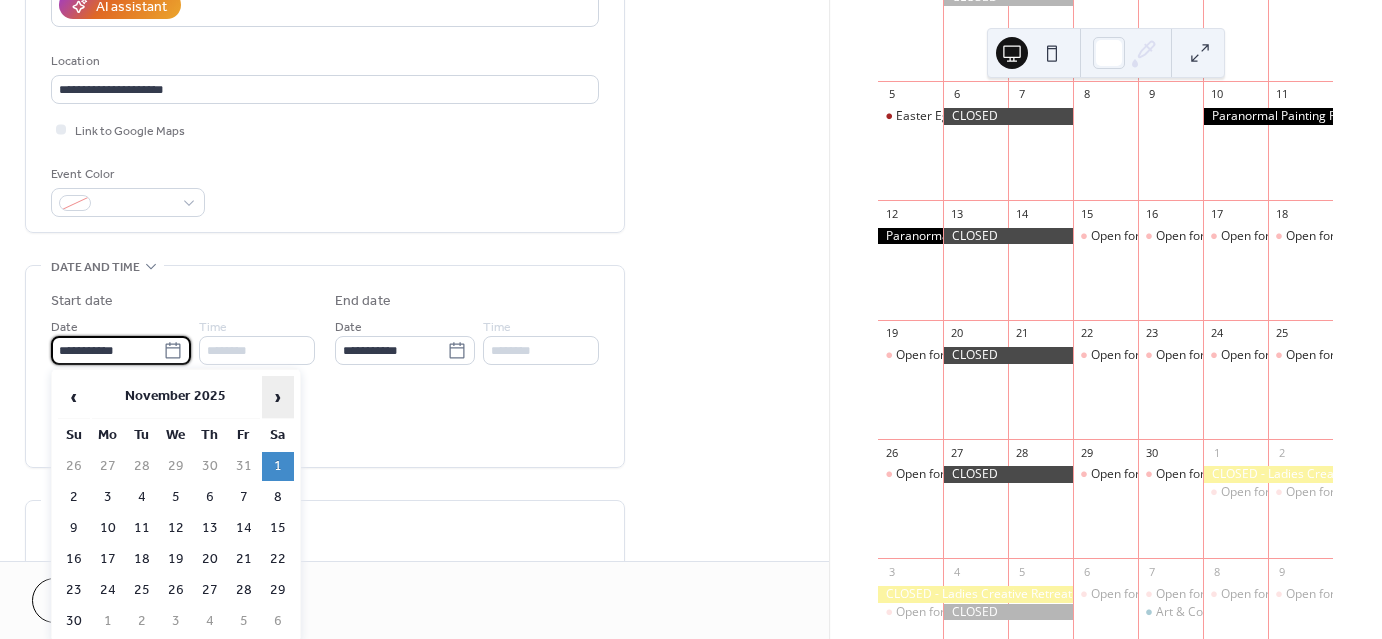 click on "›" at bounding box center [278, 397] 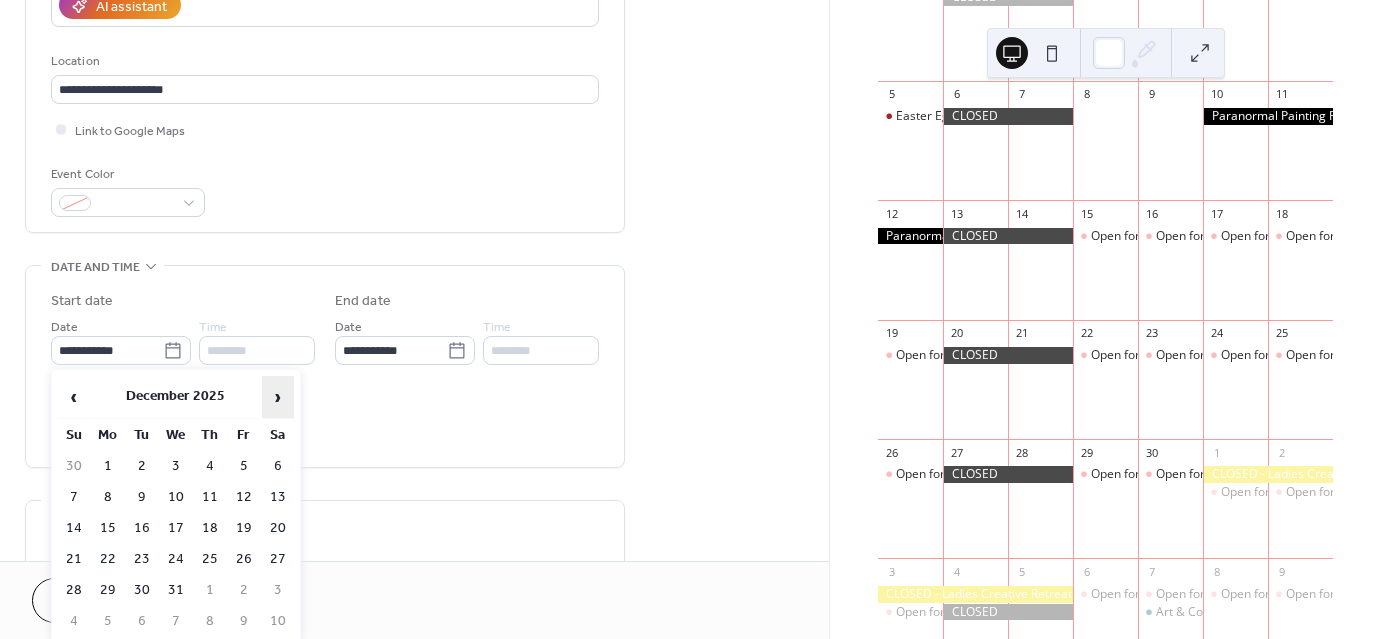 click on "›" at bounding box center [278, 397] 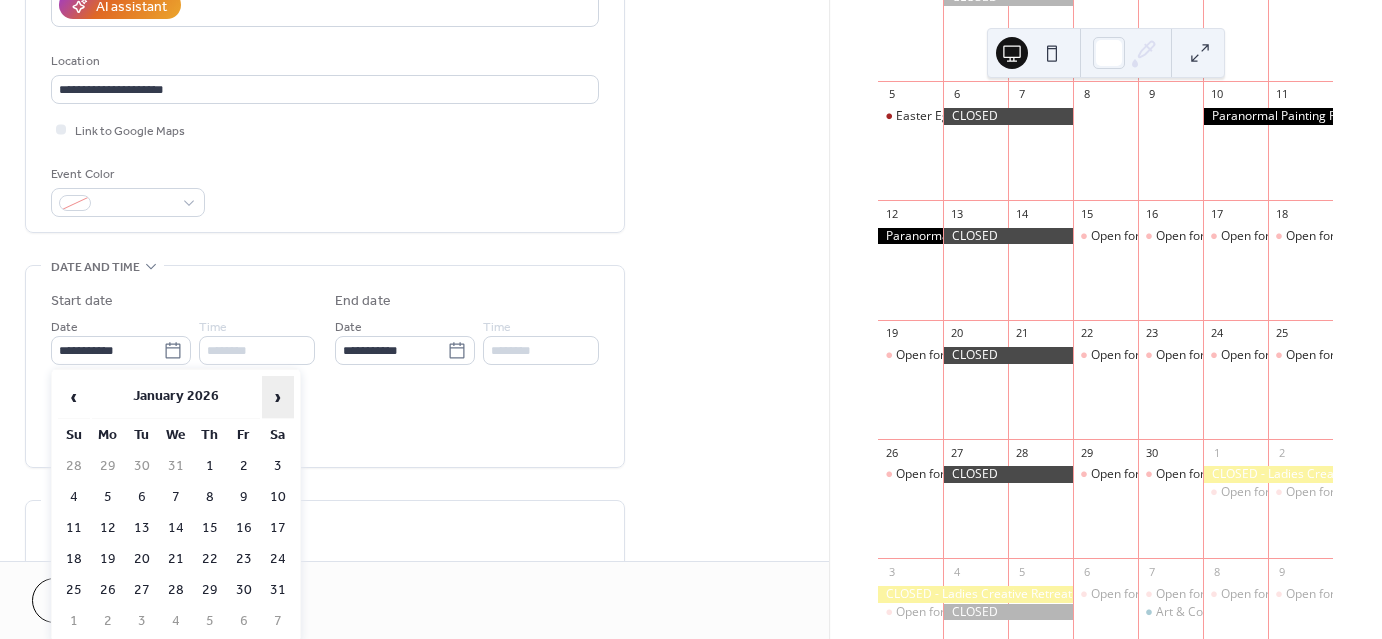 click on "›" at bounding box center (278, 397) 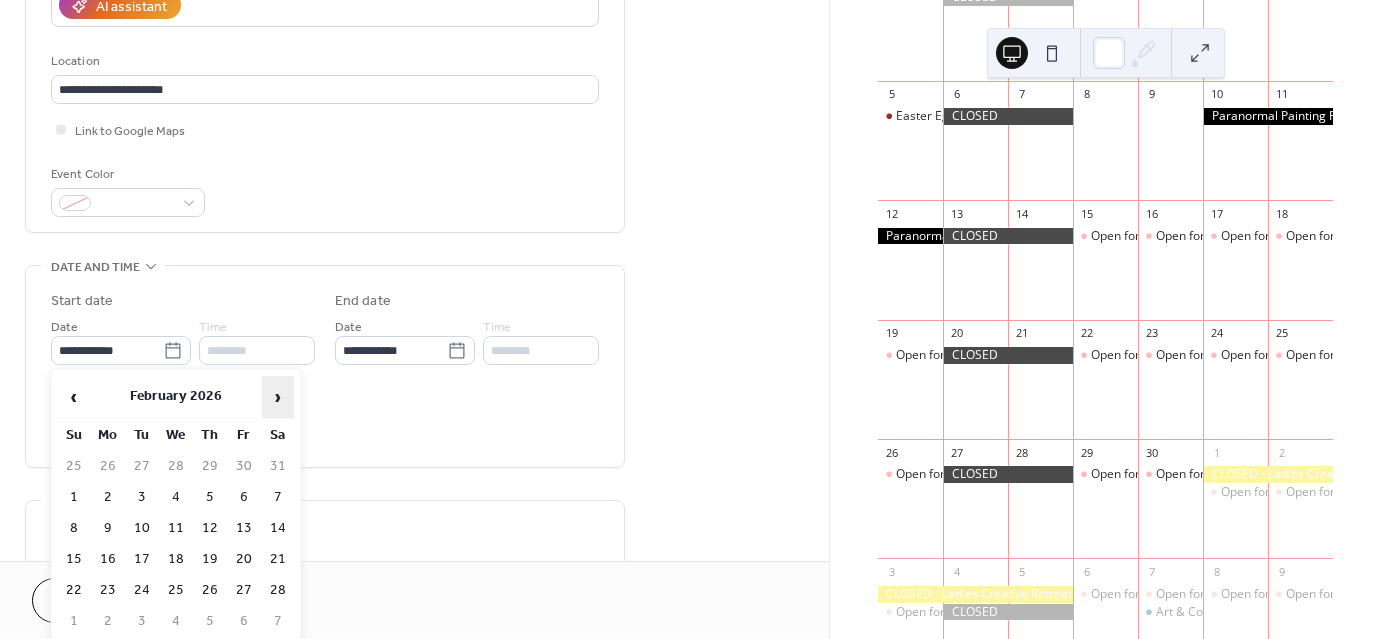 click on "›" at bounding box center (278, 397) 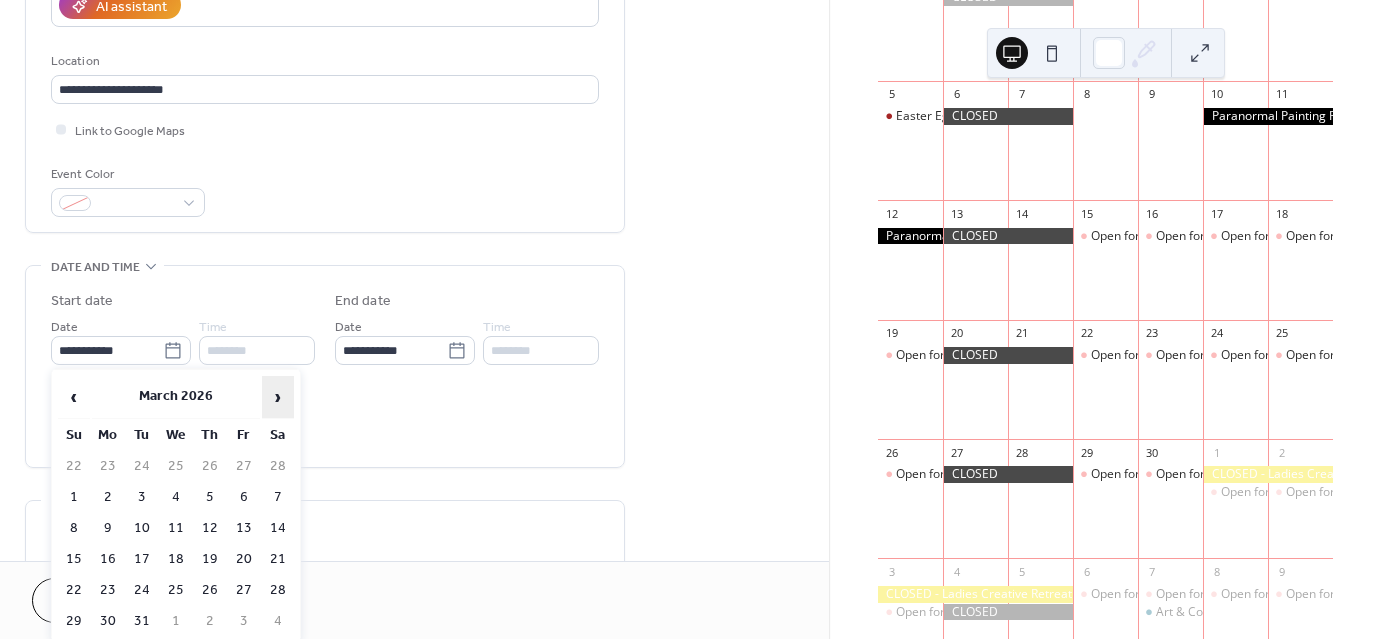 click on "›" at bounding box center [278, 397] 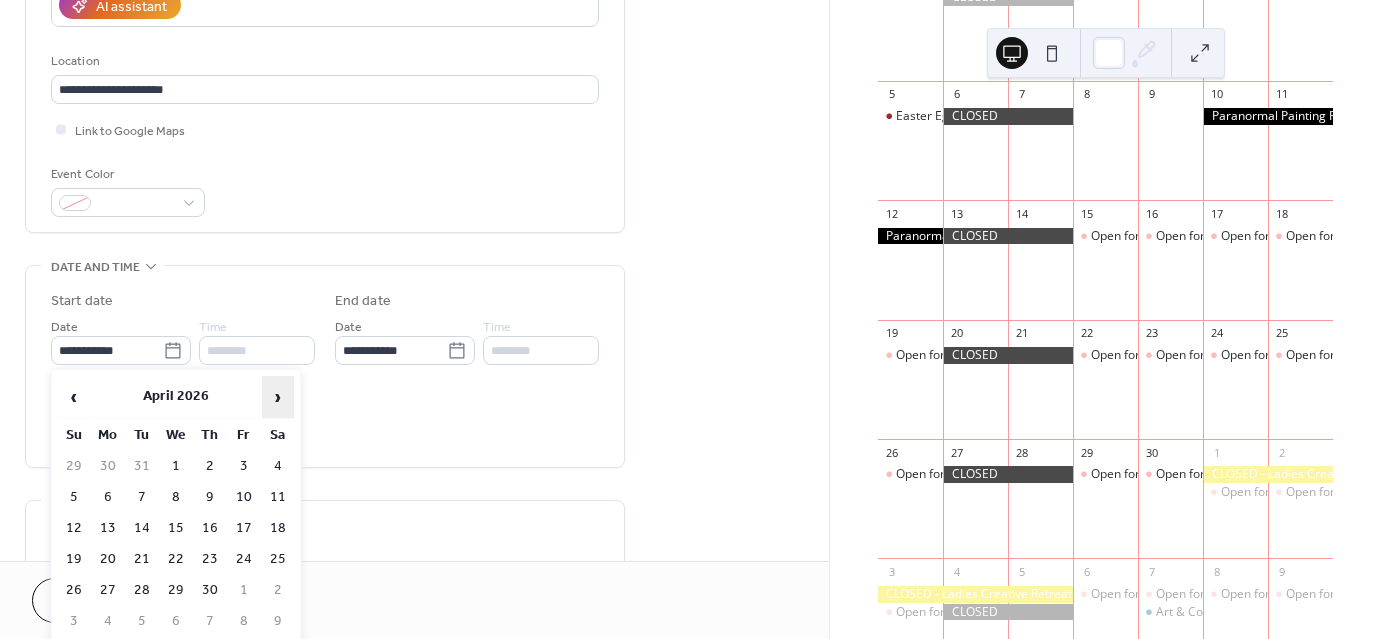 click on "›" at bounding box center [278, 397] 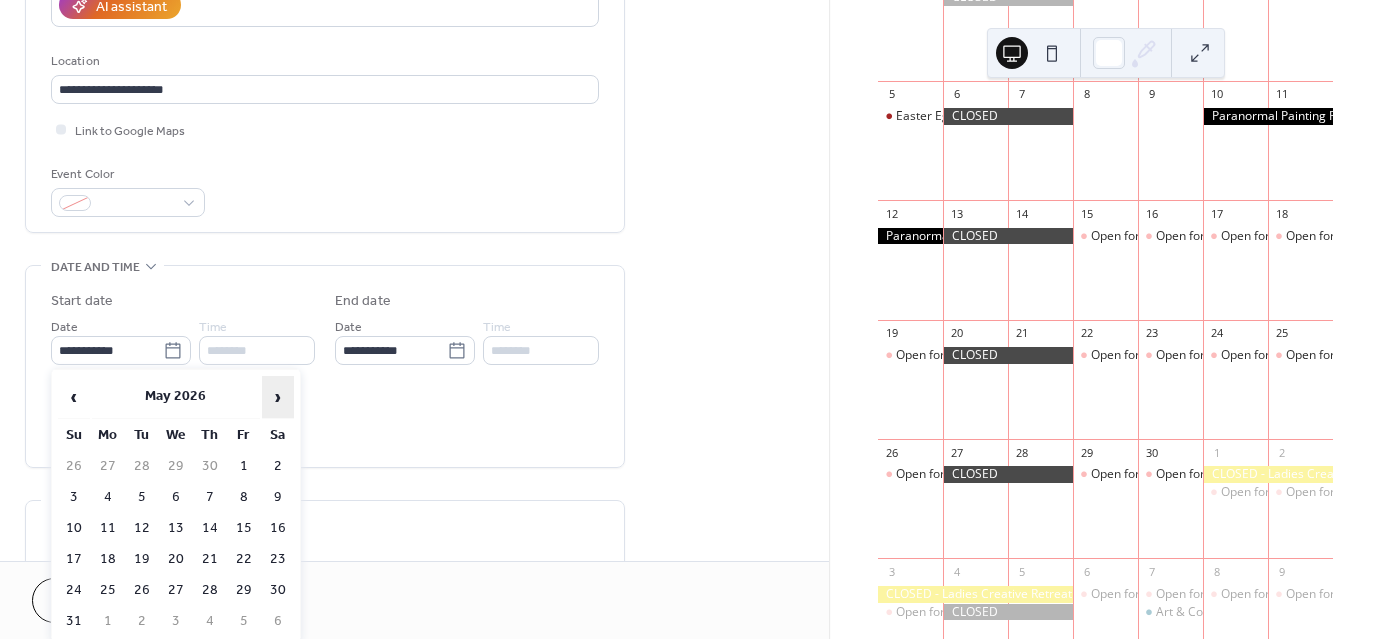 click on "›" at bounding box center [278, 397] 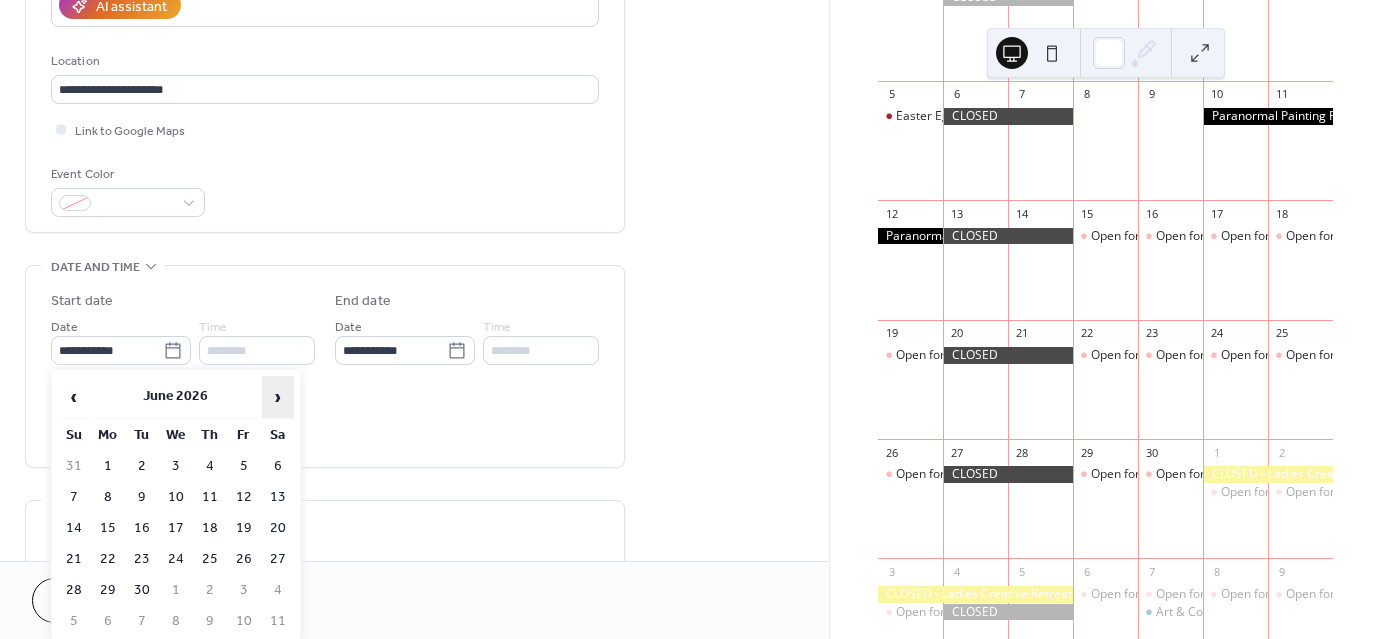 click on "›" at bounding box center [278, 397] 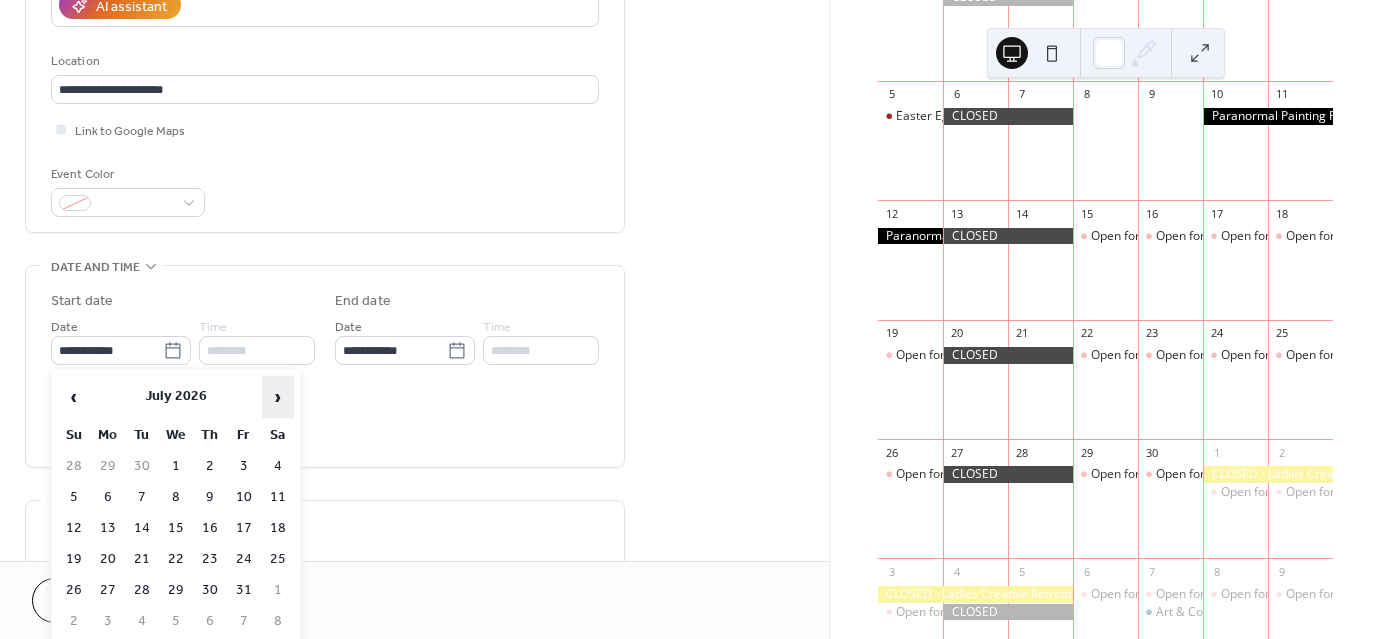 click on "›" at bounding box center [278, 397] 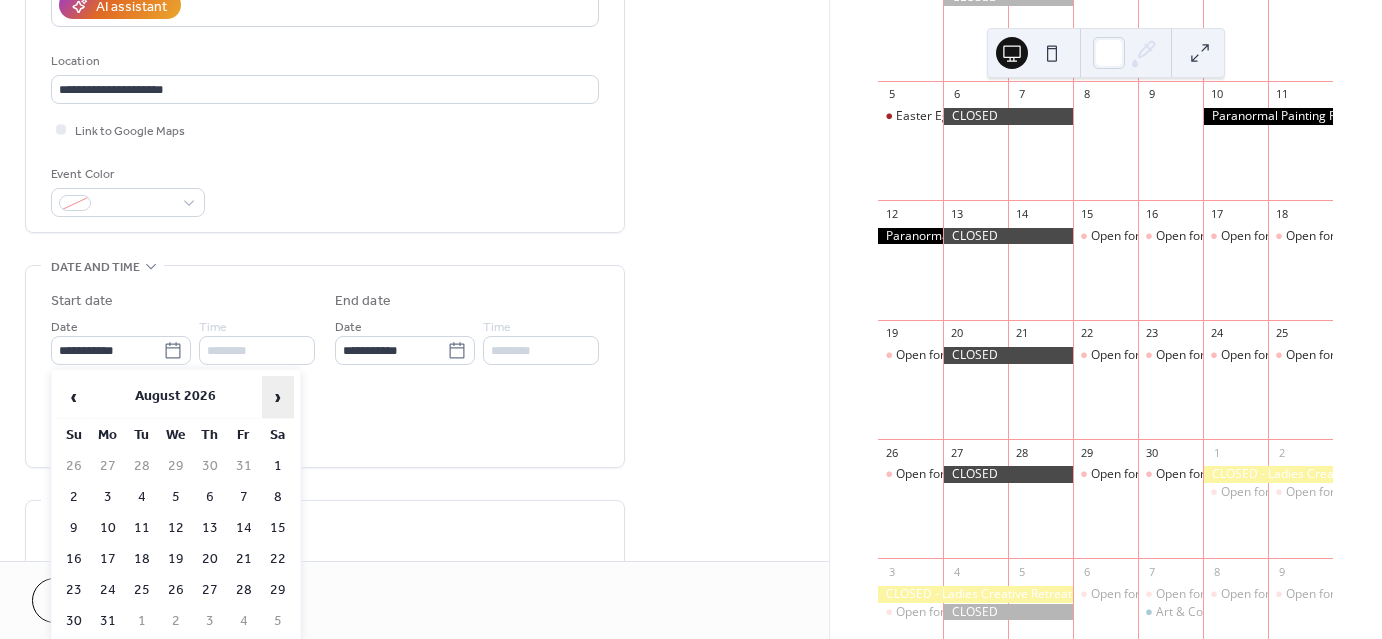 click on "›" at bounding box center (278, 397) 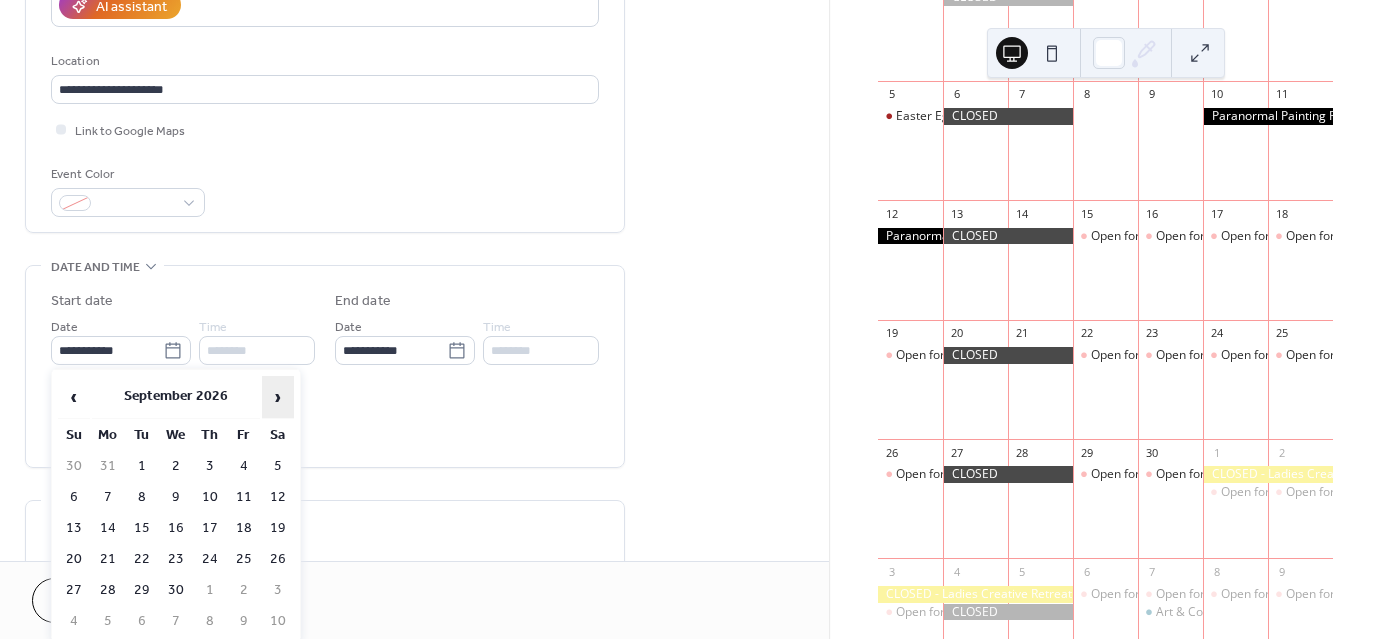 click on "›" at bounding box center [278, 397] 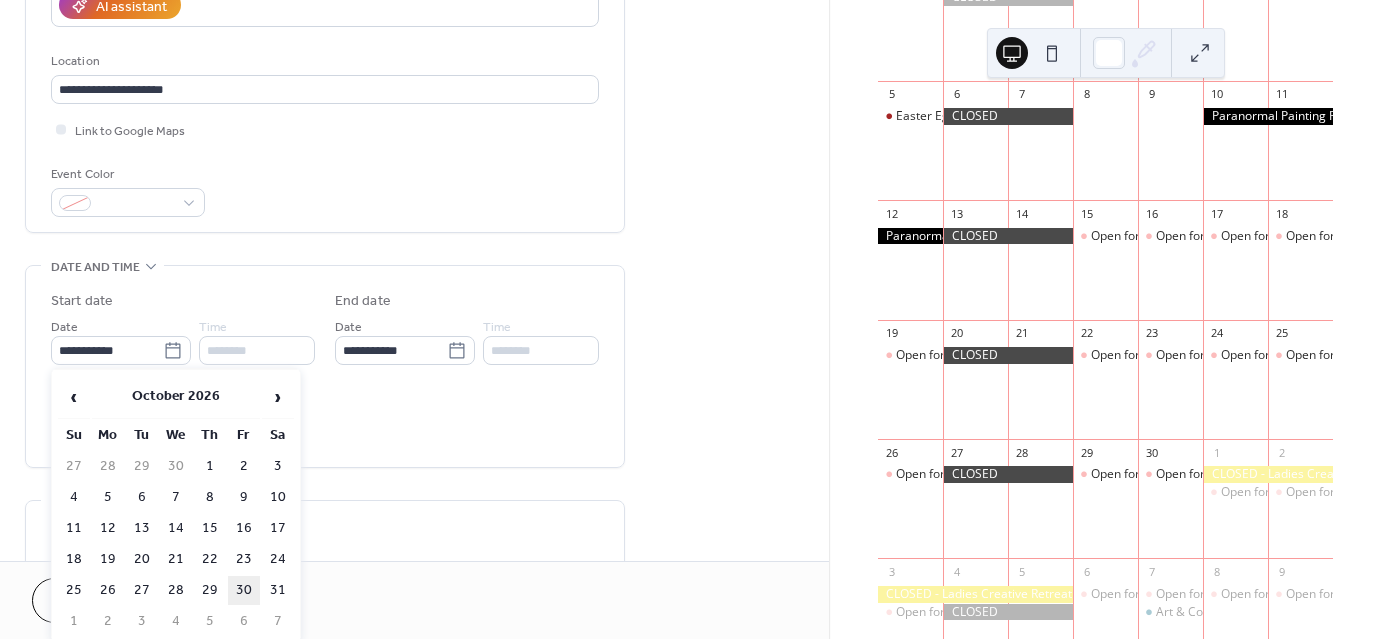 click on "30" at bounding box center (244, 590) 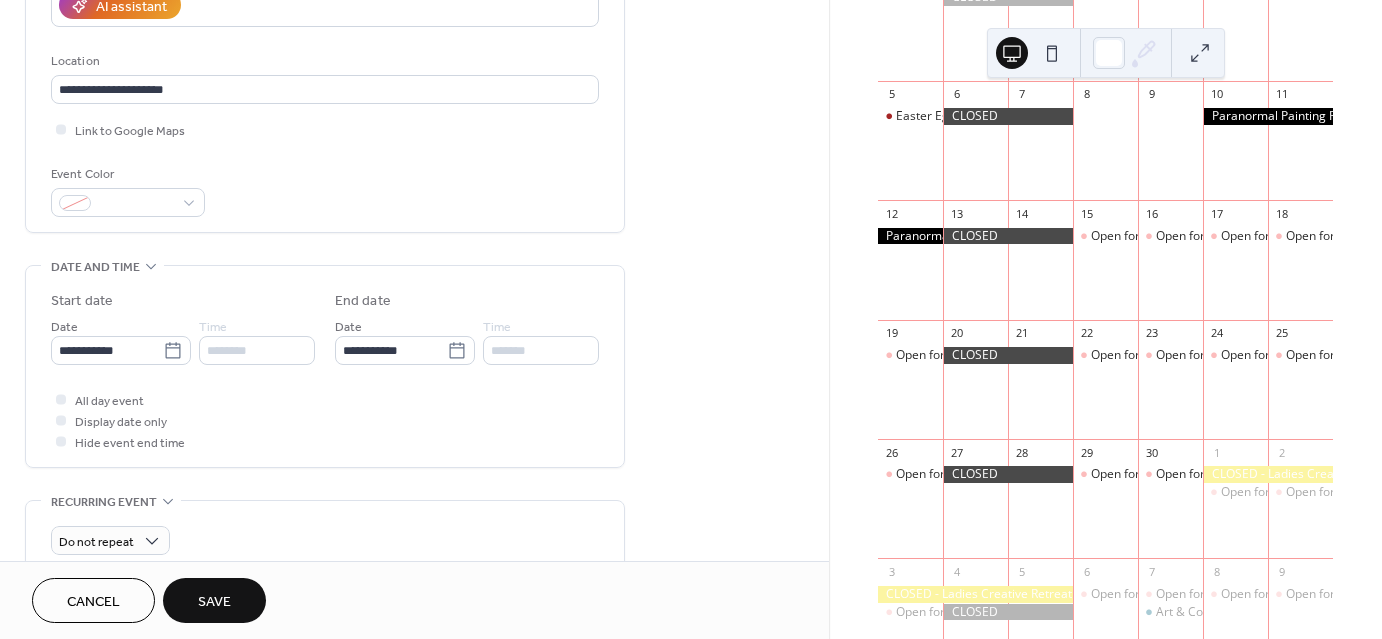 click on "Save" at bounding box center [214, 600] 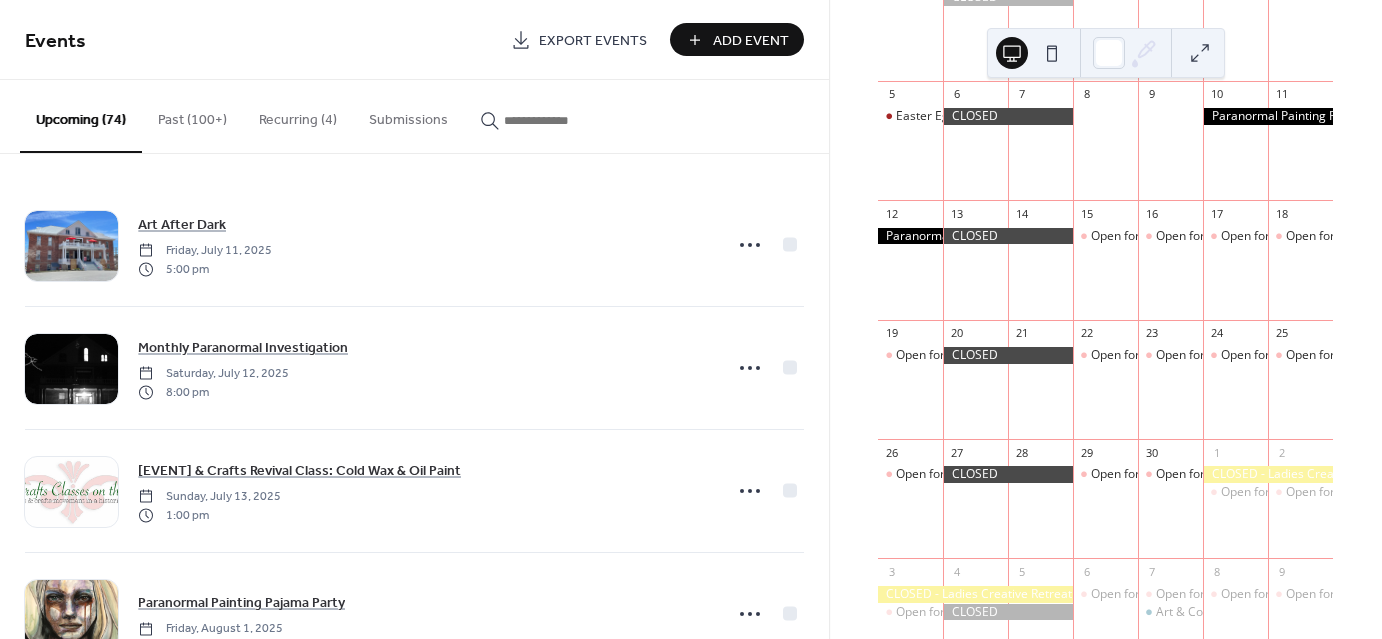 click at bounding box center (554, 120) 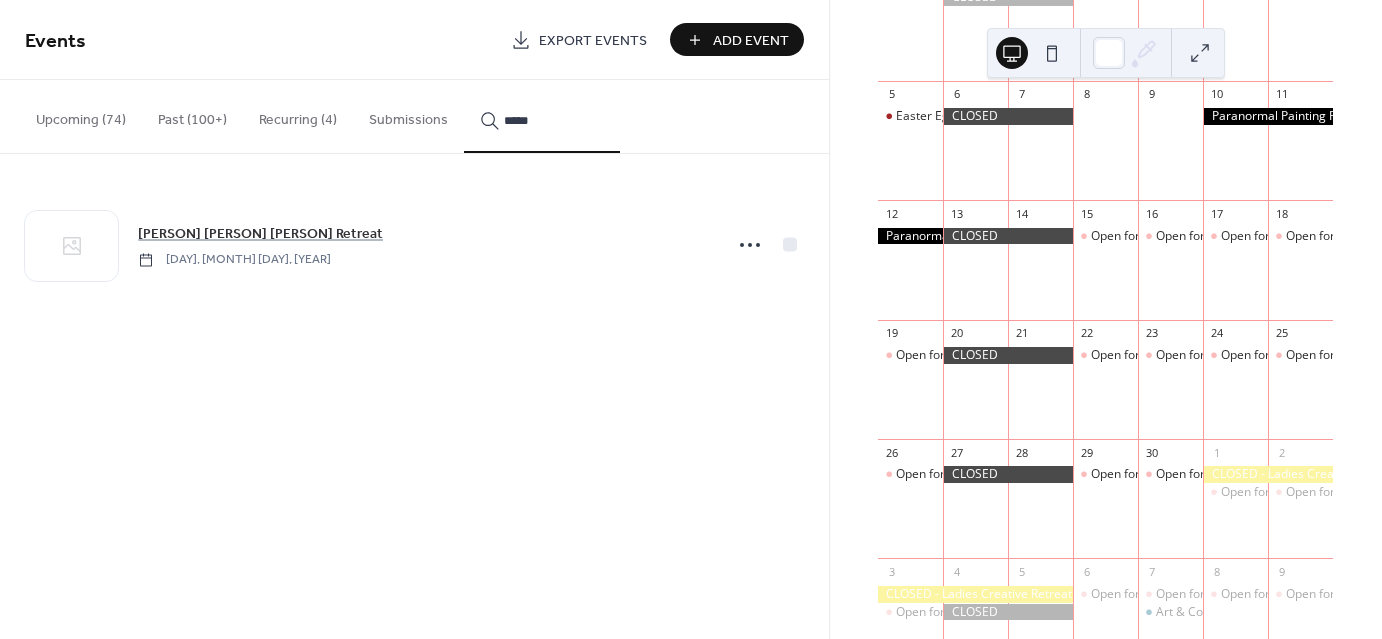 type on "*****" 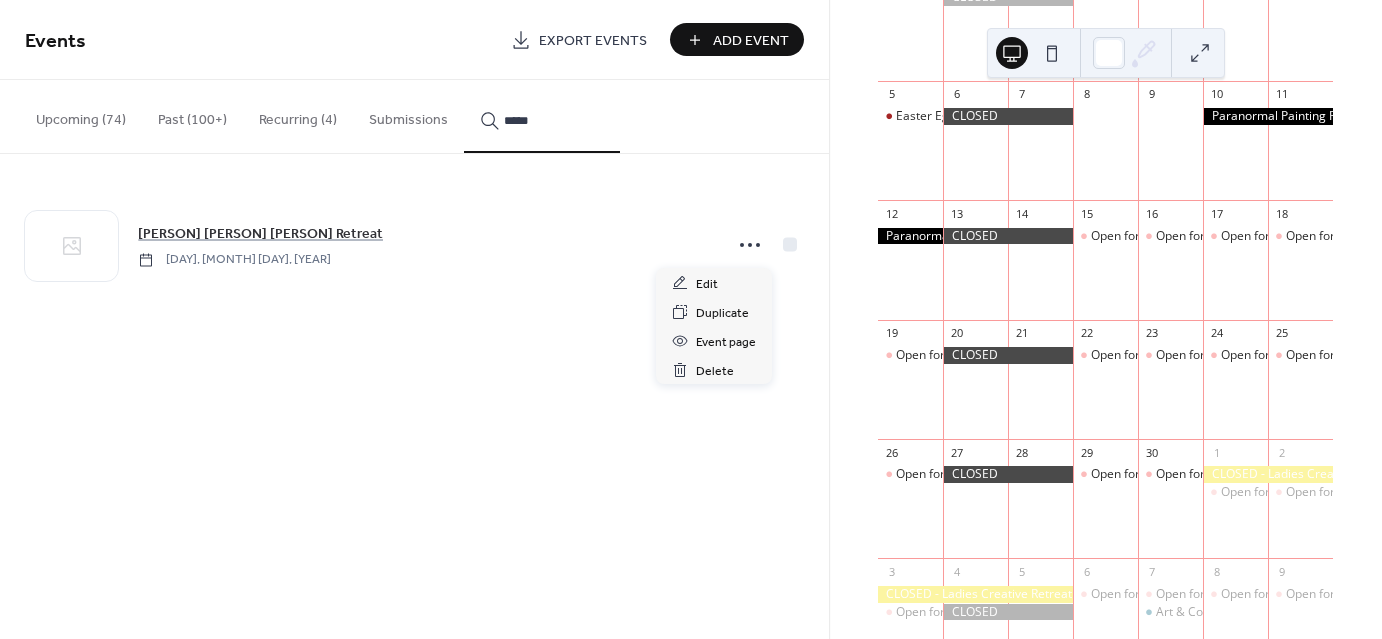click 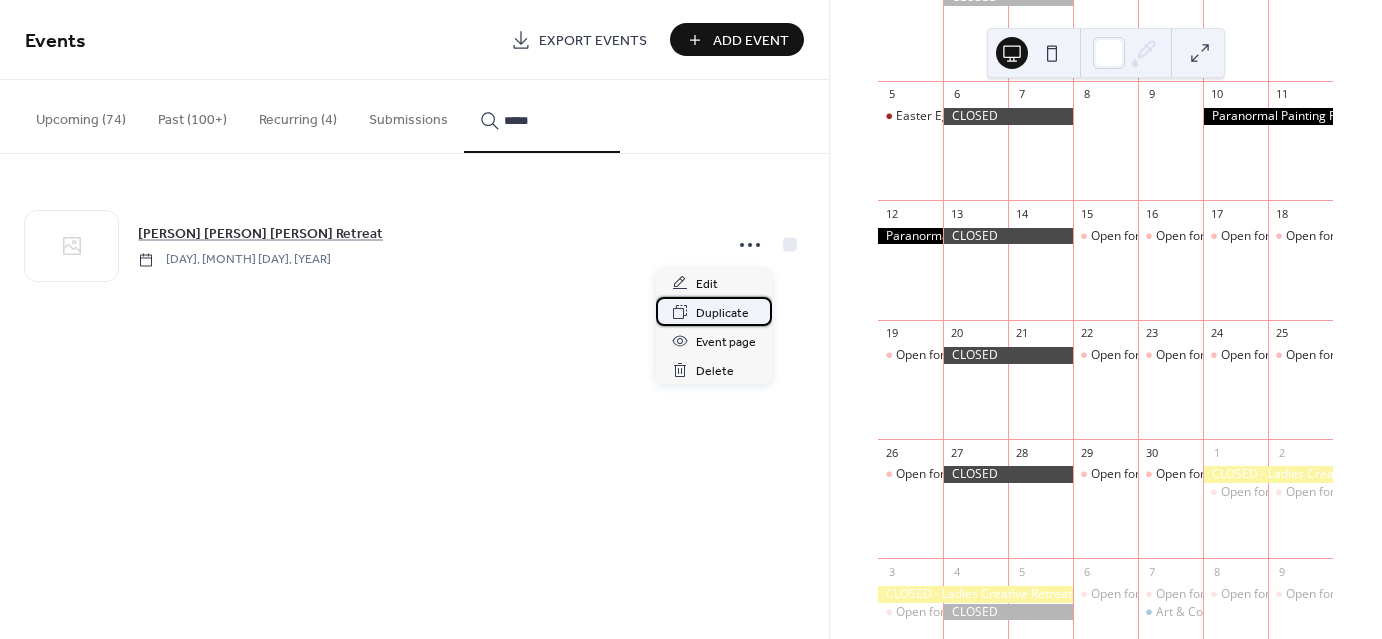 click on "Duplicate" at bounding box center (722, 313) 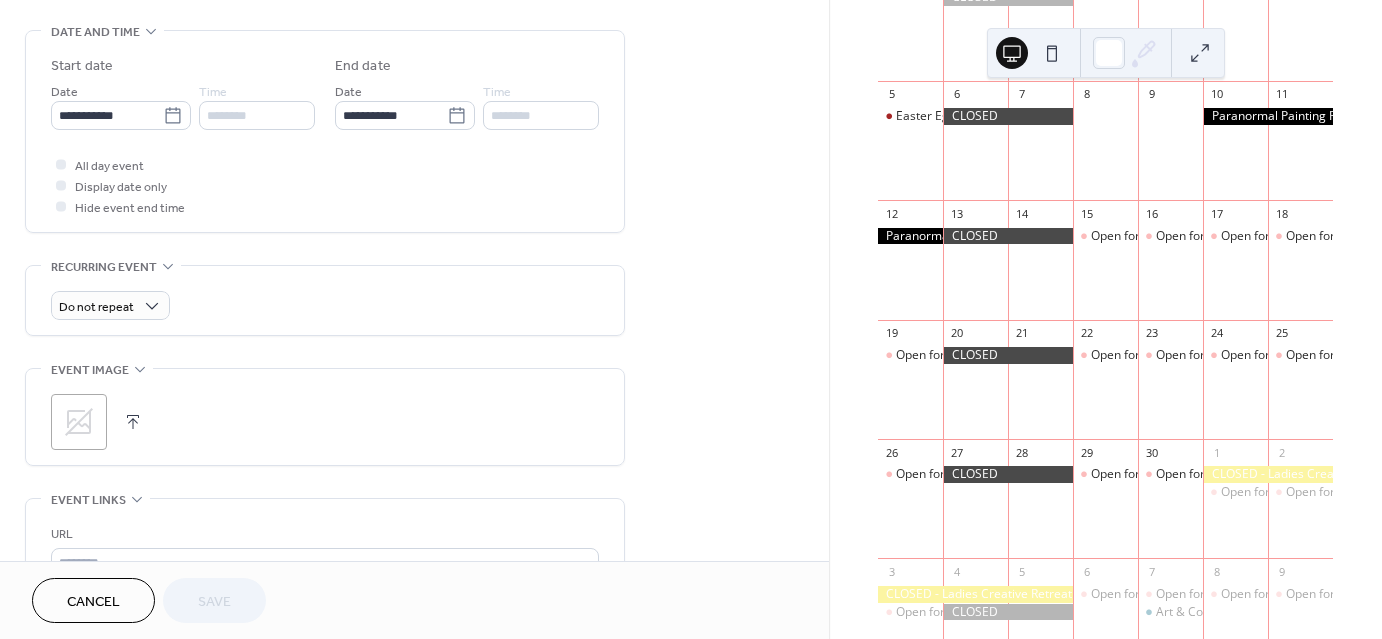 scroll, scrollTop: 620, scrollLeft: 0, axis: vertical 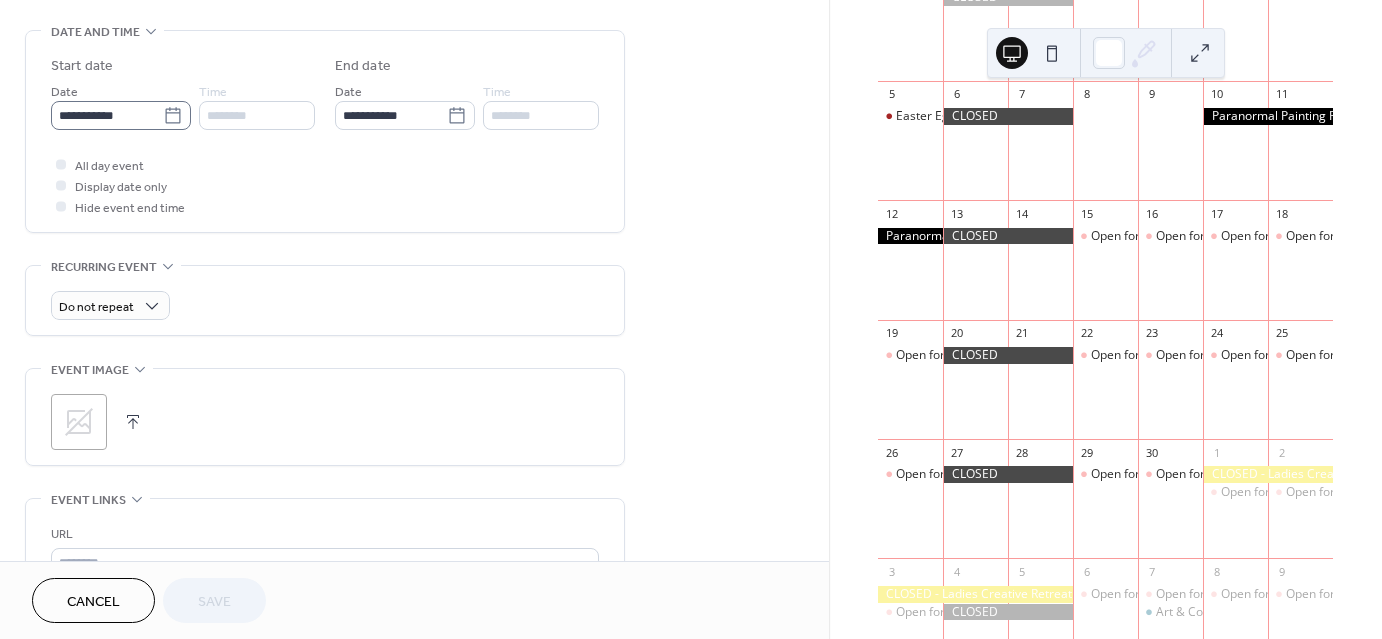 click 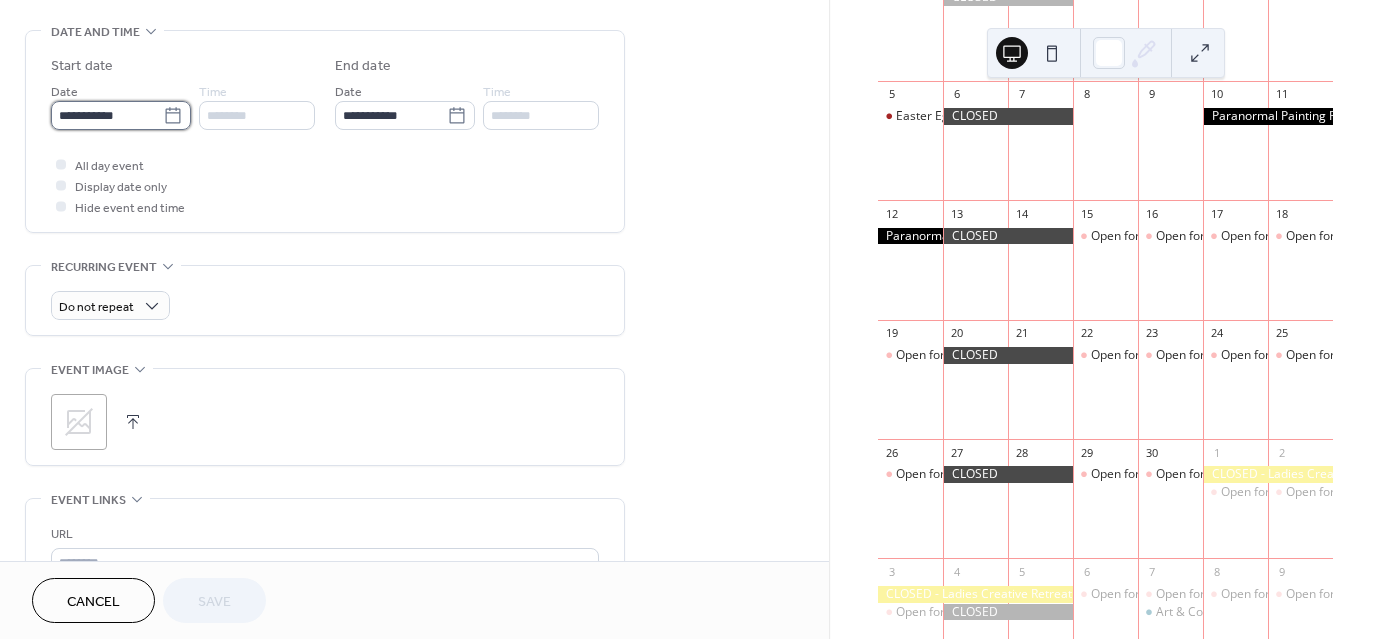 click on "**********" at bounding box center (107, 115) 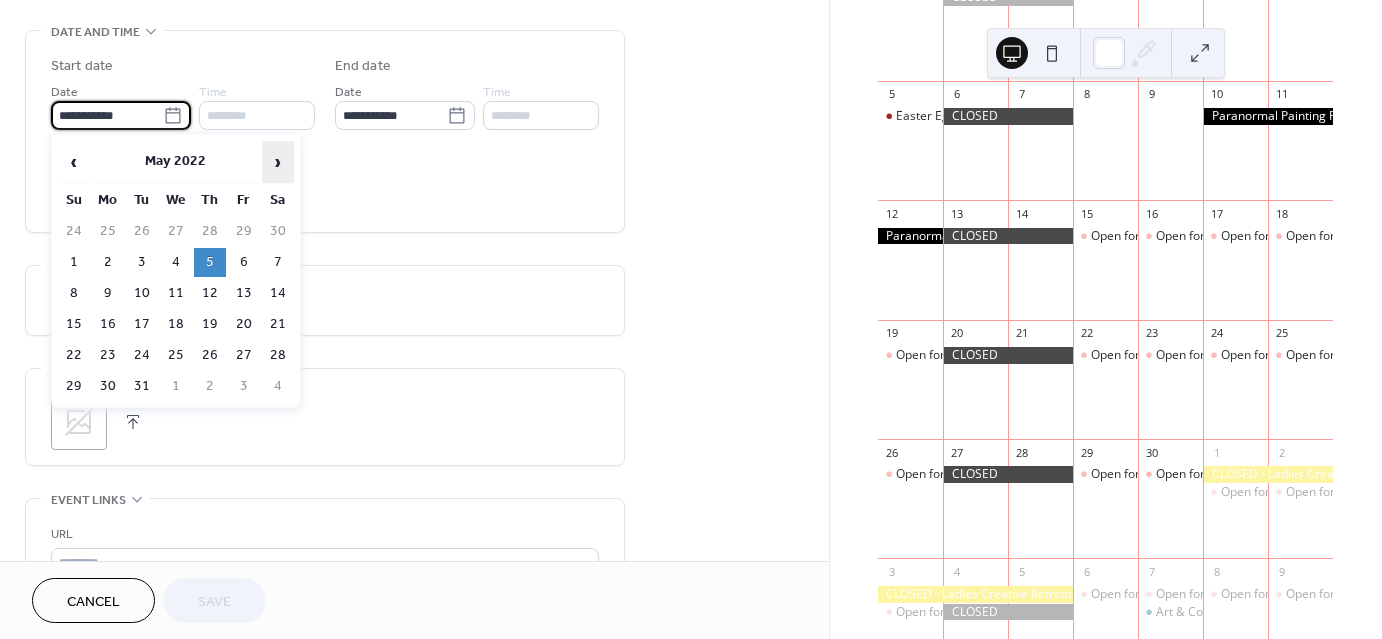 click on "›" at bounding box center [278, 162] 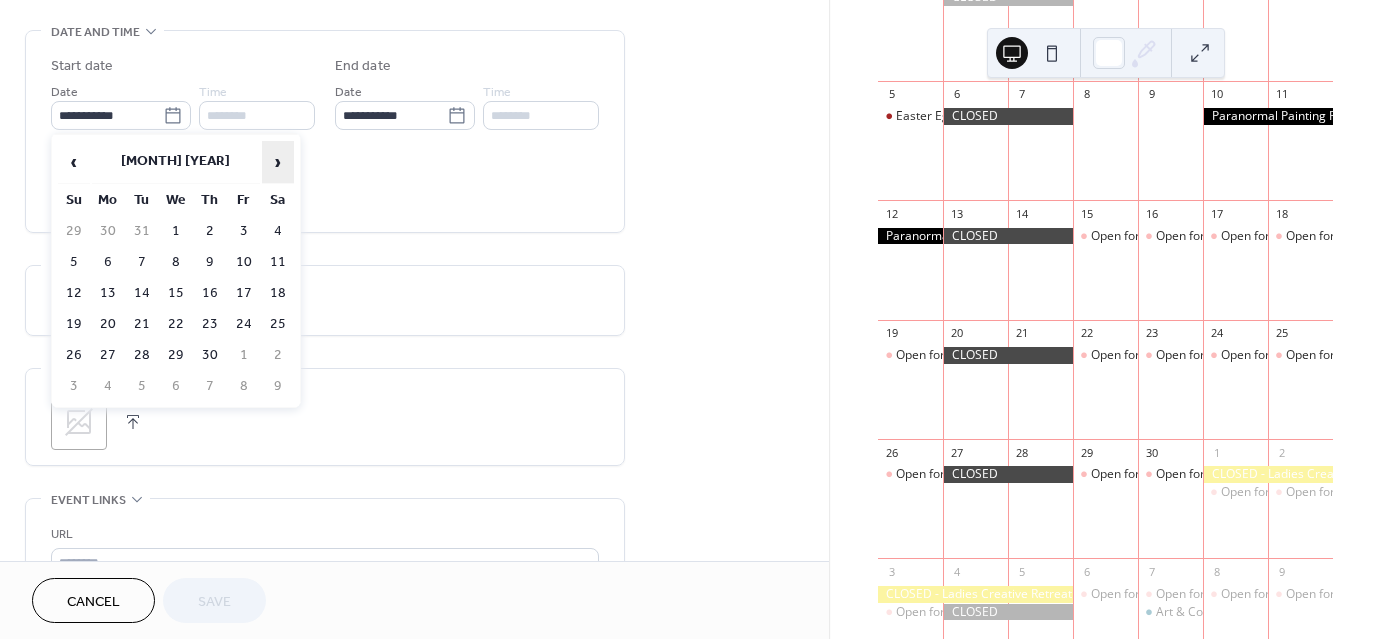 click on "›" at bounding box center (278, 162) 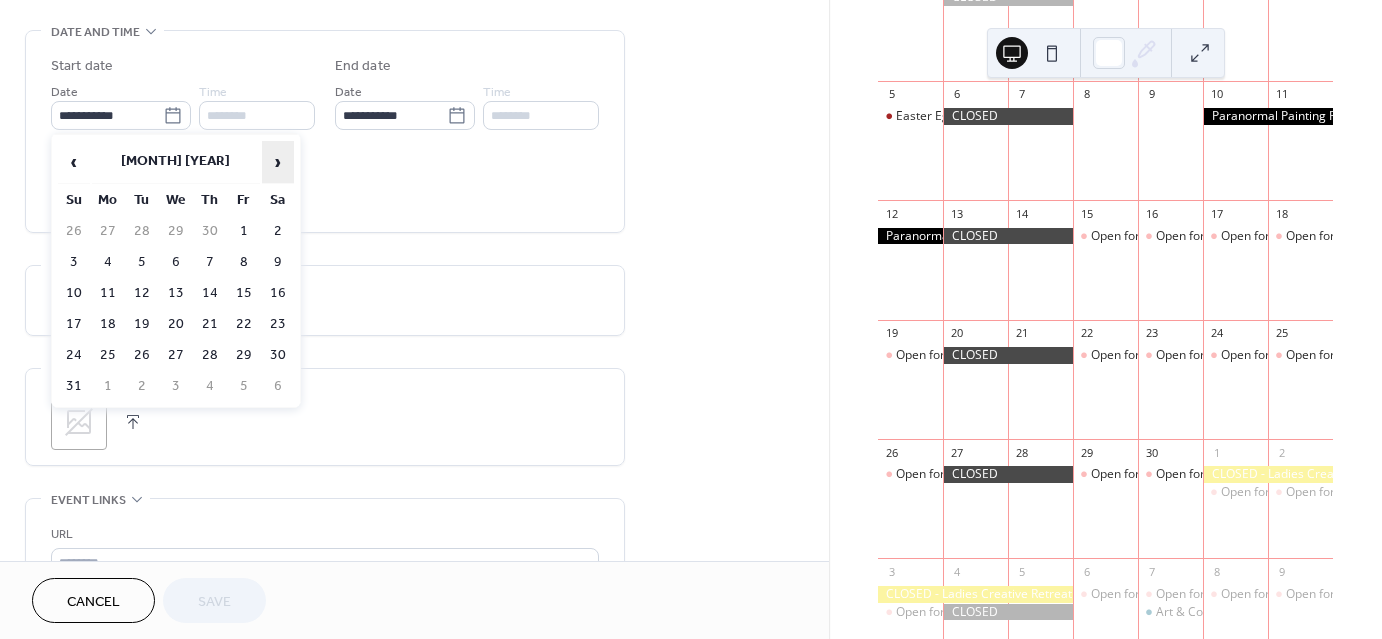 click on "›" at bounding box center [278, 162] 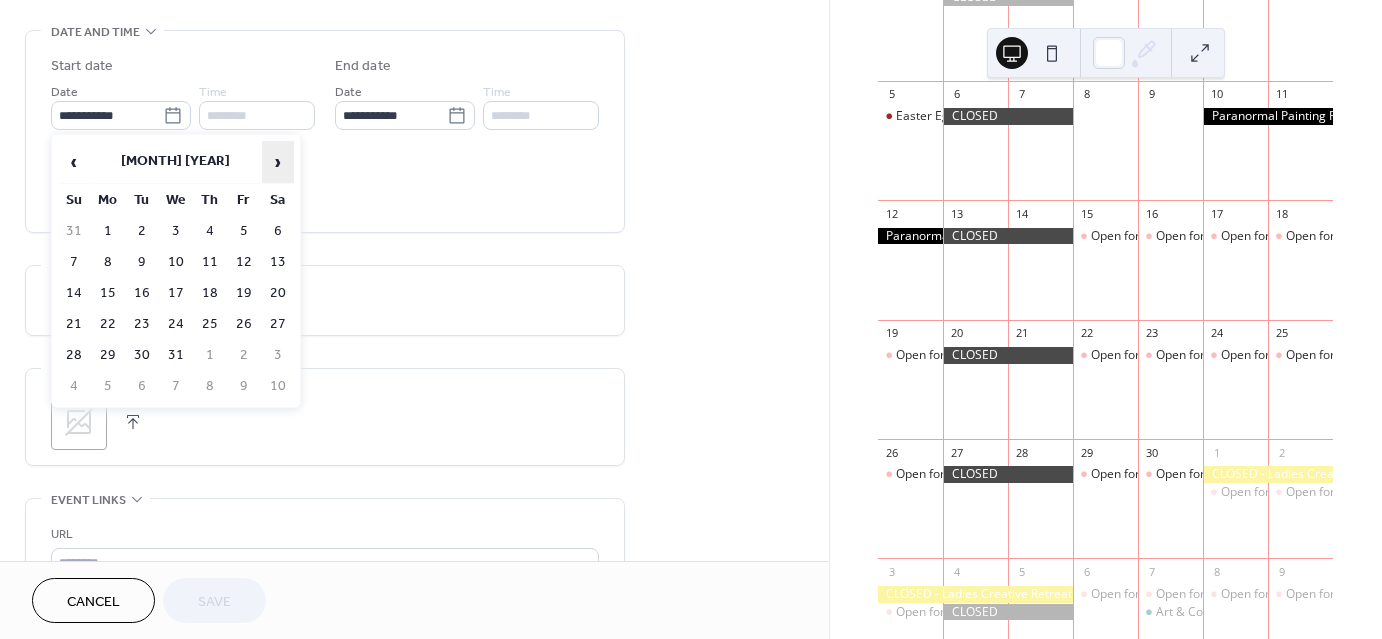 click on "›" at bounding box center (278, 162) 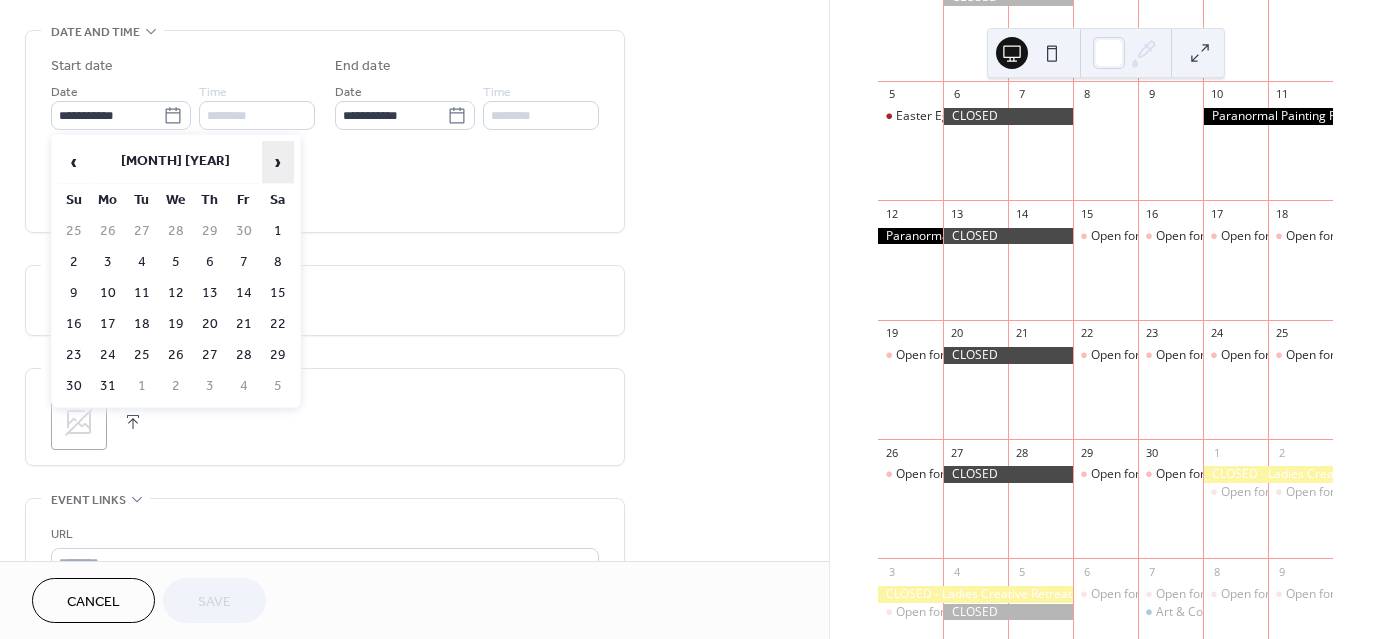 click on "›" at bounding box center [278, 162] 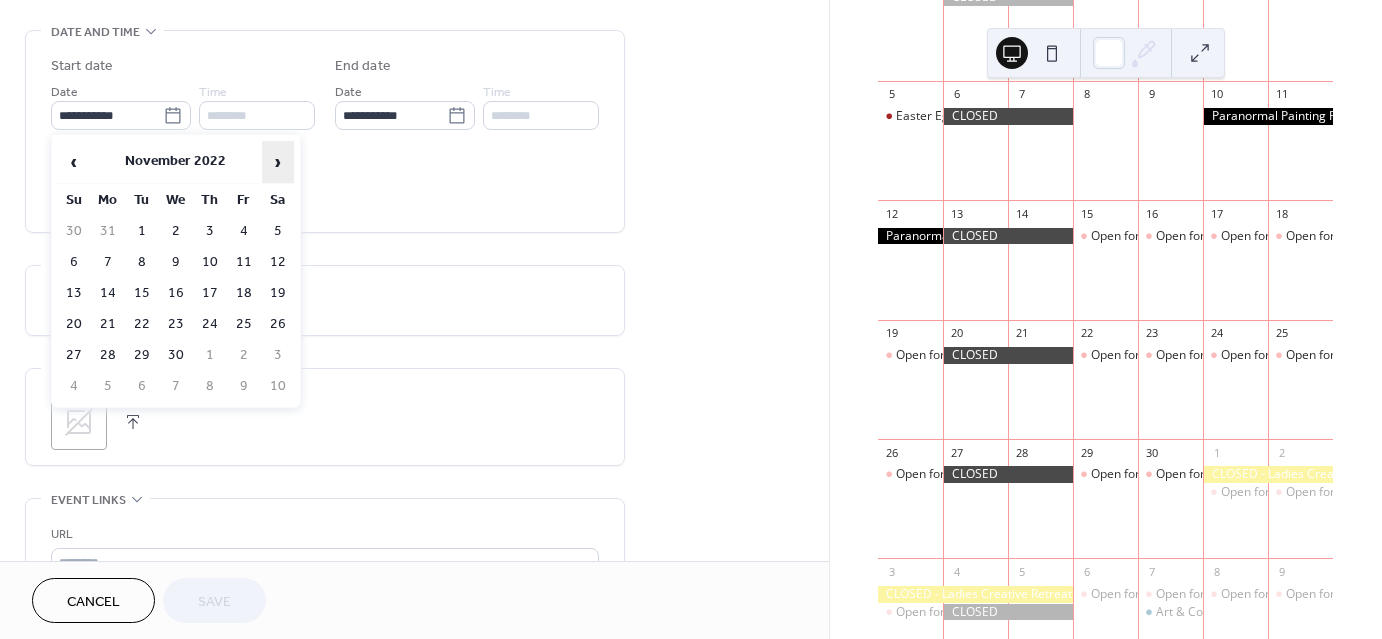 click on "›" at bounding box center [278, 162] 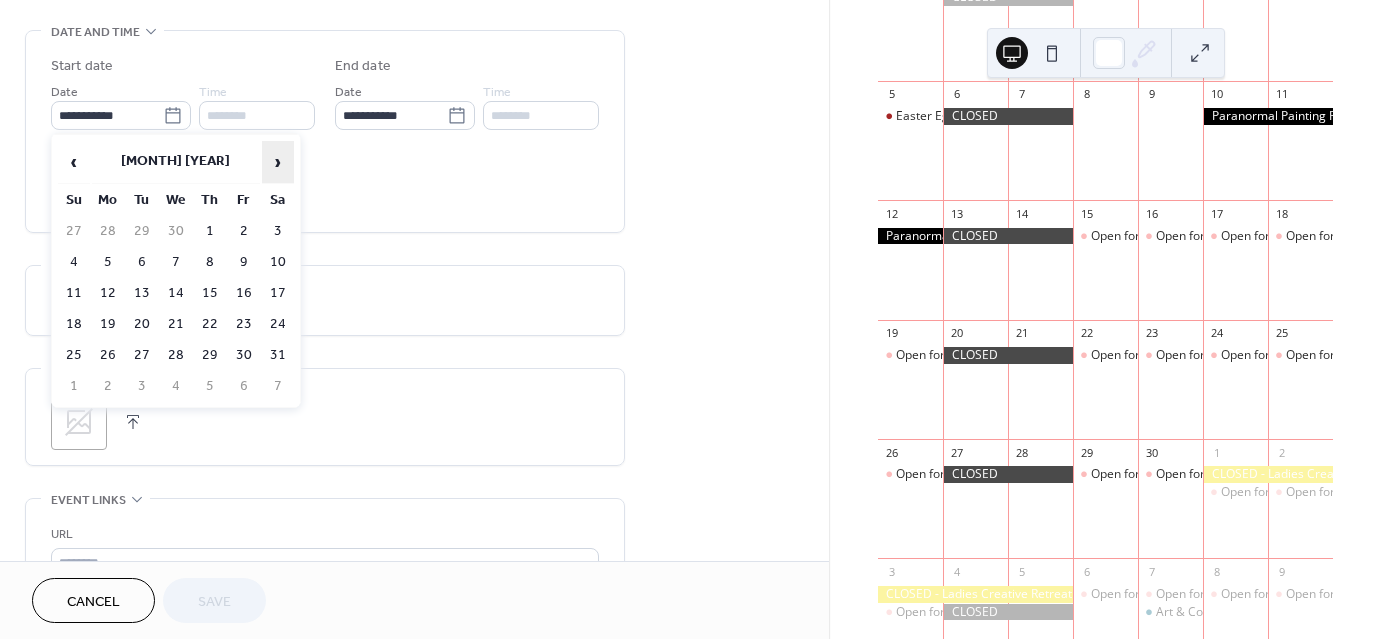 click on "›" at bounding box center [278, 162] 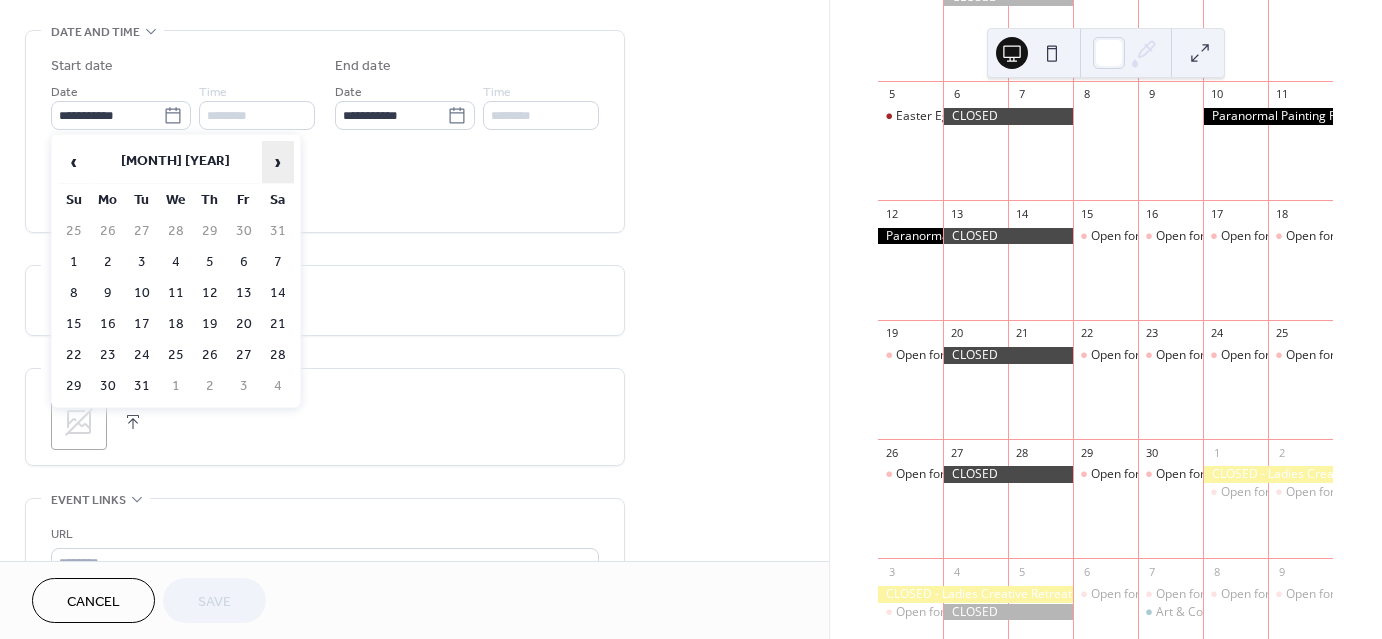 click on "›" at bounding box center [278, 162] 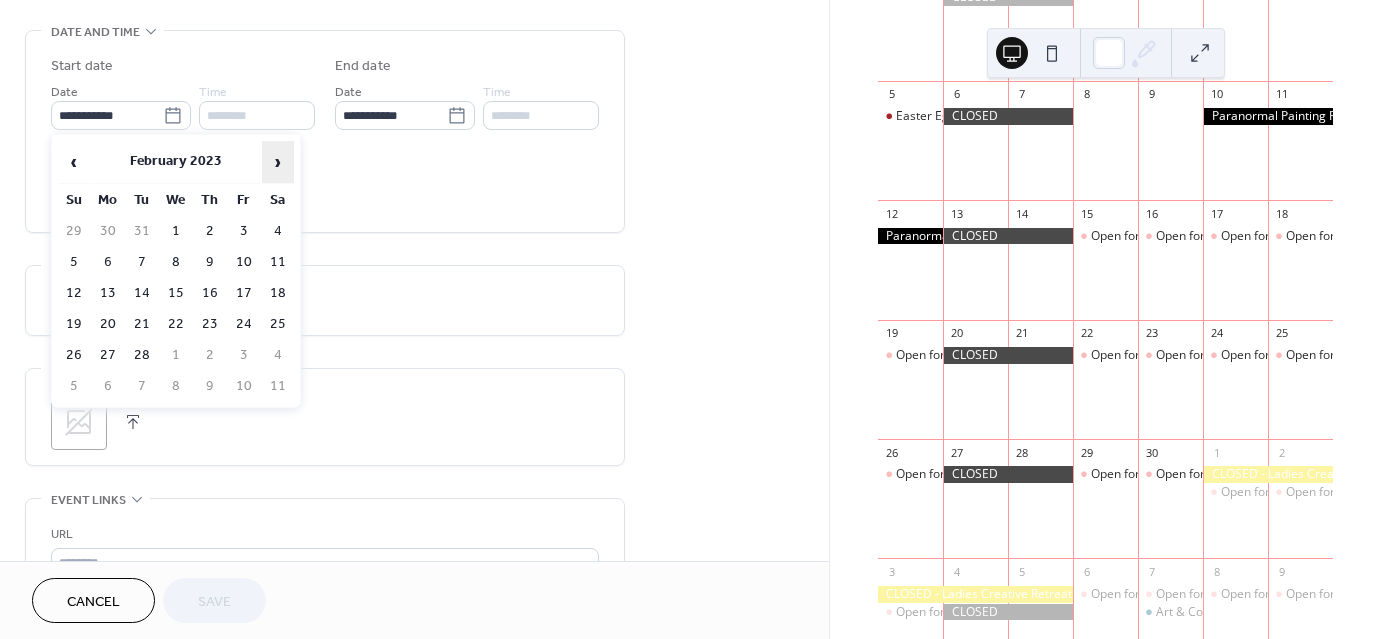 click on "›" at bounding box center [278, 162] 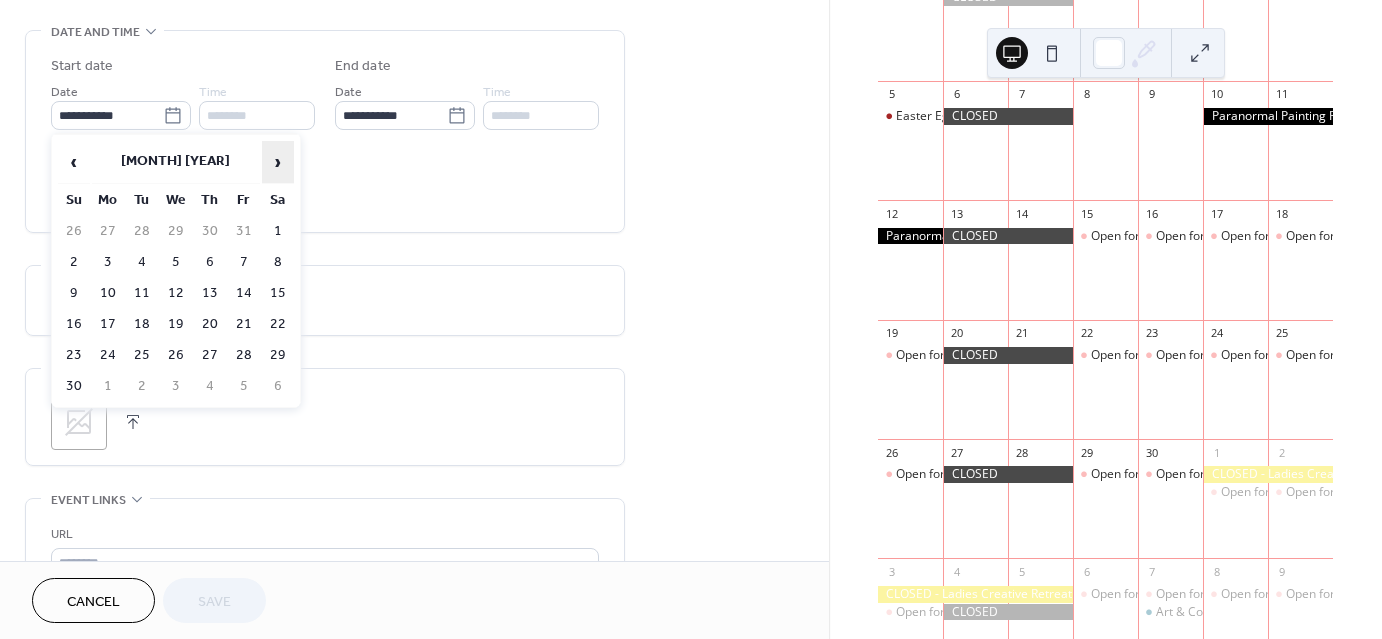 click on "›" at bounding box center (278, 162) 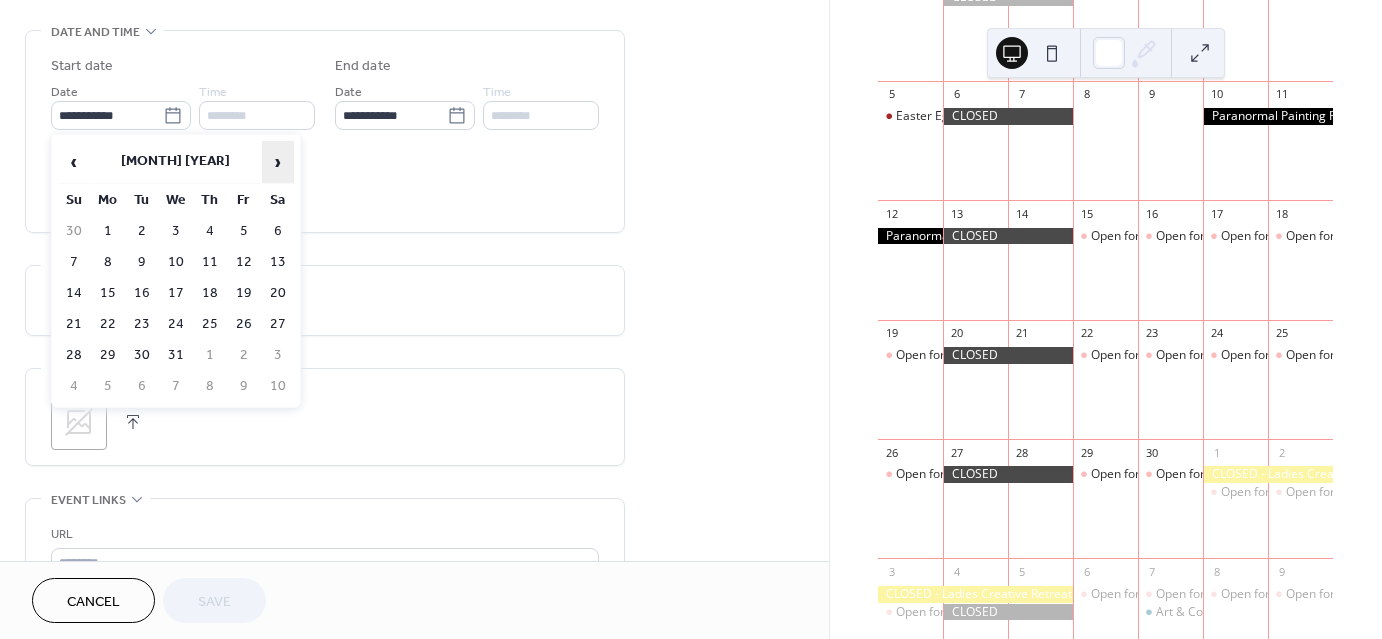 click on "›" at bounding box center (278, 162) 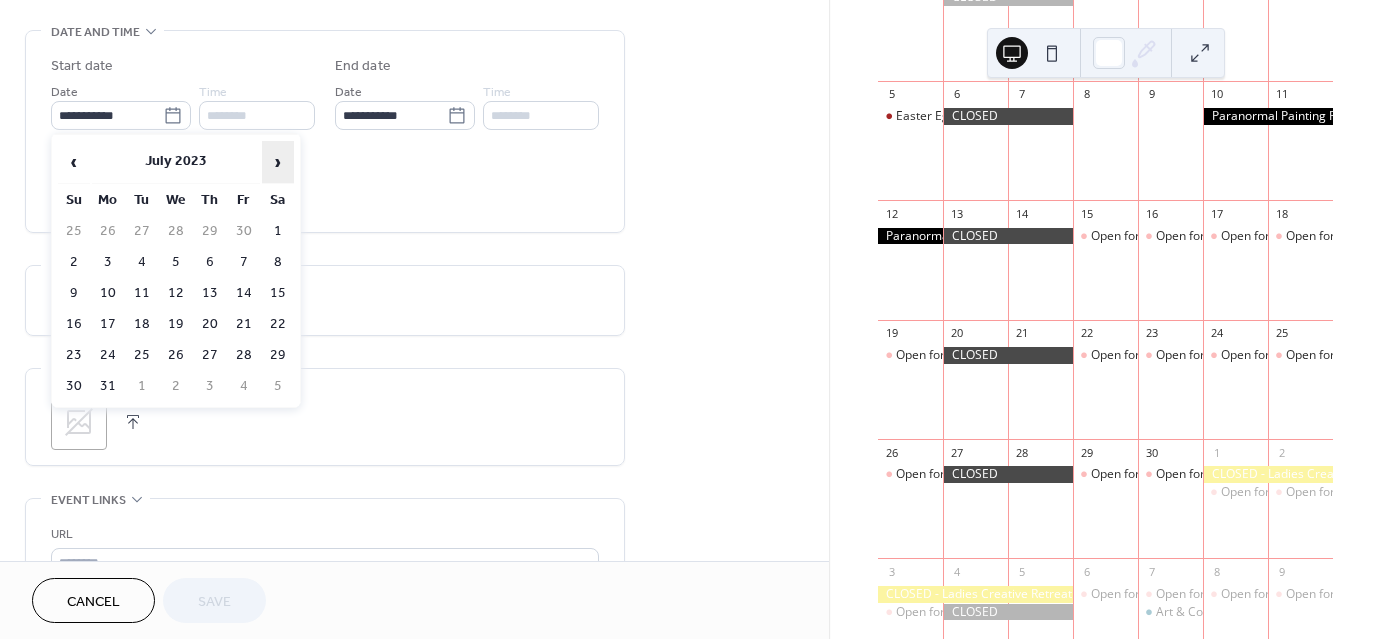 click on "›" at bounding box center (278, 162) 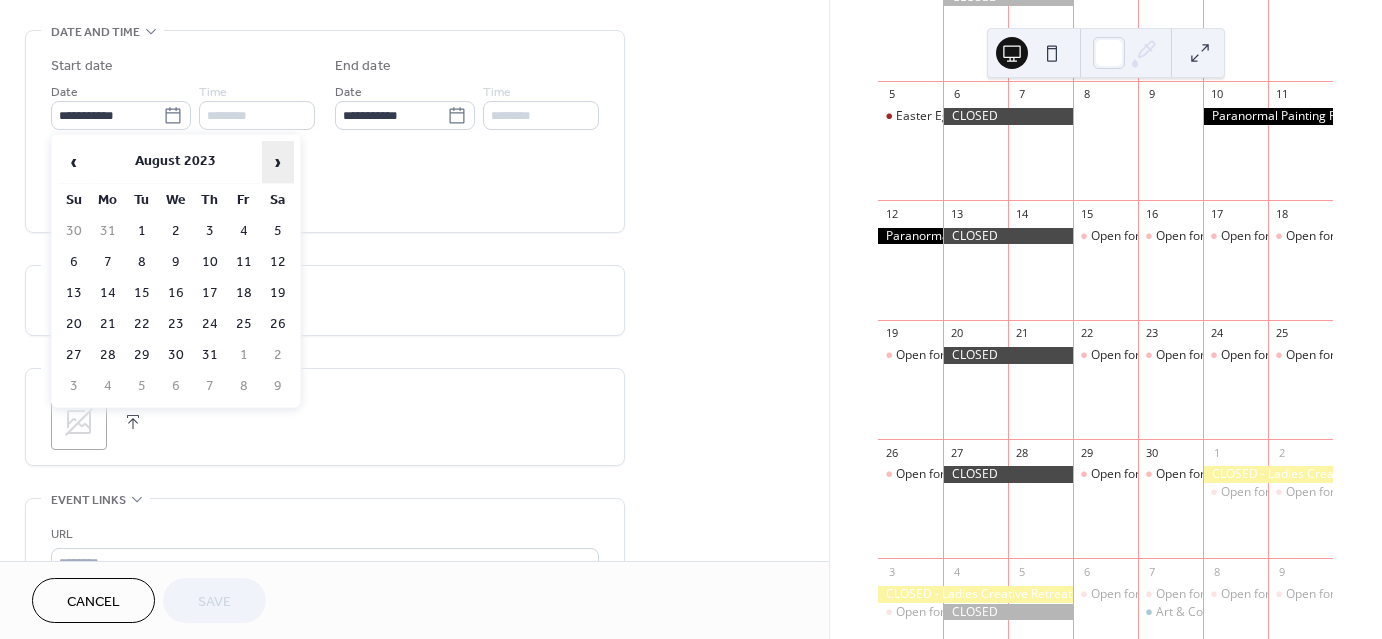 click on "›" at bounding box center [278, 162] 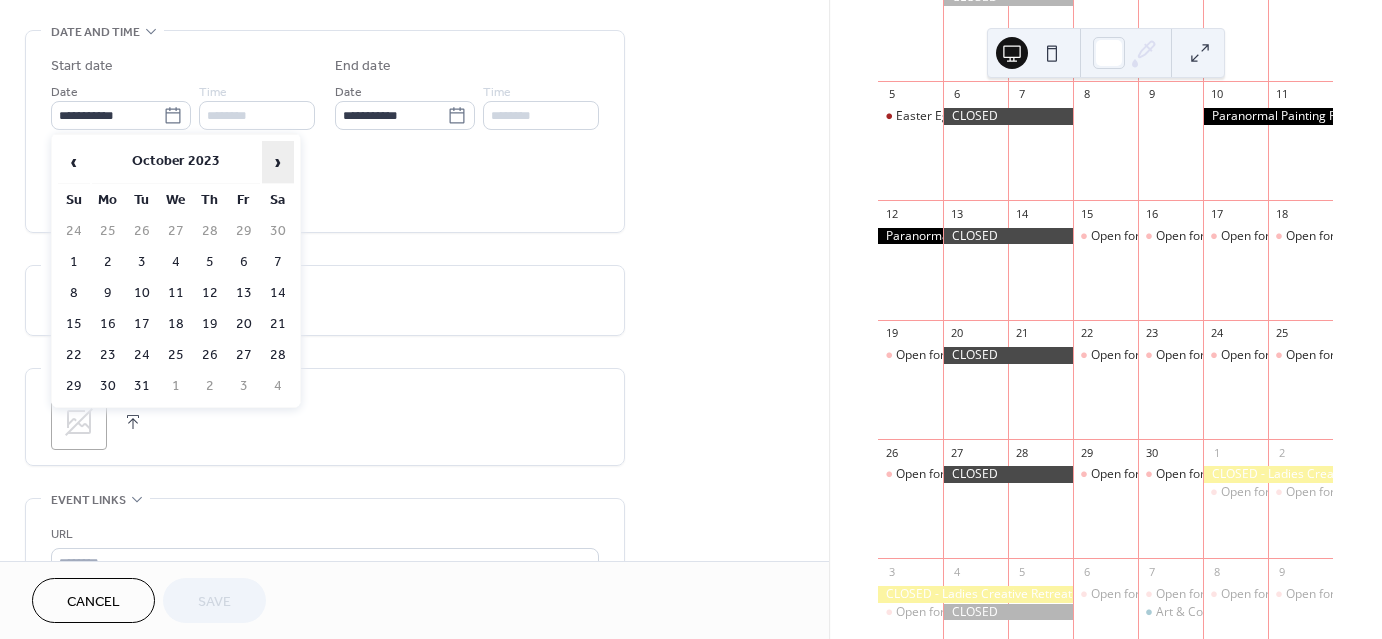 click on "›" at bounding box center (278, 162) 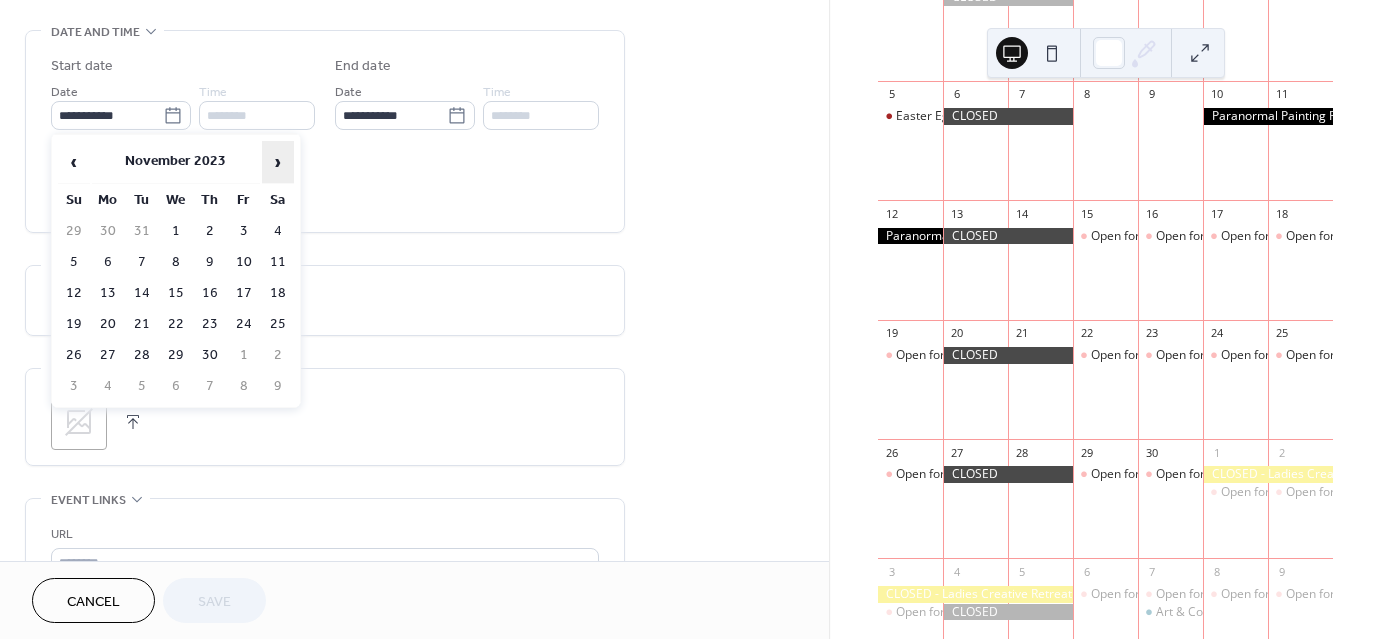 click on "›" at bounding box center [278, 162] 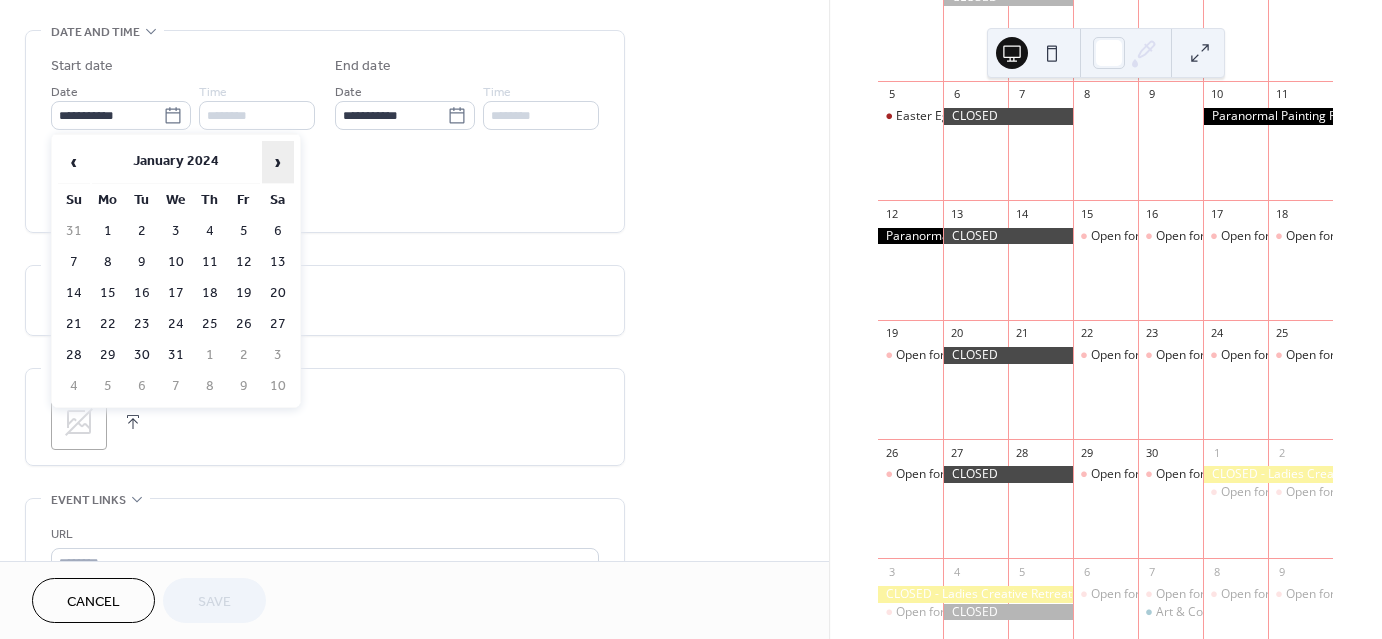 click on "›" at bounding box center (278, 162) 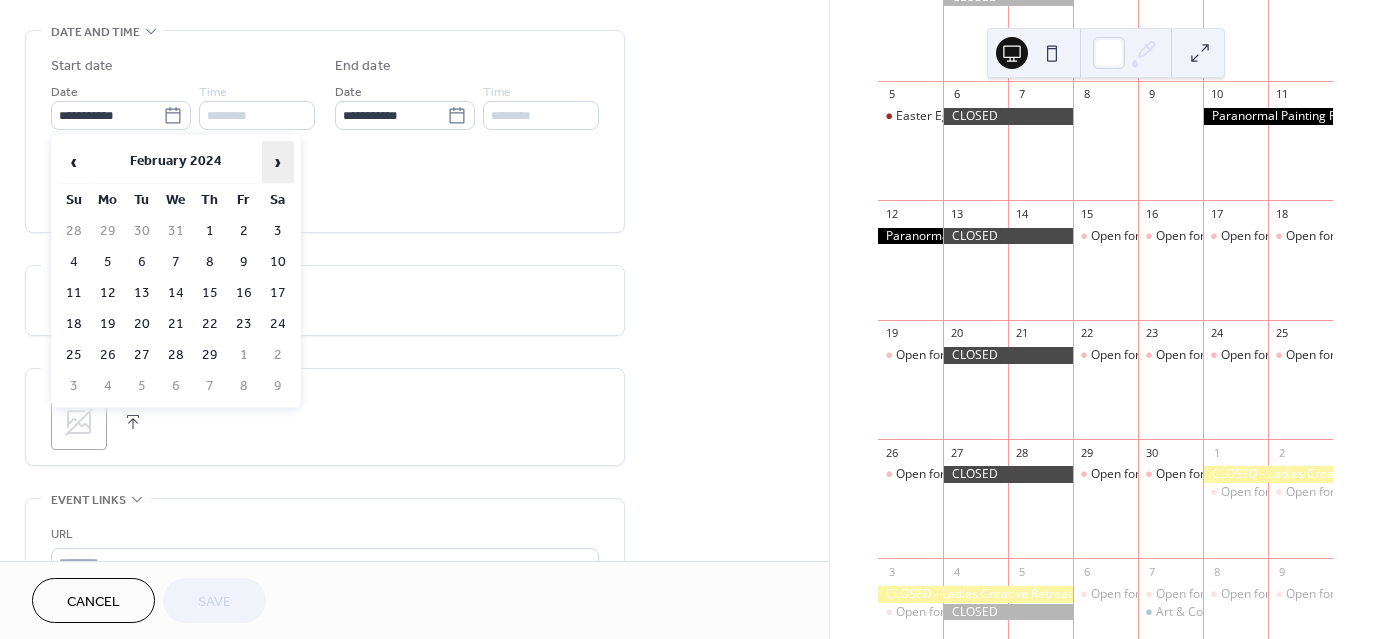 click on "›" at bounding box center (278, 162) 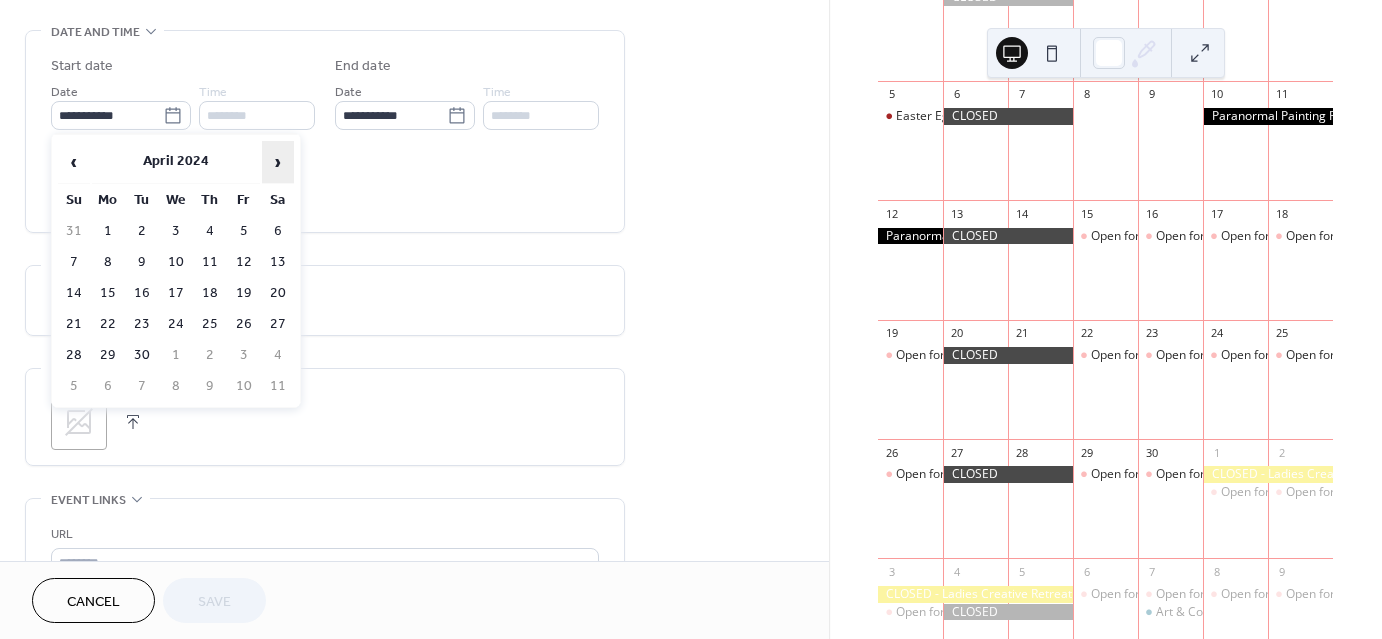 click on "›" at bounding box center [278, 162] 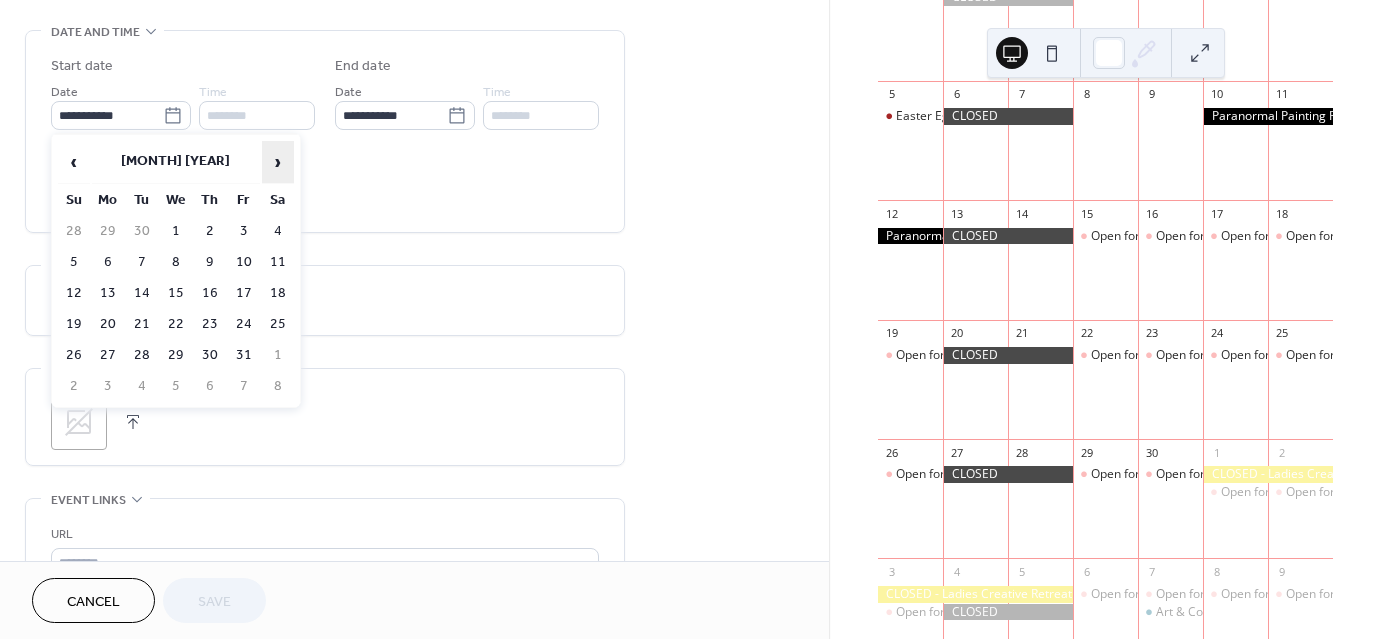 click on "›" at bounding box center (278, 162) 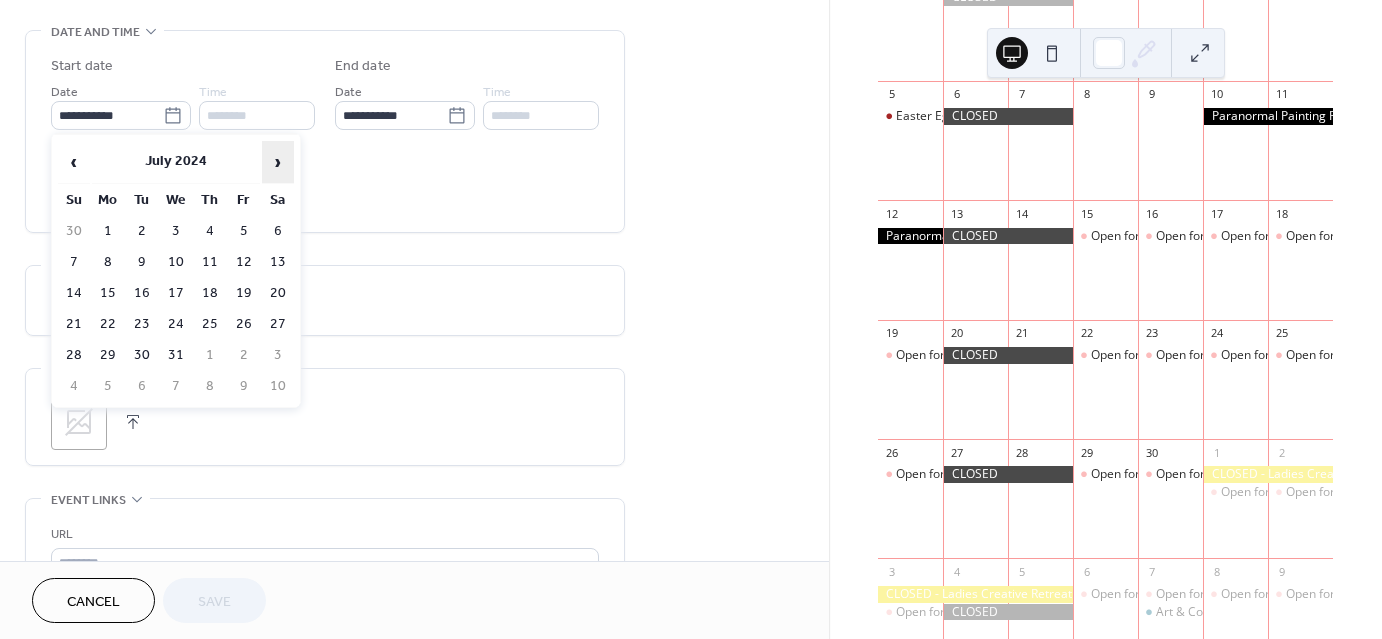 click on "›" at bounding box center (278, 162) 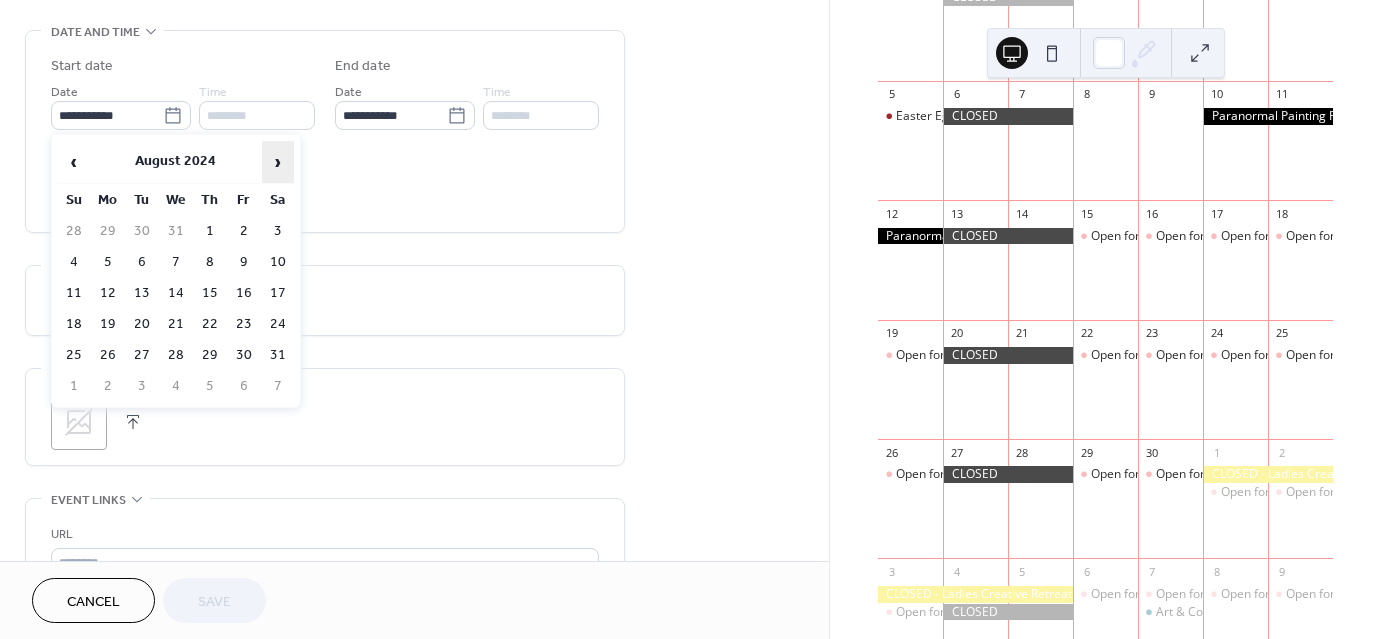 click on "›" at bounding box center (278, 162) 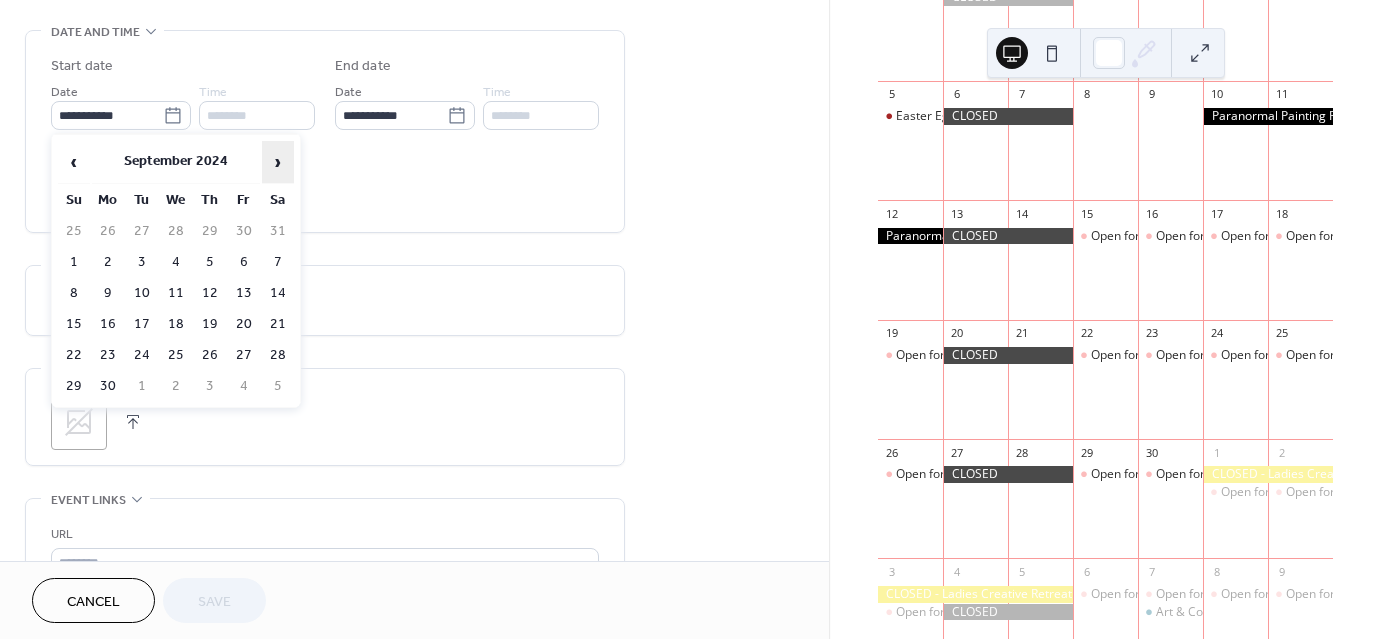 click on "›" at bounding box center (278, 162) 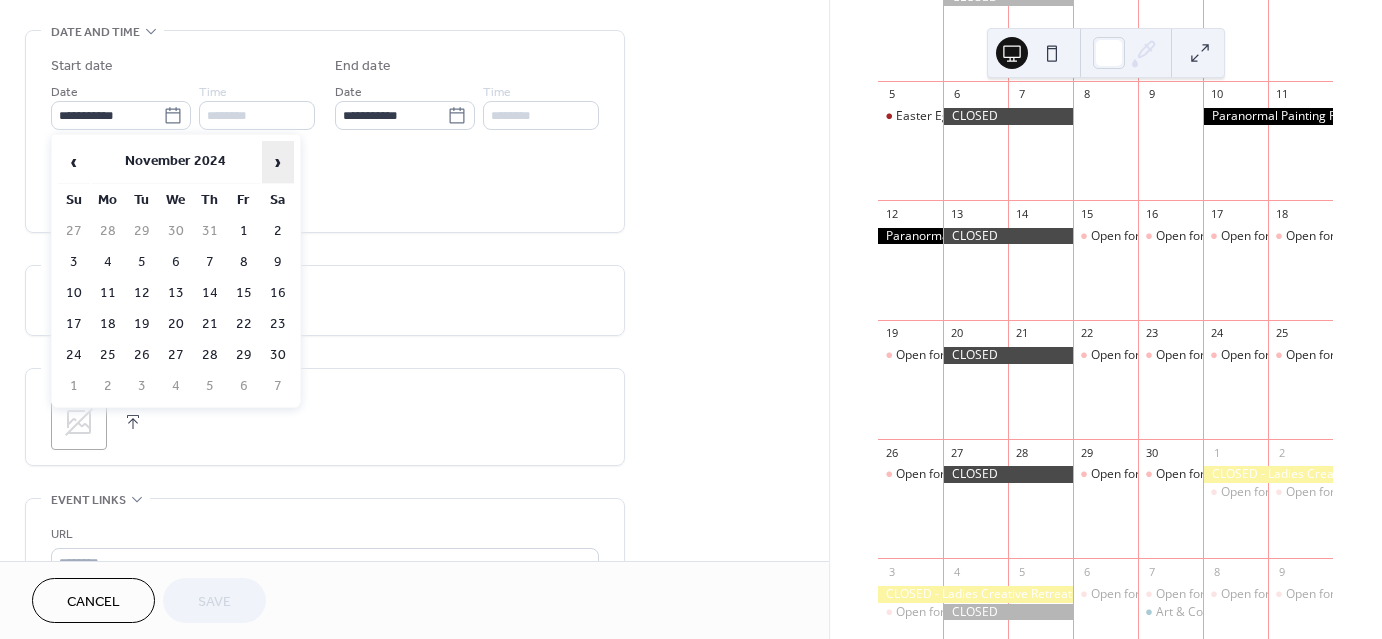 click on "›" at bounding box center (278, 162) 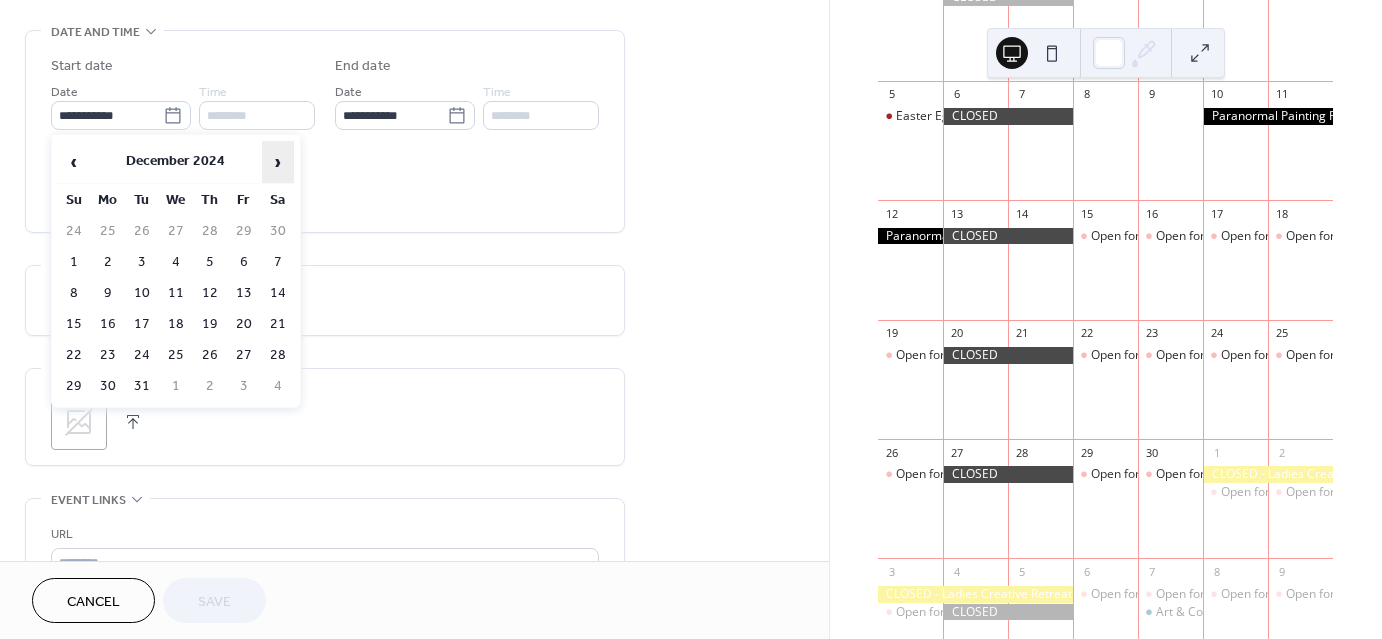 click on "›" at bounding box center [278, 162] 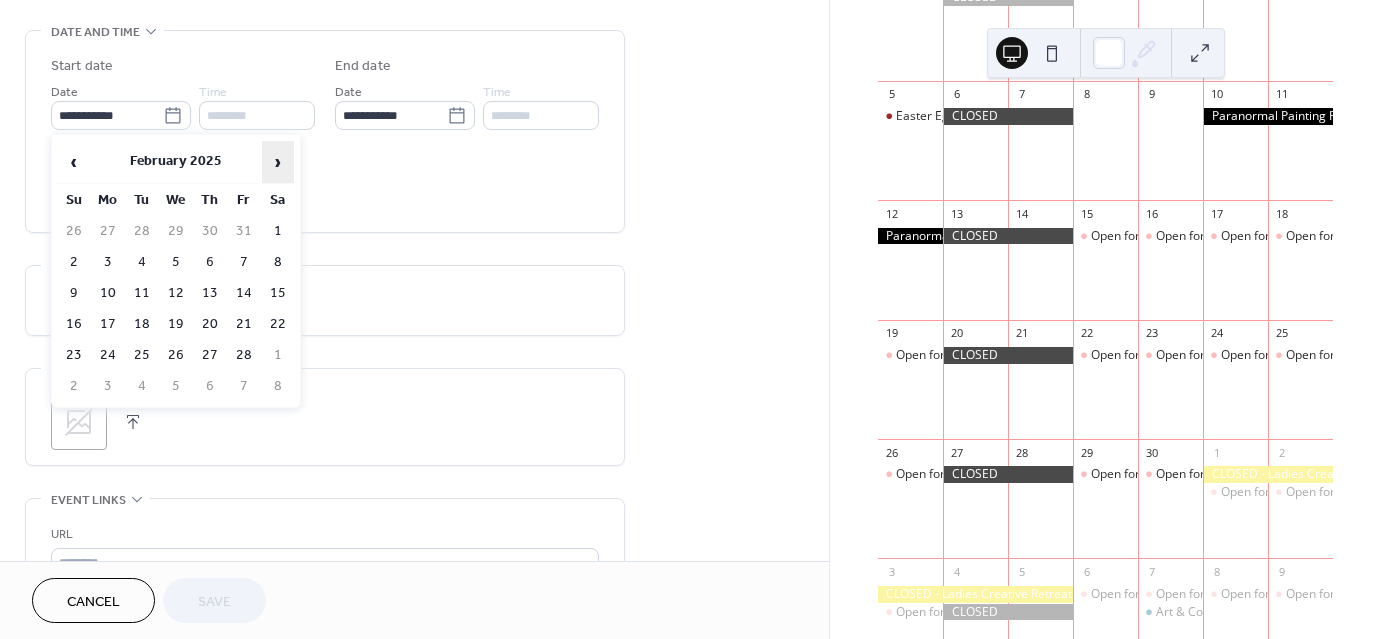 click on "›" at bounding box center (278, 162) 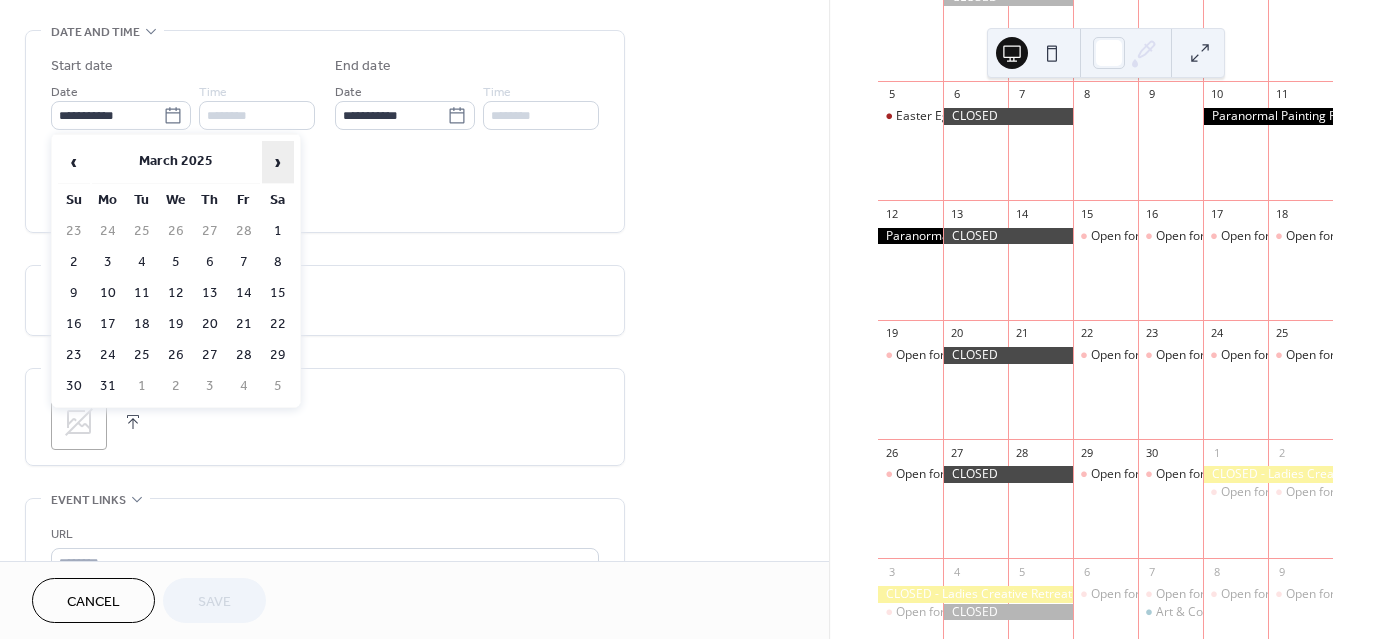 click on "›" at bounding box center [278, 162] 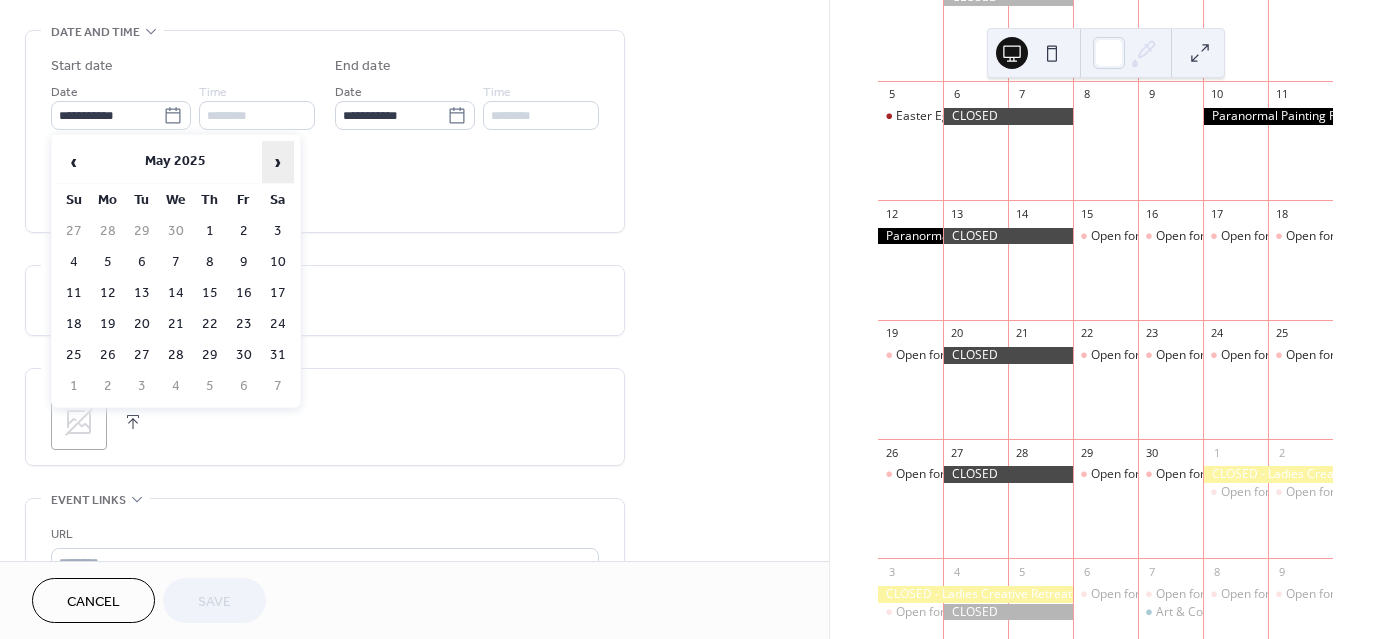 click on "›" at bounding box center (278, 162) 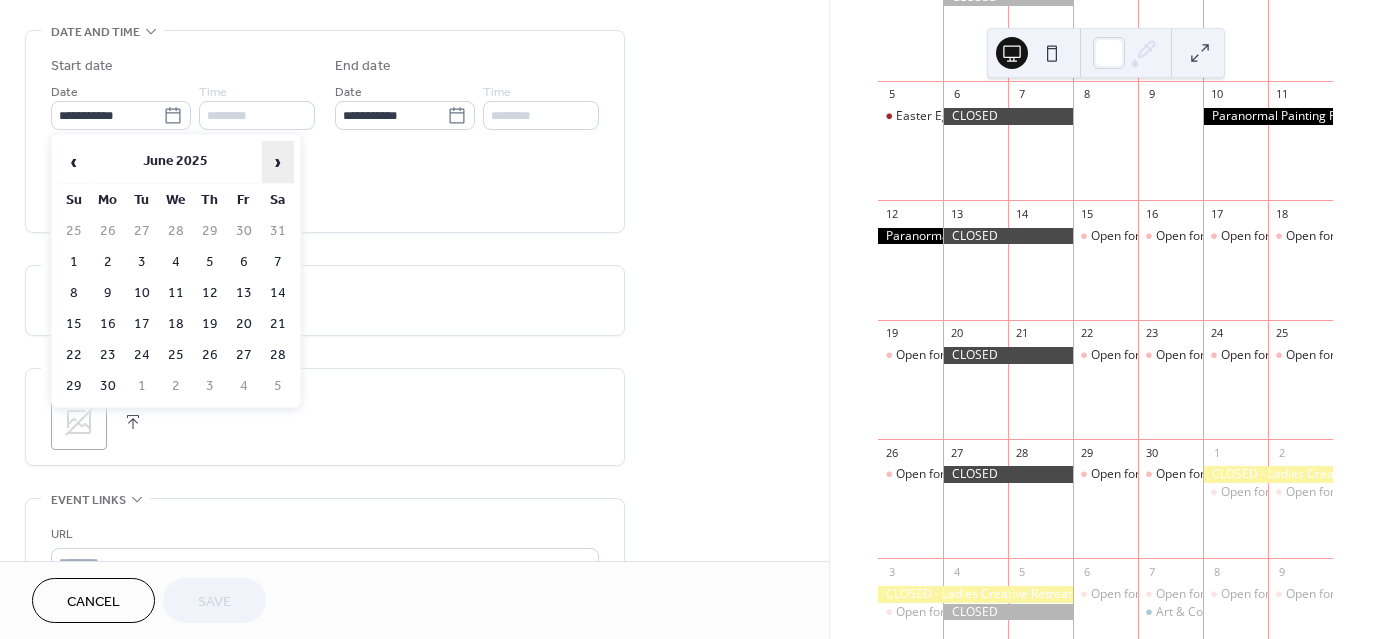 click on "›" at bounding box center (278, 162) 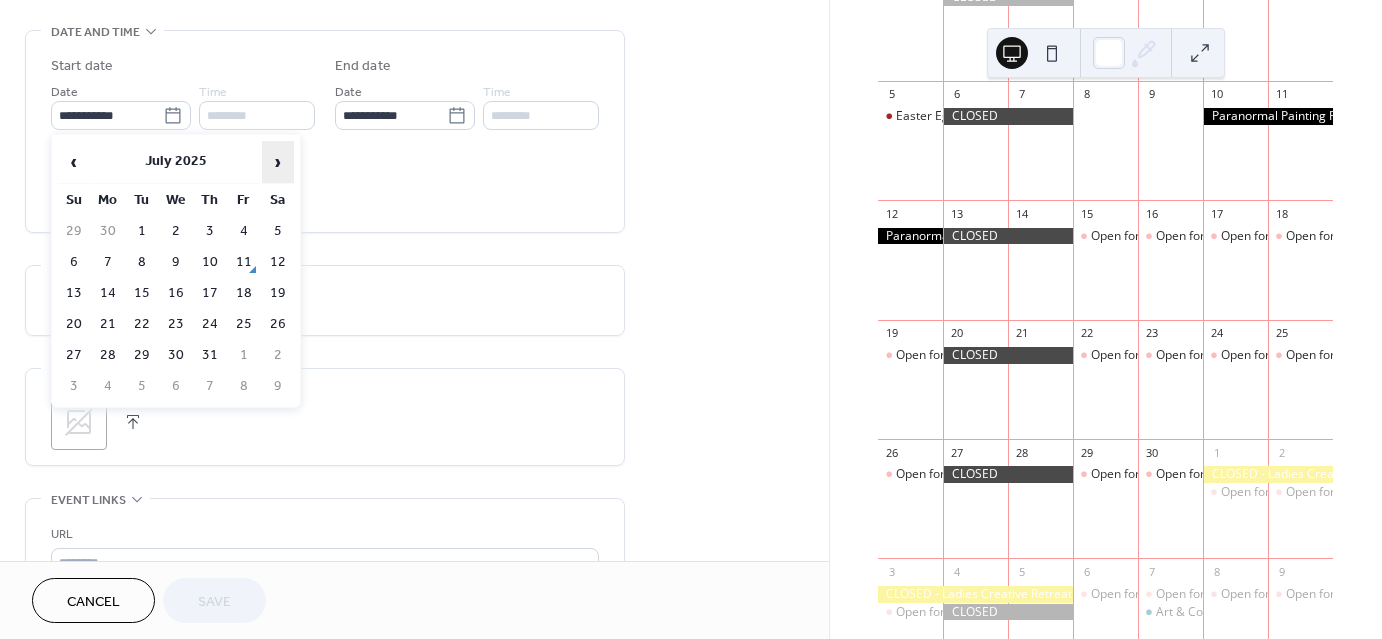 click on "›" at bounding box center [278, 162] 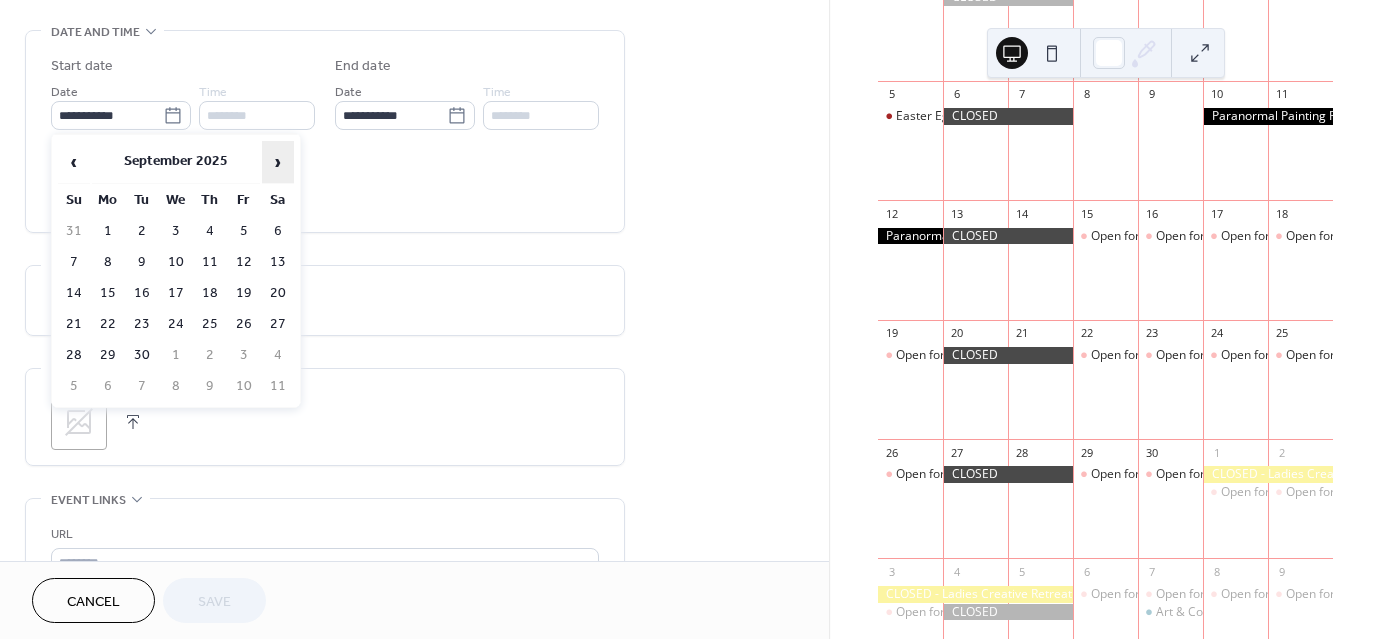 click on "›" at bounding box center (278, 162) 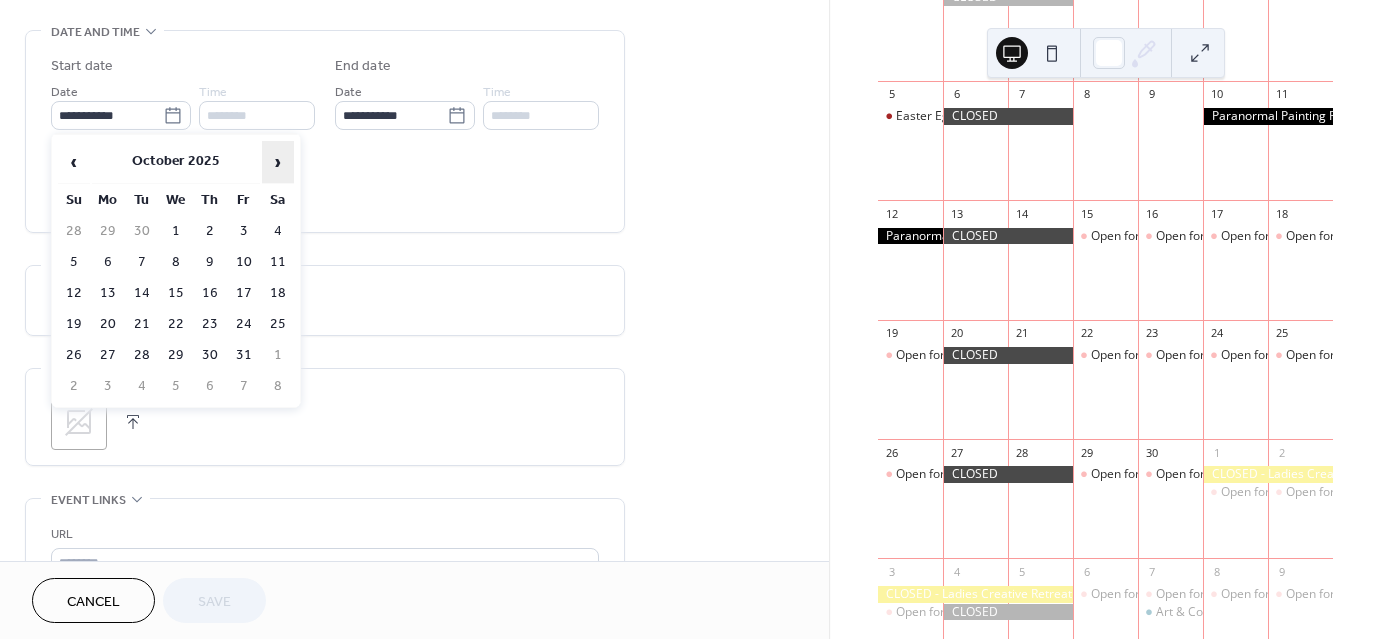 click on "›" at bounding box center (278, 162) 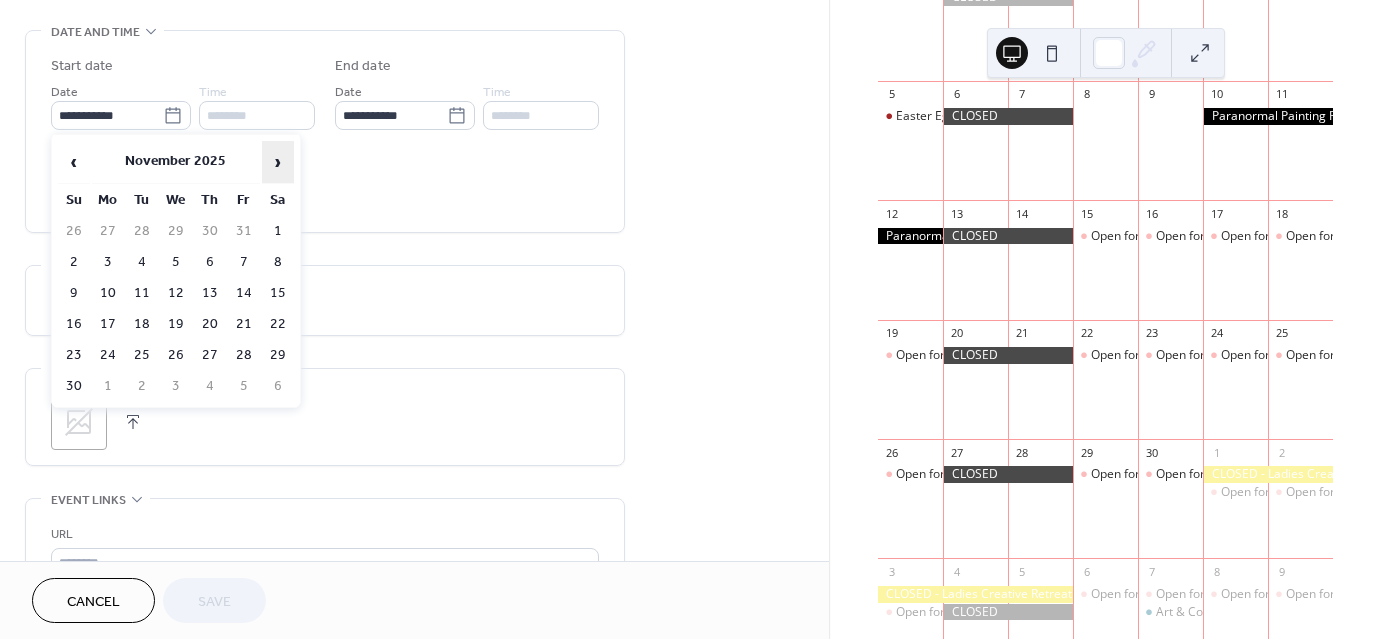 click on "›" at bounding box center [278, 162] 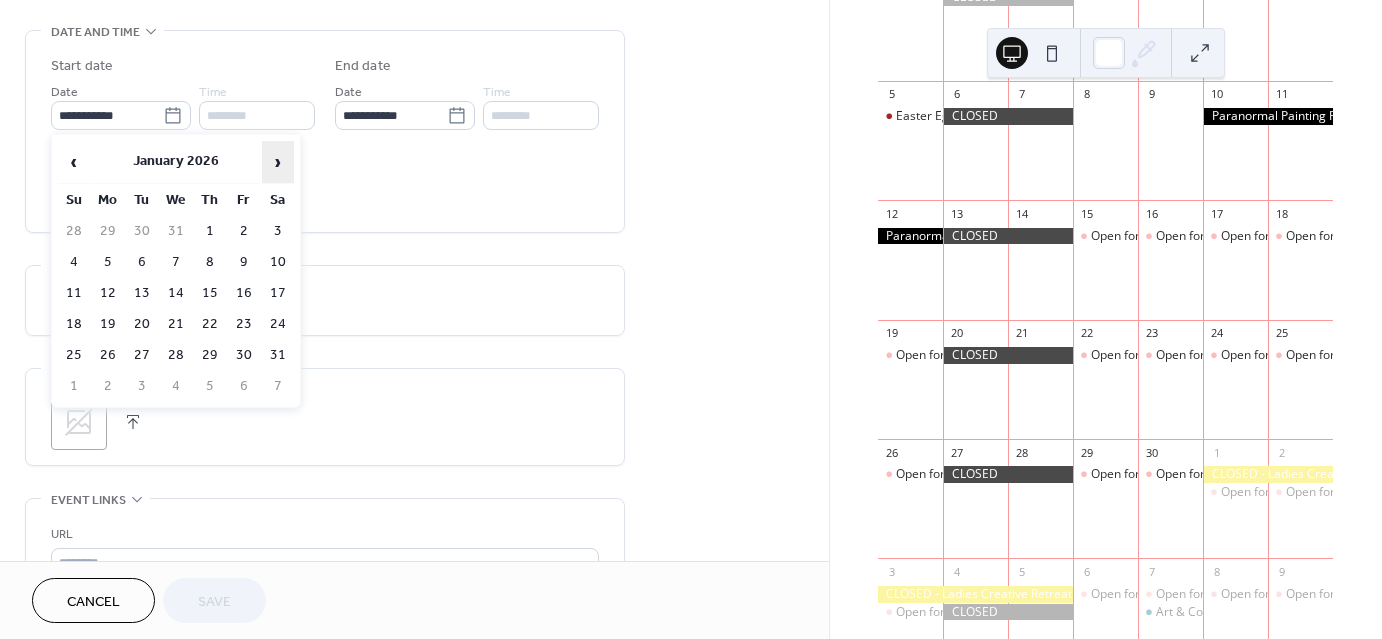 click on "›" at bounding box center [278, 162] 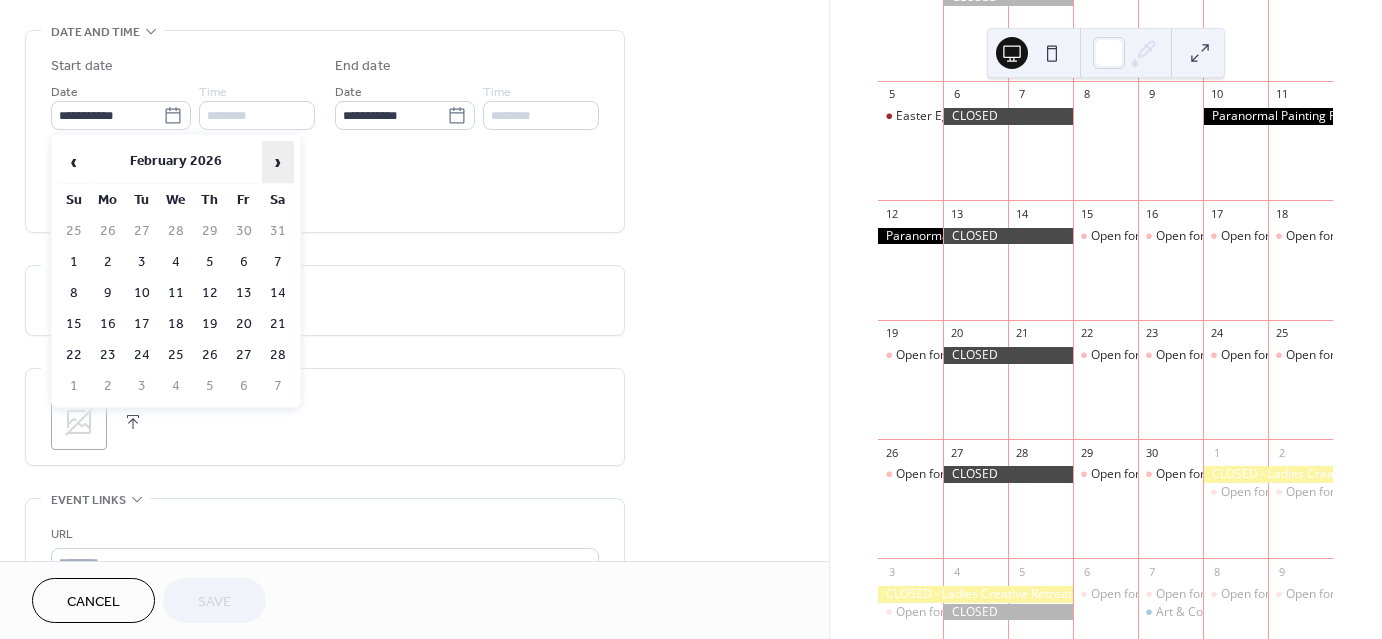 click on "›" at bounding box center (278, 162) 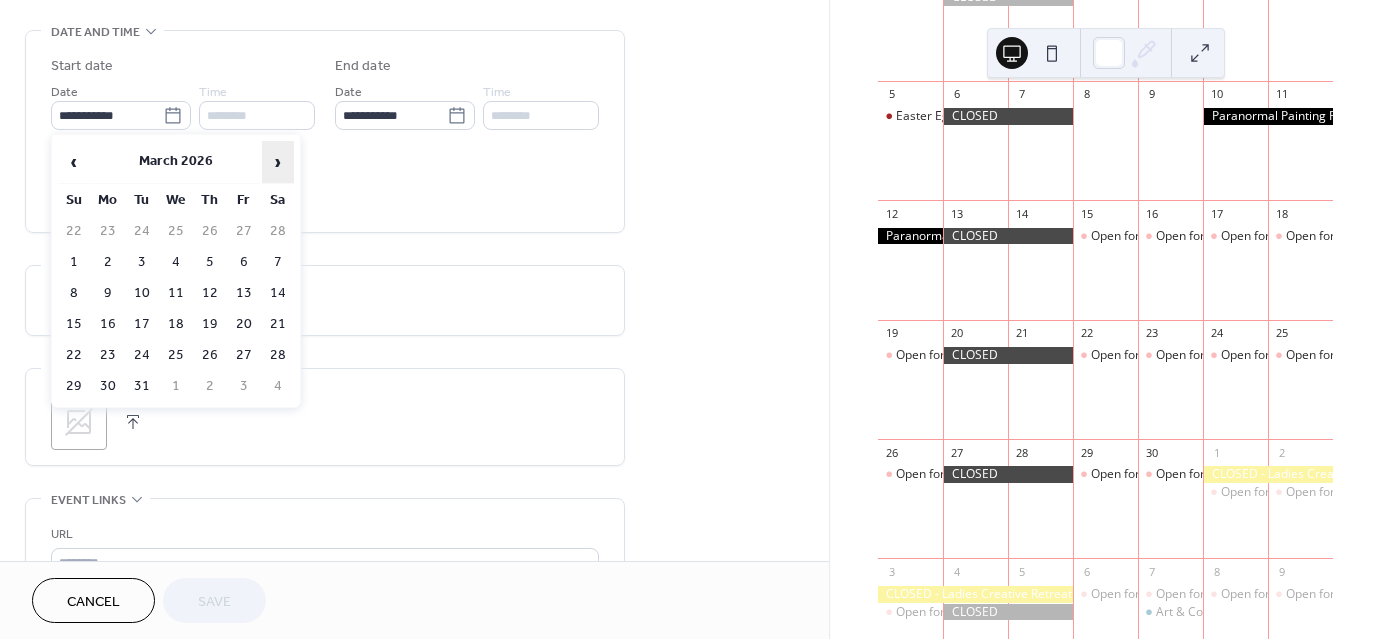 click on "›" at bounding box center (278, 162) 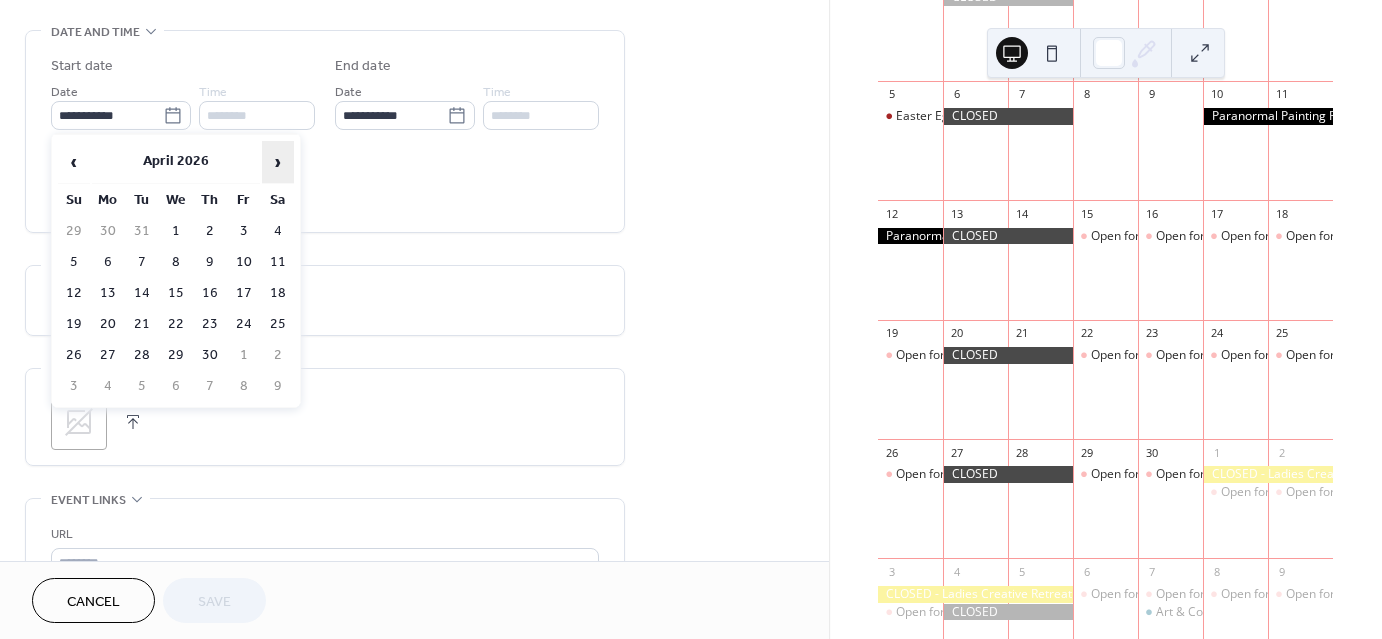click on "›" at bounding box center [278, 162] 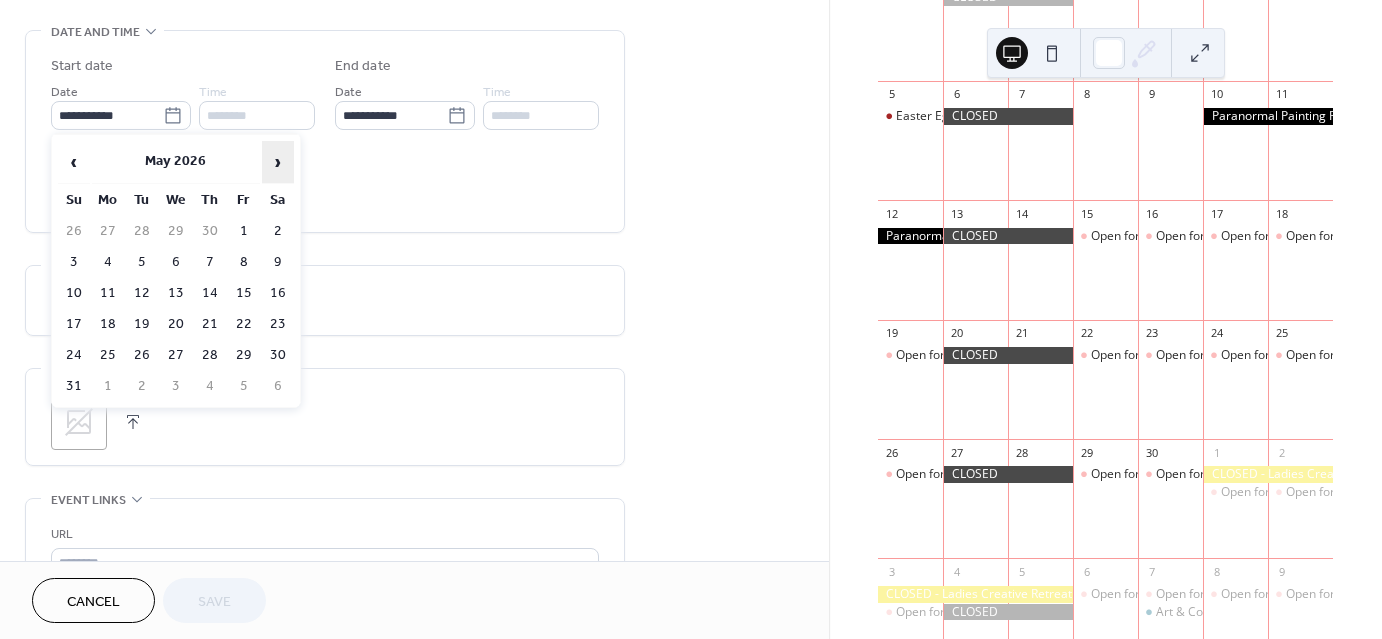 click on "›" at bounding box center (278, 162) 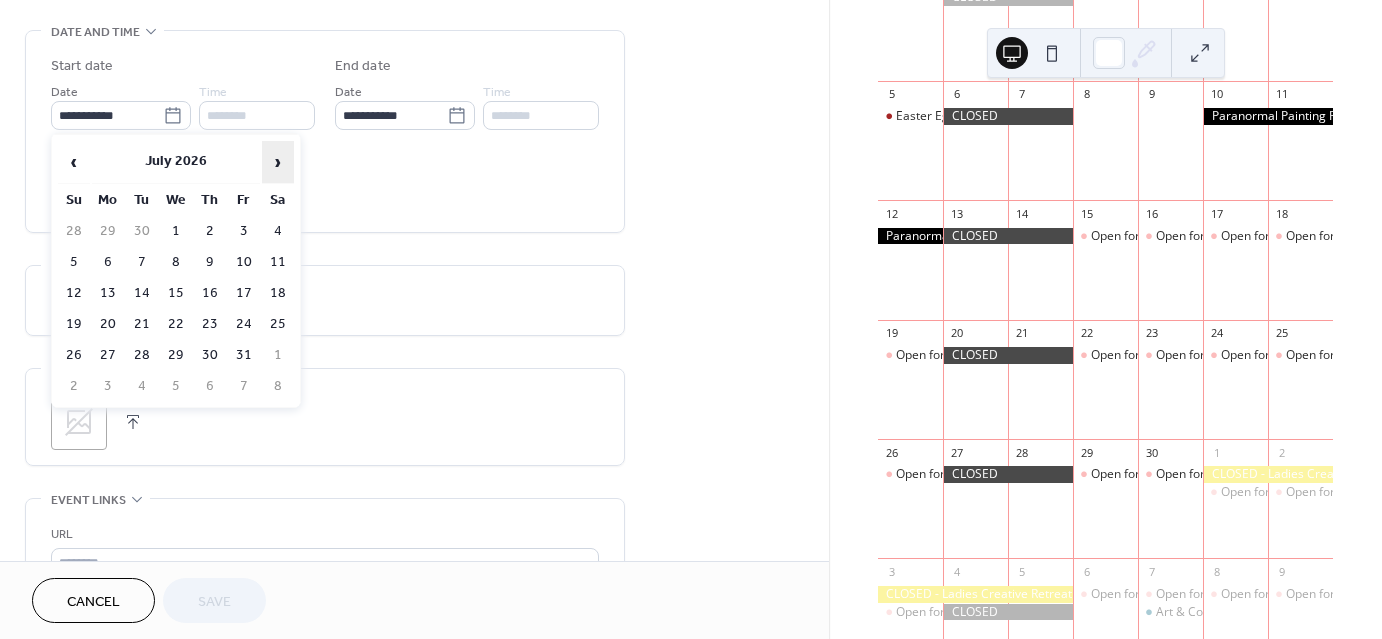 click on "›" at bounding box center (278, 162) 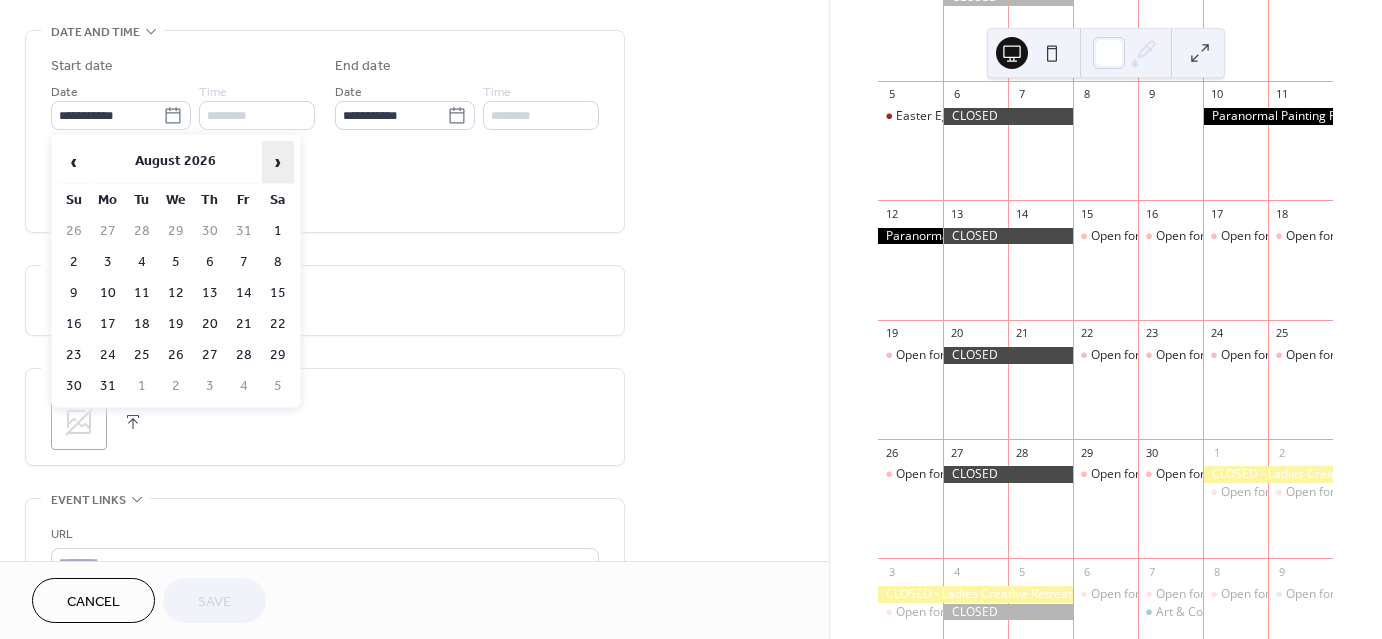 click on "›" at bounding box center (278, 162) 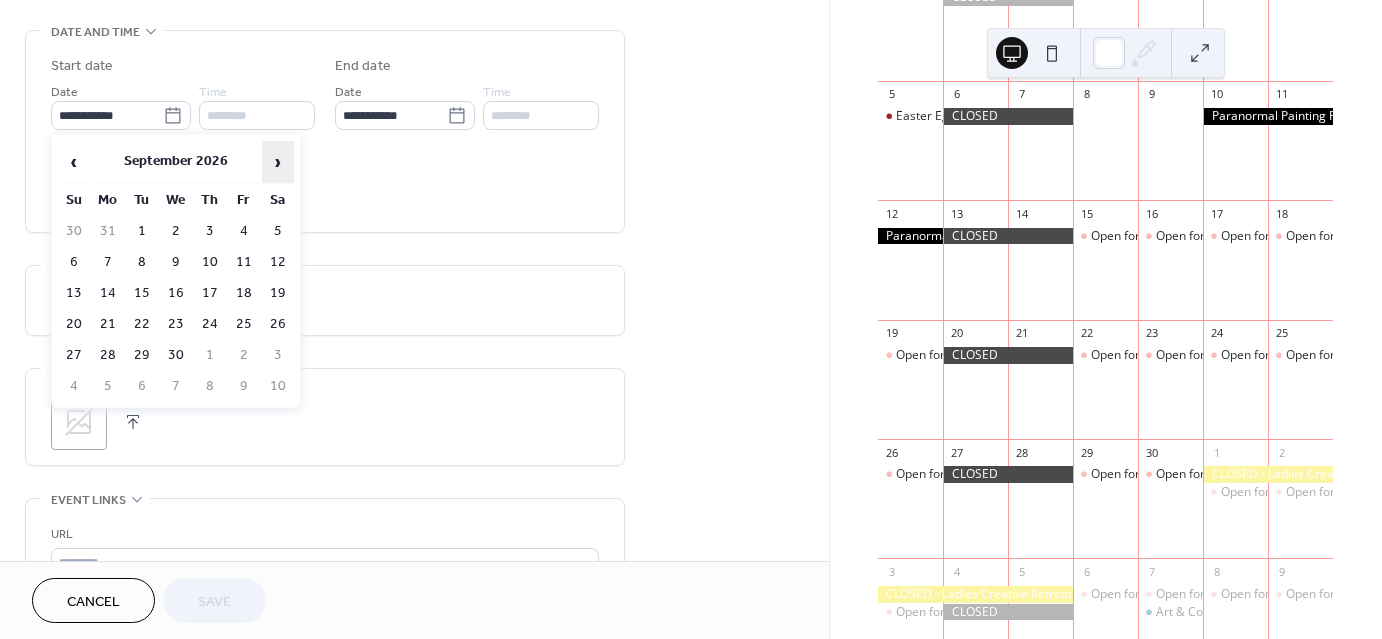 click on "›" at bounding box center [278, 162] 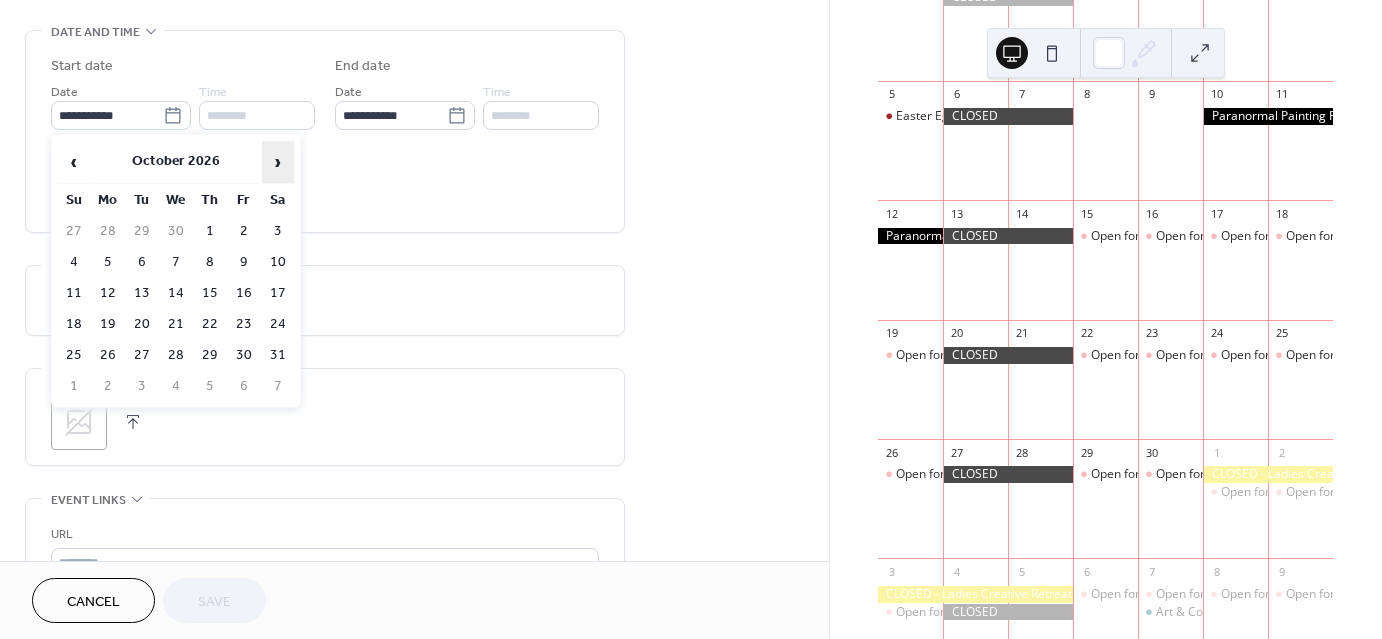 click on "›" at bounding box center (278, 162) 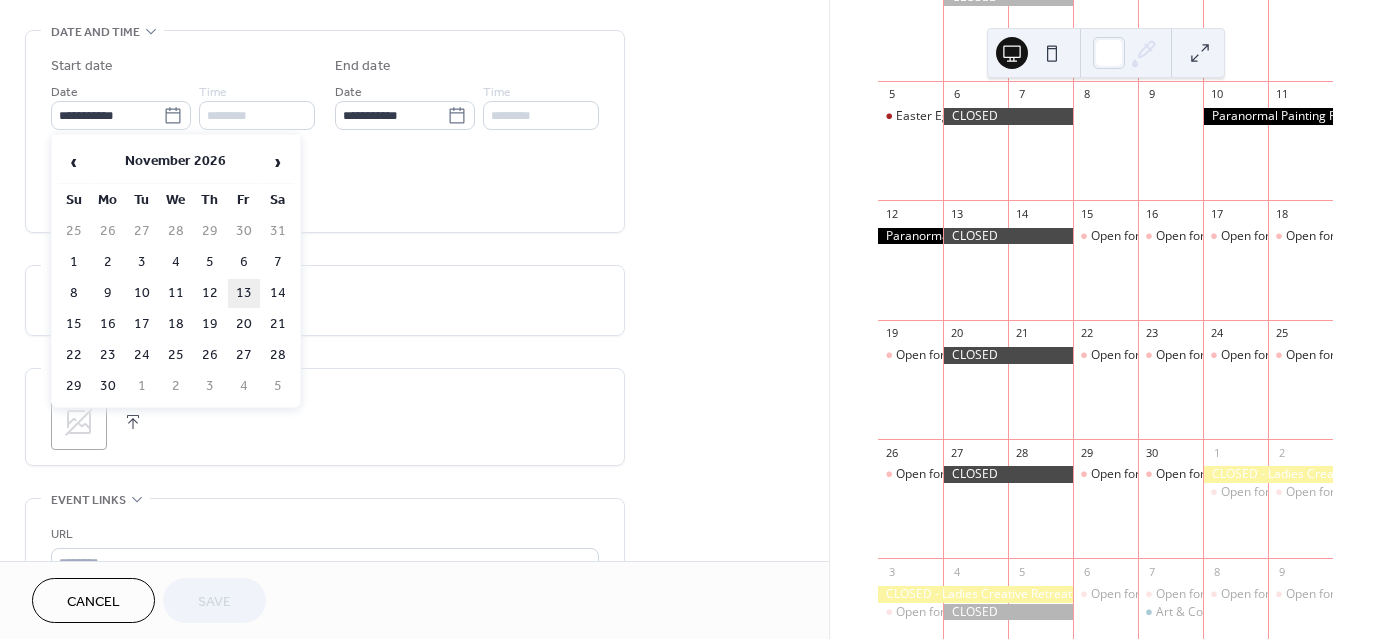 click on "13" at bounding box center [244, 293] 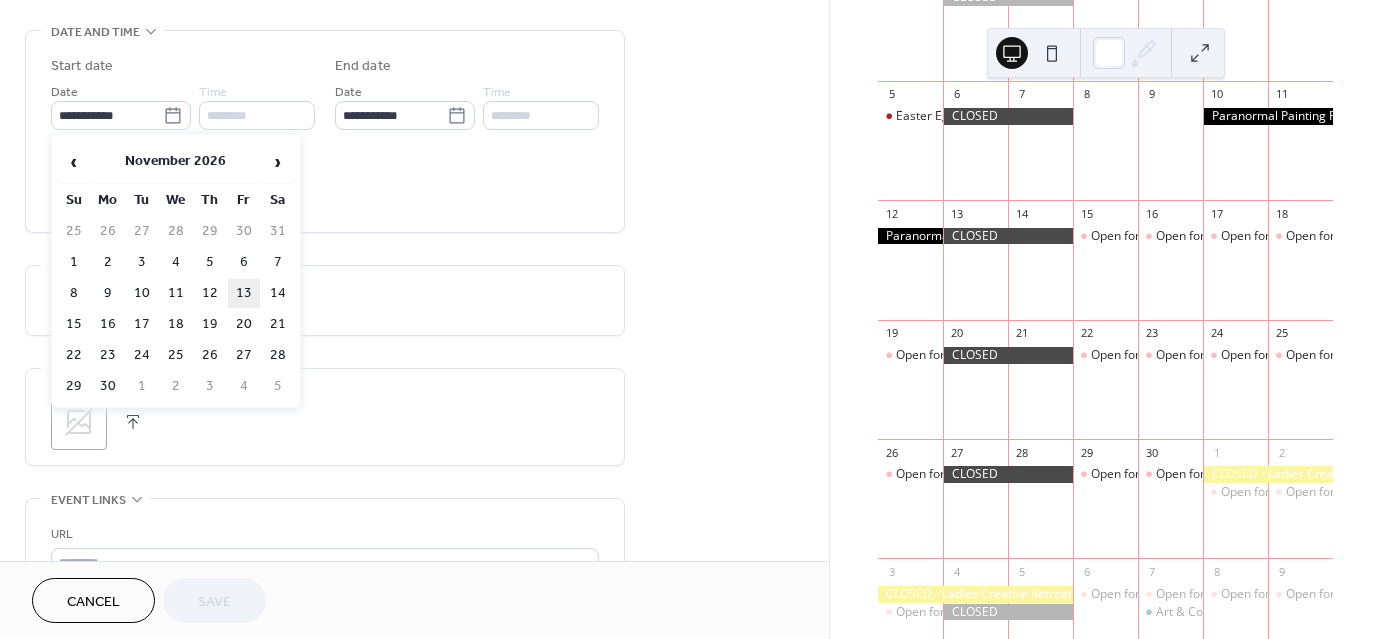 type on "**********" 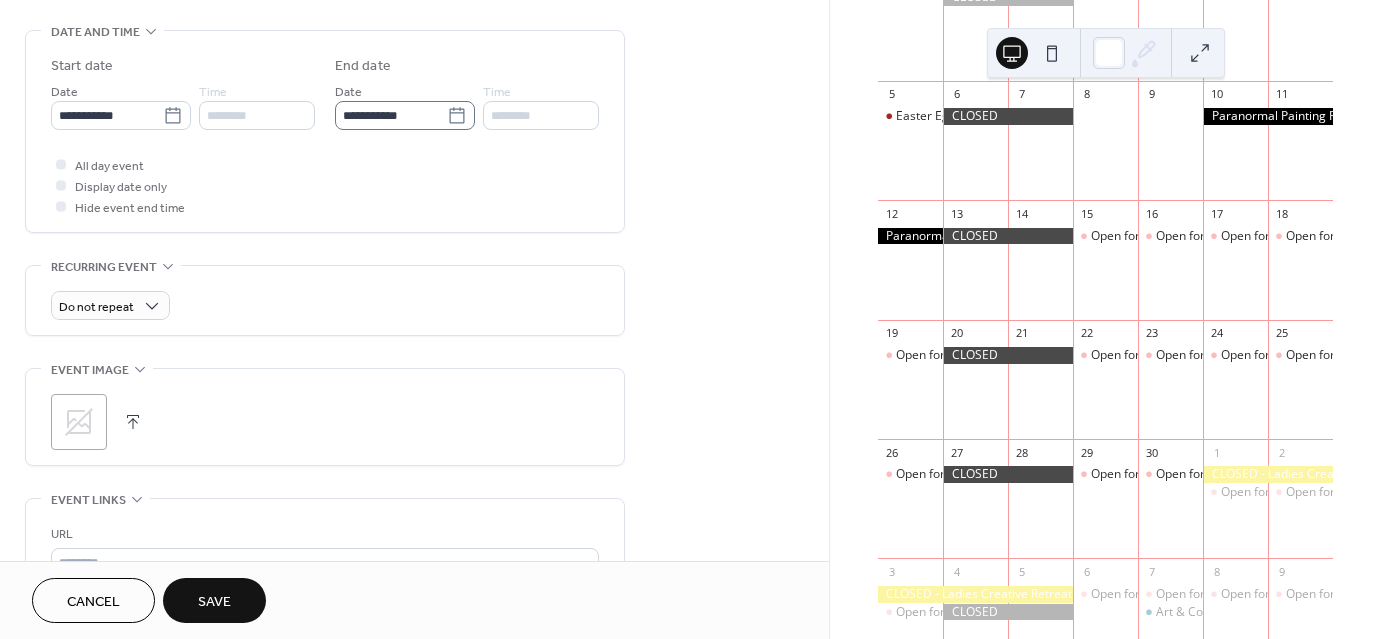 click 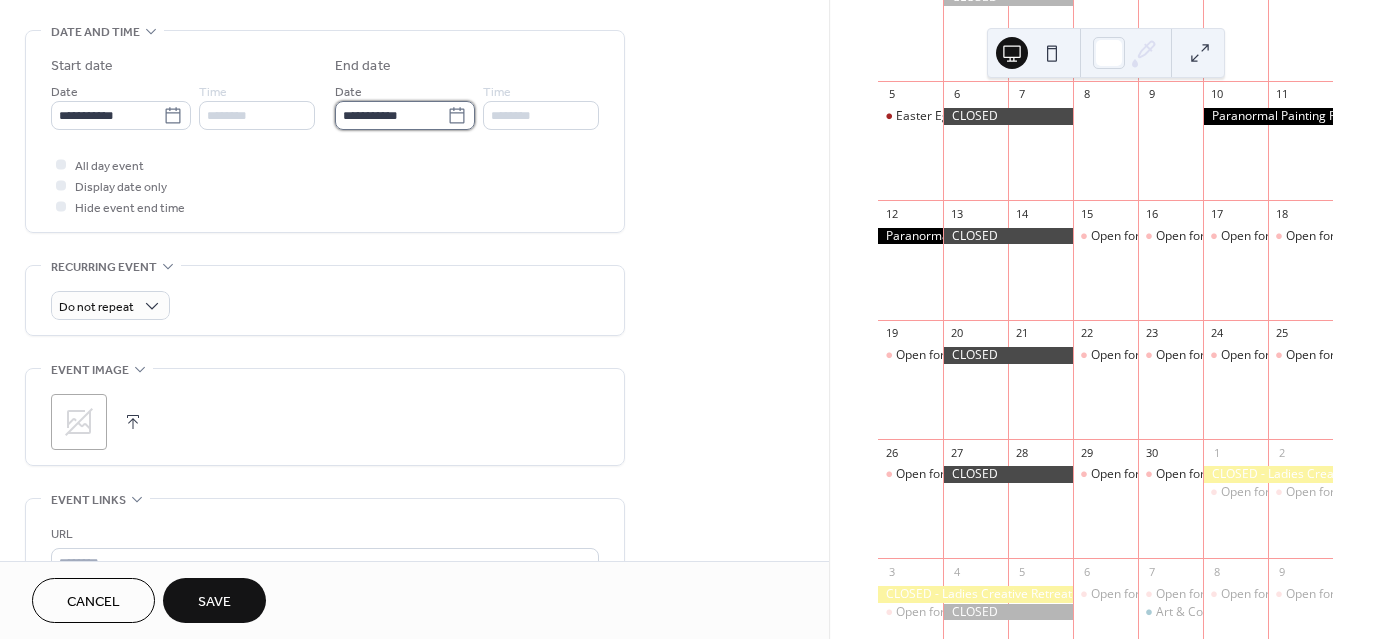click on "**********" at bounding box center [391, 115] 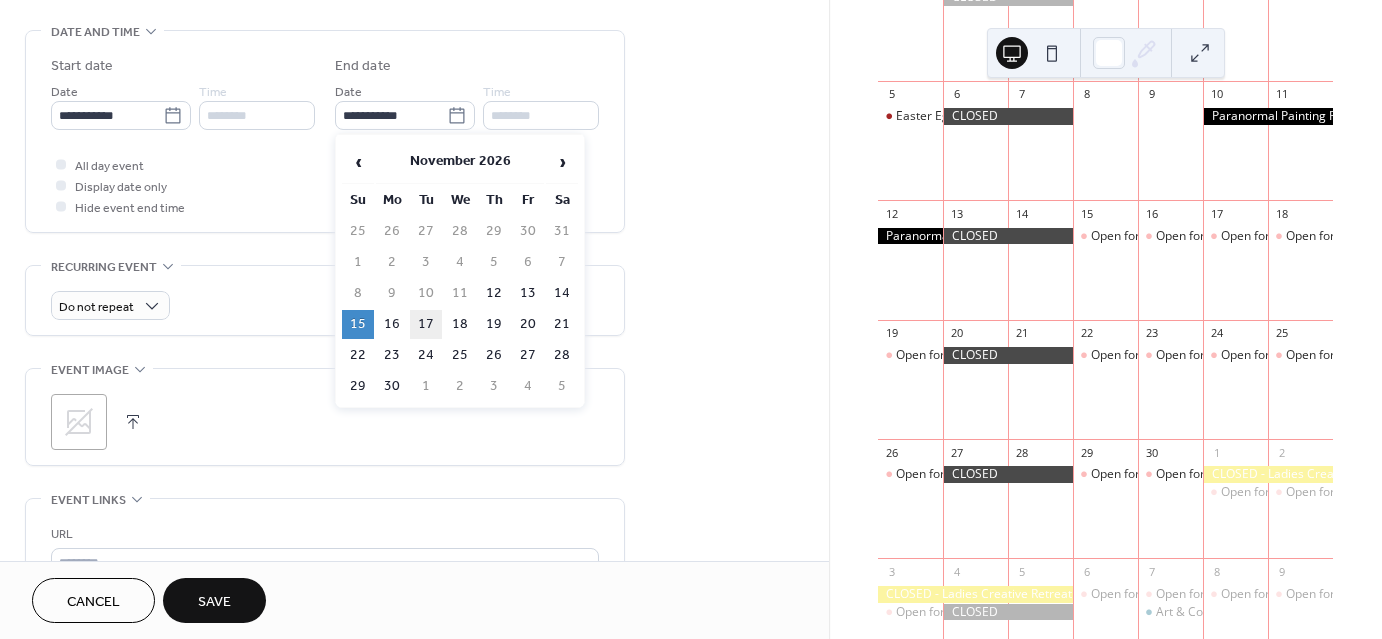 click on "17" at bounding box center (426, 324) 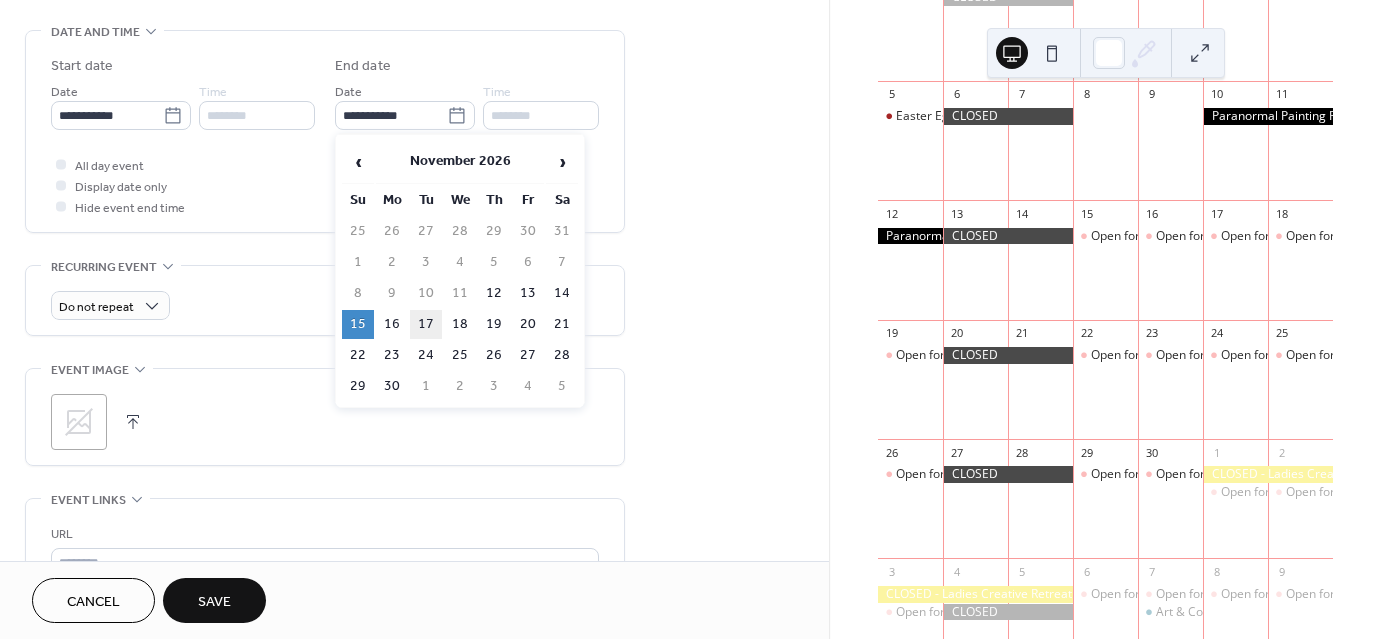 type on "**********" 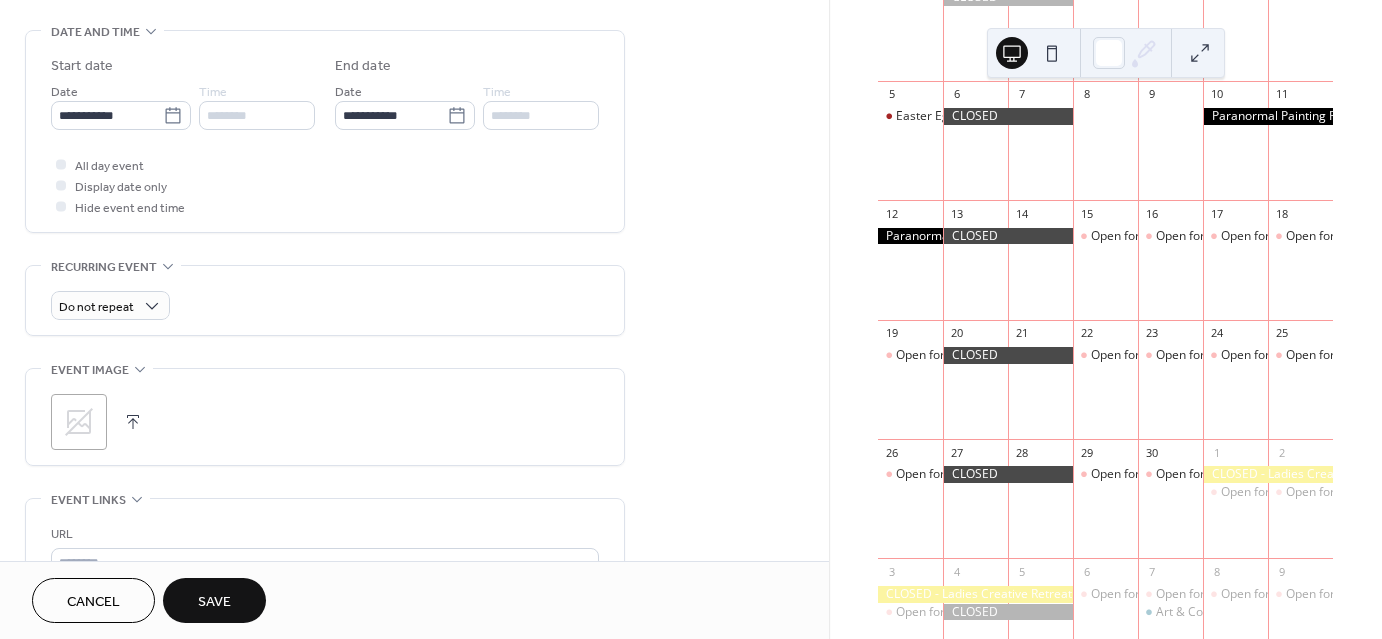 click at bounding box center [133, 422] 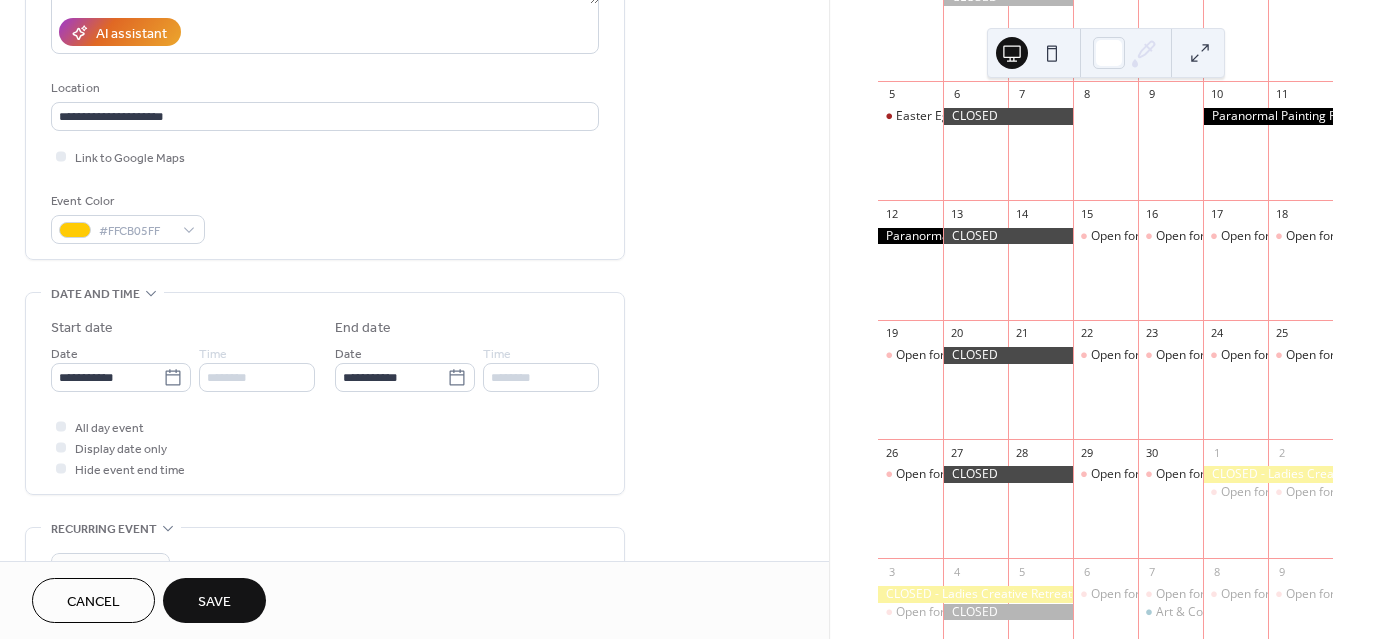 scroll, scrollTop: 354, scrollLeft: 0, axis: vertical 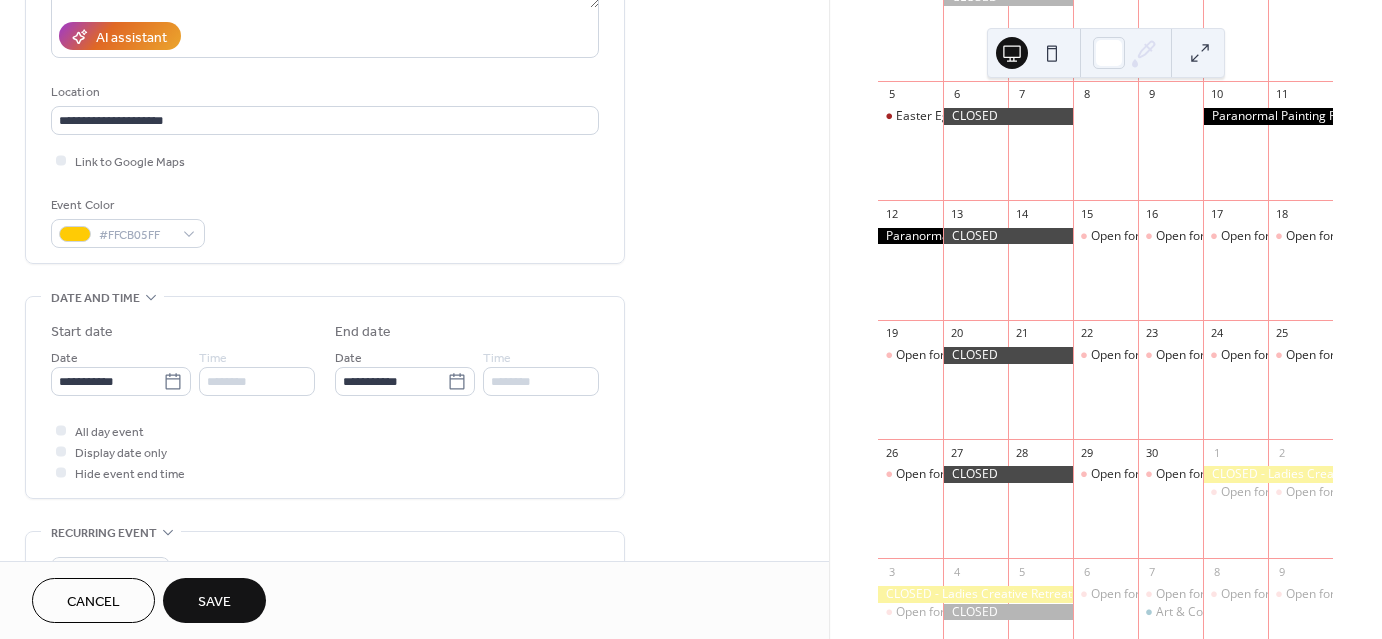 click on "Save" at bounding box center (214, 602) 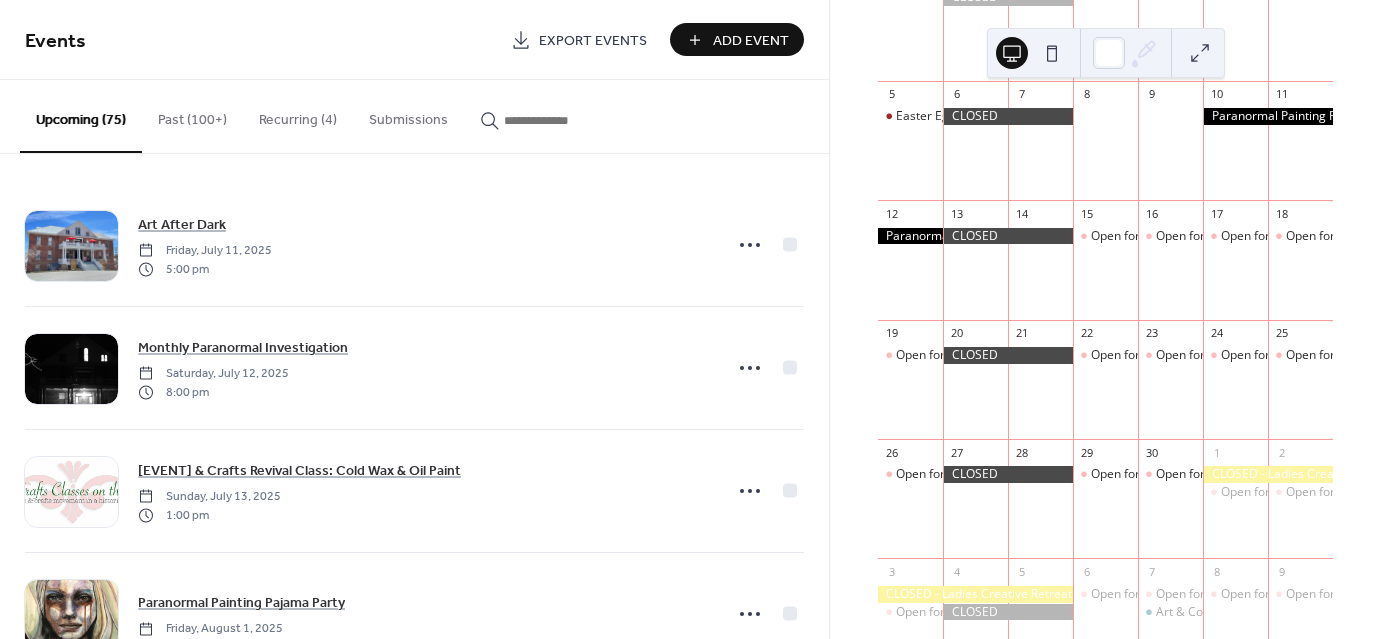 click at bounding box center (554, 120) 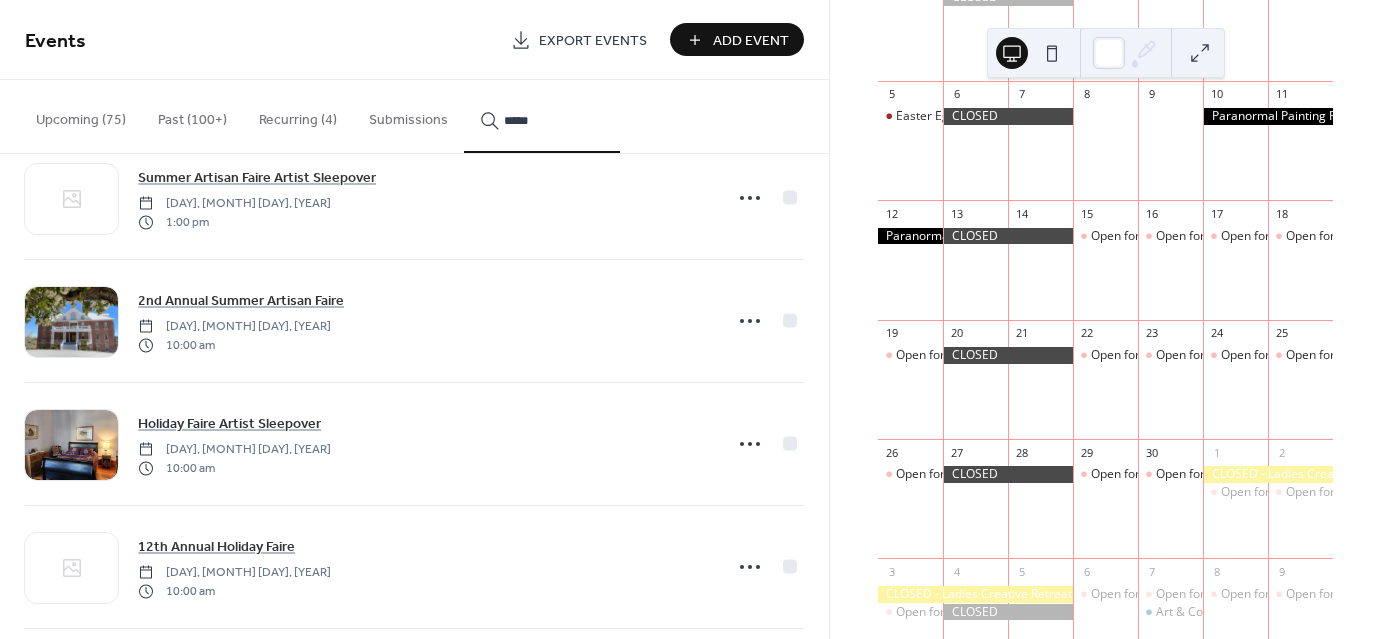 scroll, scrollTop: 1906, scrollLeft: 0, axis: vertical 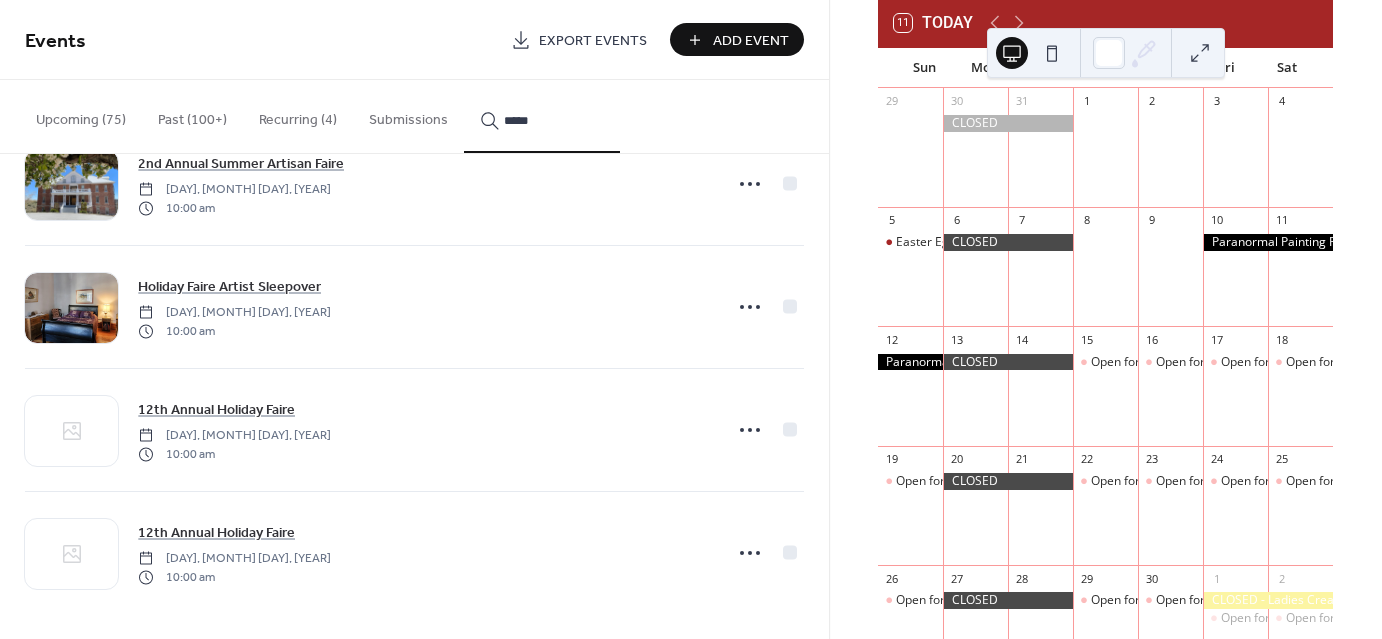 drag, startPoint x: 533, startPoint y: 115, endPoint x: 469, endPoint y: 118, distance: 64.070274 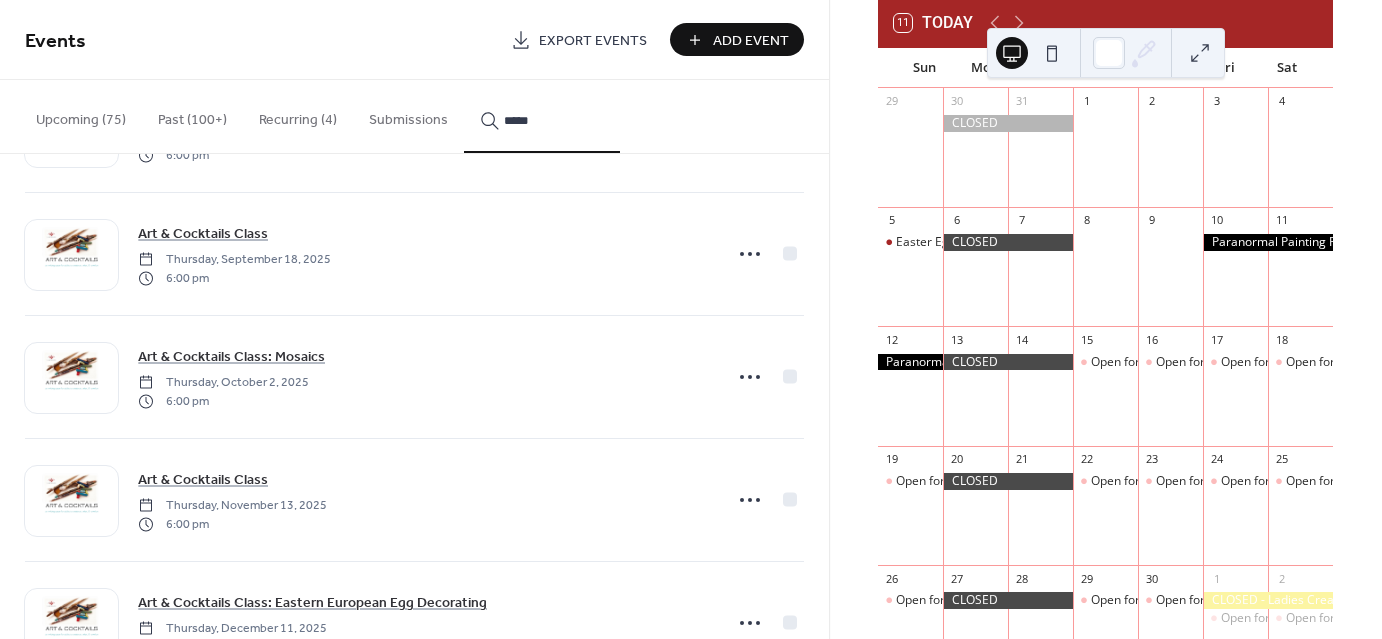 scroll, scrollTop: 3994, scrollLeft: 0, axis: vertical 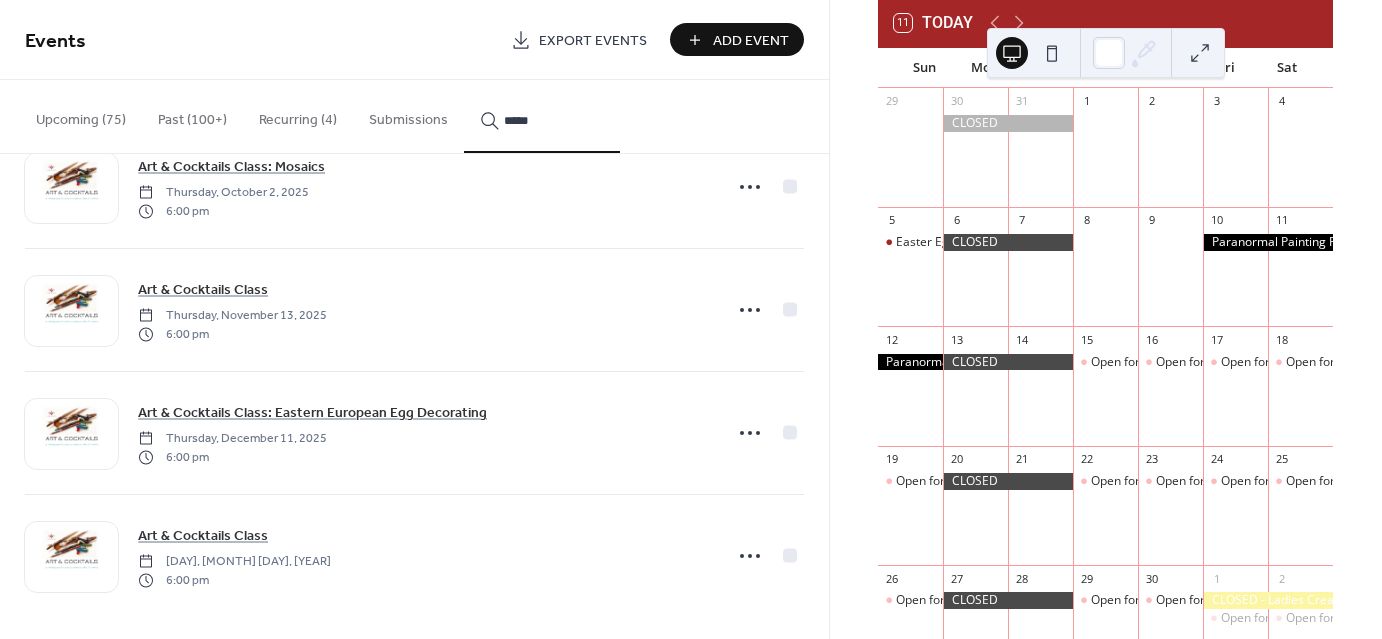 type on "*****" 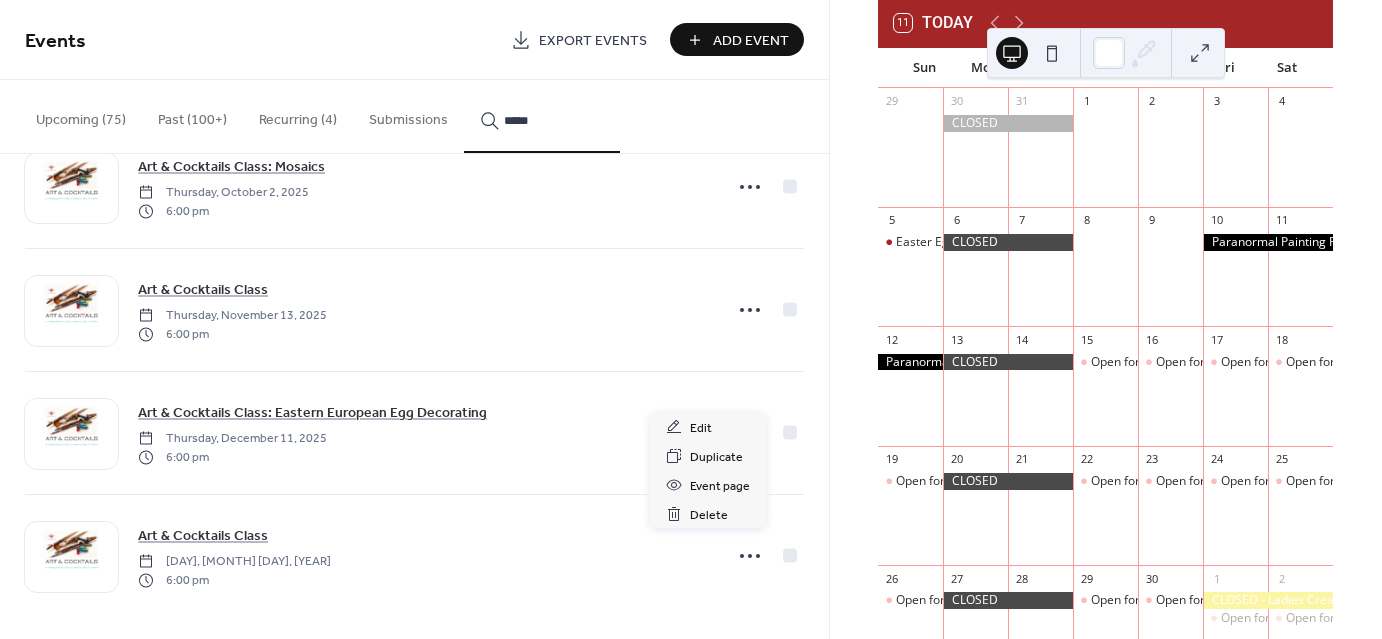 click 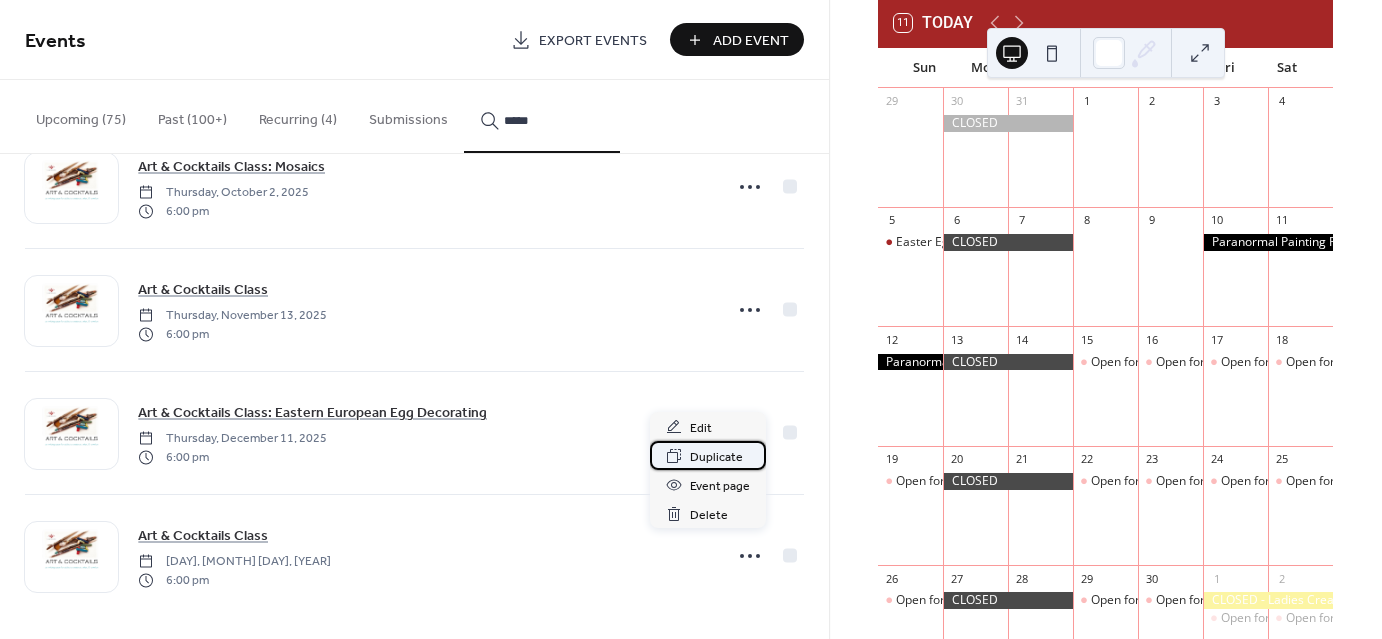 click on "Duplicate" at bounding box center (716, 457) 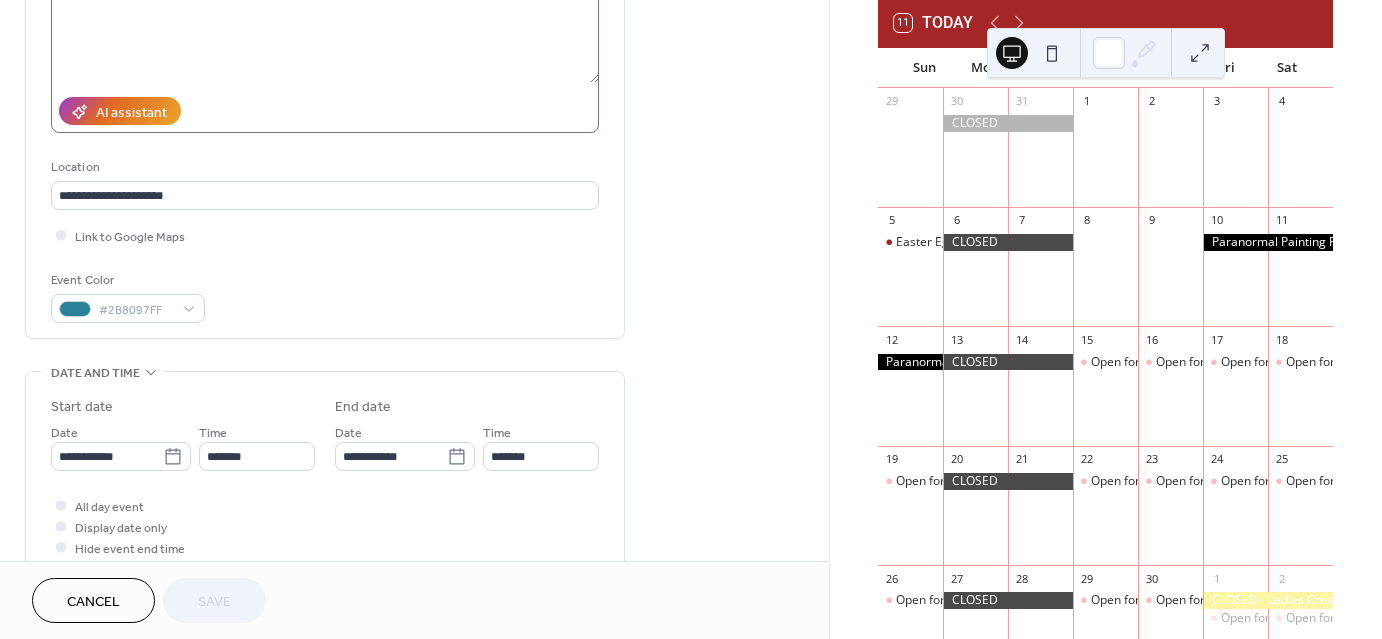 scroll, scrollTop: 284, scrollLeft: 0, axis: vertical 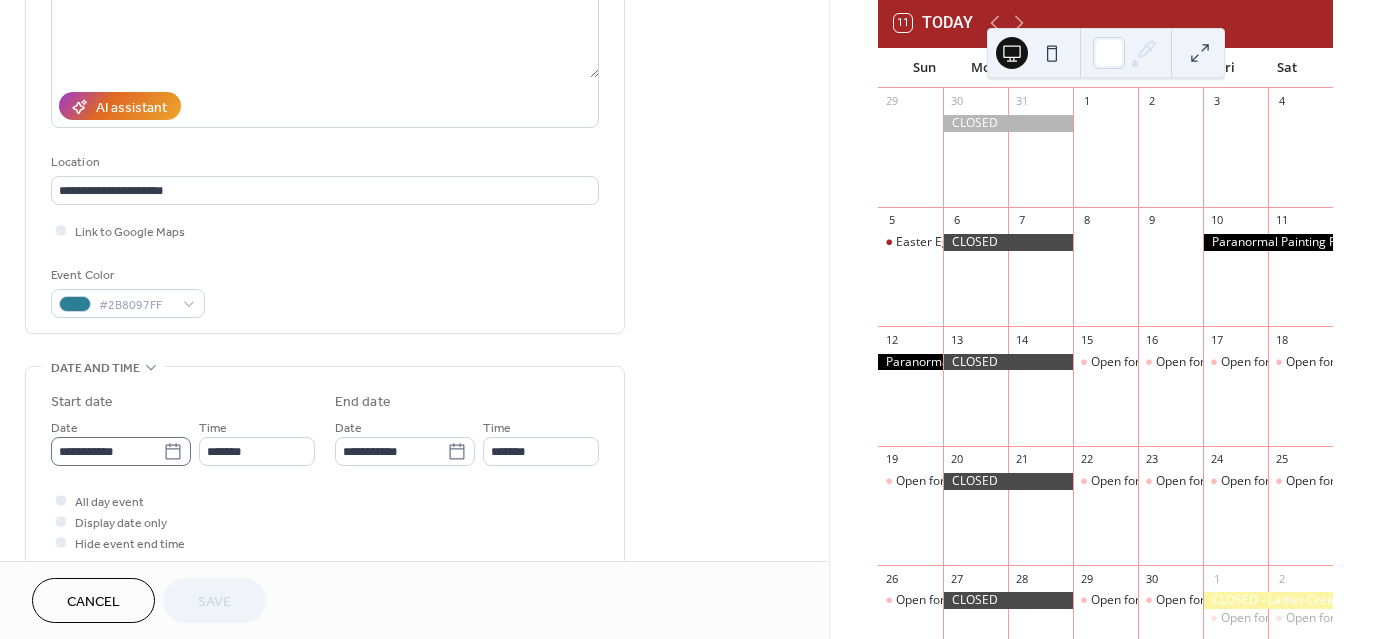 click 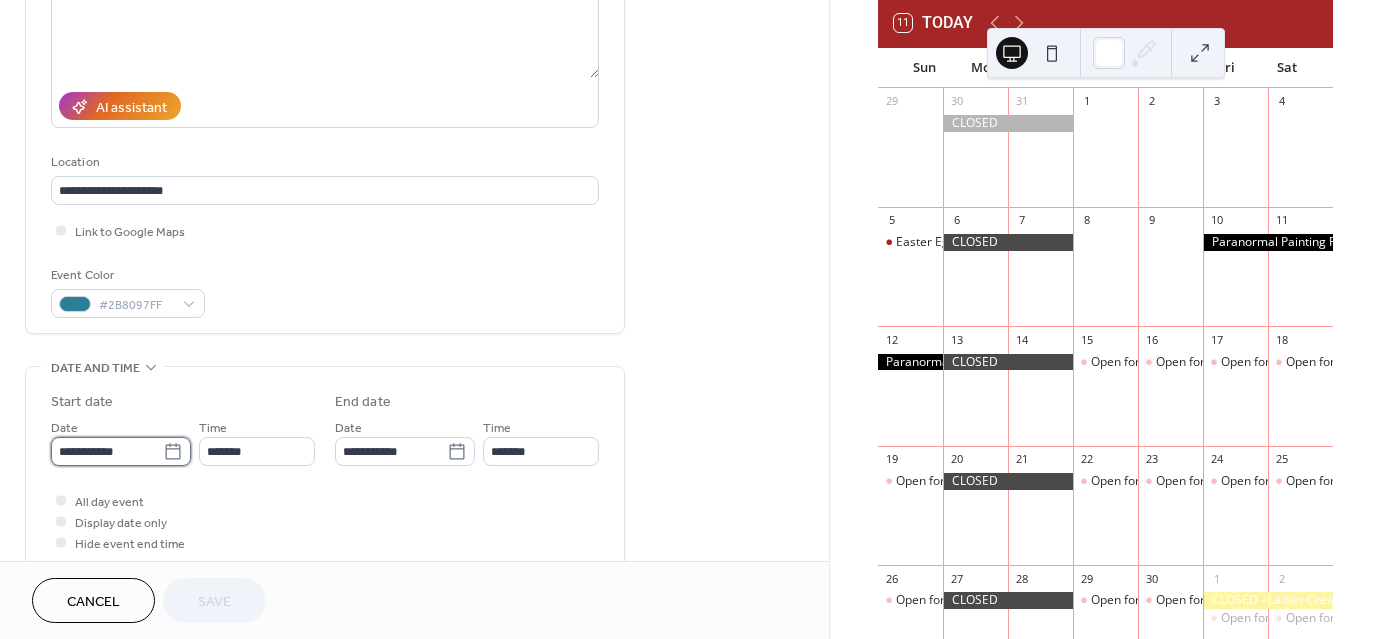 click on "**********" at bounding box center (107, 451) 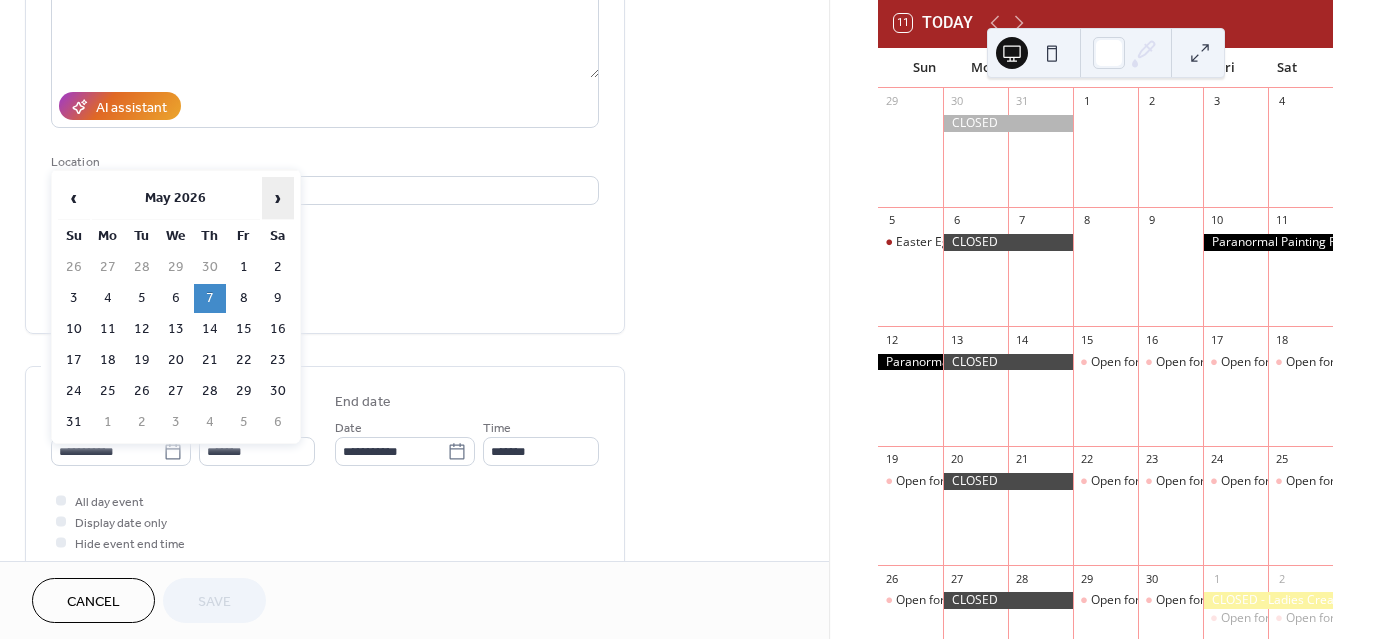 click on "›" at bounding box center (278, 198) 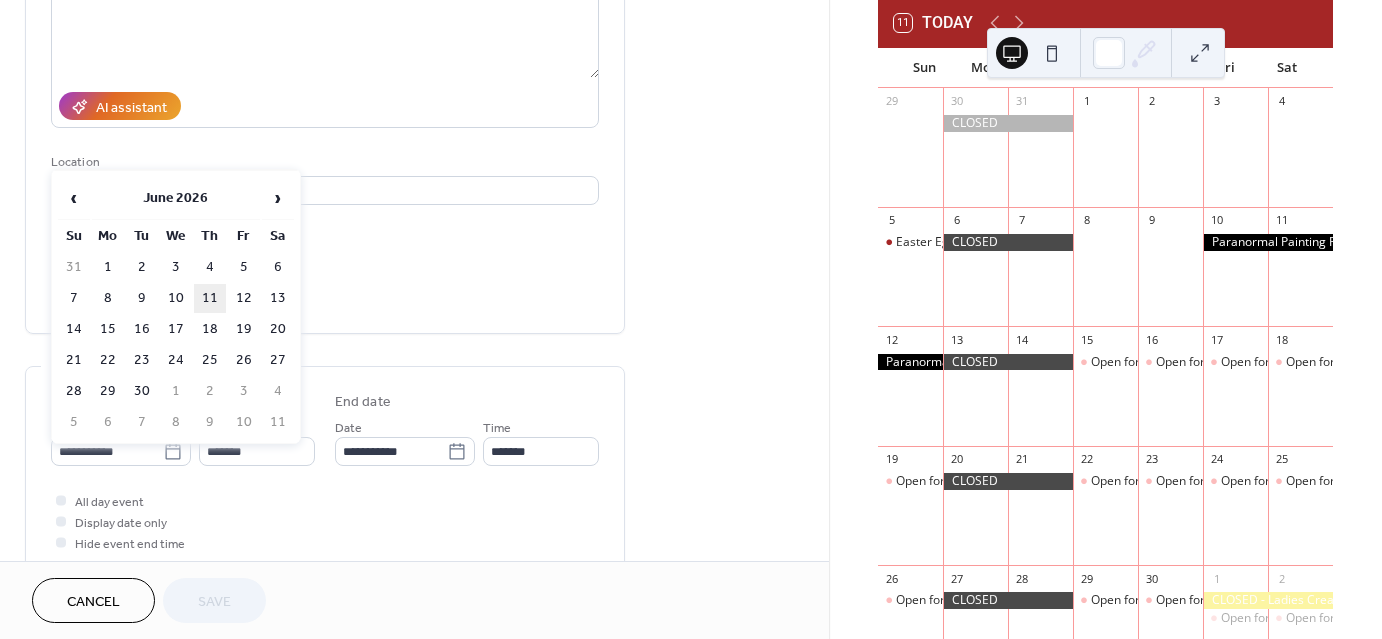 click on "11" at bounding box center (210, 298) 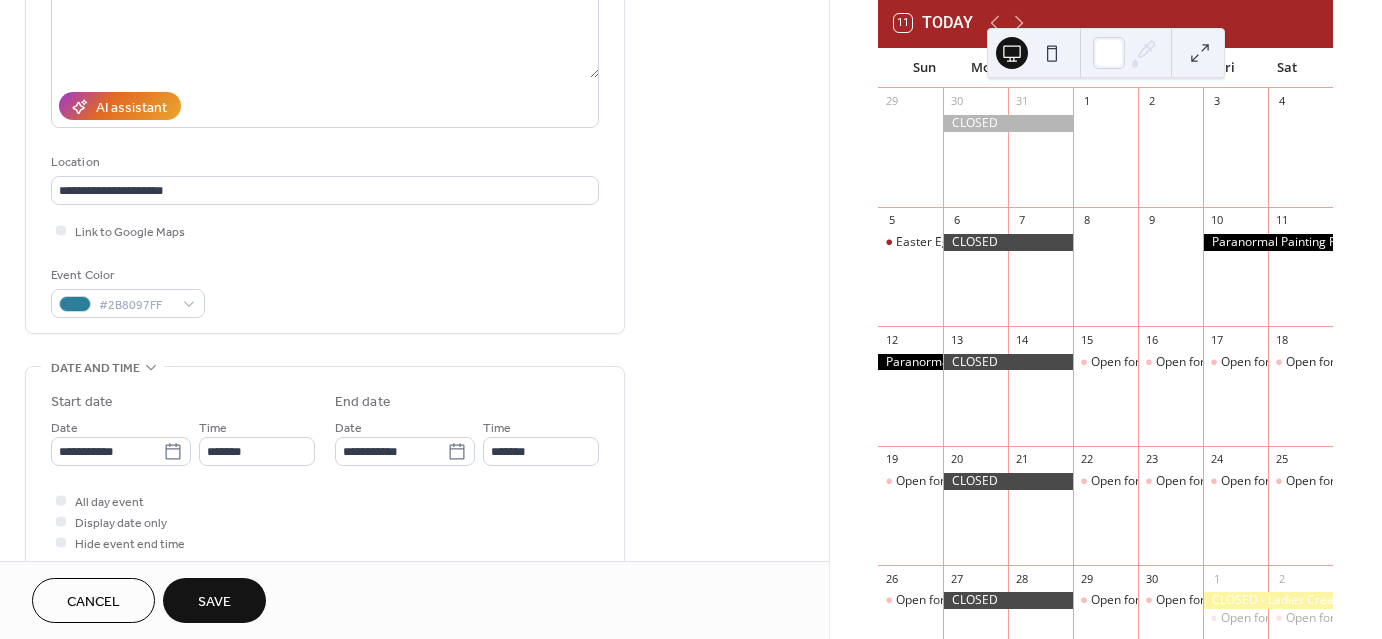 click on "Save" at bounding box center (214, 602) 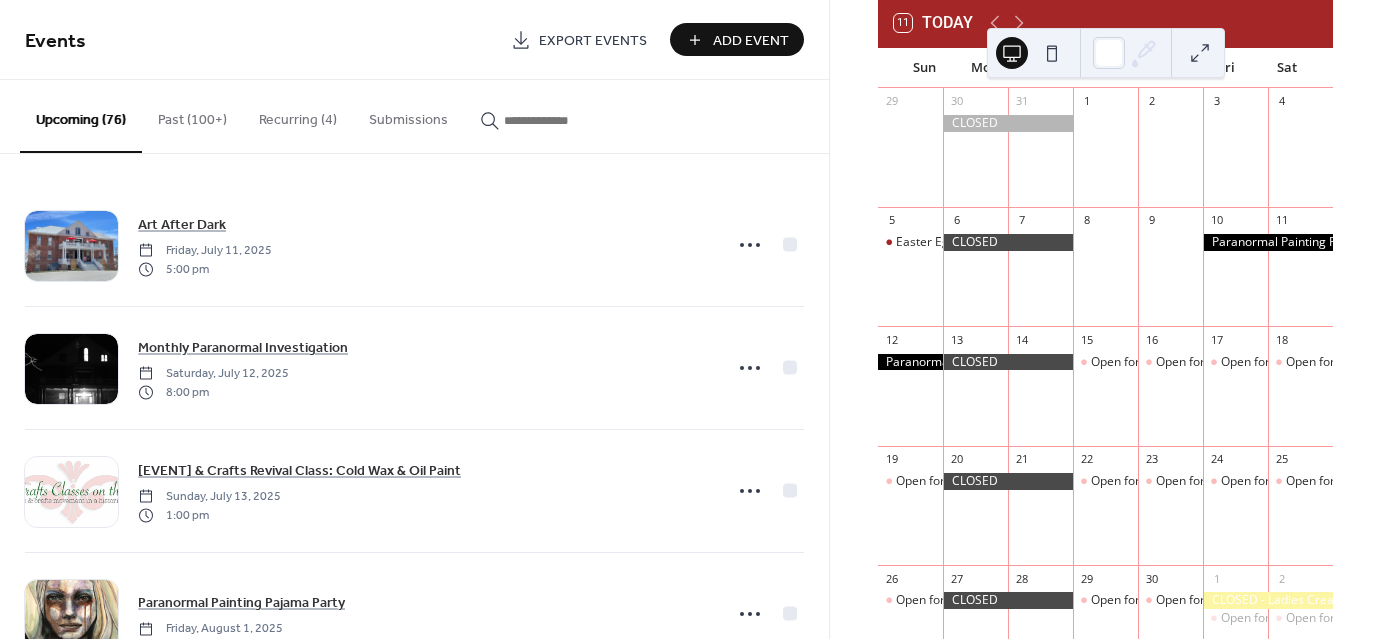 click at bounding box center (554, 120) 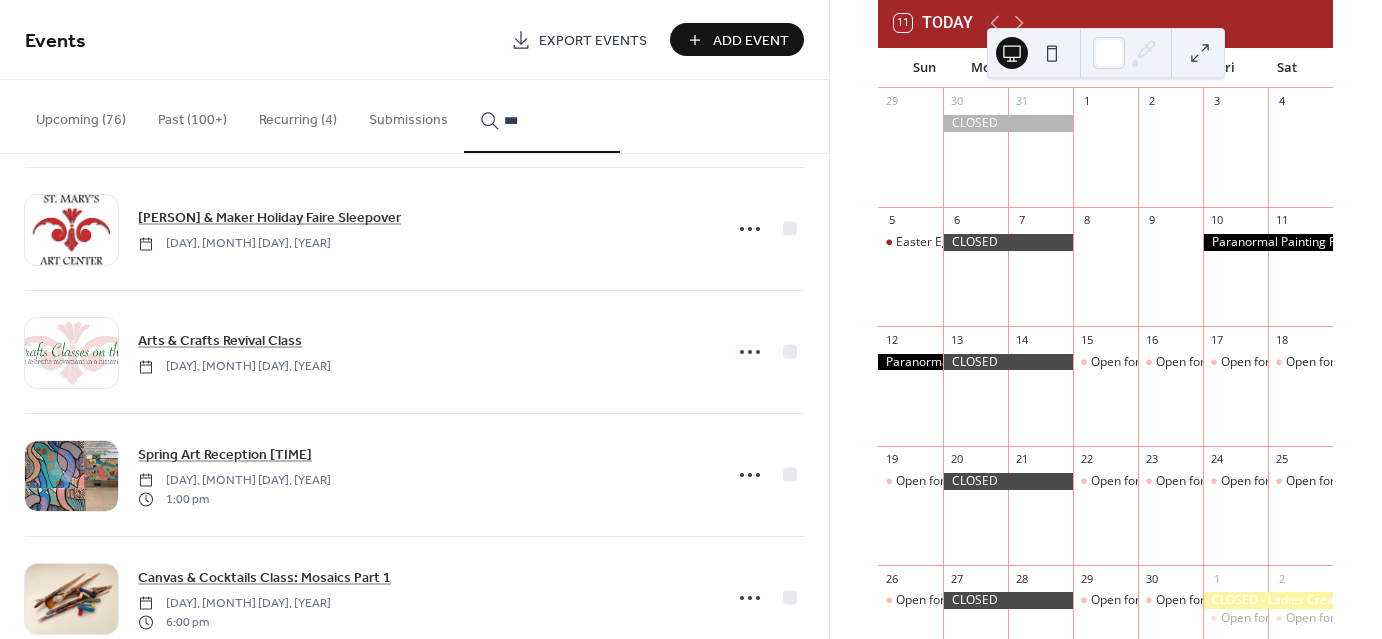 scroll, scrollTop: 3208, scrollLeft: 0, axis: vertical 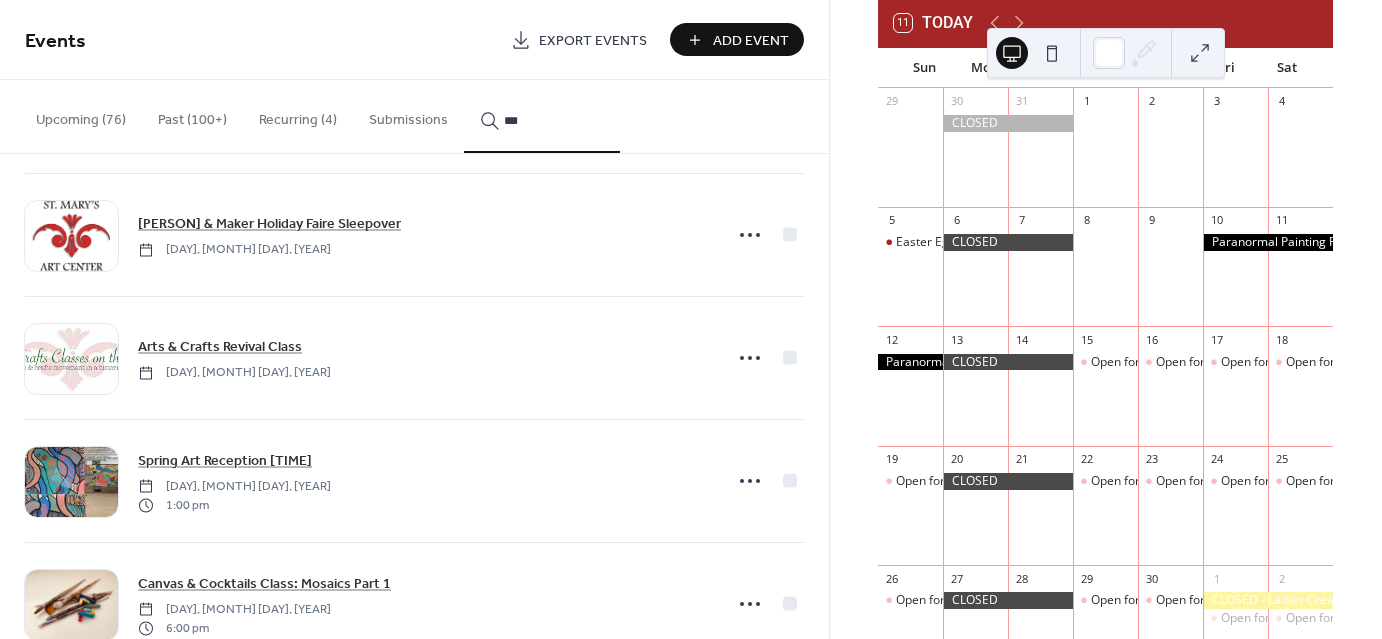 type on "***" 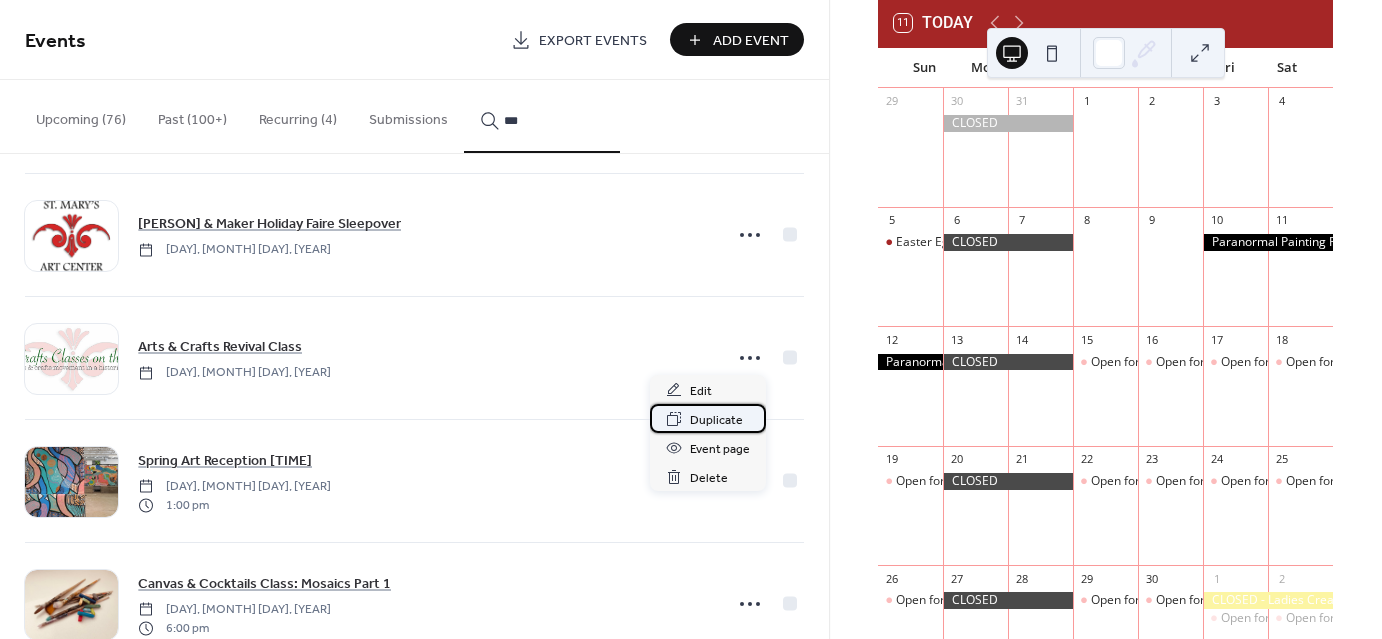 click on "Duplicate" at bounding box center [716, 420] 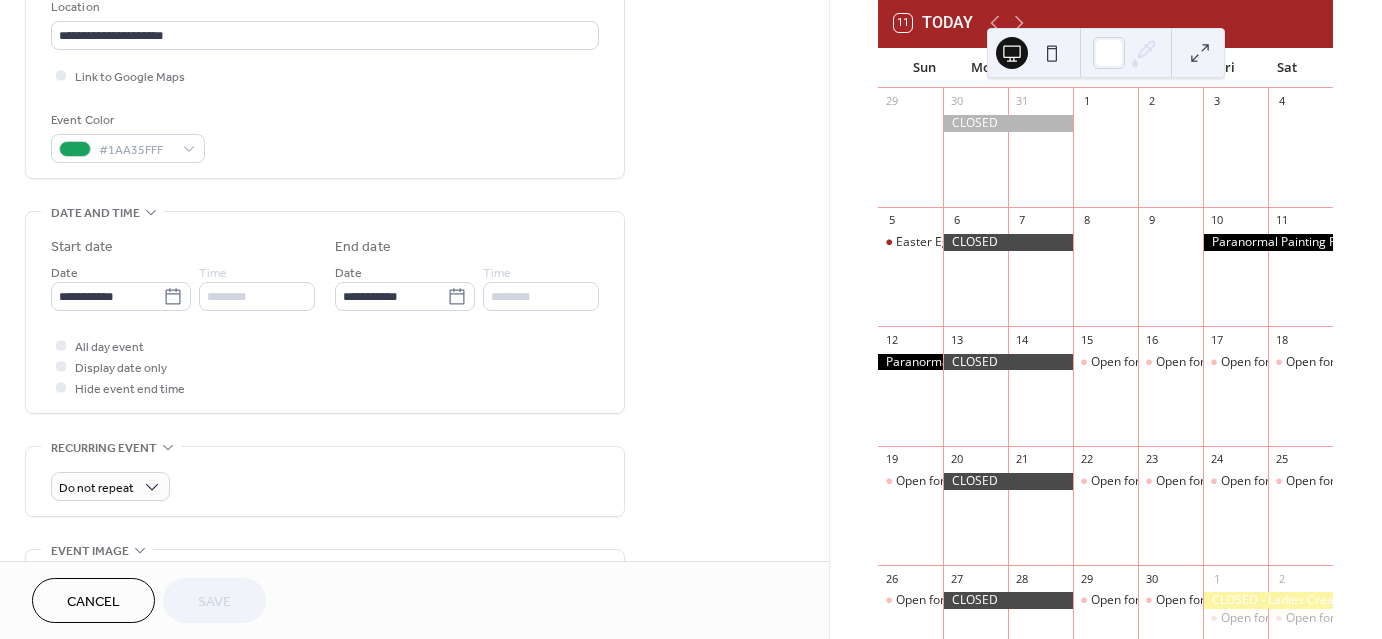 scroll, scrollTop: 451, scrollLeft: 0, axis: vertical 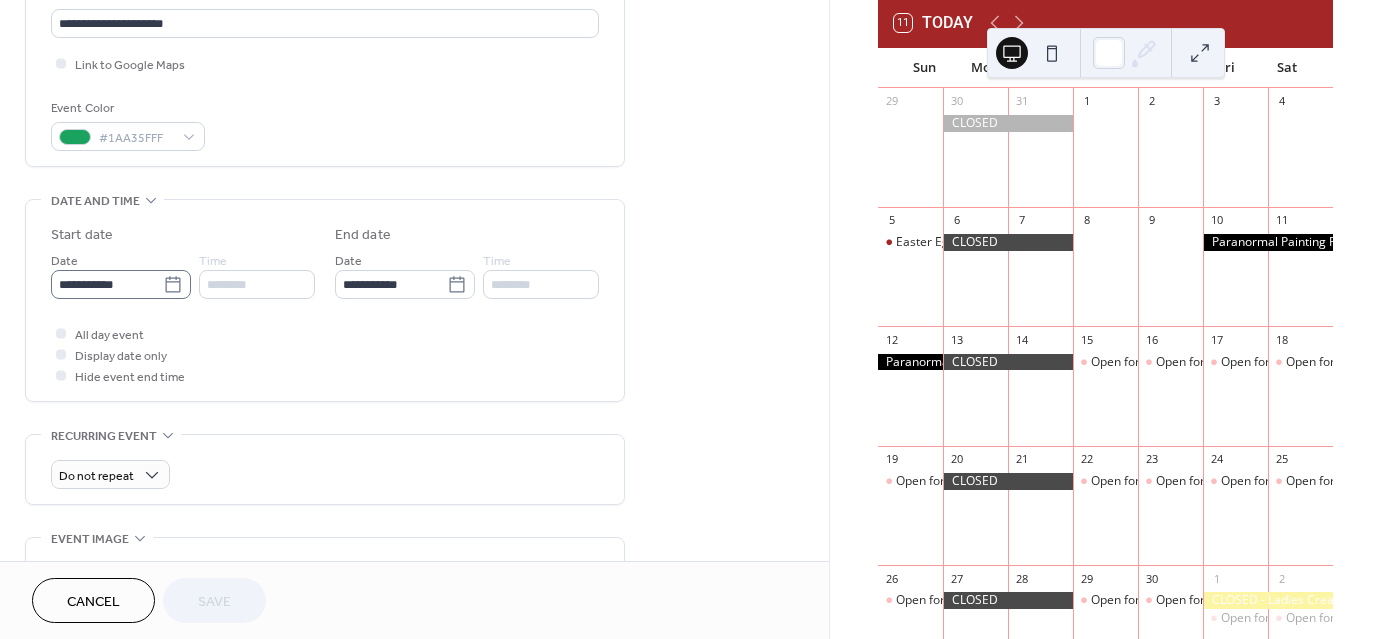 click 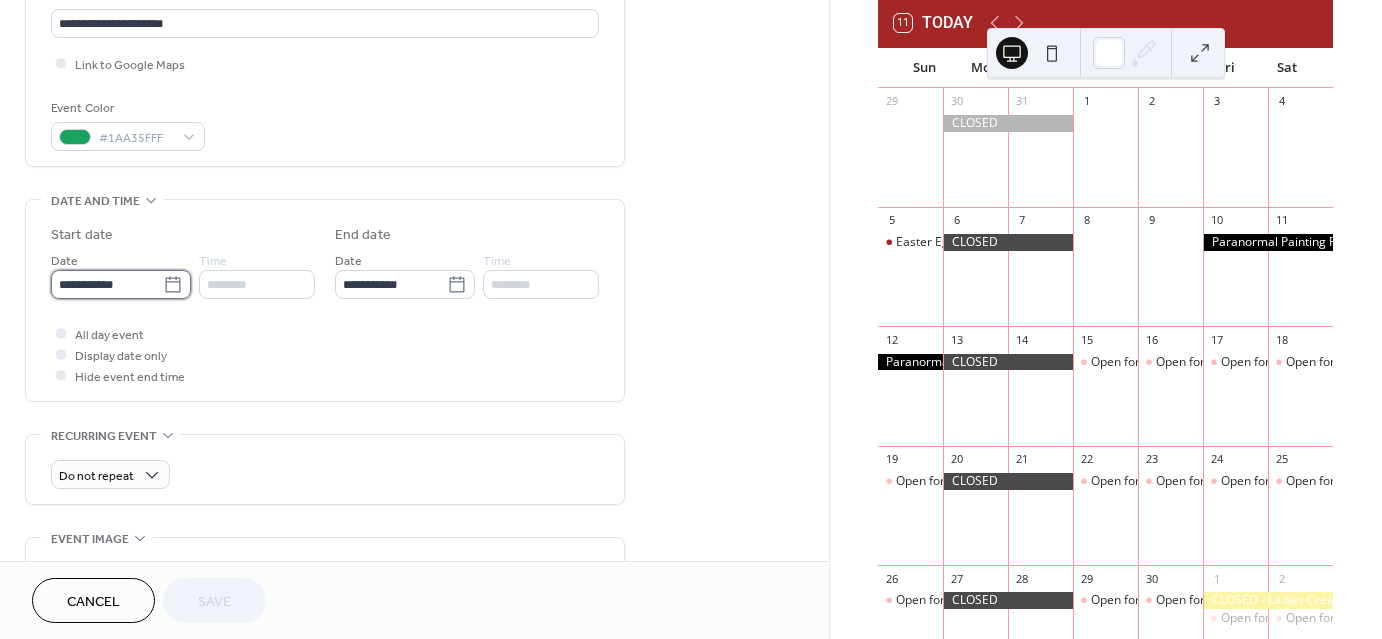 click on "**********" at bounding box center [107, 284] 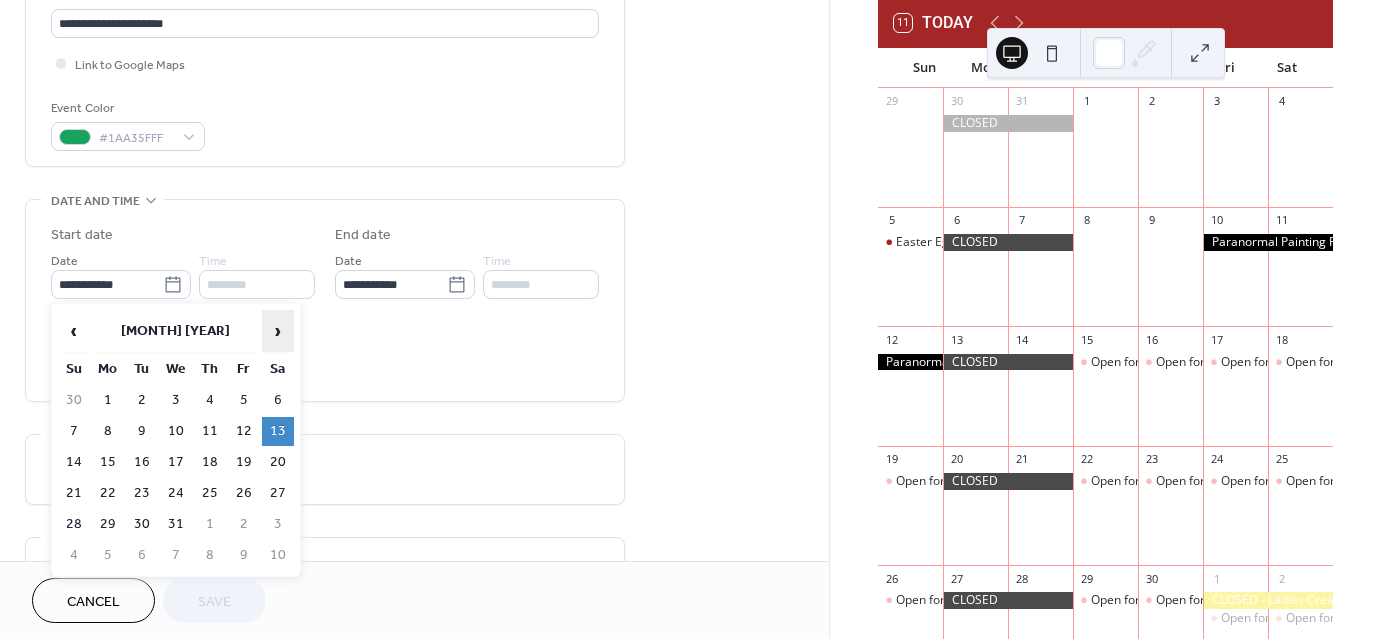 click on "›" at bounding box center [278, 331] 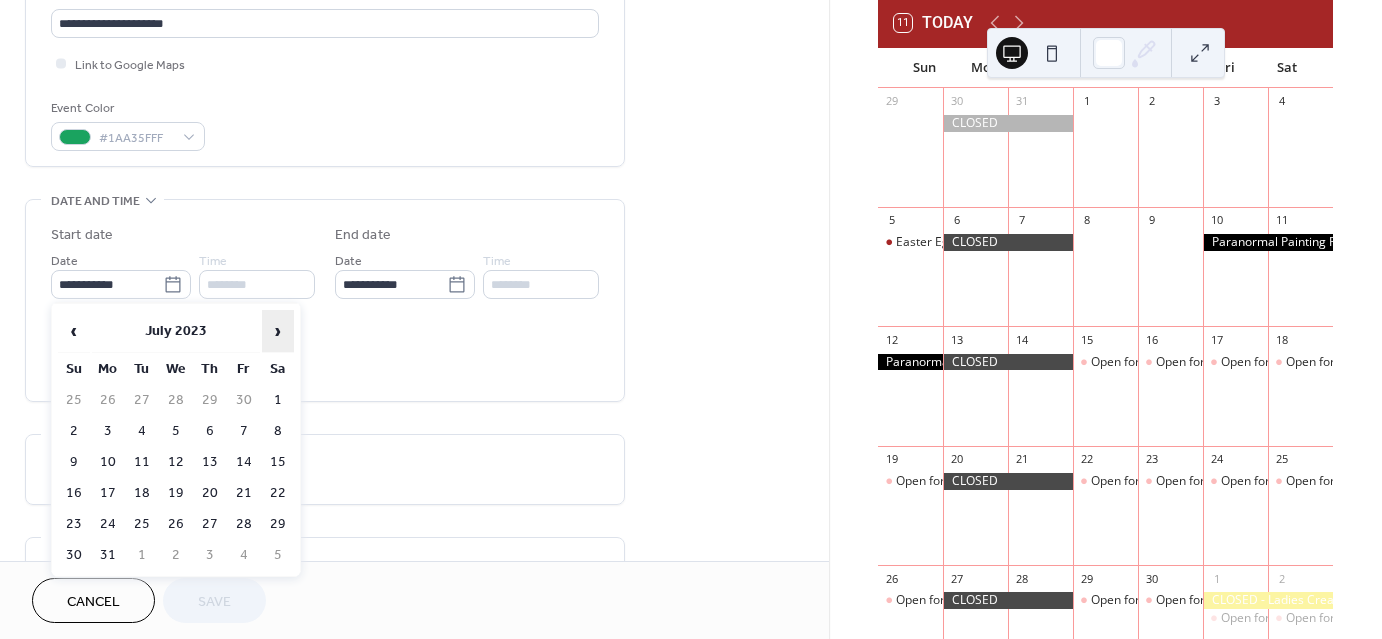 click on "›" at bounding box center (278, 331) 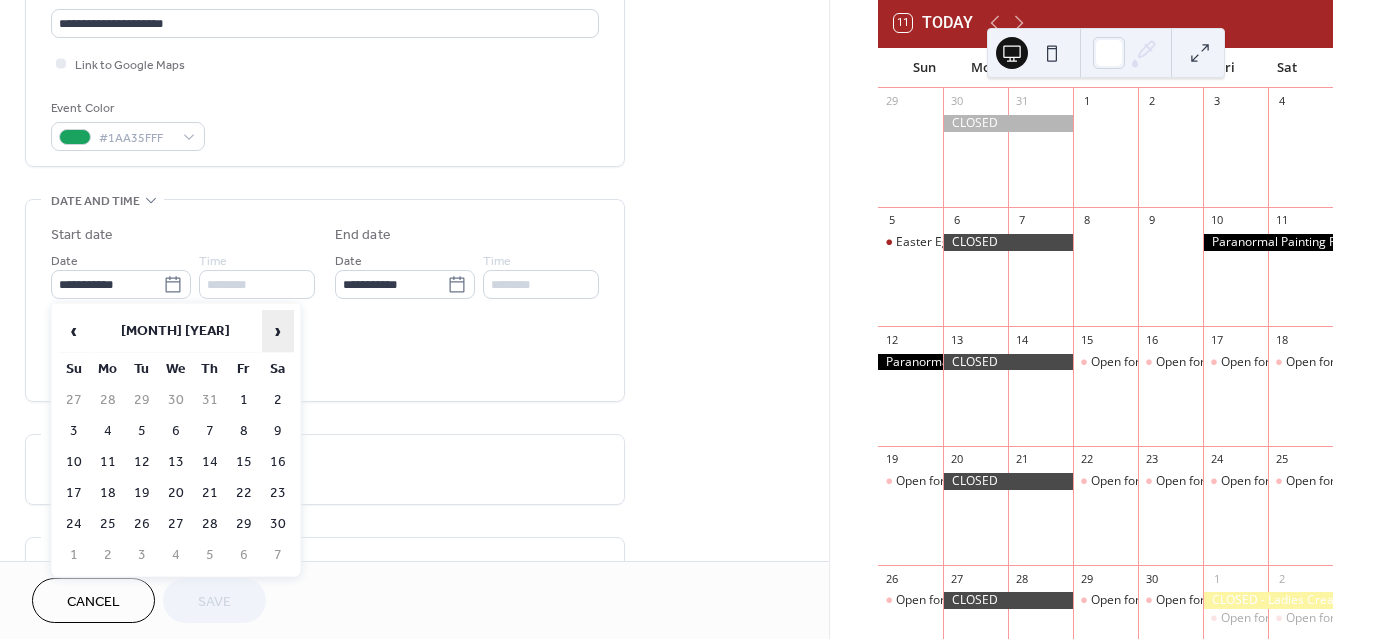 click on "›" at bounding box center [278, 331] 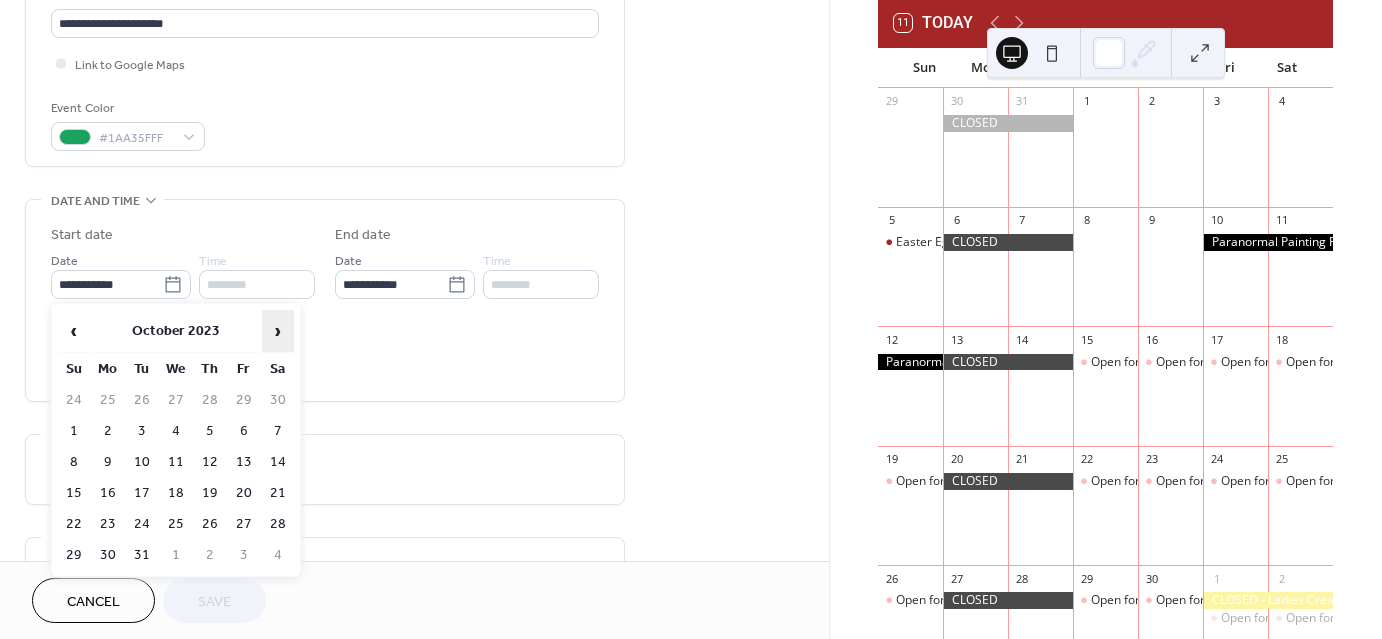 click on "›" at bounding box center [278, 331] 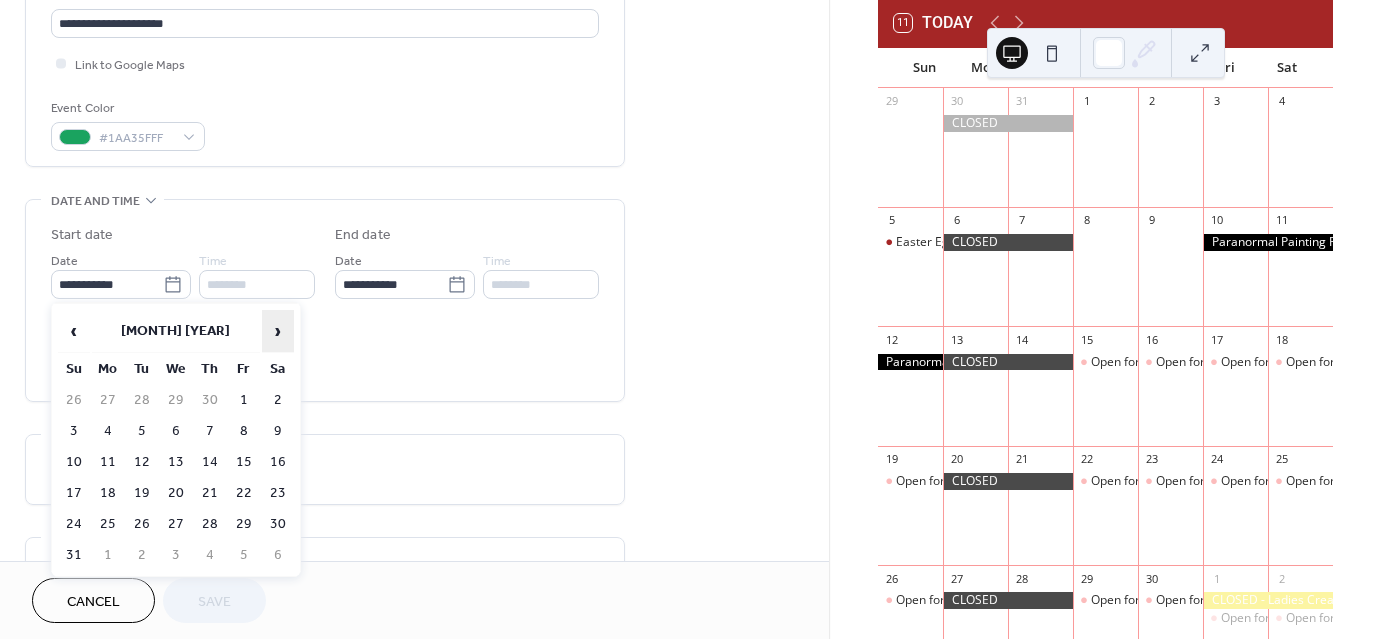 click on "›" at bounding box center (278, 331) 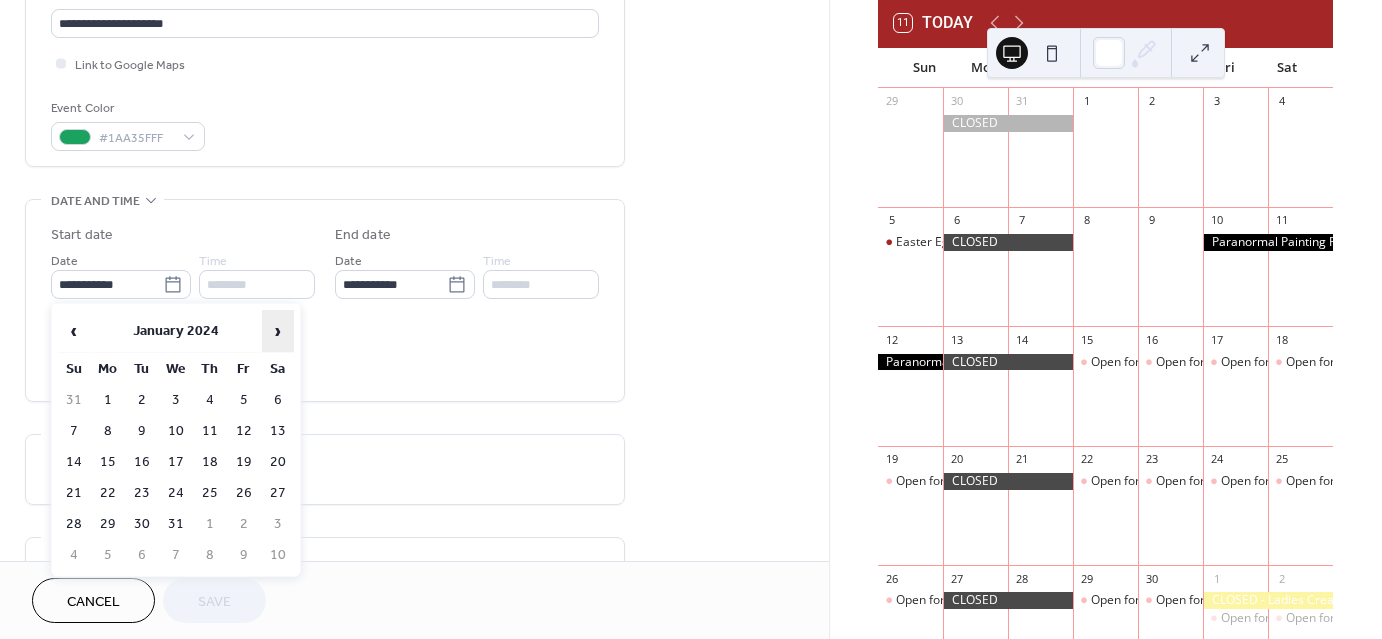 click on "›" at bounding box center [278, 331] 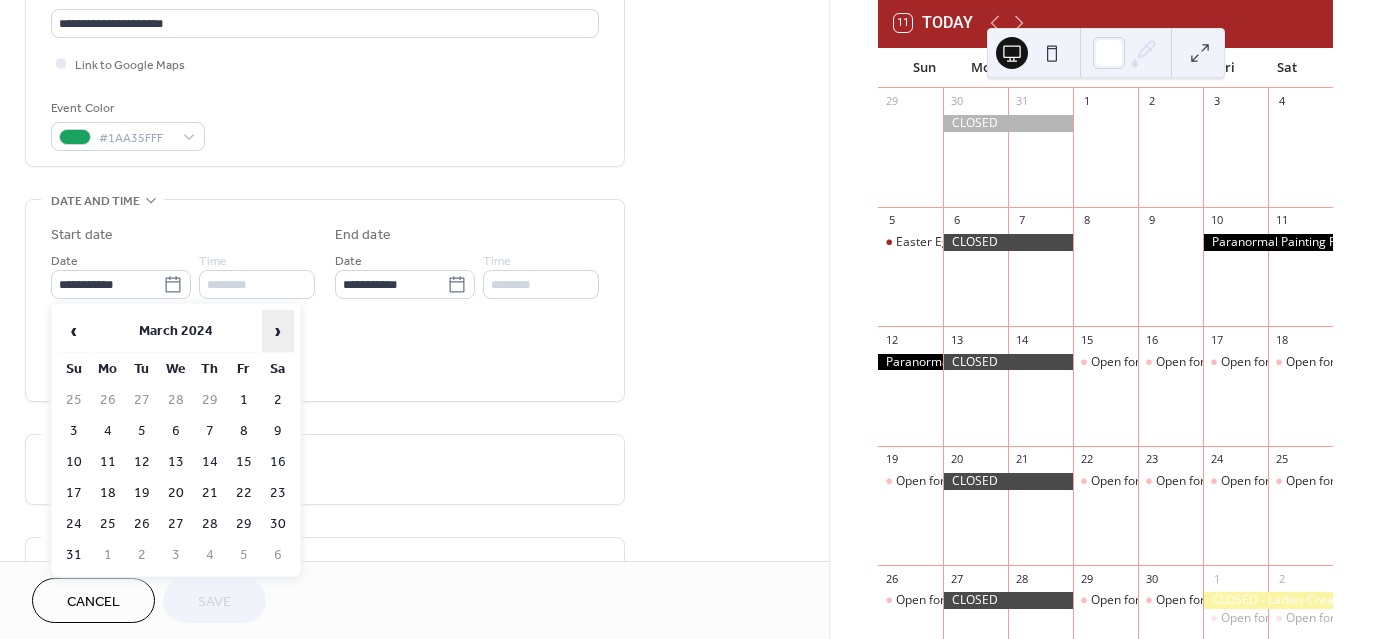 click on "›" at bounding box center (278, 331) 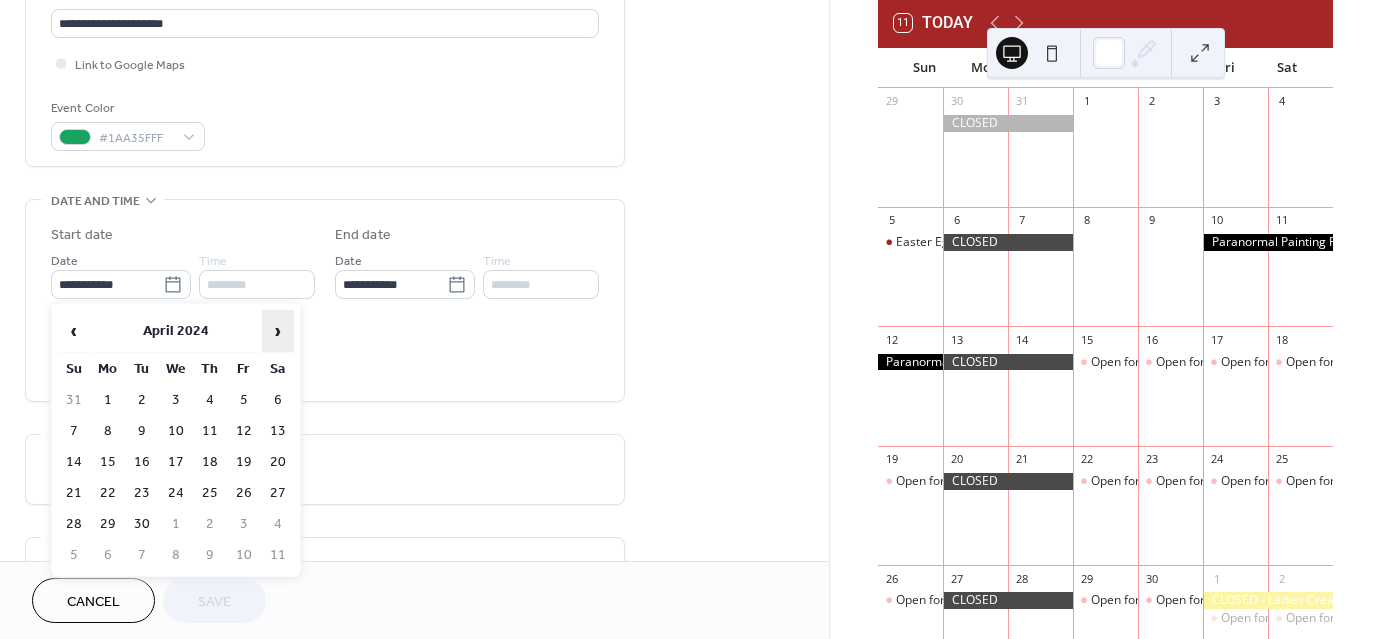 click on "›" at bounding box center [278, 331] 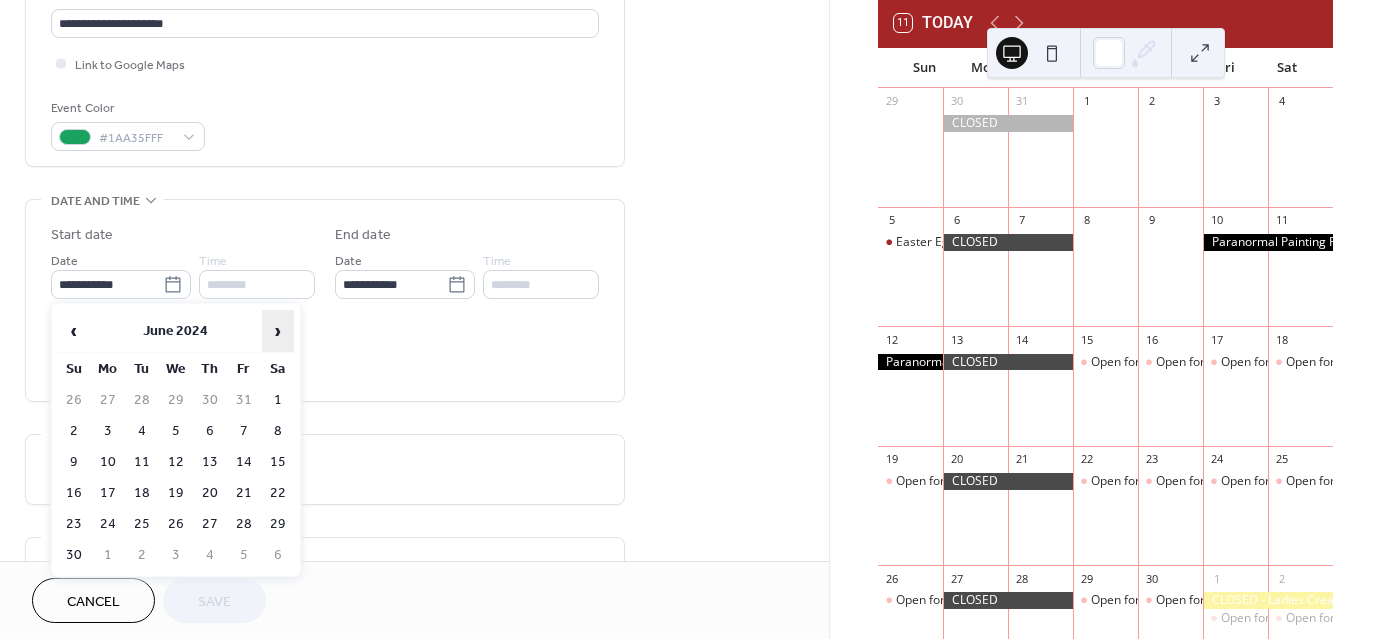 click on "›" at bounding box center (278, 331) 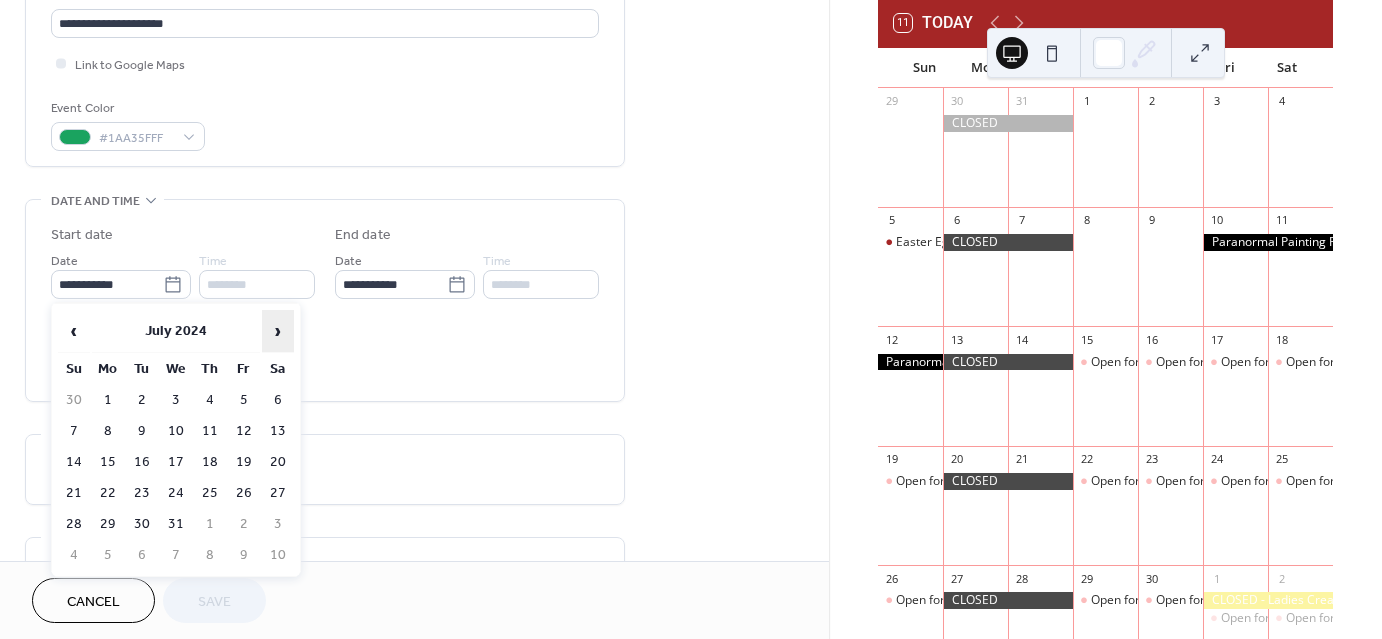 click on "›" at bounding box center [278, 331] 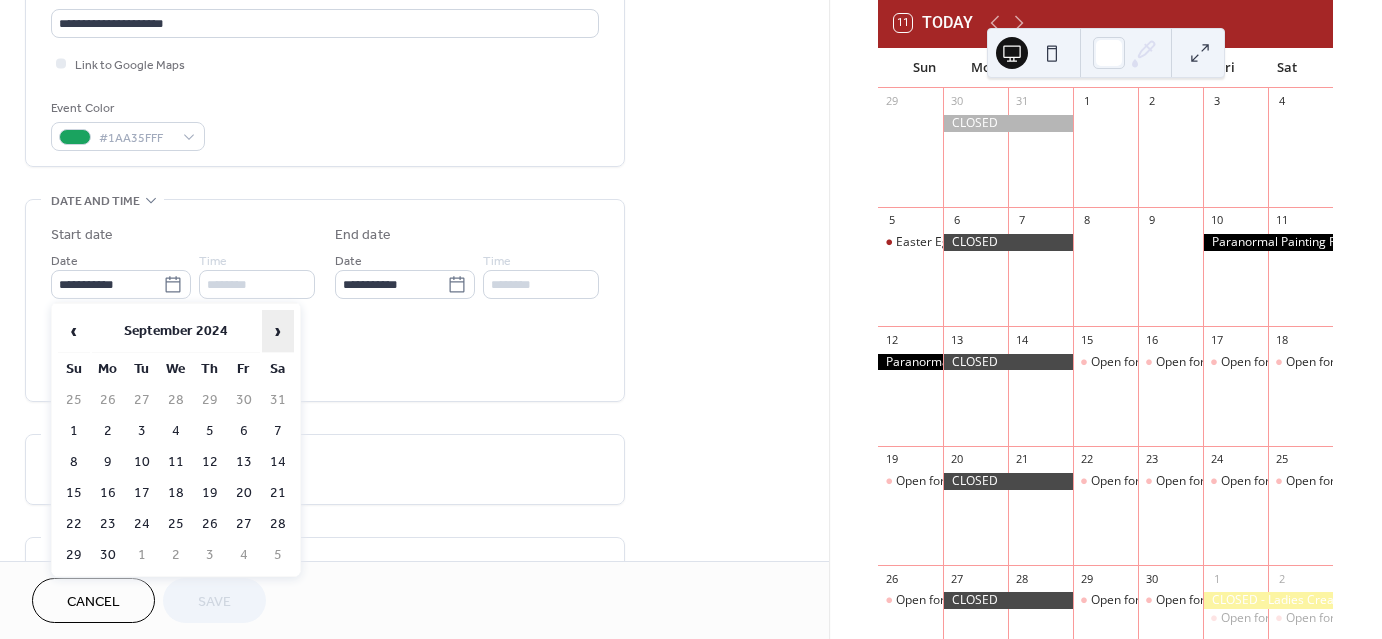 click on "›" at bounding box center [278, 331] 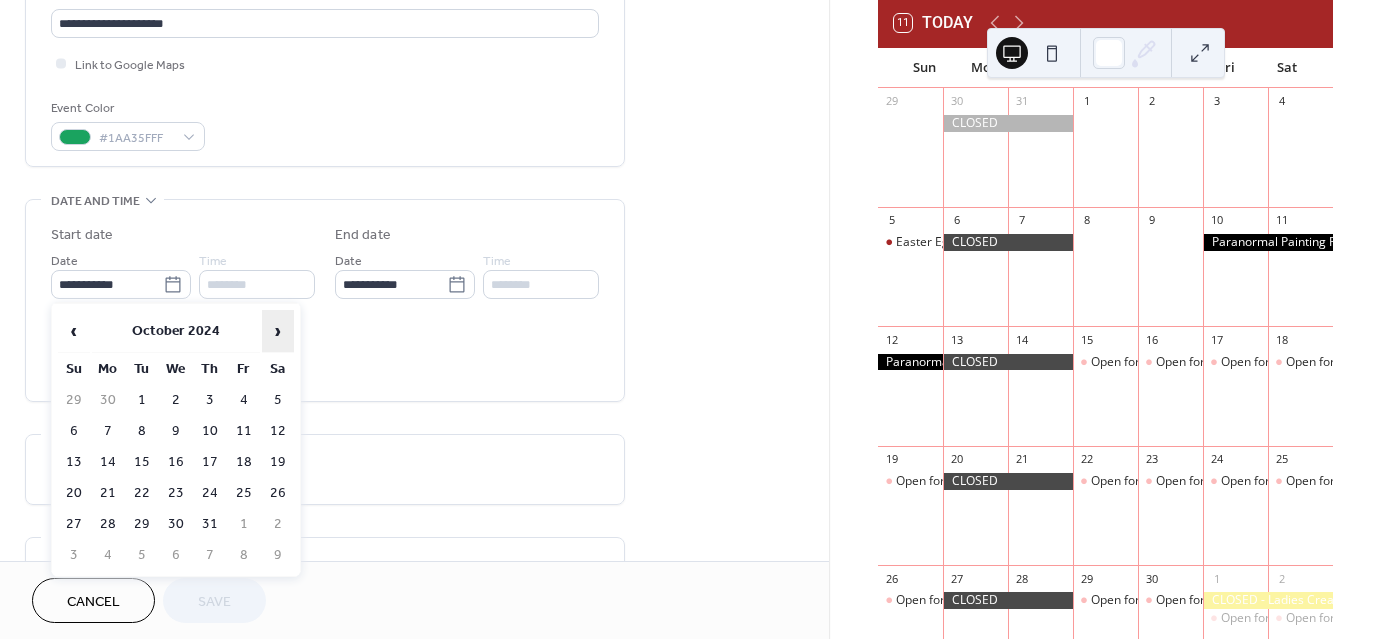 click on "›" at bounding box center [278, 331] 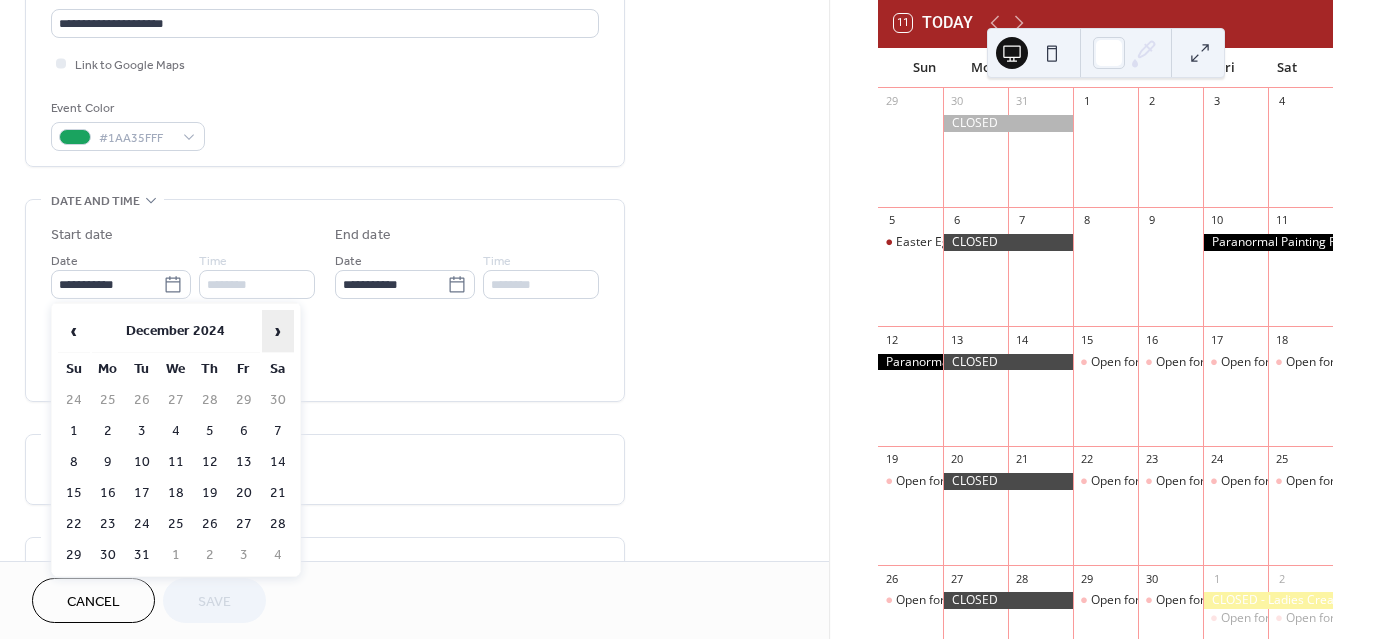 click on "›" at bounding box center (278, 331) 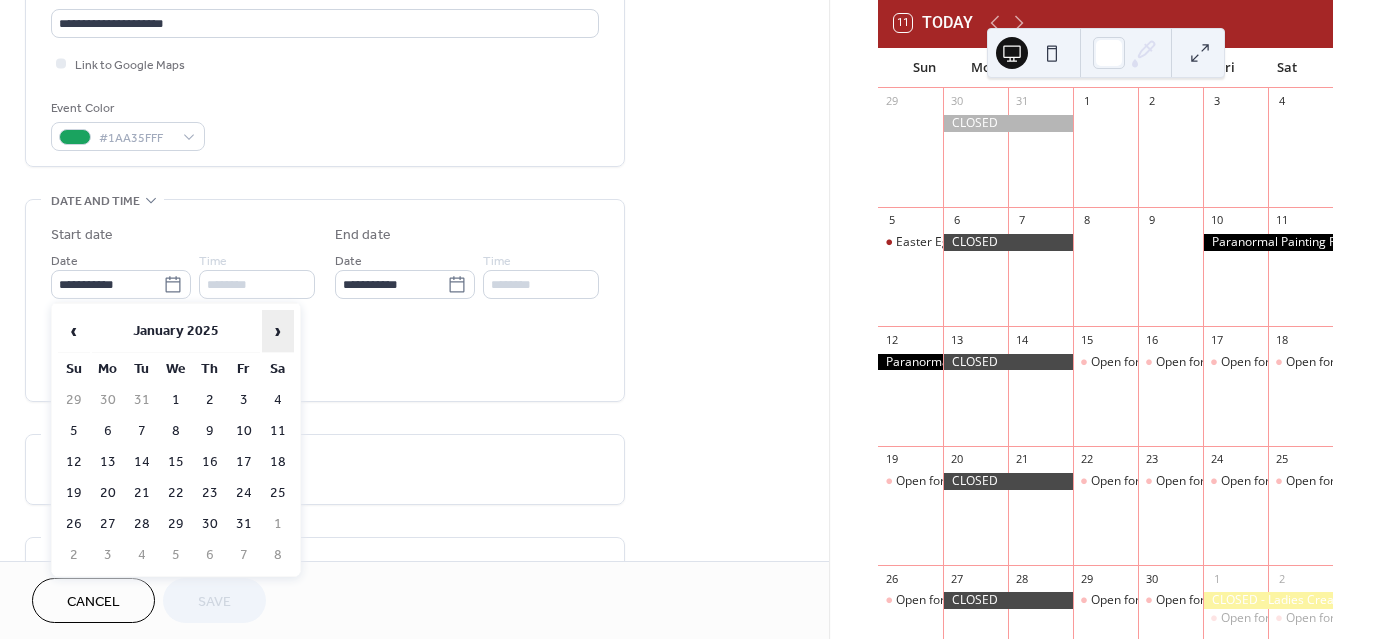 click on "›" at bounding box center [278, 331] 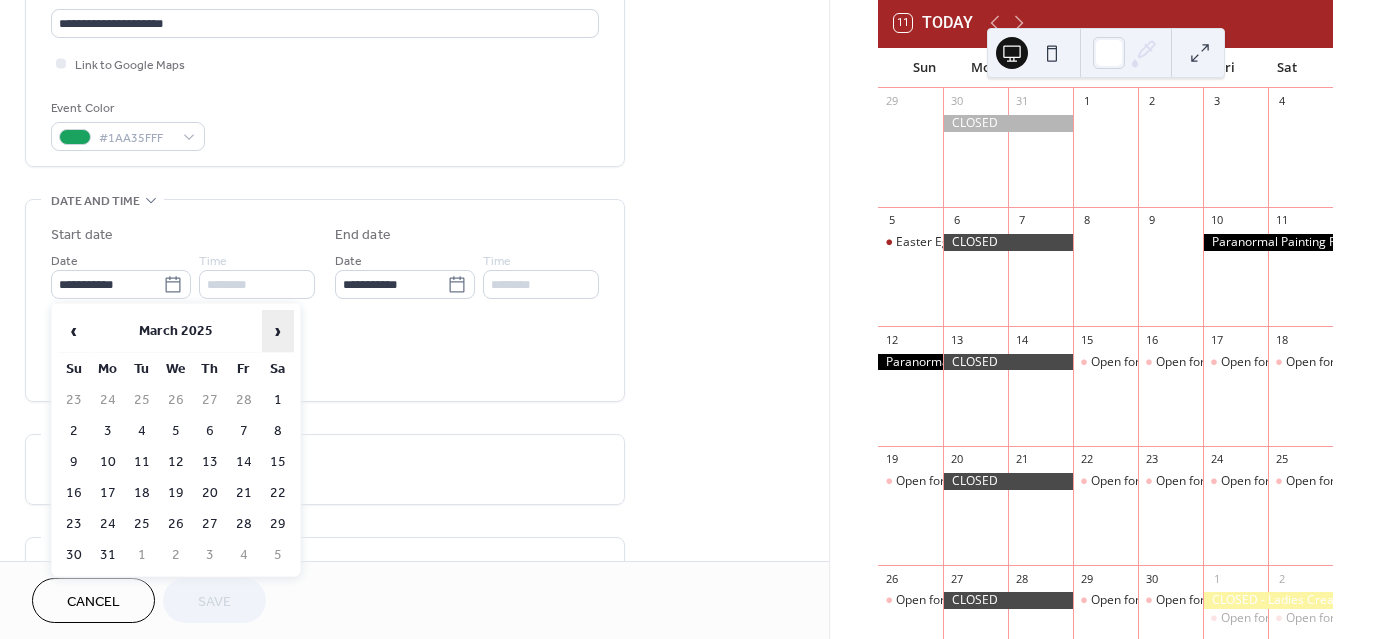 click on "›" at bounding box center [278, 331] 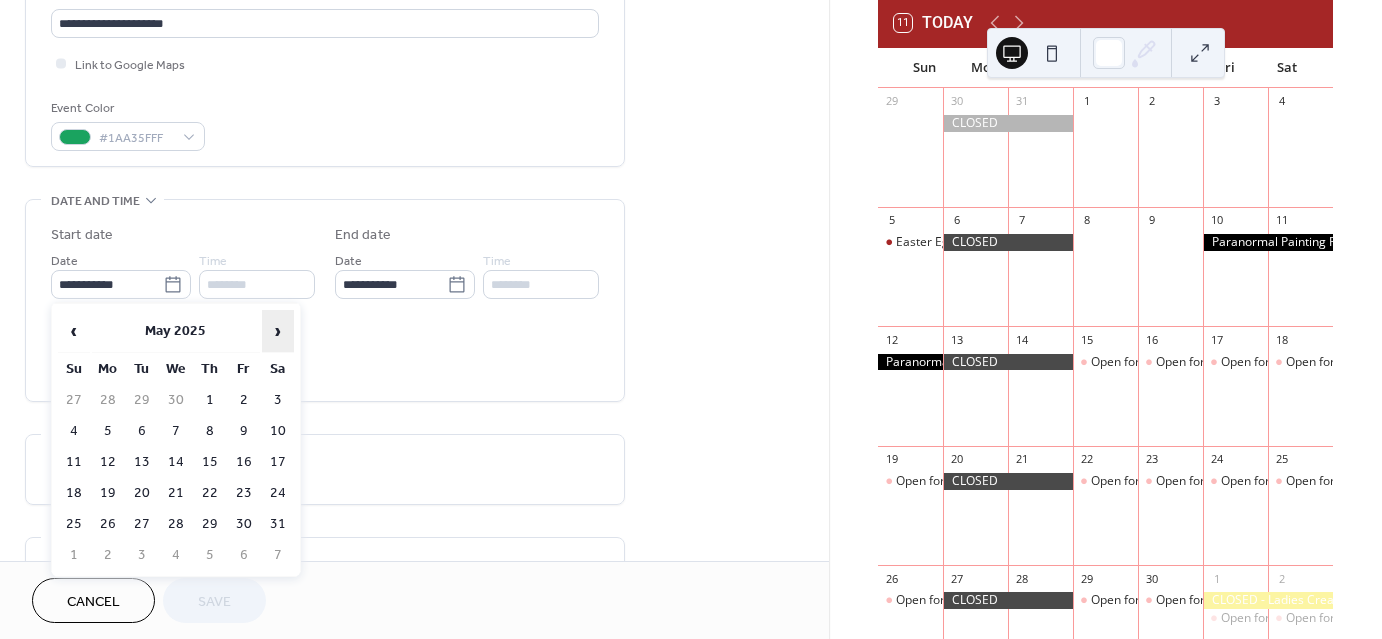 click on "›" at bounding box center (278, 331) 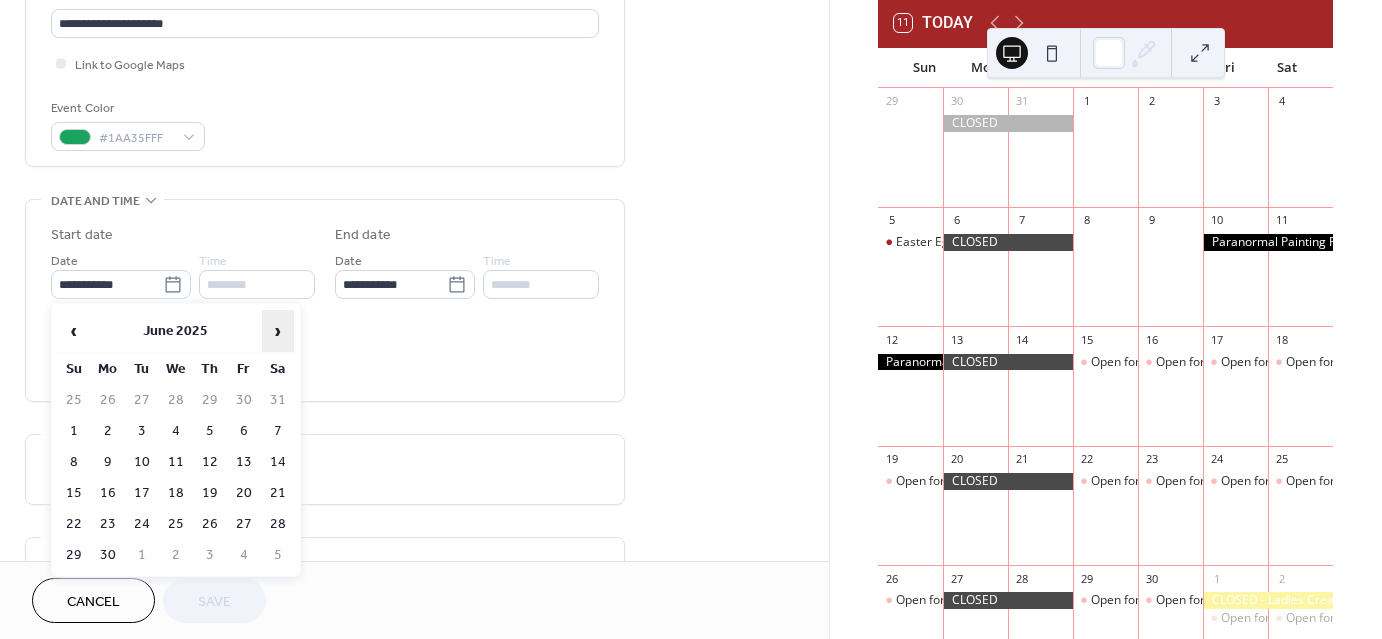 click on "›" at bounding box center [278, 331] 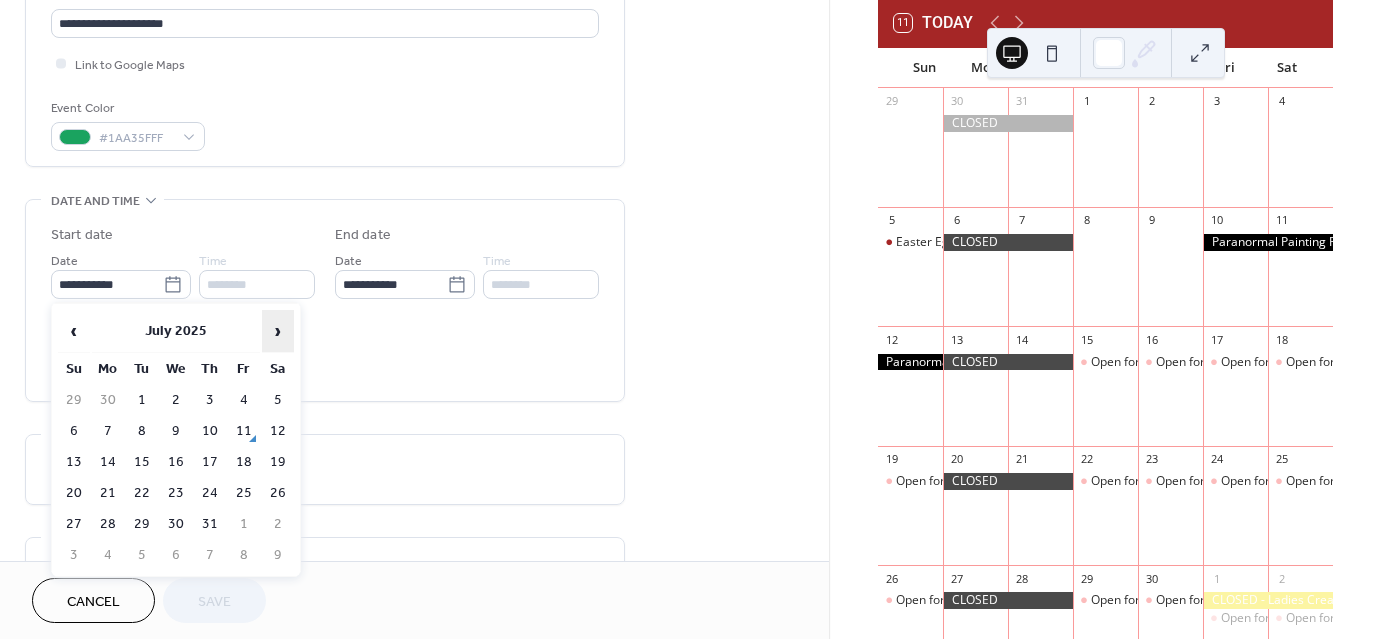 click on "›" at bounding box center (278, 331) 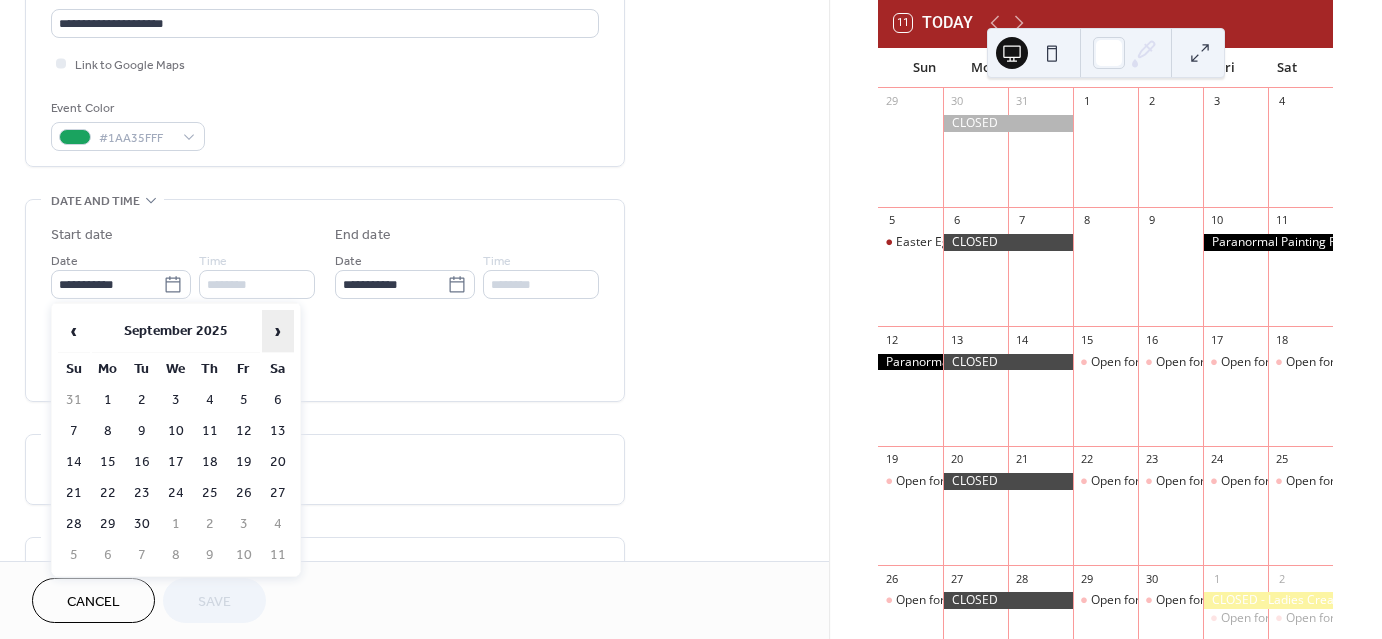 click on "›" at bounding box center (278, 331) 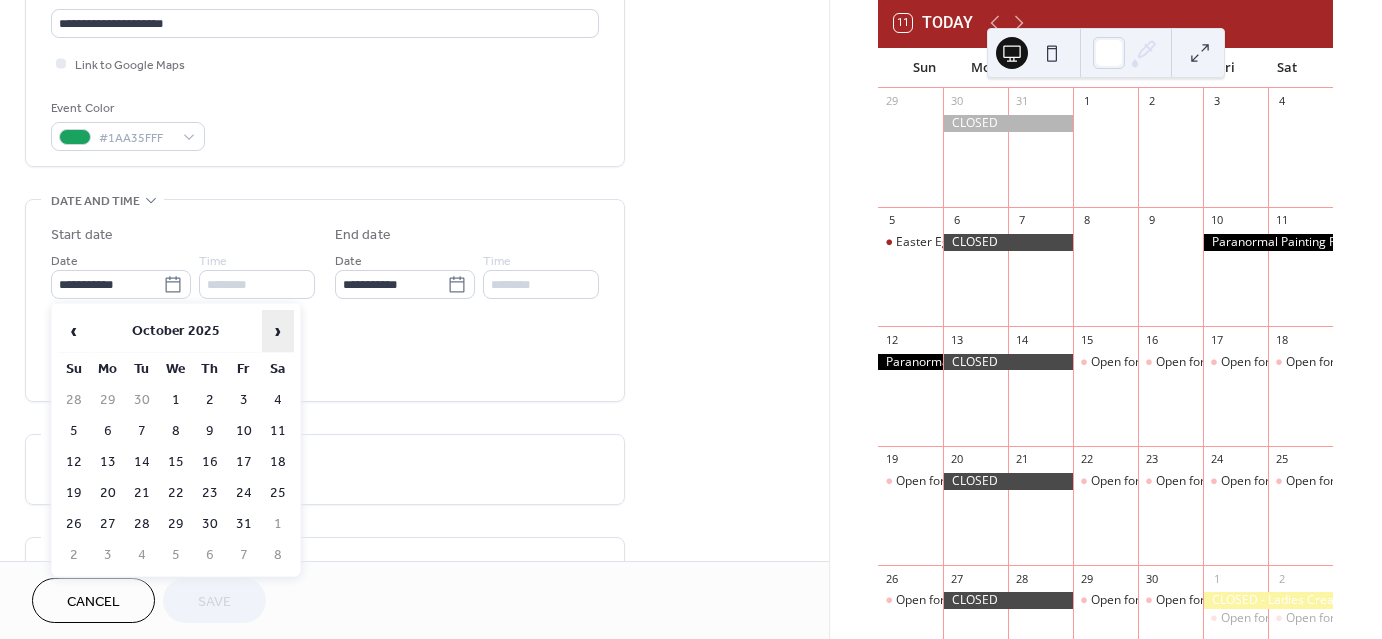 click on "›" at bounding box center (278, 331) 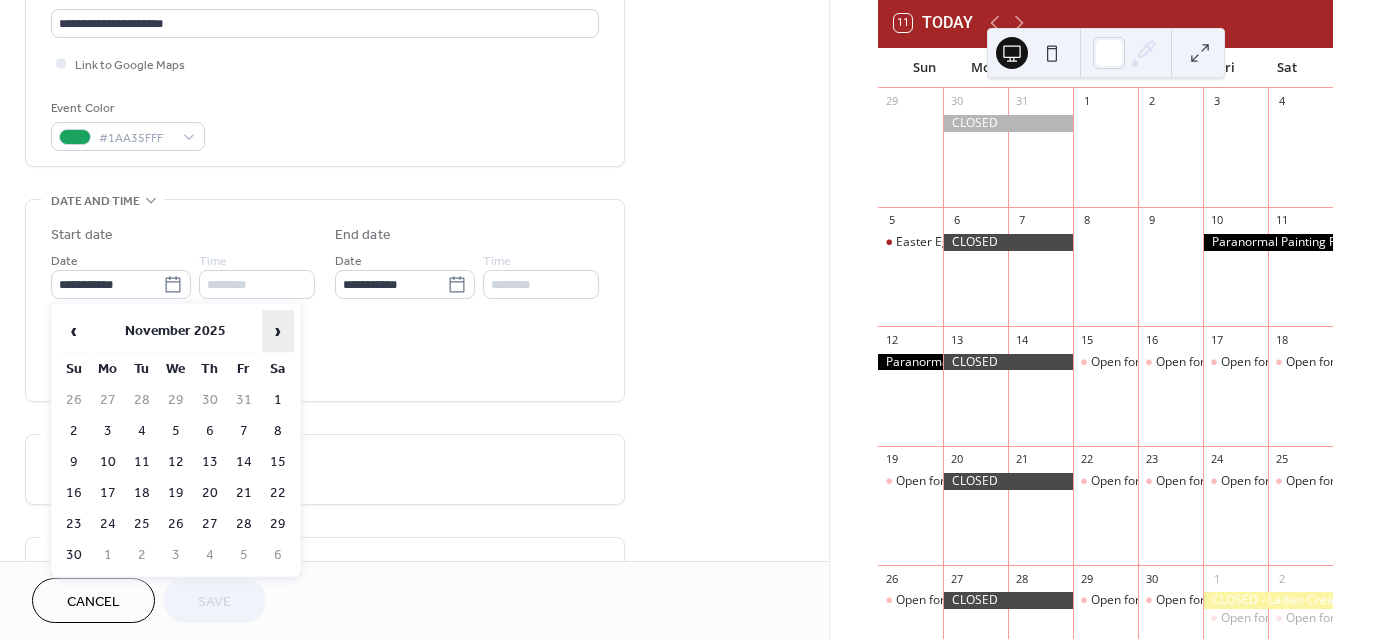 click on "›" at bounding box center [278, 331] 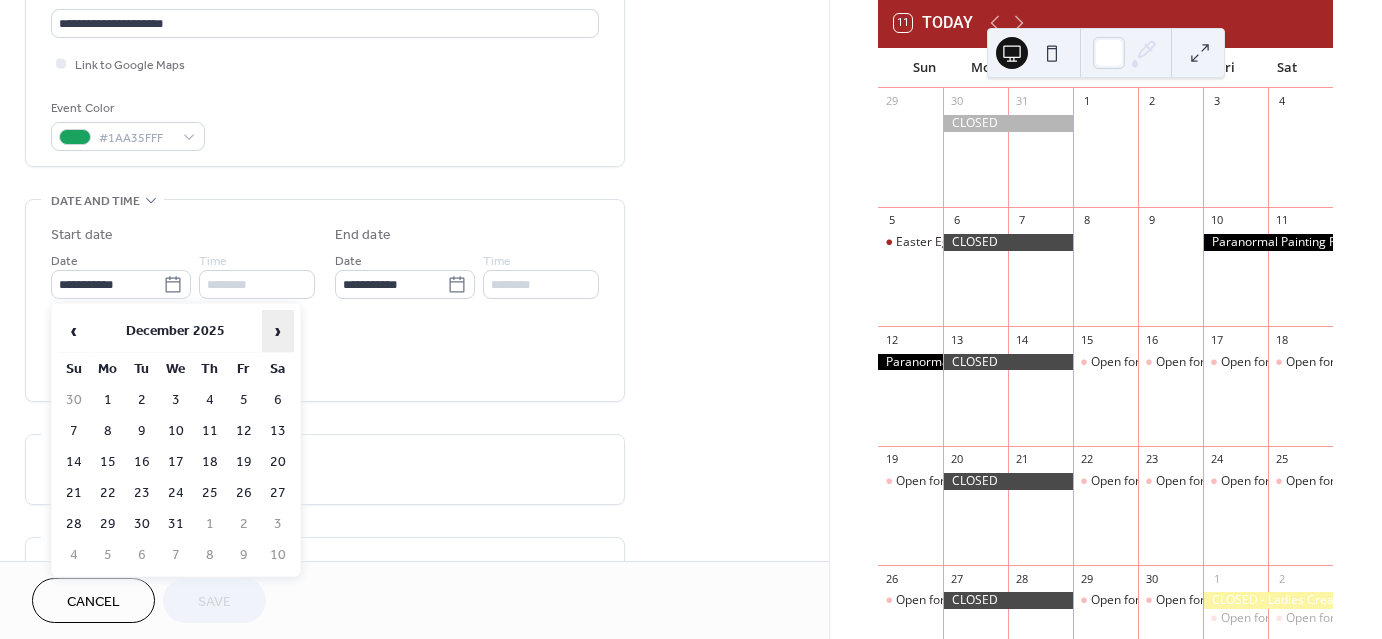 click on "›" at bounding box center (278, 331) 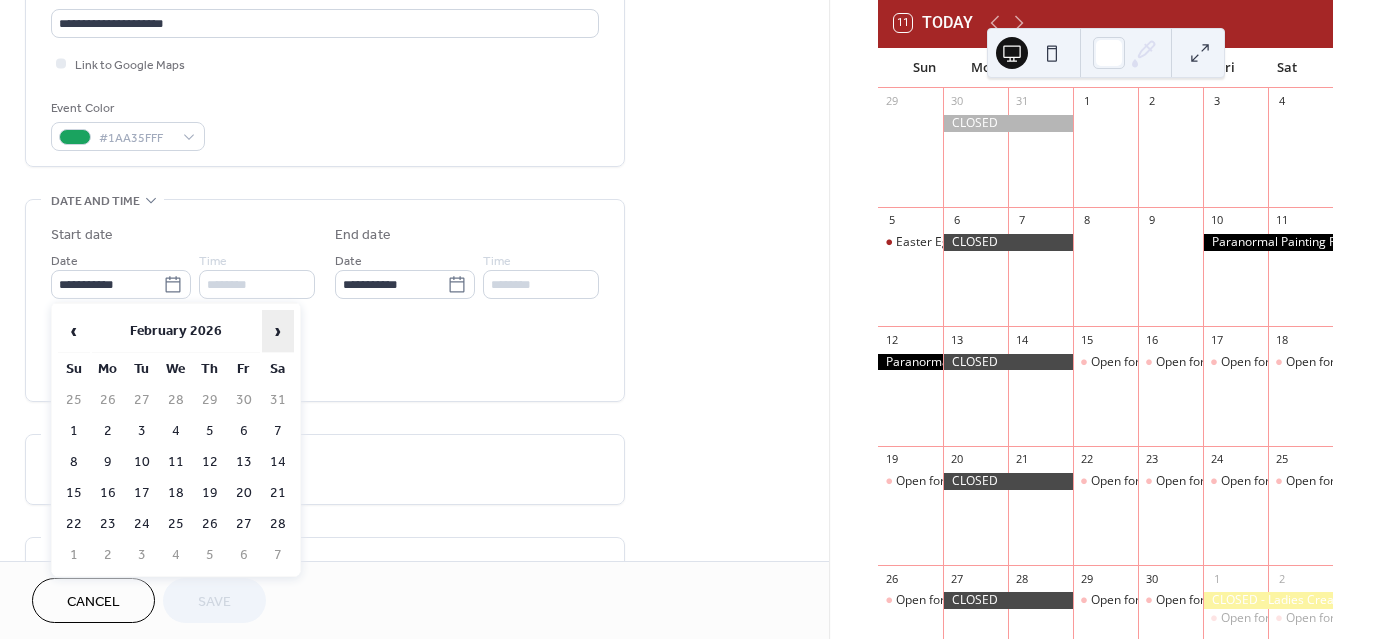 click on "›" at bounding box center [278, 331] 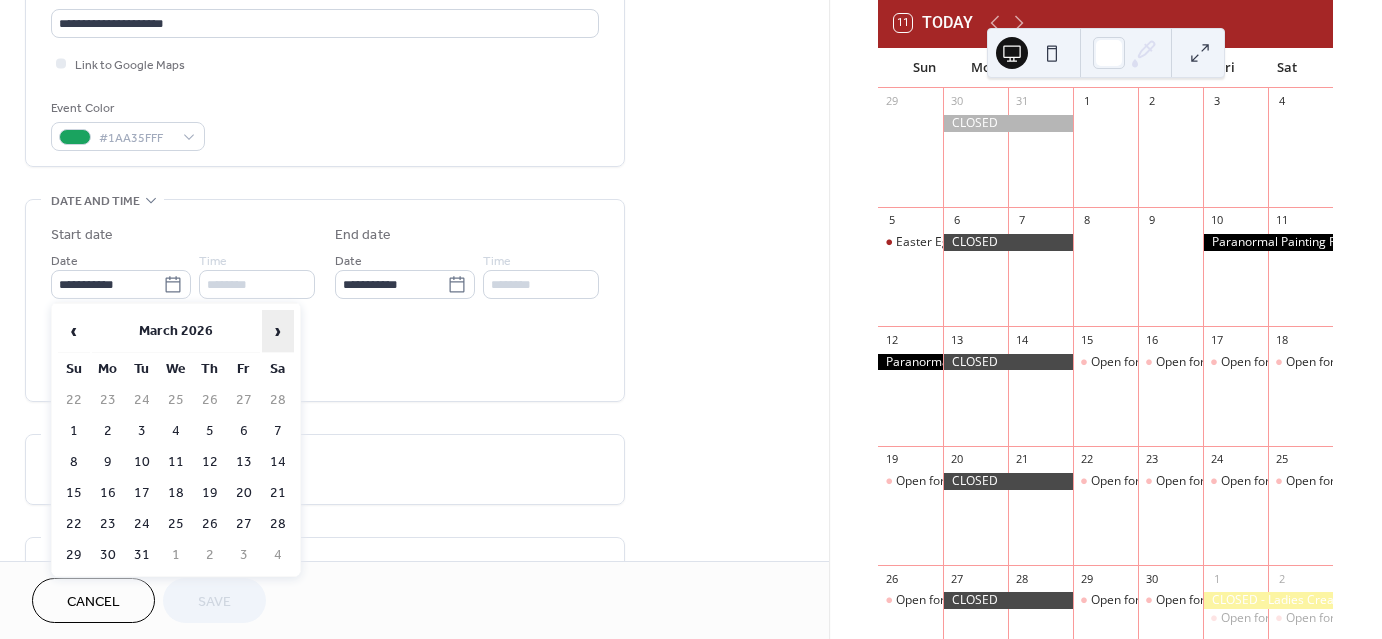click on "›" at bounding box center (278, 331) 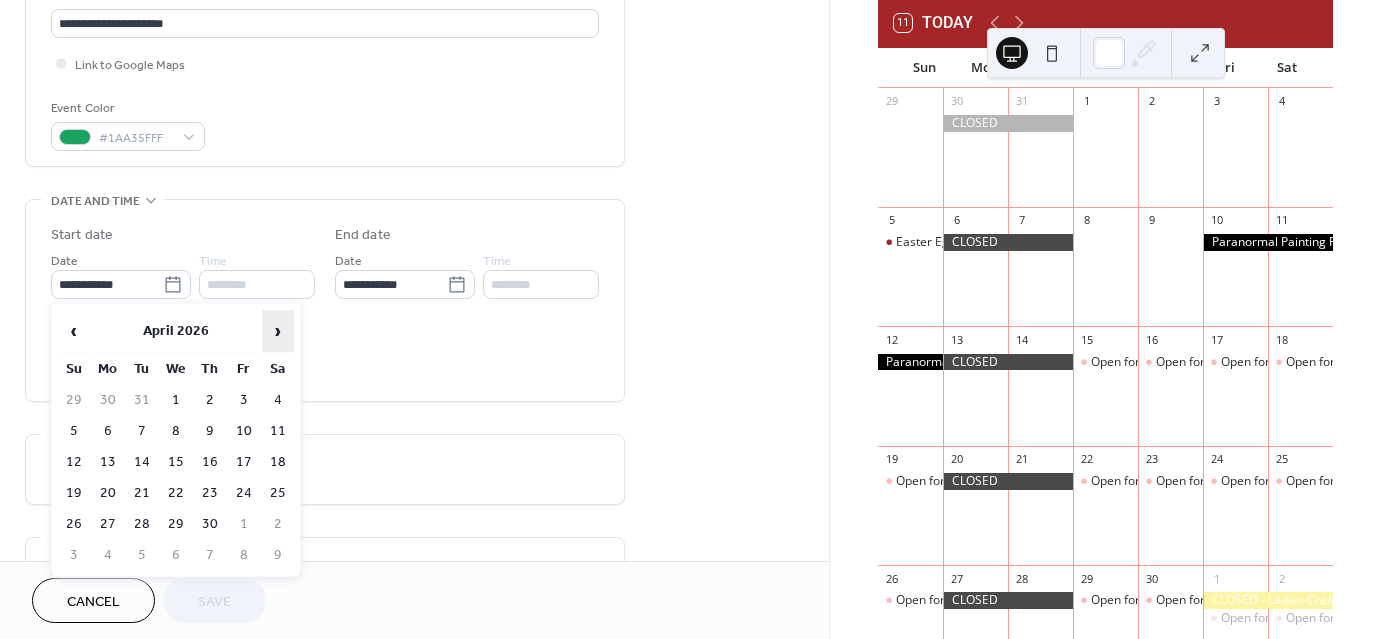 click on "›" at bounding box center (278, 331) 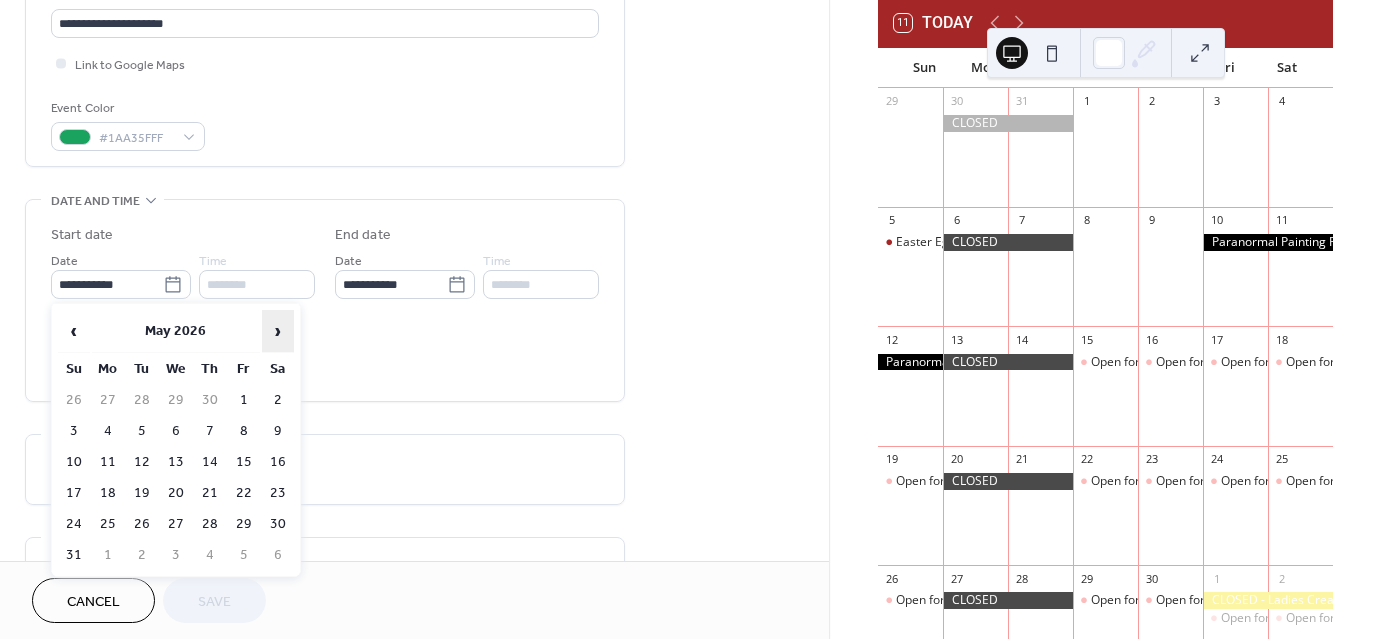 click on "›" at bounding box center (278, 331) 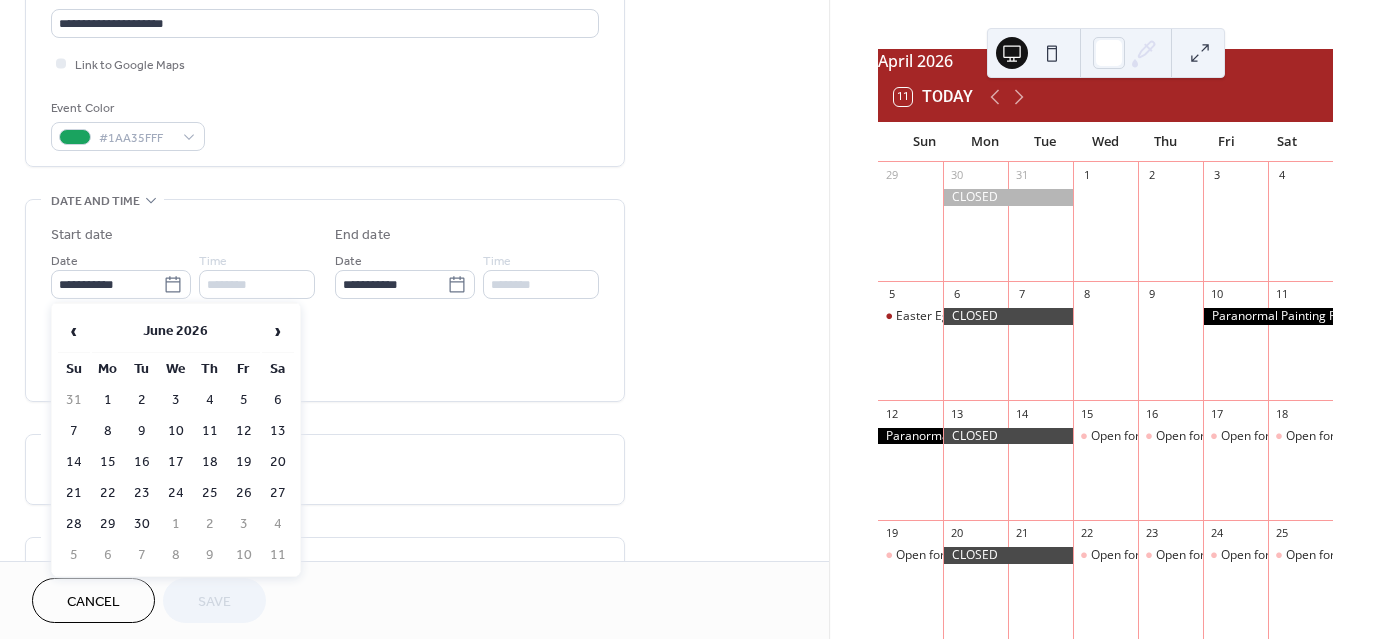scroll, scrollTop: 52, scrollLeft: 0, axis: vertical 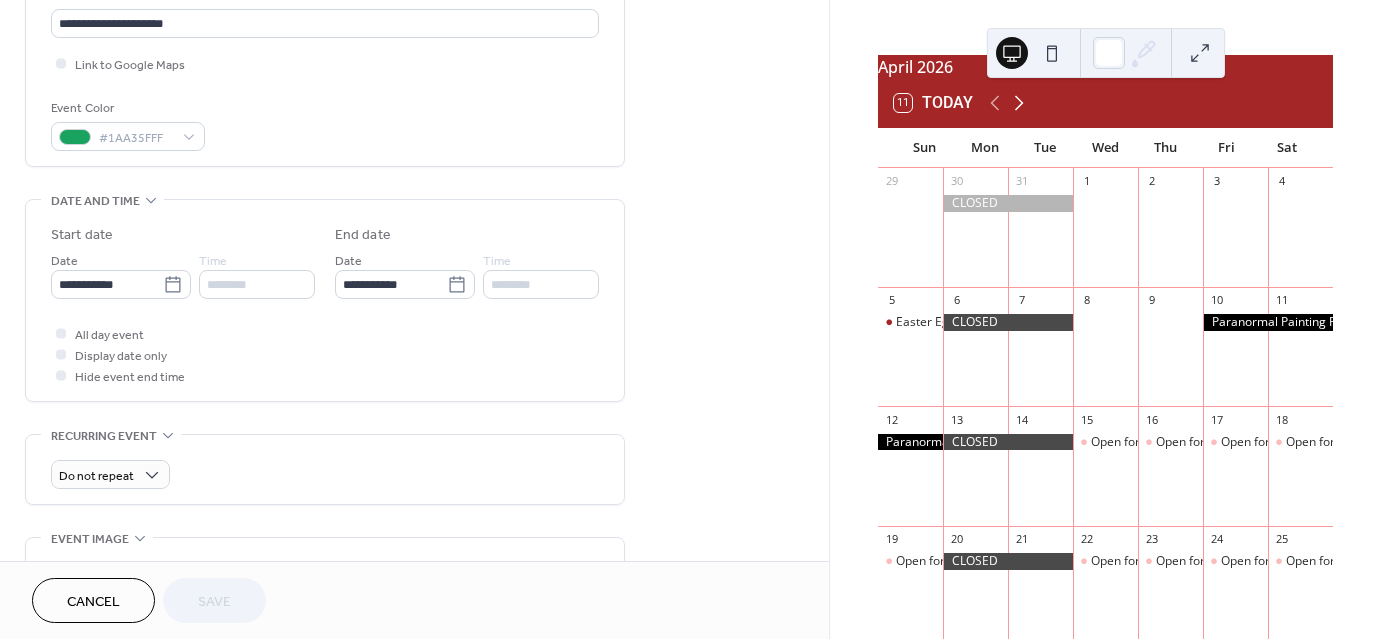 click 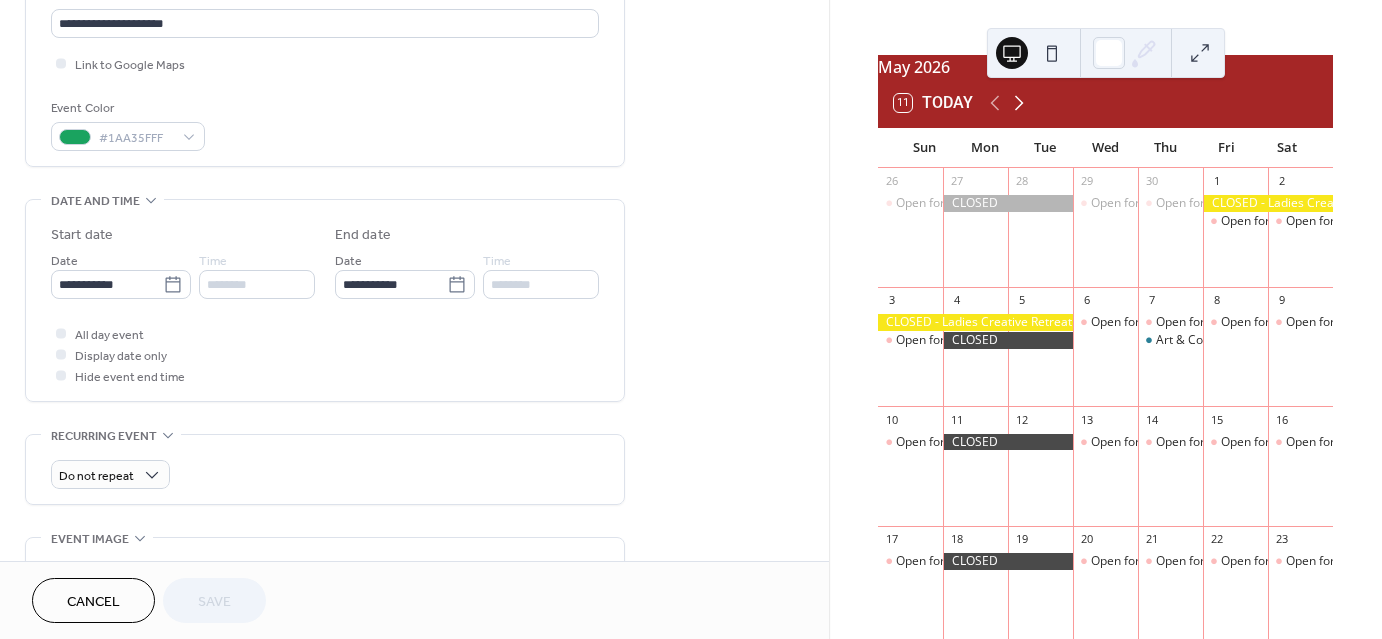 click 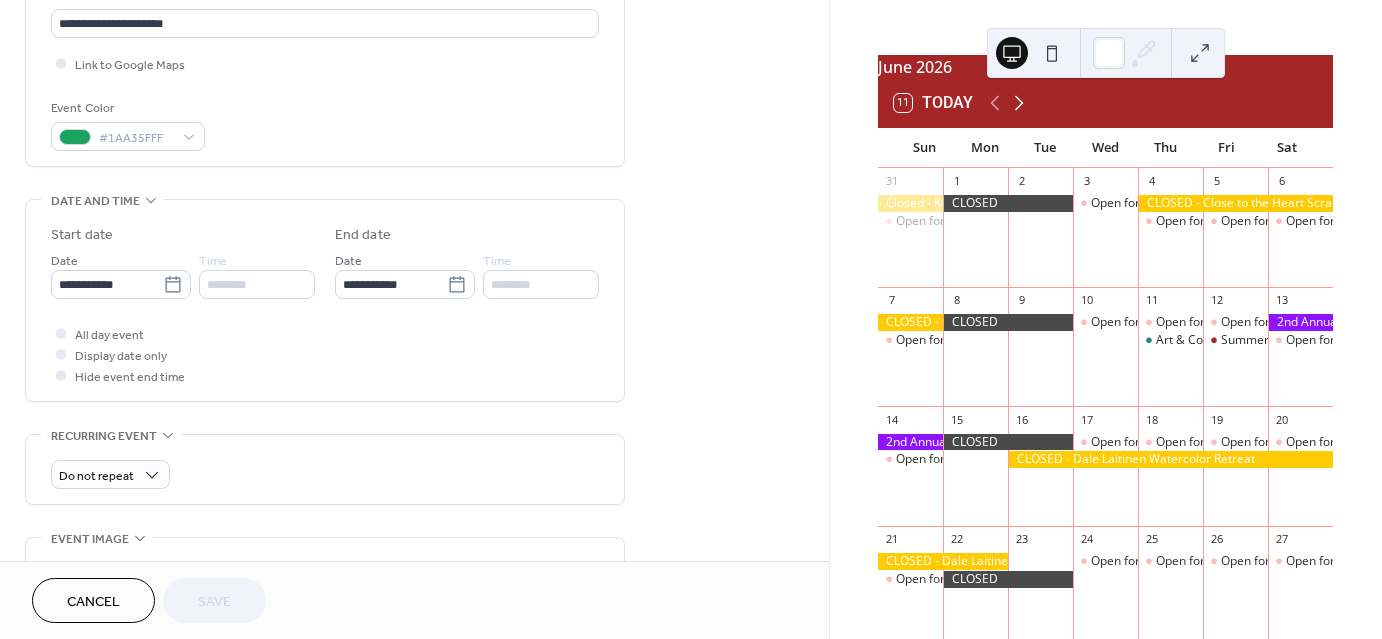 click 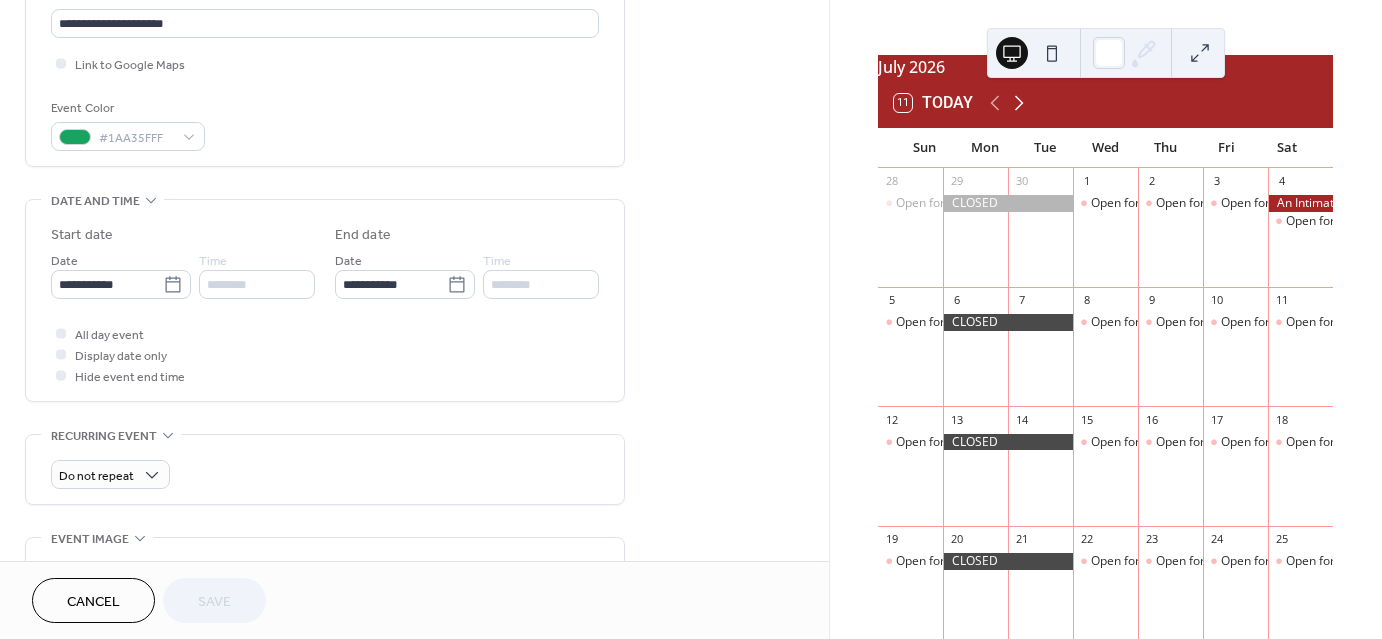 click 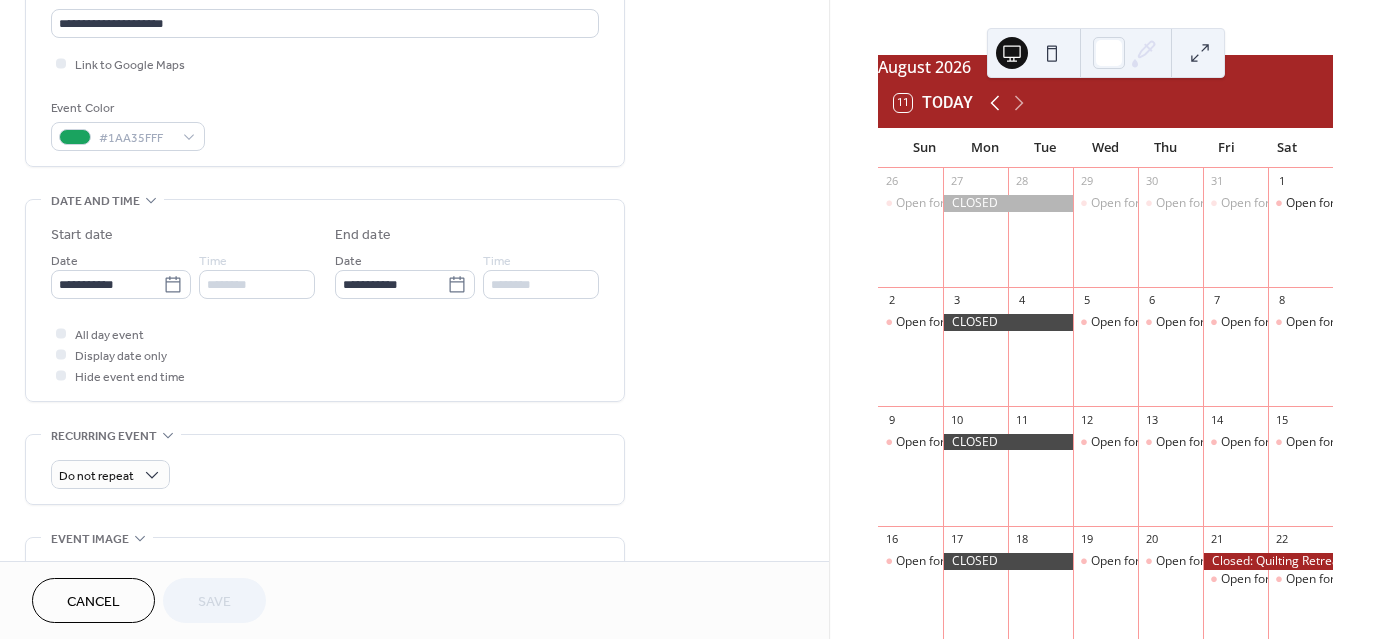 click 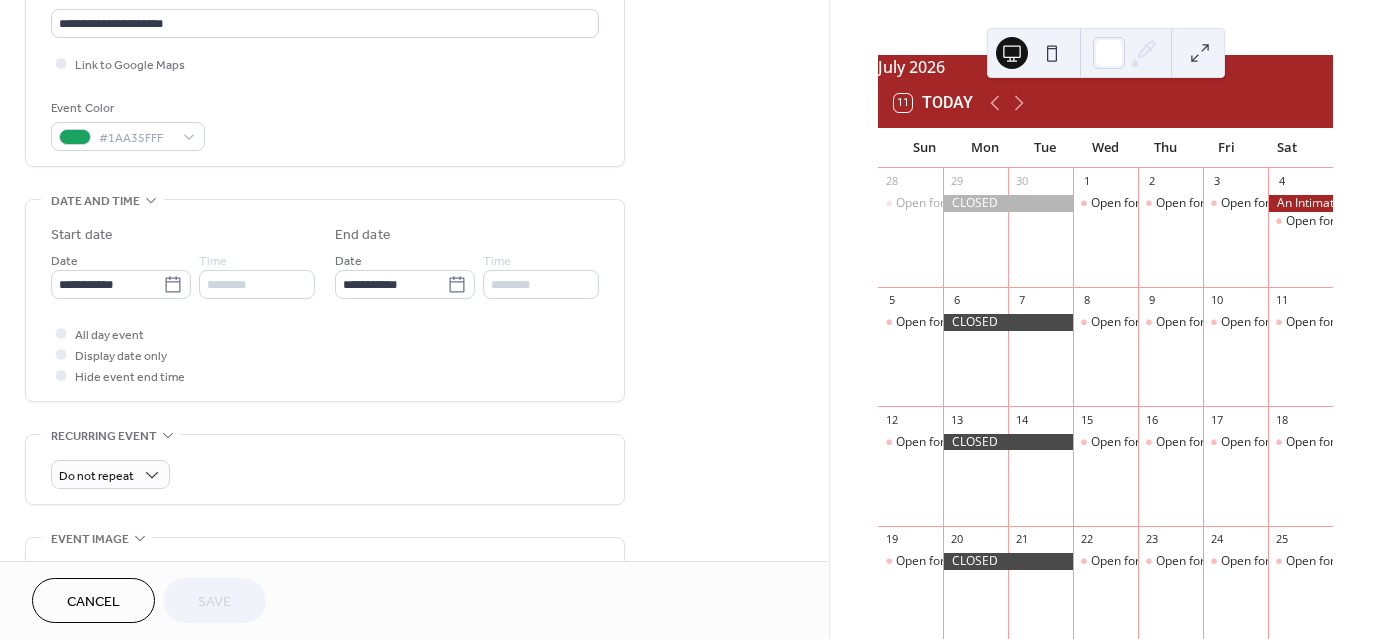 scroll, scrollTop: 0, scrollLeft: 0, axis: both 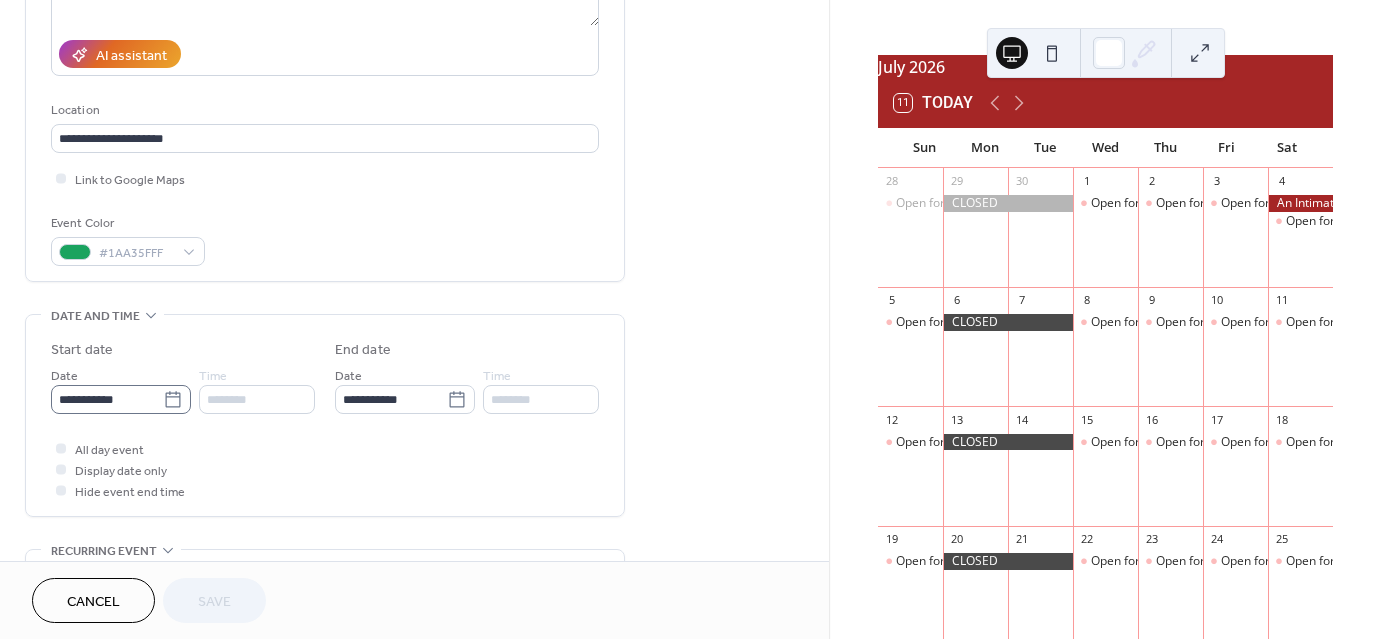 click 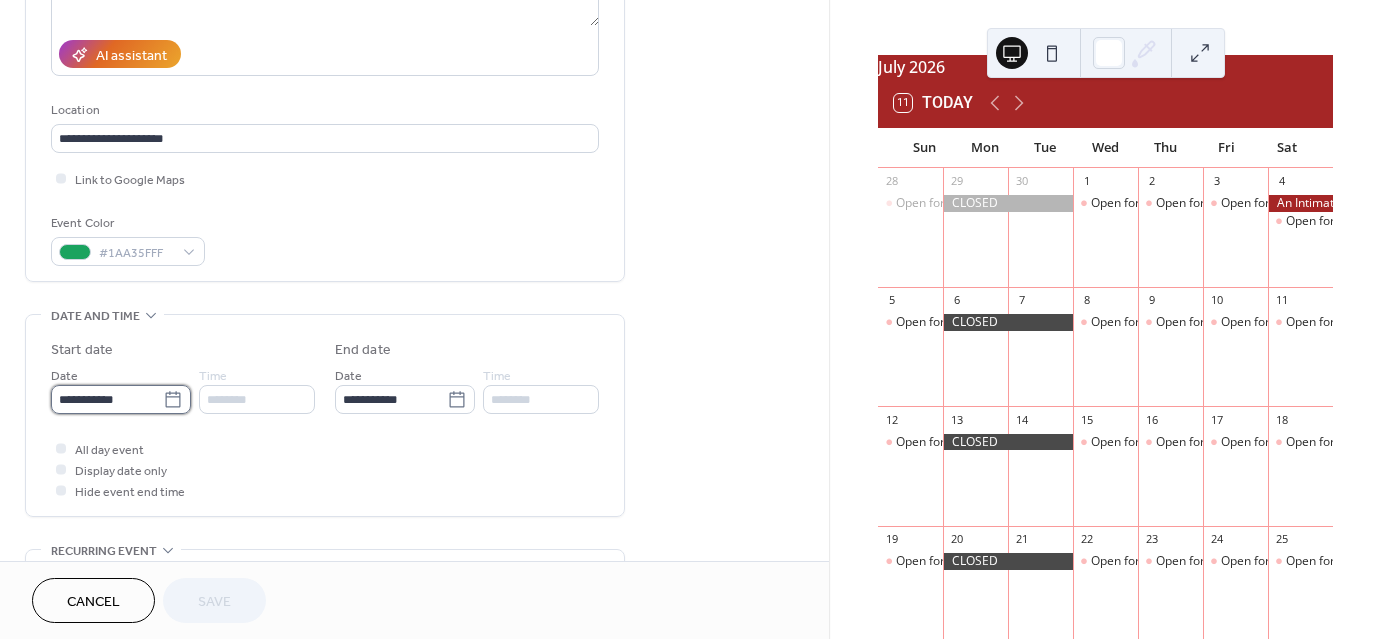 click on "**********" at bounding box center [107, 399] 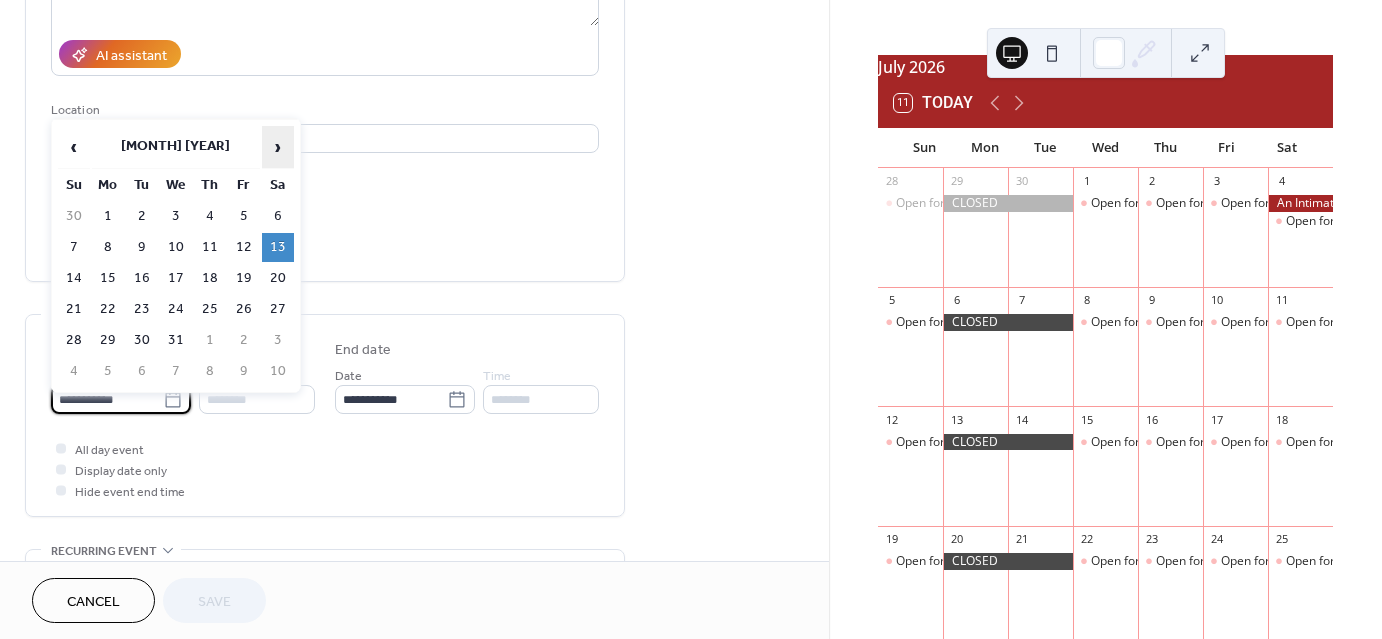 click on "›" at bounding box center (278, 147) 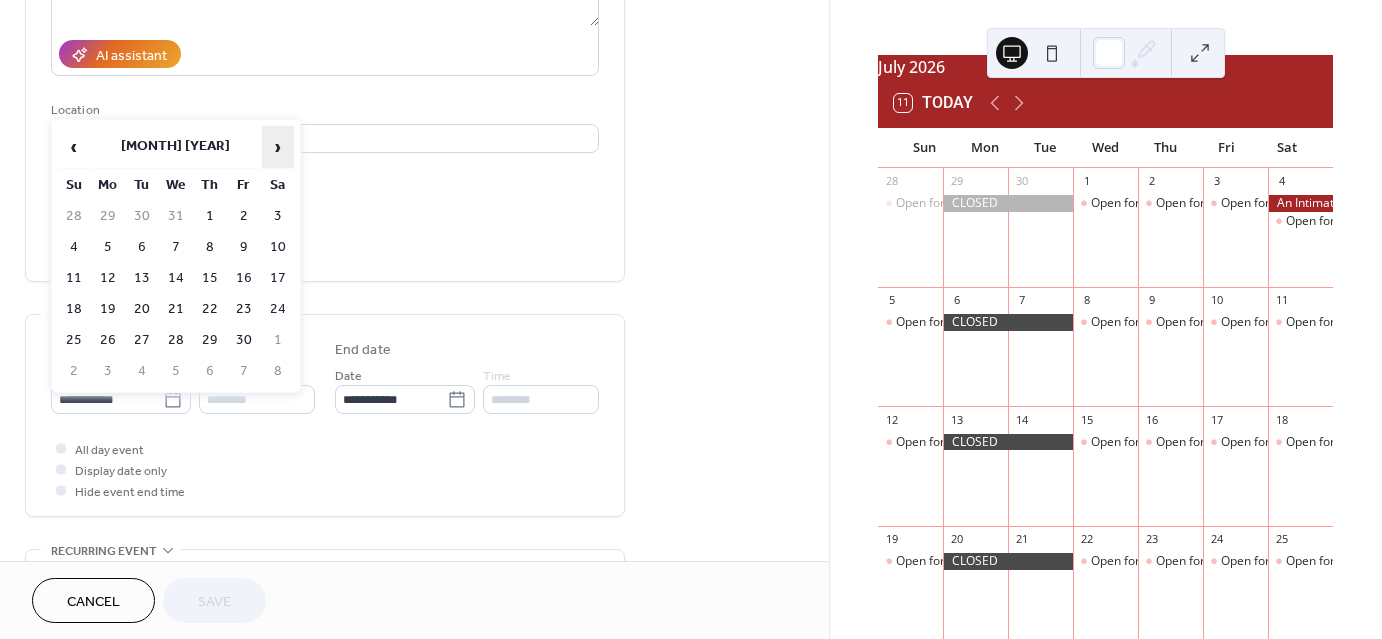 click on "›" at bounding box center [278, 147] 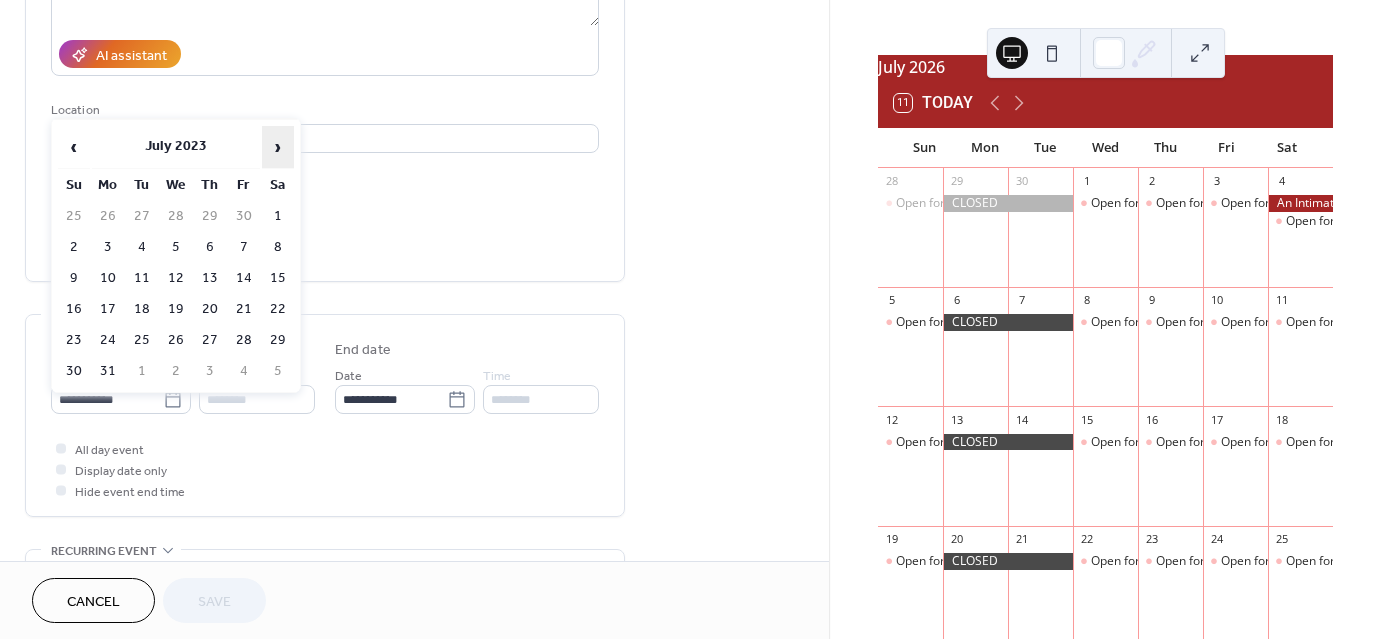 click on "›" at bounding box center [278, 147] 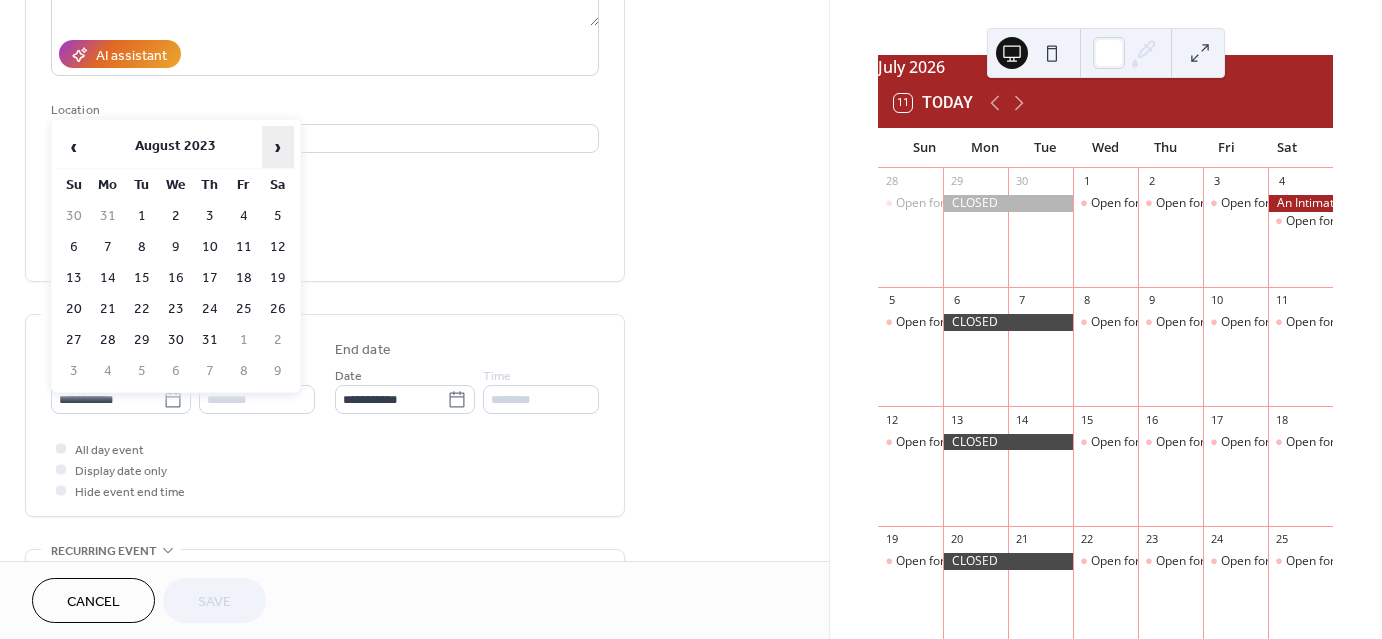 click on "›" at bounding box center (278, 147) 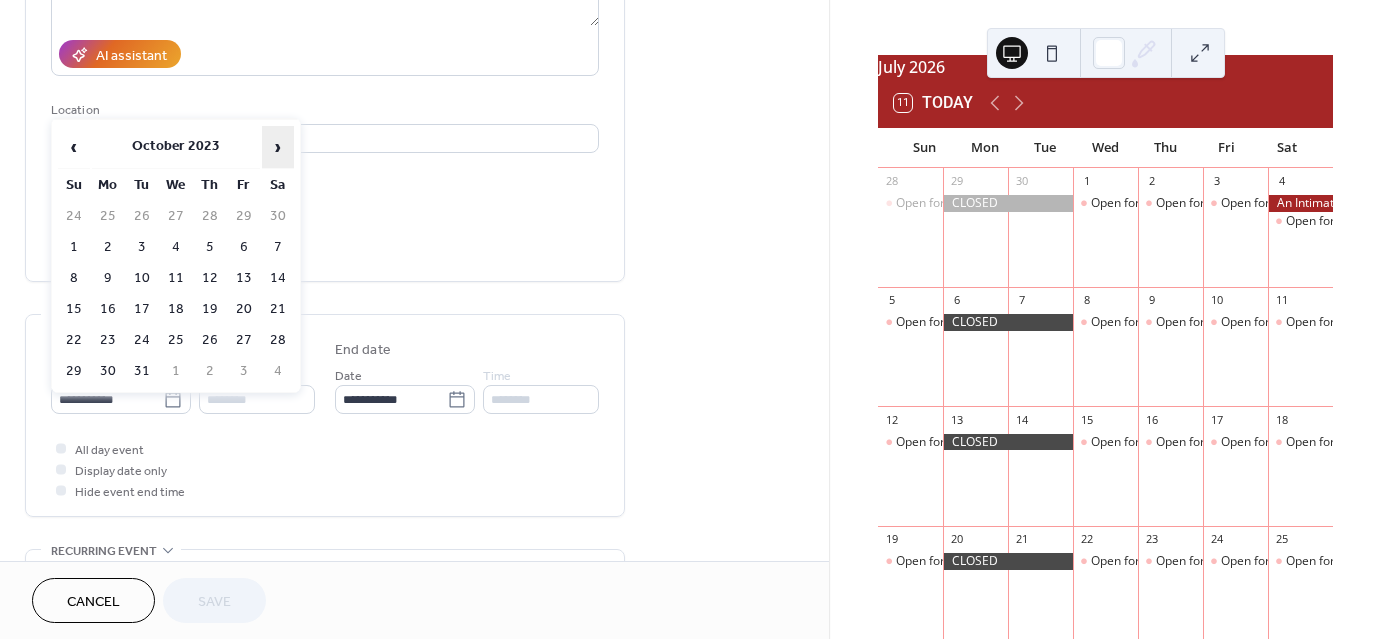 click on "›" at bounding box center (278, 147) 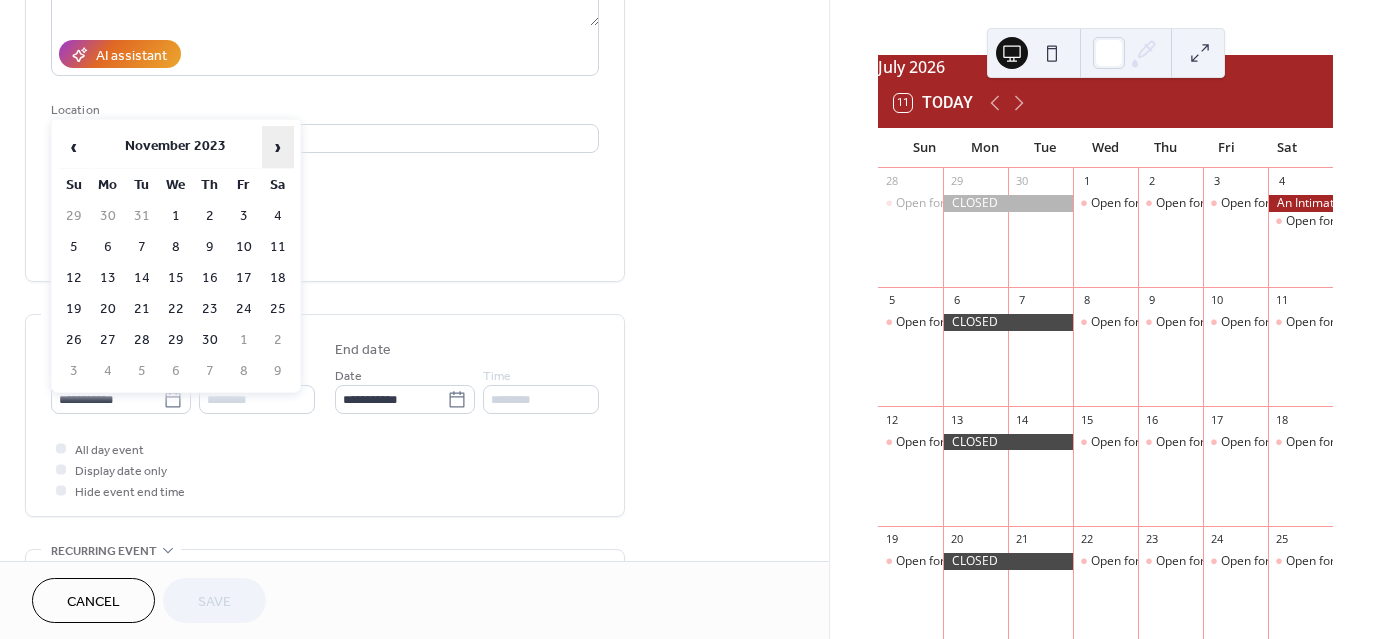 click on "›" at bounding box center [278, 147] 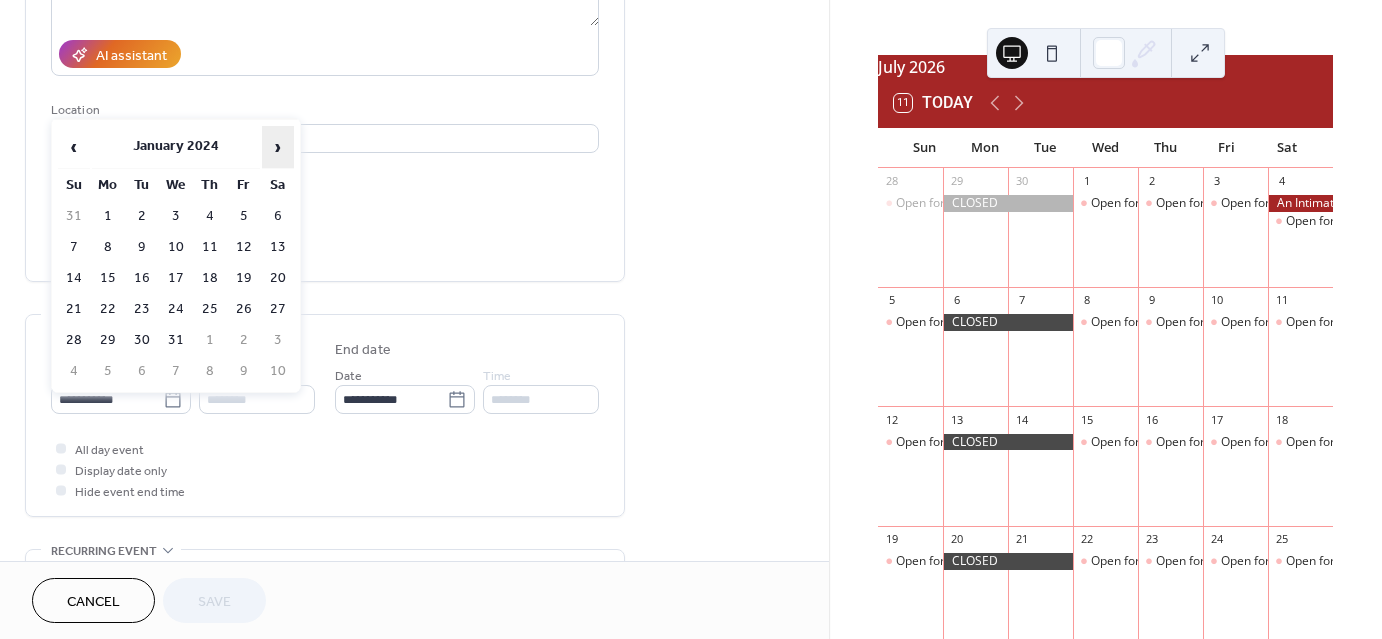 click on "›" at bounding box center [278, 147] 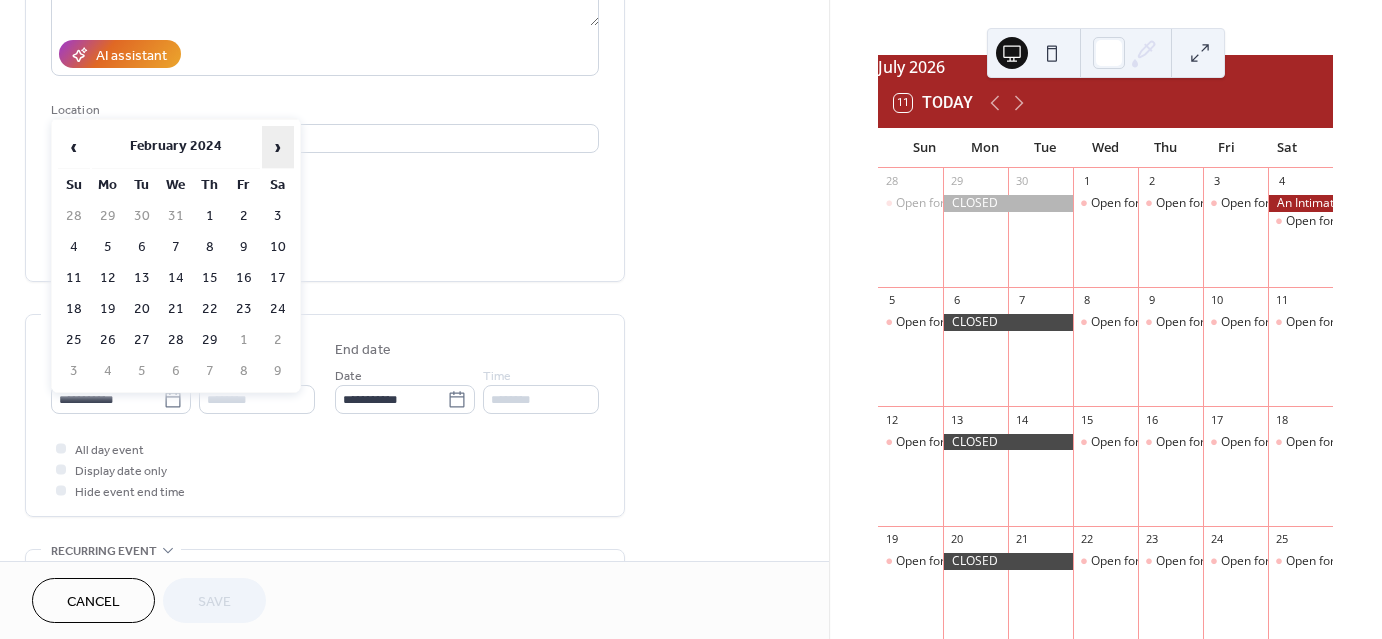 click on "›" at bounding box center (278, 147) 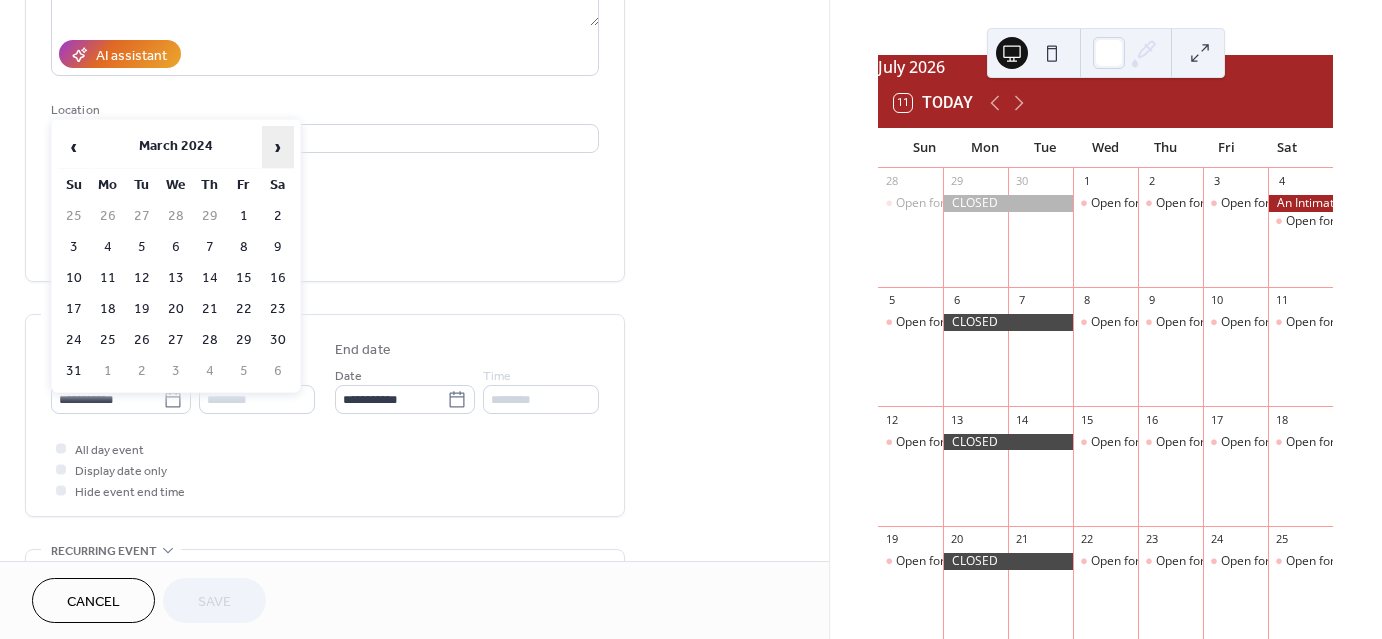 click on "›" at bounding box center (278, 147) 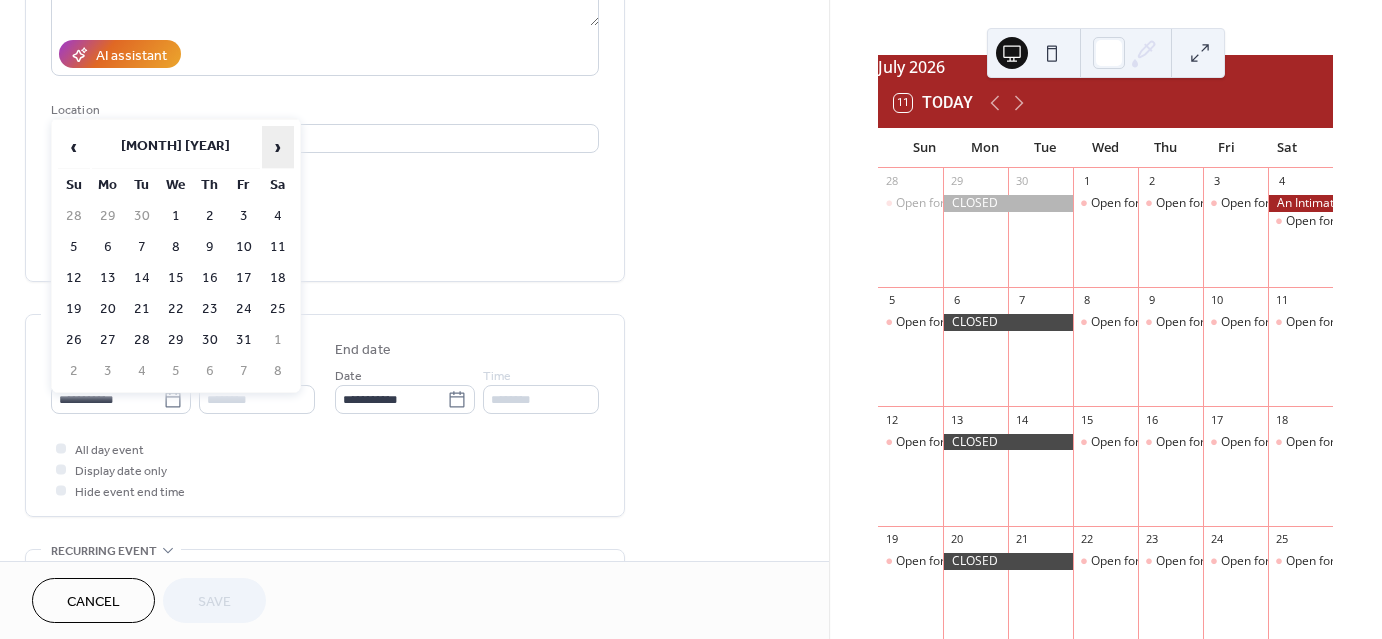 click on "›" at bounding box center (278, 147) 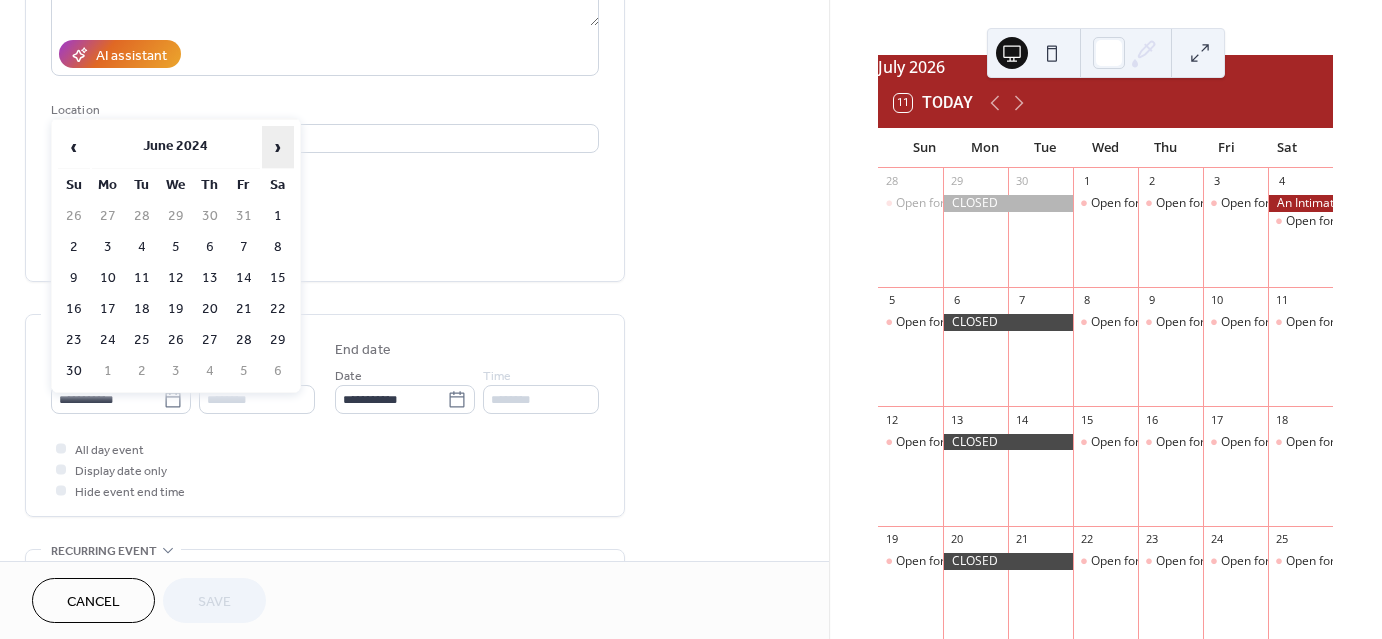 click on "›" at bounding box center [278, 147] 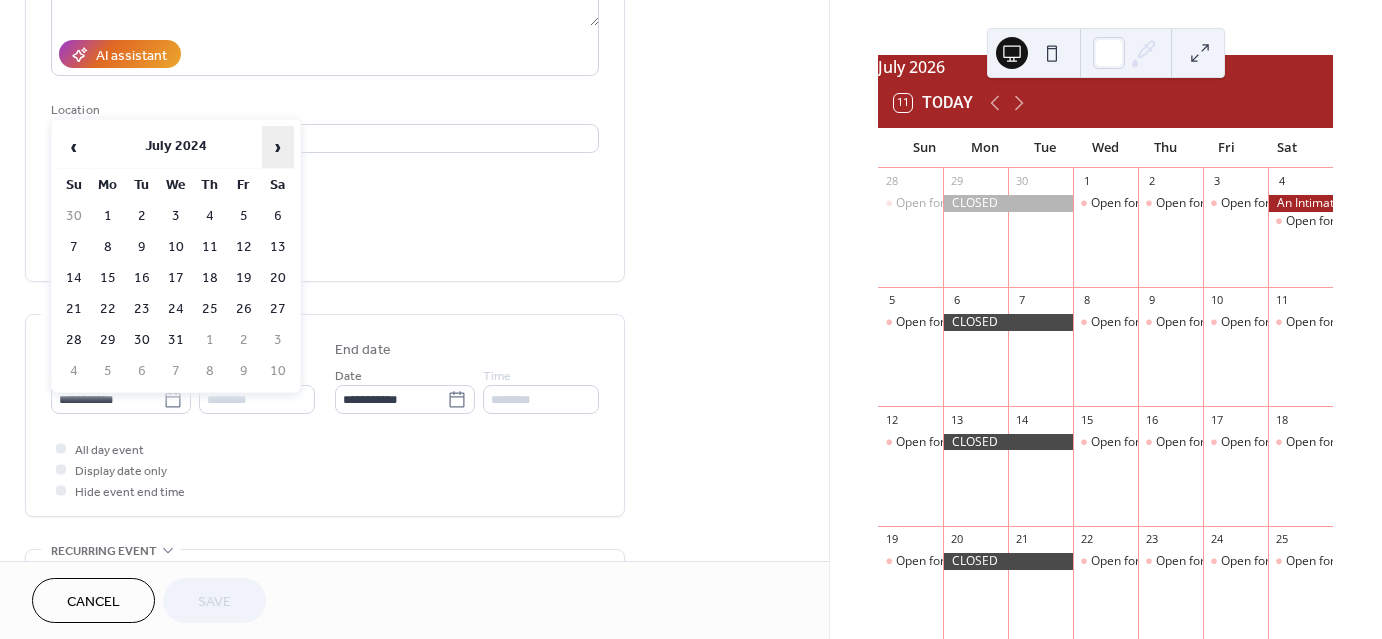 click on "›" at bounding box center (278, 147) 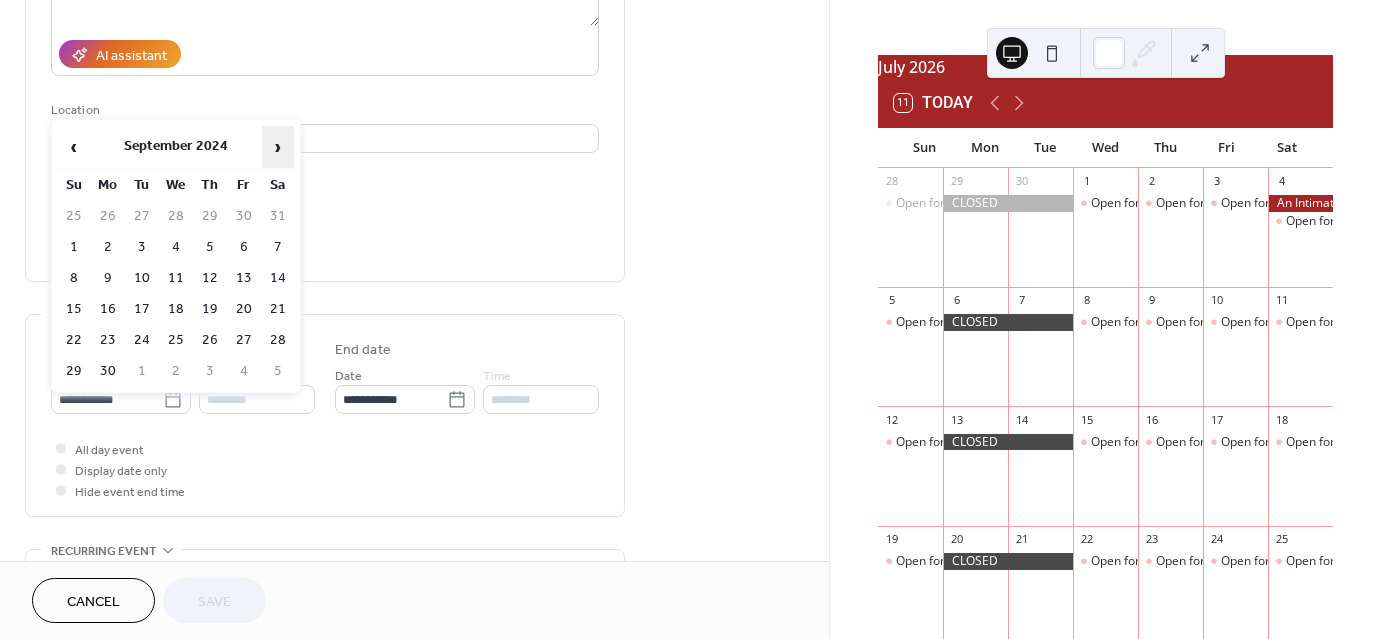 click on "›" at bounding box center (278, 147) 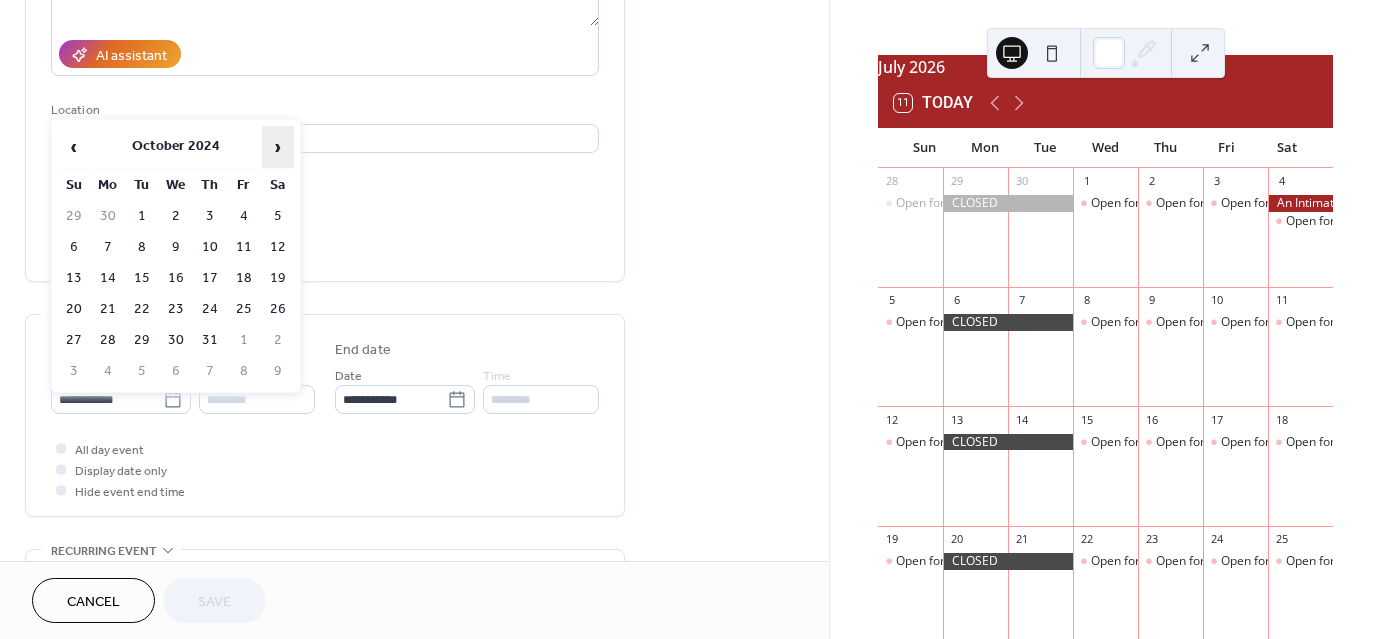 click on "›" at bounding box center (278, 147) 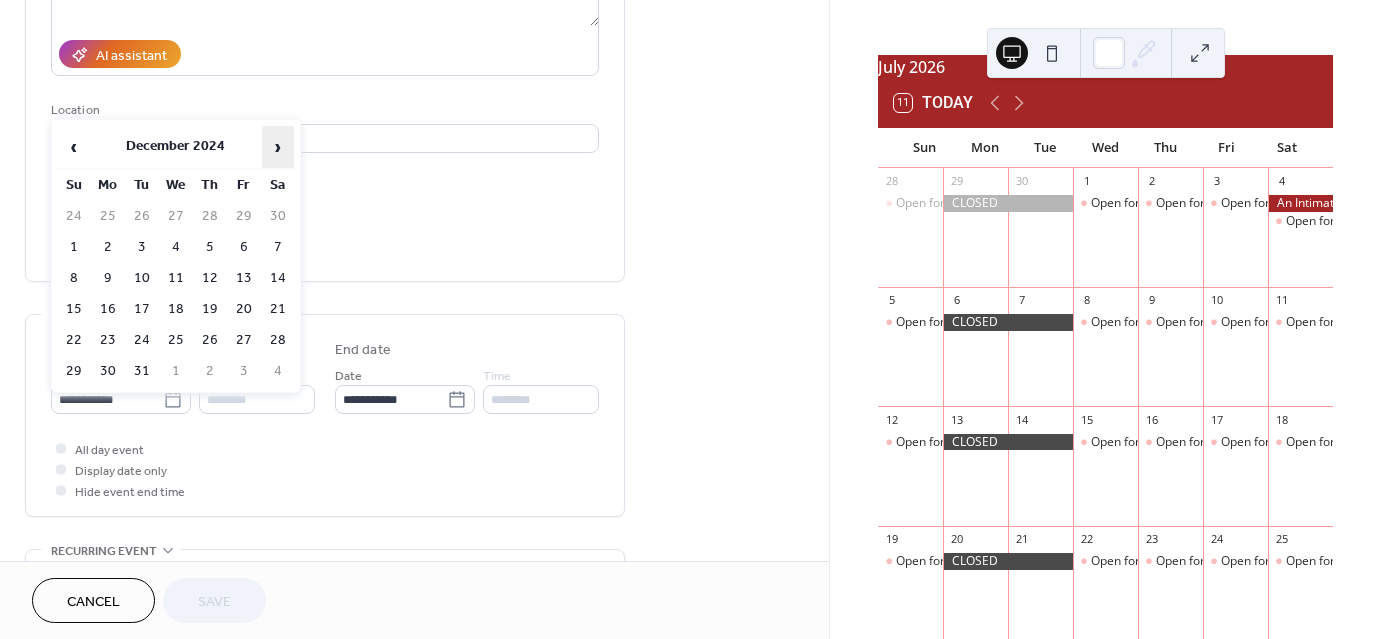 click on "›" at bounding box center [278, 147] 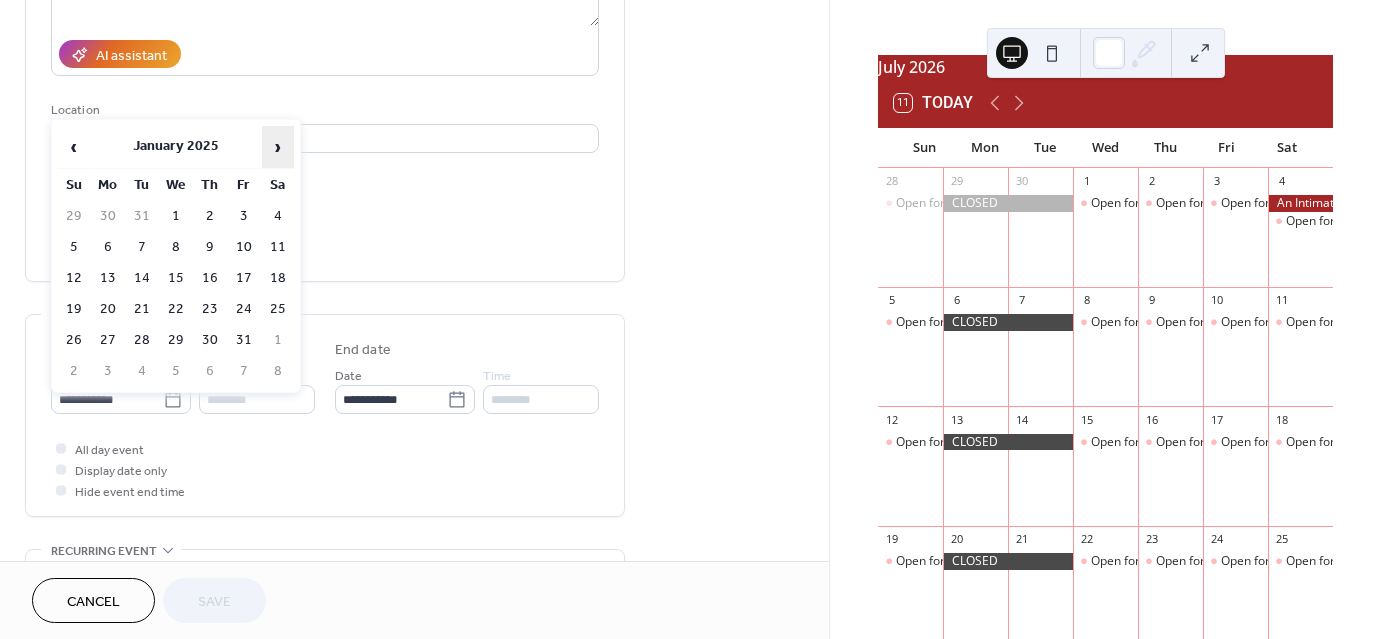 click on "›" at bounding box center [278, 147] 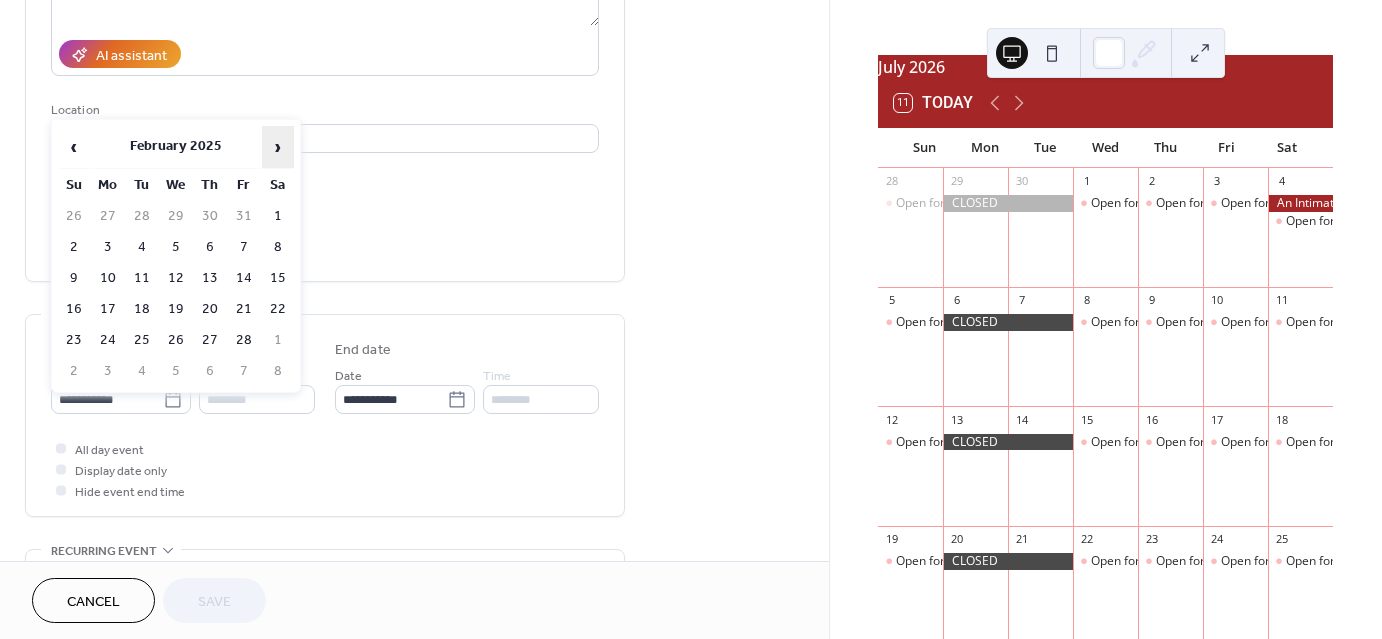click on "›" at bounding box center (278, 147) 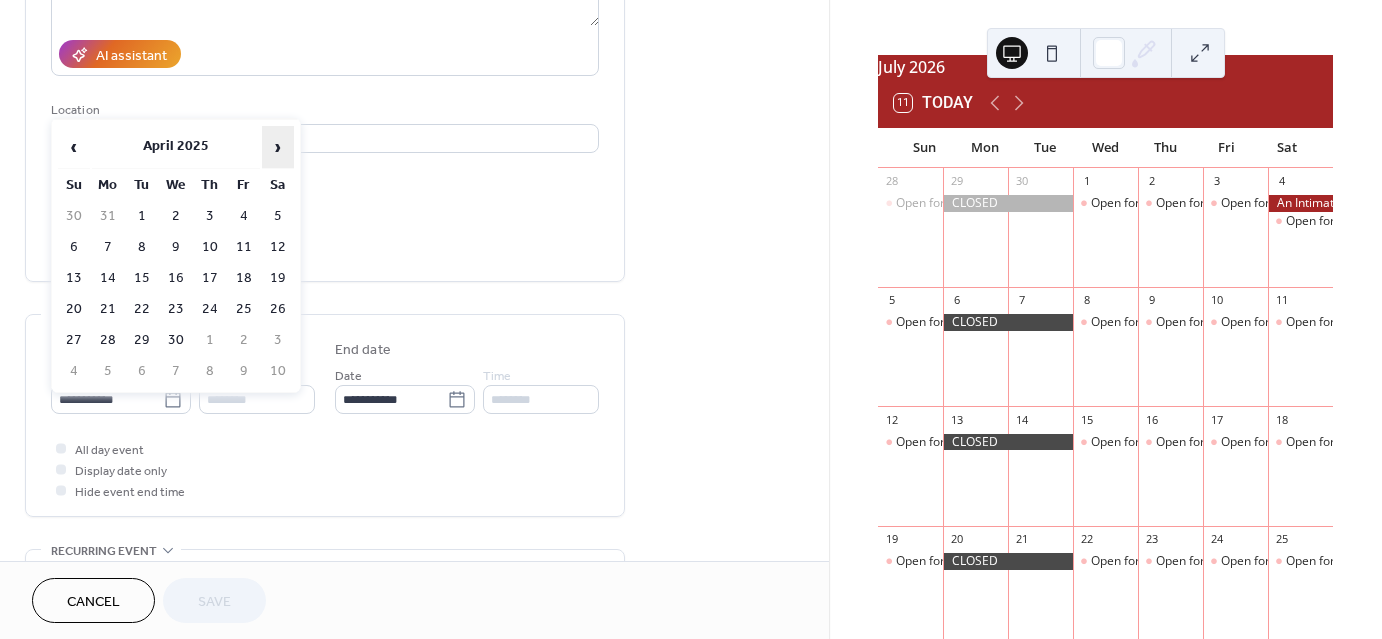 click on "›" at bounding box center (278, 147) 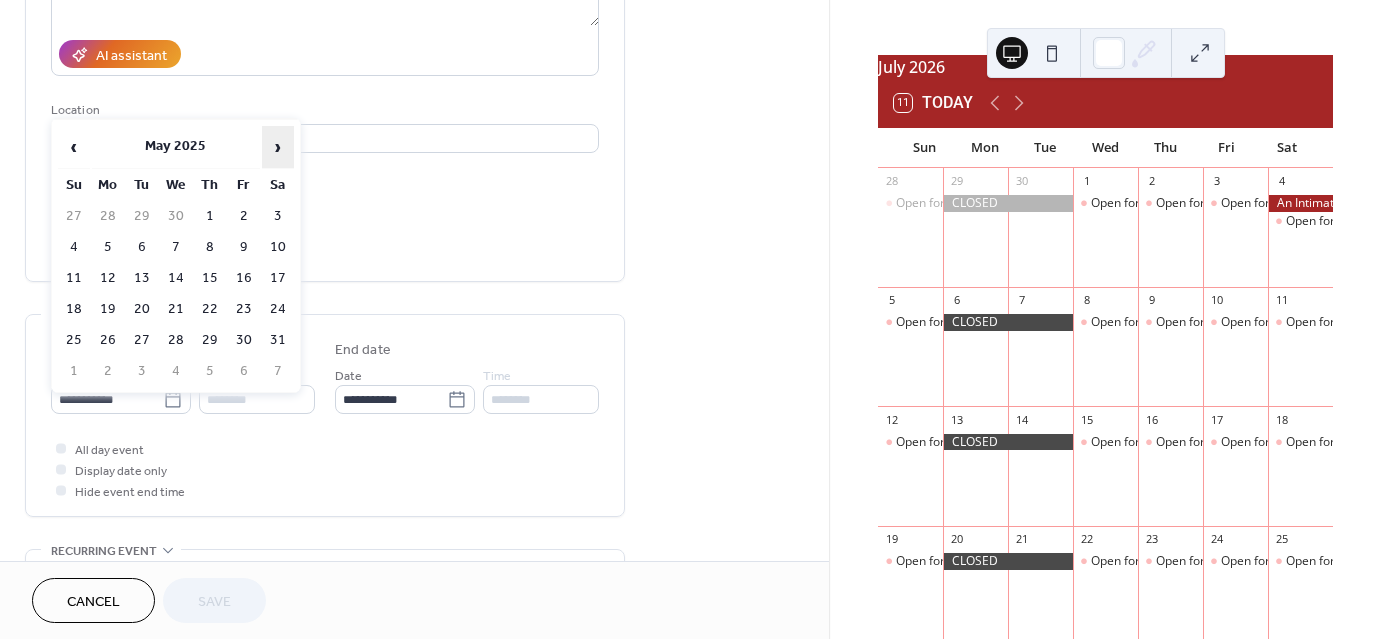 click on "›" at bounding box center (278, 147) 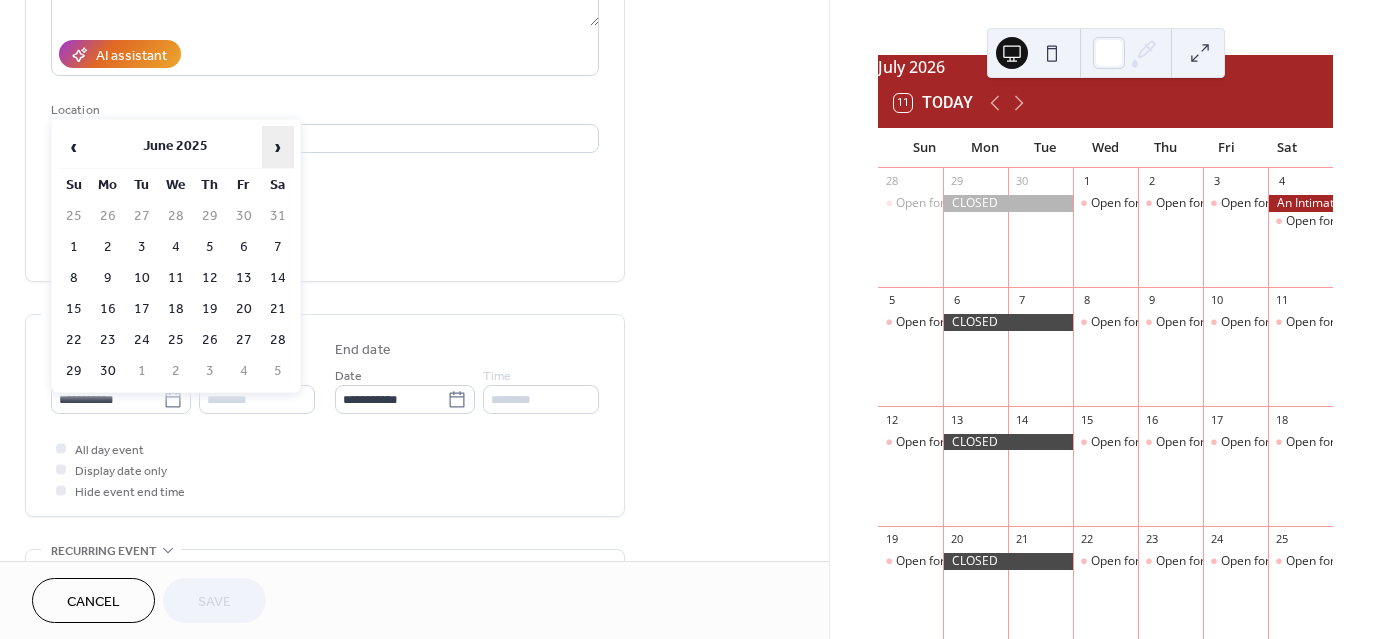 click on "›" at bounding box center (278, 147) 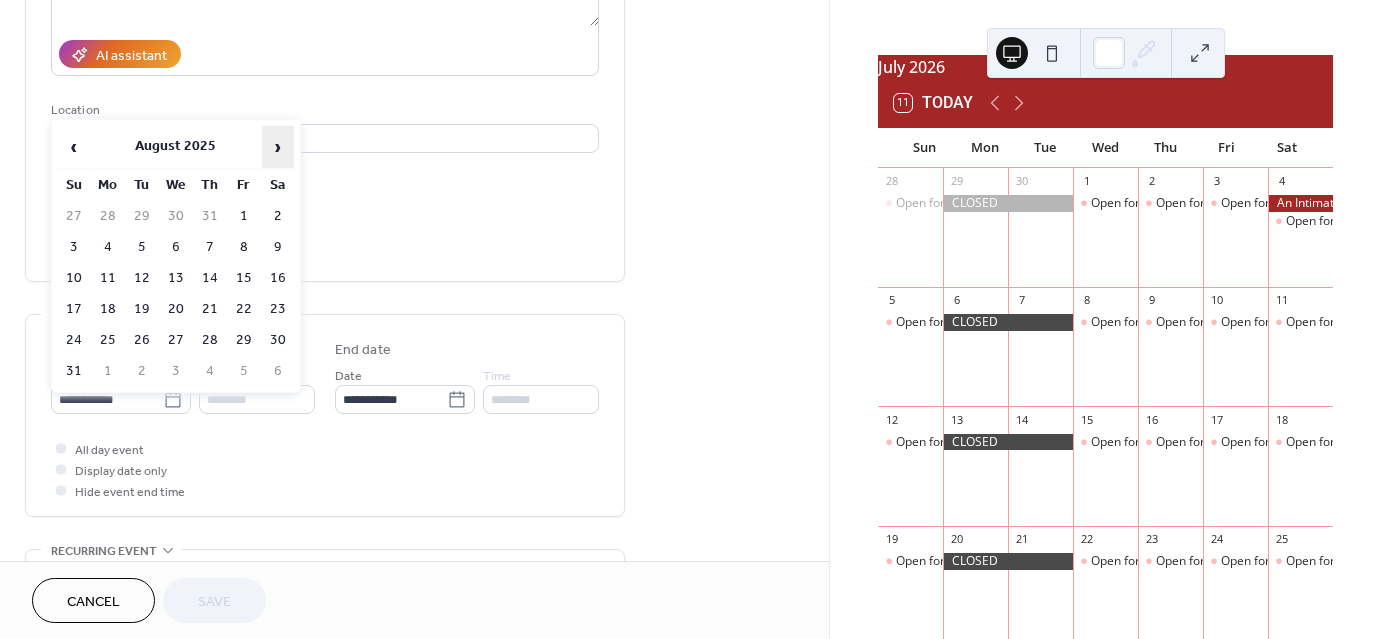 click on "›" at bounding box center [278, 147] 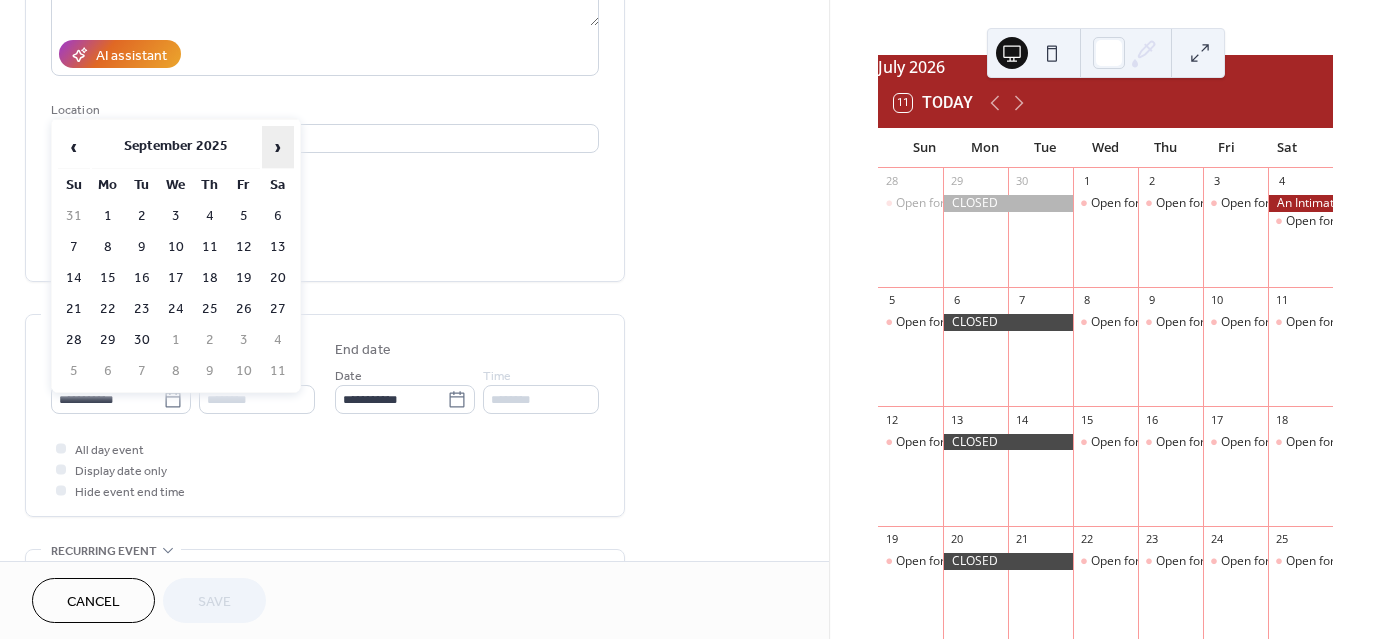 click on "›" at bounding box center (278, 147) 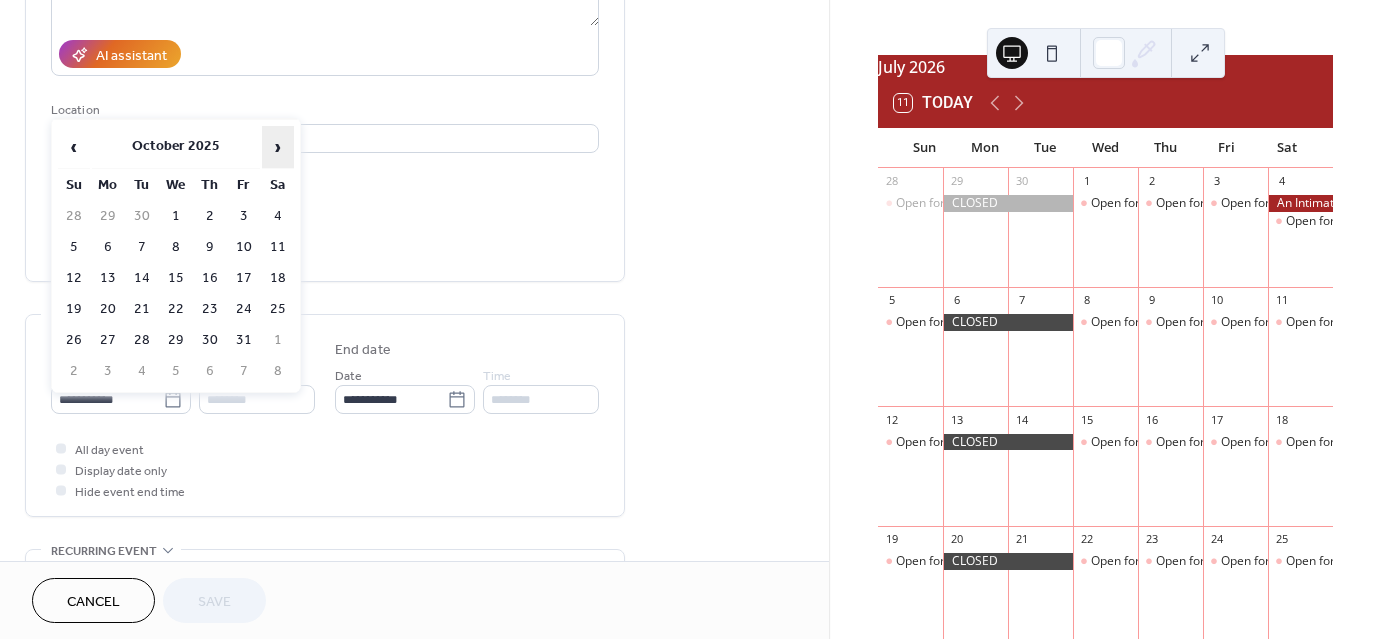 click on "›" at bounding box center (278, 147) 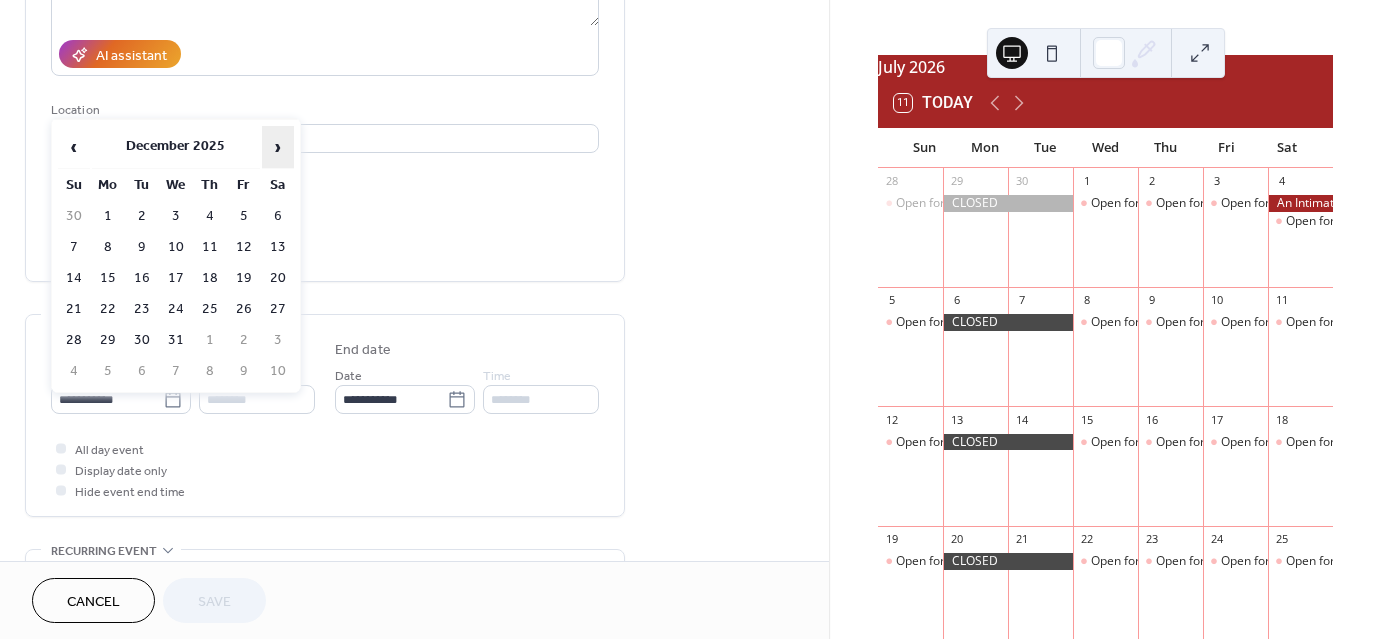 click on "›" at bounding box center (278, 147) 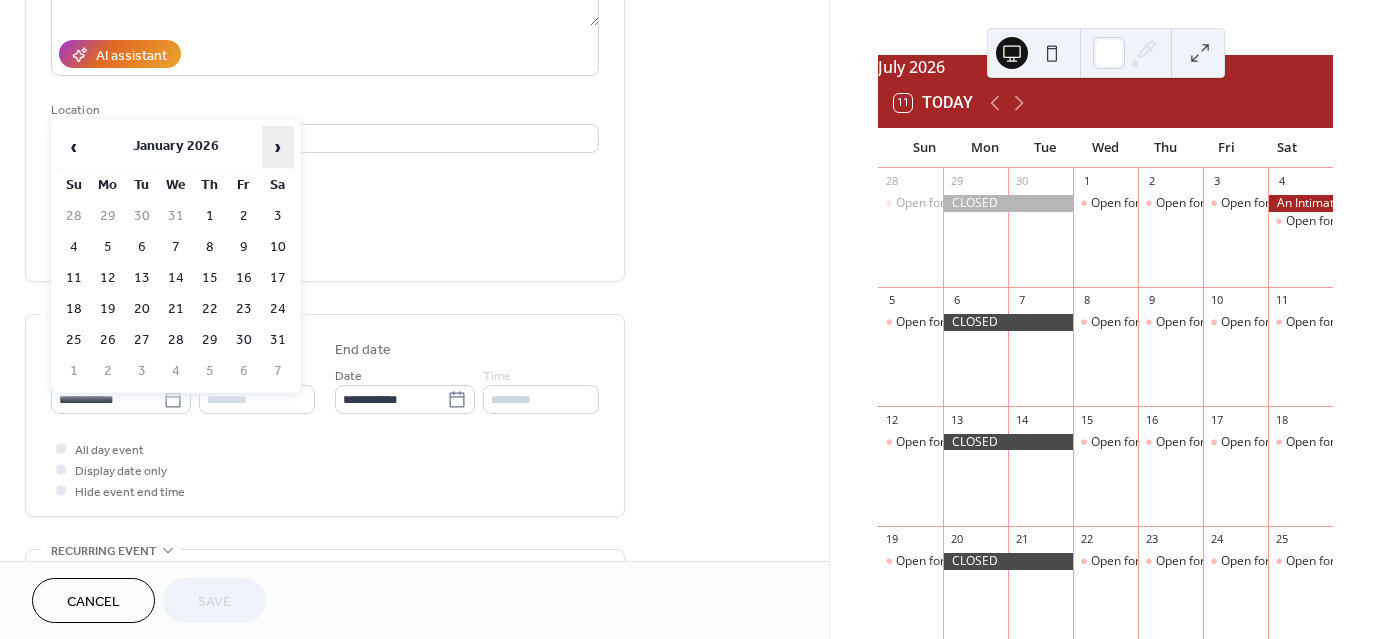 click on "›" at bounding box center [278, 147] 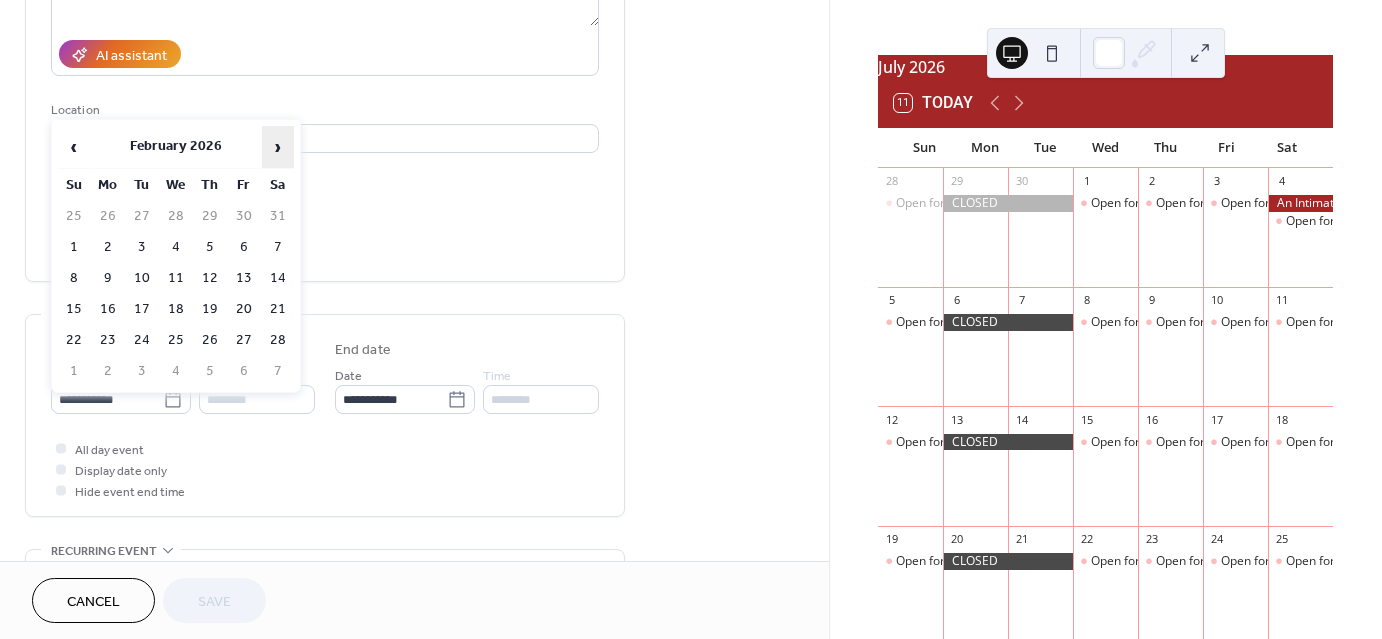 click on "›" at bounding box center (278, 147) 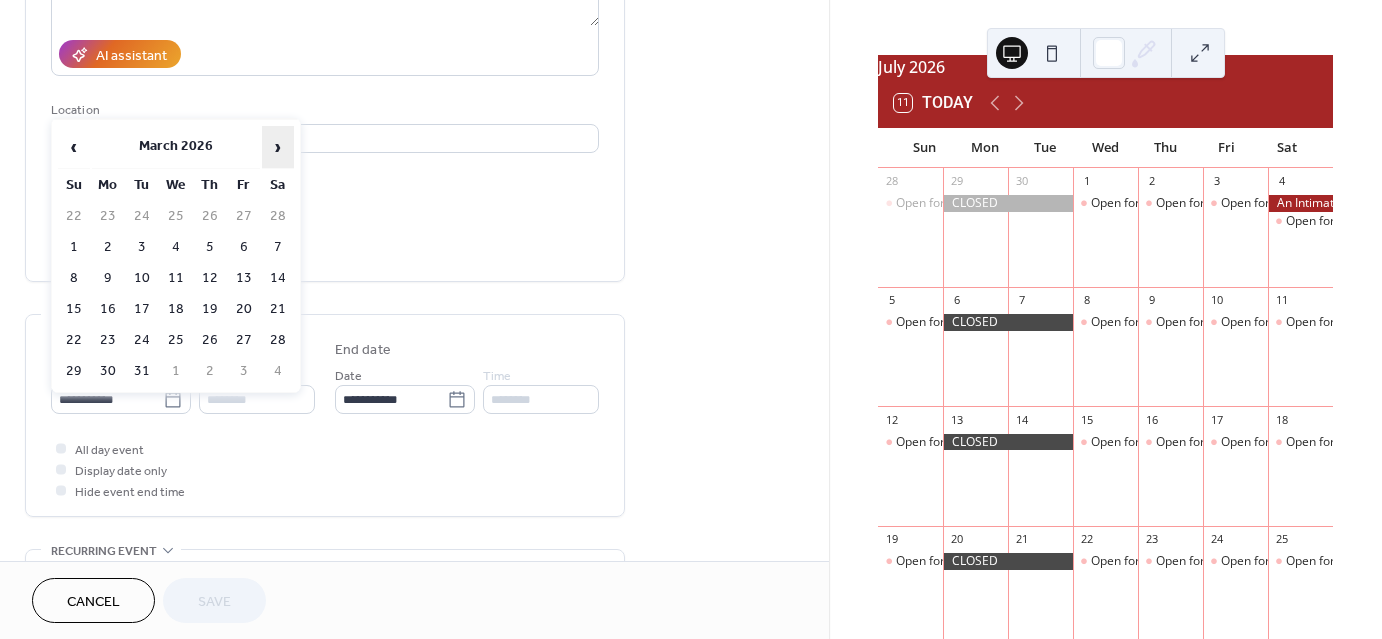 click on "›" at bounding box center [278, 147] 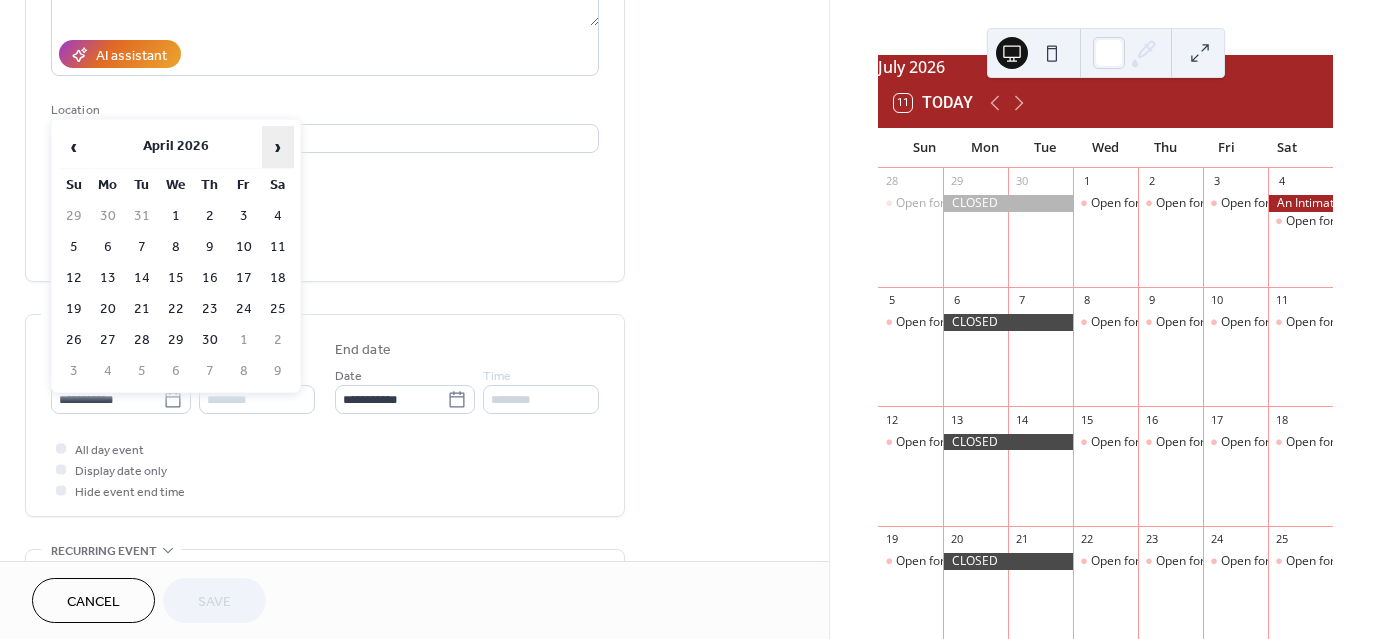click on "›" at bounding box center (278, 147) 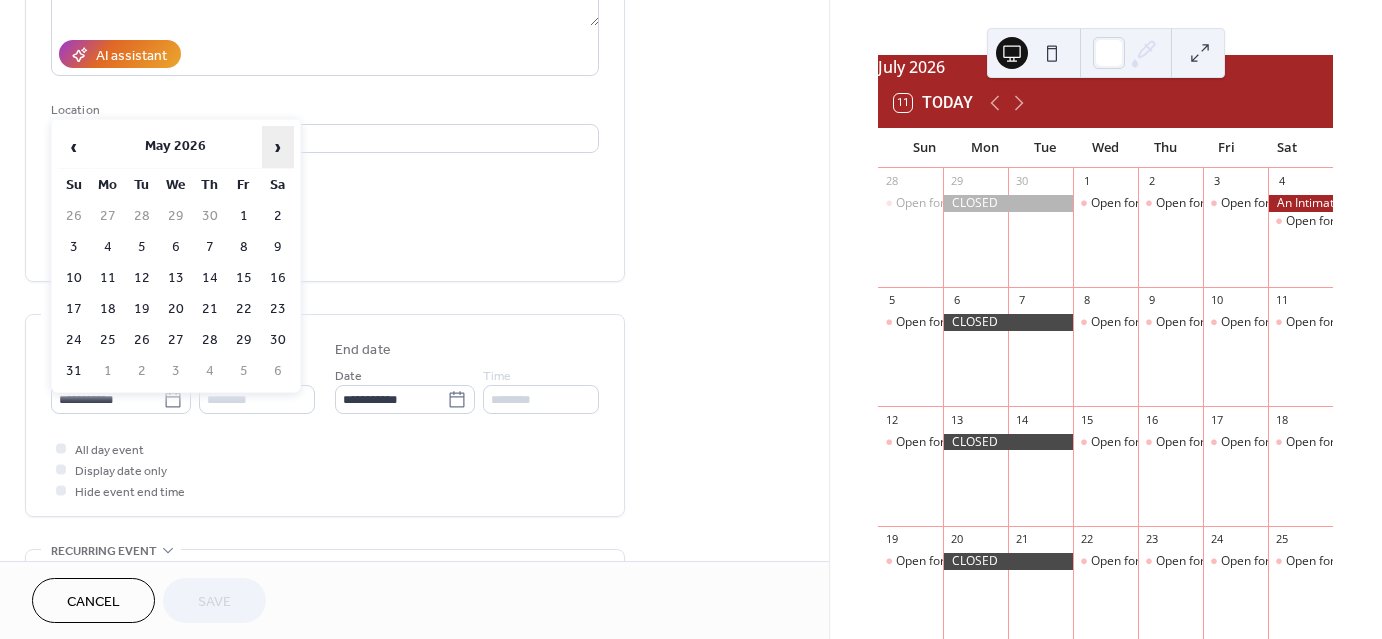 click on "›" at bounding box center (278, 147) 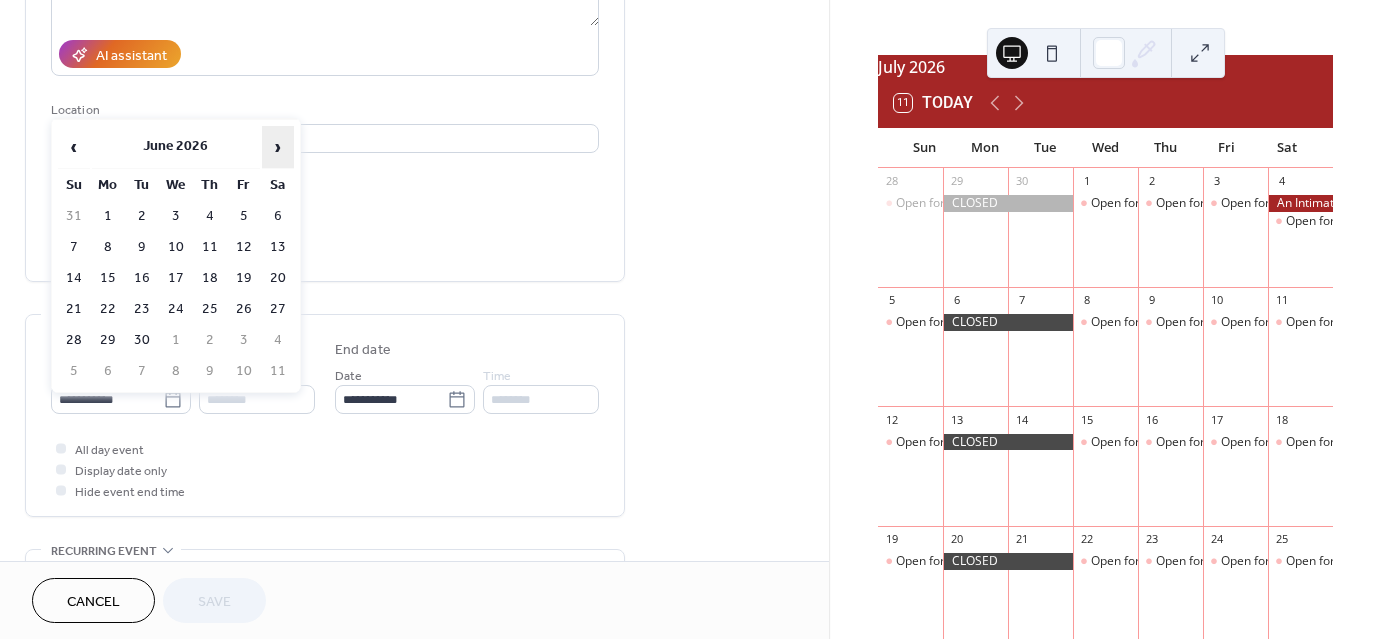 click on "›" at bounding box center (278, 147) 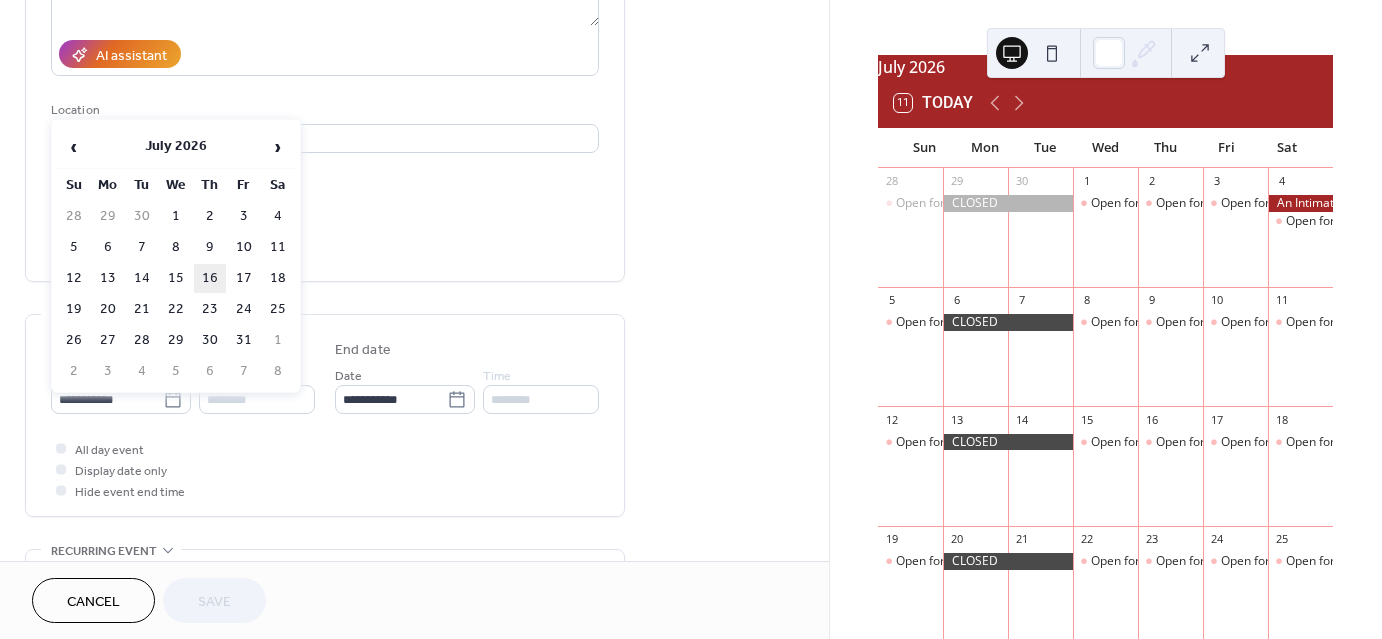 click on "16" at bounding box center (210, 278) 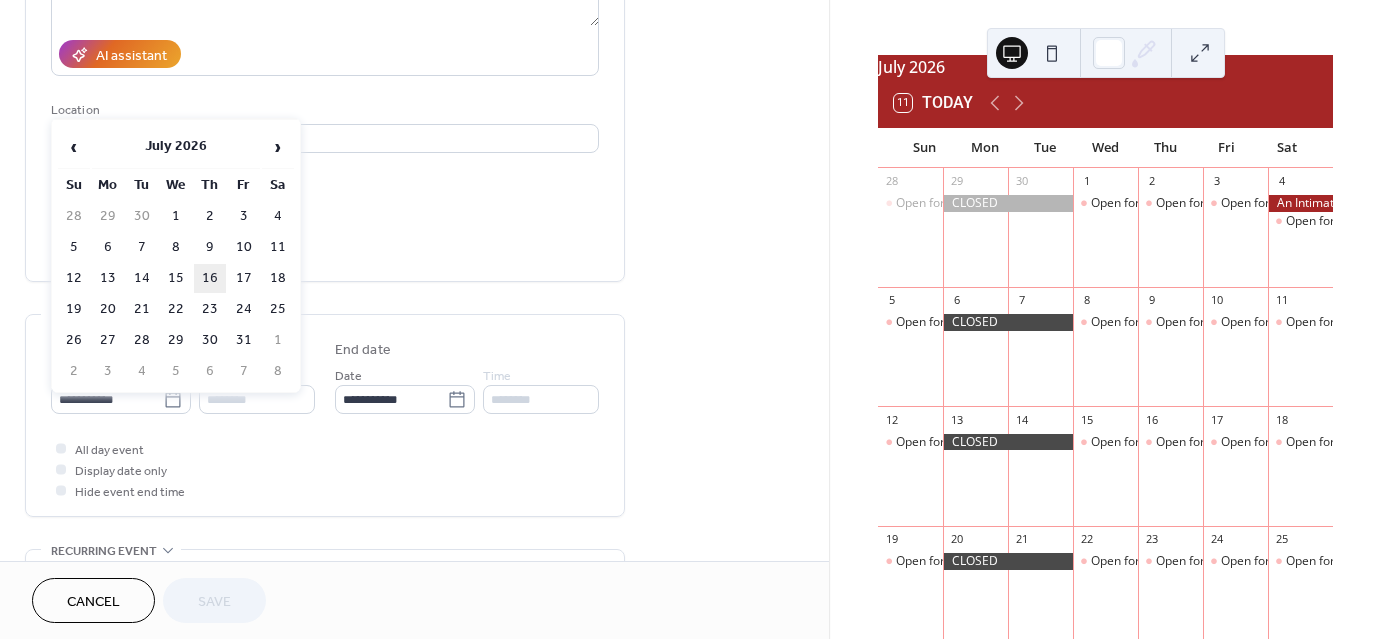 type on "**********" 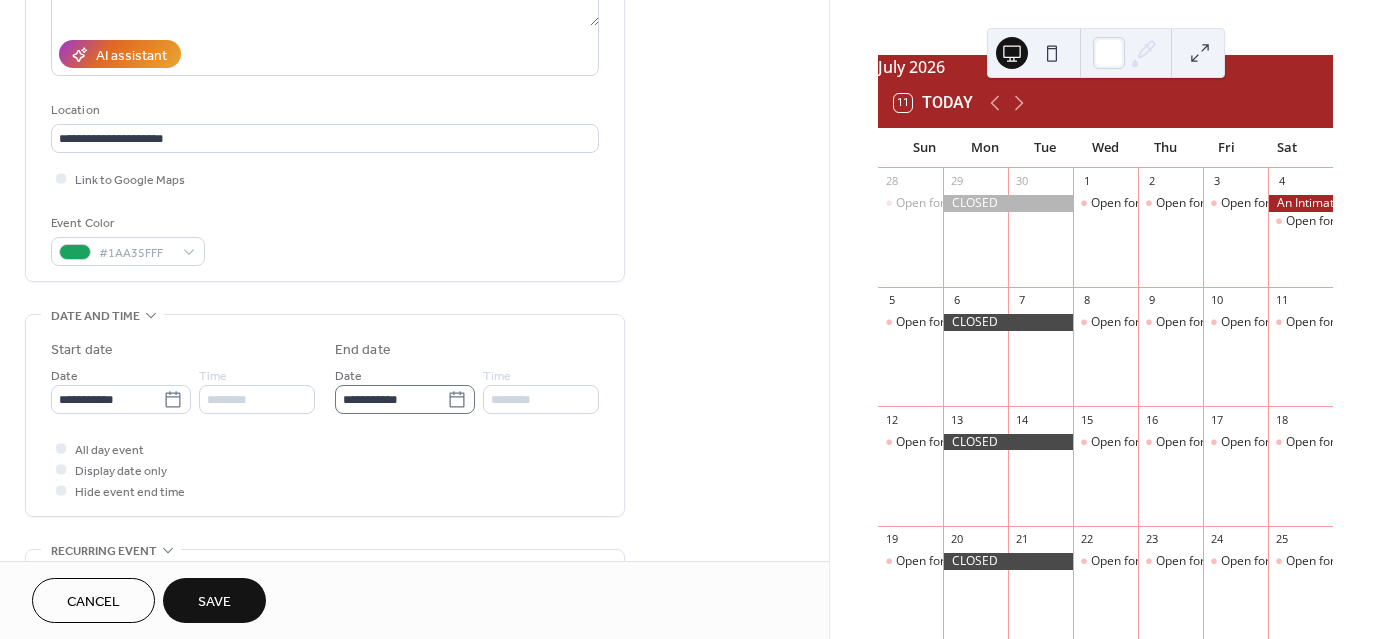 click on "**********" at bounding box center [405, 399] 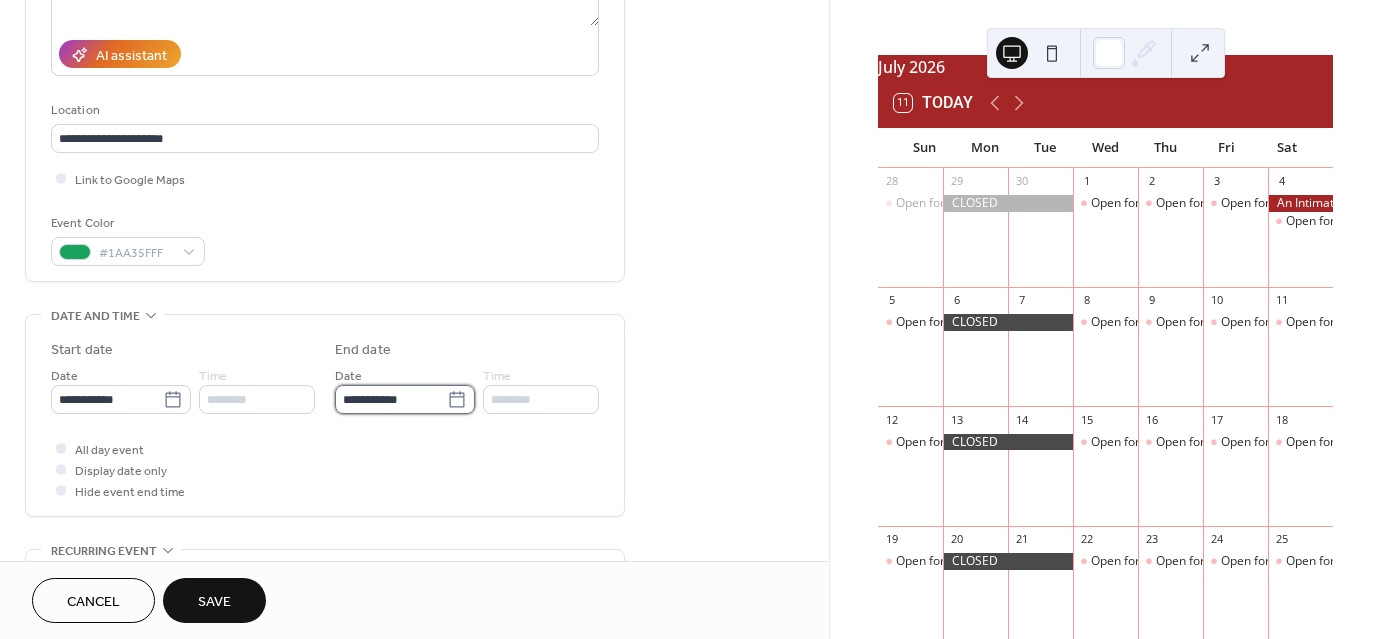 click on "**********" at bounding box center (391, 399) 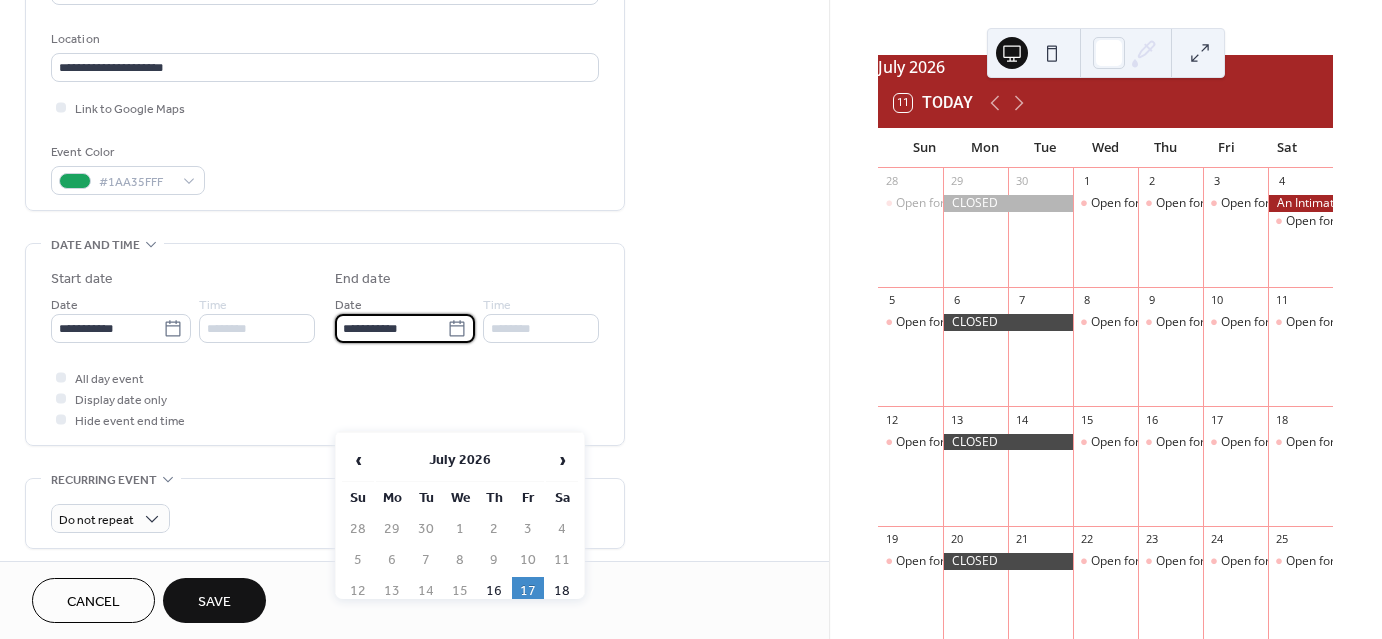 scroll, scrollTop: 404, scrollLeft: 0, axis: vertical 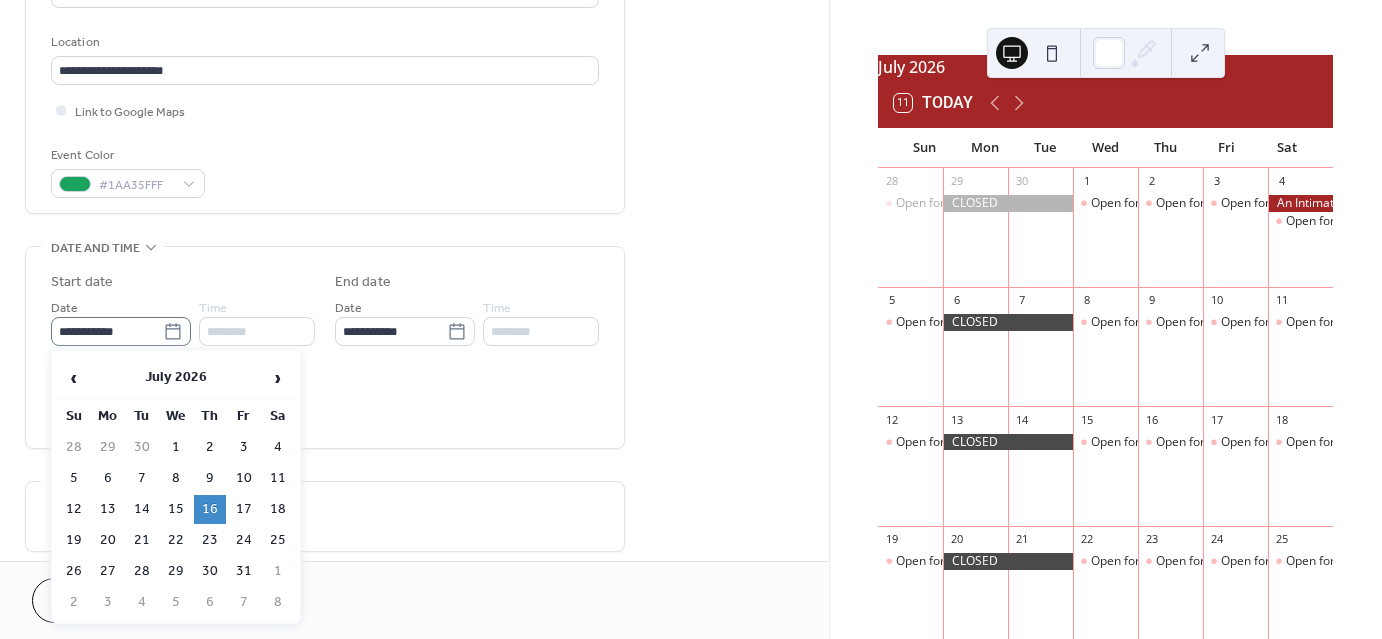 click 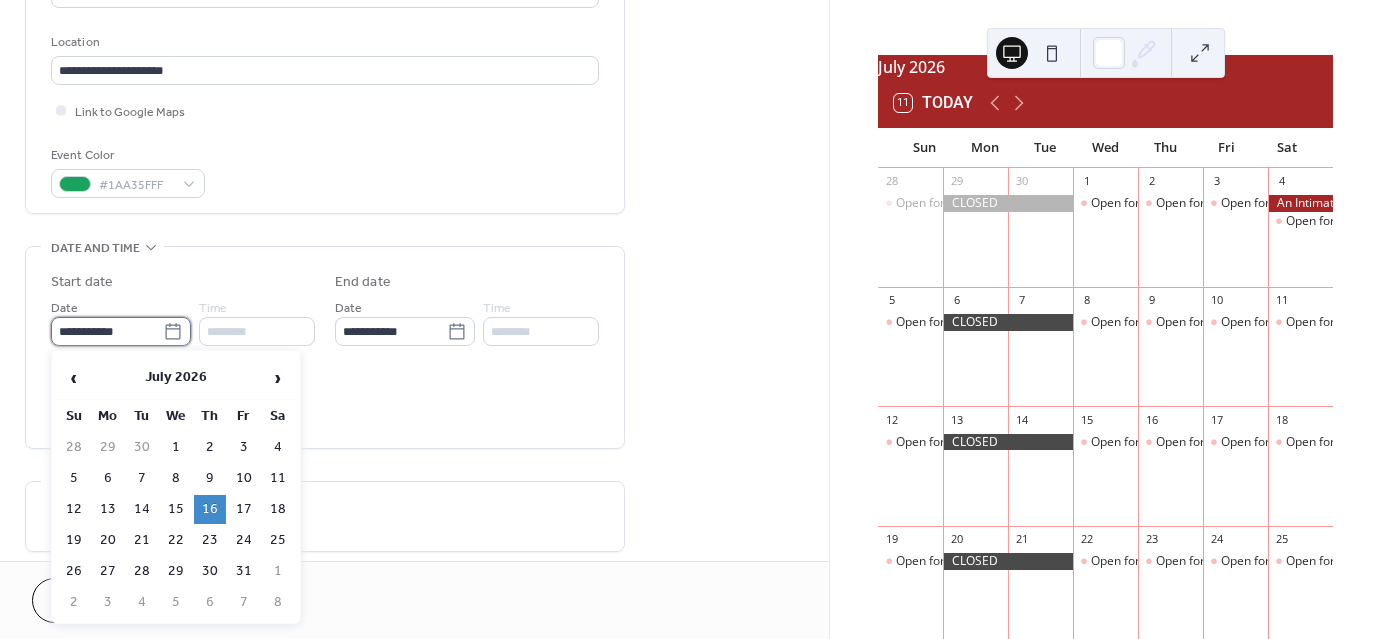 click on "**********" at bounding box center (107, 331) 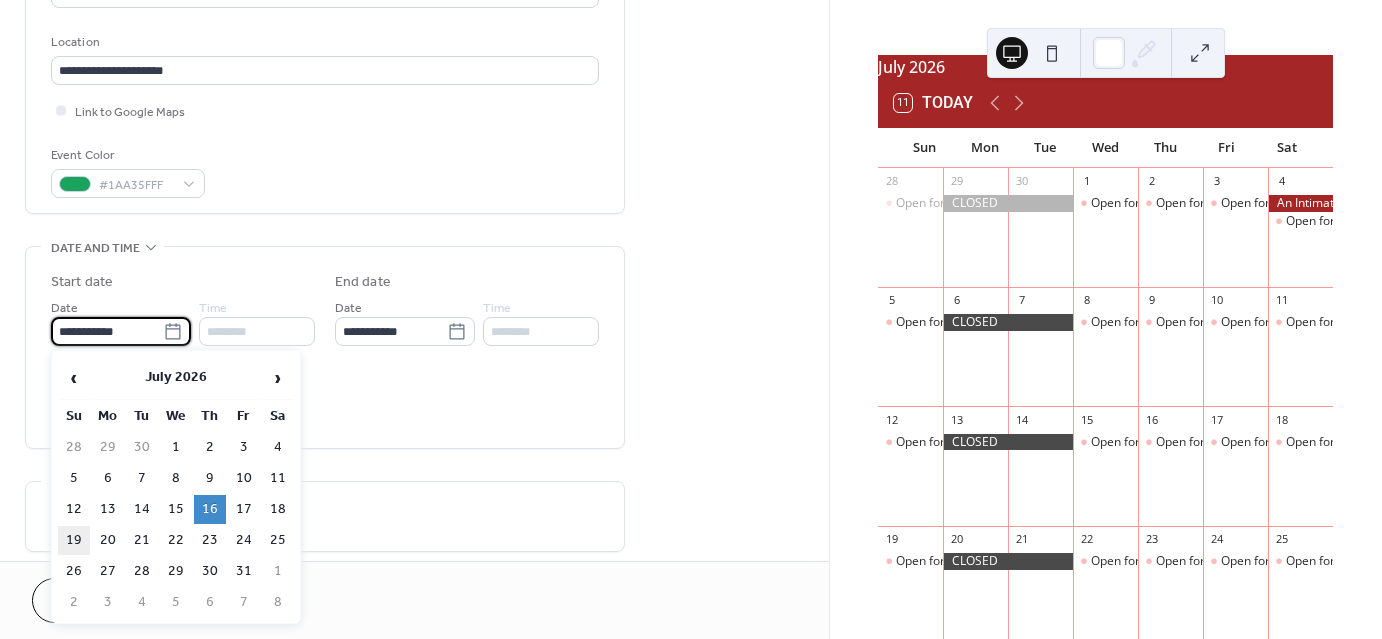 click on "19" at bounding box center (74, 540) 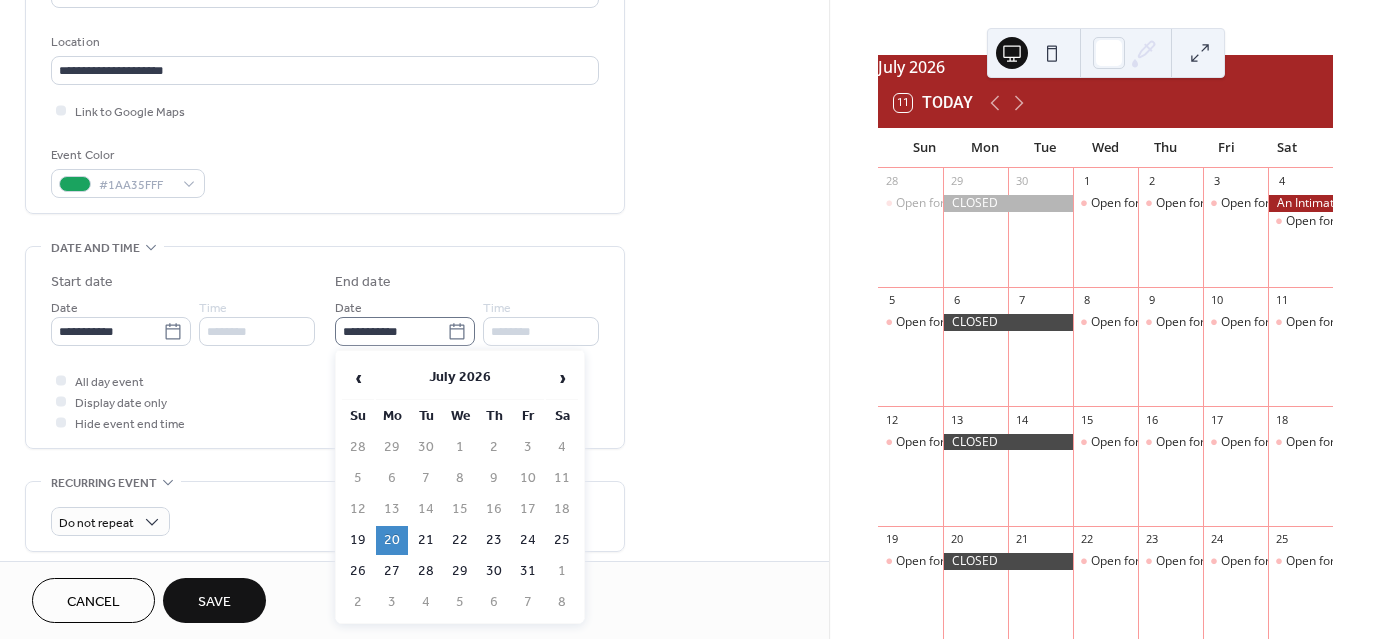 click 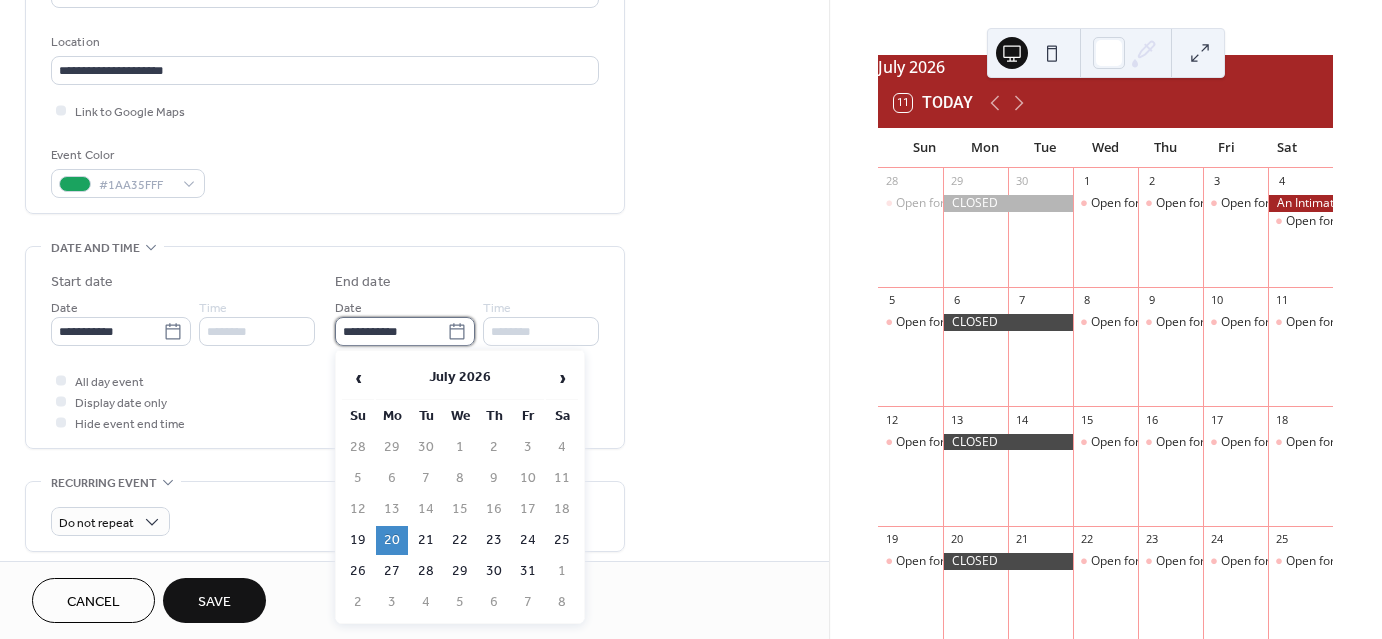 click on "**********" at bounding box center (391, 331) 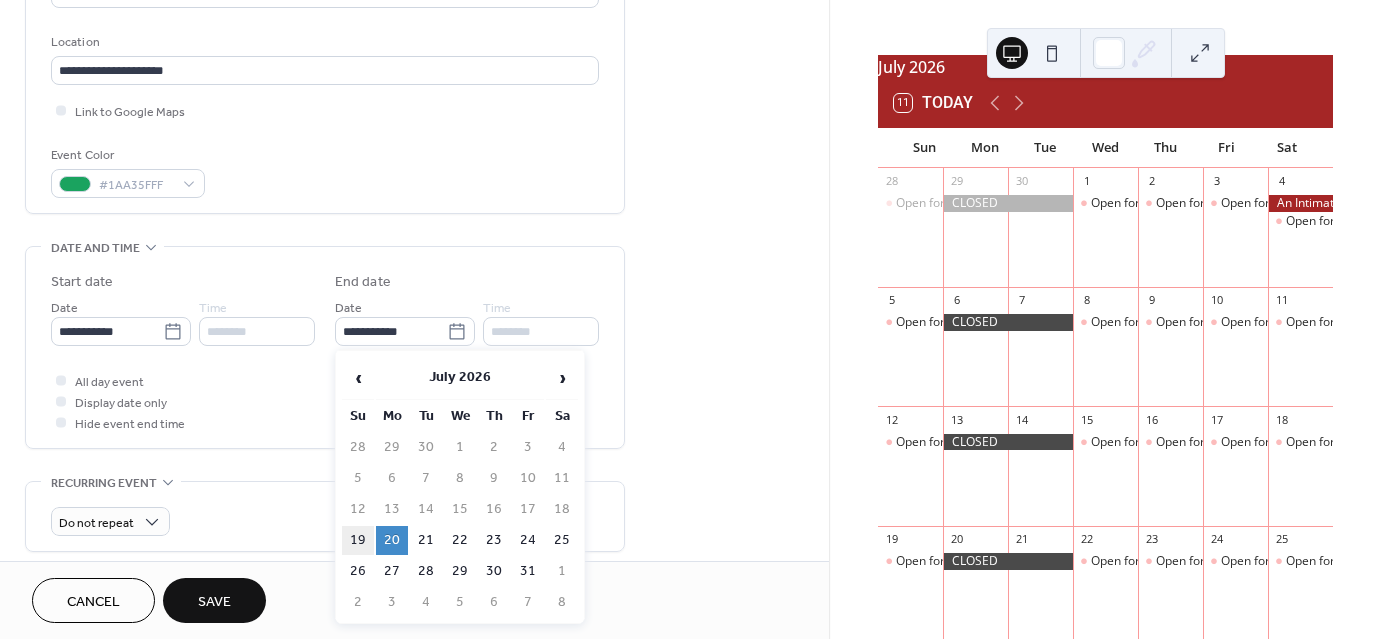 click on "19" at bounding box center [358, 540] 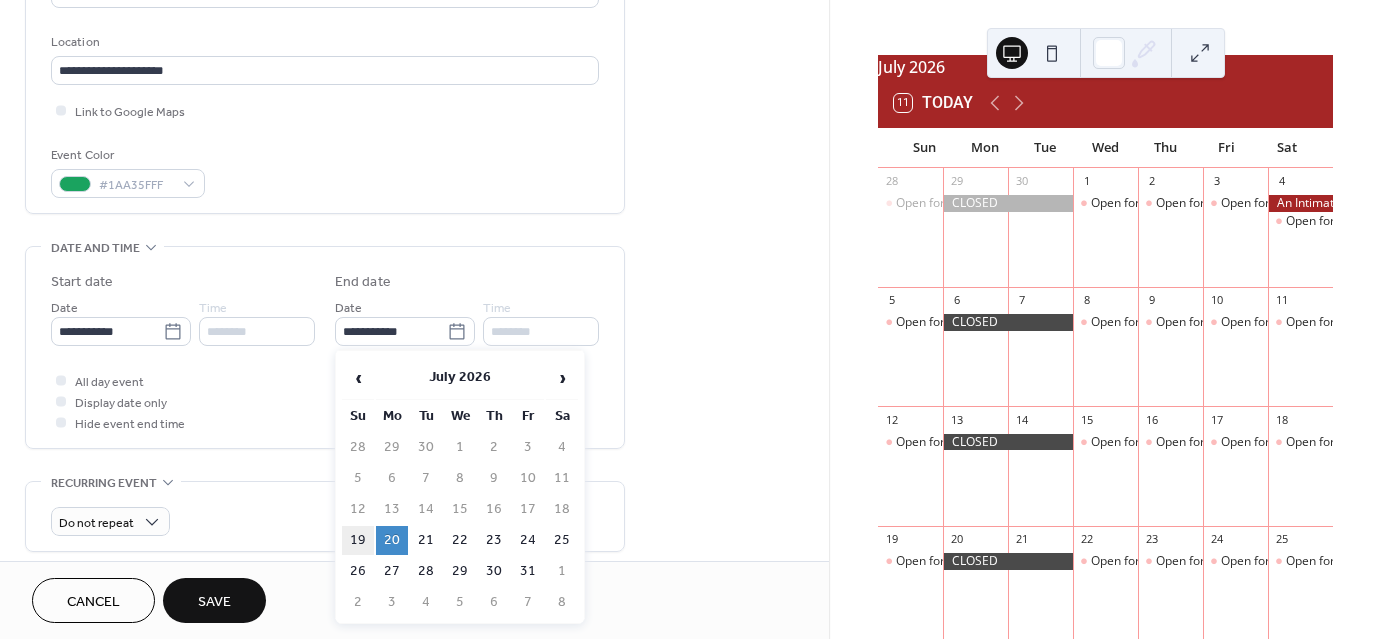 type on "**********" 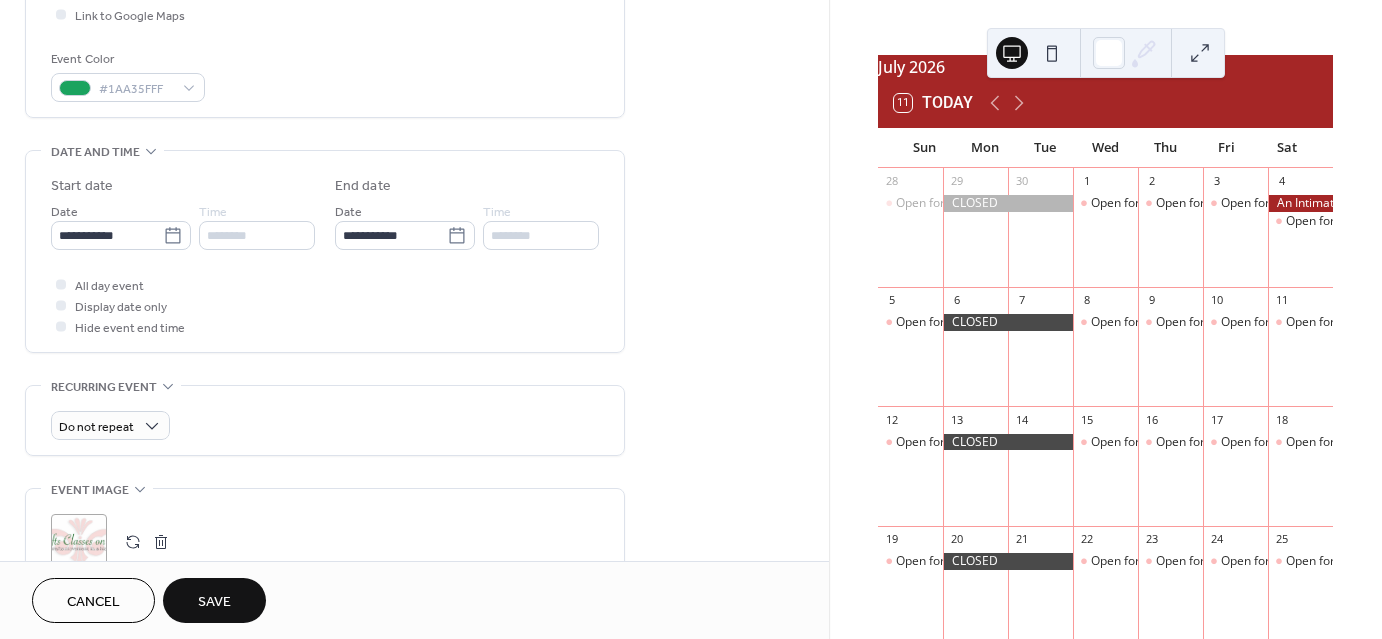 scroll, scrollTop: 500, scrollLeft: 0, axis: vertical 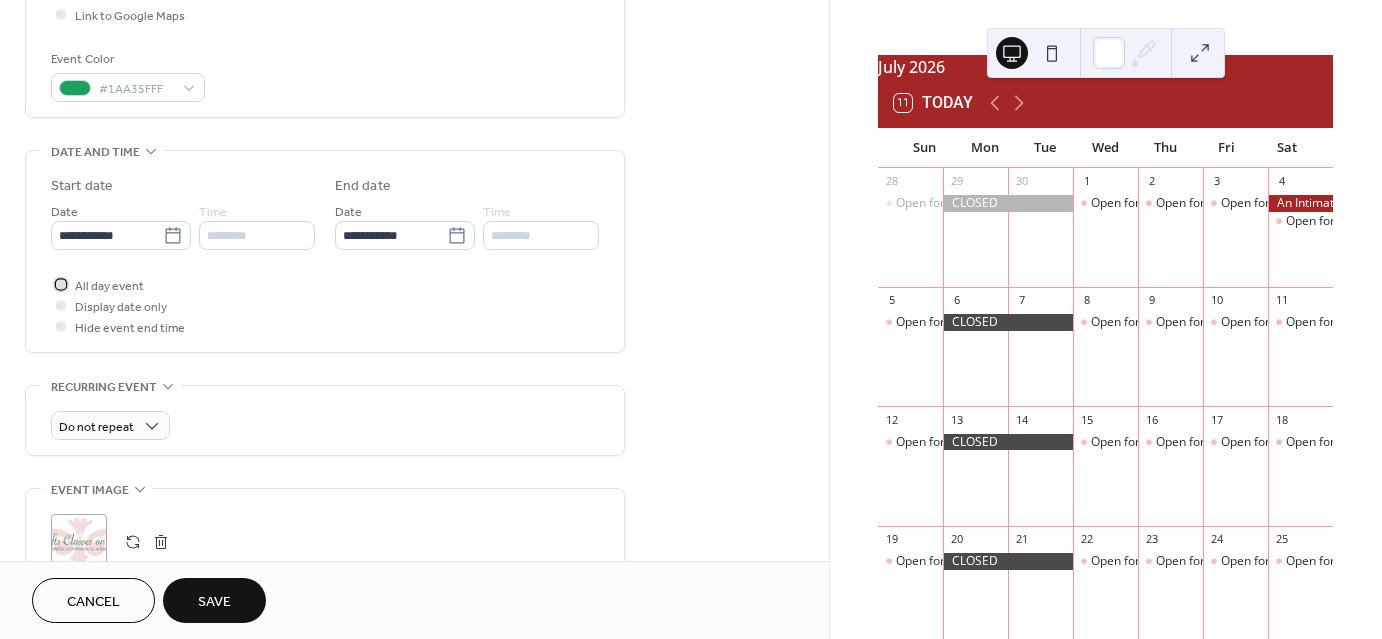click 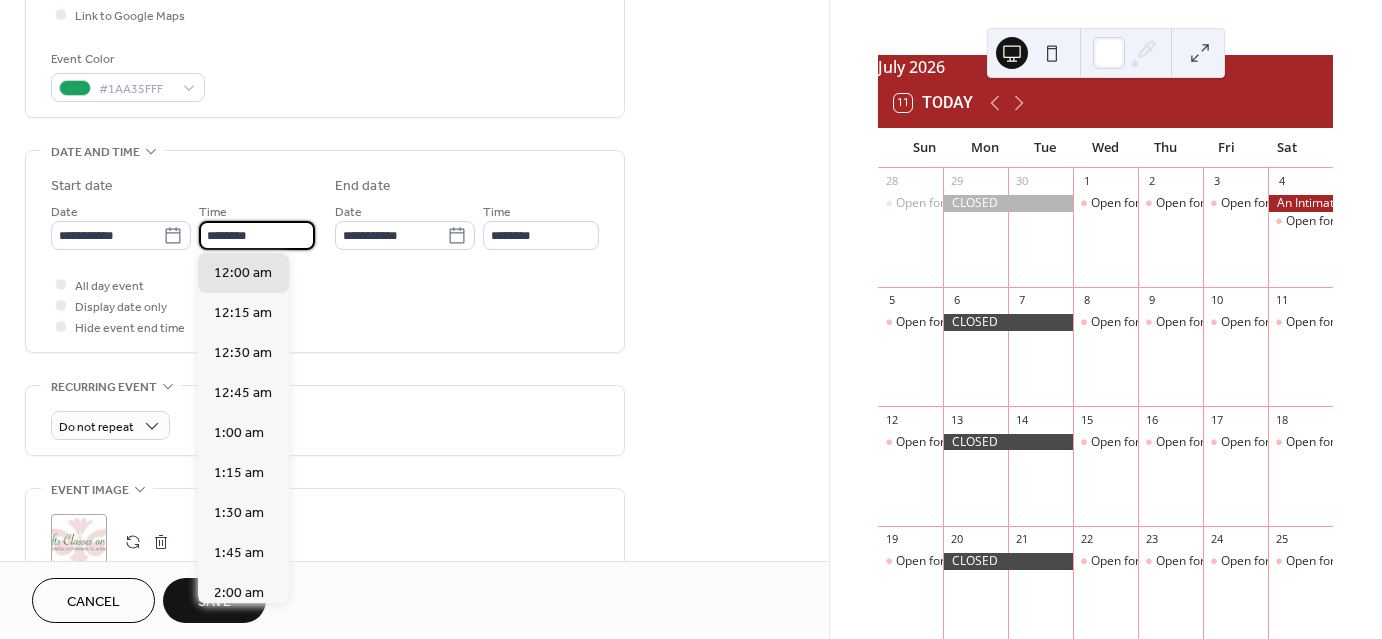 click on "********" at bounding box center (257, 235) 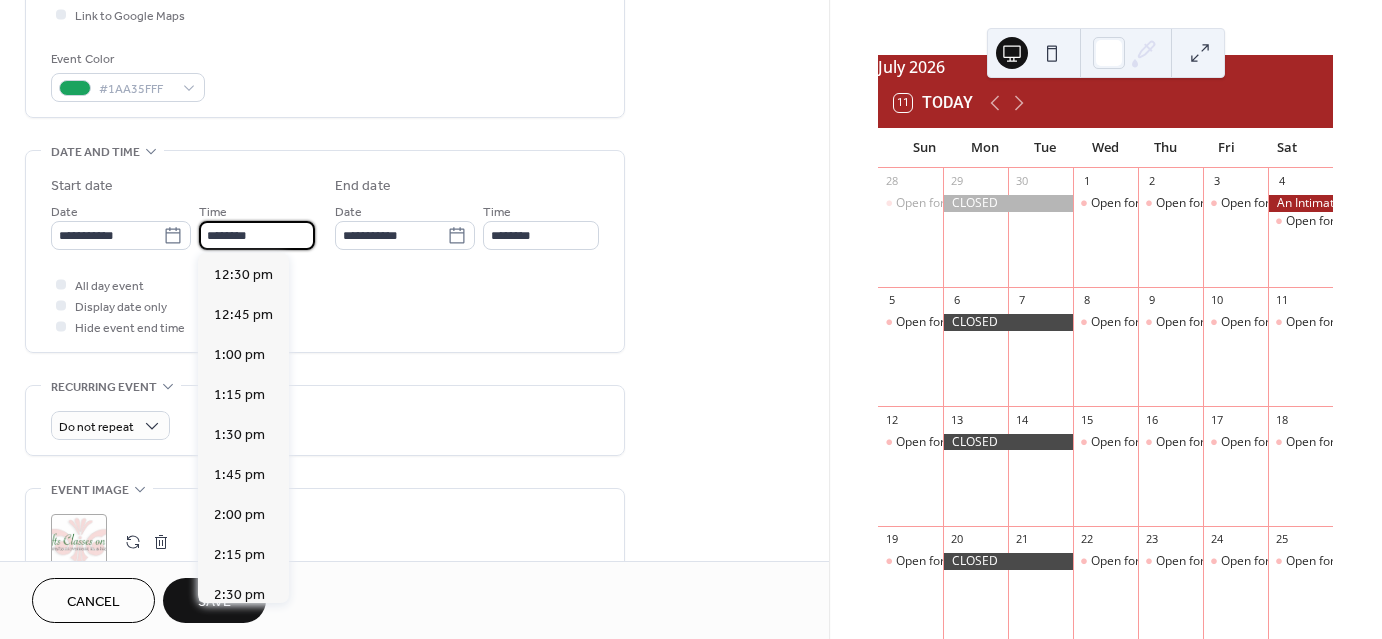 scroll, scrollTop: 2003, scrollLeft: 0, axis: vertical 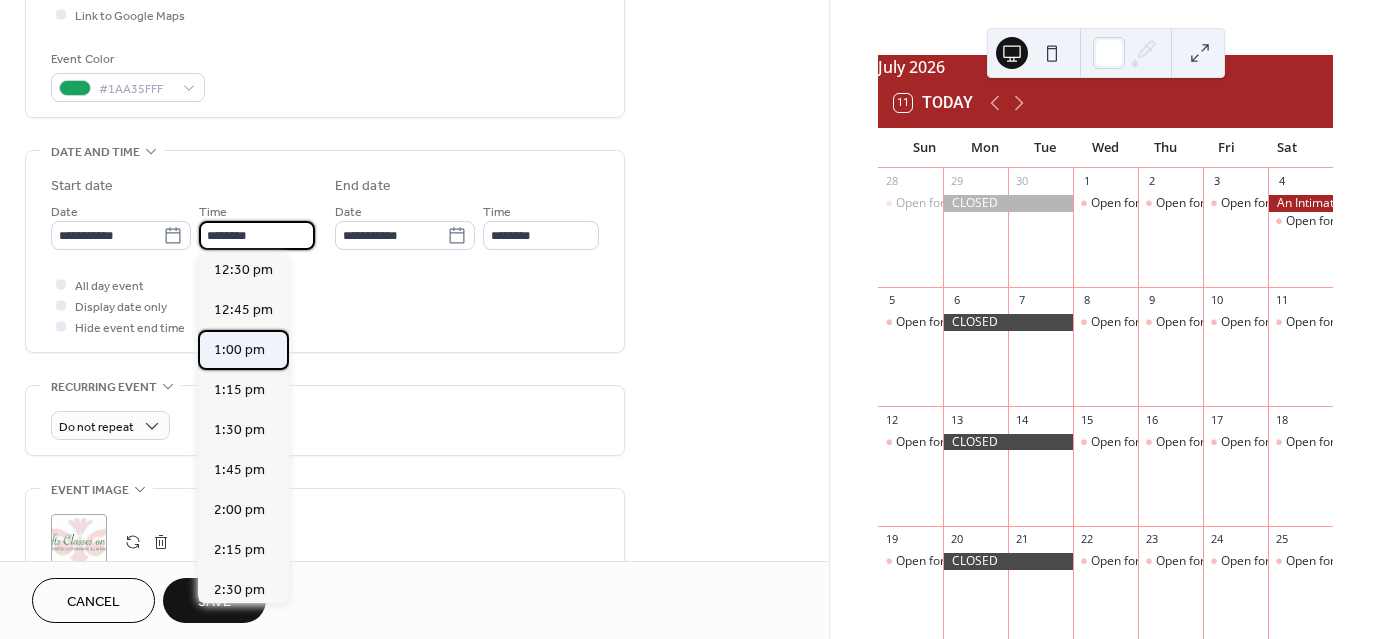 click on "1:00 pm" at bounding box center (239, 349) 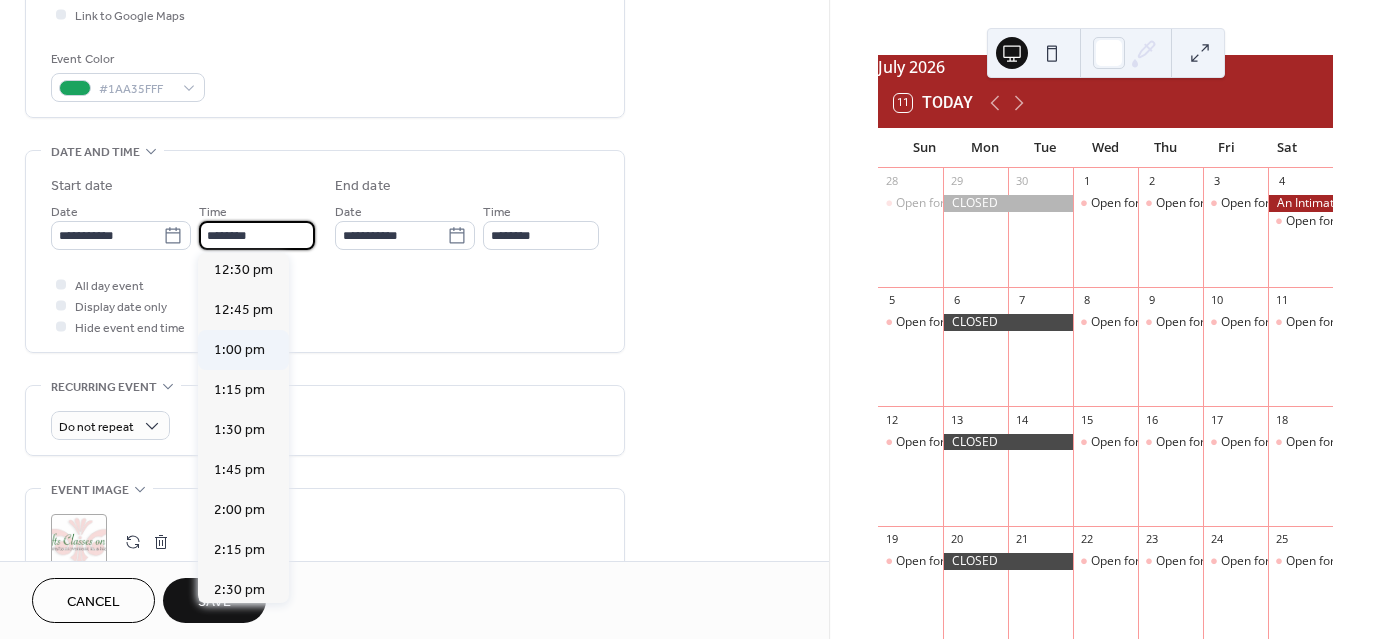type on "*******" 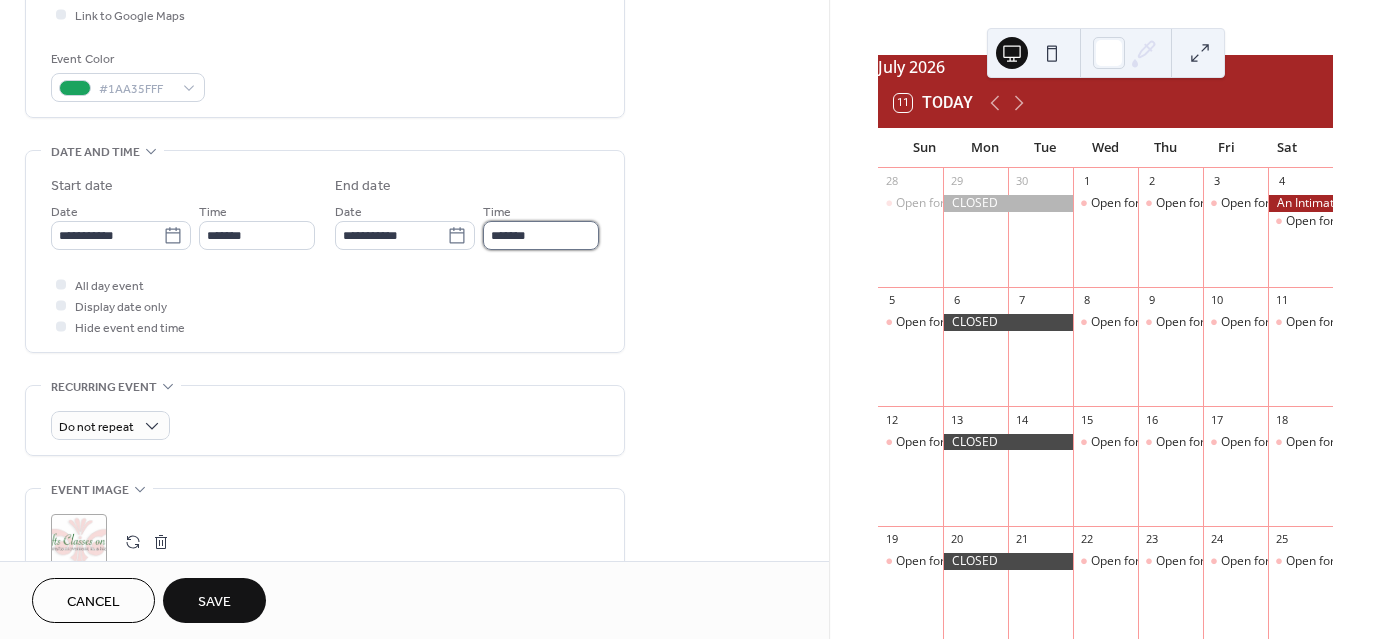 click on "*******" at bounding box center (541, 235) 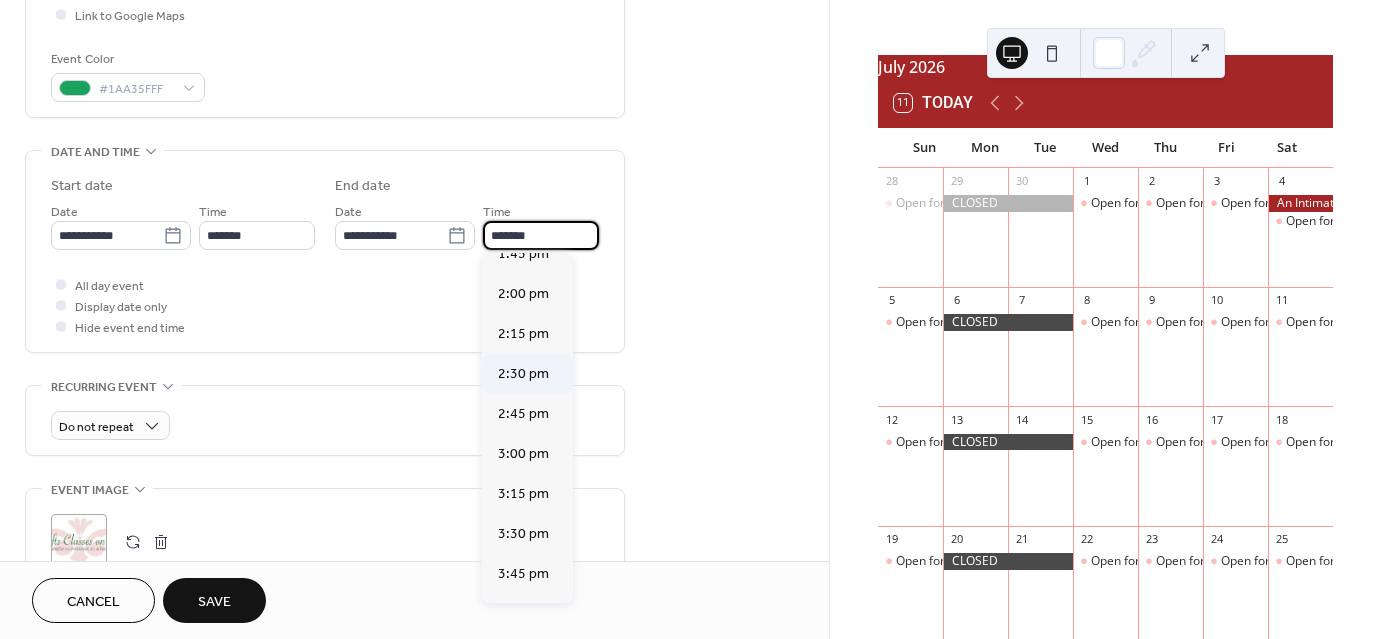 scroll, scrollTop: 100, scrollLeft: 0, axis: vertical 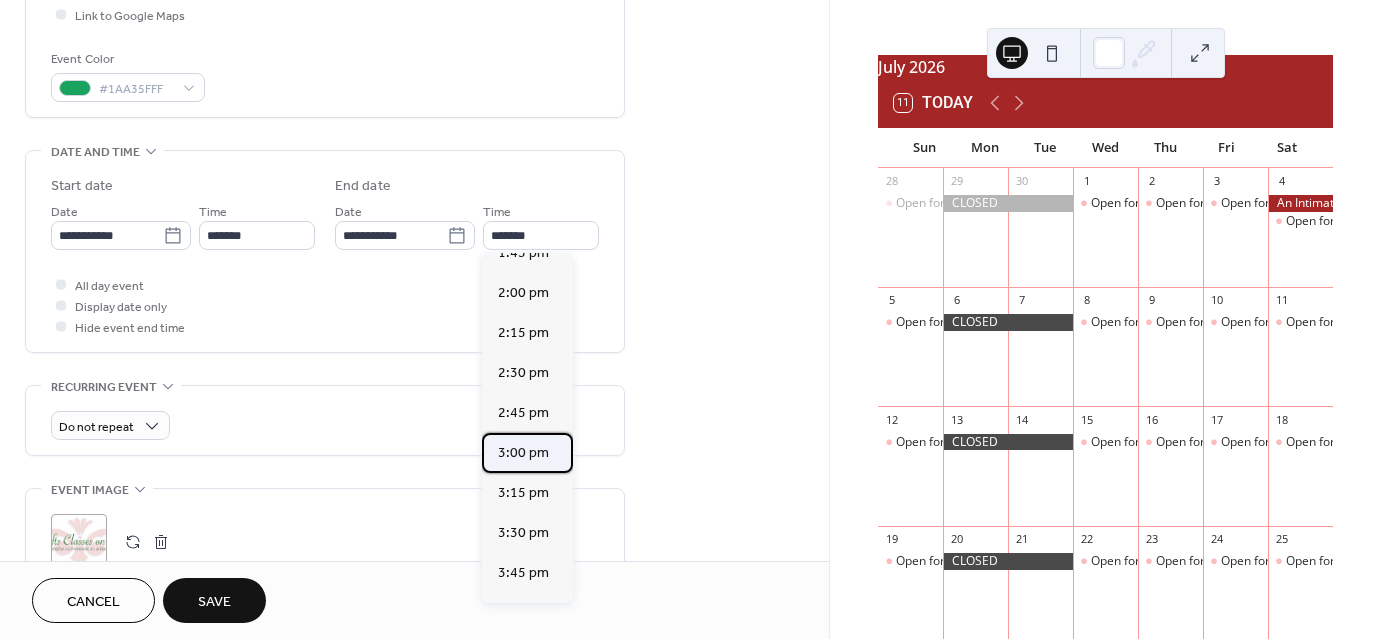 click on "3:00 pm" at bounding box center (523, 452) 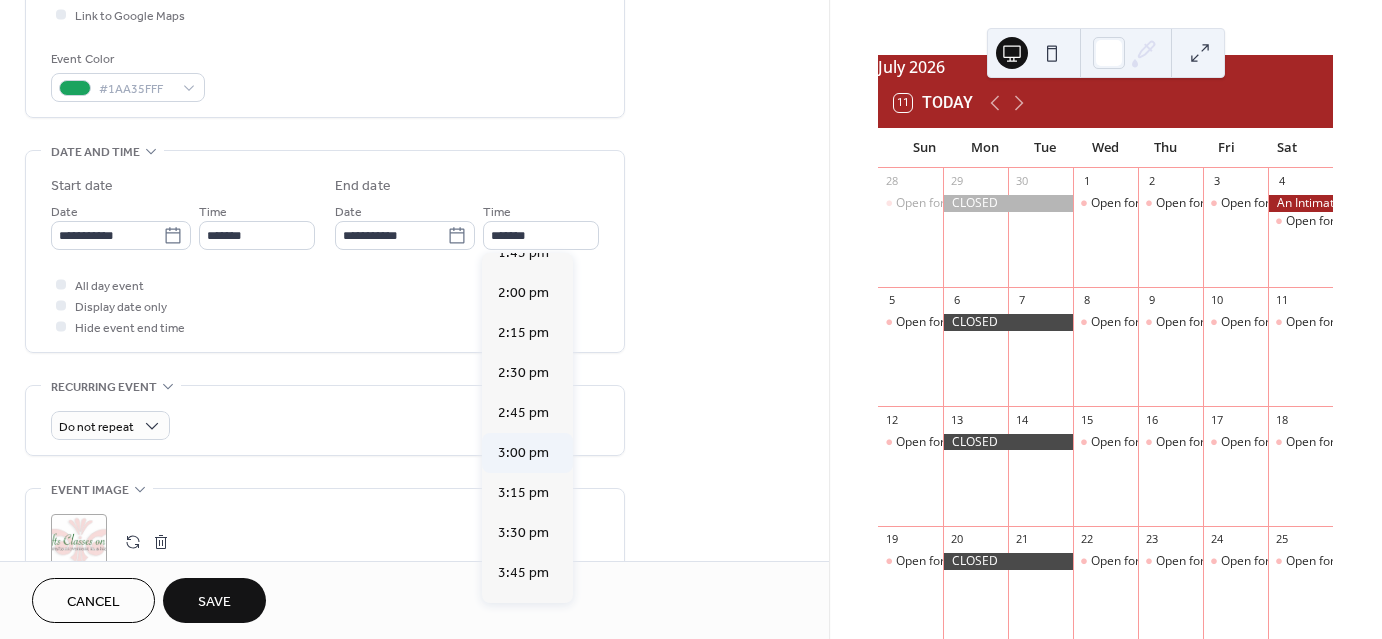 type on "*******" 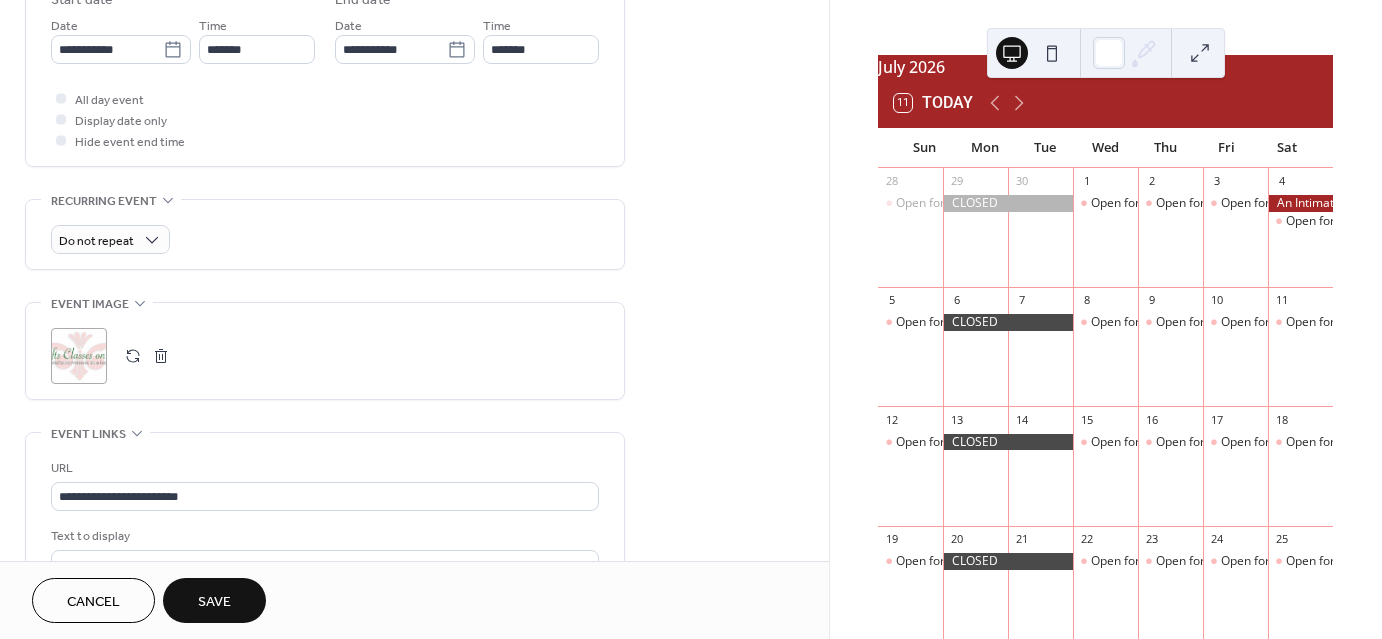 scroll, scrollTop: 690, scrollLeft: 0, axis: vertical 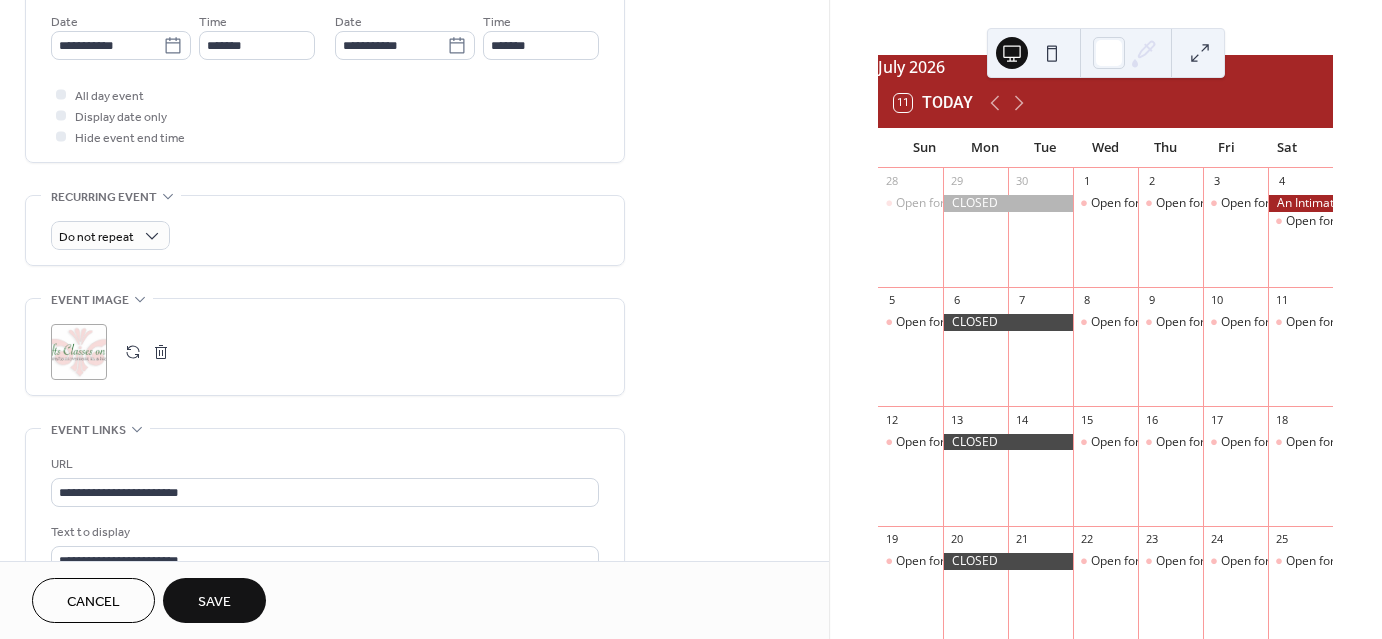 click on "Save" at bounding box center [214, 602] 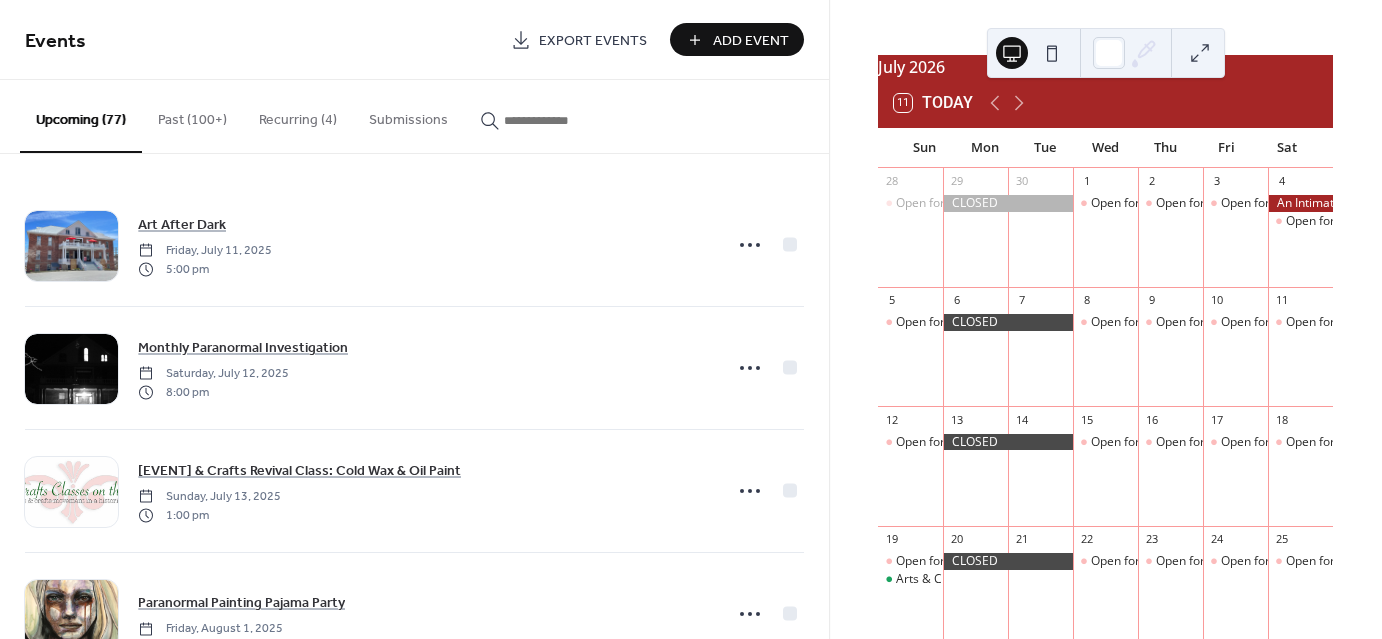 click at bounding box center [554, 120] 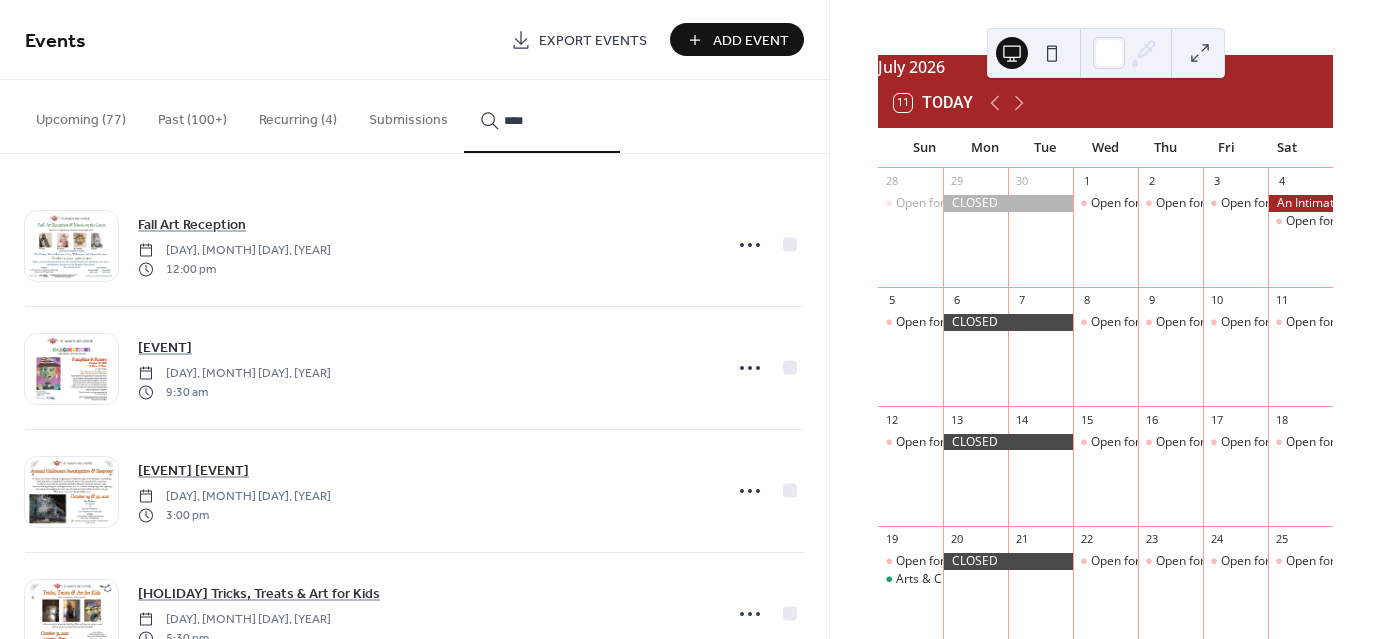 click on "***" at bounding box center [542, 116] 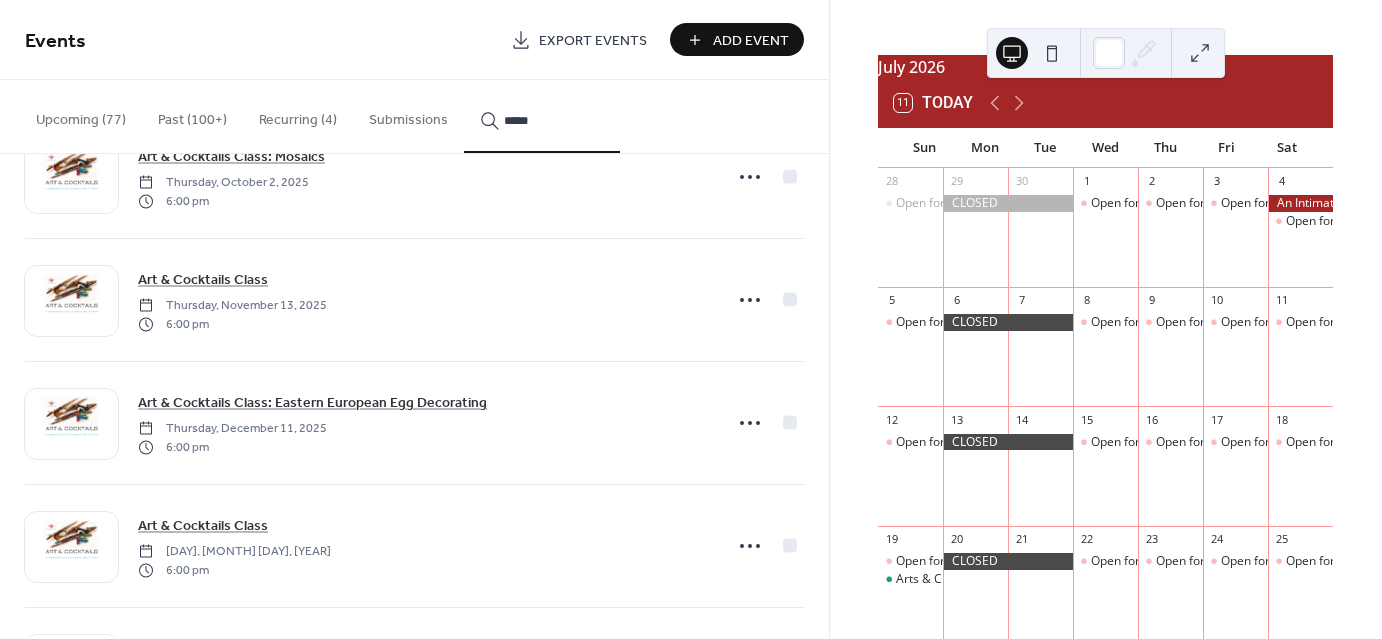 scroll, scrollTop: 1415, scrollLeft: 0, axis: vertical 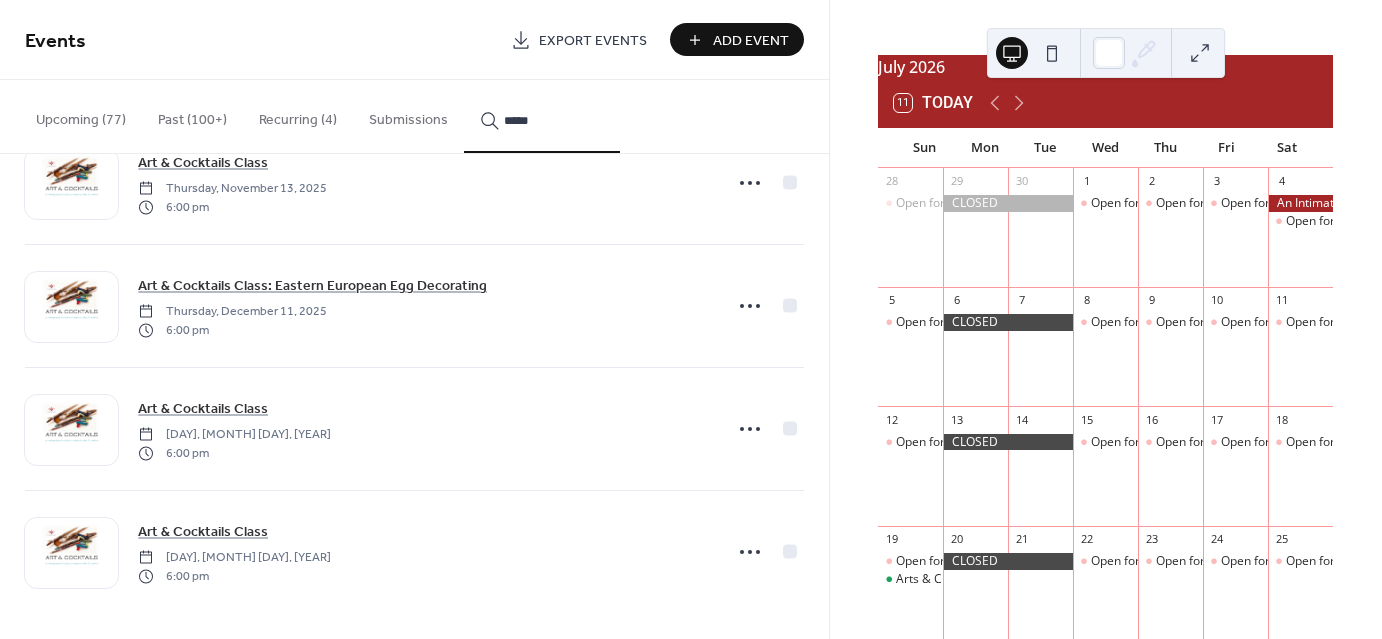 type on "*****" 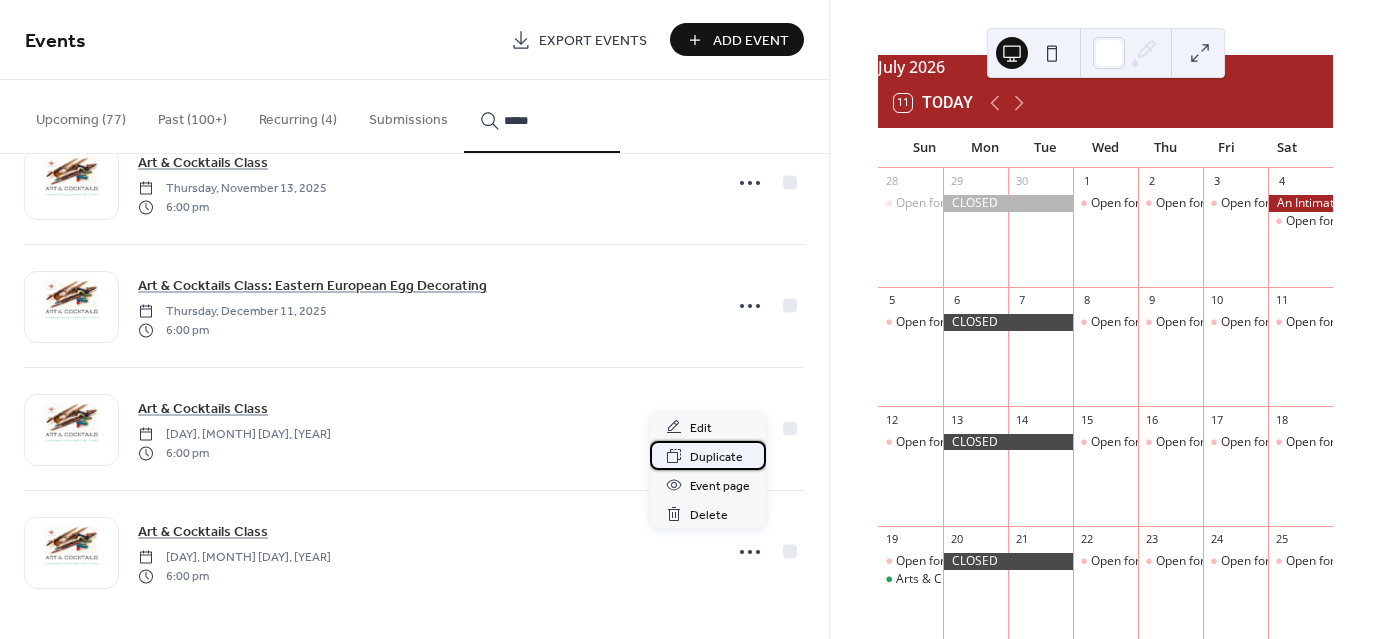 click on "Duplicate" at bounding box center (716, 457) 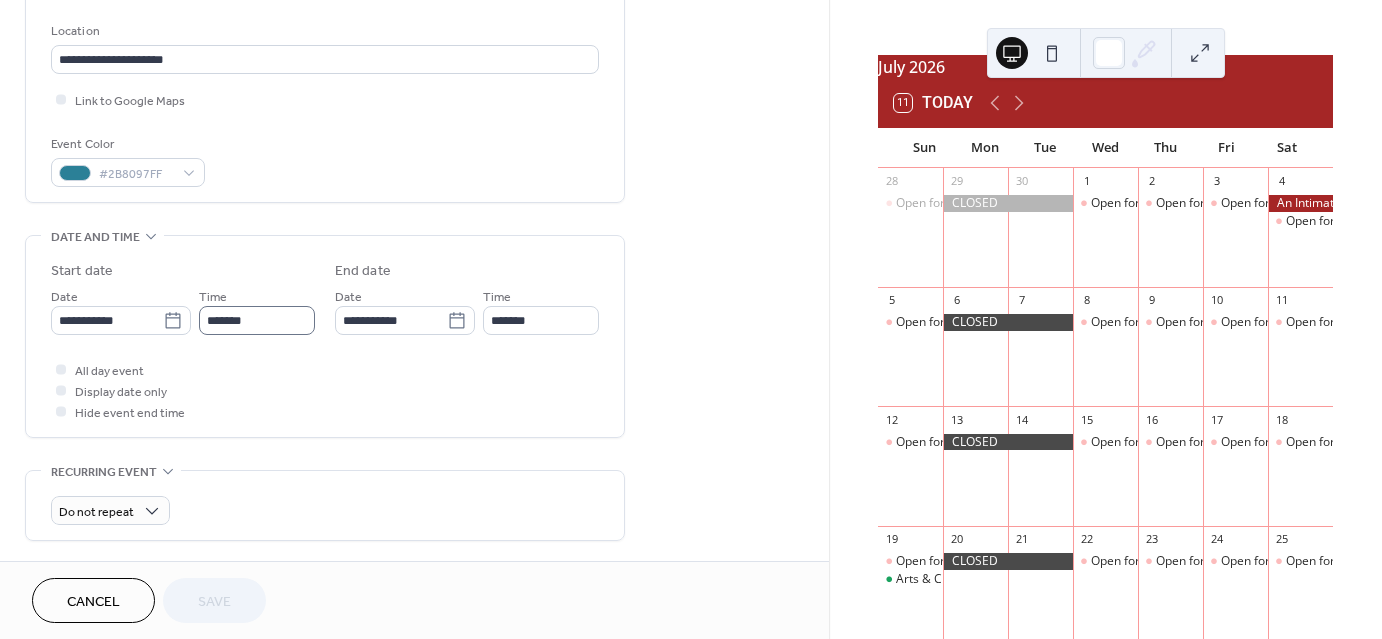 scroll, scrollTop: 416, scrollLeft: 0, axis: vertical 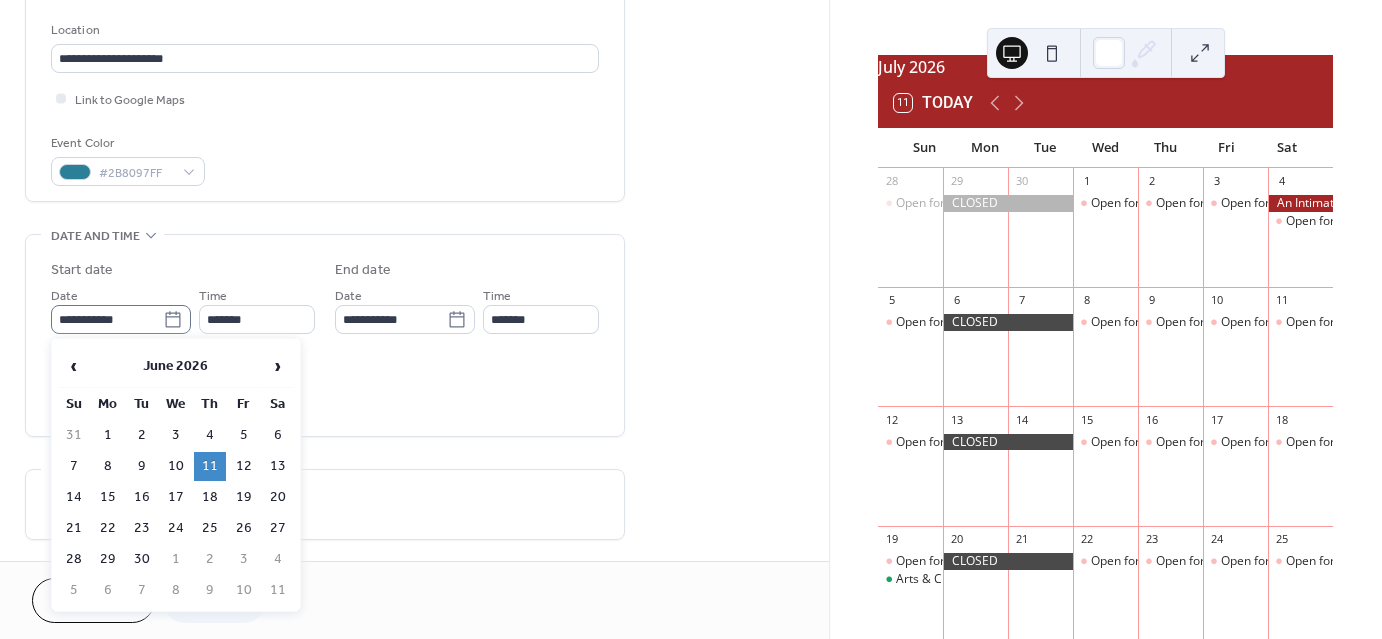 click 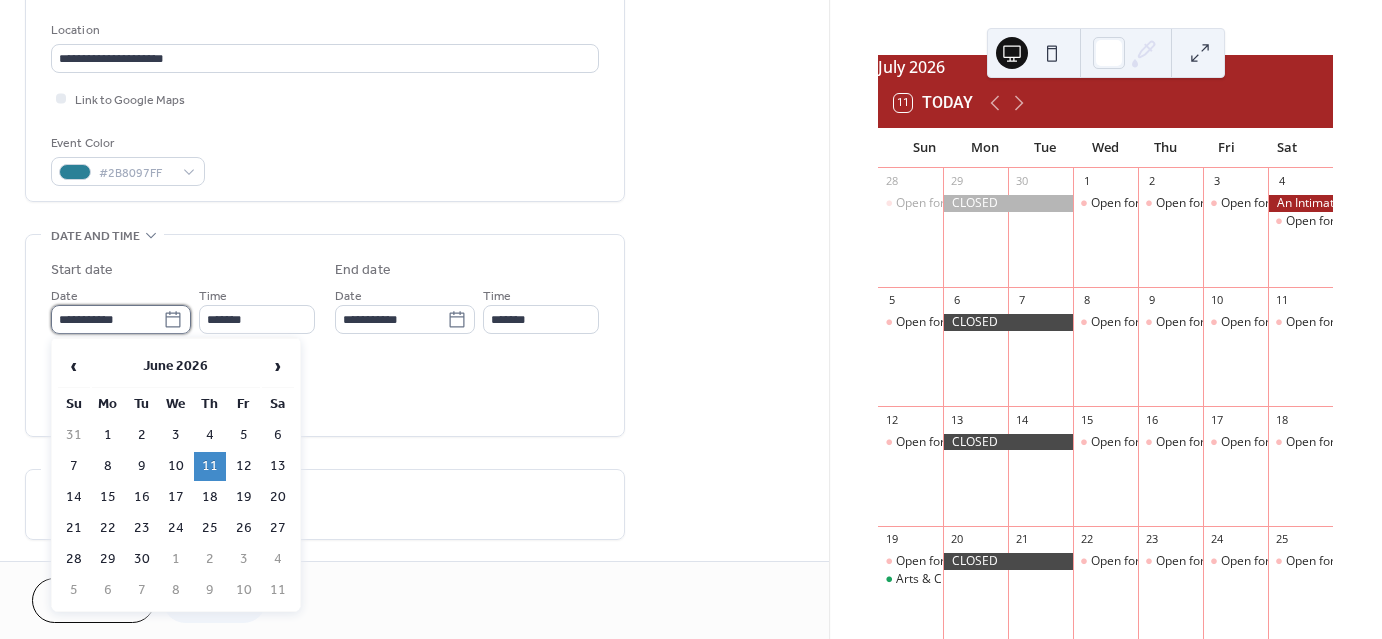 click on "**********" at bounding box center (107, 319) 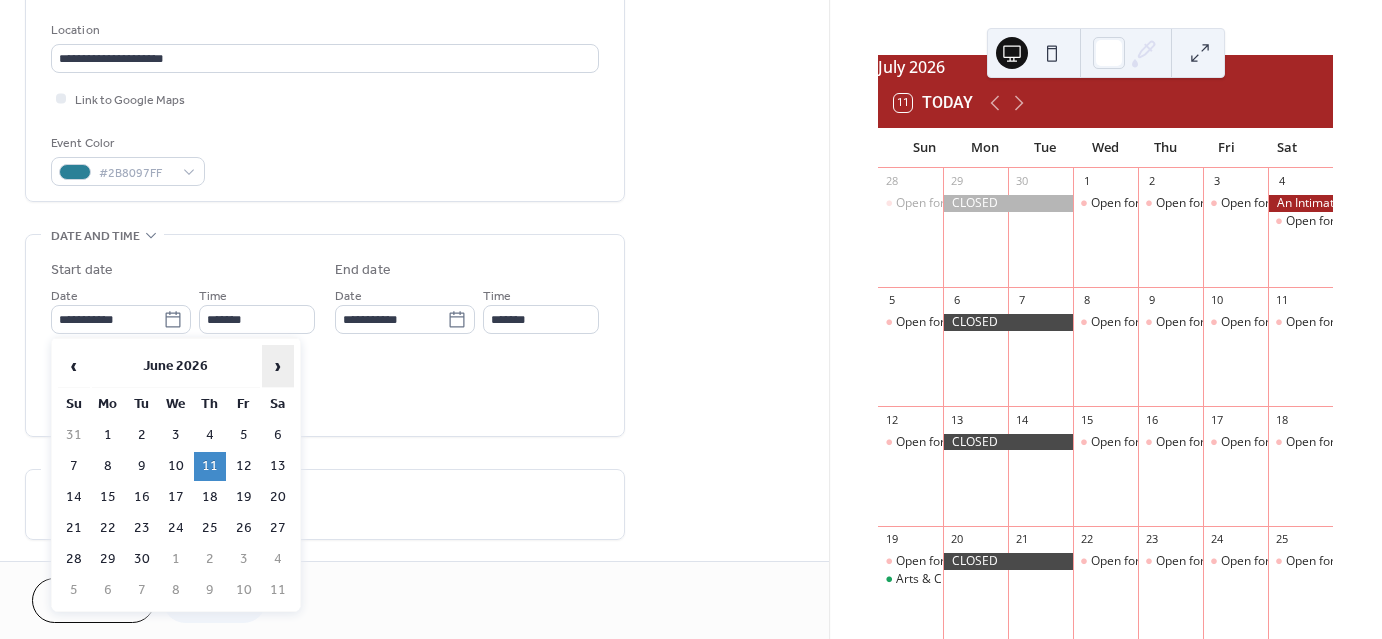 click on "›" at bounding box center (278, 366) 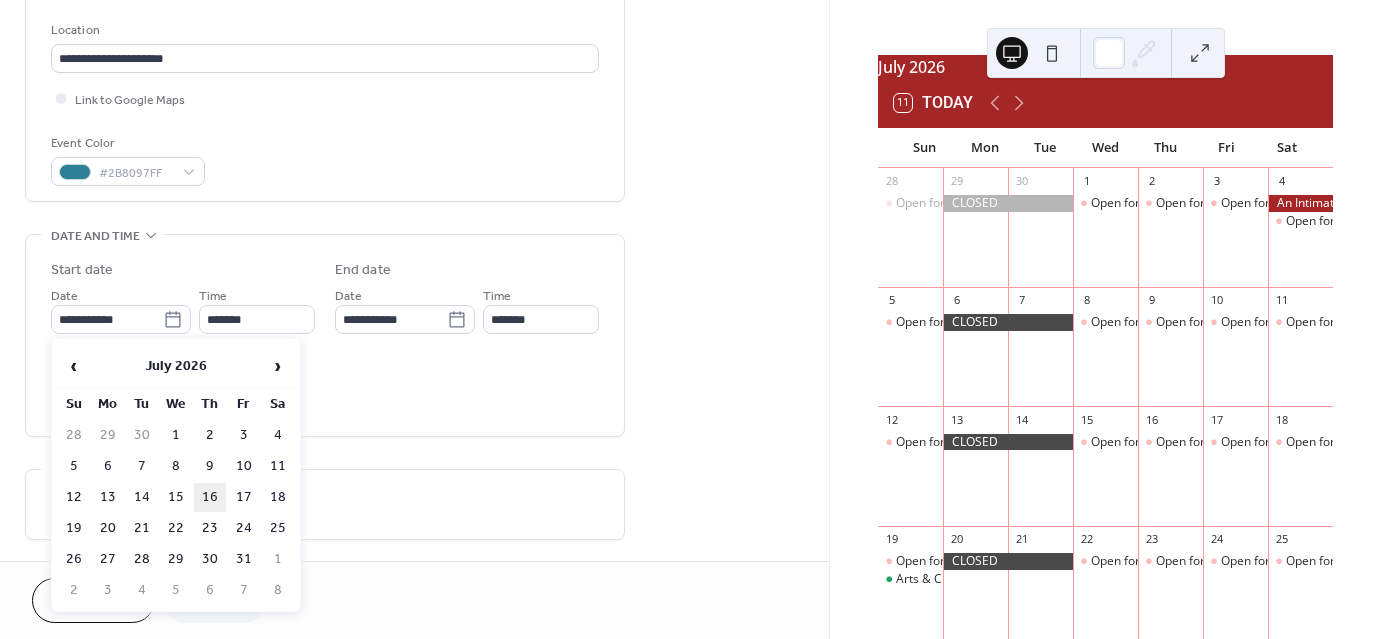 click on "16" at bounding box center [210, 497] 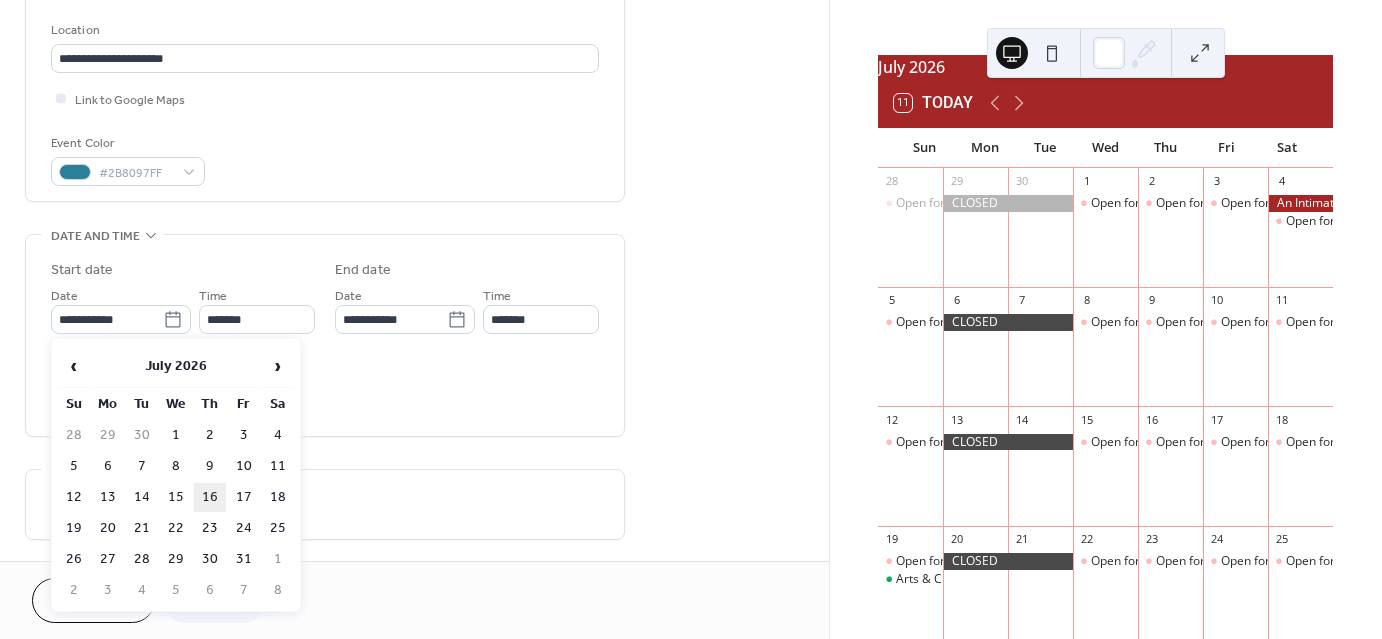 type on "**********" 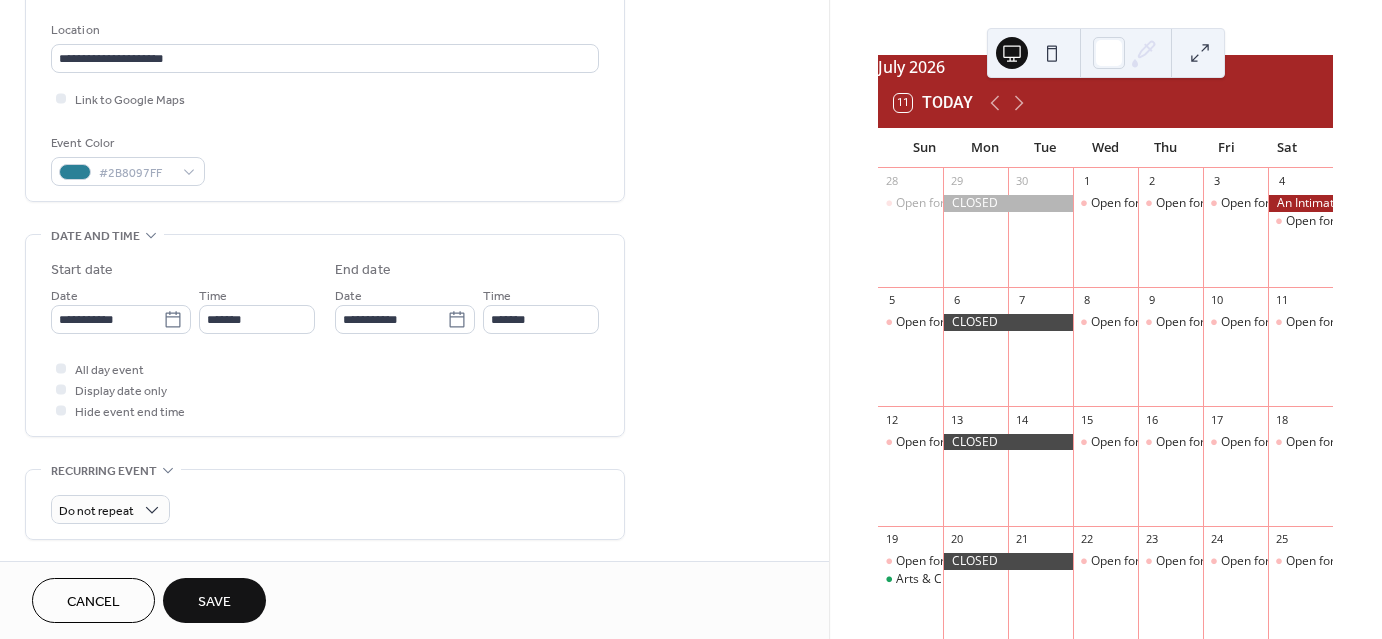 click on "Save" at bounding box center (214, 602) 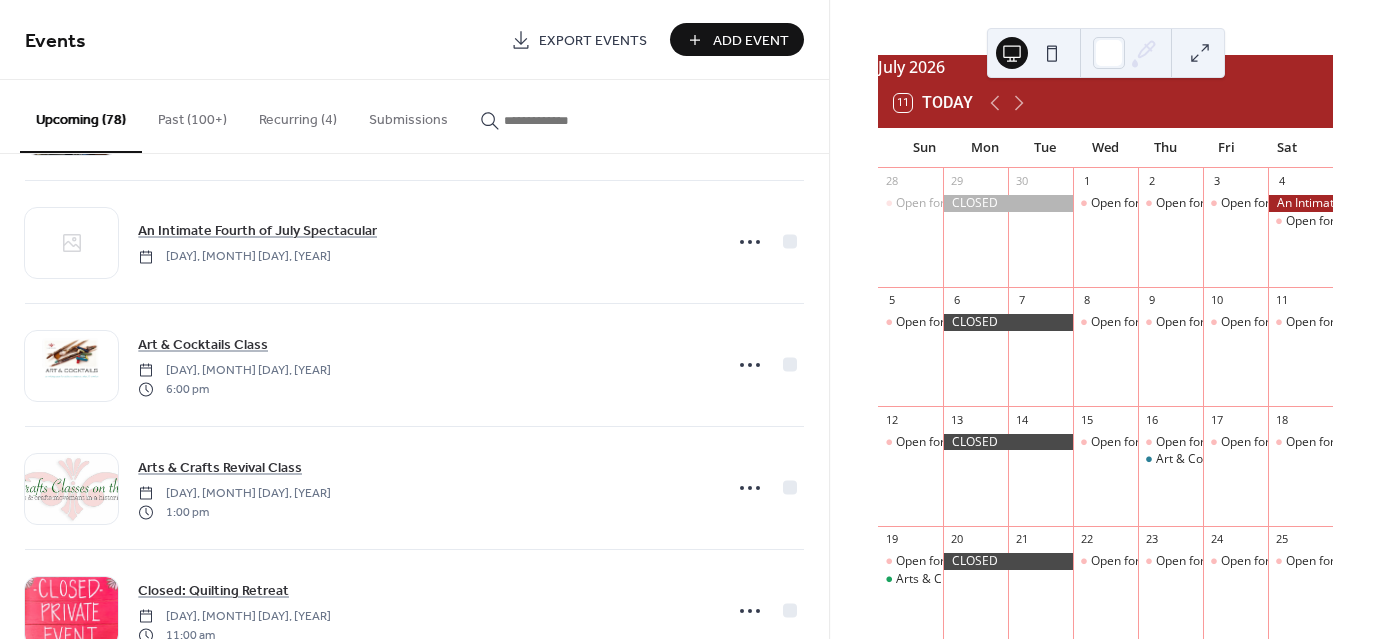 scroll, scrollTop: 7916, scrollLeft: 0, axis: vertical 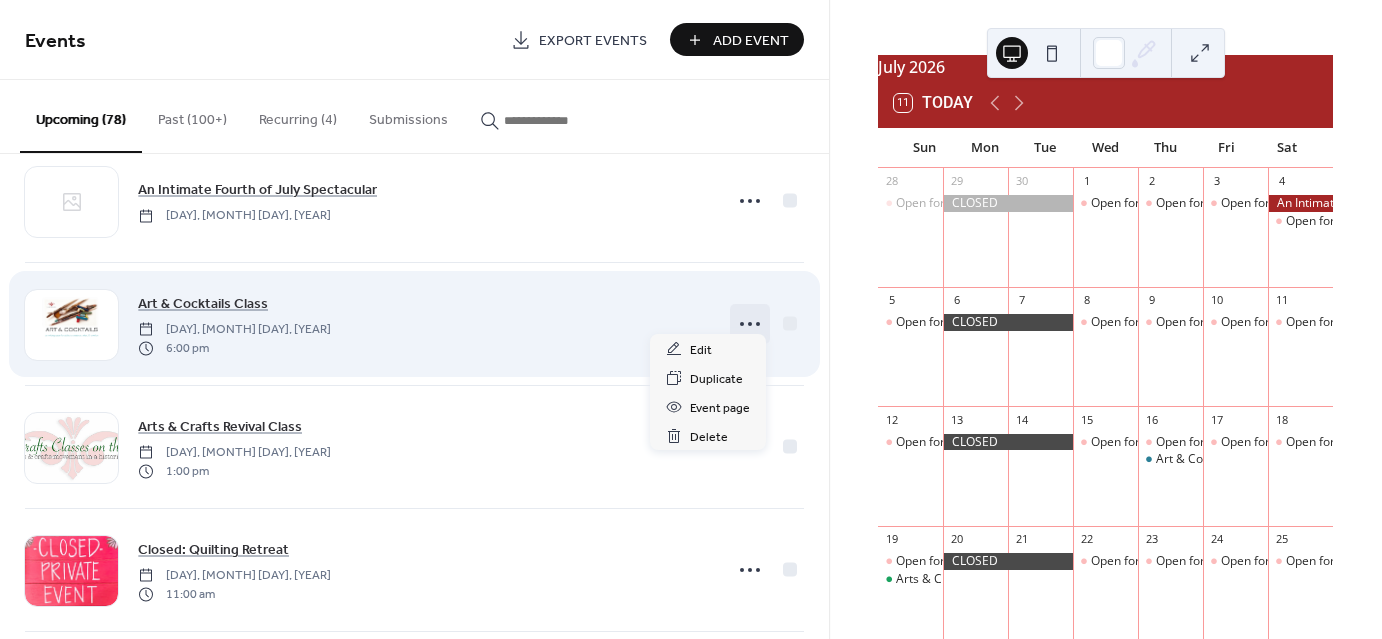 click 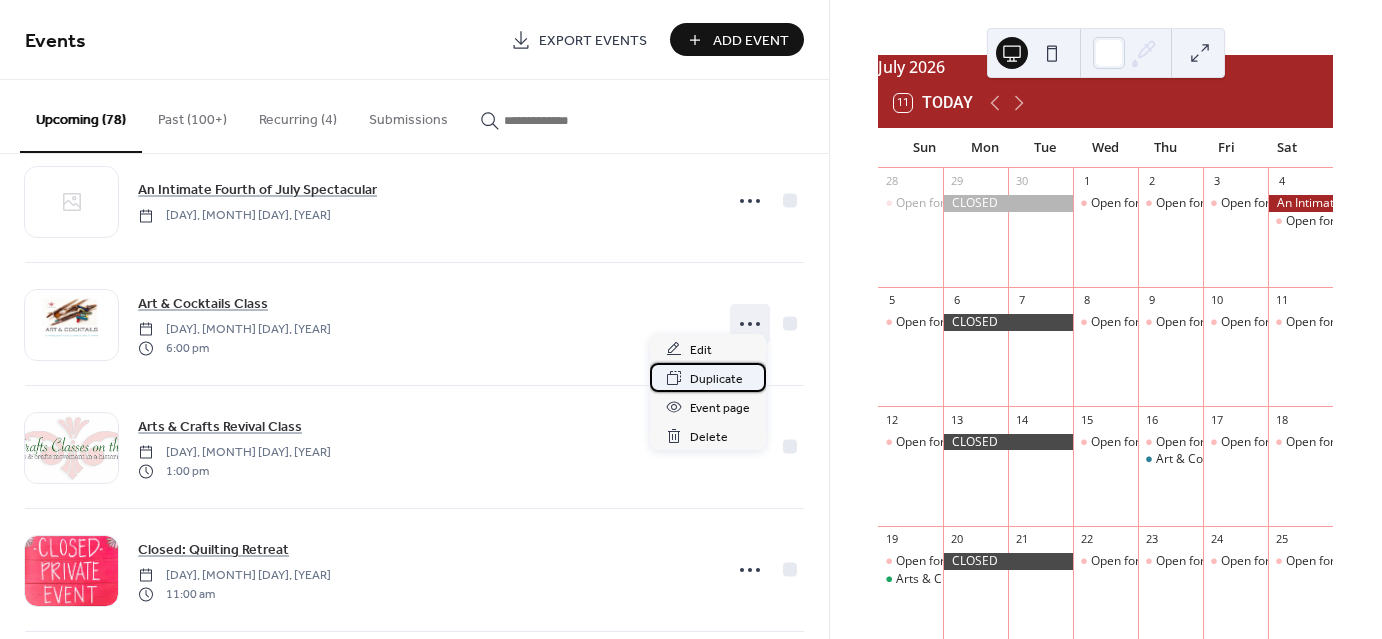 click on "Duplicate" at bounding box center (716, 379) 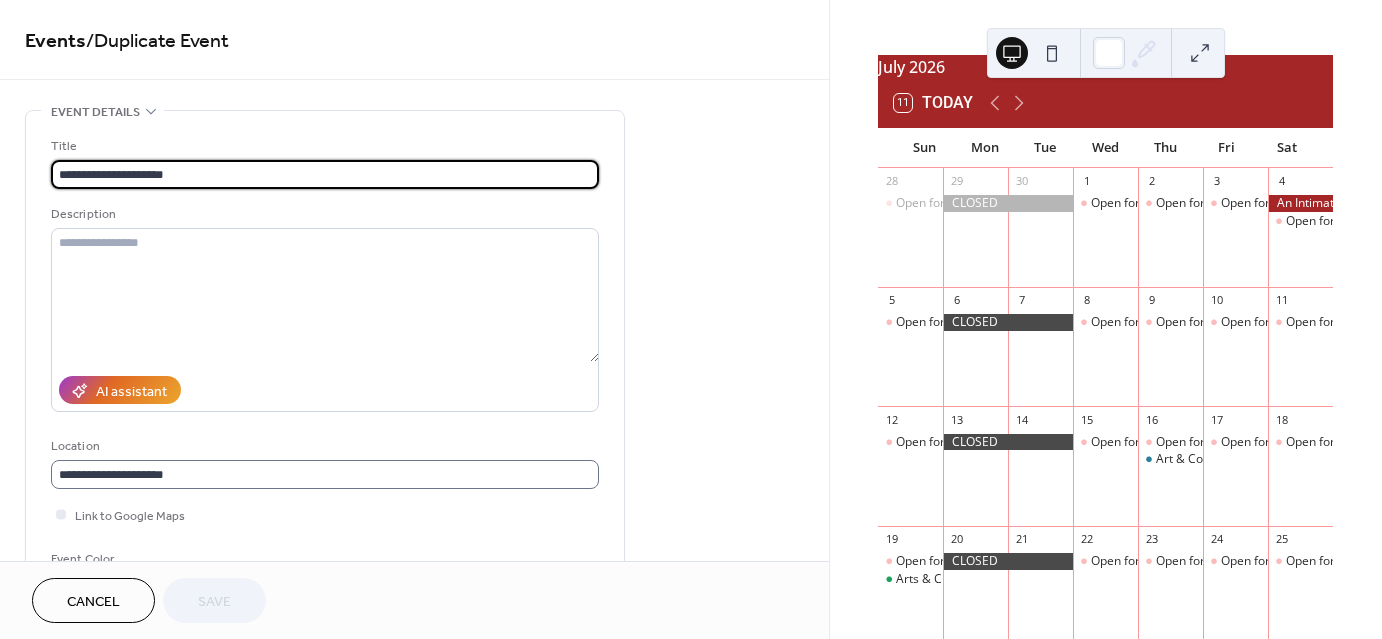 scroll, scrollTop: 1, scrollLeft: 0, axis: vertical 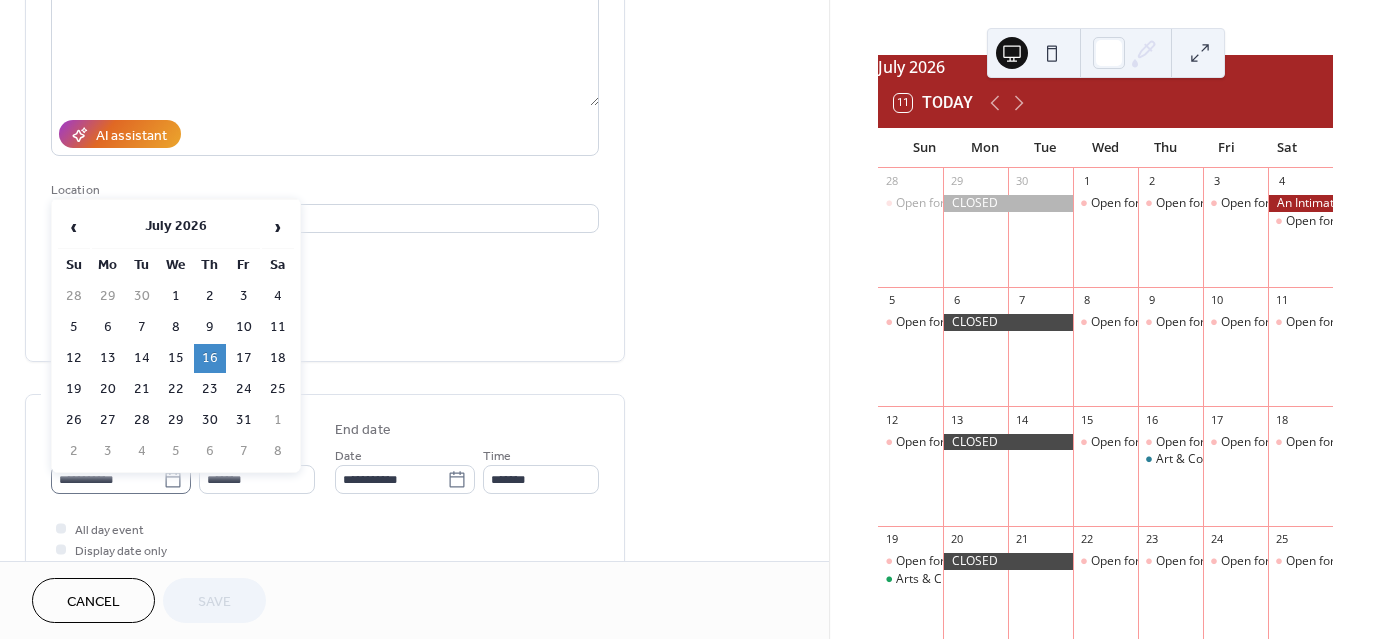 click 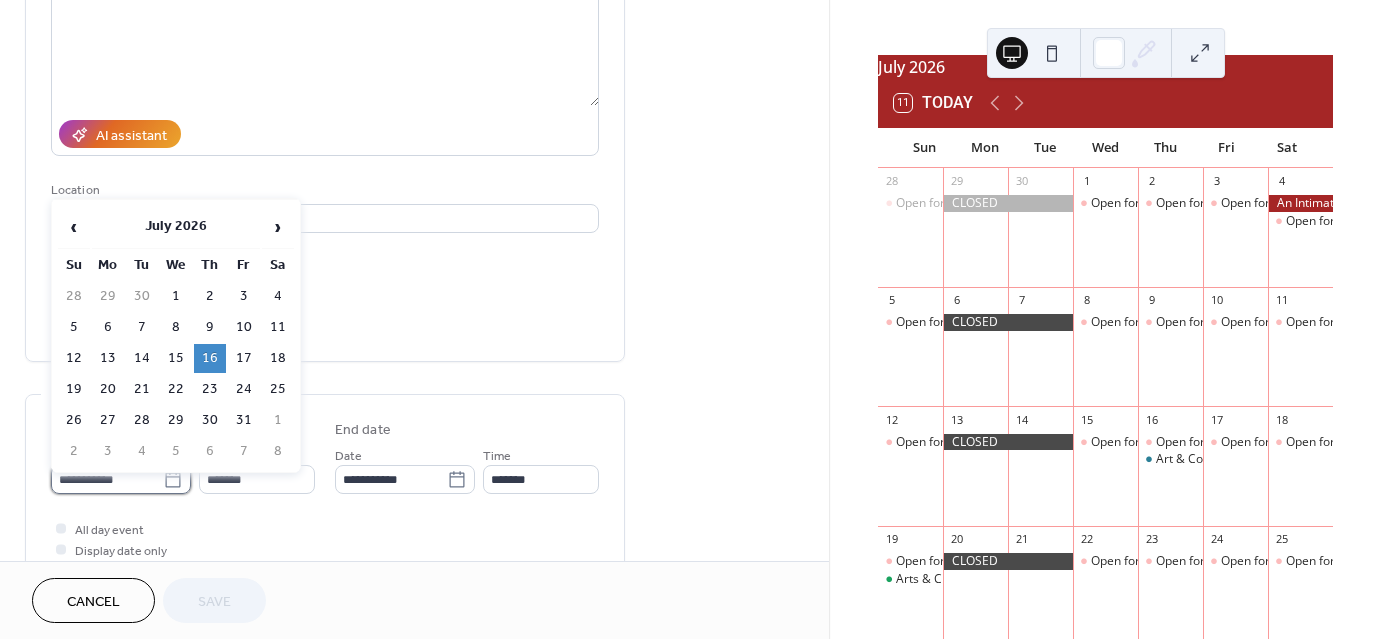 click on "**********" at bounding box center [107, 479] 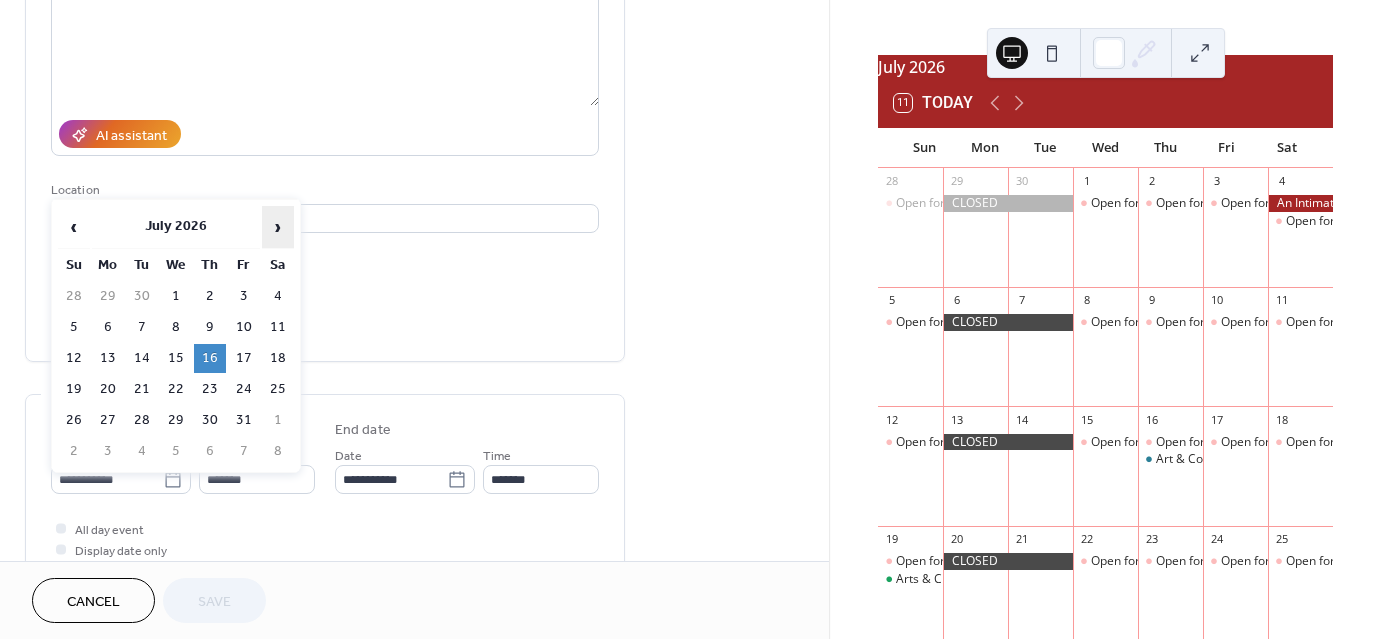 click on "›" at bounding box center [278, 227] 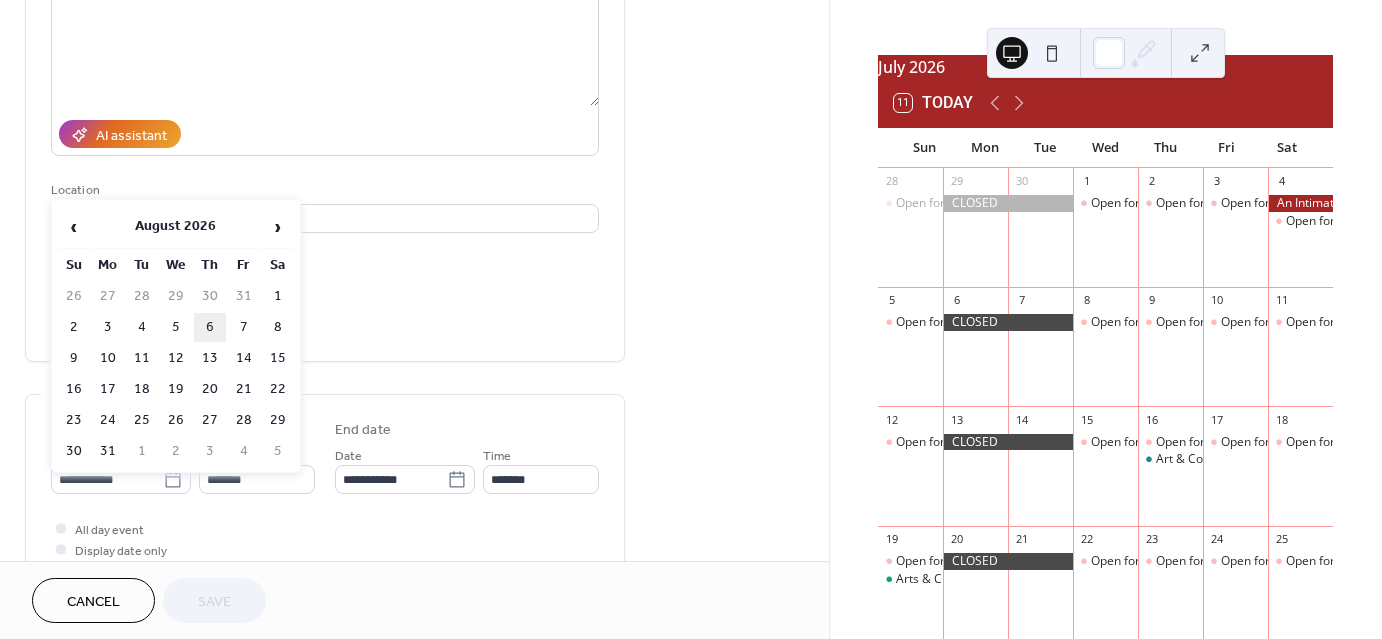 click on "6" at bounding box center [210, 327] 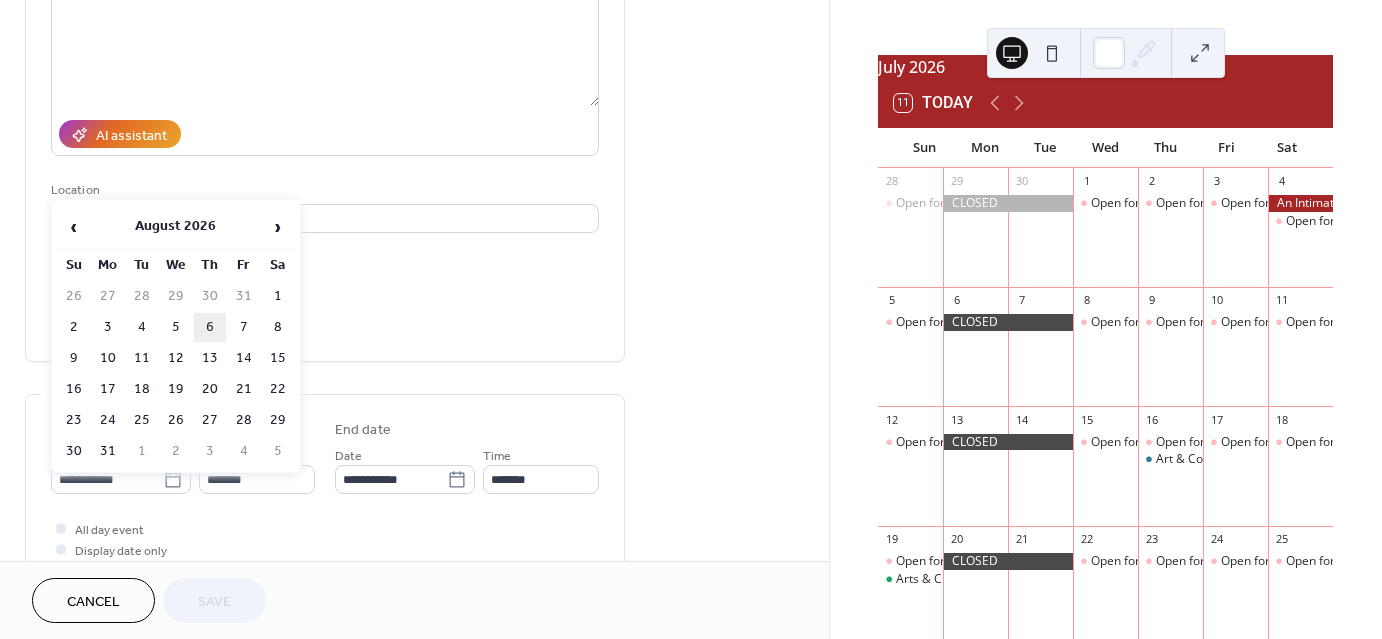 type on "**********" 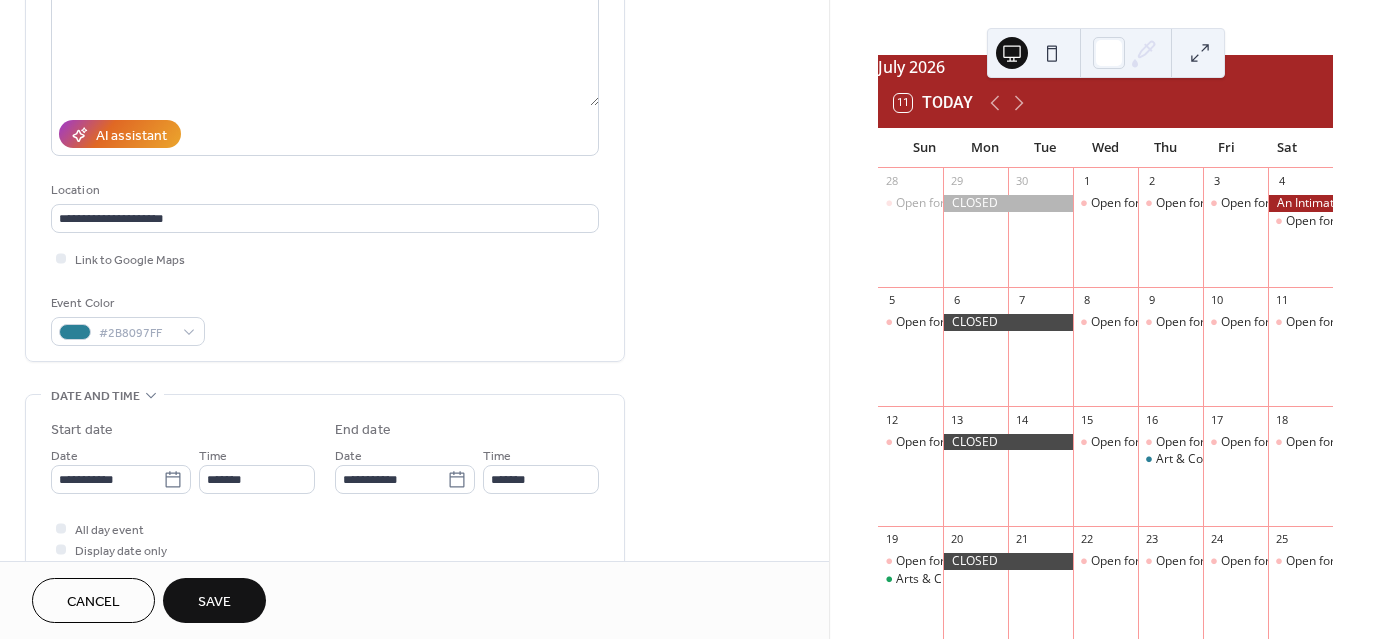 click on "Save" at bounding box center [214, 602] 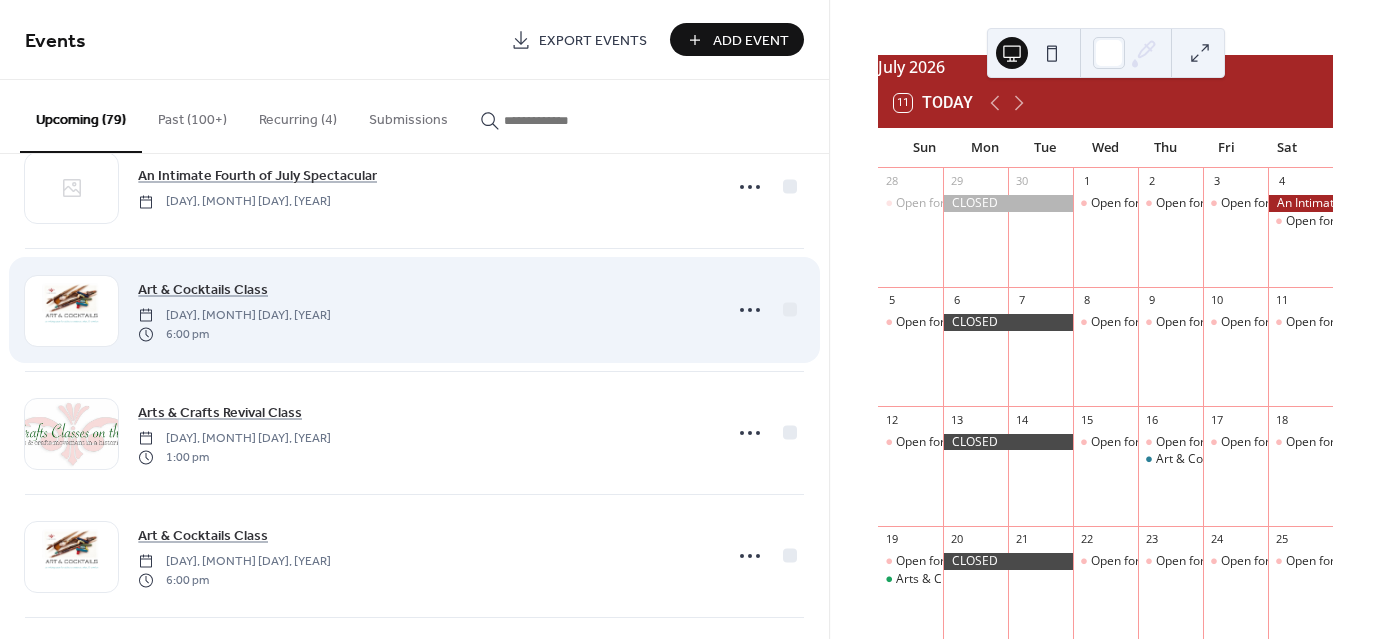 scroll, scrollTop: 7932, scrollLeft: 0, axis: vertical 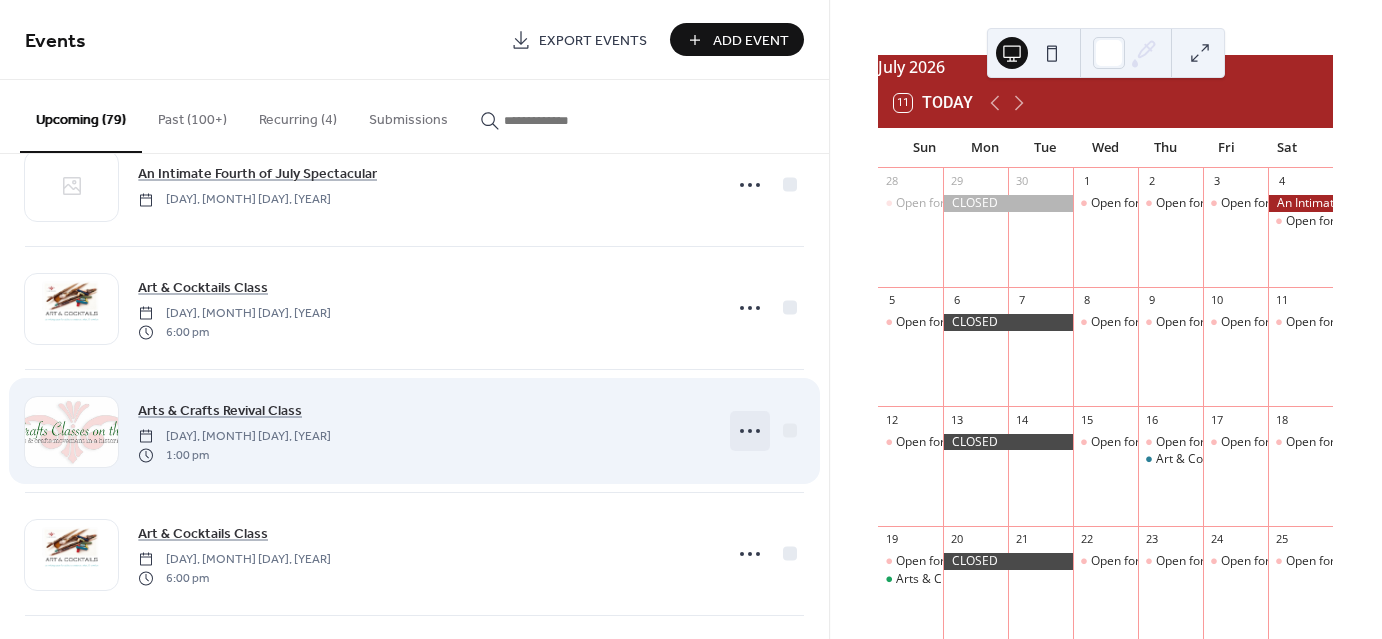 click 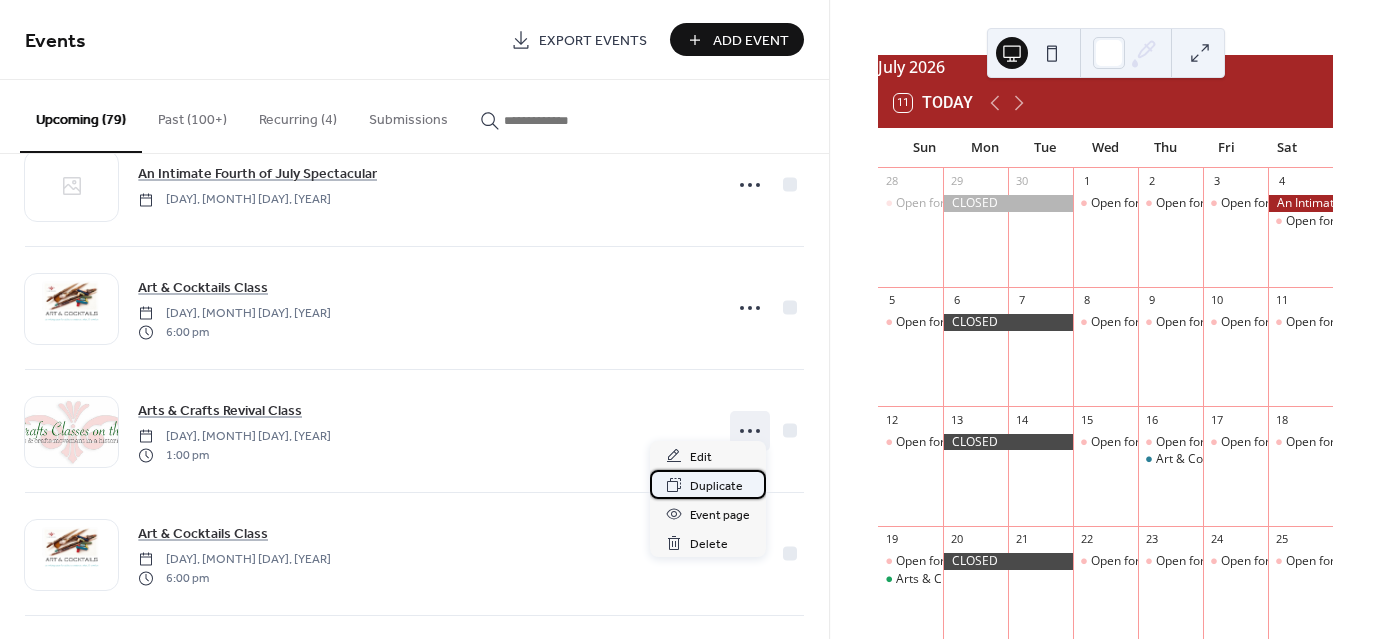 click on "Duplicate" at bounding box center [708, 484] 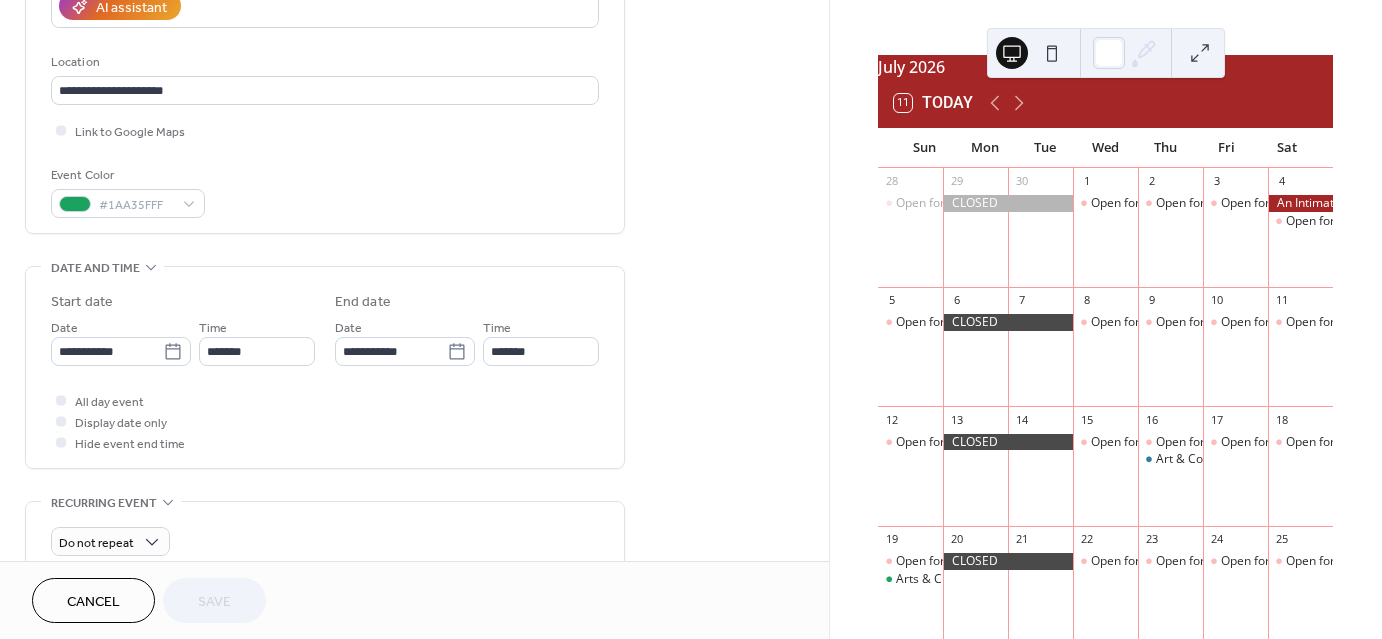 scroll, scrollTop: 384, scrollLeft: 0, axis: vertical 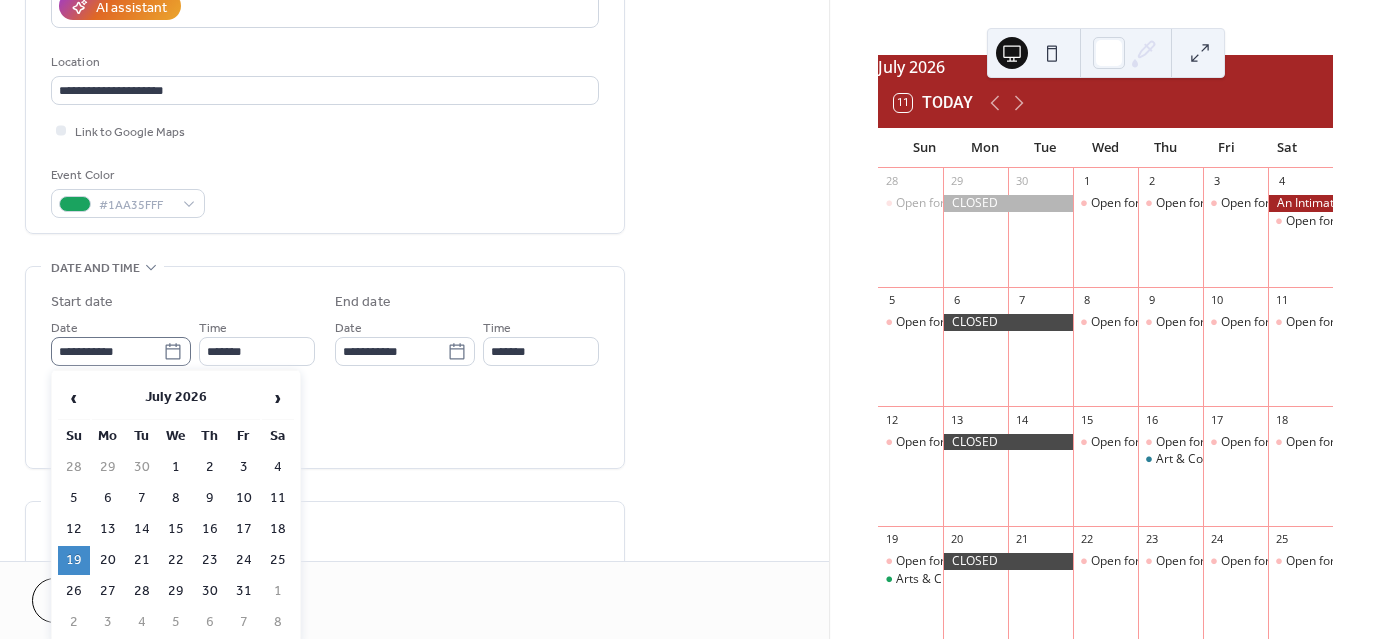click 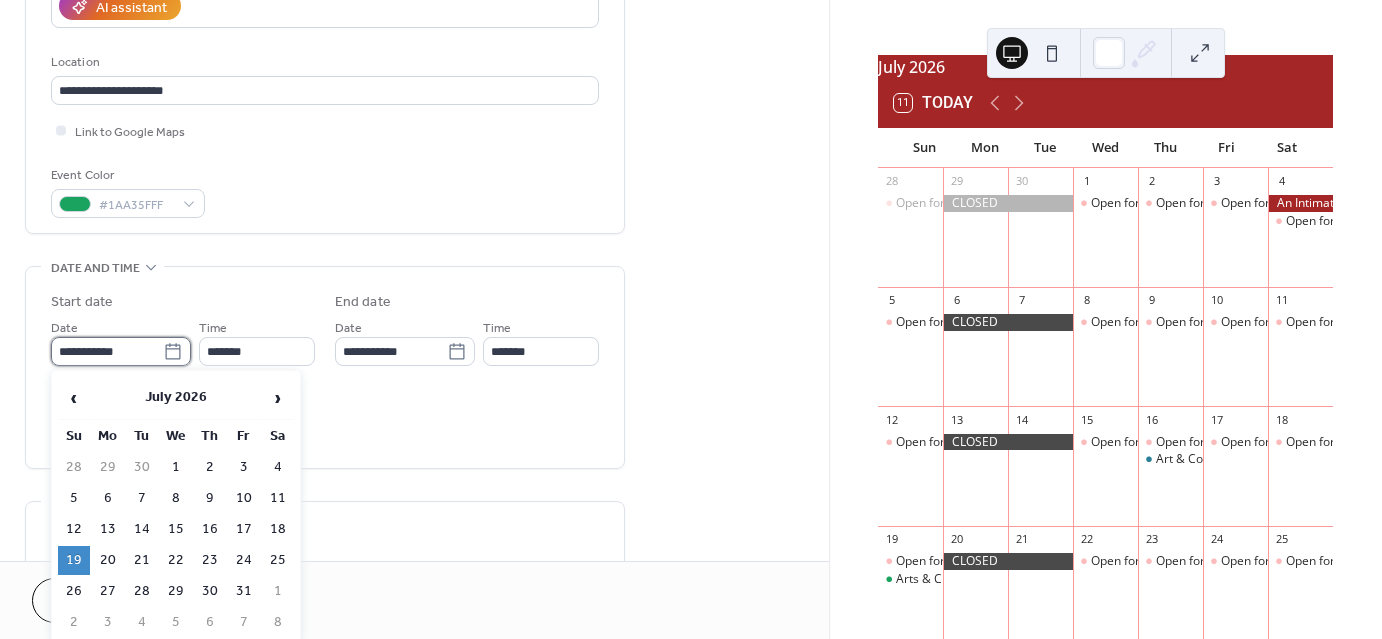 click on "**********" at bounding box center [107, 351] 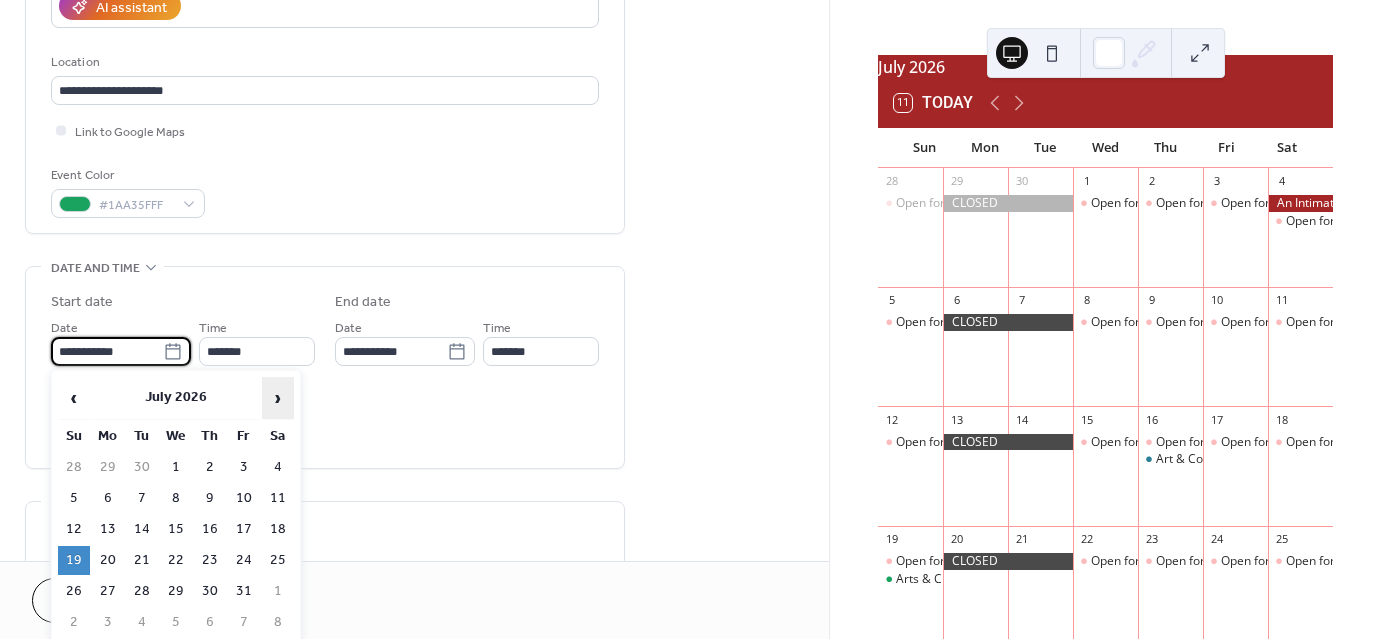 click on "›" at bounding box center [278, 398] 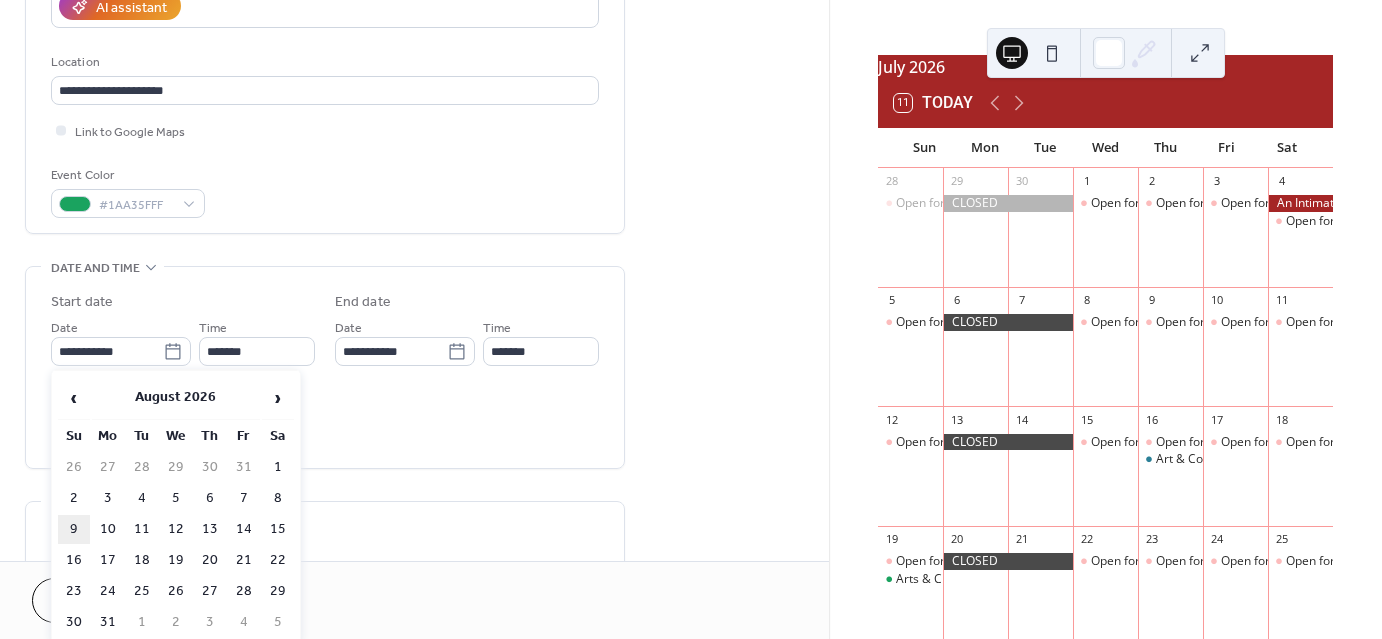click on "9" at bounding box center [74, 529] 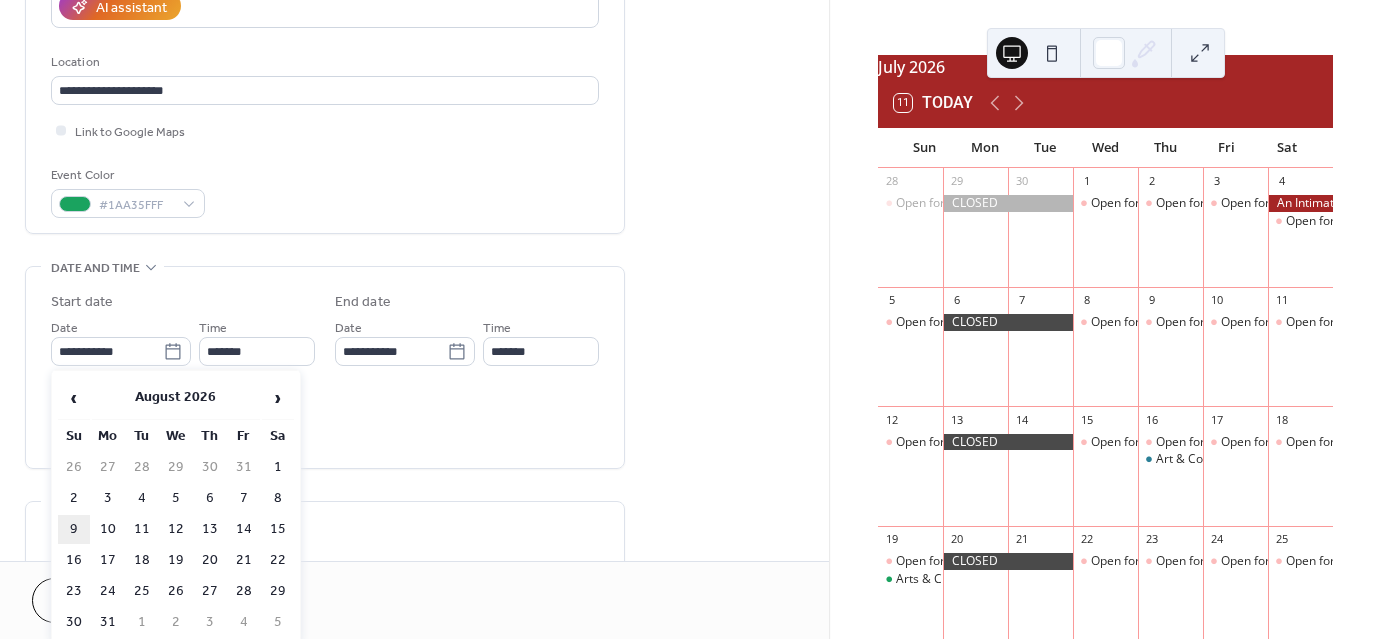 type on "**********" 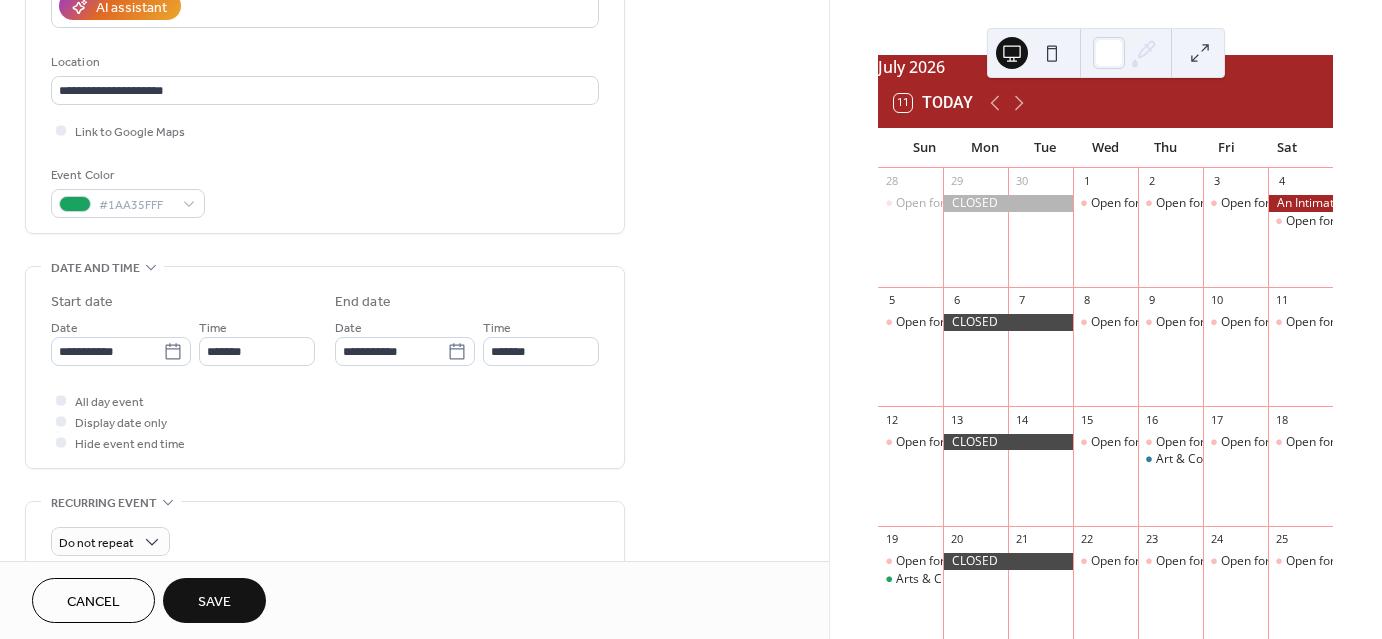 click on "Save" at bounding box center (214, 602) 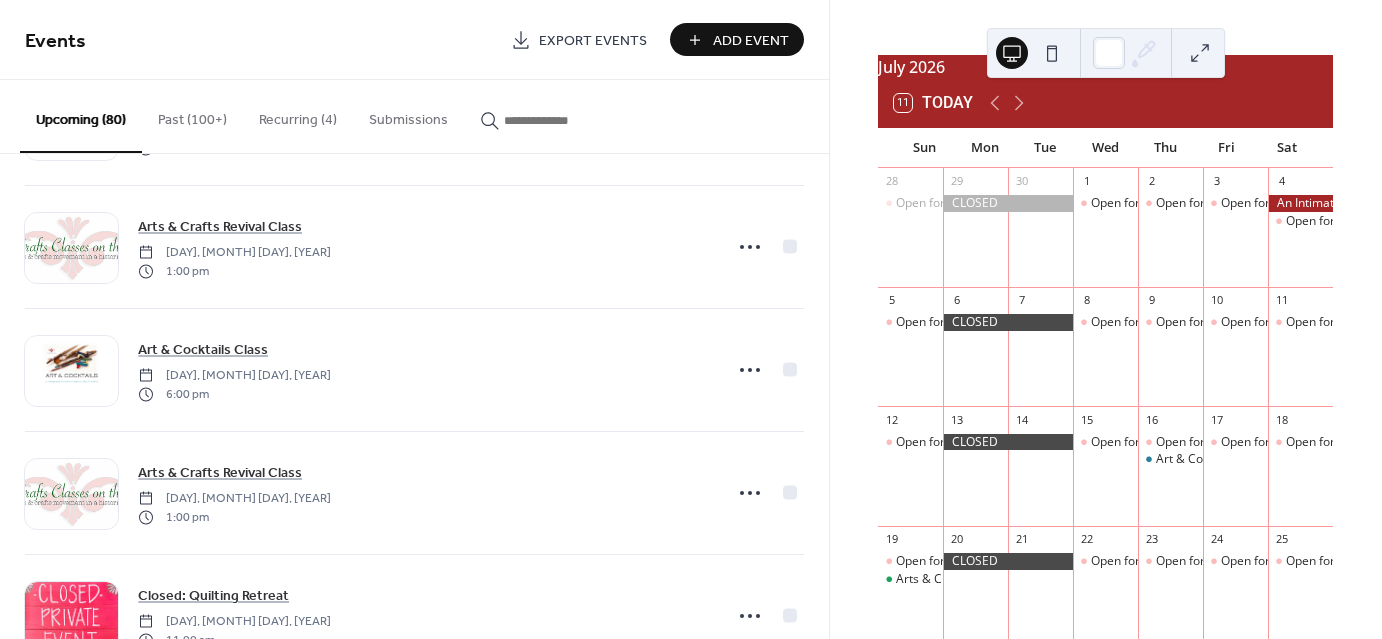 scroll, scrollTop: 8115, scrollLeft: 0, axis: vertical 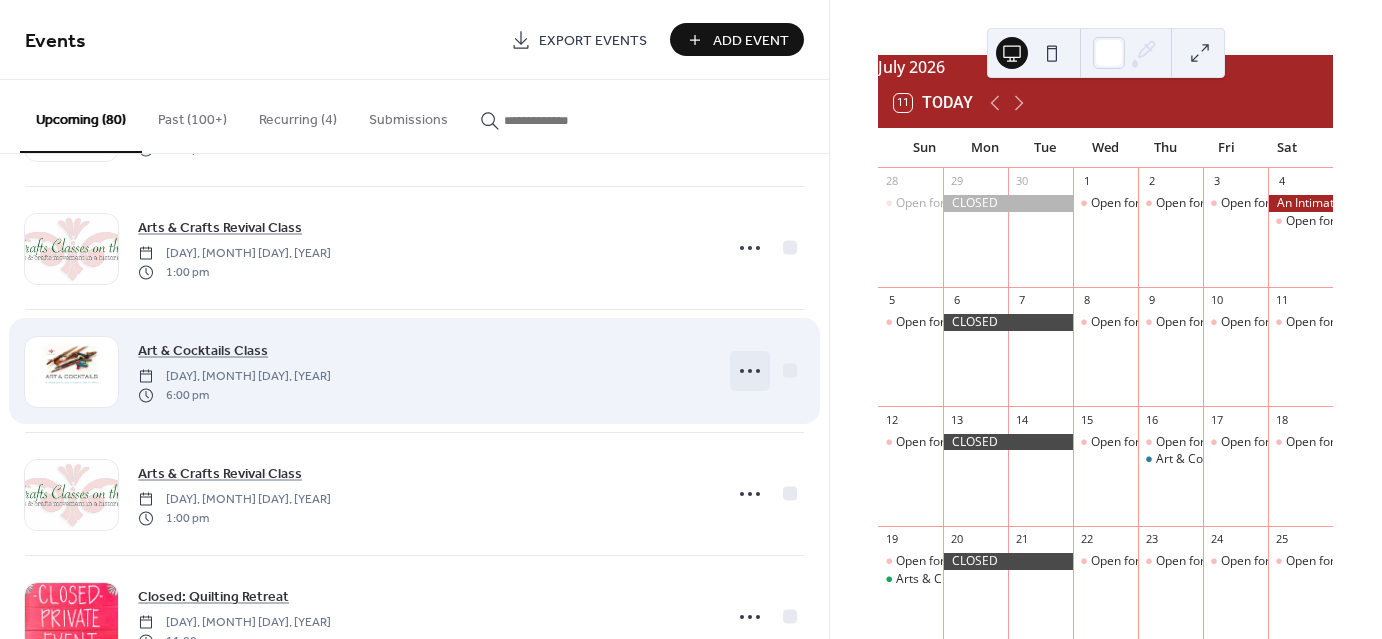 click 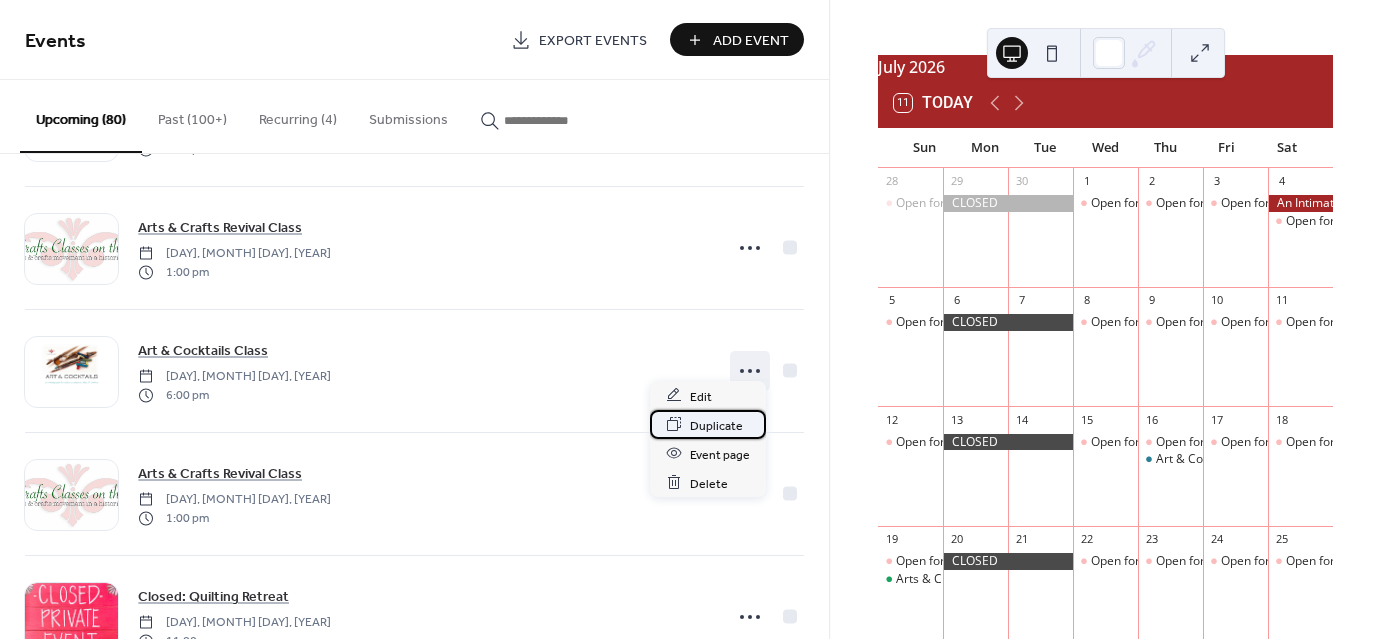 click on "Duplicate" at bounding box center (716, 425) 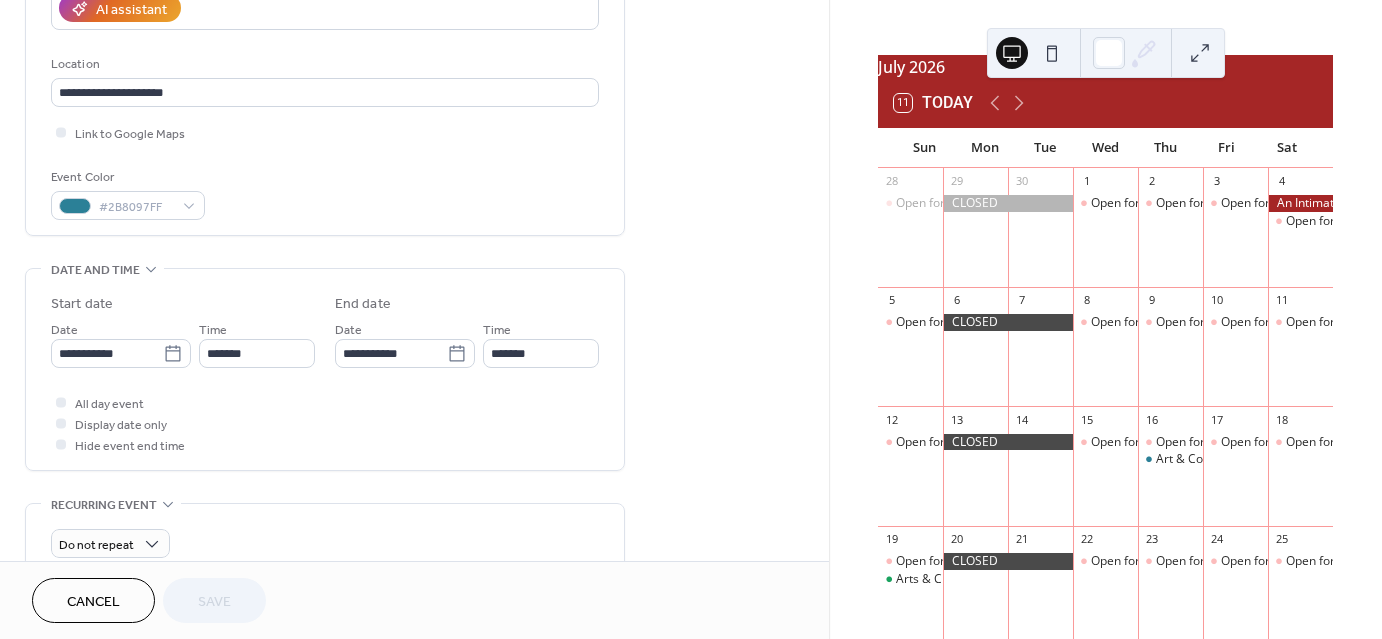 scroll, scrollTop: 388, scrollLeft: 0, axis: vertical 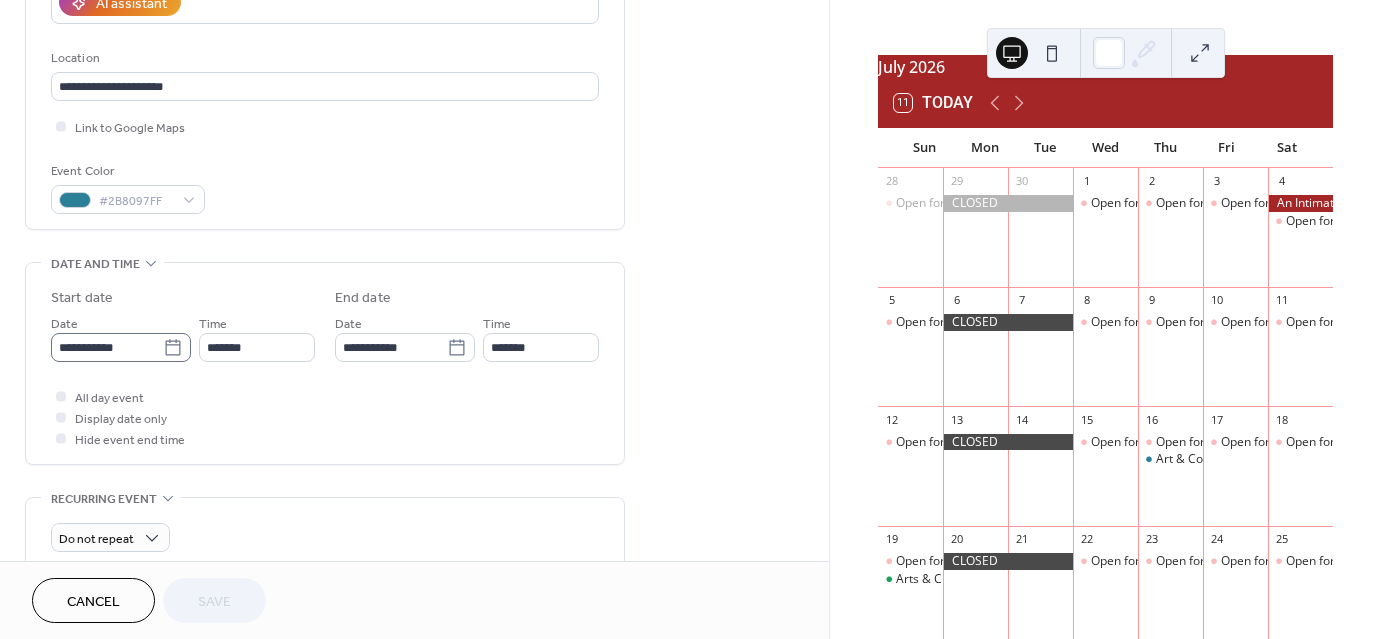click 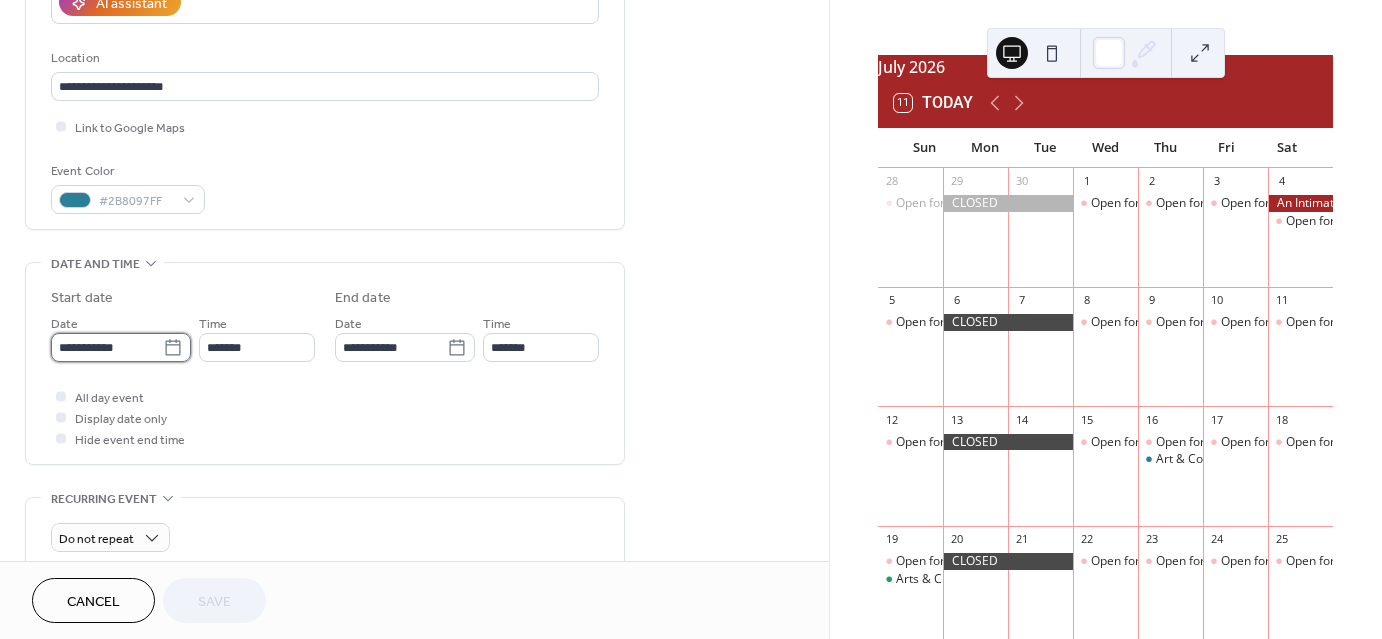 click on "**********" at bounding box center [107, 347] 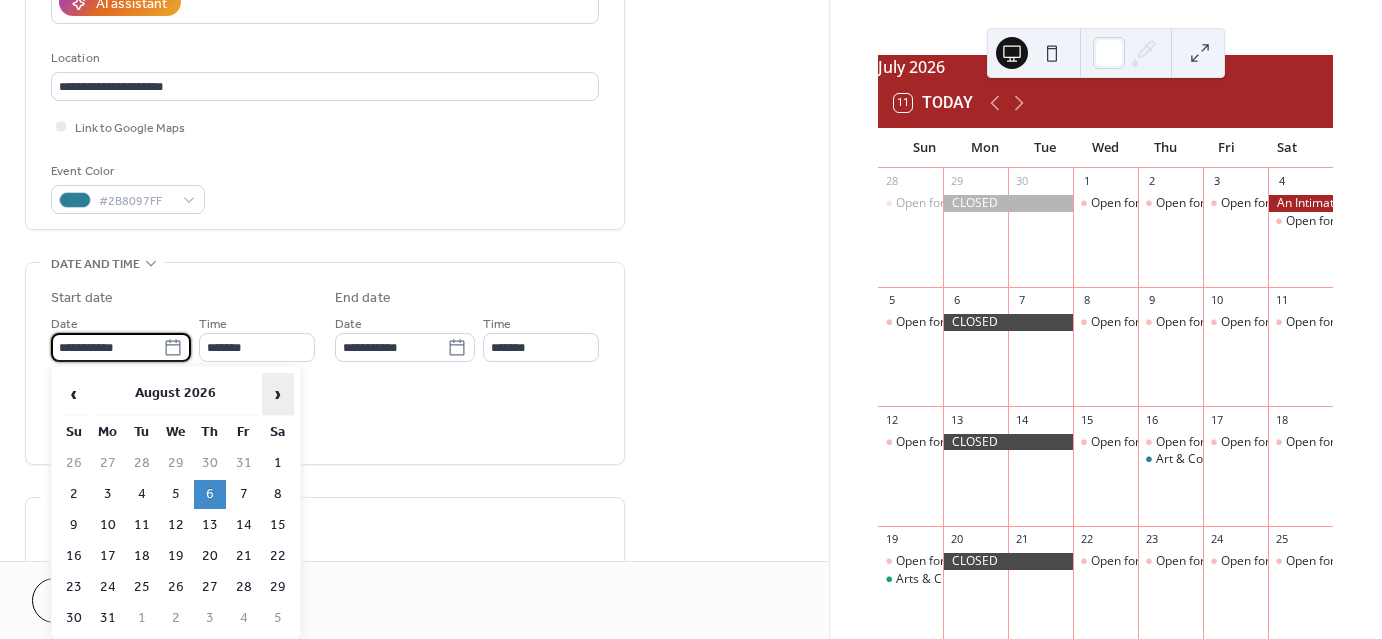 click on "›" at bounding box center [278, 394] 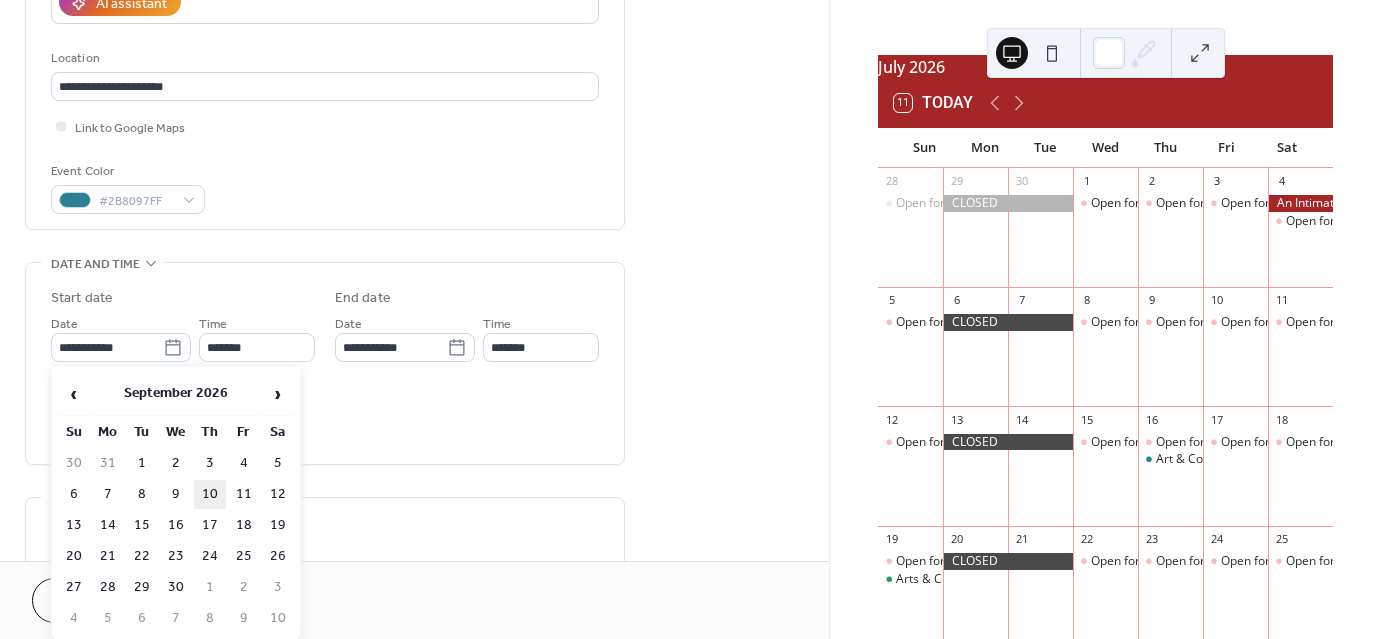 click on "10" at bounding box center (210, 494) 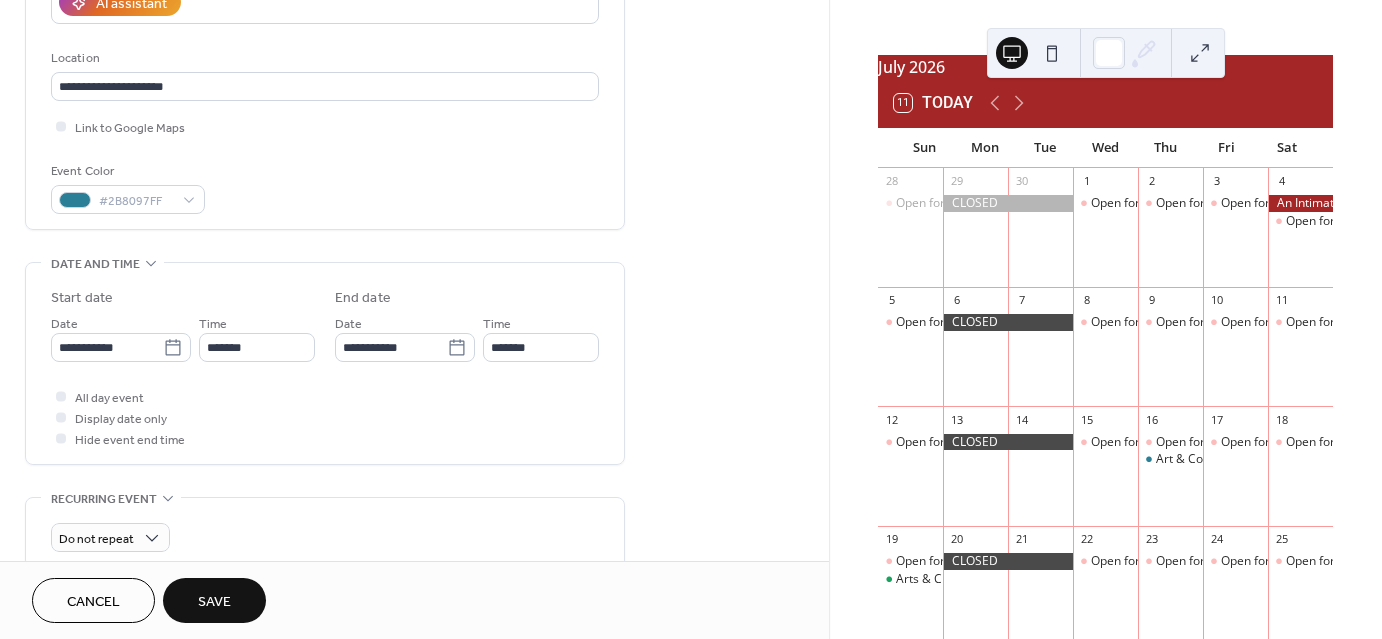 click on "Save" at bounding box center (214, 602) 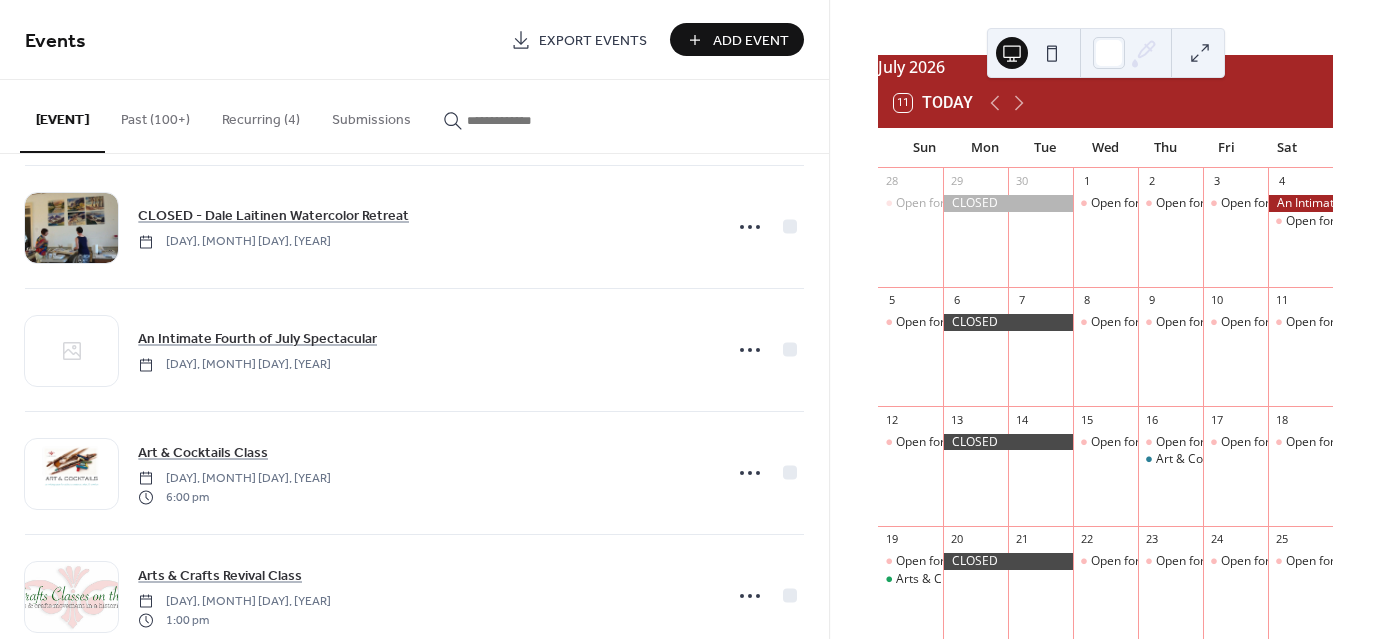 scroll, scrollTop: 7928, scrollLeft: 0, axis: vertical 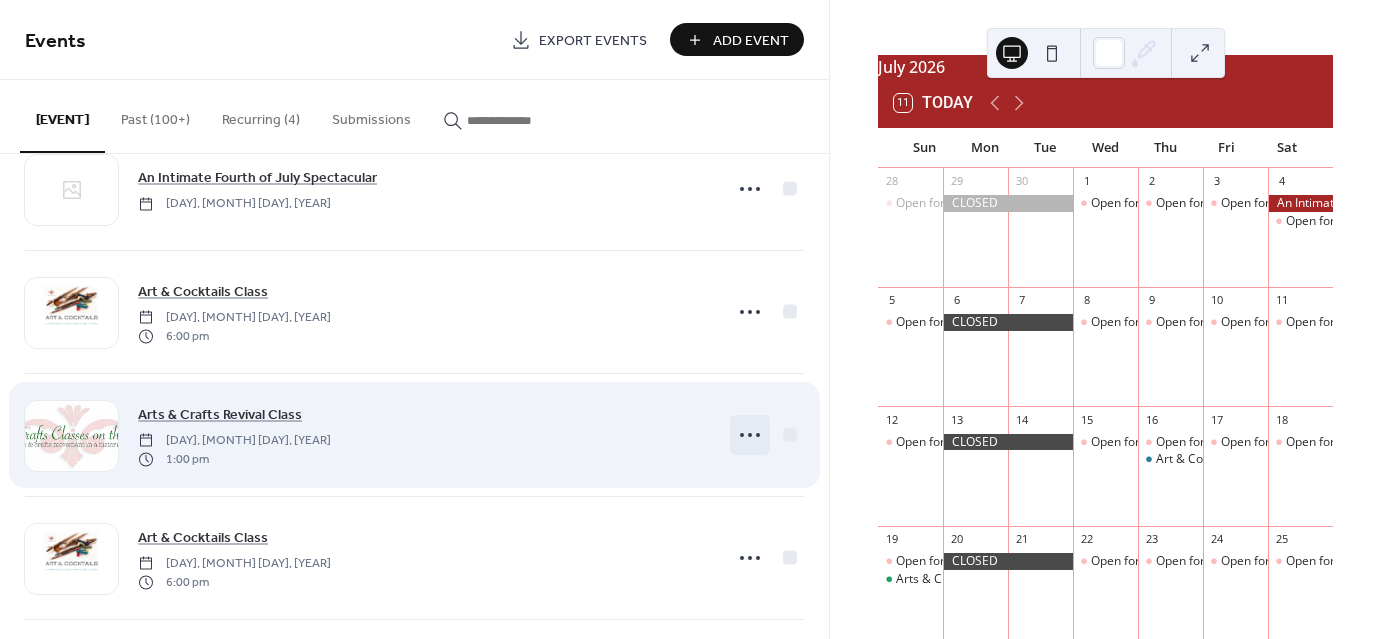 click 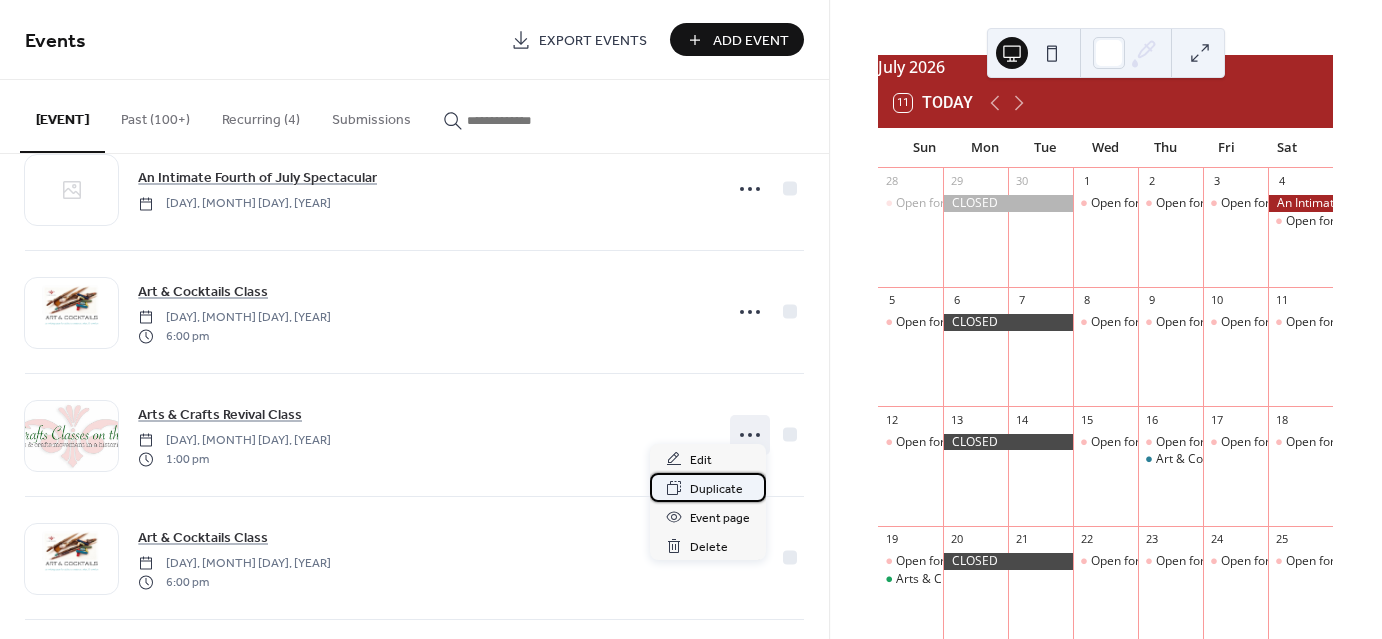 click on "Duplicate" at bounding box center [716, 489] 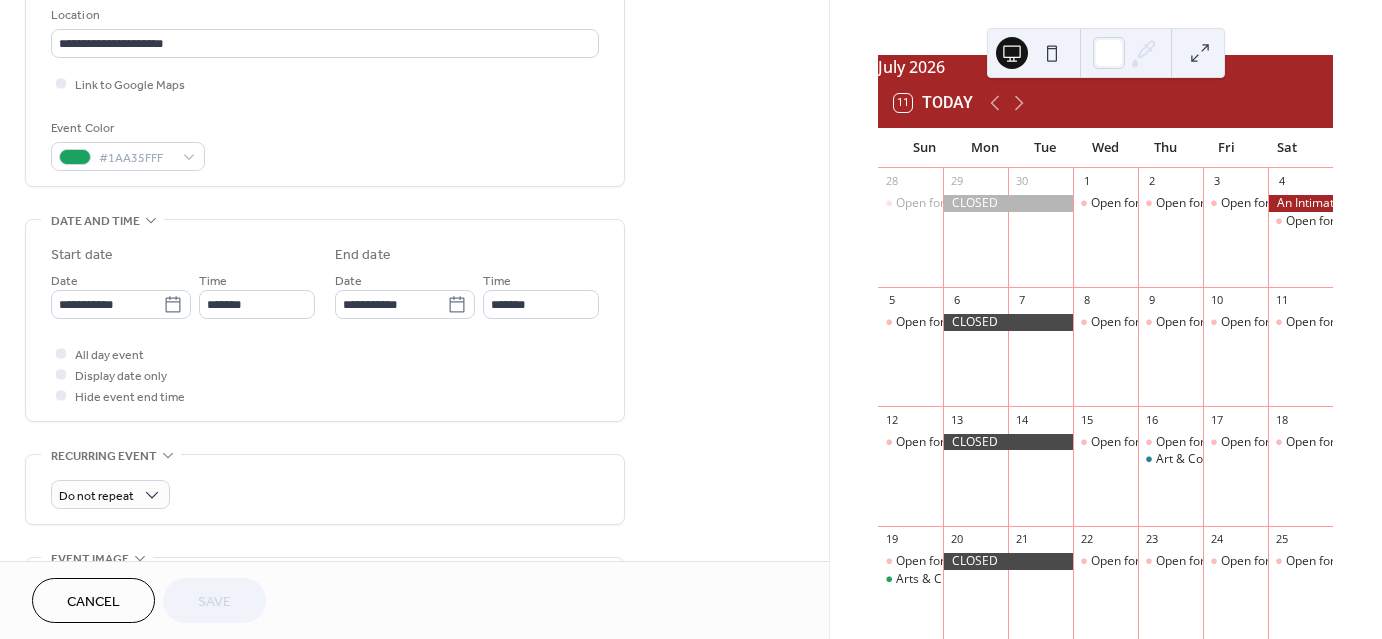 scroll, scrollTop: 436, scrollLeft: 0, axis: vertical 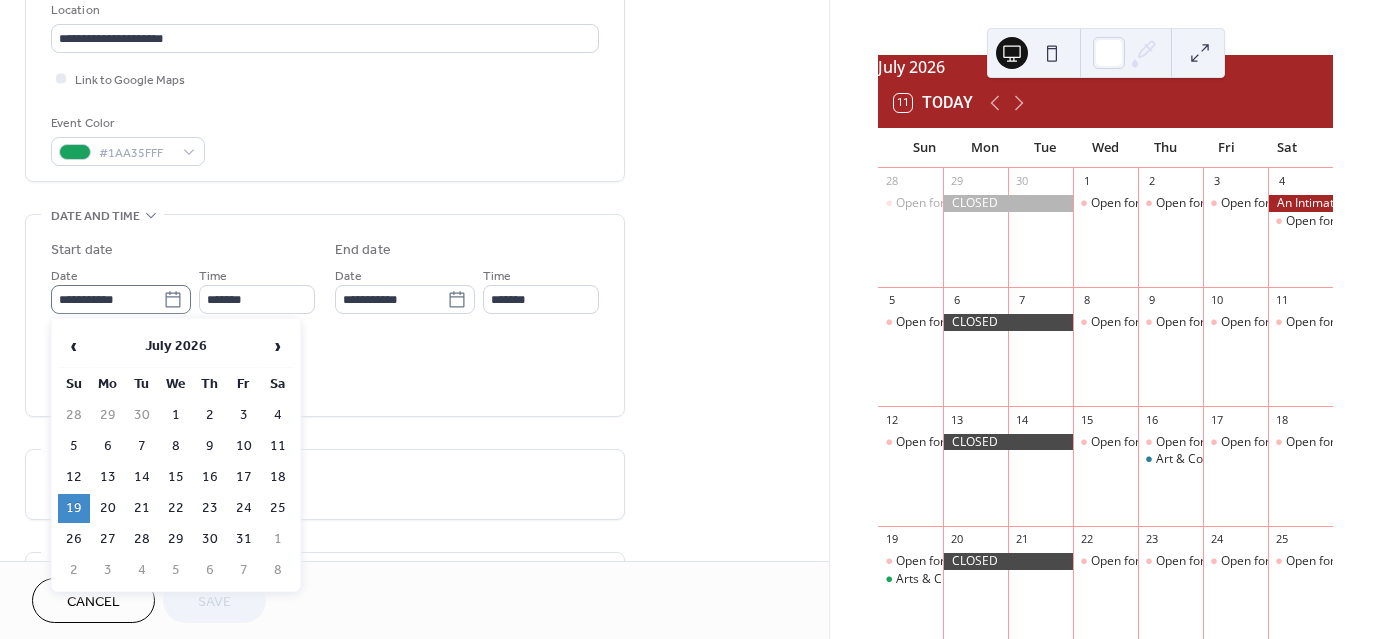 click 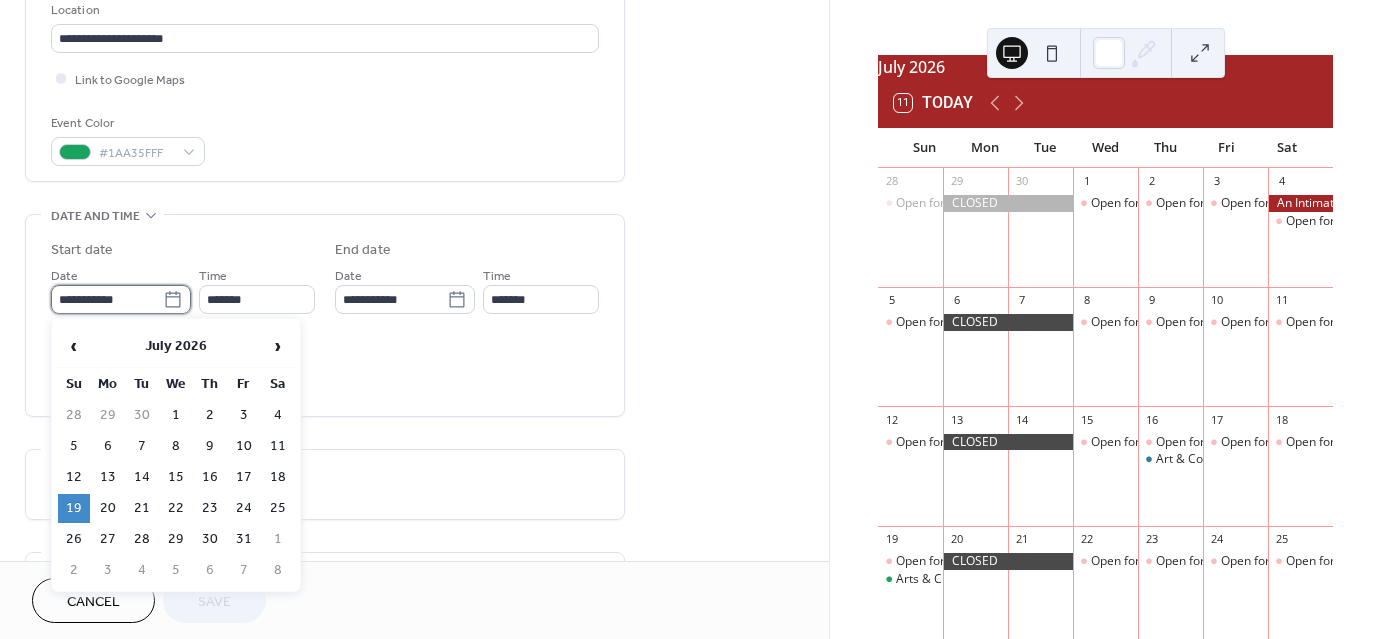 click on "**********" at bounding box center [107, 299] 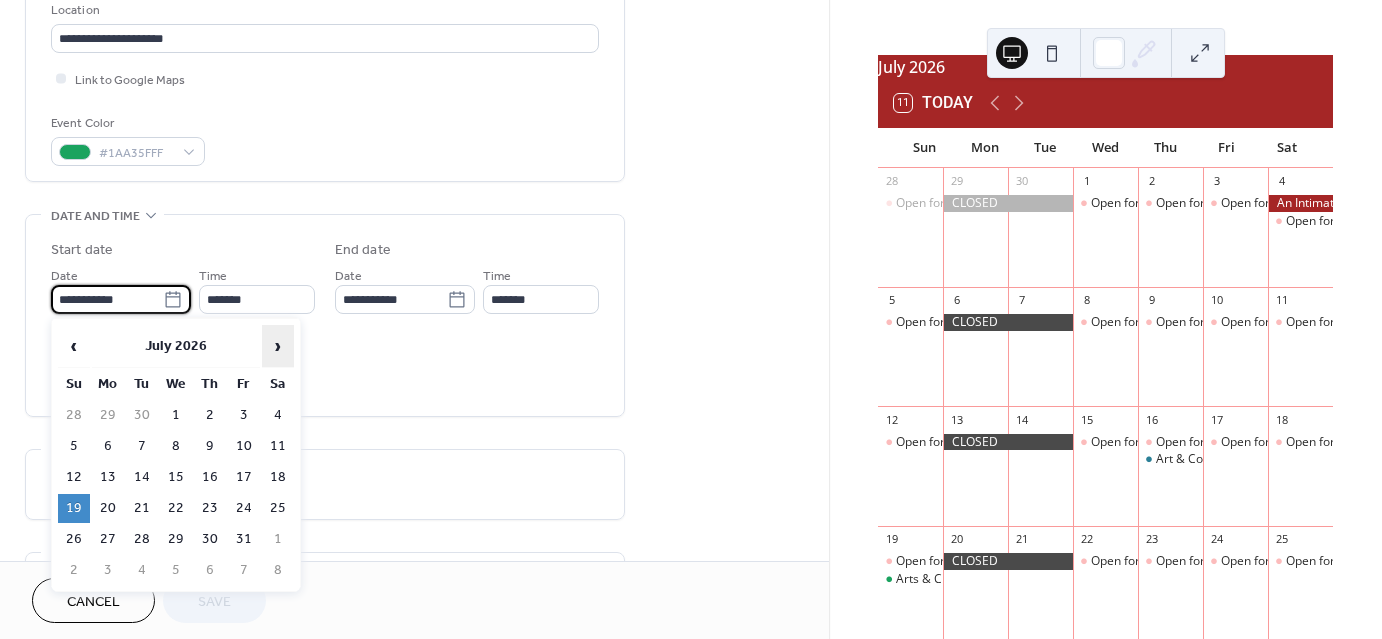 click on "›" at bounding box center [278, 346] 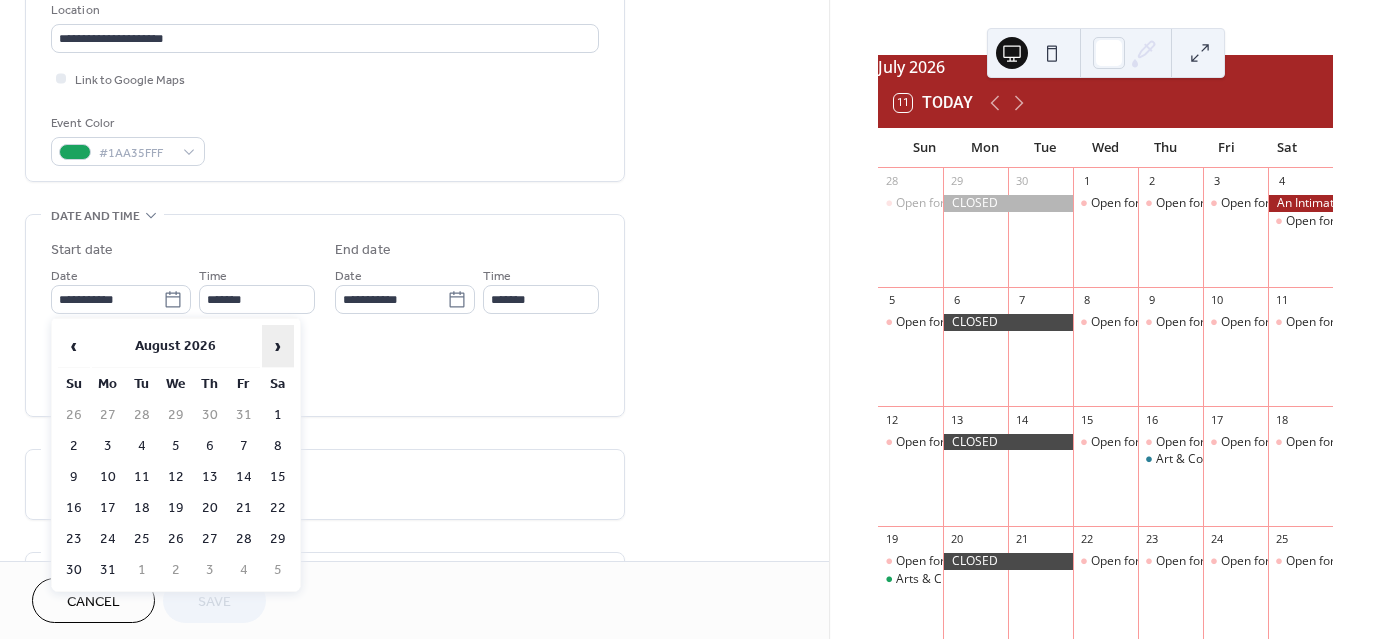 click on "›" at bounding box center (278, 346) 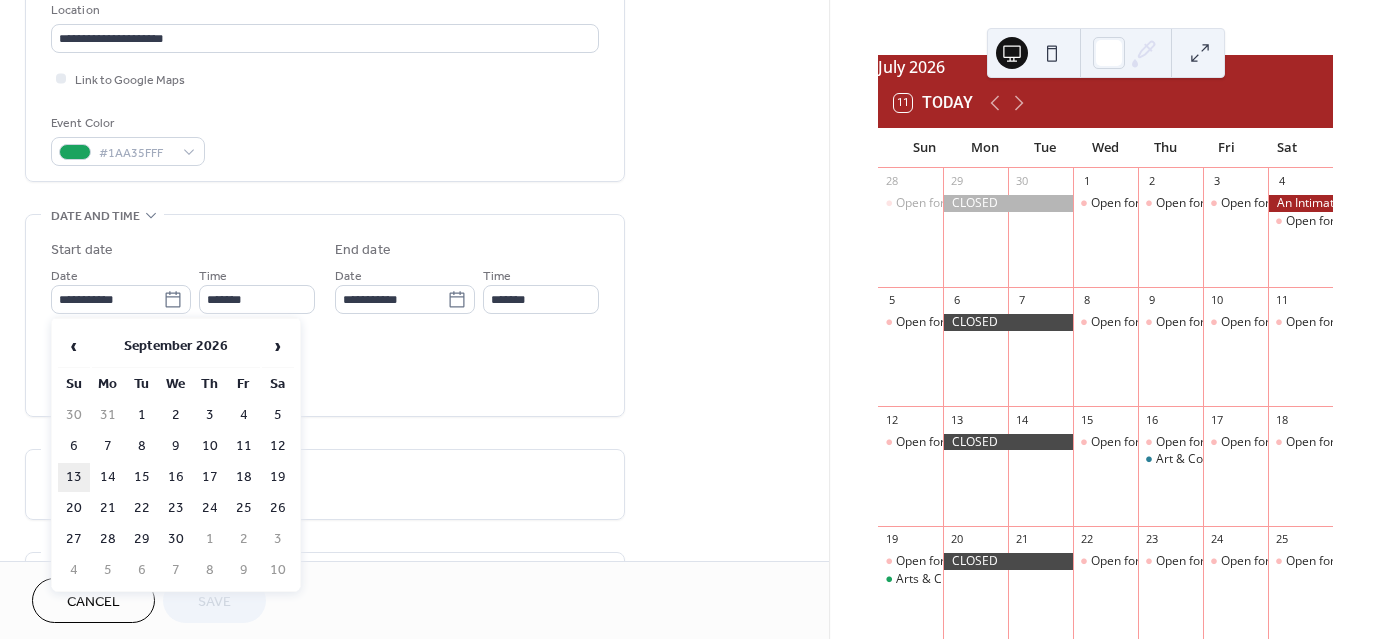 click on "13" at bounding box center (74, 477) 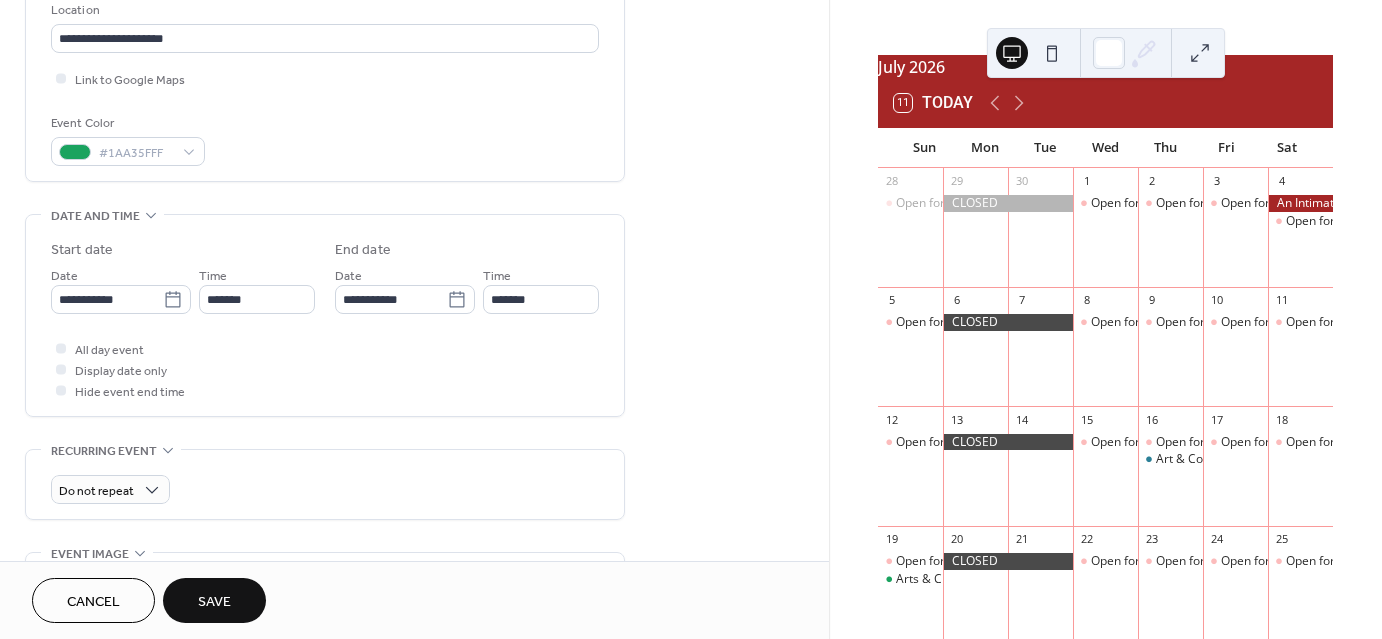 scroll, scrollTop: 0, scrollLeft: 0, axis: both 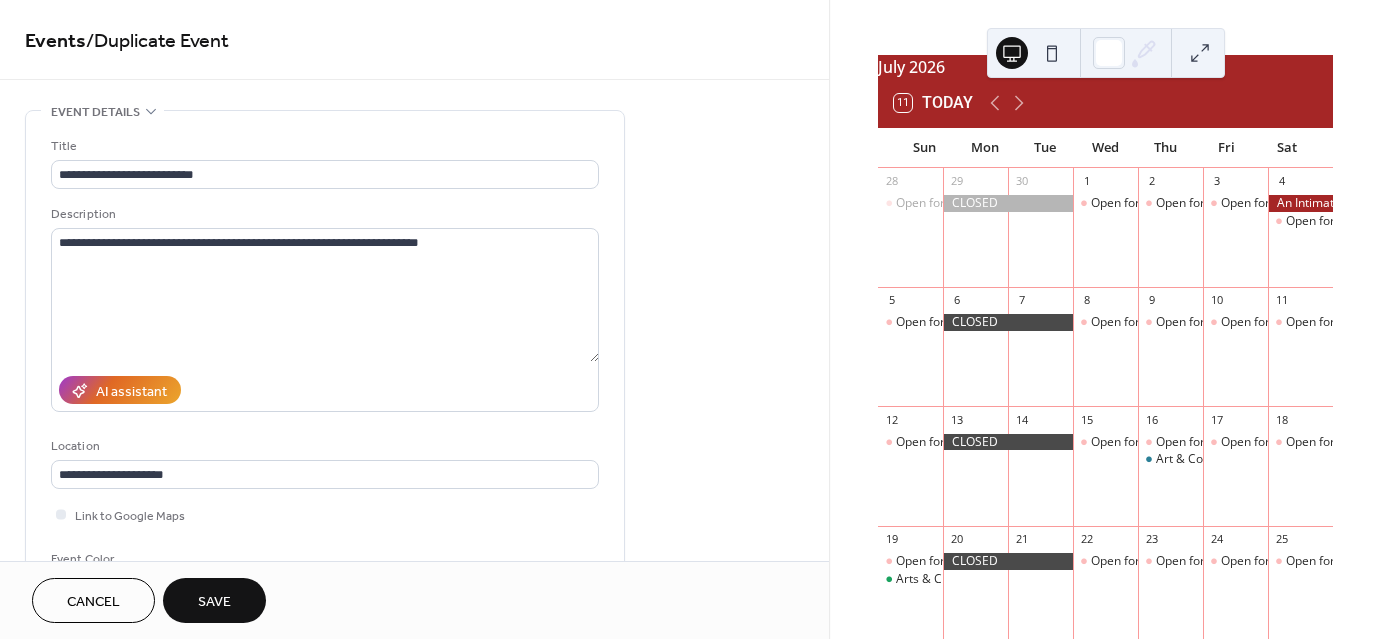 click on "Save" at bounding box center (214, 602) 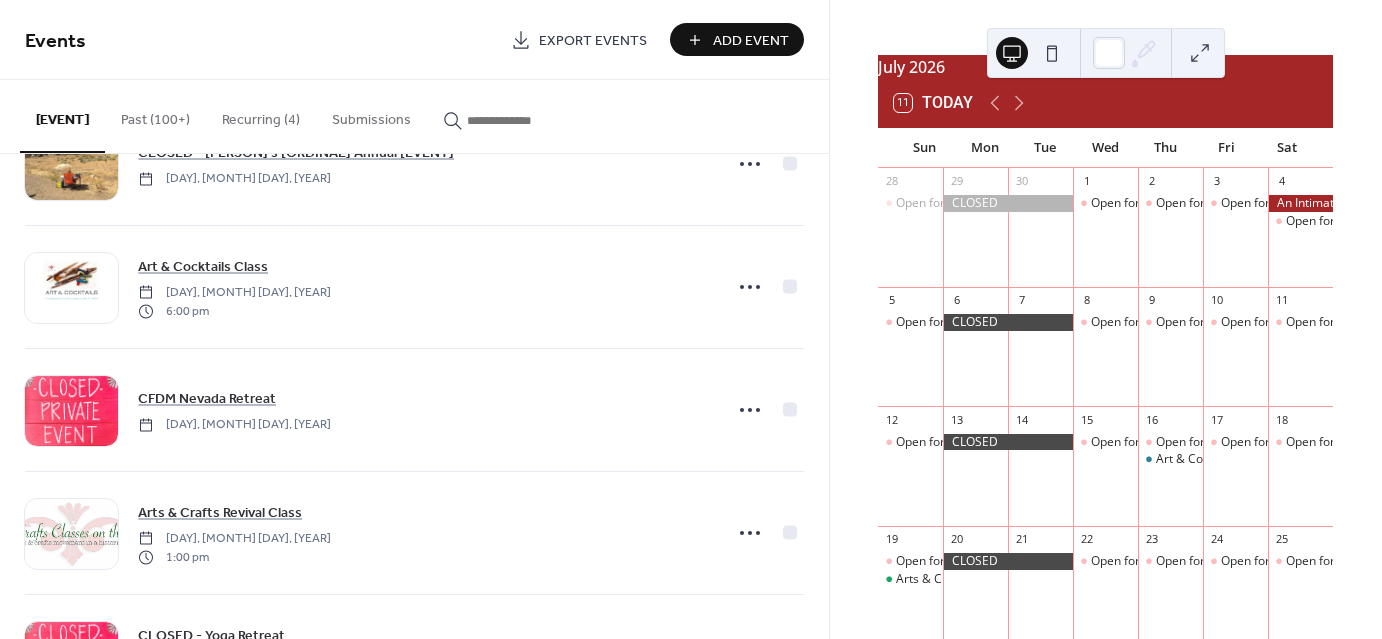scroll, scrollTop: 8687, scrollLeft: 0, axis: vertical 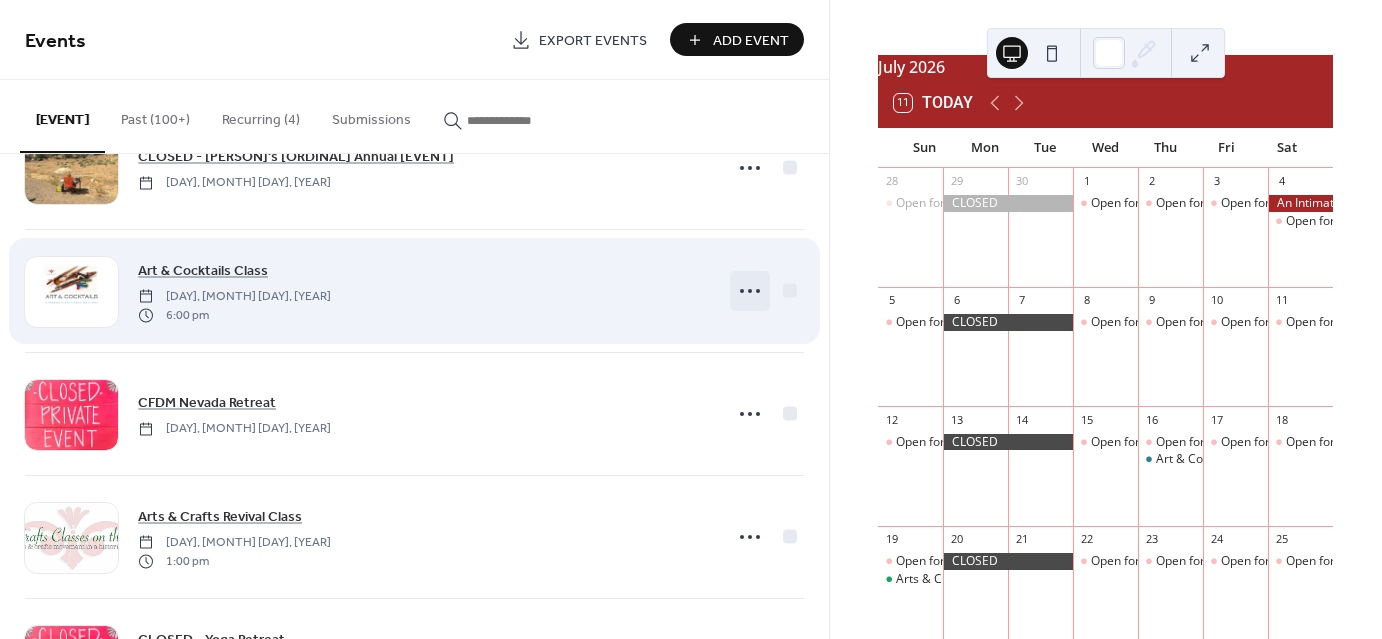 click 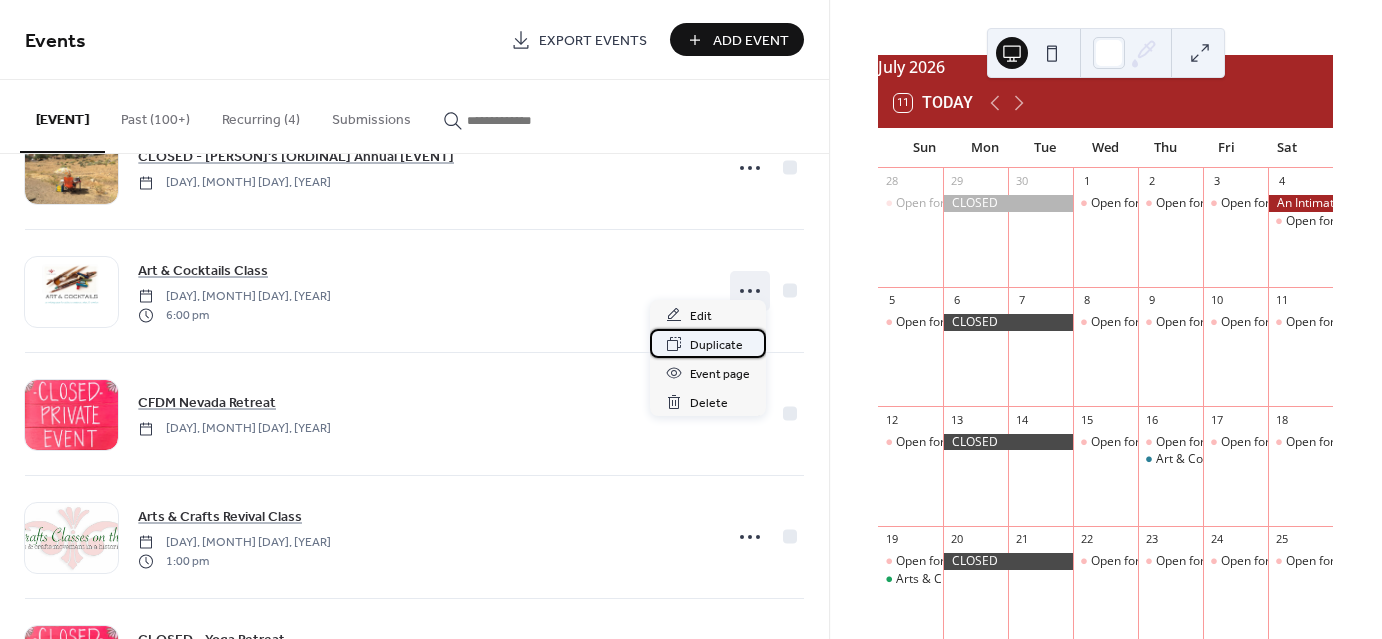 click on "Duplicate" at bounding box center [716, 345] 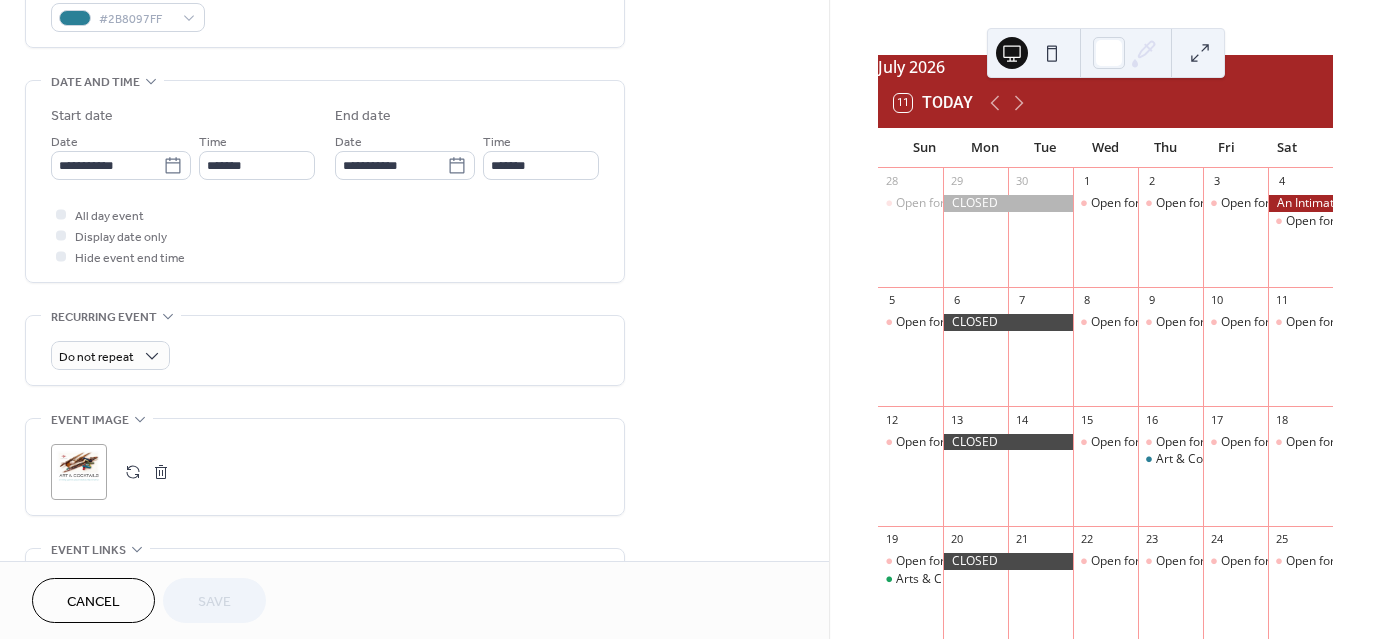 scroll, scrollTop: 564, scrollLeft: 0, axis: vertical 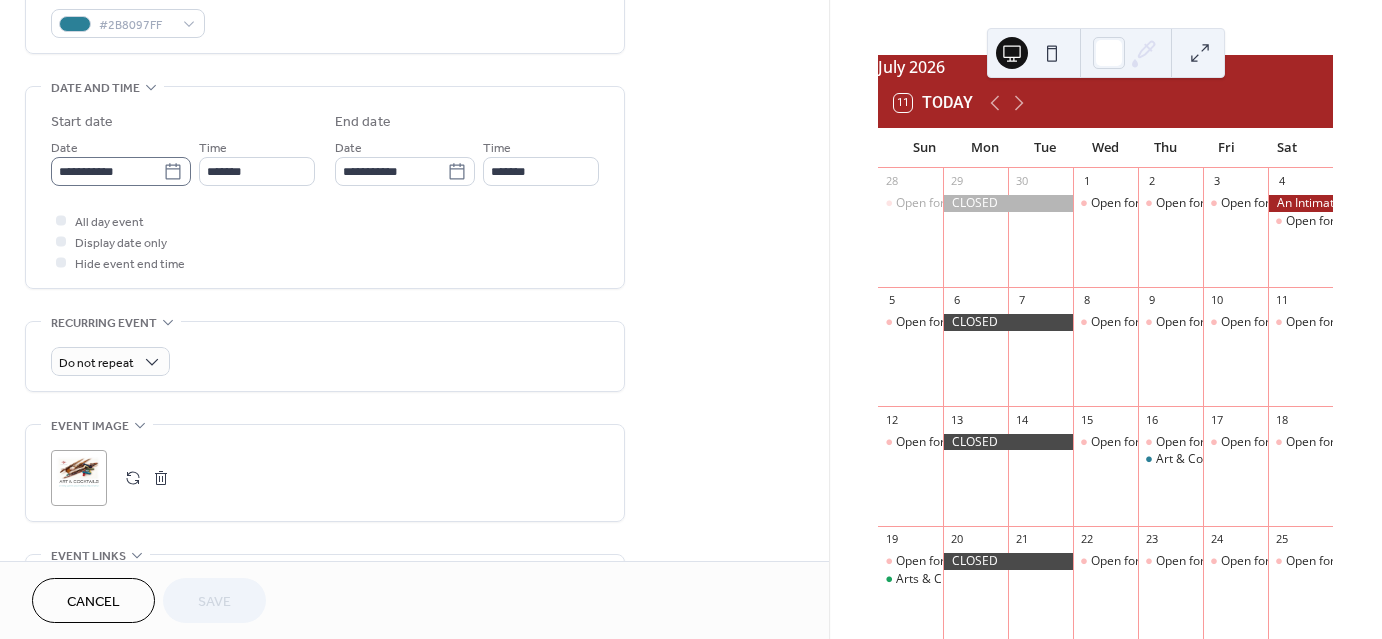 click 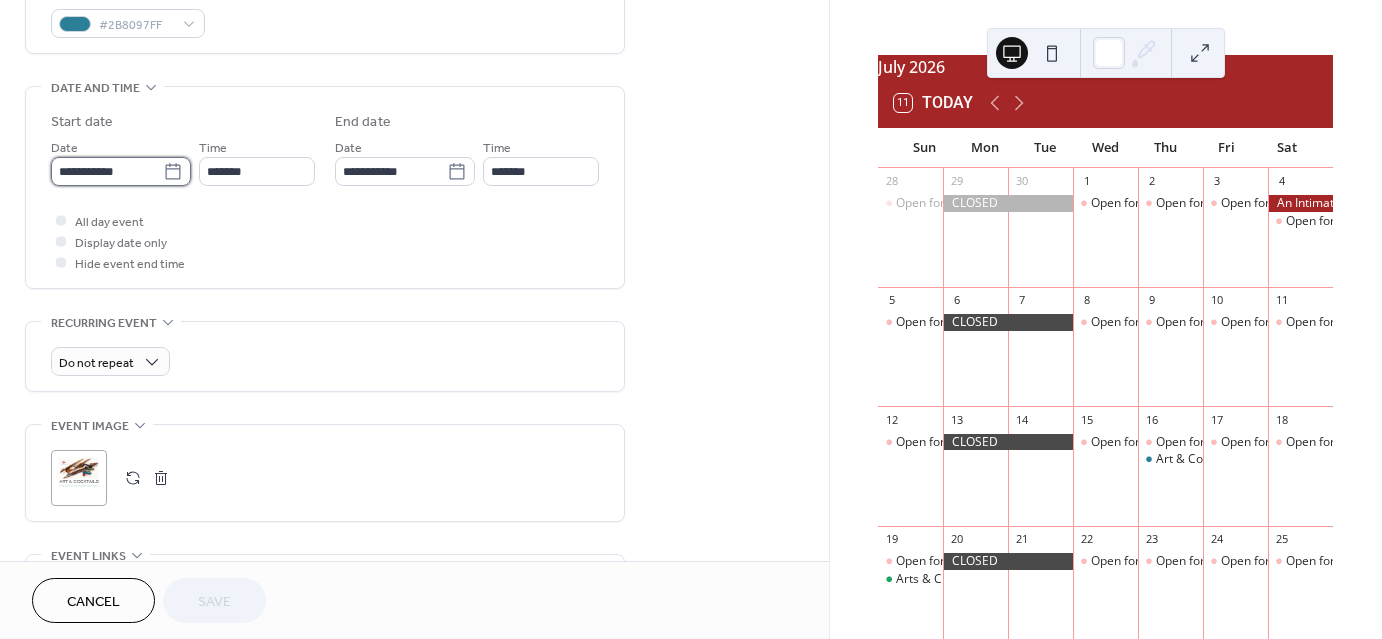 click on "**********" at bounding box center [107, 171] 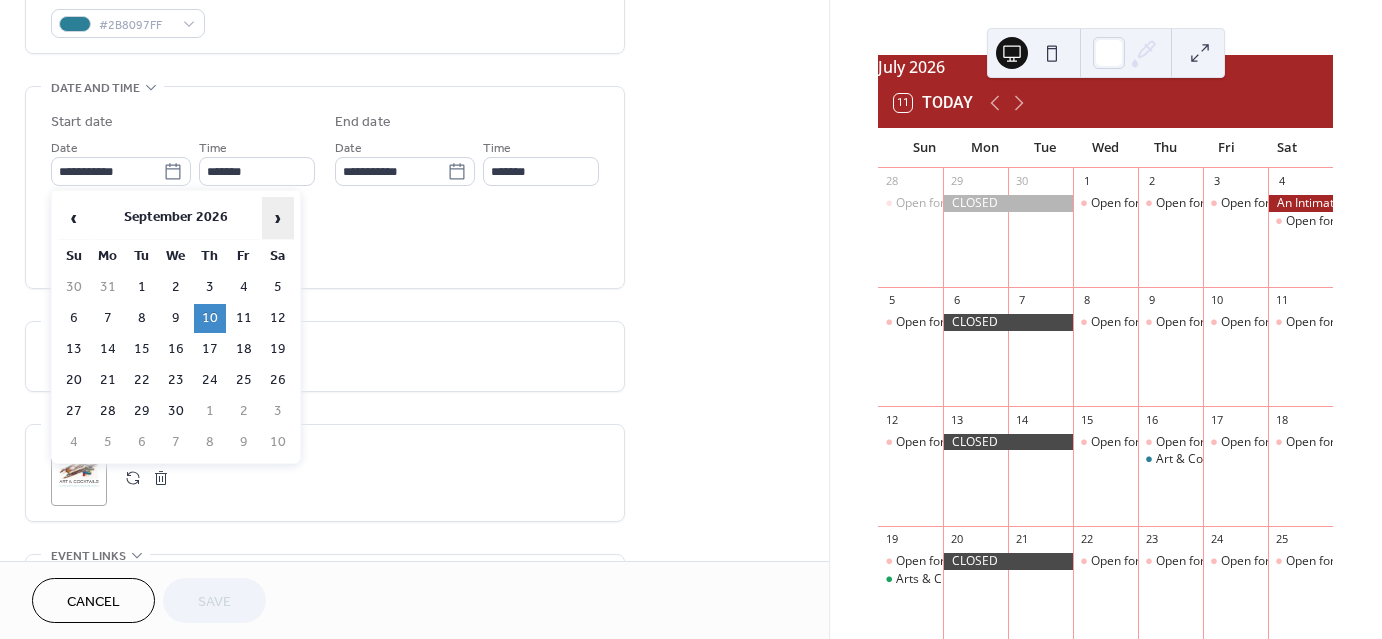 click on "›" at bounding box center (278, 218) 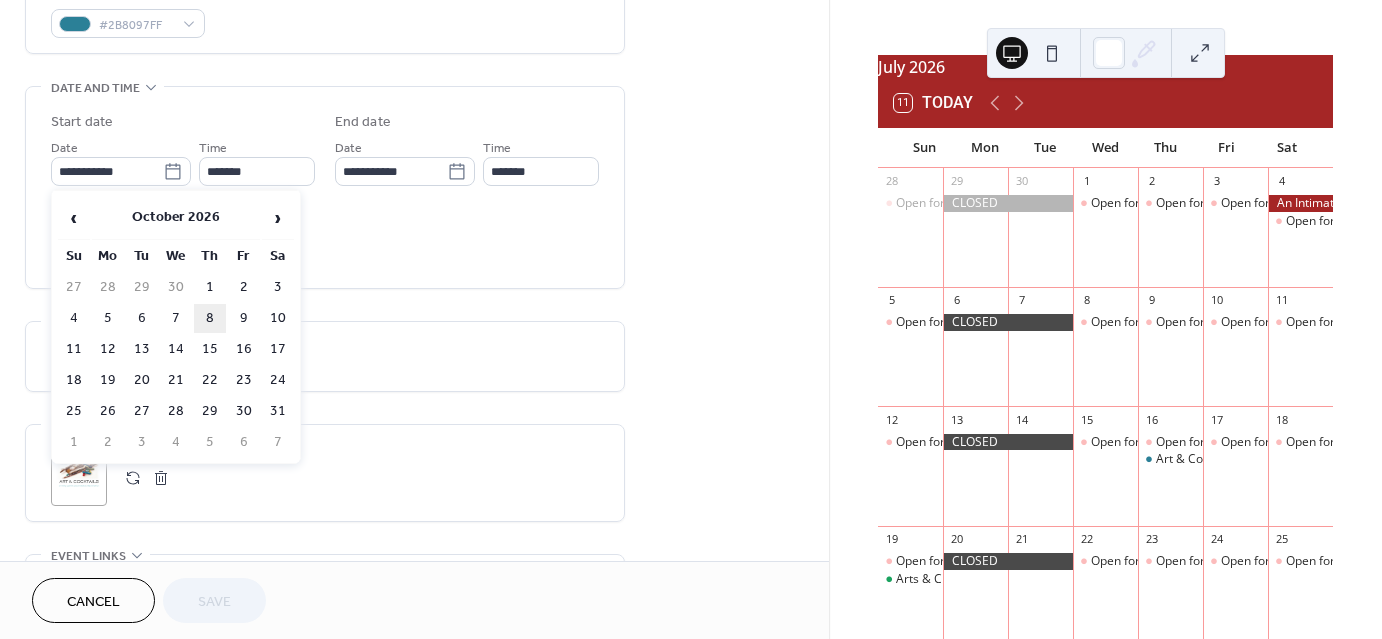click on "8" at bounding box center [210, 318] 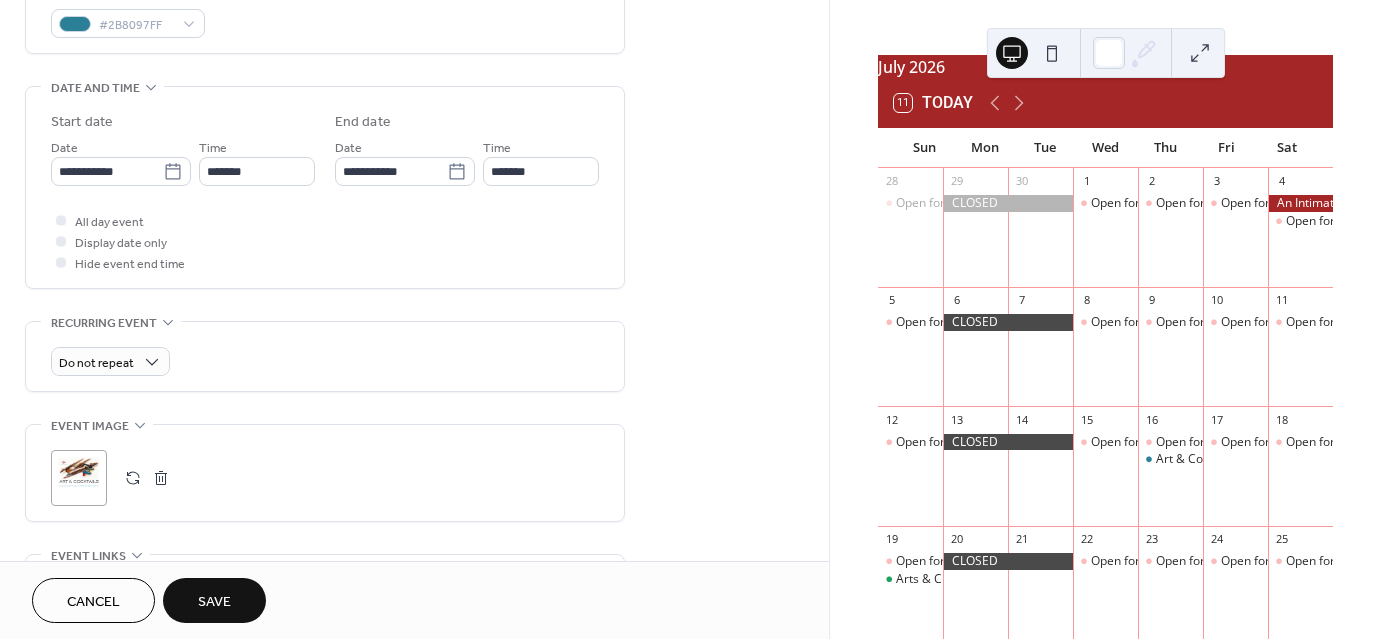 click on "Save" at bounding box center (214, 600) 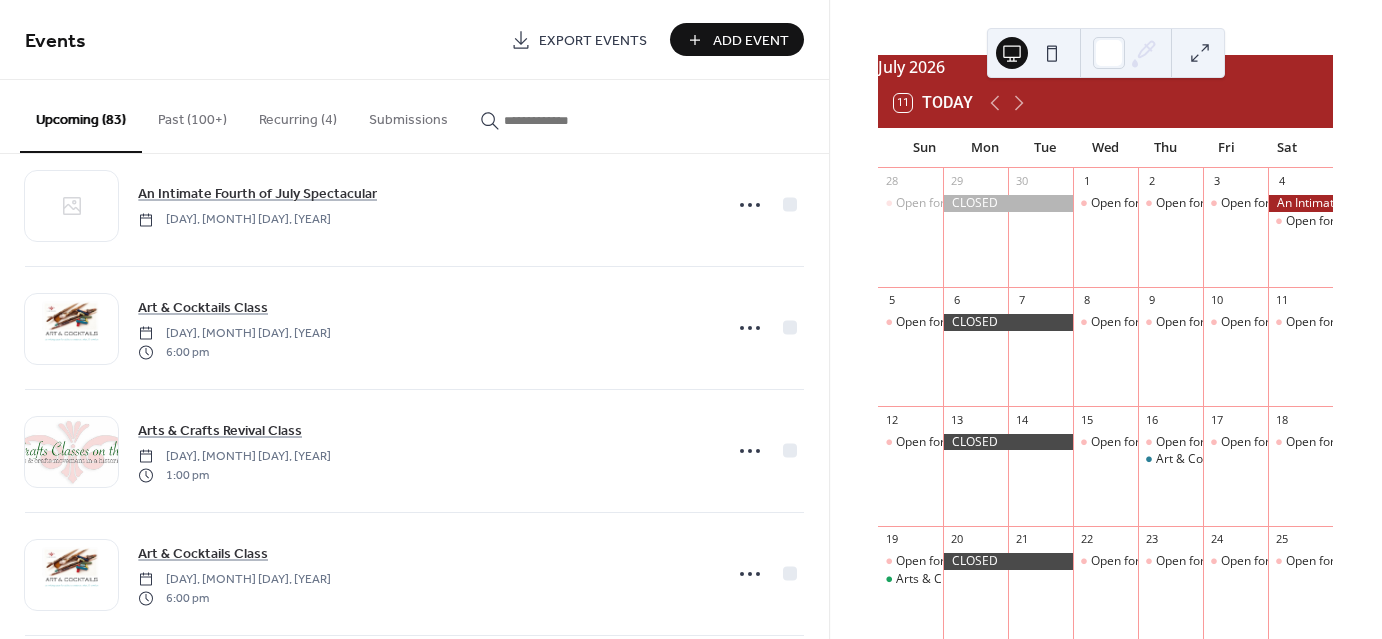 scroll, scrollTop: 7912, scrollLeft: 0, axis: vertical 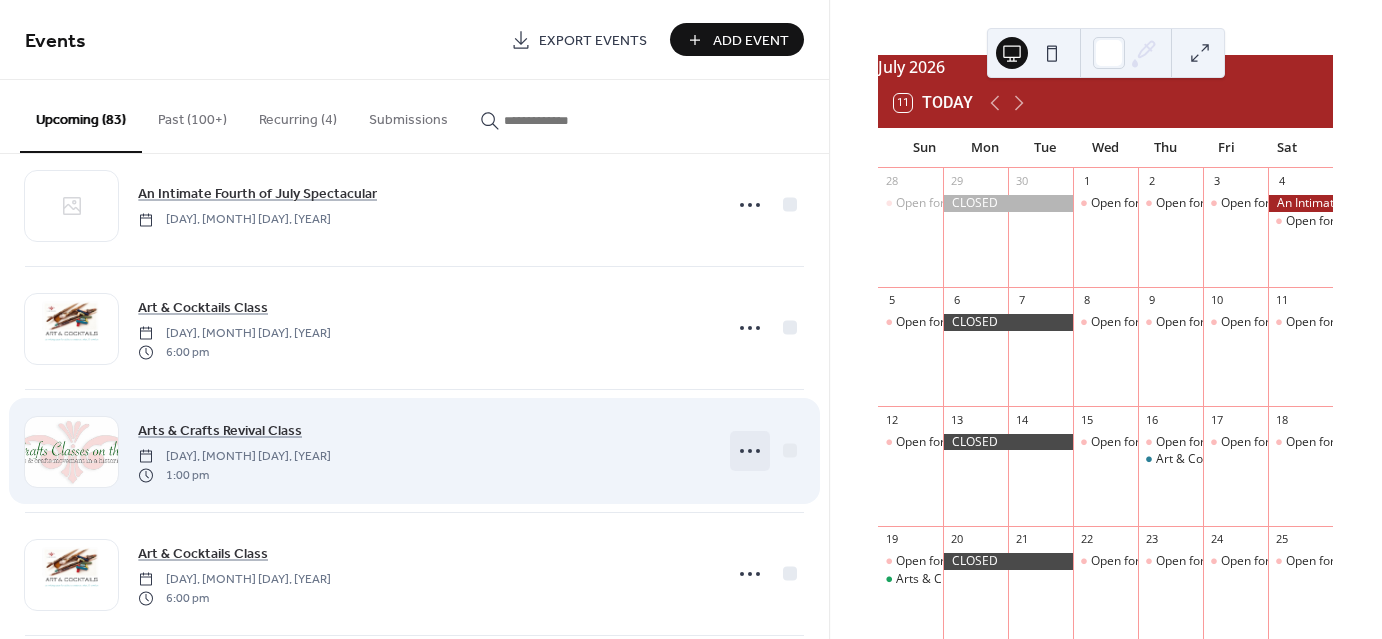 click 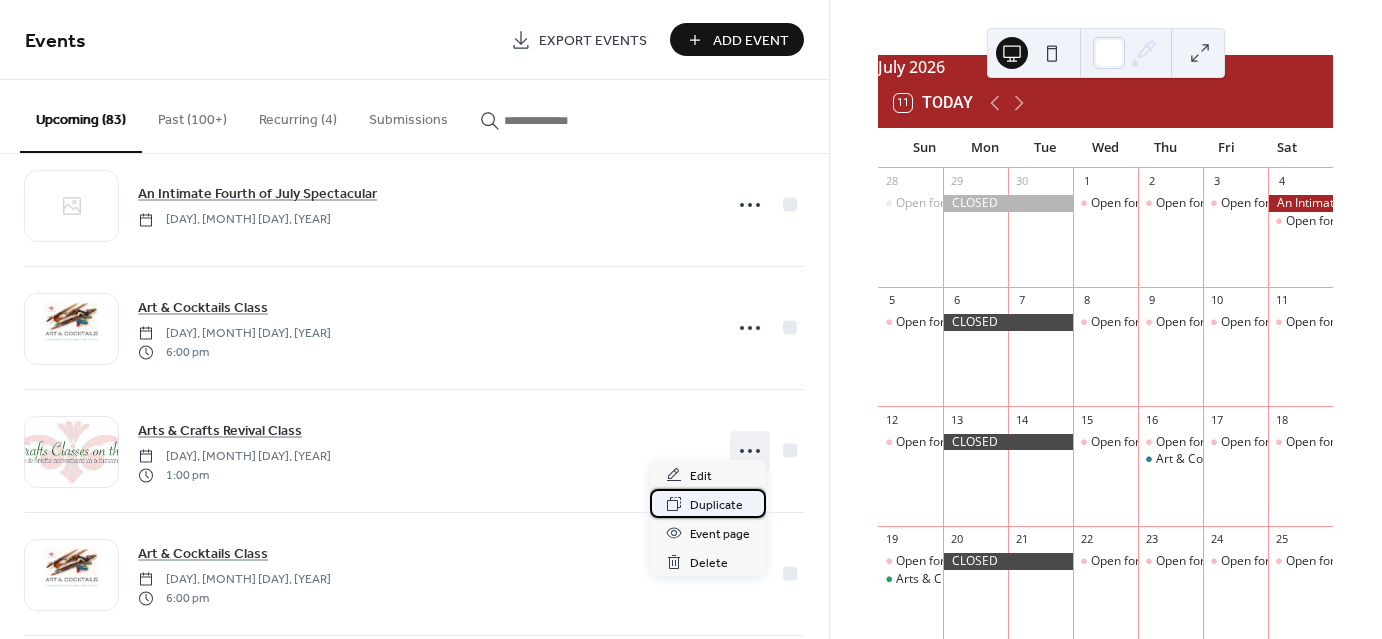 click on "Duplicate" at bounding box center [716, 505] 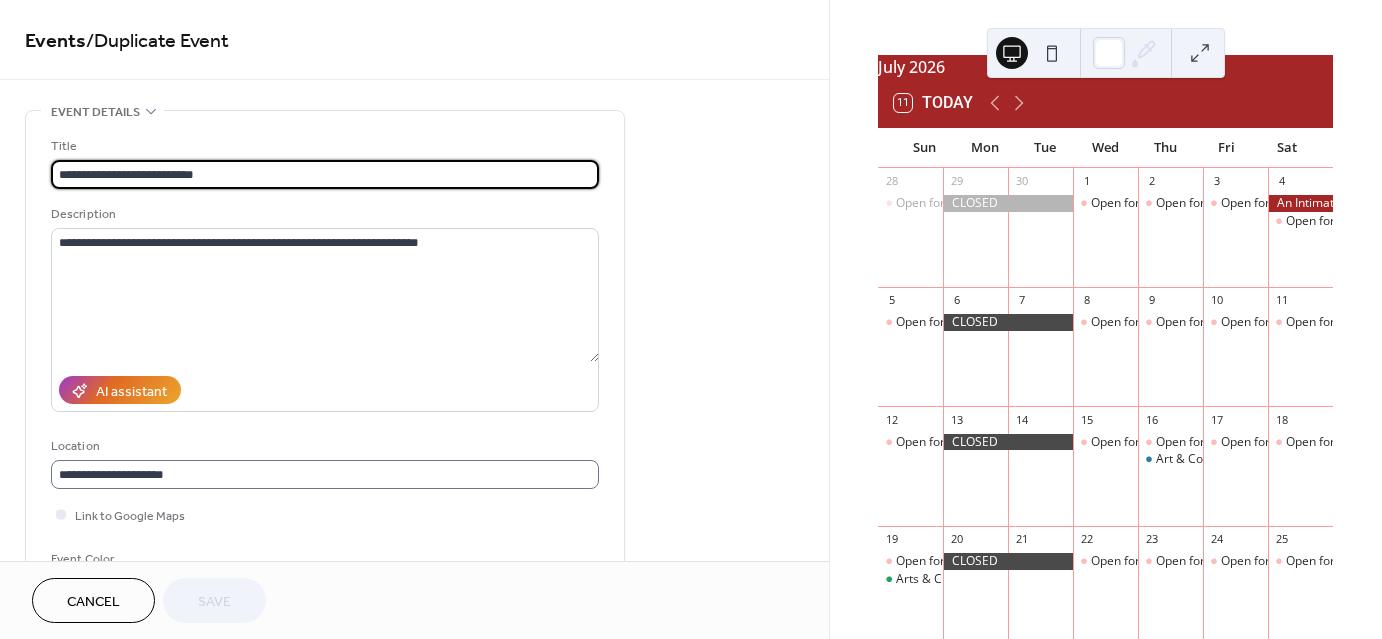 scroll, scrollTop: 1, scrollLeft: 0, axis: vertical 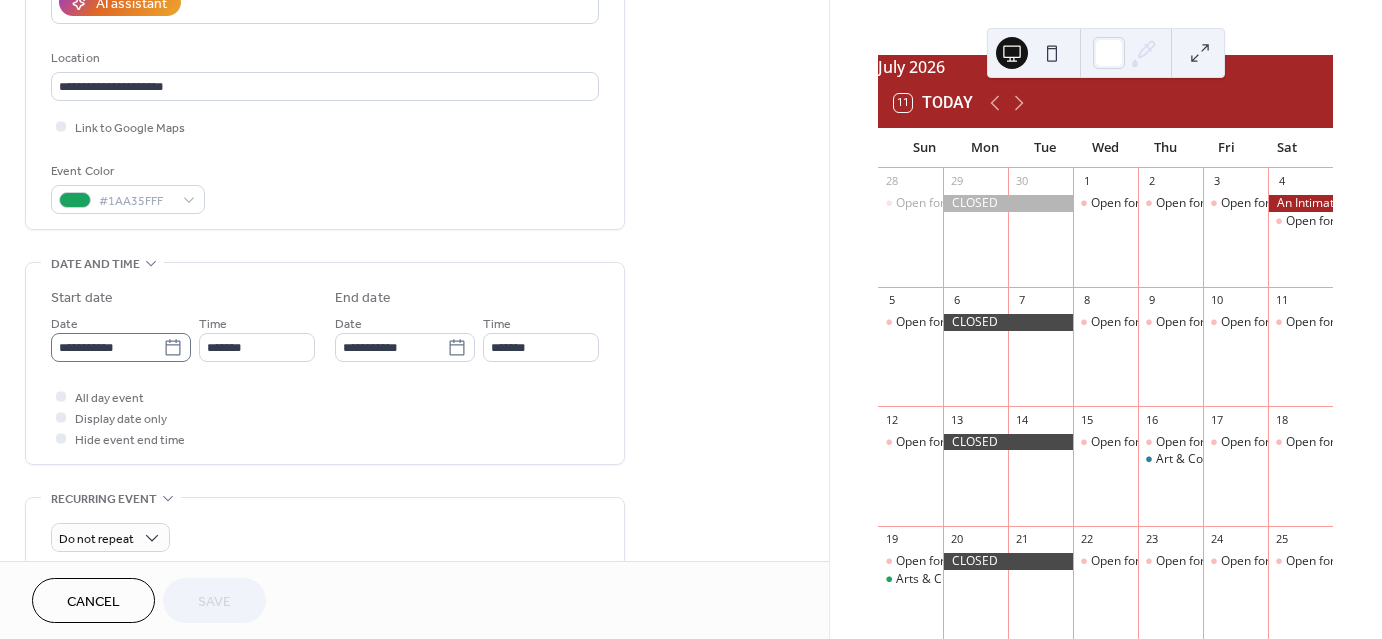 click 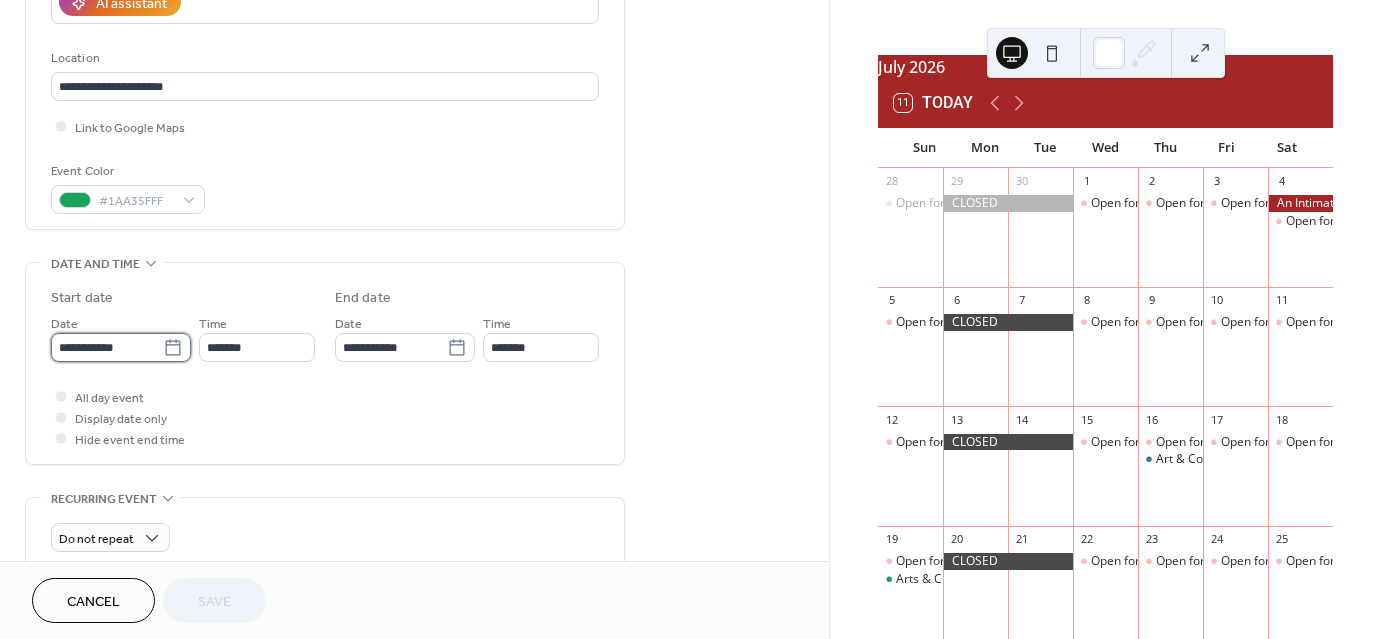 click on "**********" at bounding box center (107, 347) 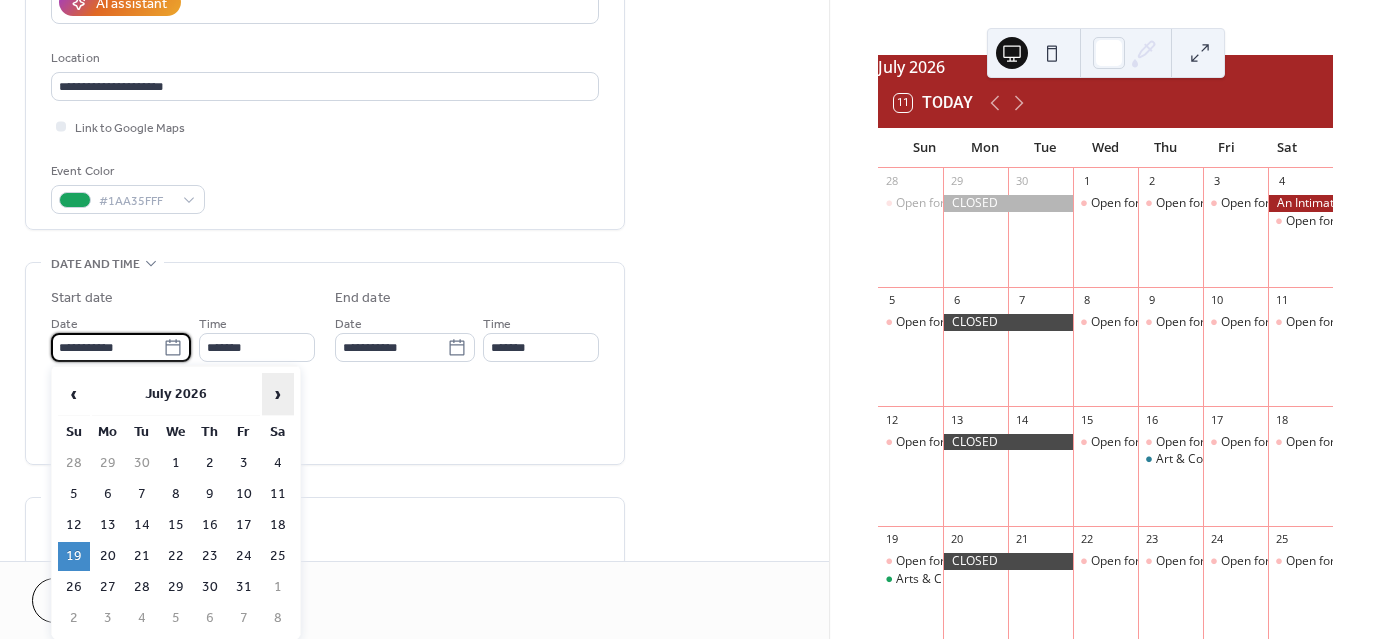 click on "›" at bounding box center [278, 394] 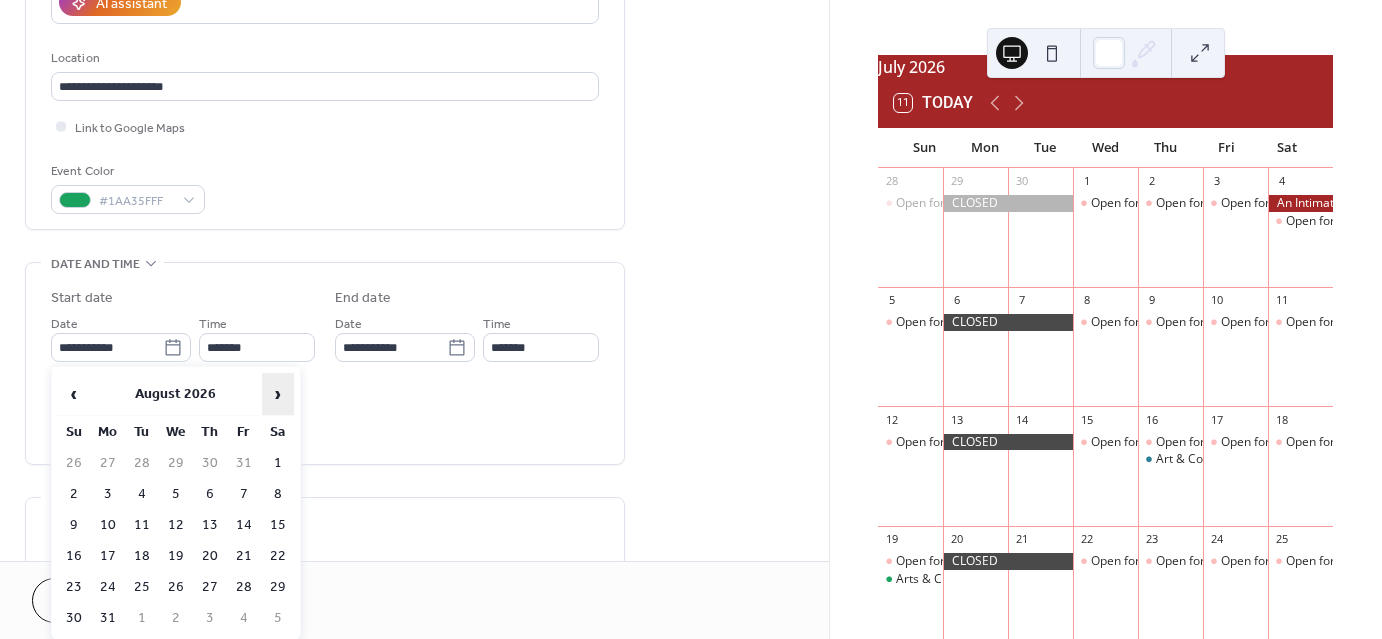 click on "›" at bounding box center [278, 394] 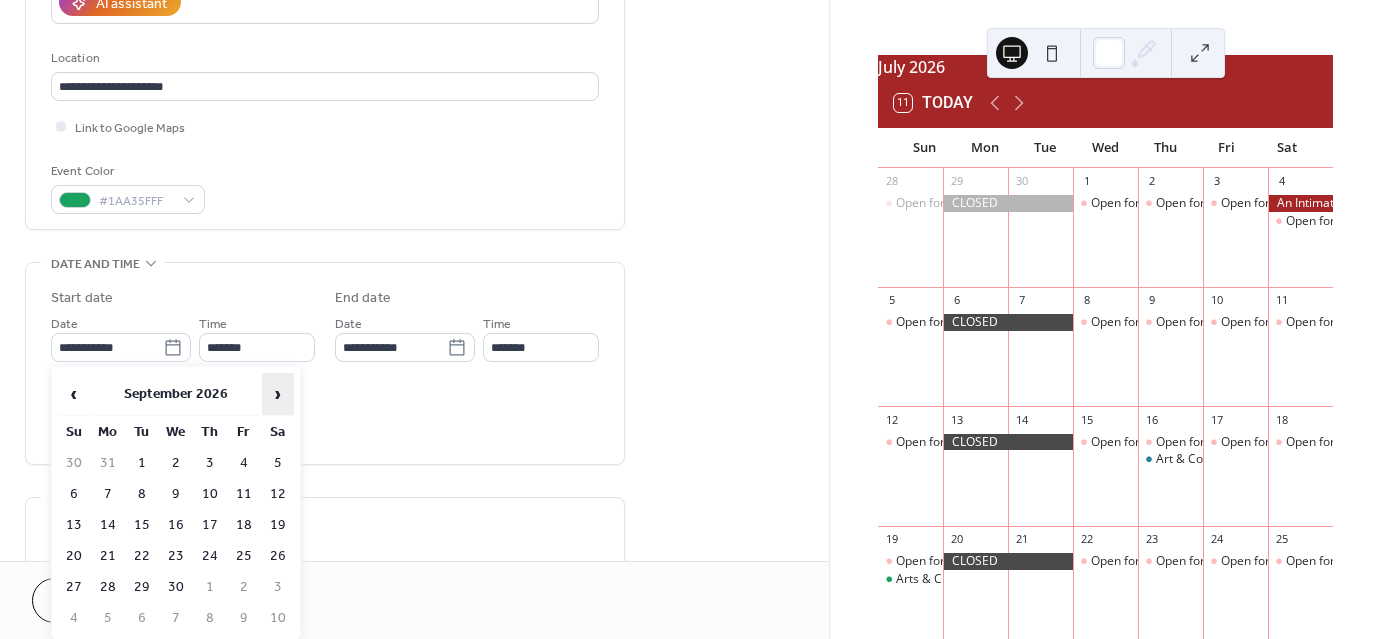 click on "›" at bounding box center [278, 394] 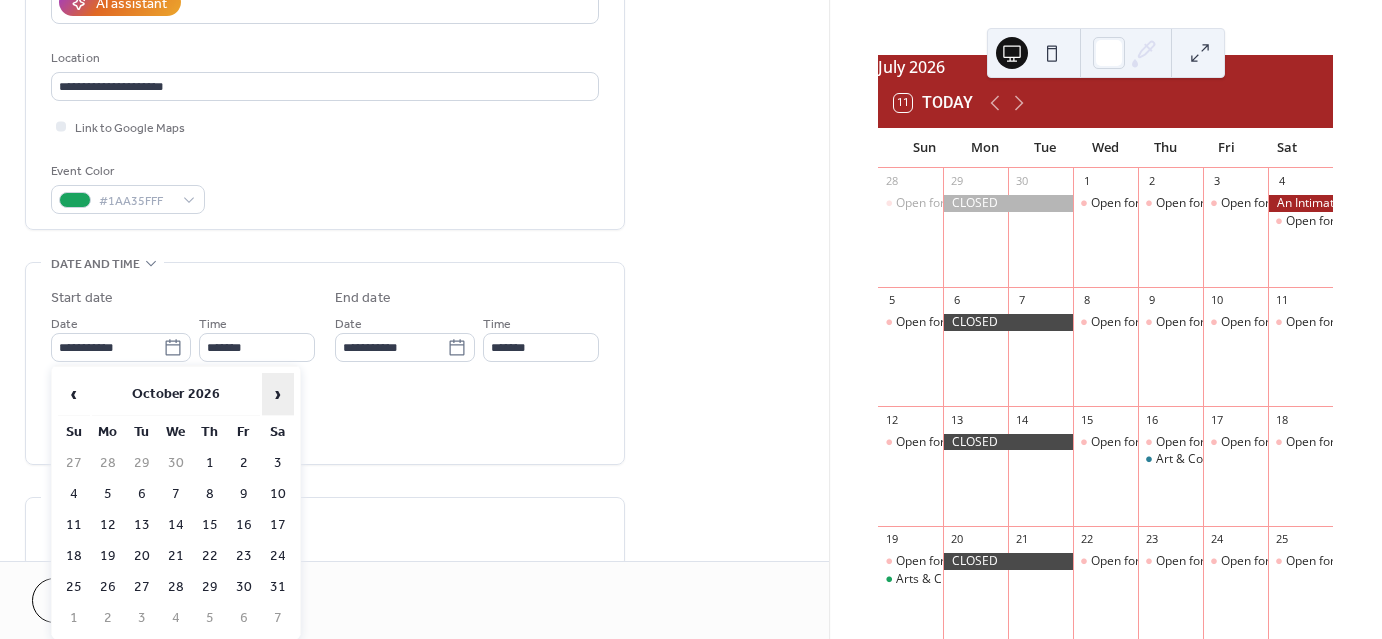 click on "›" at bounding box center [278, 394] 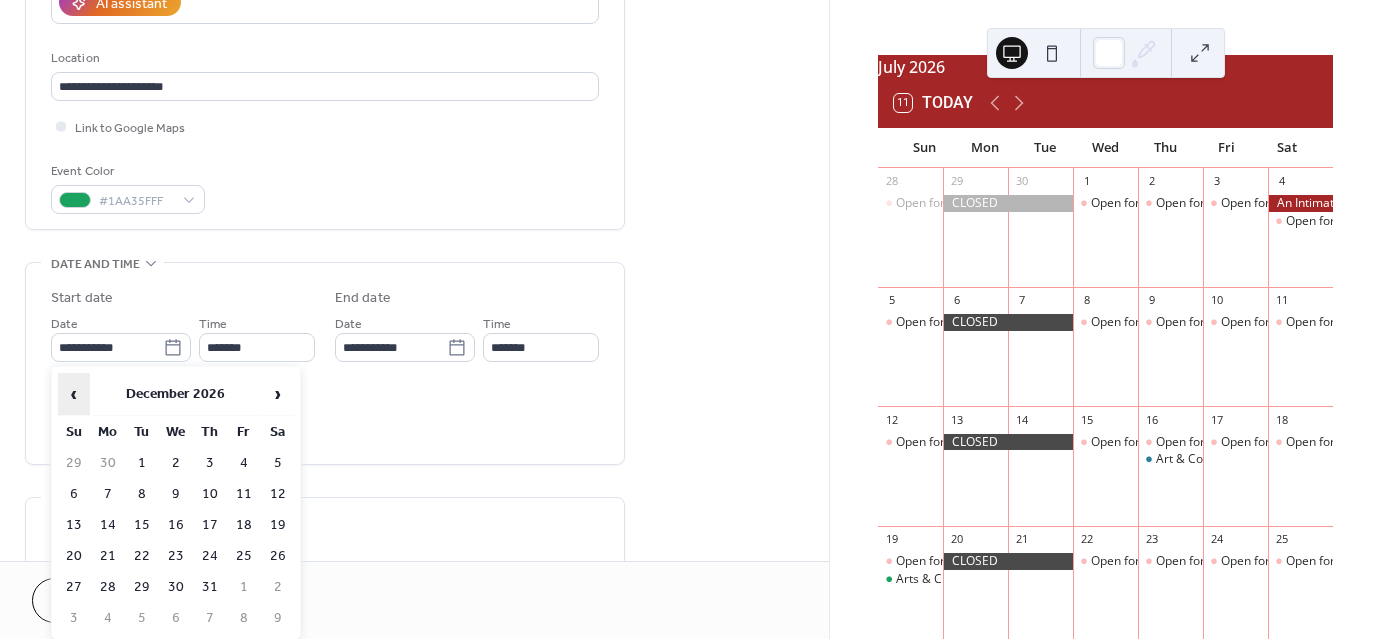 click on "‹" at bounding box center (74, 394) 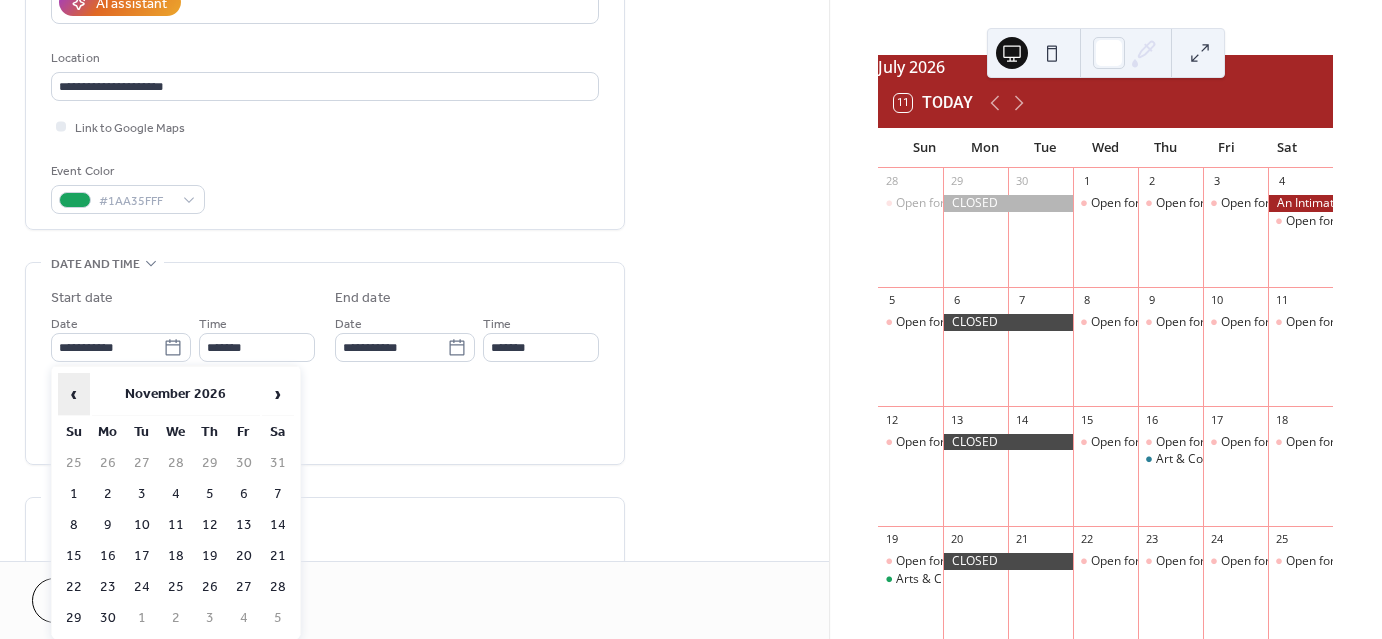 click on "‹" at bounding box center (74, 394) 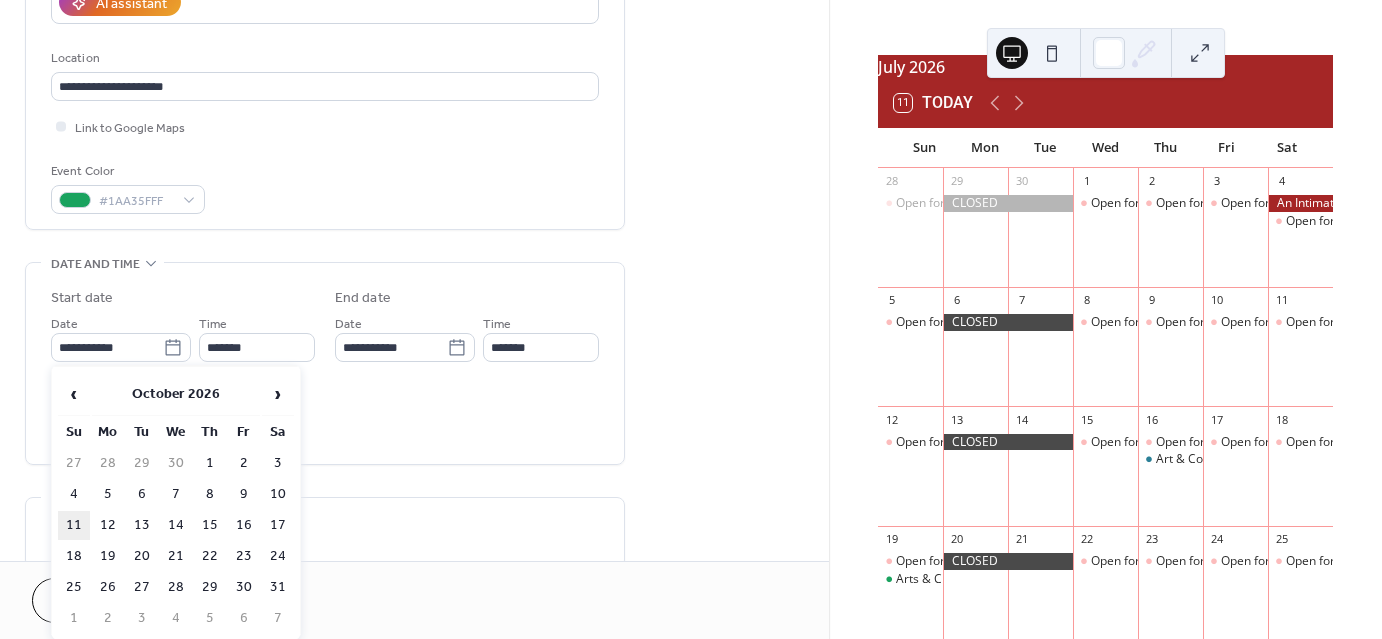 click on "11" at bounding box center [74, 525] 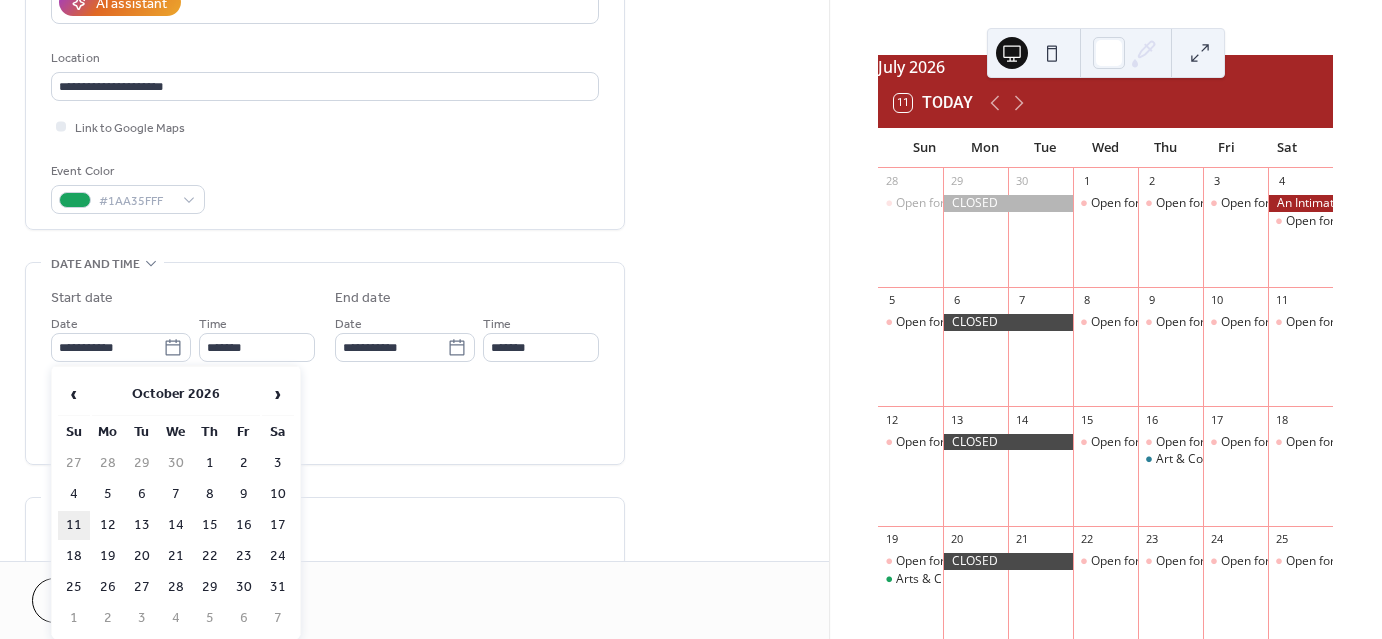 type on "**********" 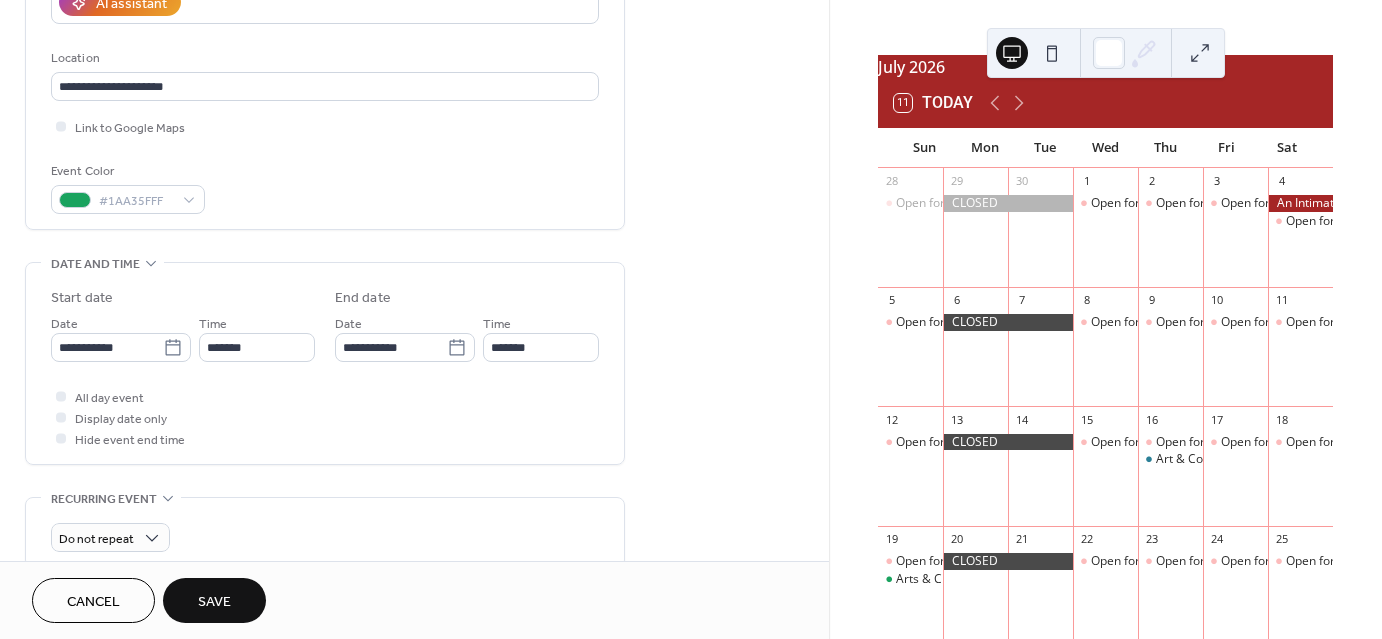click on "Save" at bounding box center (214, 602) 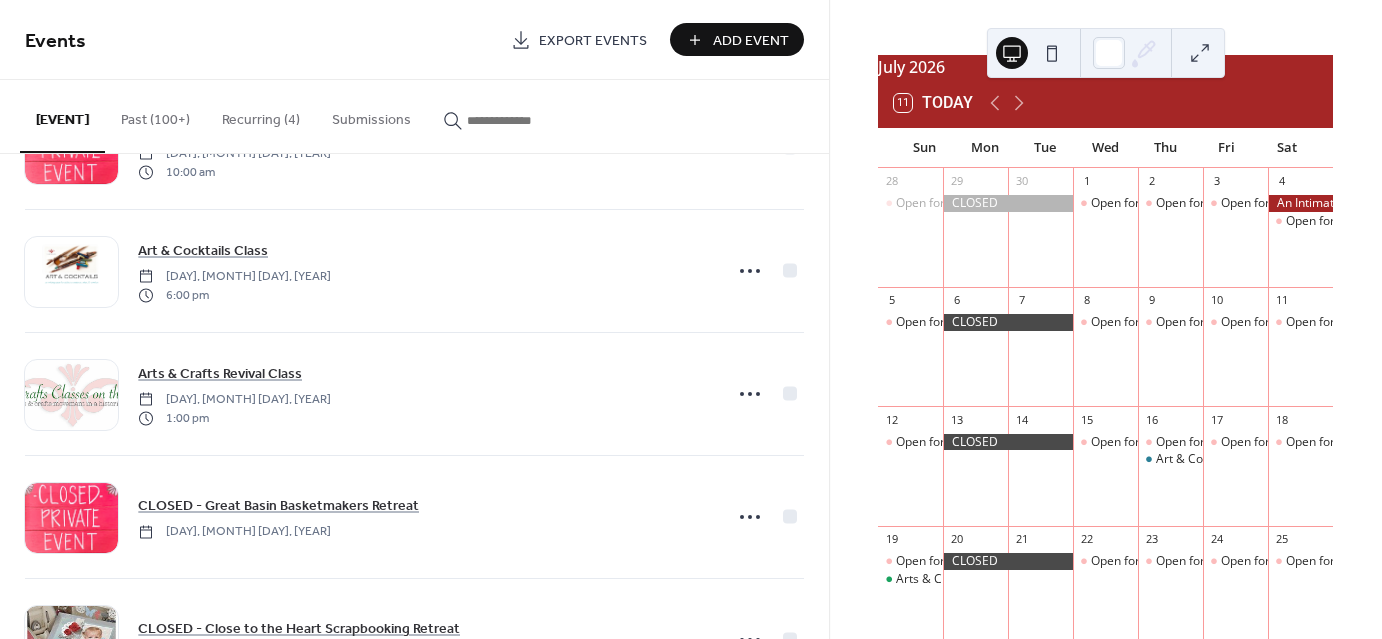scroll, scrollTop: 9208, scrollLeft: 0, axis: vertical 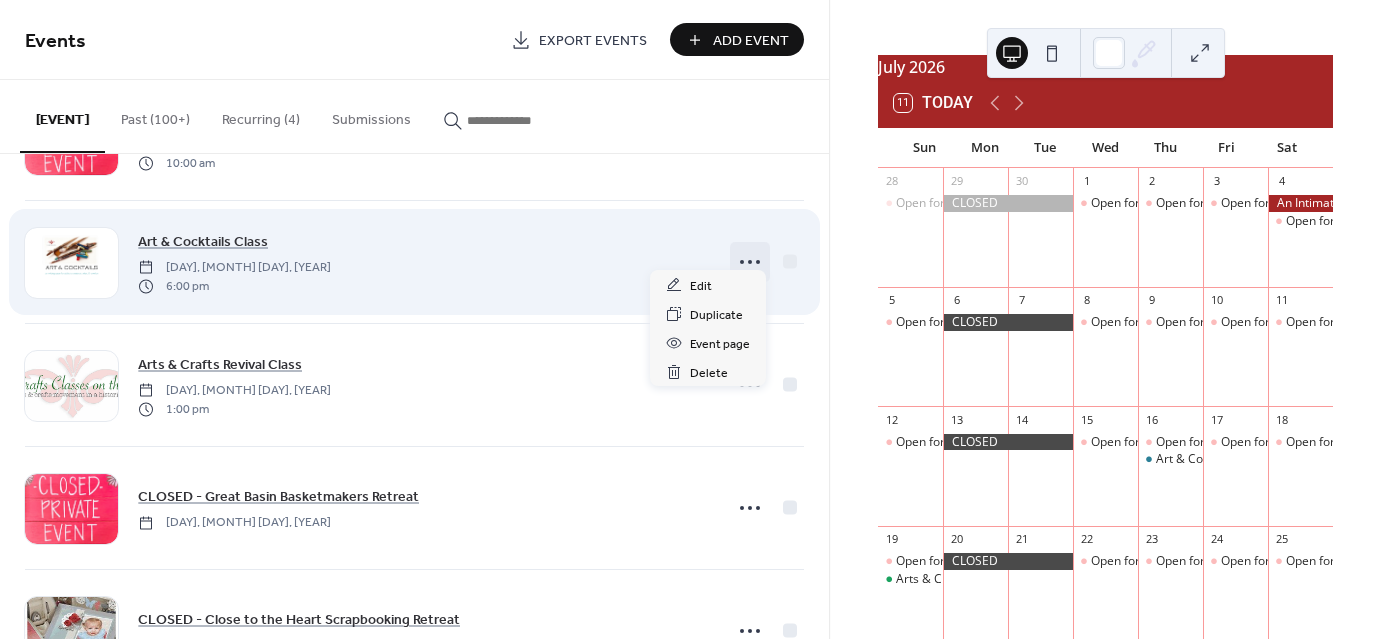 click 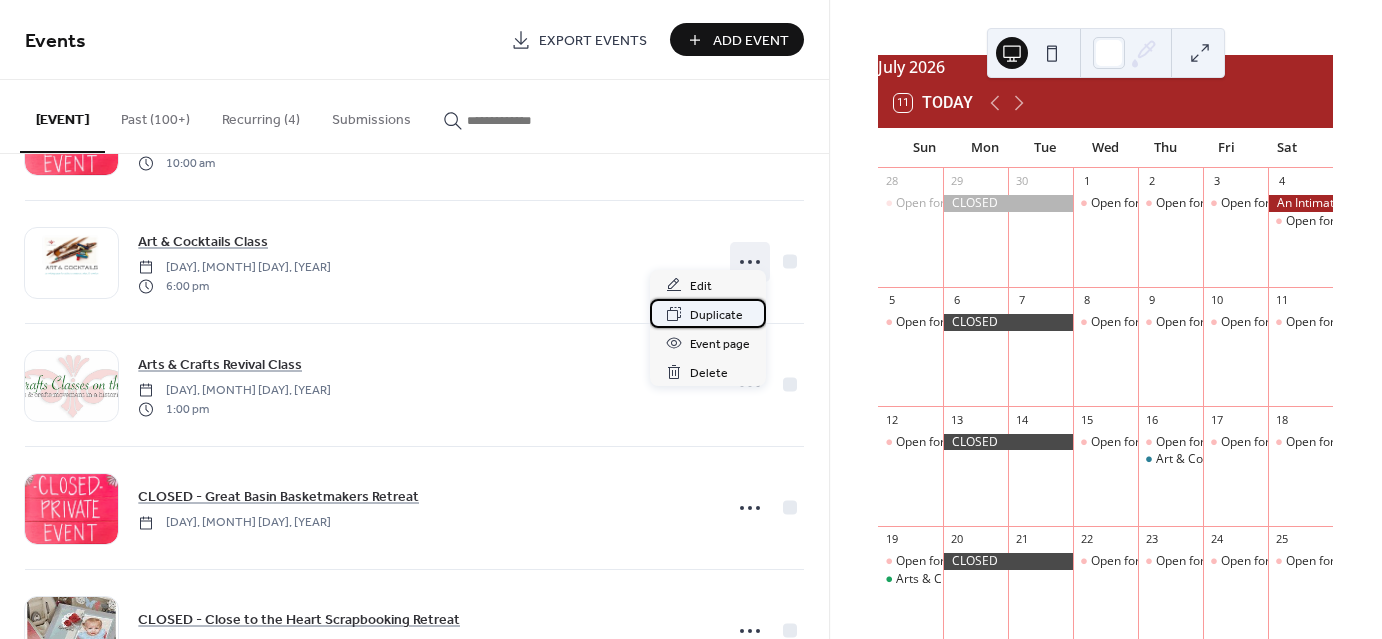 click on "Duplicate" at bounding box center [716, 315] 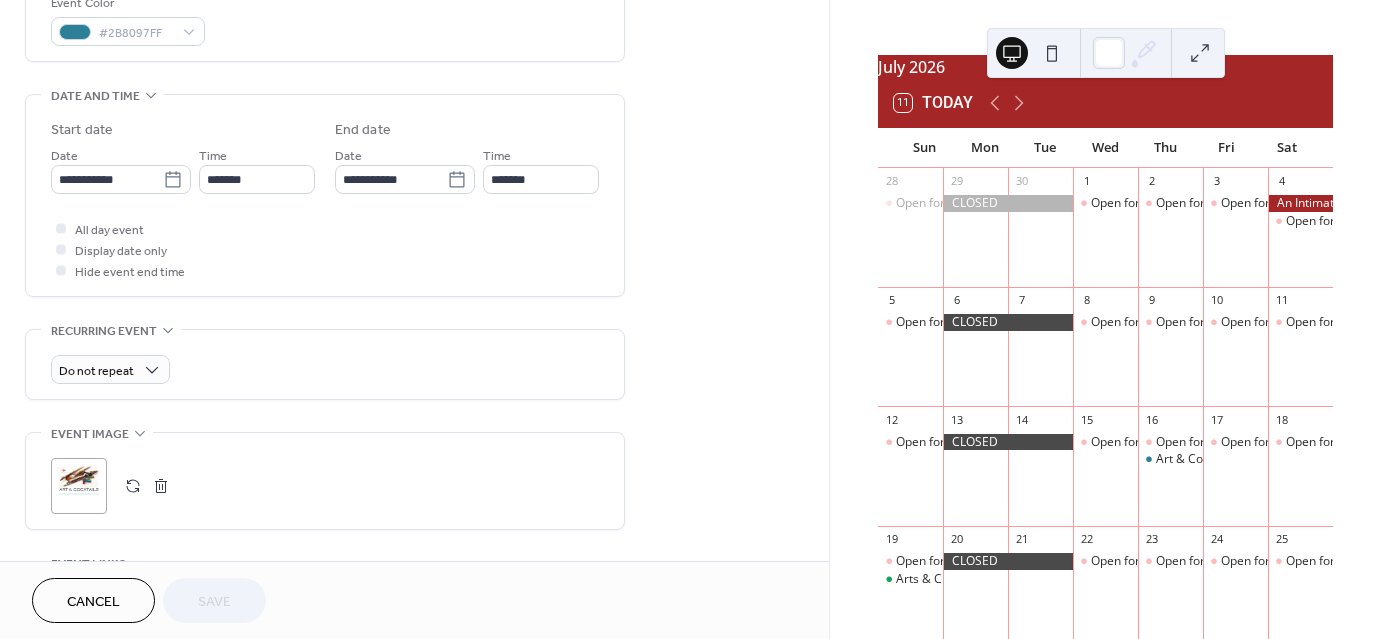 scroll, scrollTop: 544, scrollLeft: 0, axis: vertical 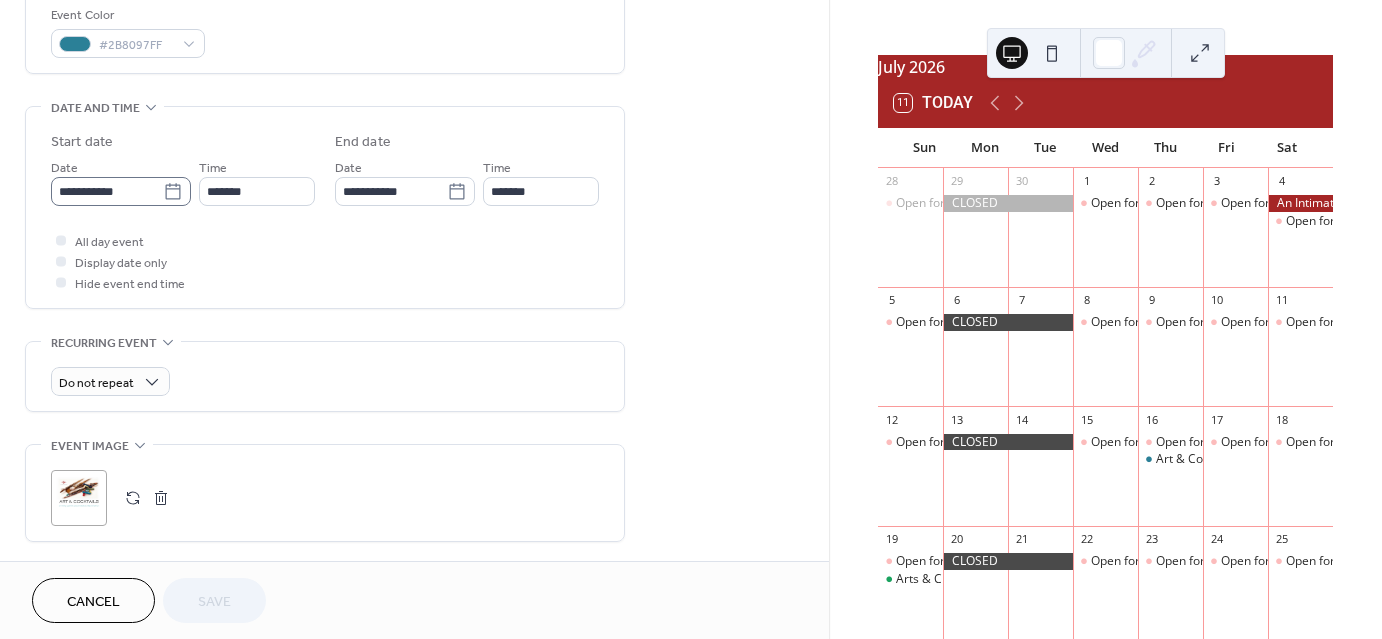 click 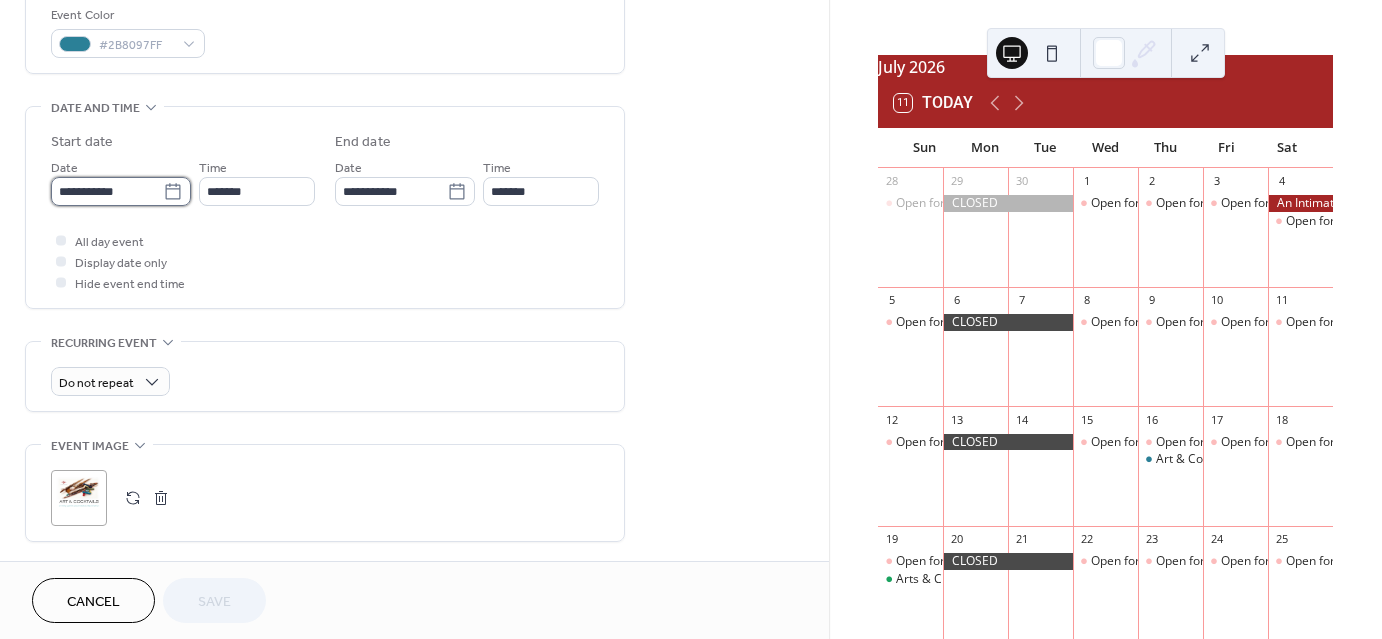 click on "**********" at bounding box center (107, 191) 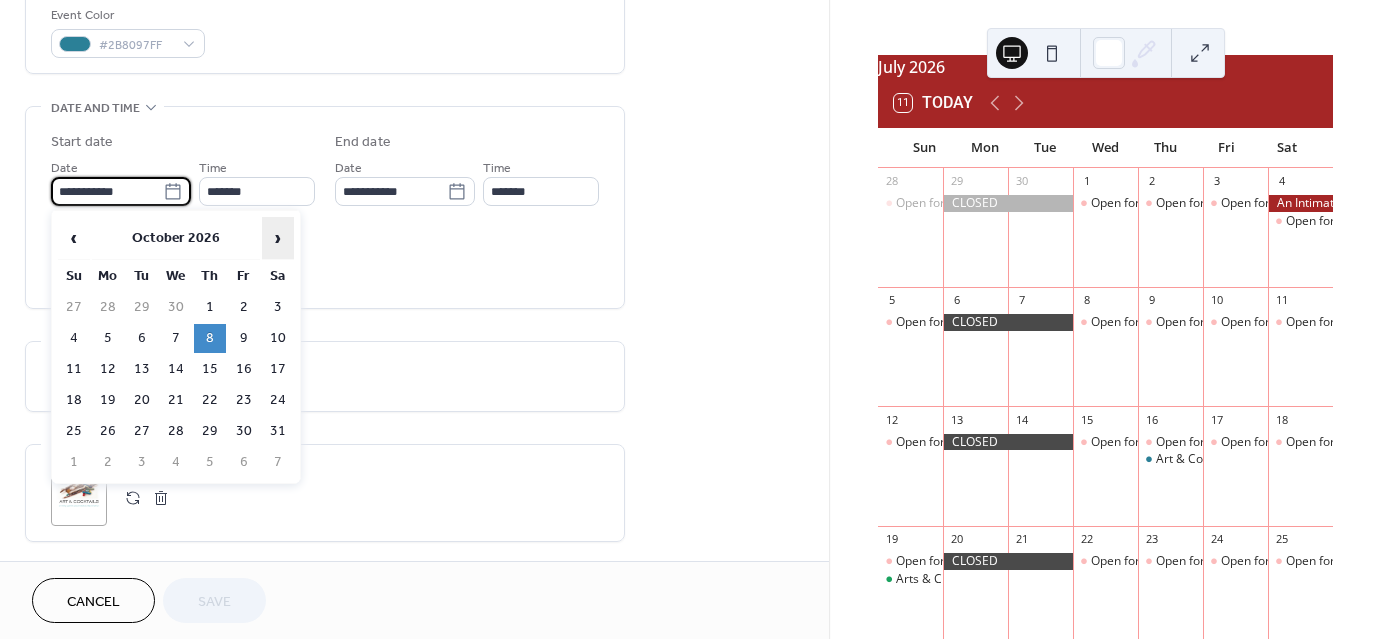 click on "›" at bounding box center (278, 238) 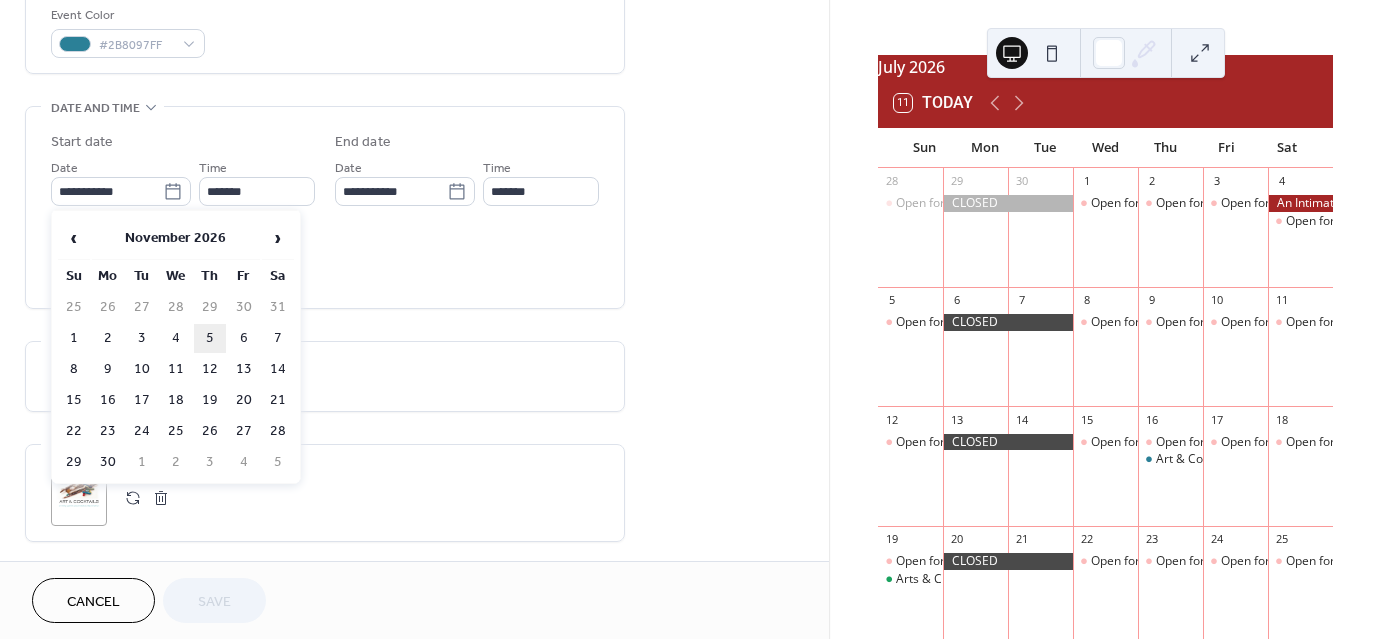 click on "5" at bounding box center (210, 338) 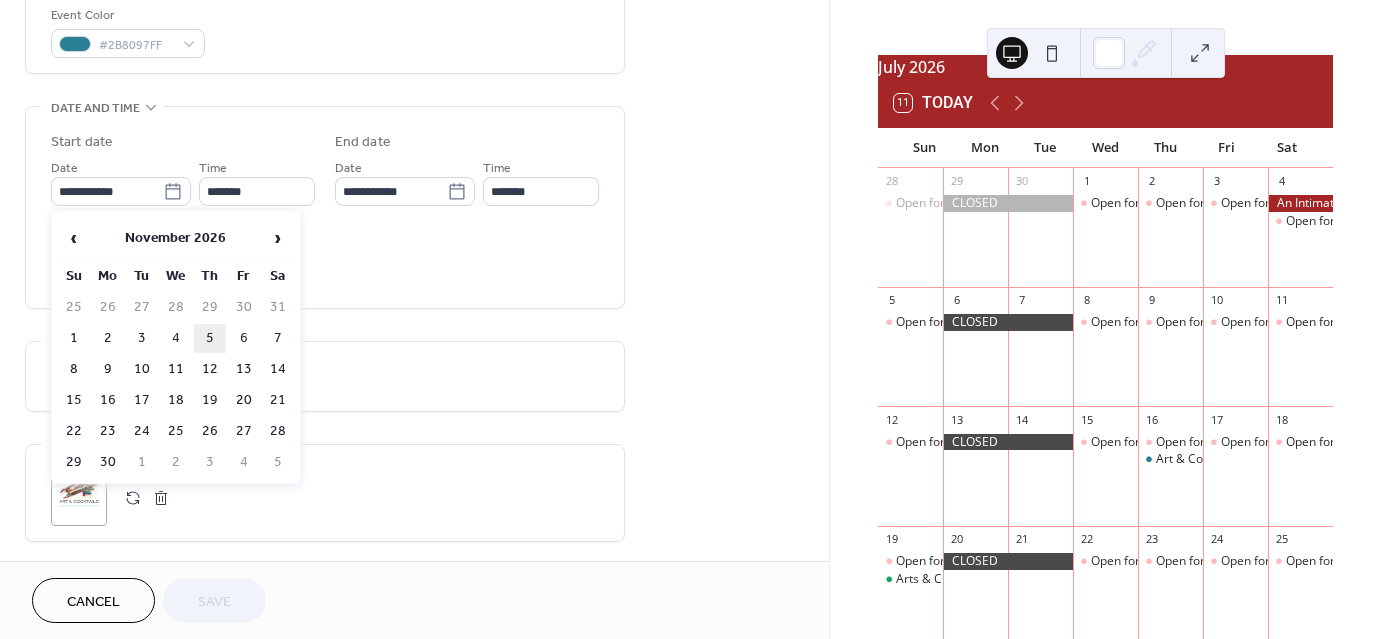 type on "**********" 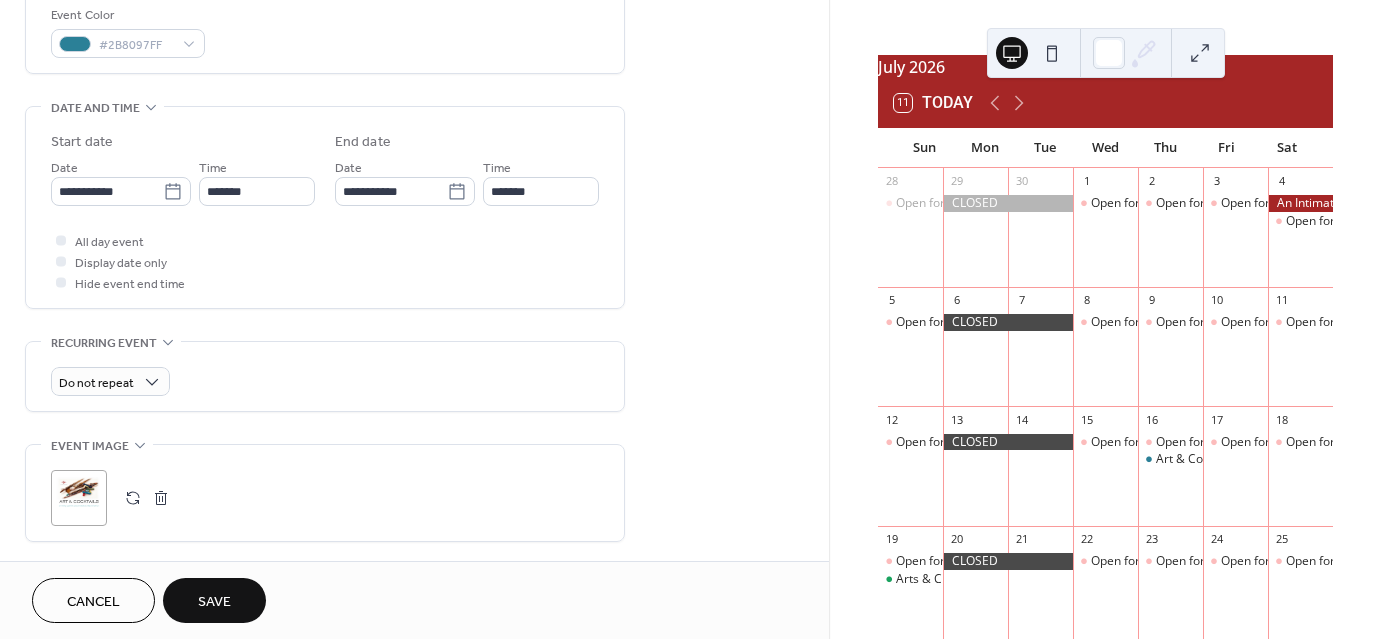 click on "Save" at bounding box center (214, 602) 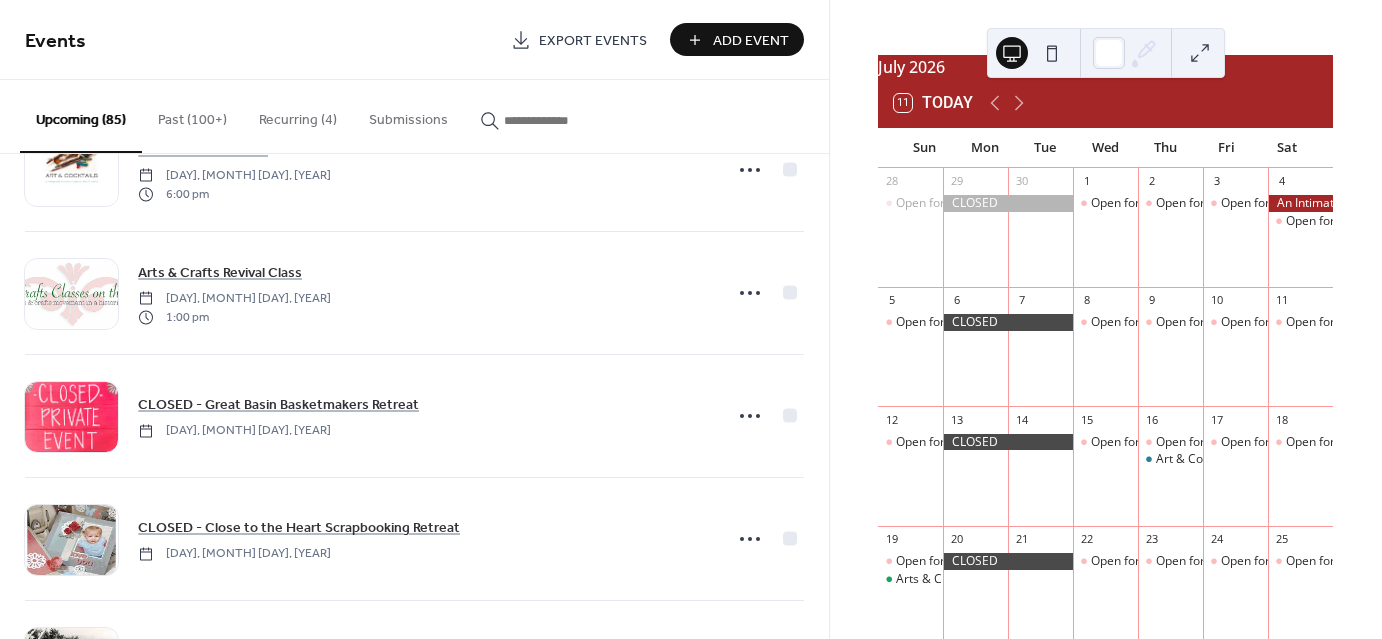 scroll, scrollTop: 9302, scrollLeft: 0, axis: vertical 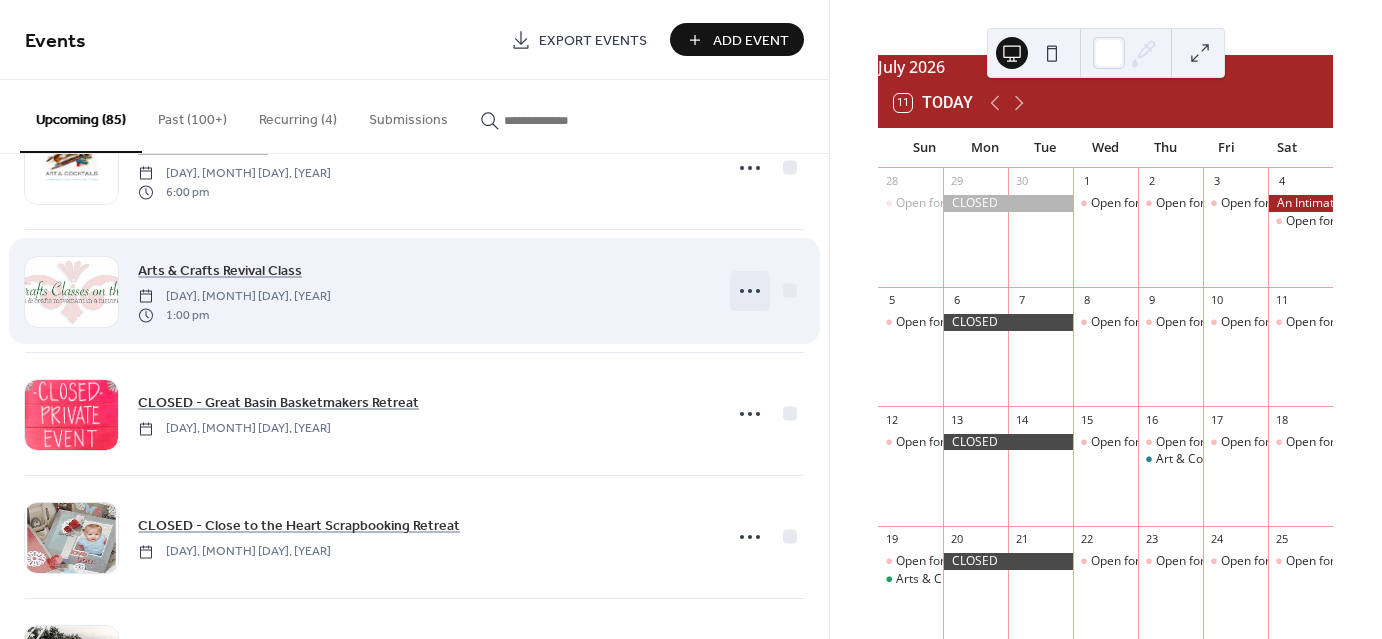 click 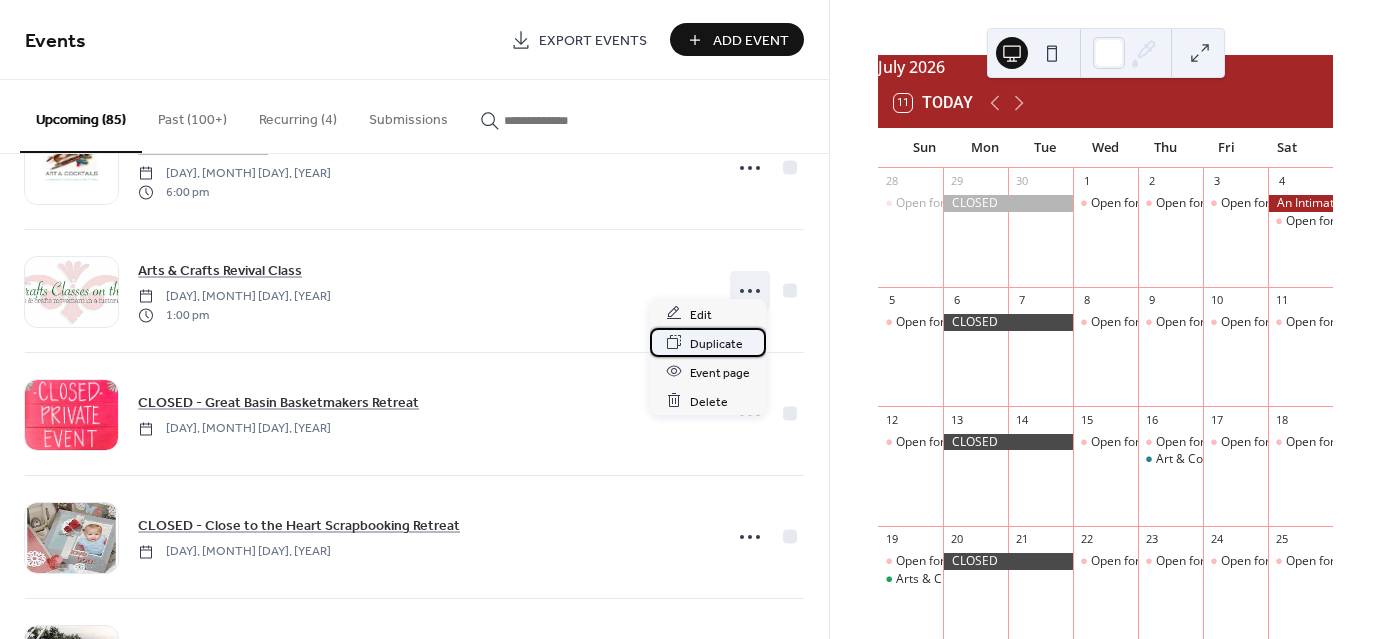 click on "Duplicate" at bounding box center [716, 343] 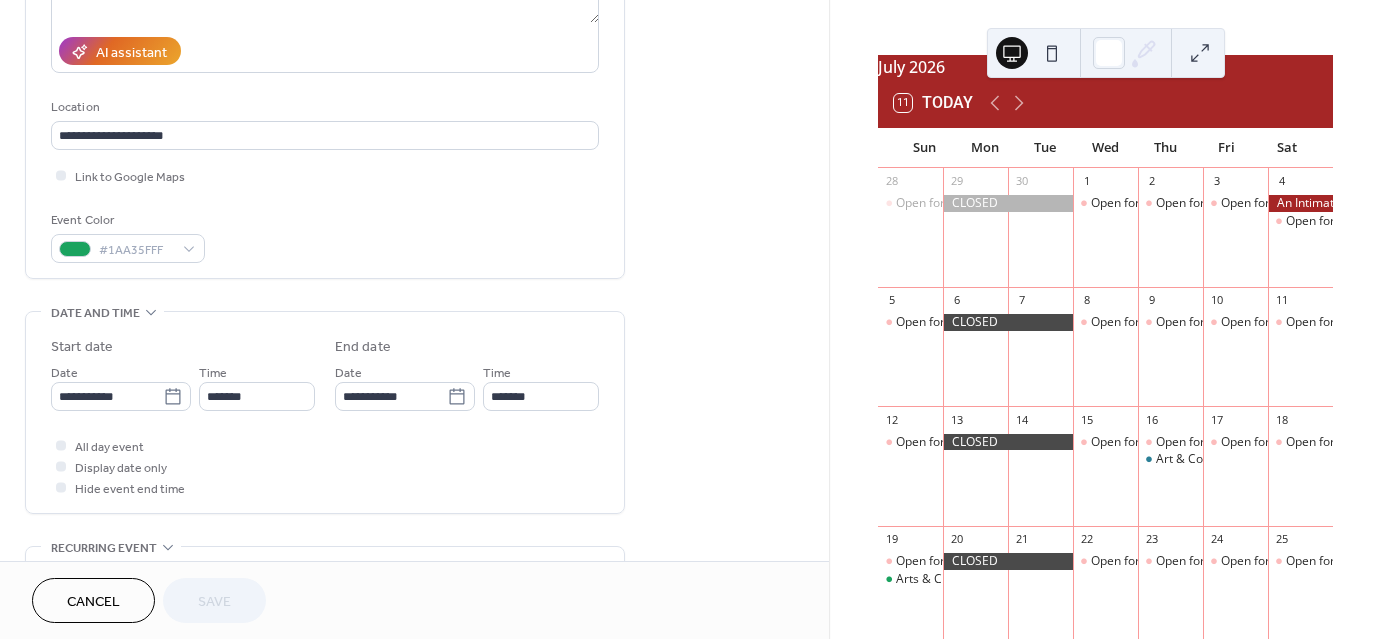 scroll, scrollTop: 342, scrollLeft: 0, axis: vertical 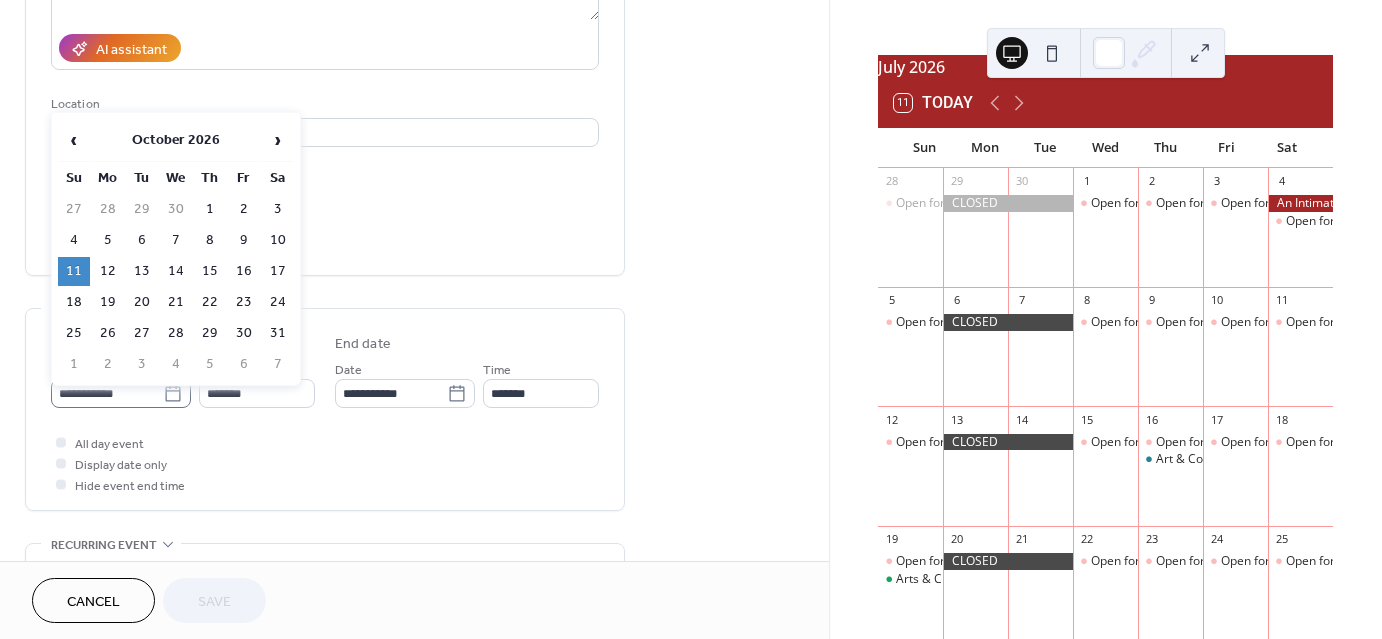 click 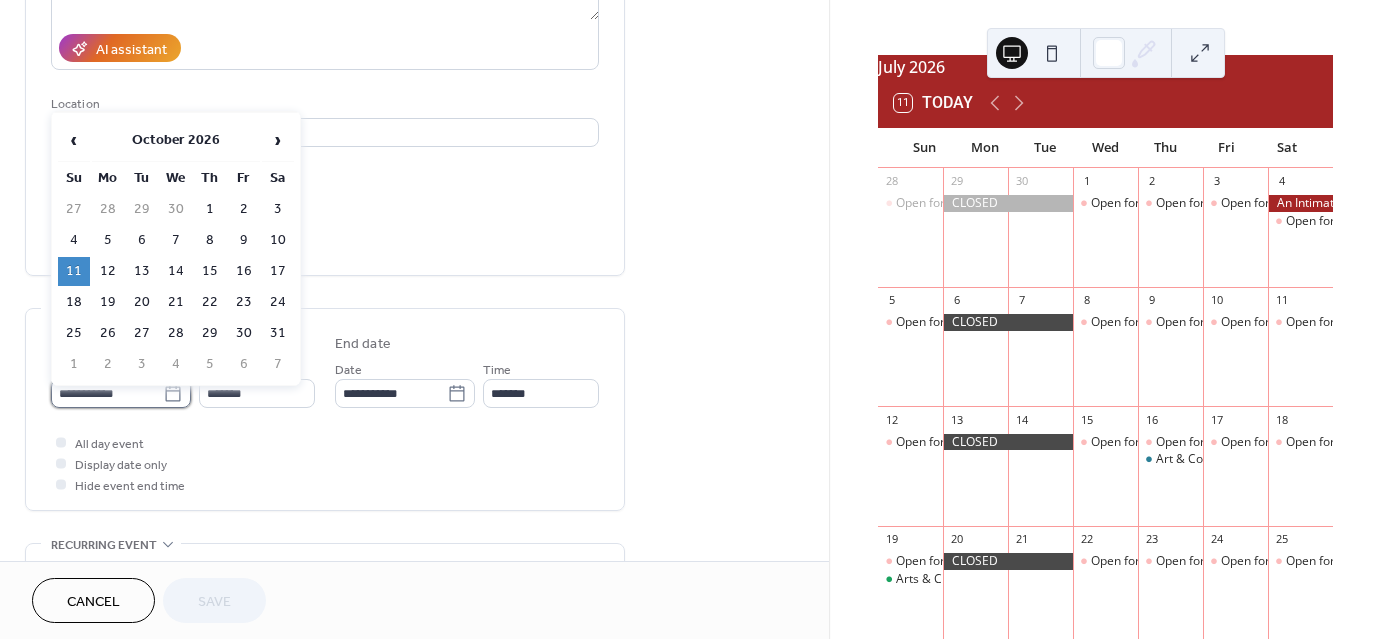 click on "**********" at bounding box center (107, 393) 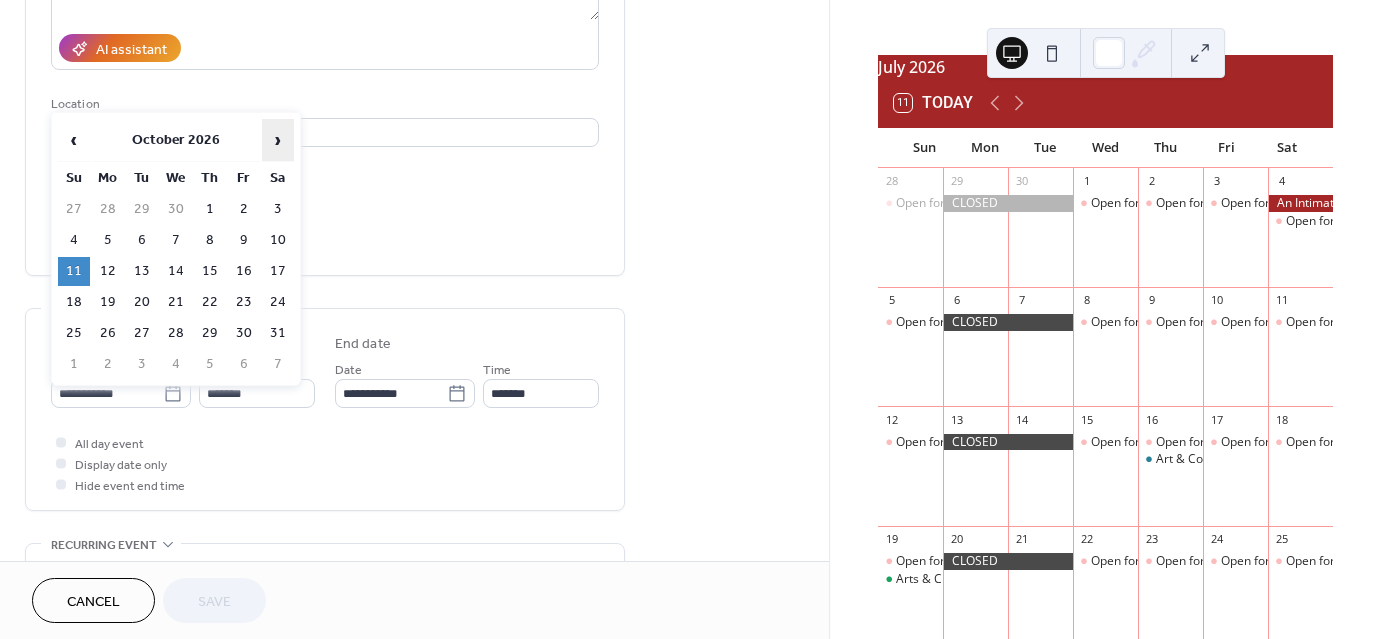 click on "›" at bounding box center (278, 140) 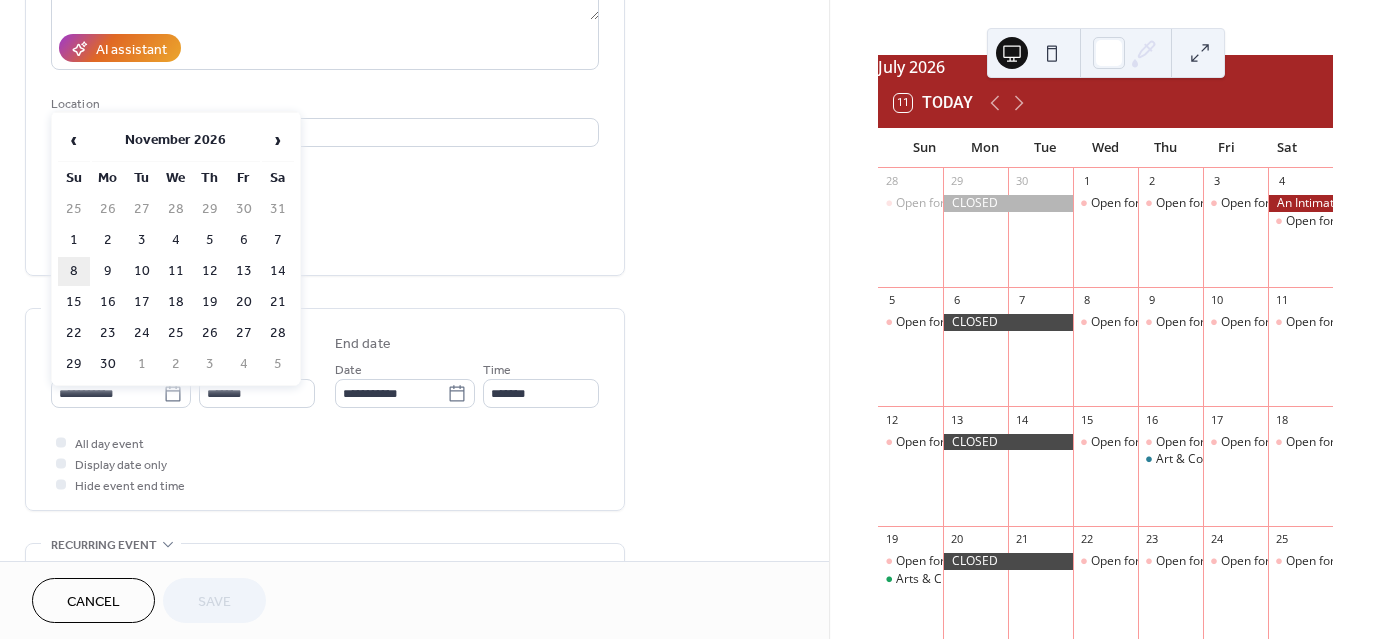 click on "8" at bounding box center (74, 271) 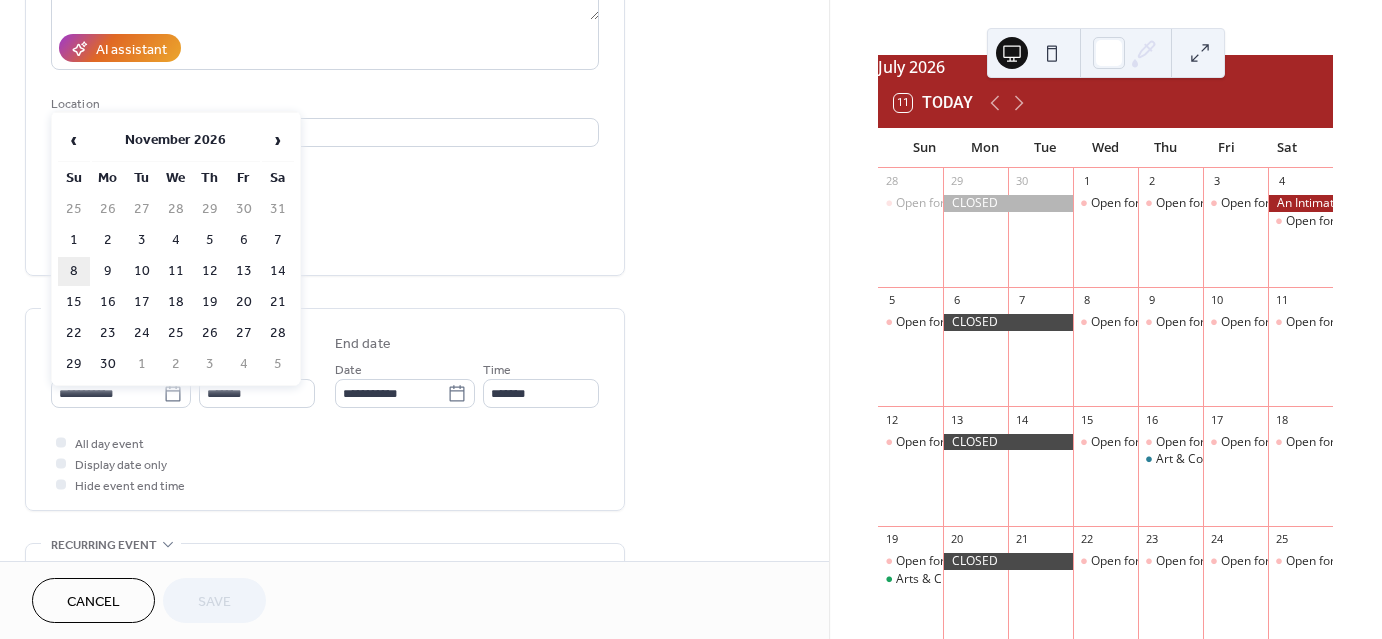 type on "**********" 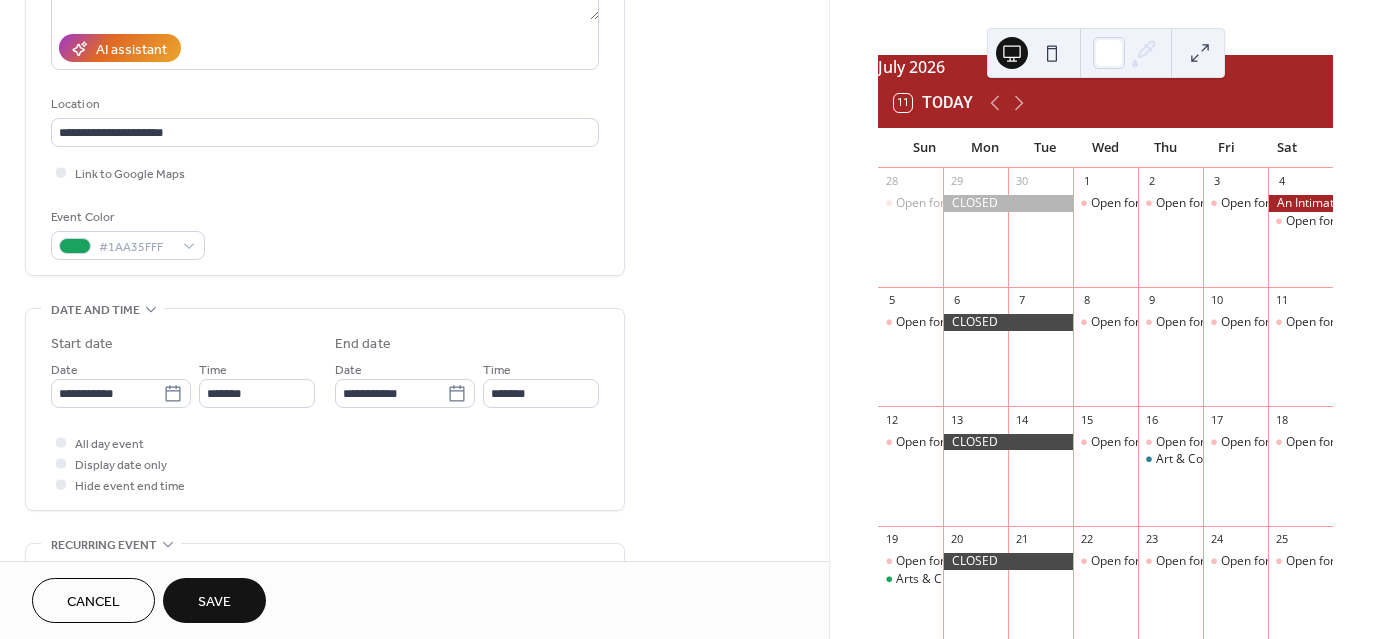 click on "Save" at bounding box center [214, 602] 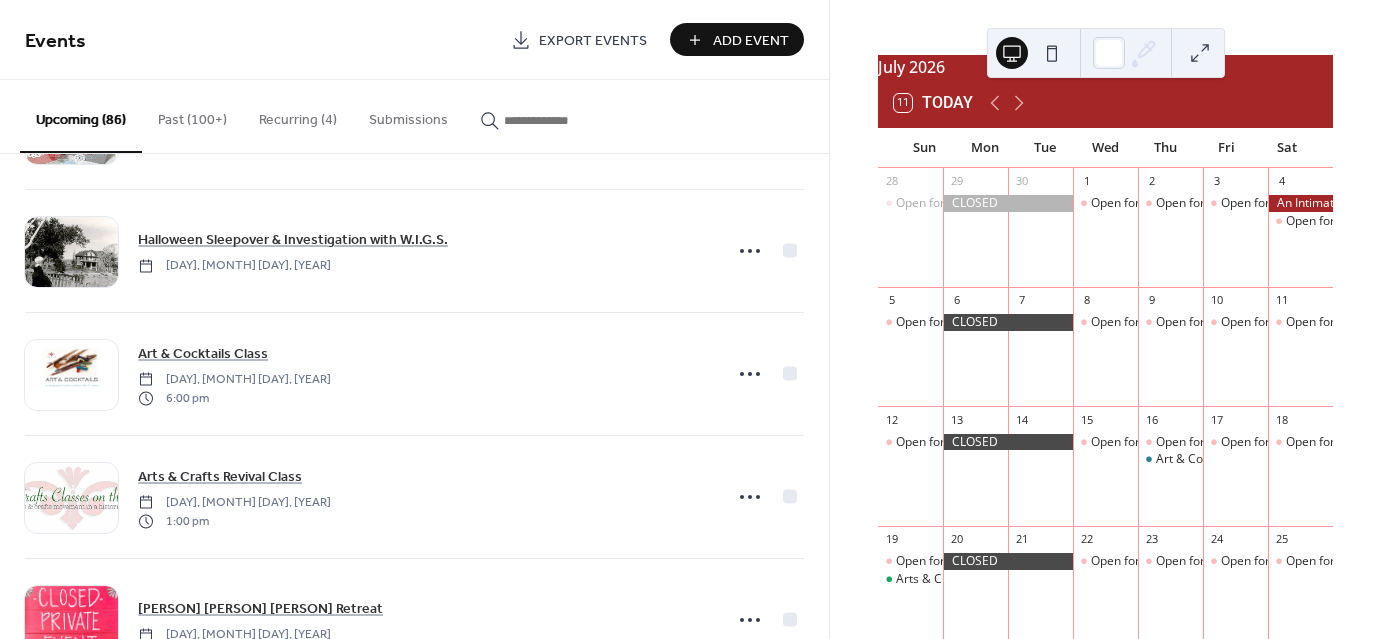 scroll, scrollTop: 9722, scrollLeft: 0, axis: vertical 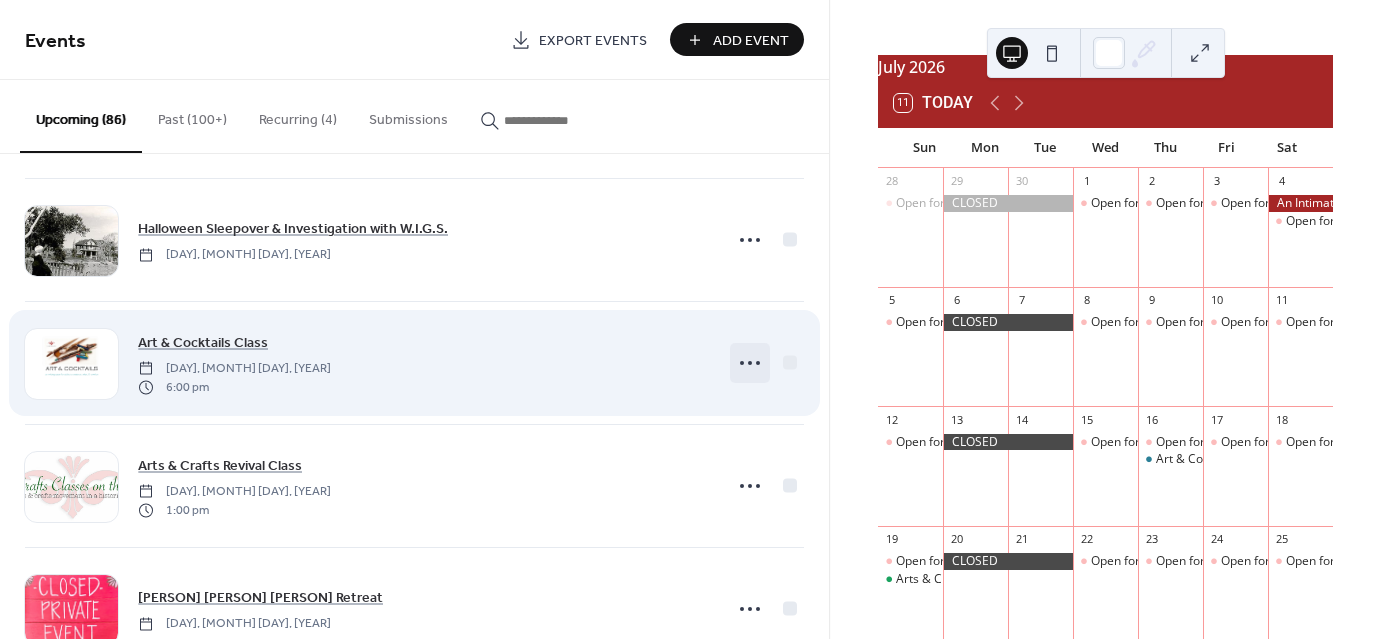 click 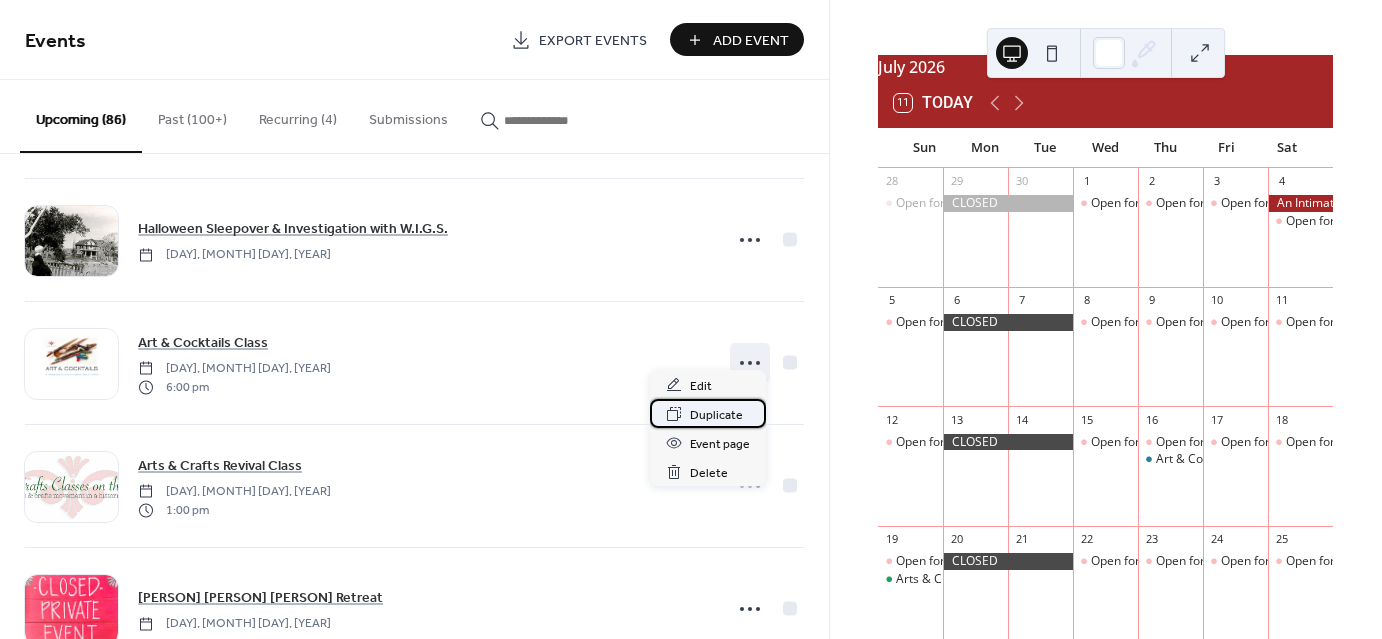 click on "Duplicate" at bounding box center [716, 415] 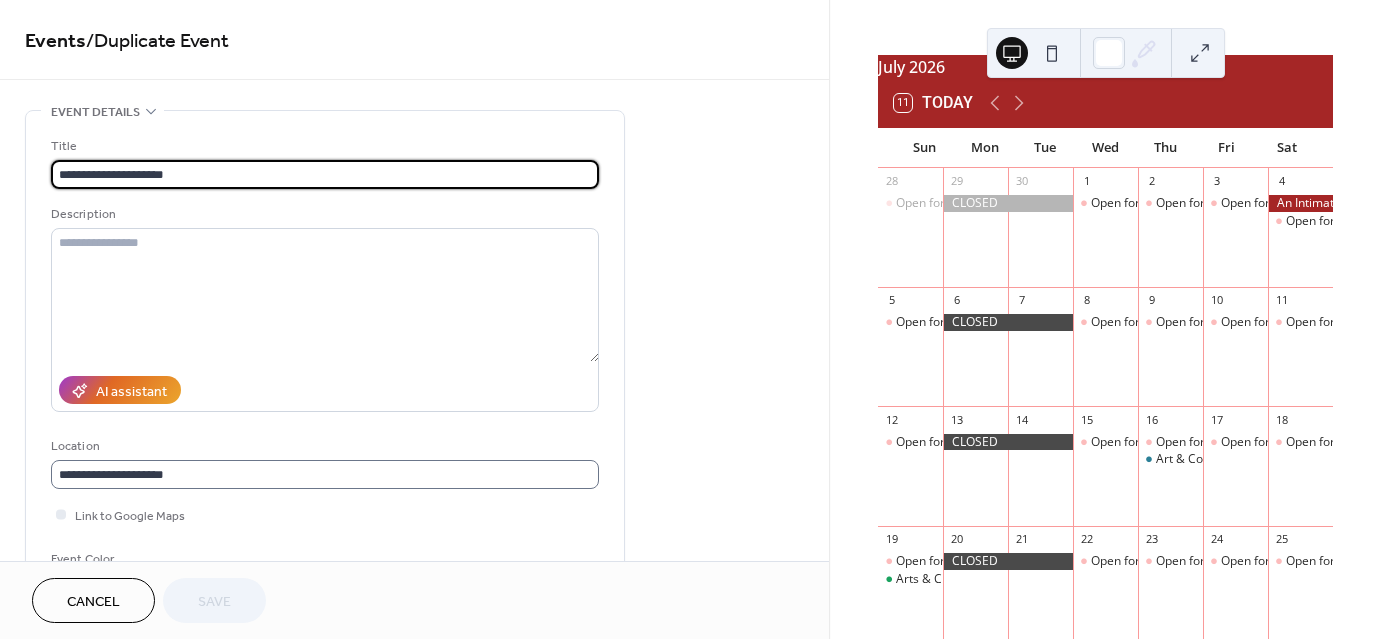 scroll, scrollTop: 1, scrollLeft: 0, axis: vertical 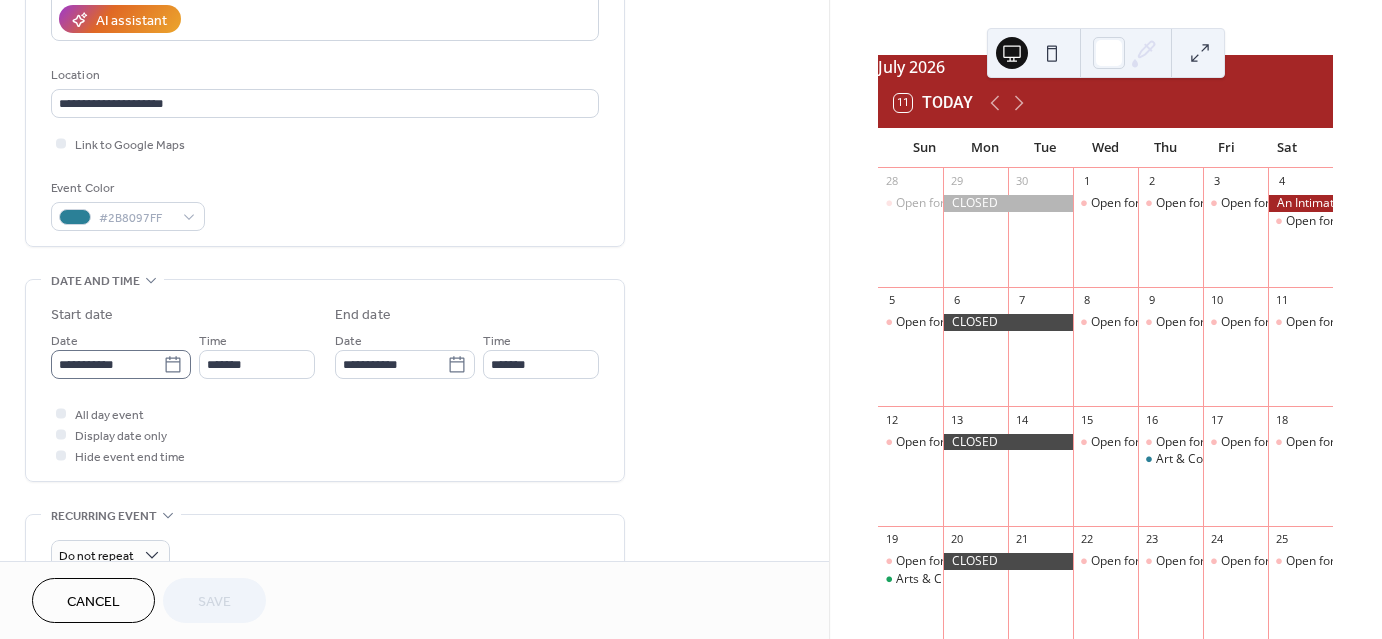 click 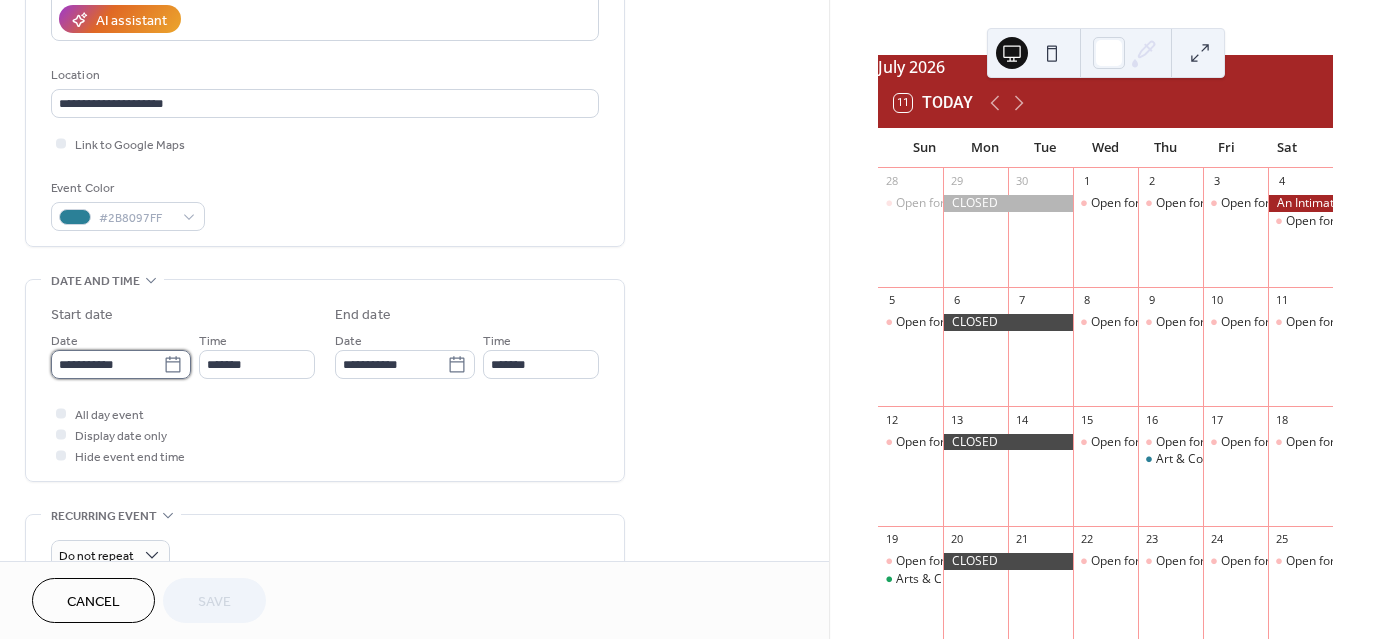click on "**********" at bounding box center (107, 364) 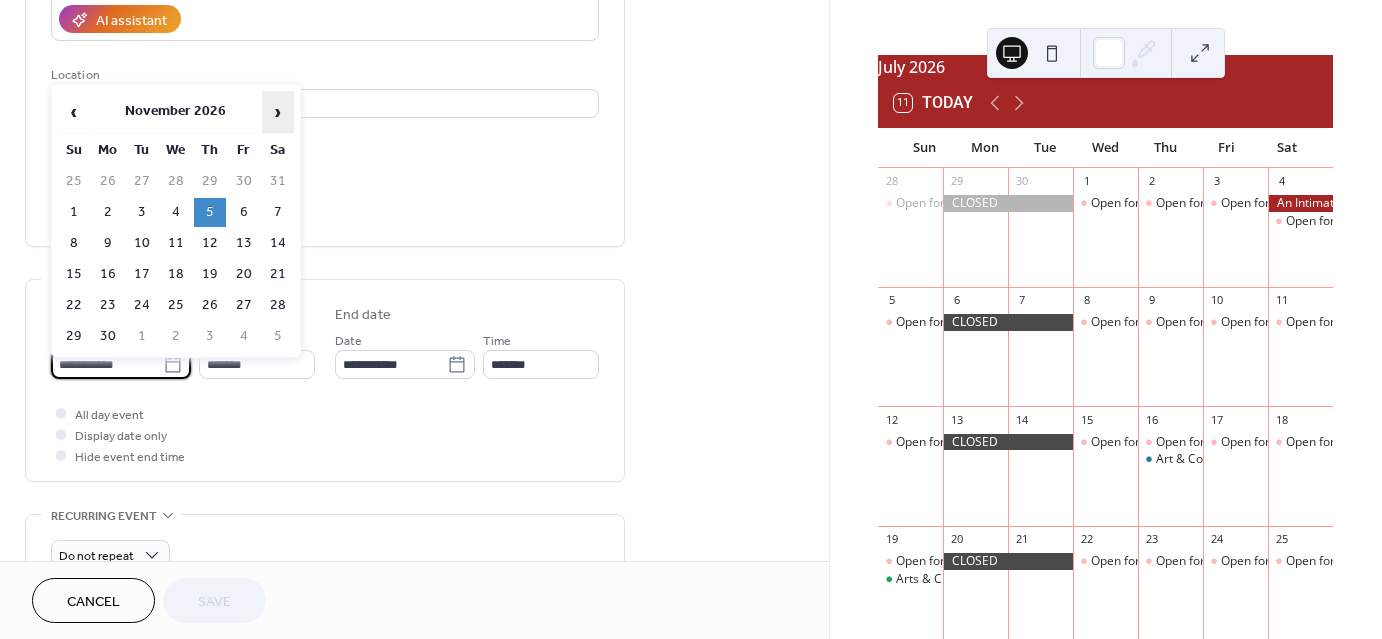 click on "›" at bounding box center (278, 112) 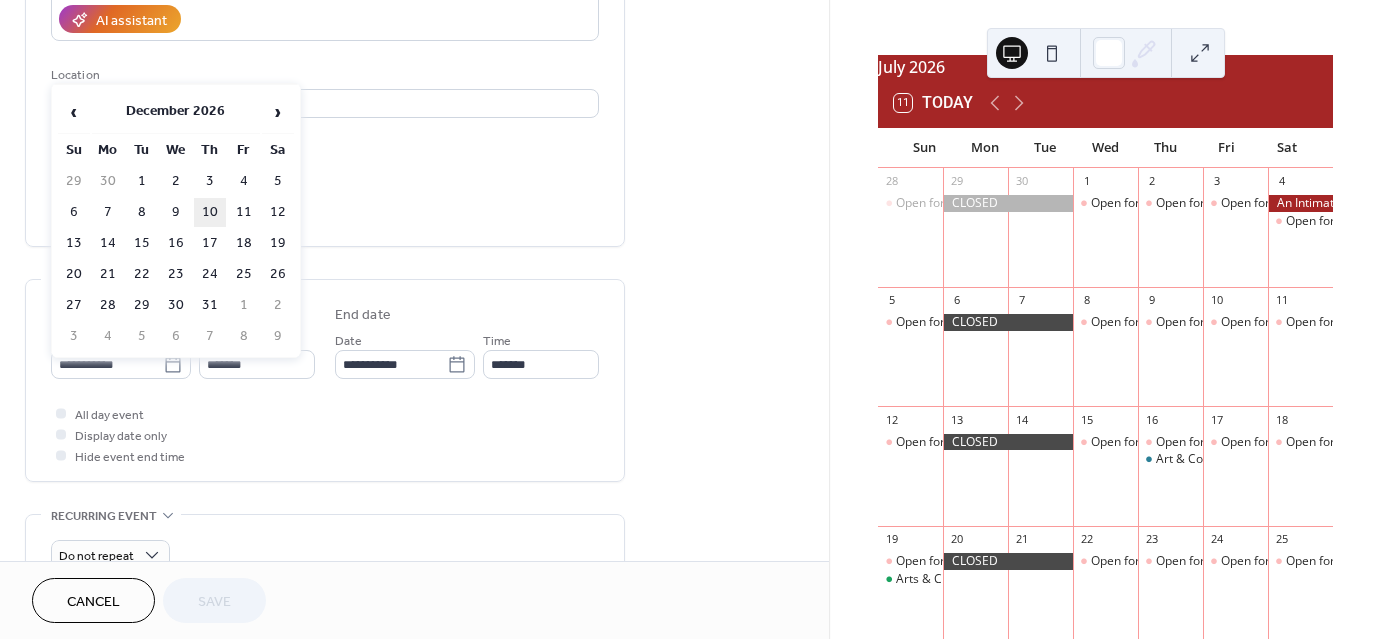 click on "10" at bounding box center [210, 212] 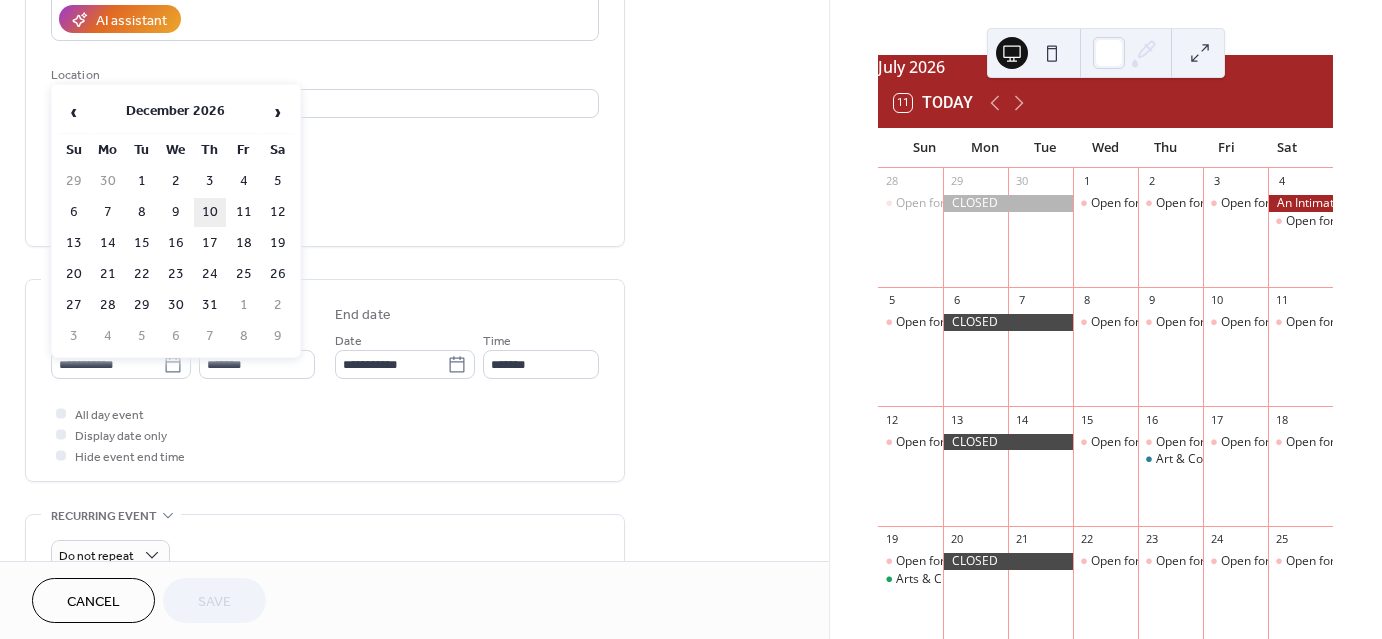 type on "**********" 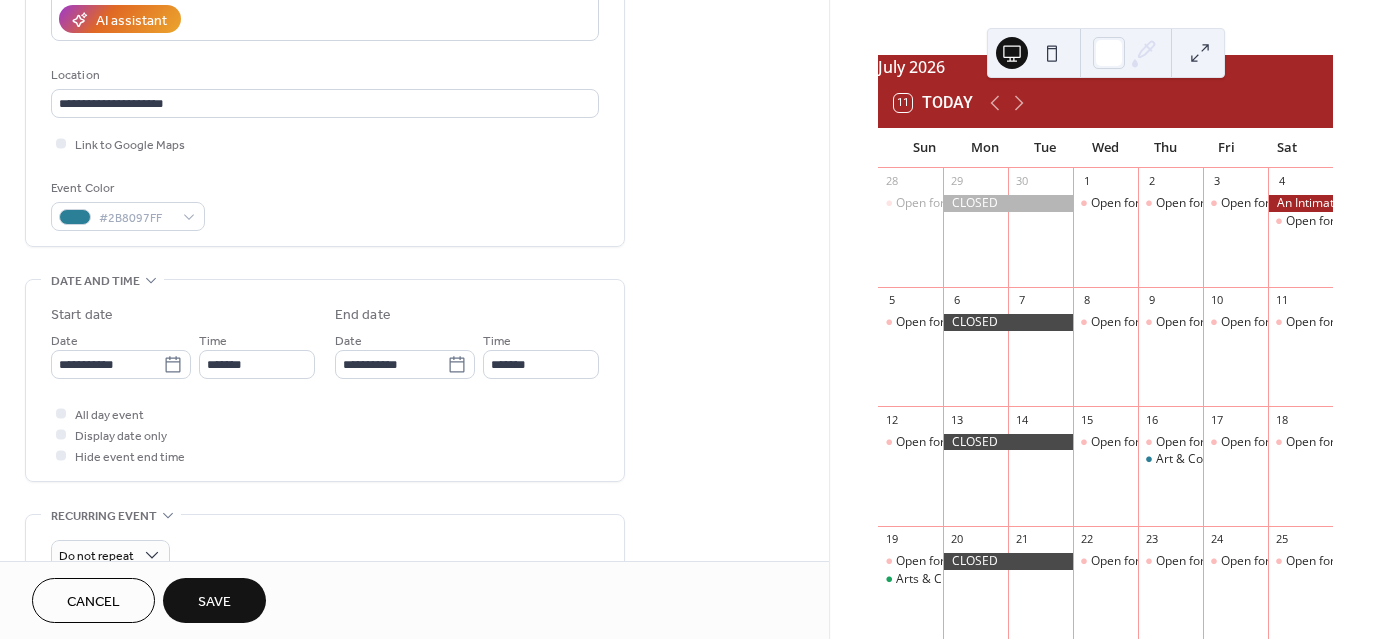 click on "Save" at bounding box center [214, 602] 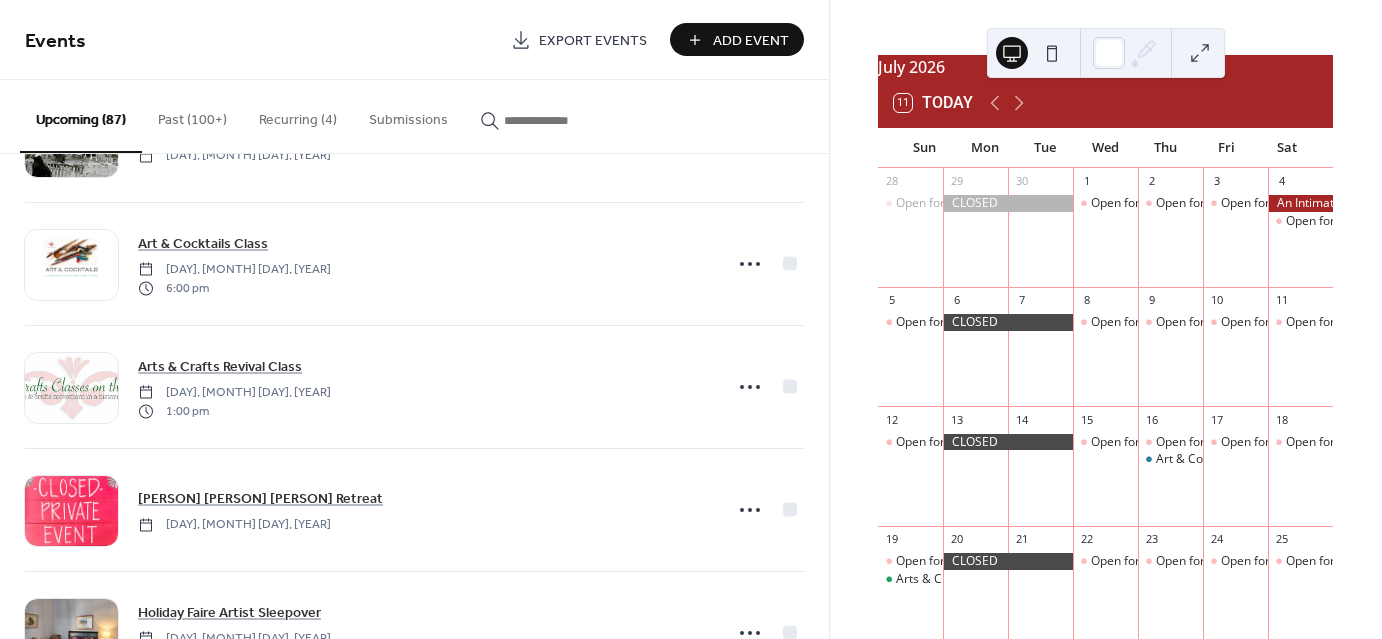 scroll, scrollTop: 9820, scrollLeft: 0, axis: vertical 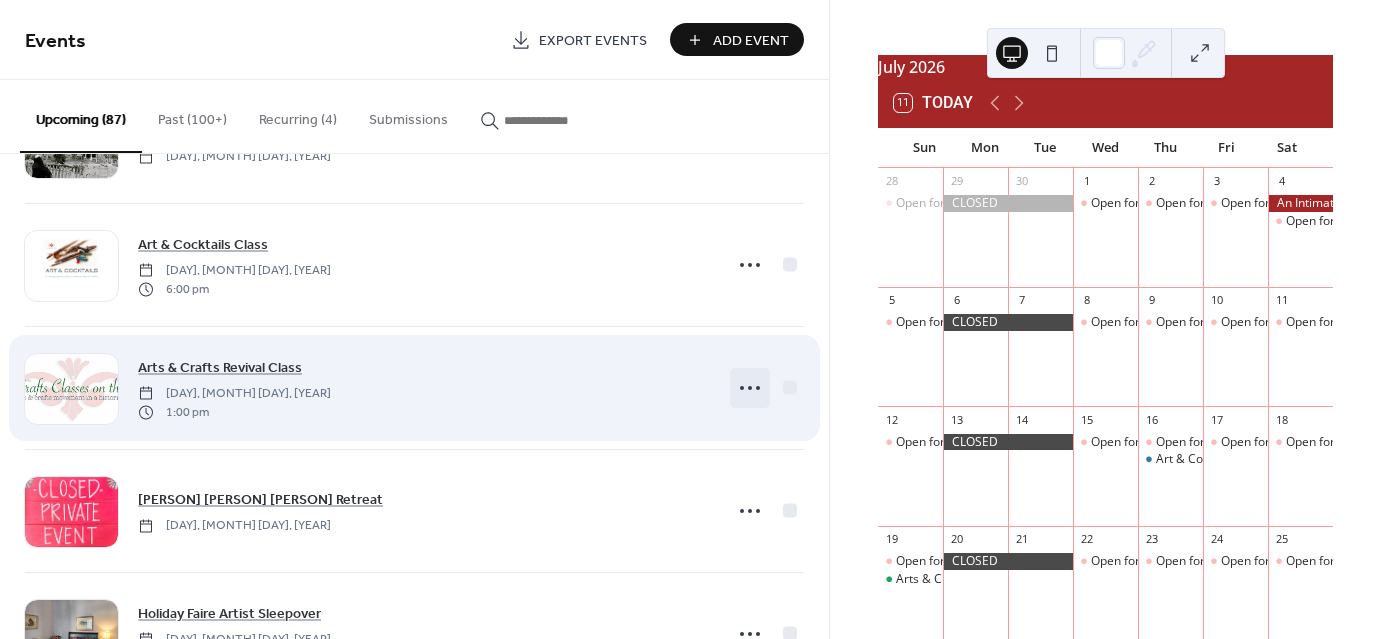click 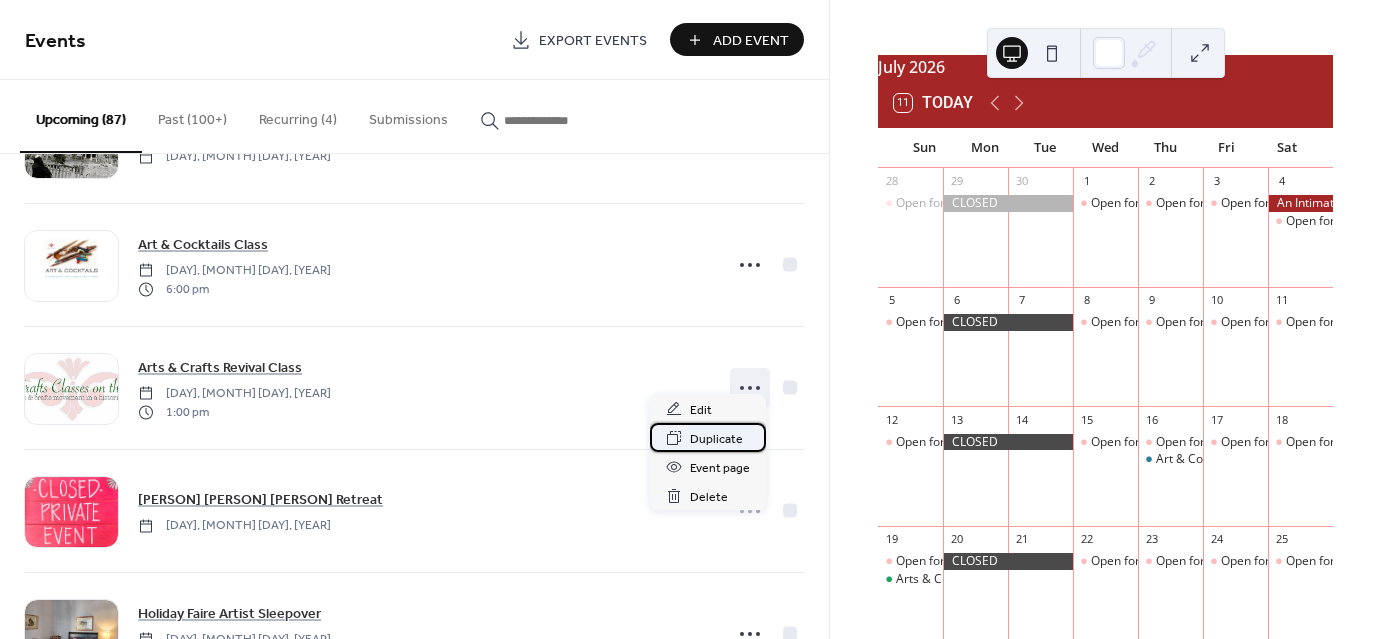 click on "Duplicate" at bounding box center [716, 439] 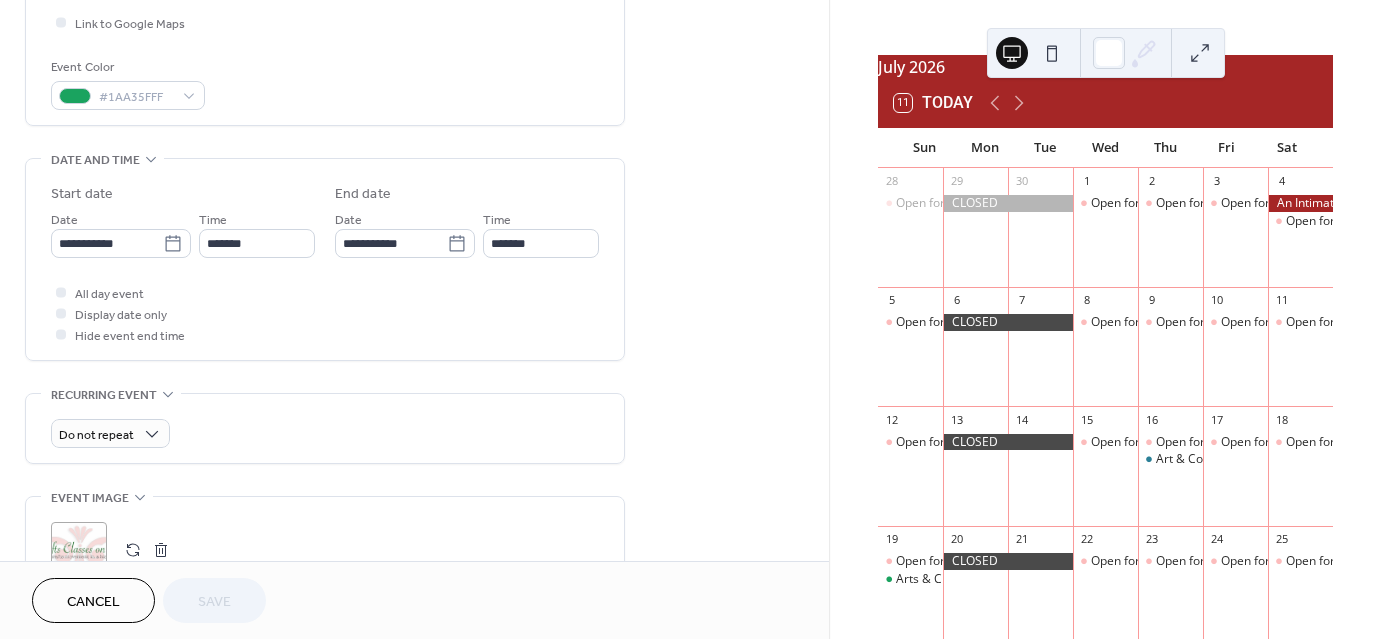scroll, scrollTop: 488, scrollLeft: 0, axis: vertical 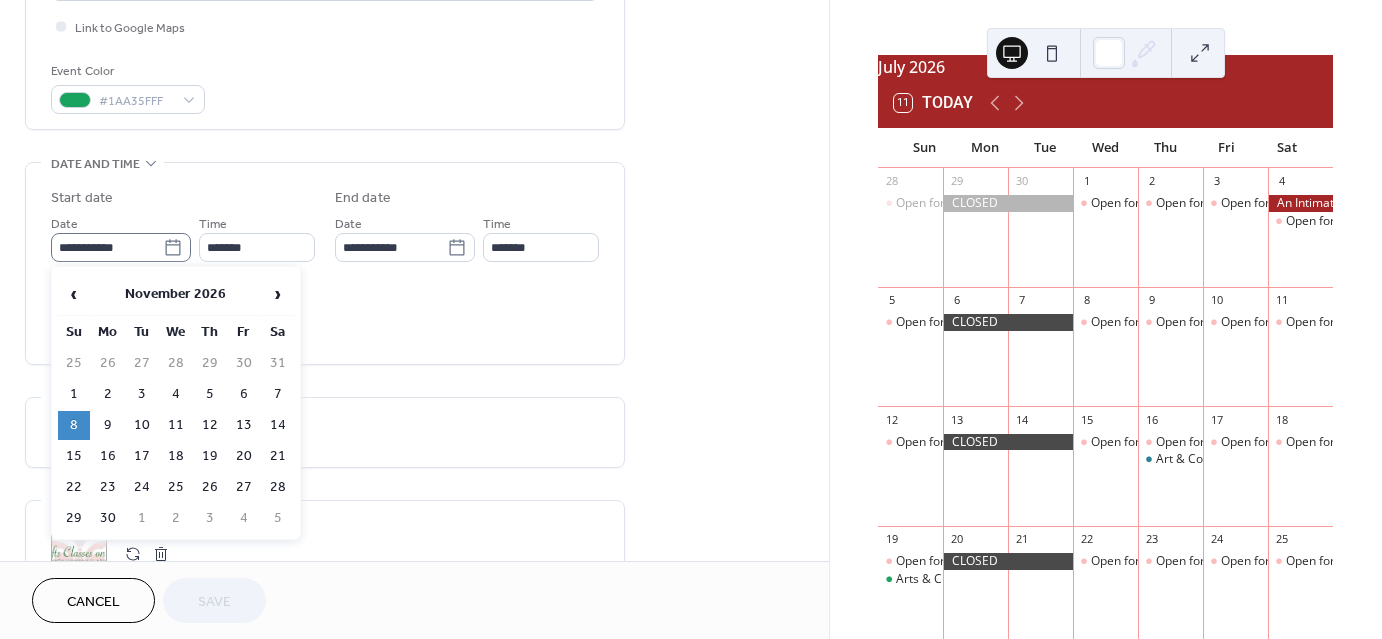 click 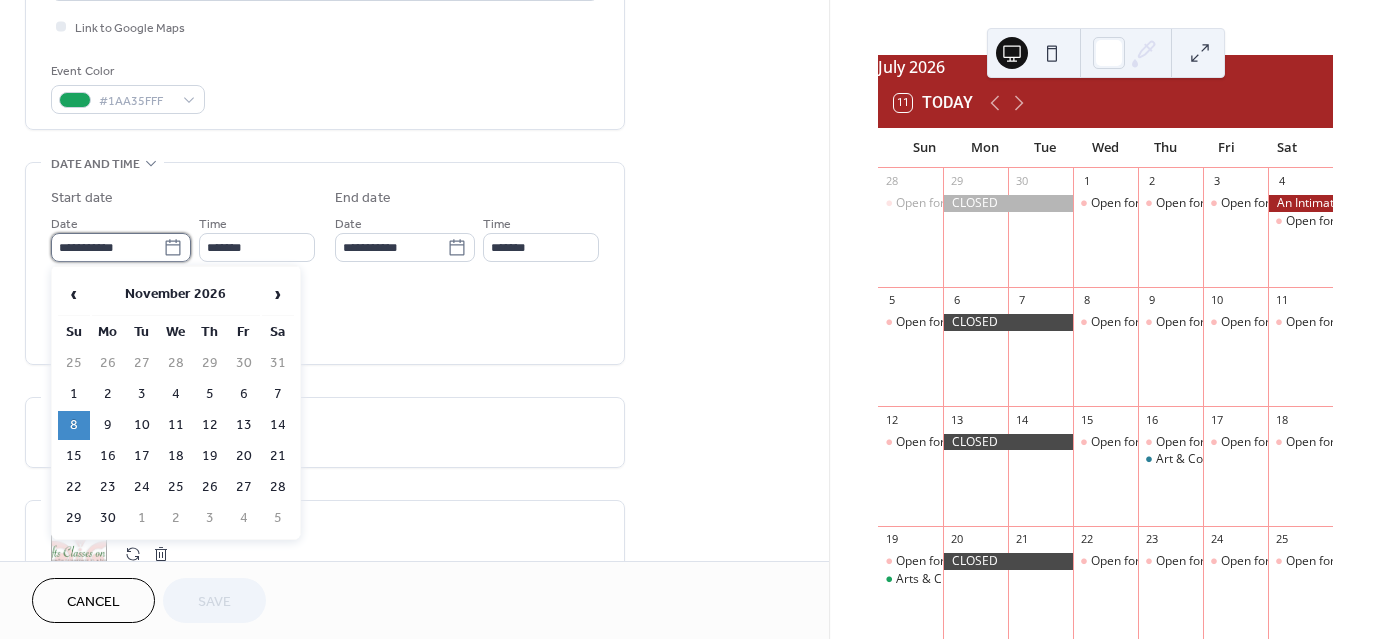 click on "**********" at bounding box center (107, 247) 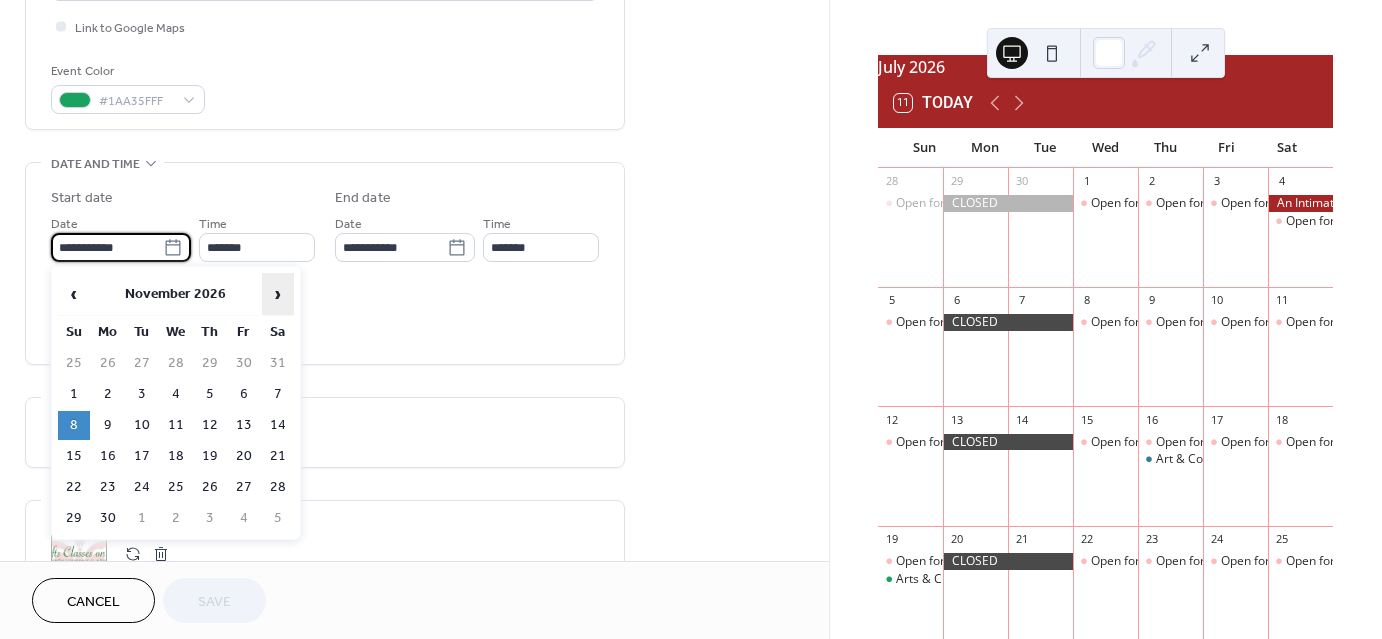 click on "›" at bounding box center (278, 294) 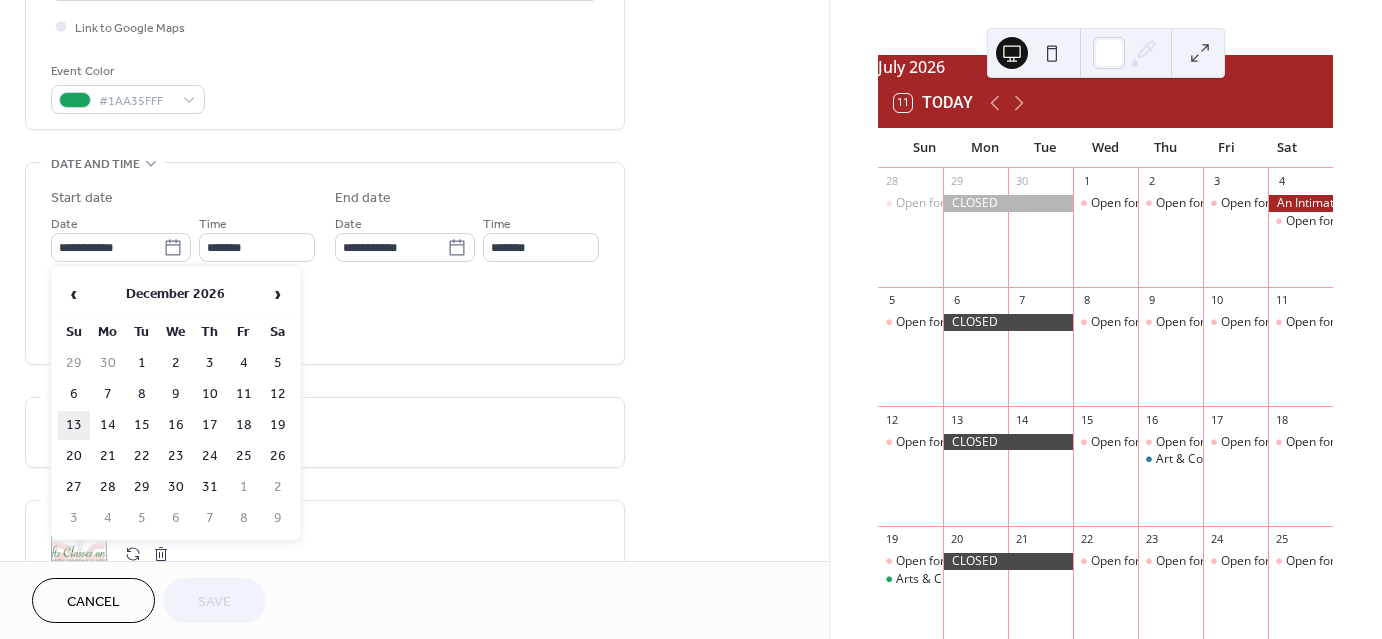 click on "13" at bounding box center [74, 425] 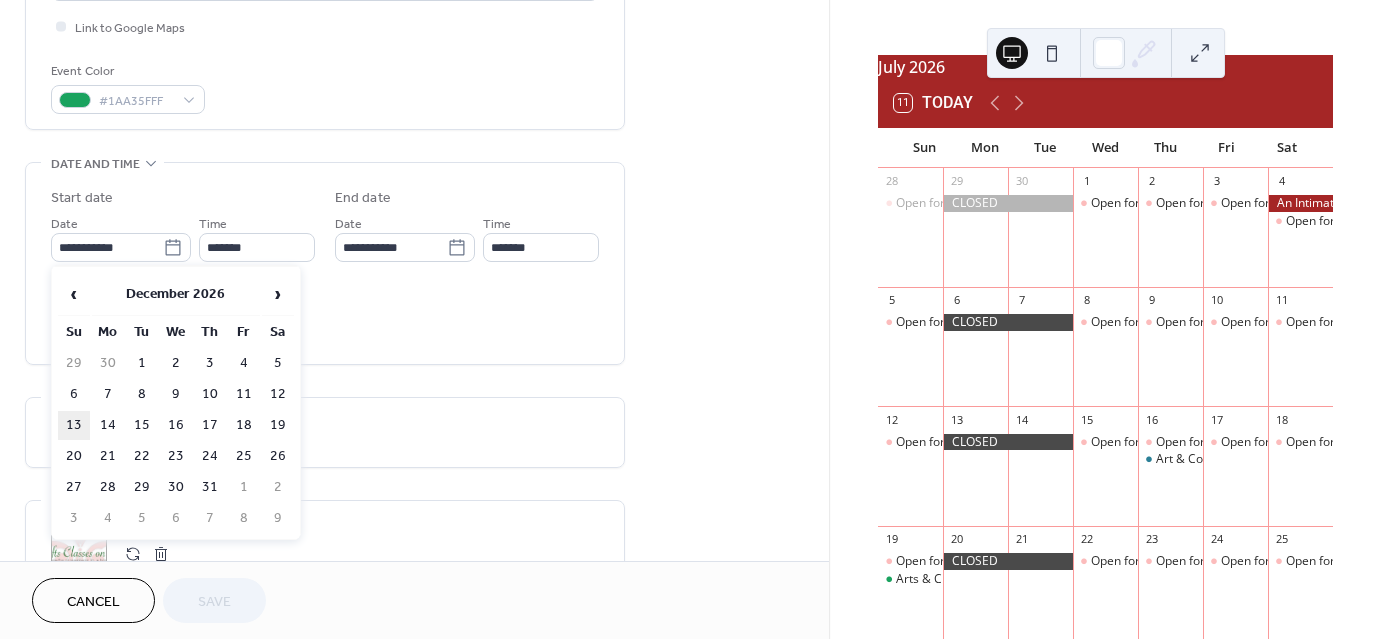 type on "**********" 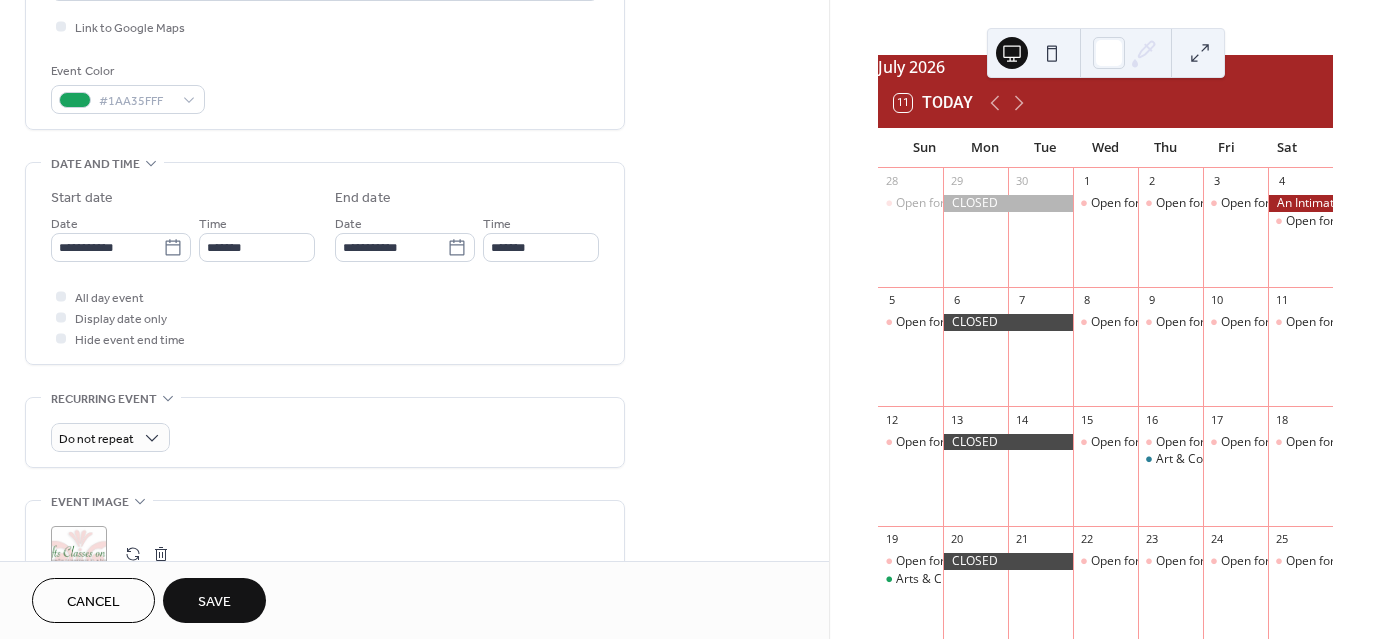 click on "Save" at bounding box center [214, 602] 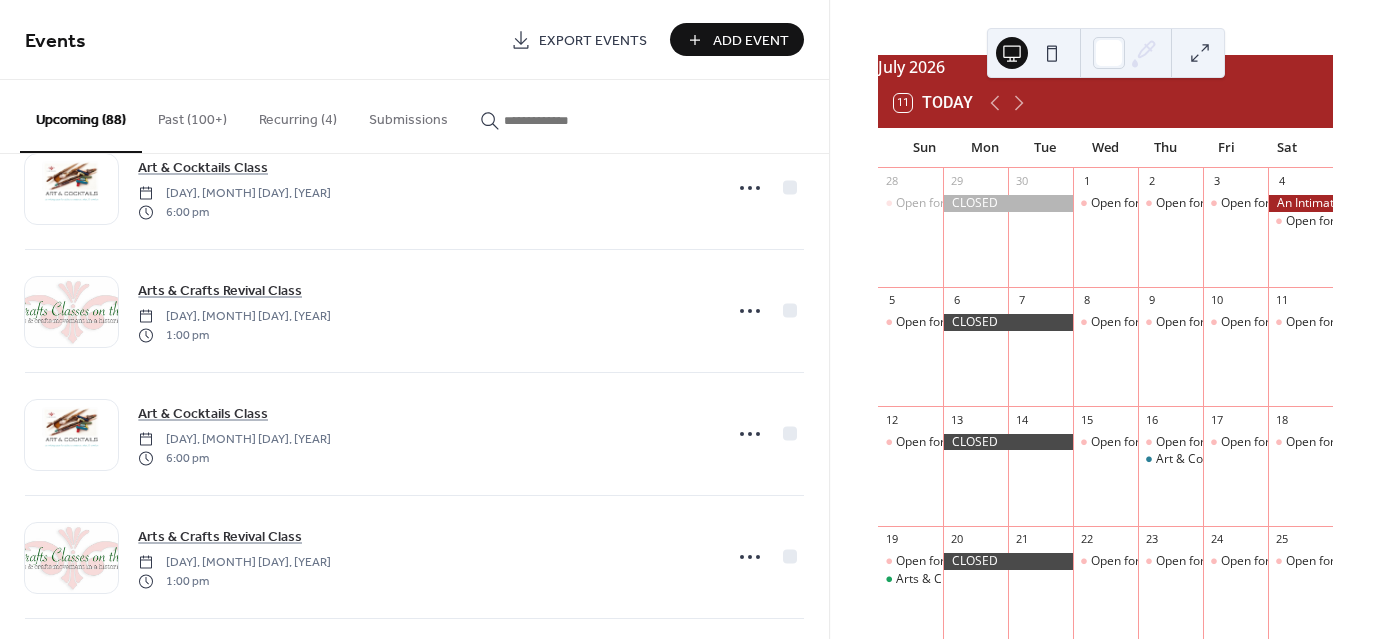 scroll, scrollTop: 8052, scrollLeft: 0, axis: vertical 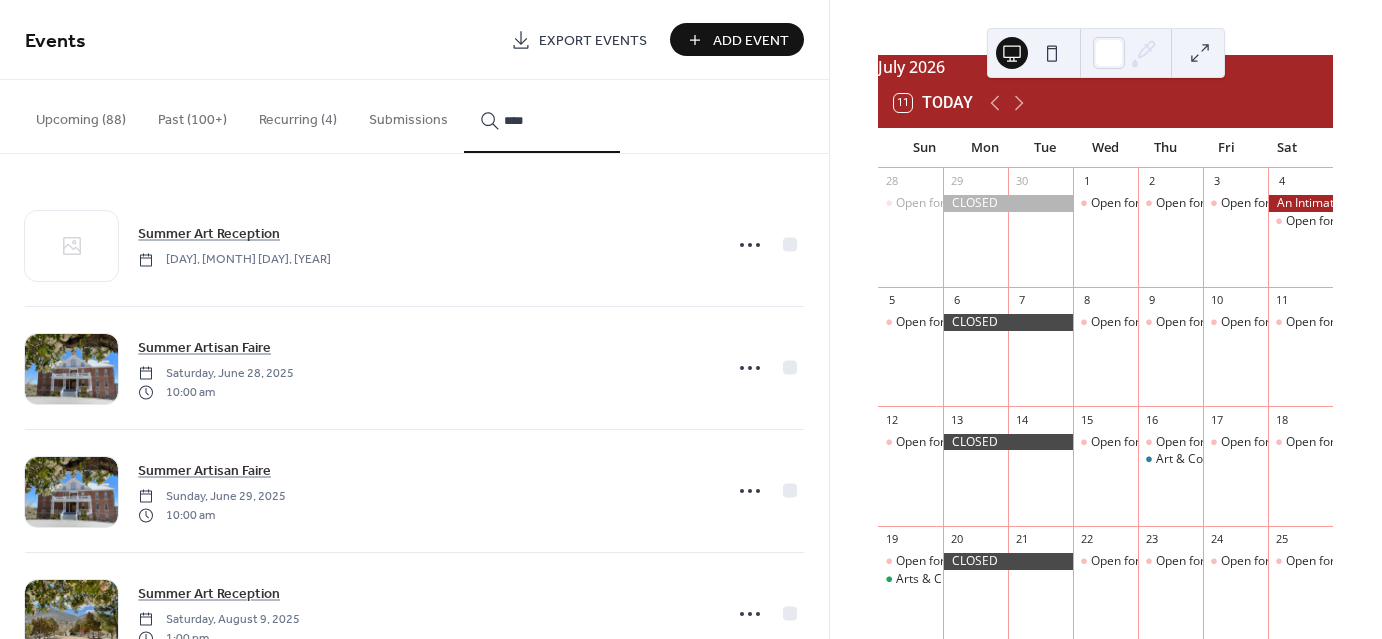 type on "****" 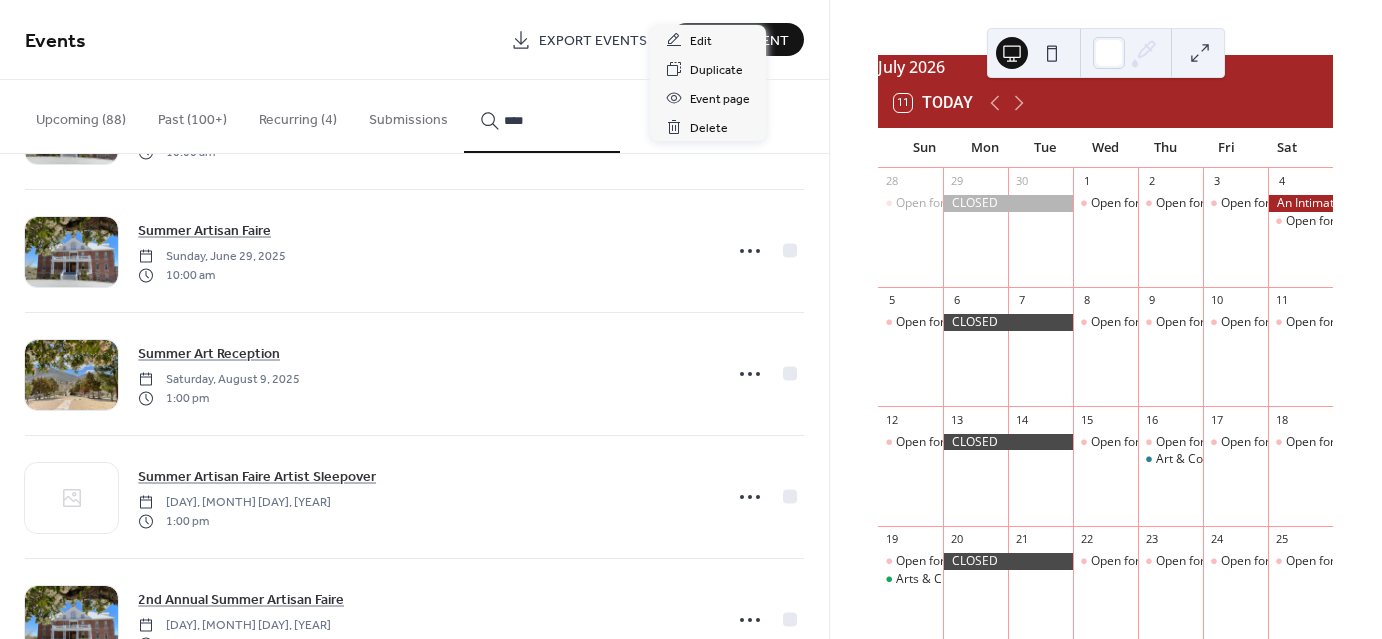 scroll, scrollTop: 244, scrollLeft: 0, axis: vertical 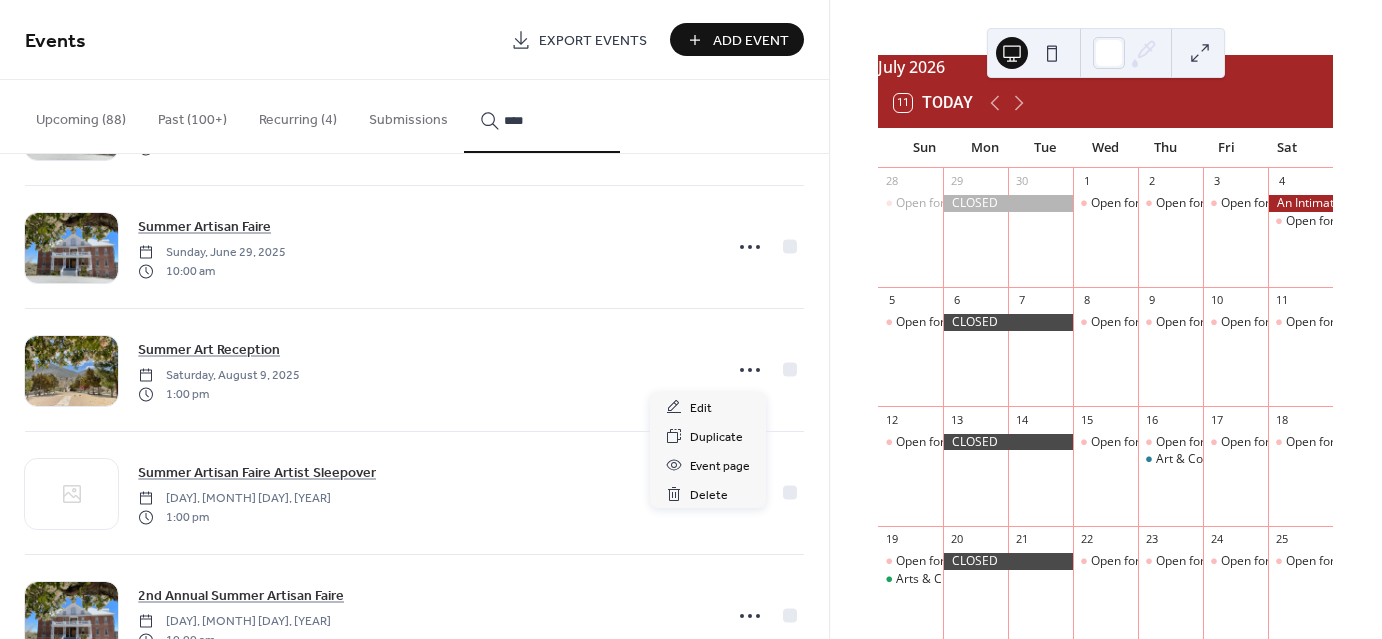 click 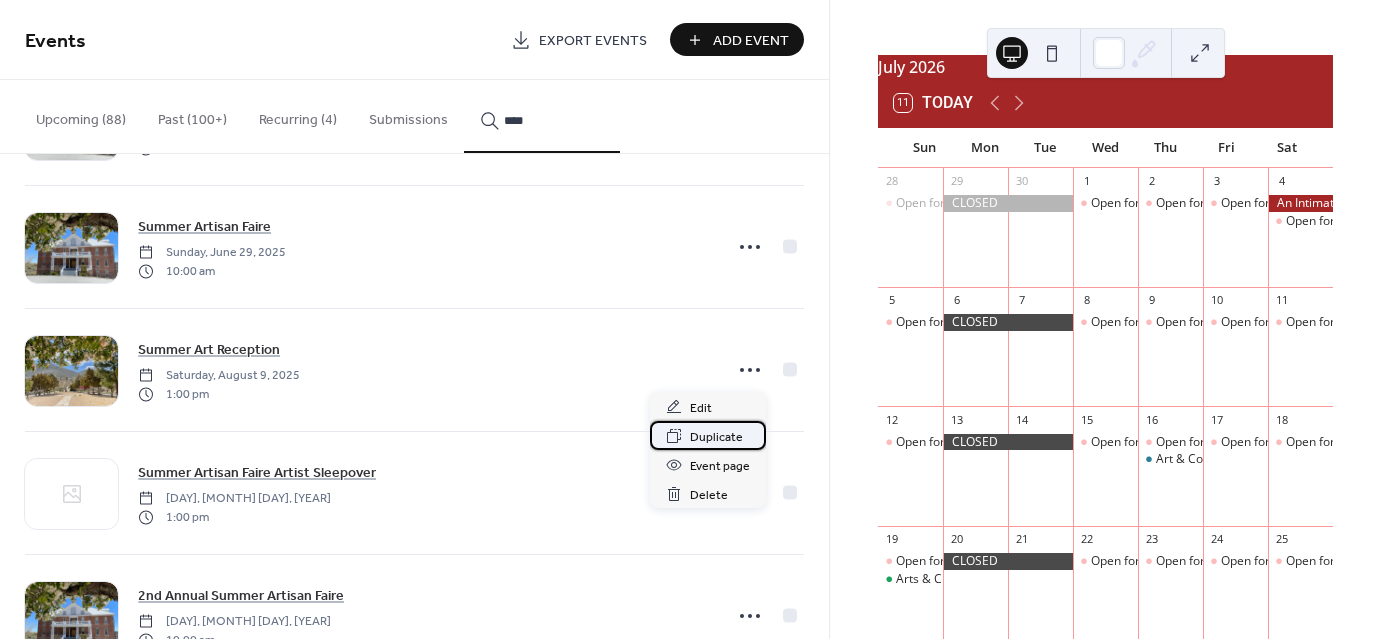 click on "Duplicate" at bounding box center [716, 437] 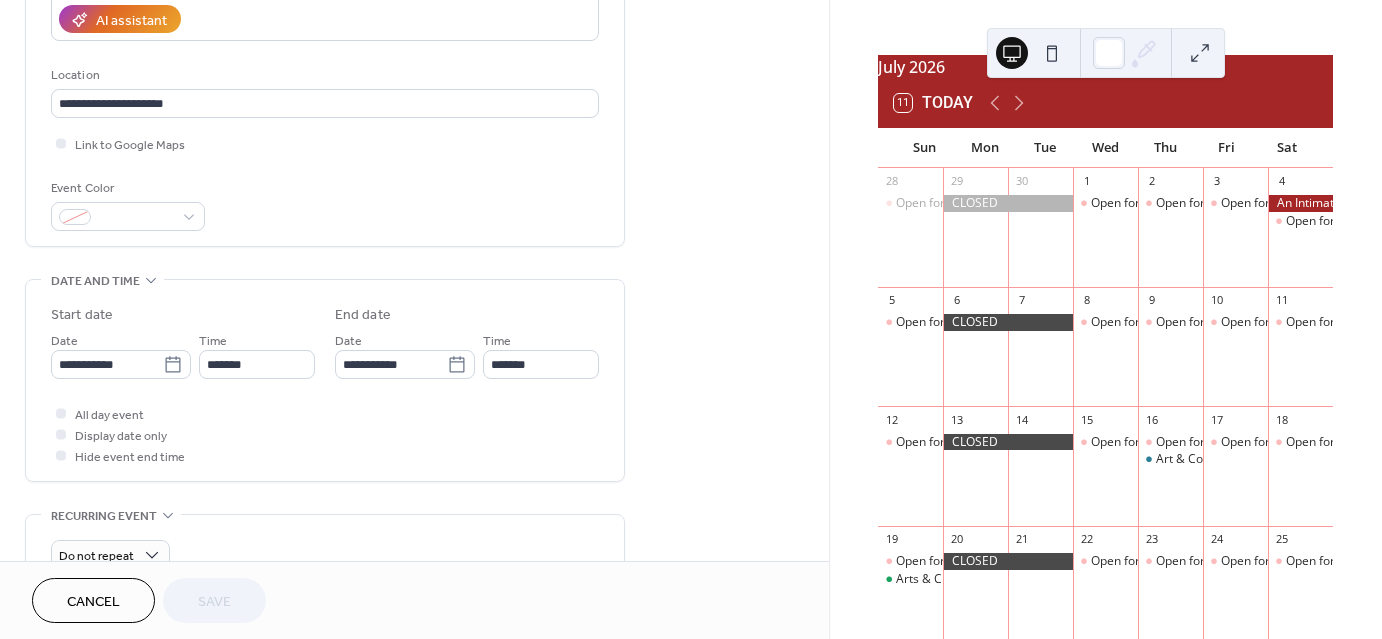 scroll, scrollTop: 378, scrollLeft: 0, axis: vertical 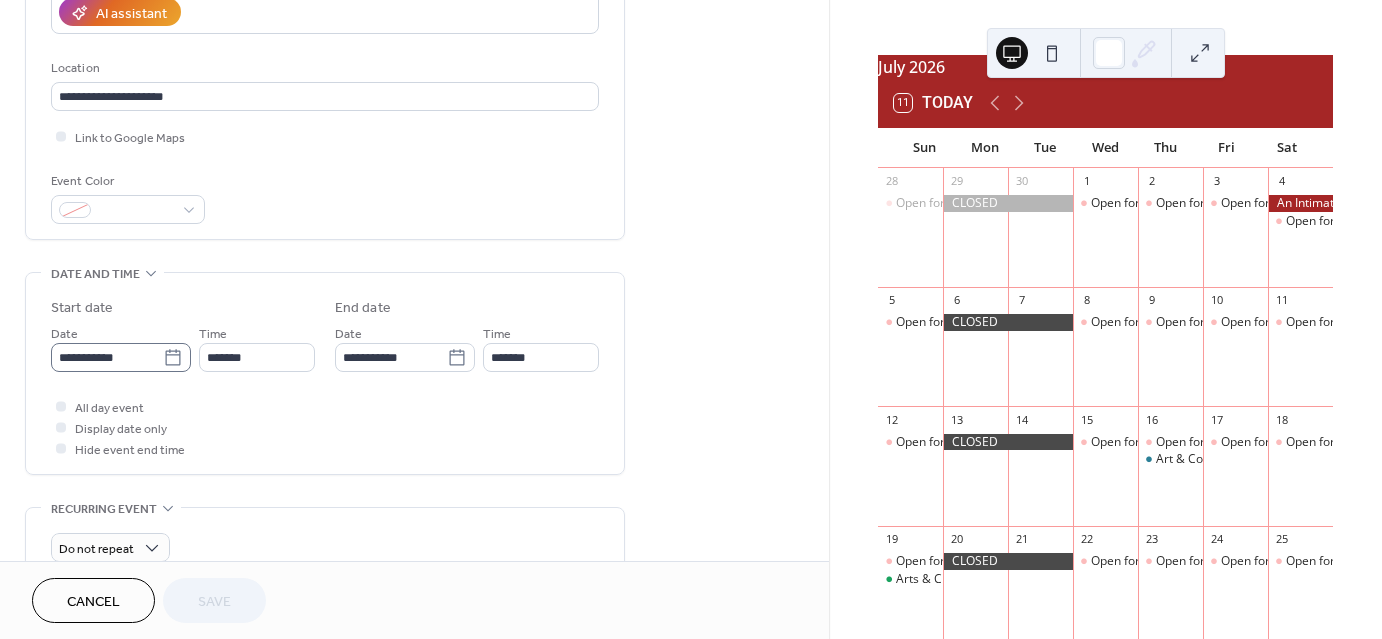 click 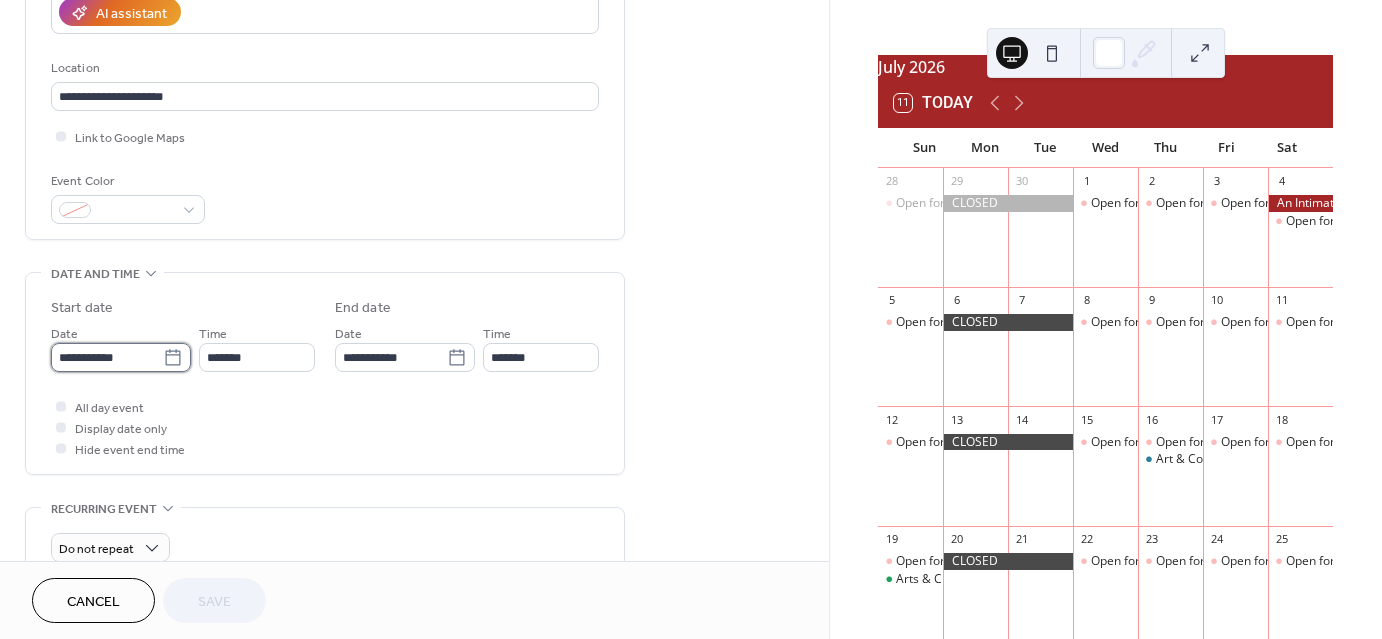 click on "**********" at bounding box center (107, 357) 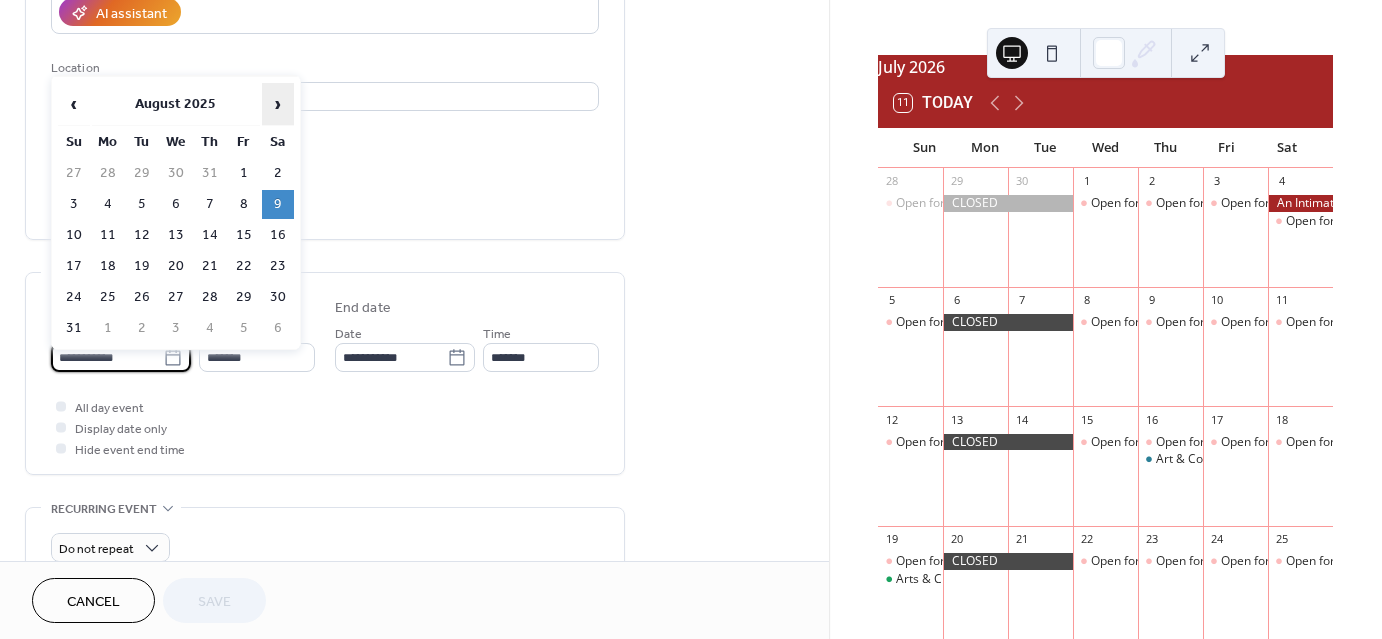click on "›" at bounding box center [278, 104] 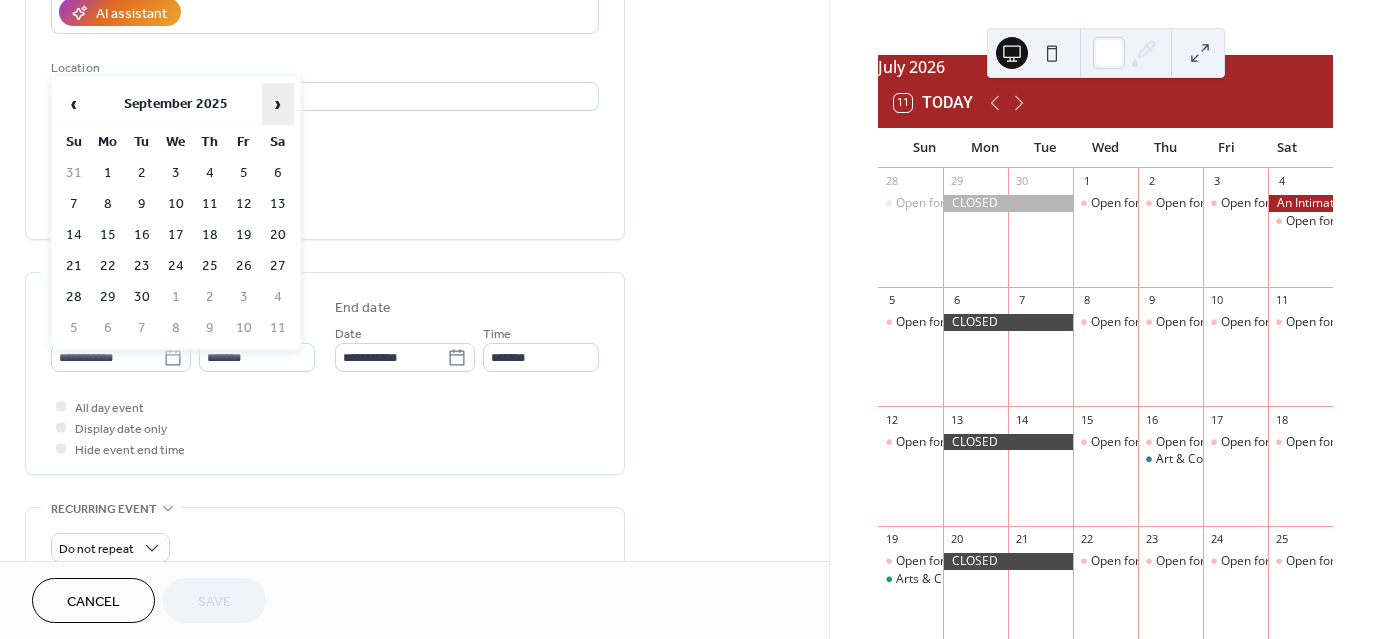 click on "›" at bounding box center [278, 104] 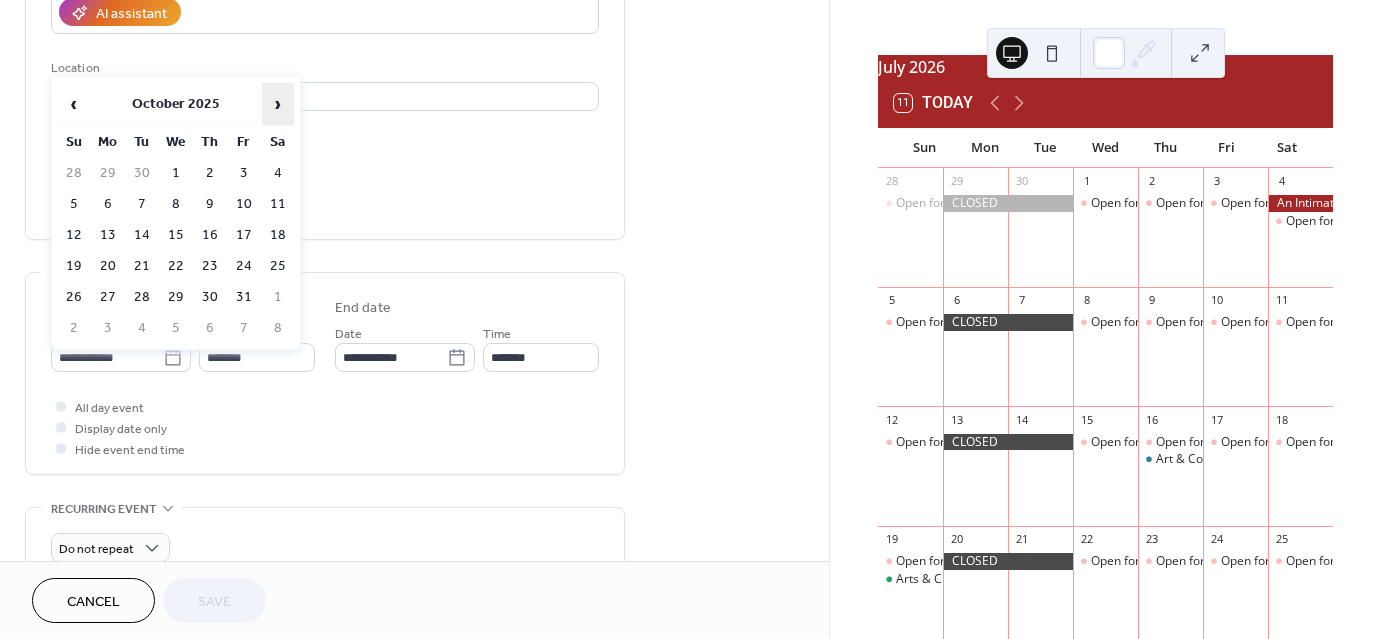 click on "›" at bounding box center [278, 104] 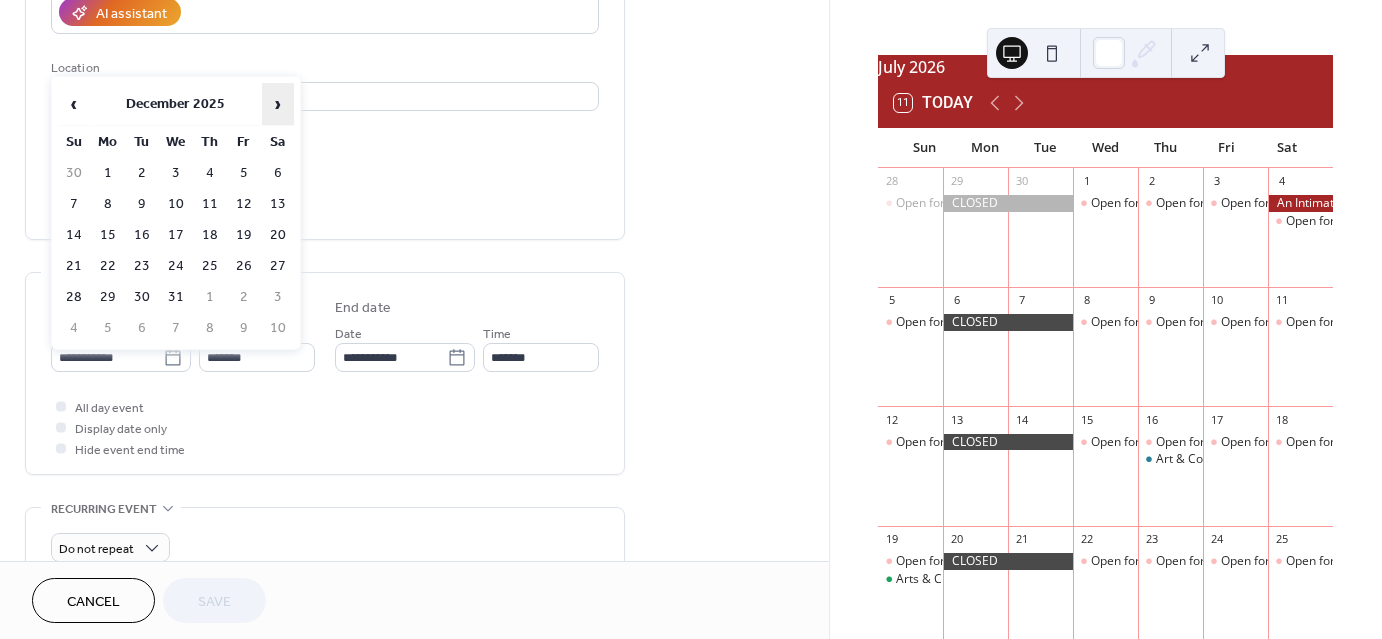 click on "›" at bounding box center [278, 104] 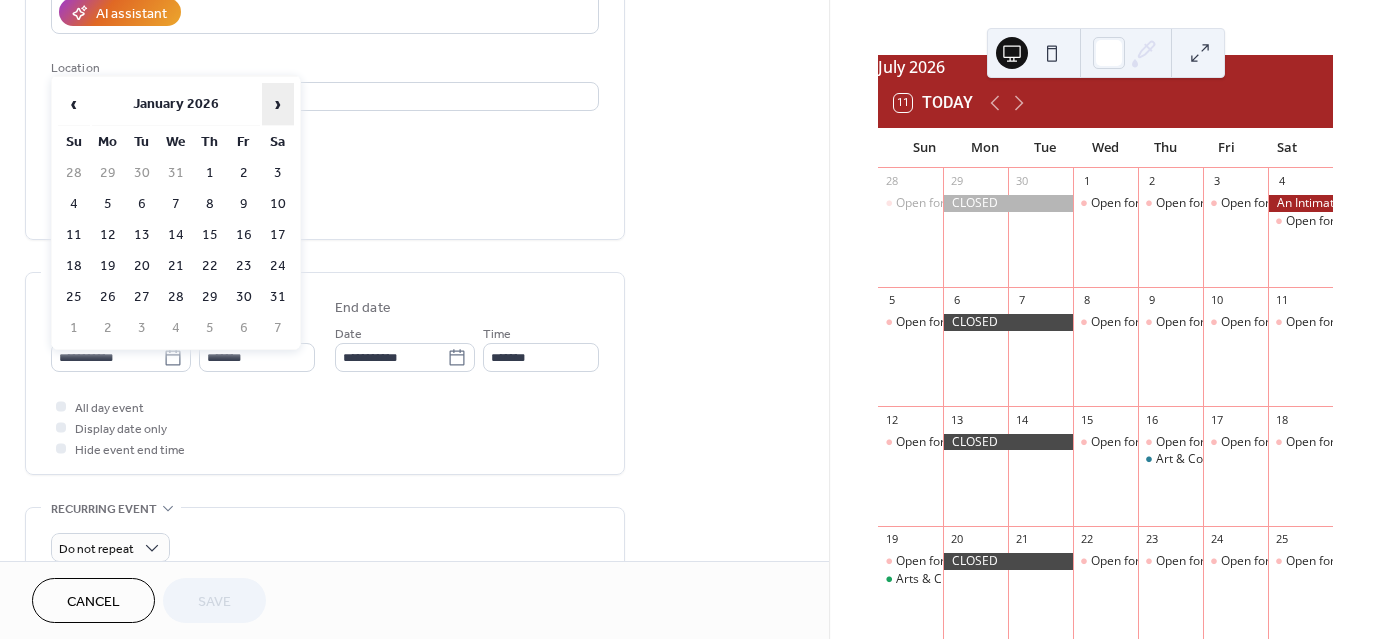 click on "›" at bounding box center (278, 104) 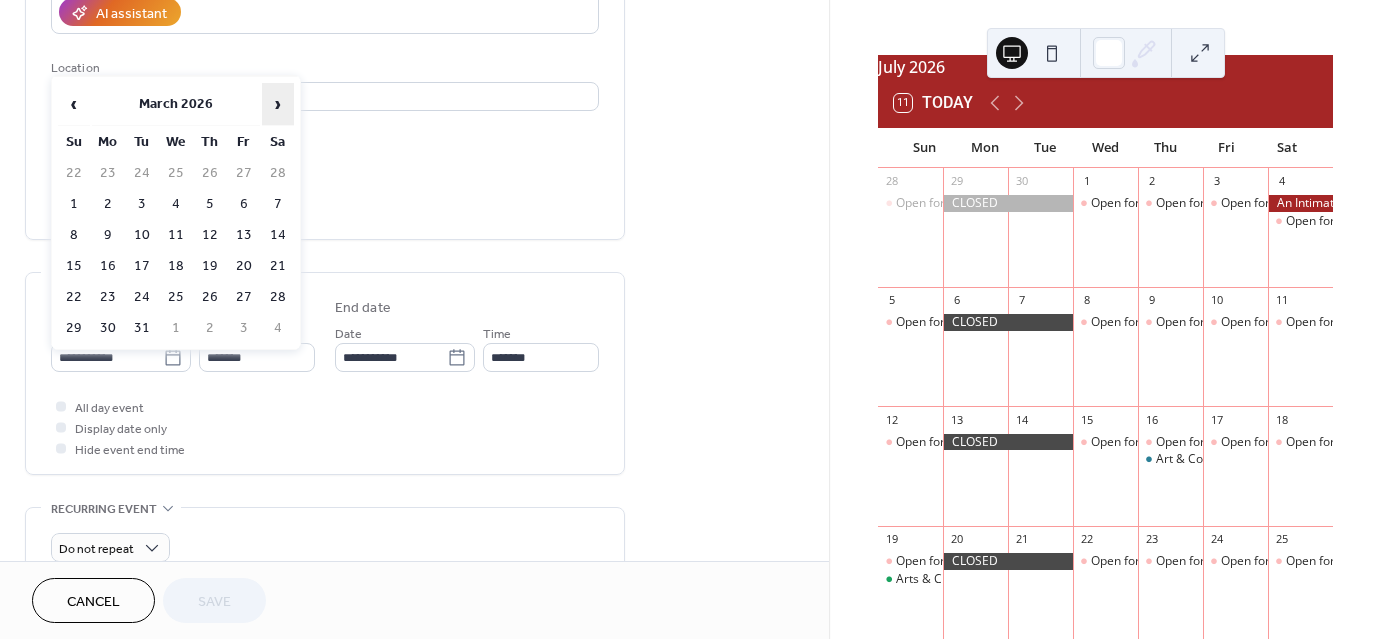 click on "›" at bounding box center (278, 104) 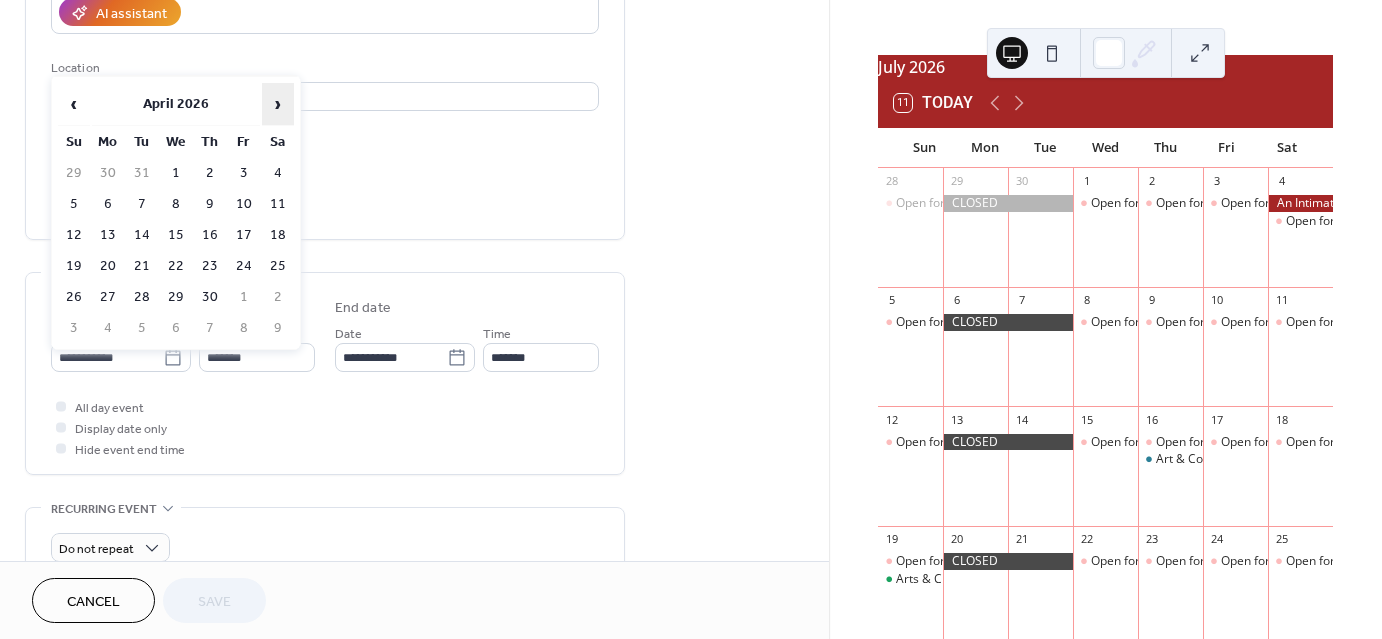 click on "›" at bounding box center (278, 104) 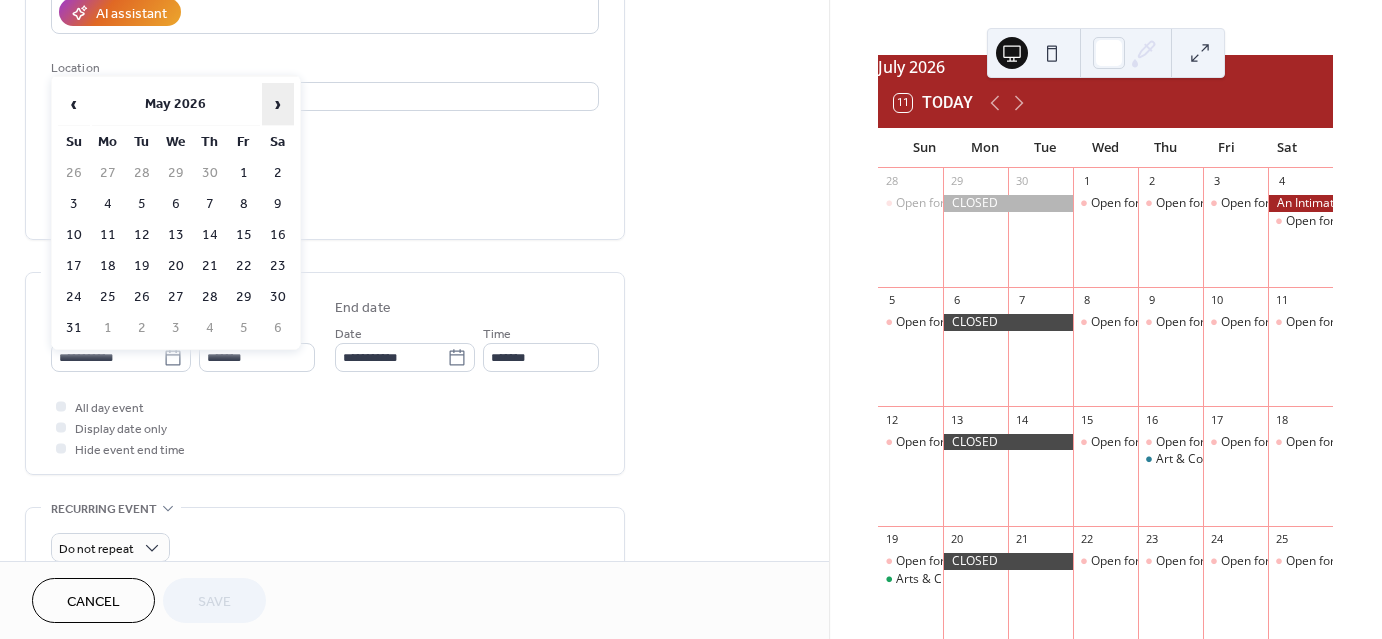 click on "›" at bounding box center (278, 104) 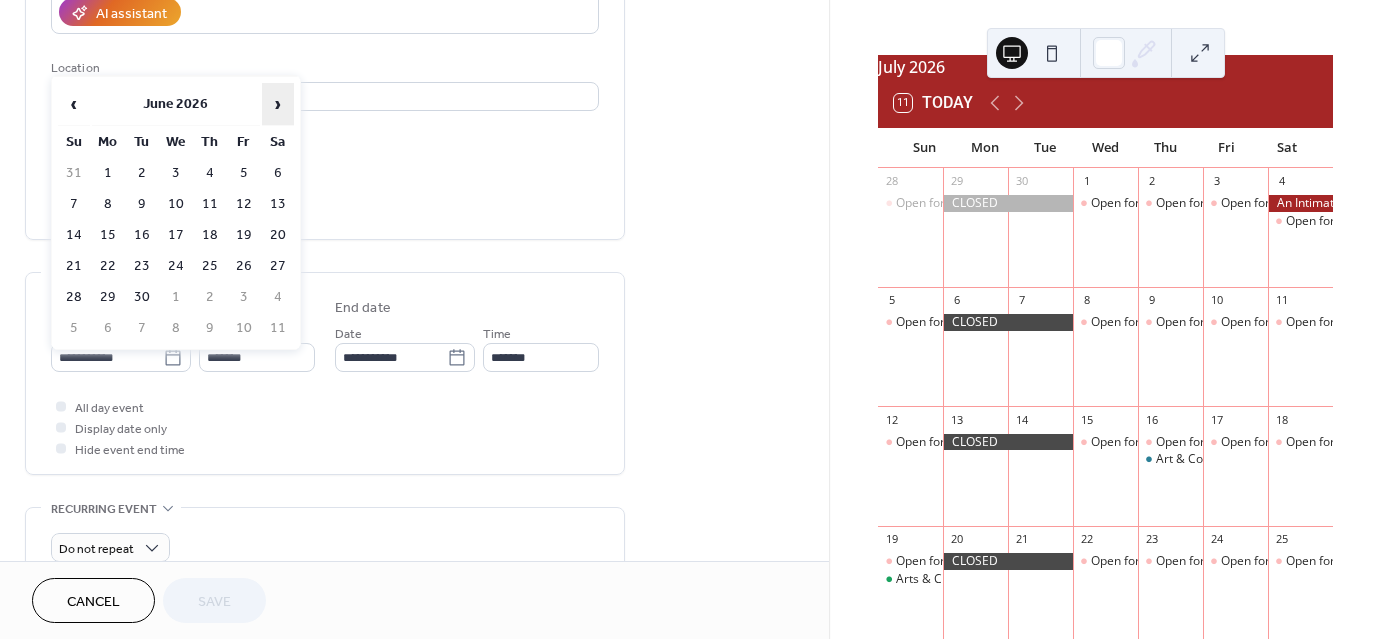 click on "›" at bounding box center [278, 104] 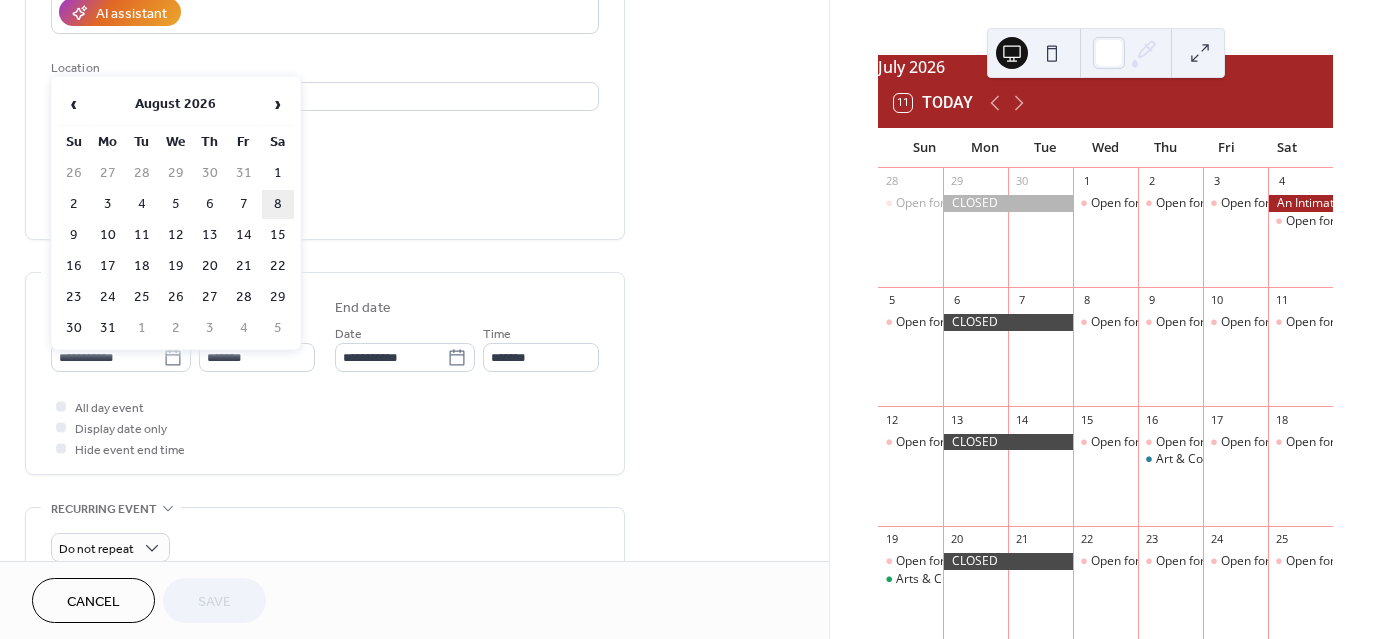 click on "8" at bounding box center [278, 204] 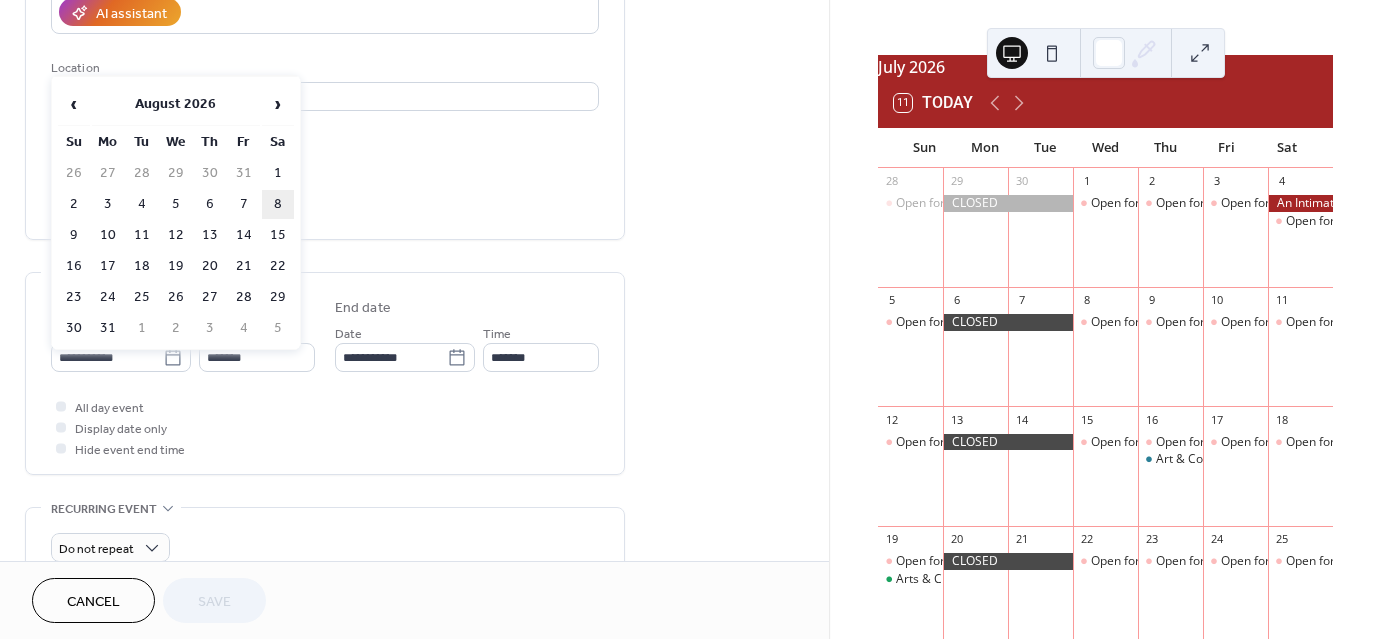 type on "**********" 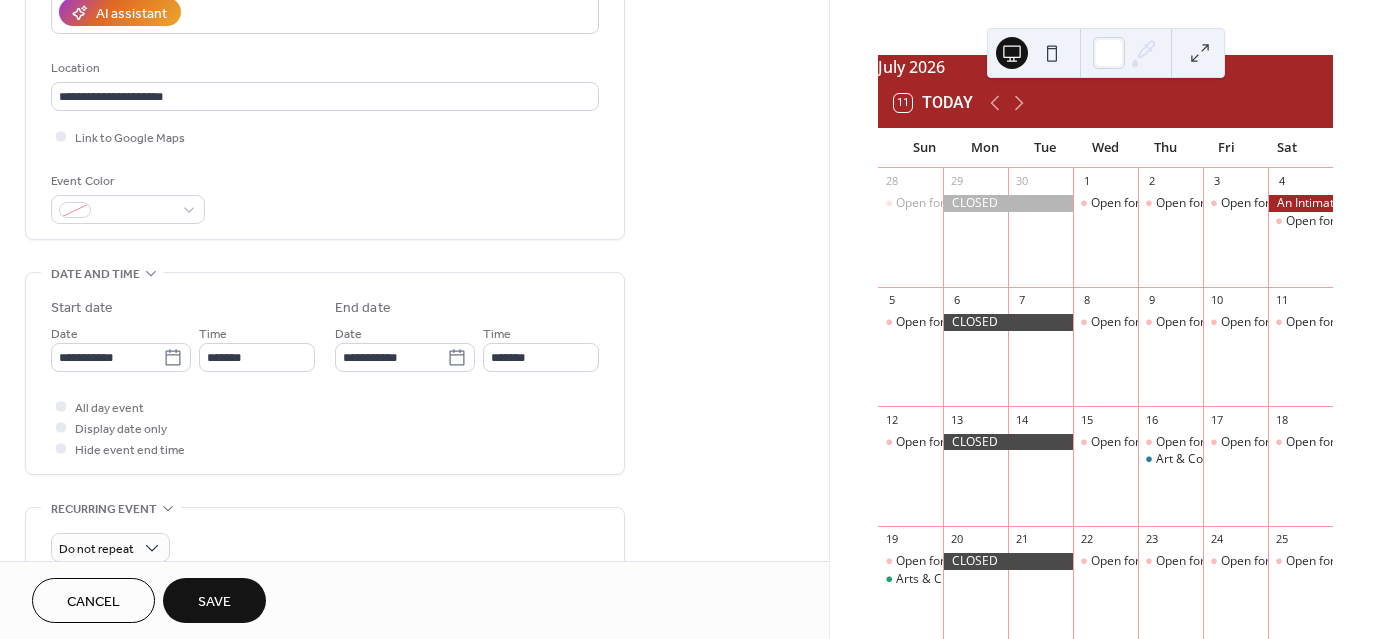click on "Save" at bounding box center (214, 600) 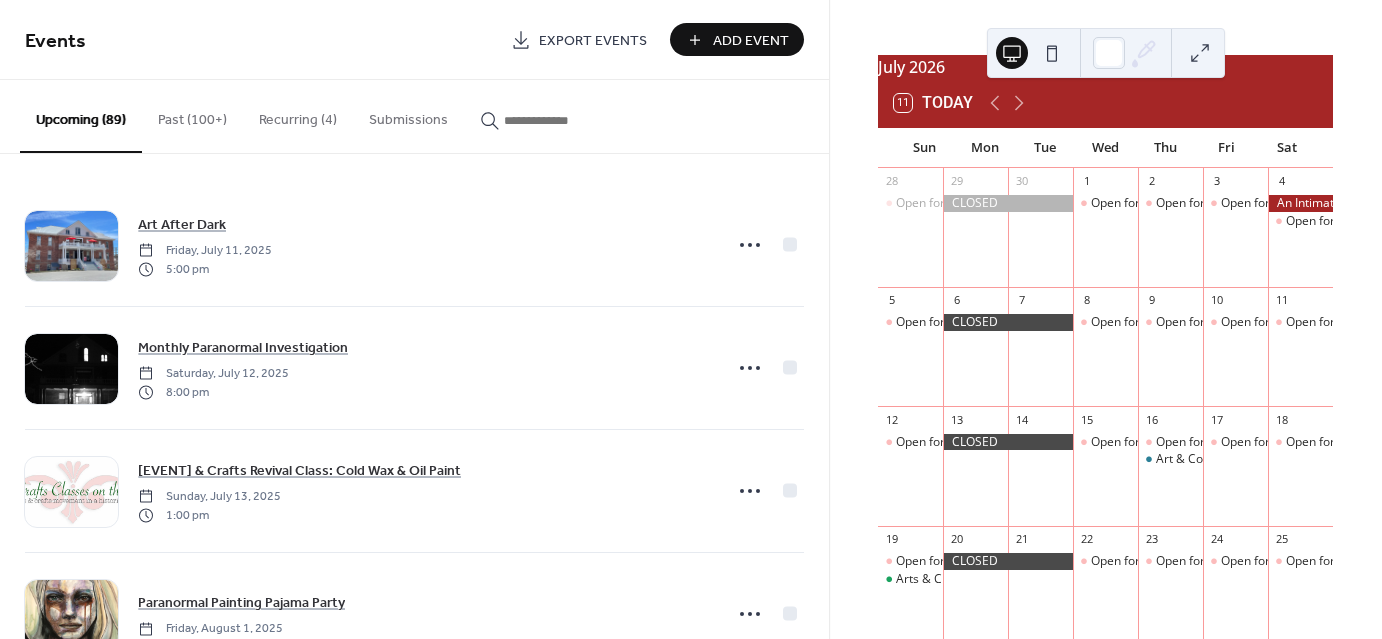 click at bounding box center [554, 120] 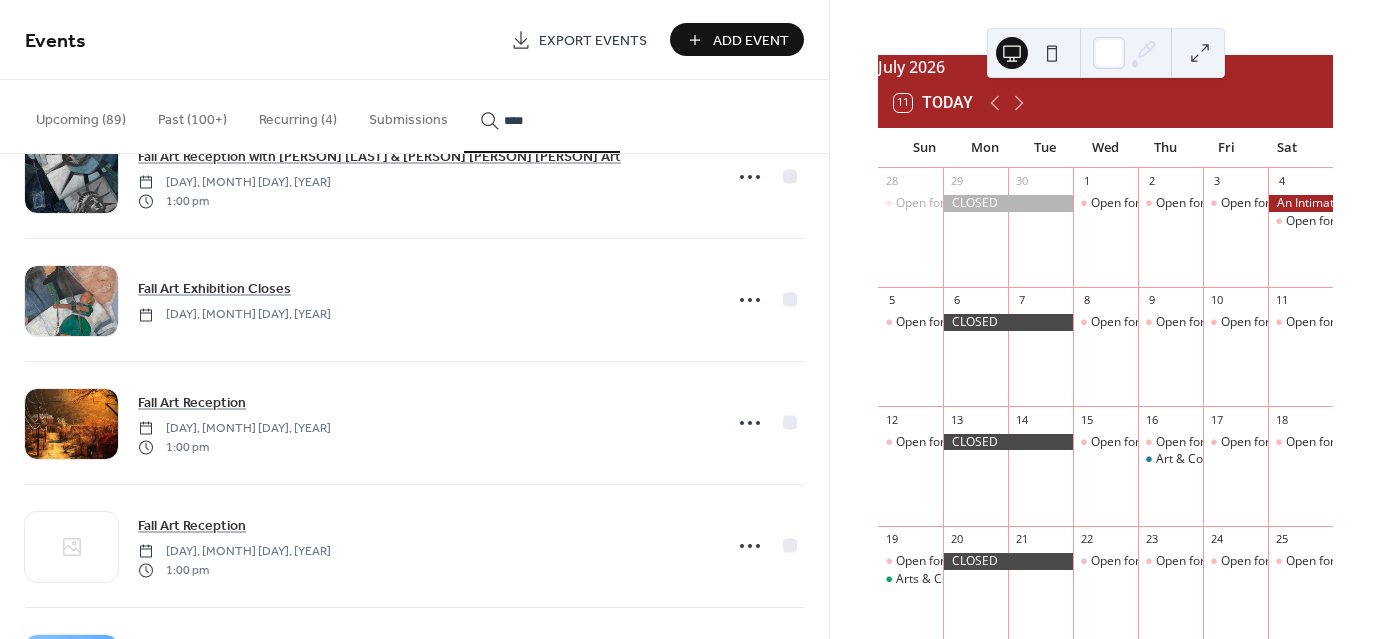 scroll, scrollTop: 432, scrollLeft: 0, axis: vertical 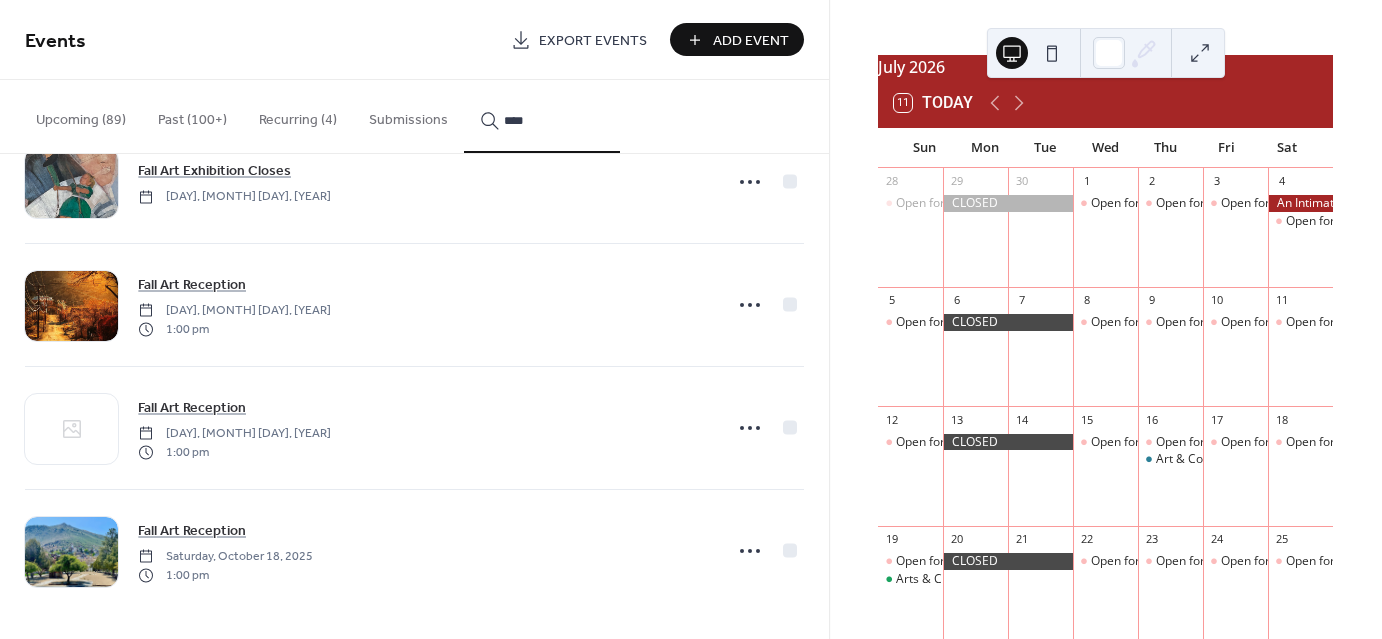 type on "****" 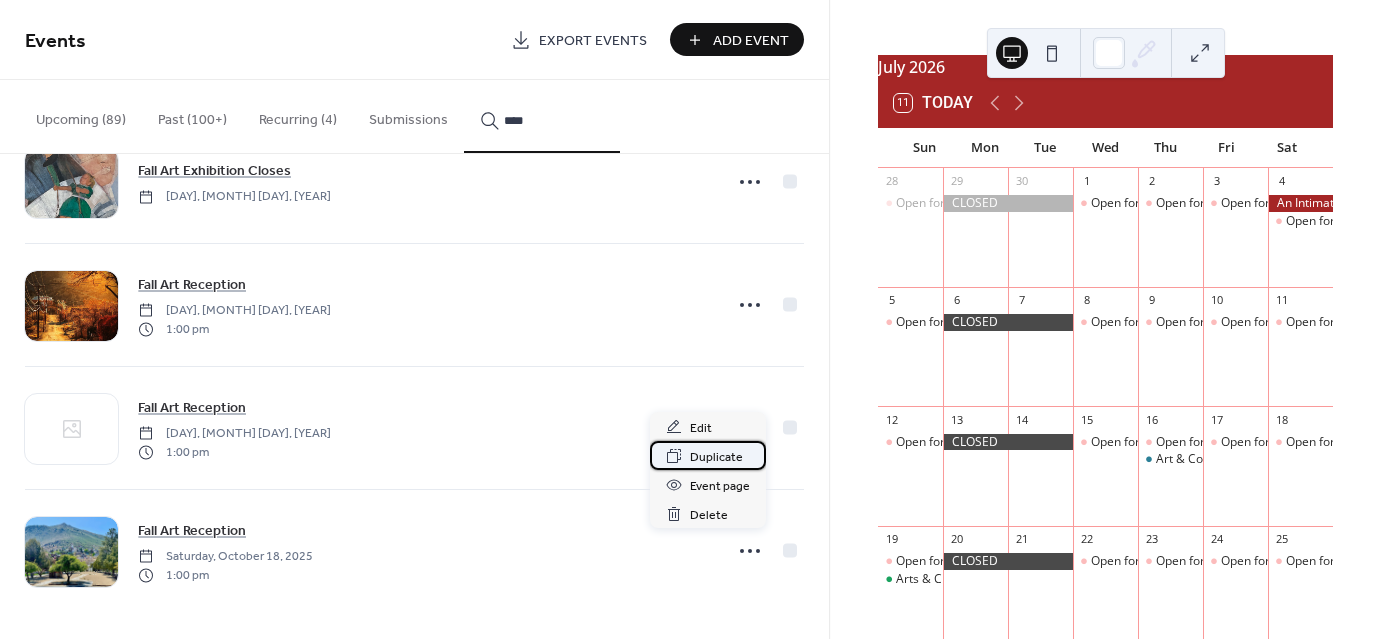 click on "Duplicate" at bounding box center [716, 457] 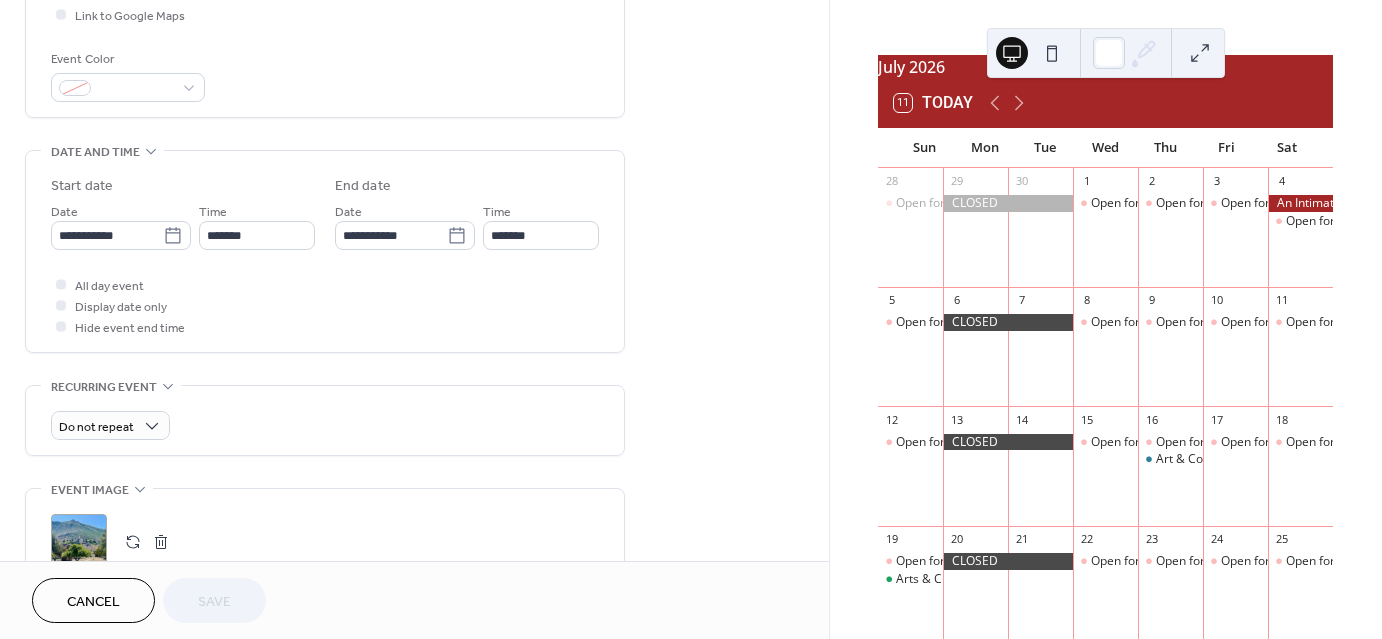 scroll, scrollTop: 508, scrollLeft: 0, axis: vertical 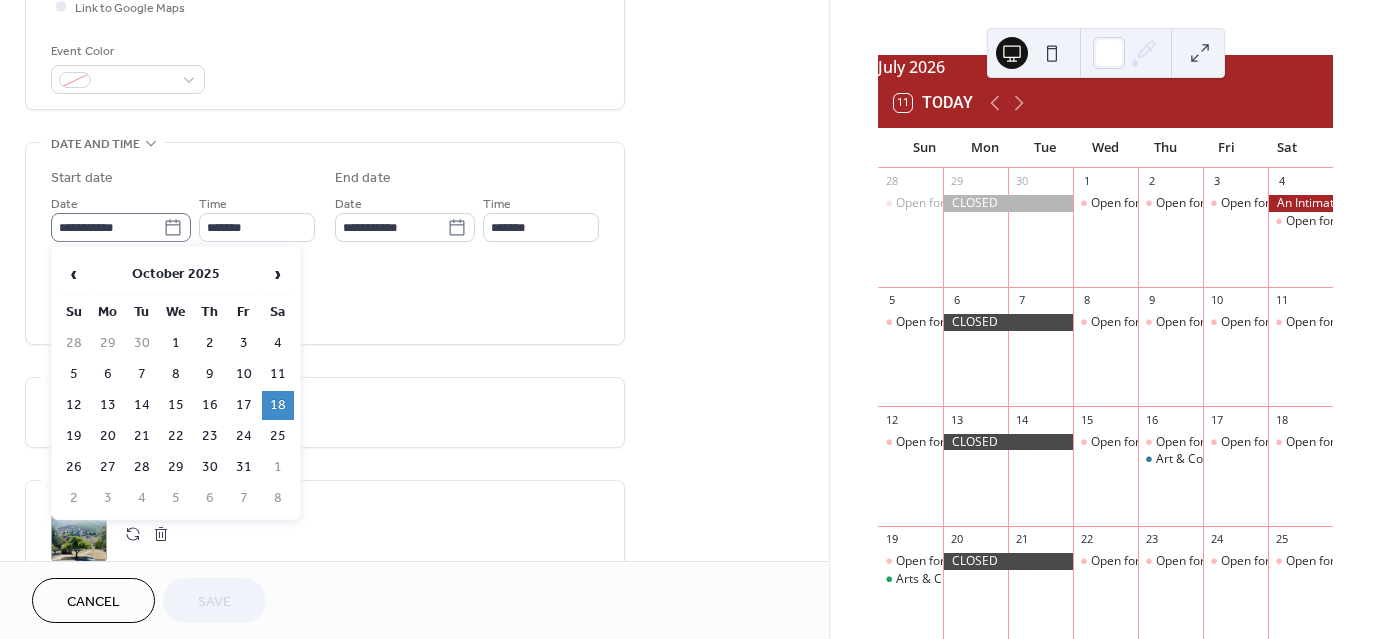 click 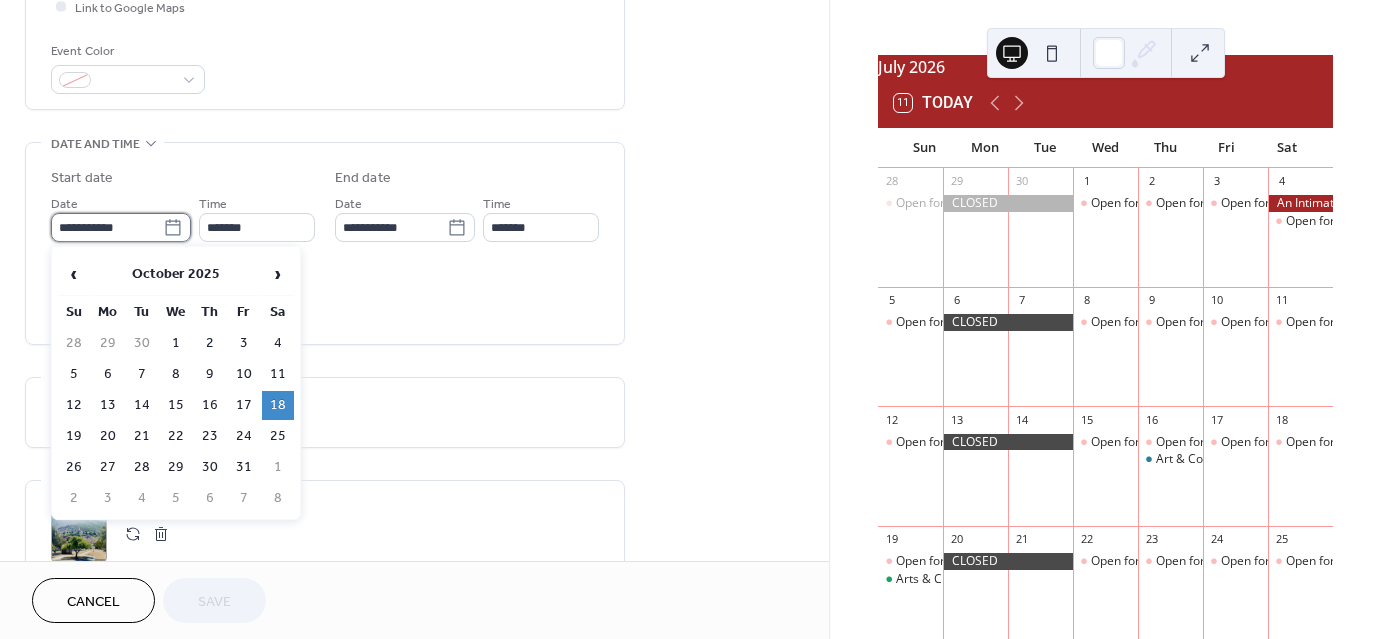 click on "**********" at bounding box center [107, 227] 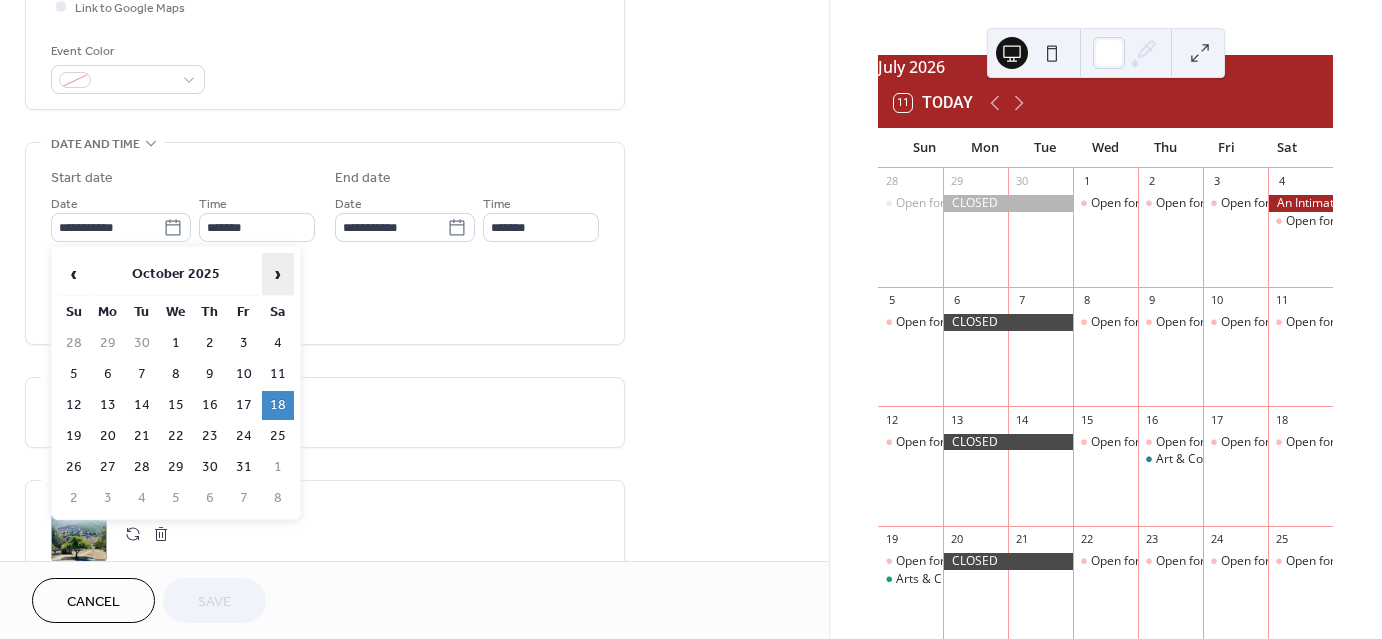 click on "›" at bounding box center (278, 274) 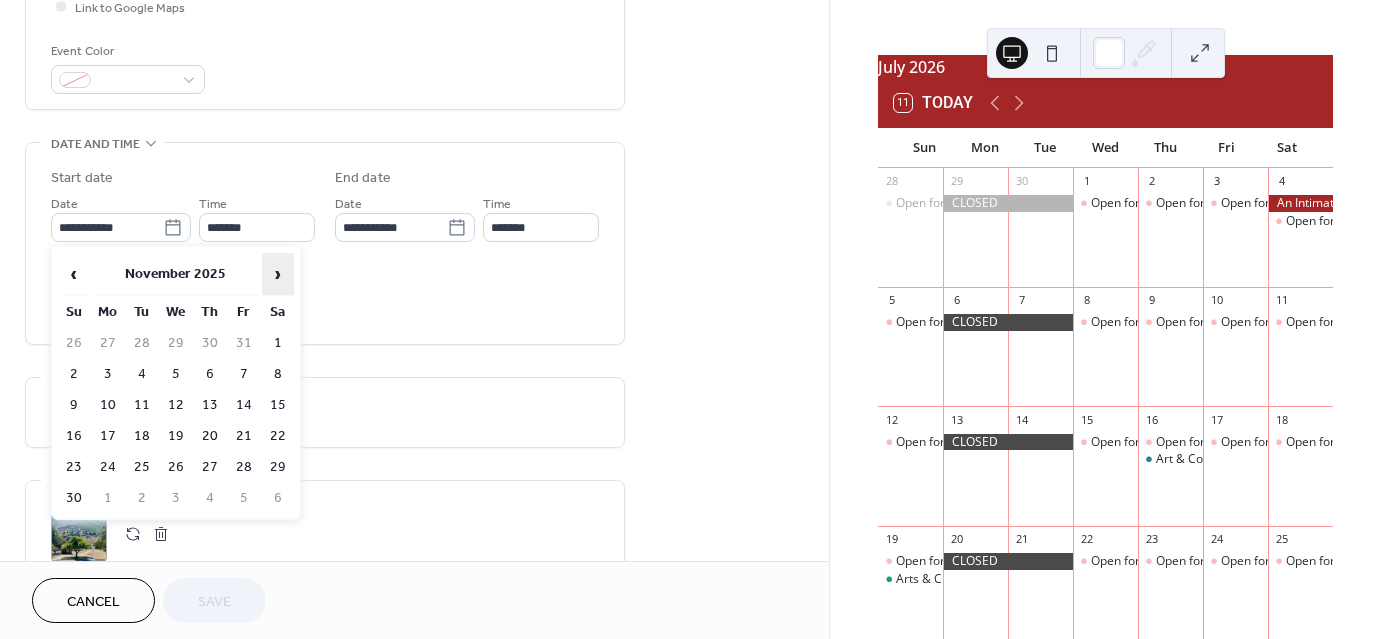 click on "›" at bounding box center [278, 274] 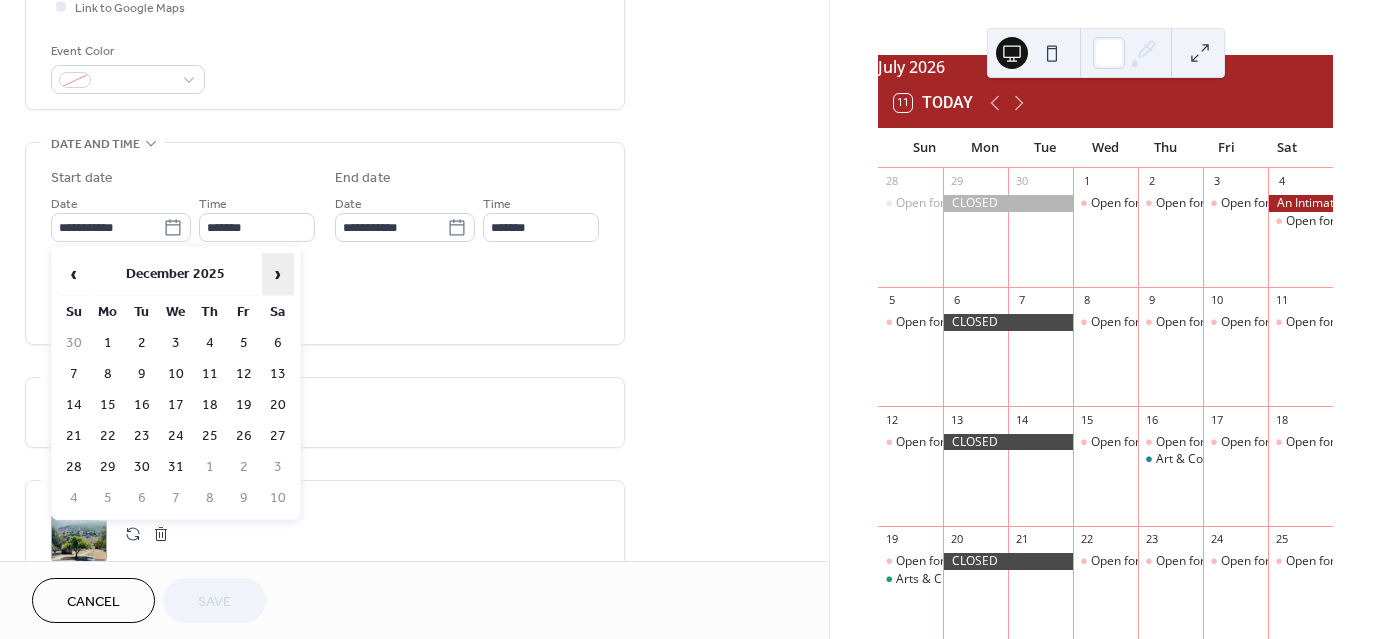 click on "›" at bounding box center [278, 274] 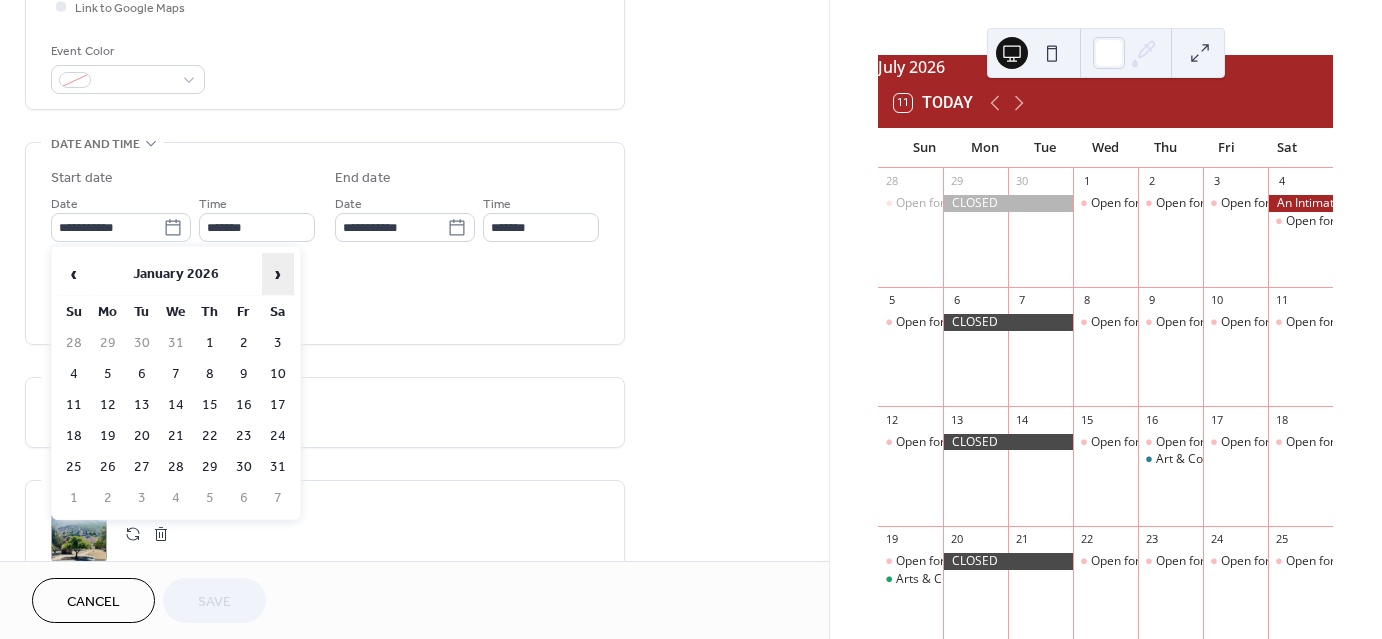 click on "›" at bounding box center (278, 274) 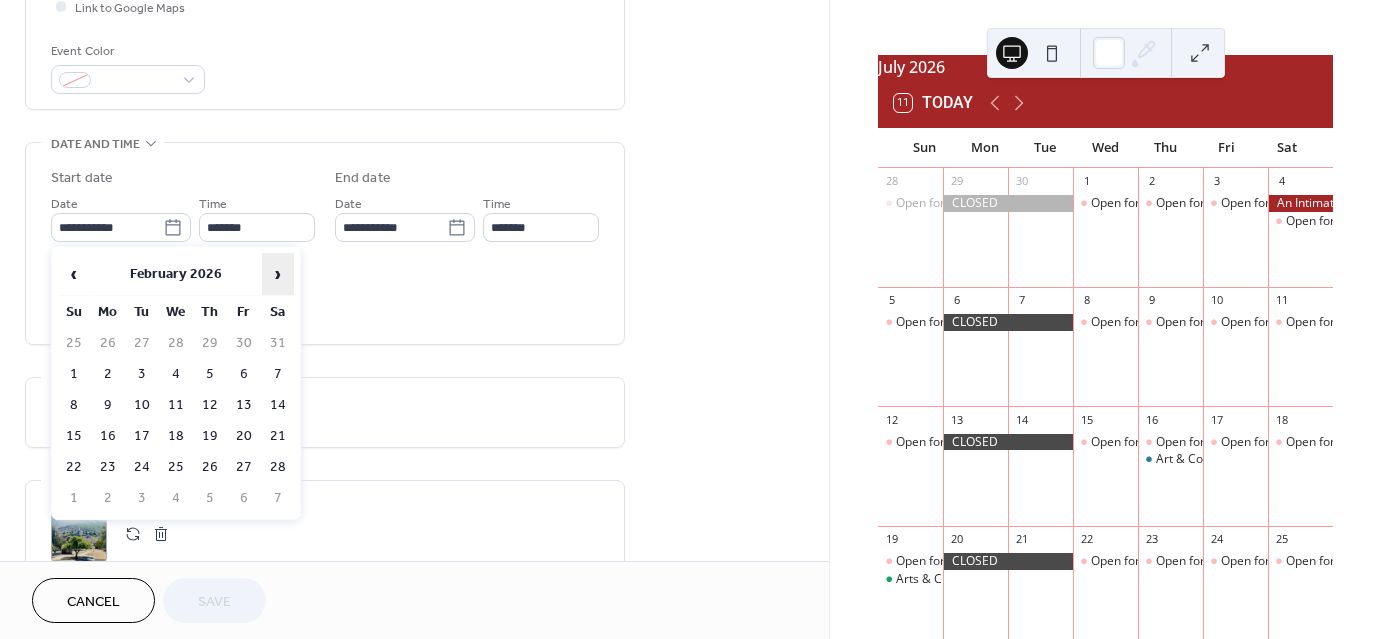 click on "›" at bounding box center (278, 274) 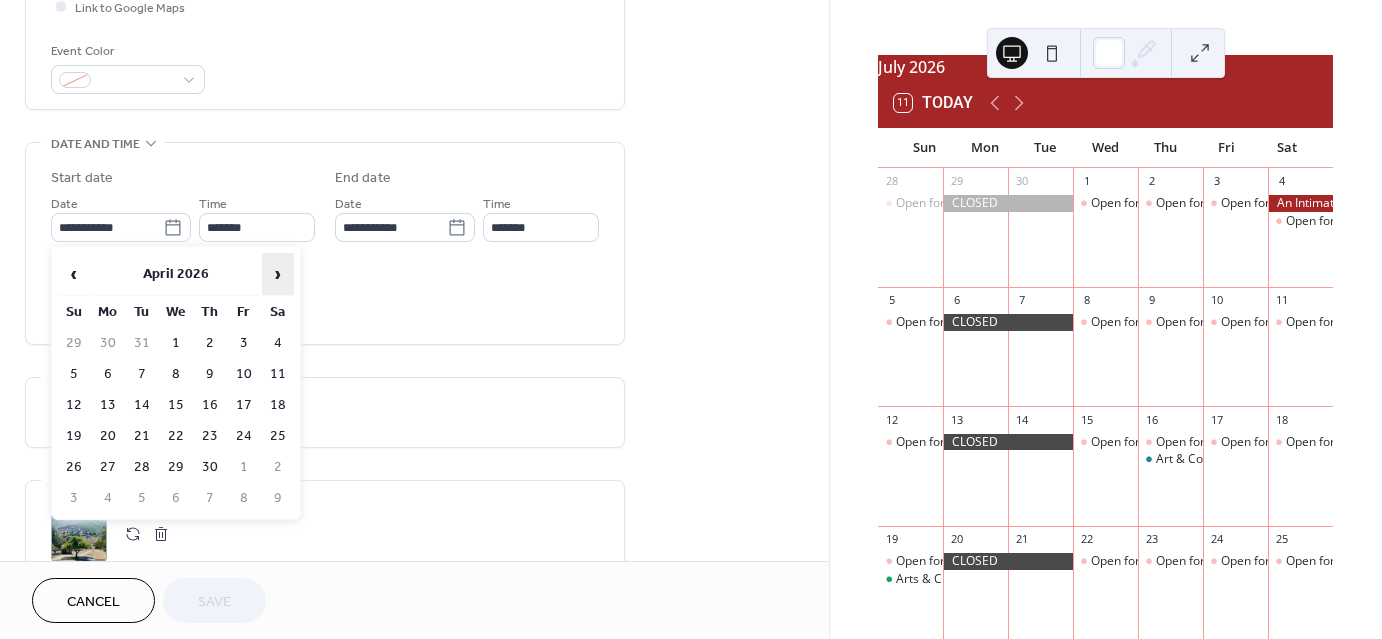 click on "›" at bounding box center [278, 274] 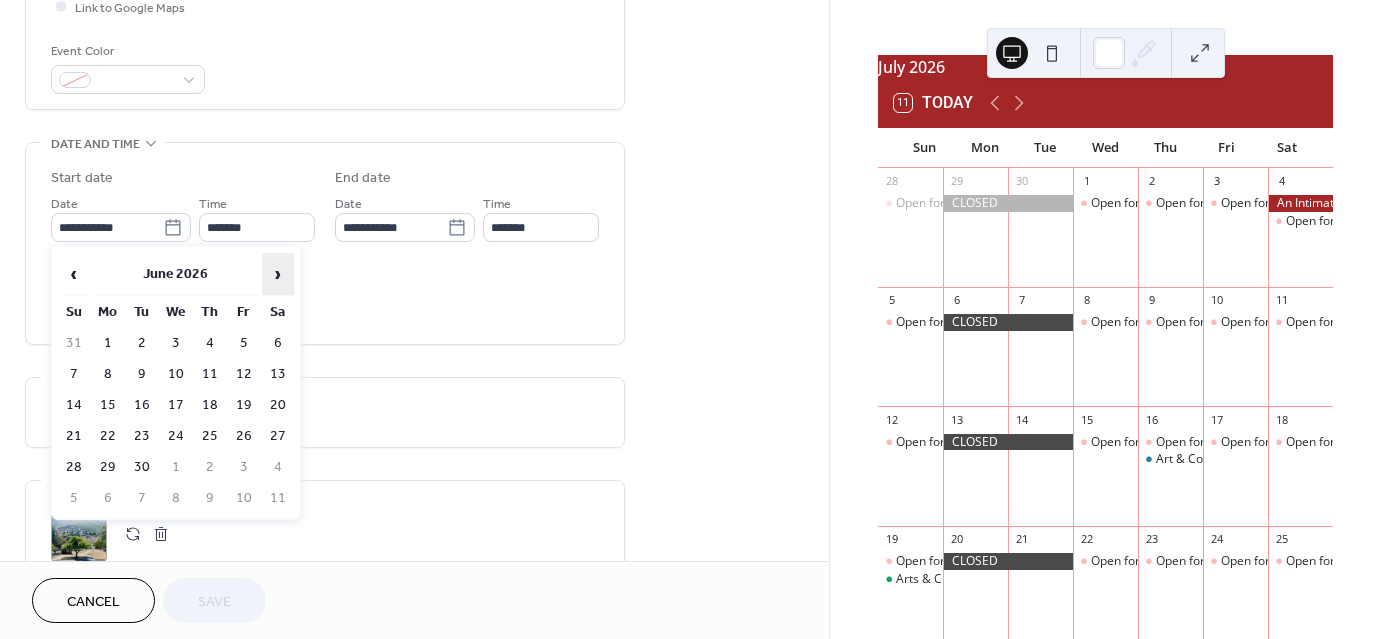 click on "›" at bounding box center (278, 274) 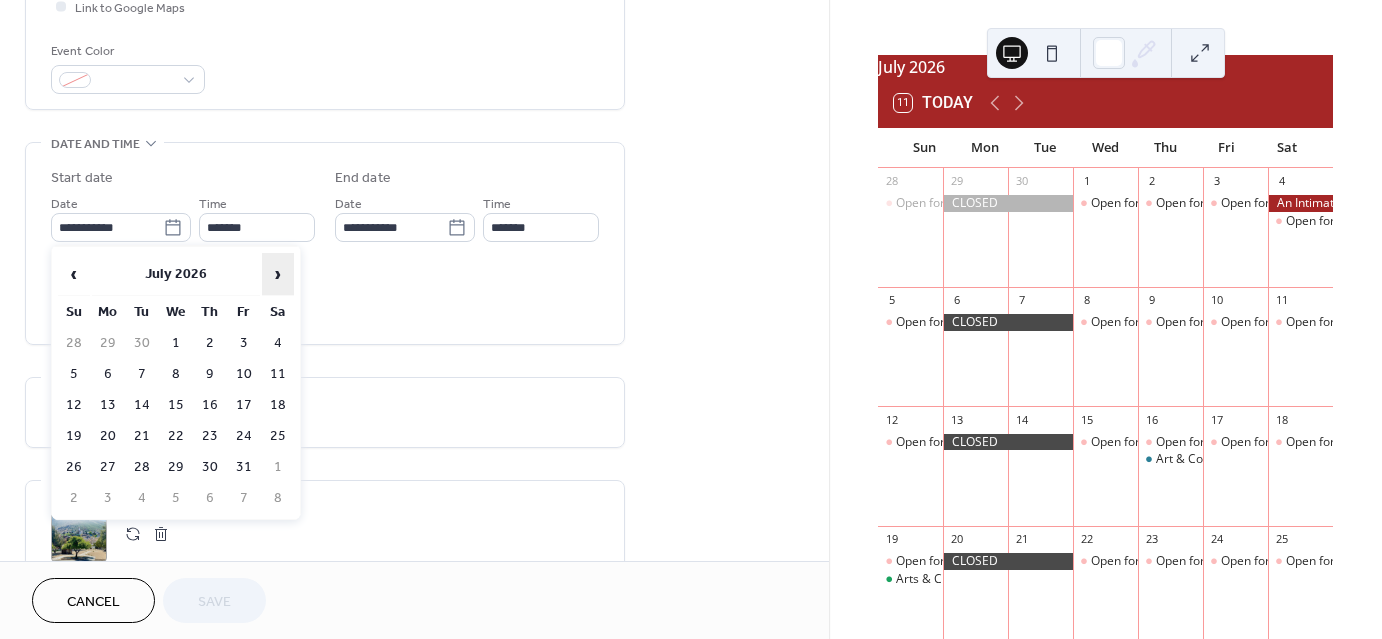 click on "›" at bounding box center (278, 274) 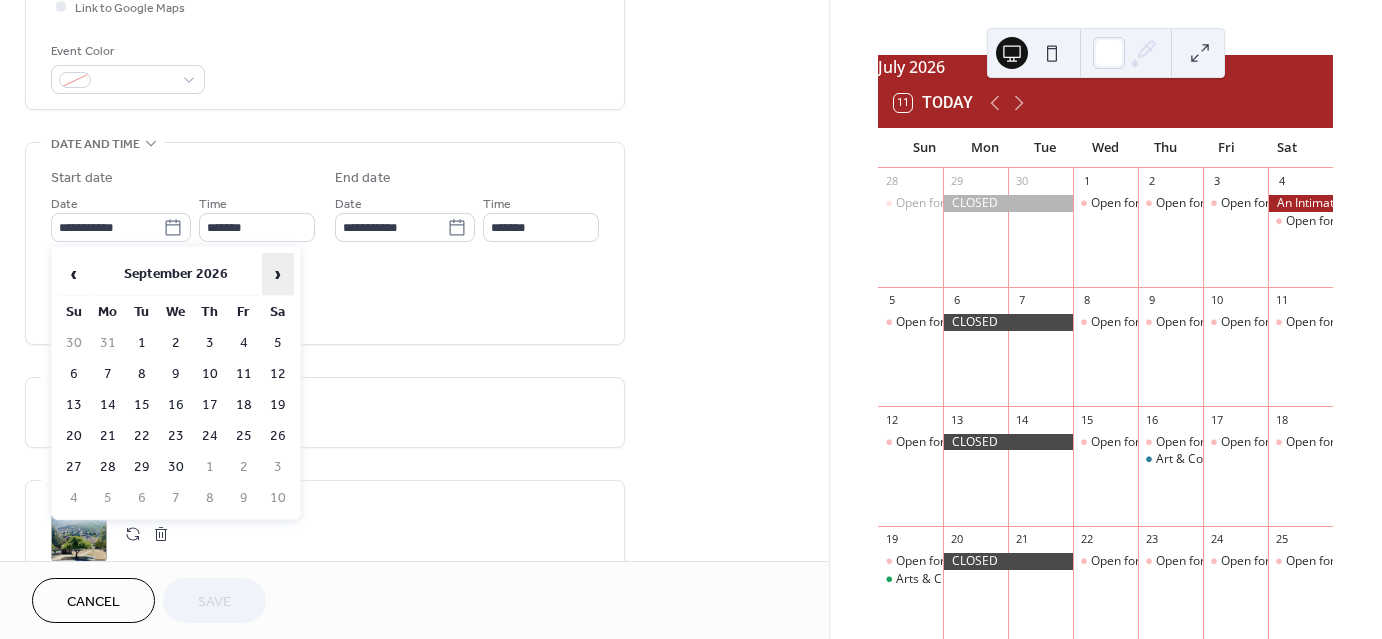 click on "›" at bounding box center [278, 274] 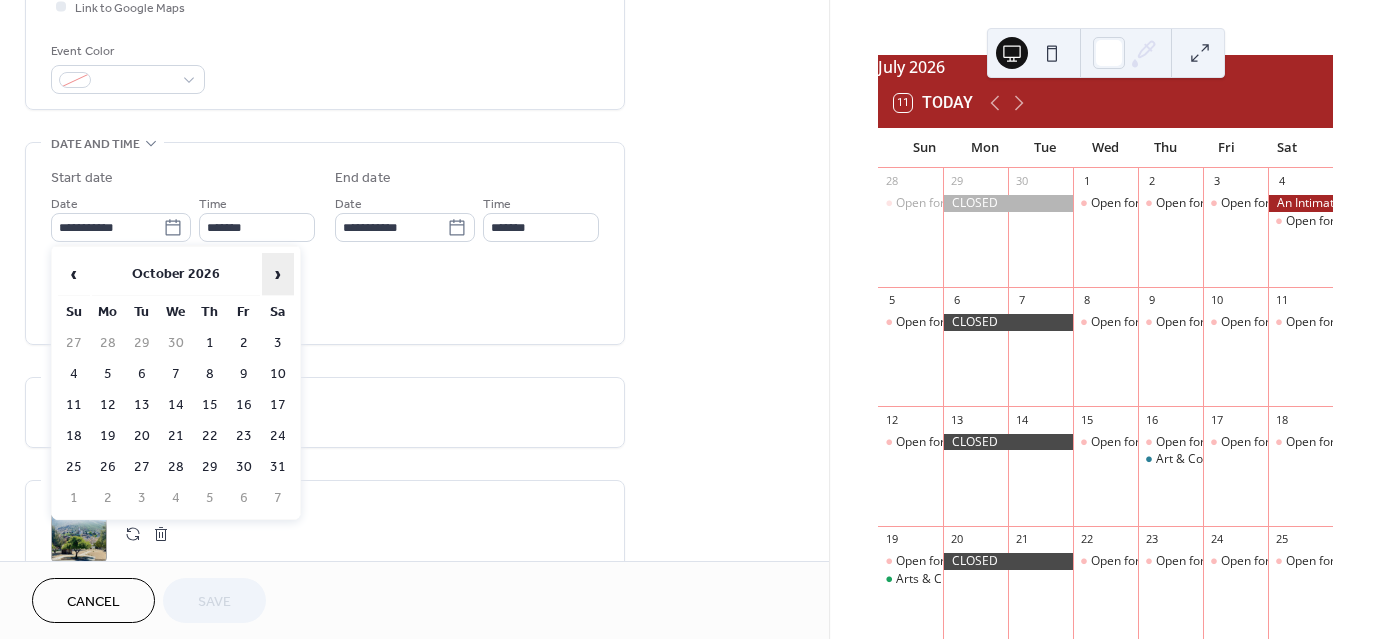 click on "›" at bounding box center (278, 274) 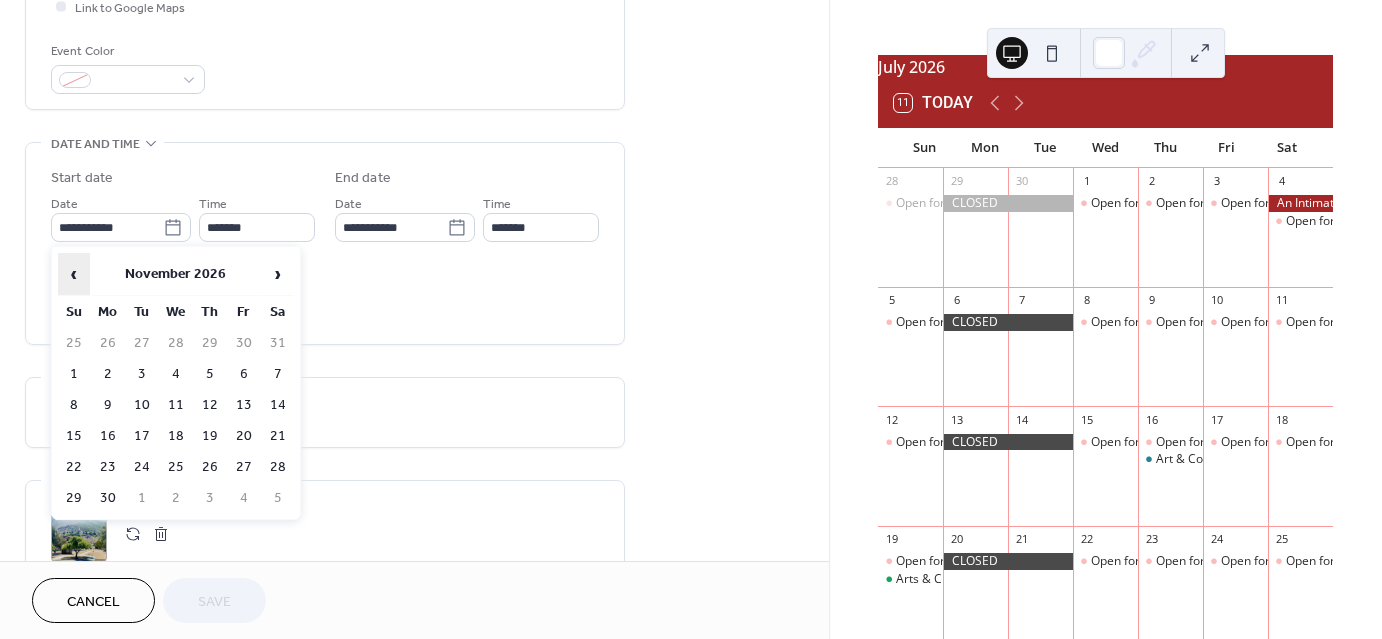 click on "‹" at bounding box center (74, 274) 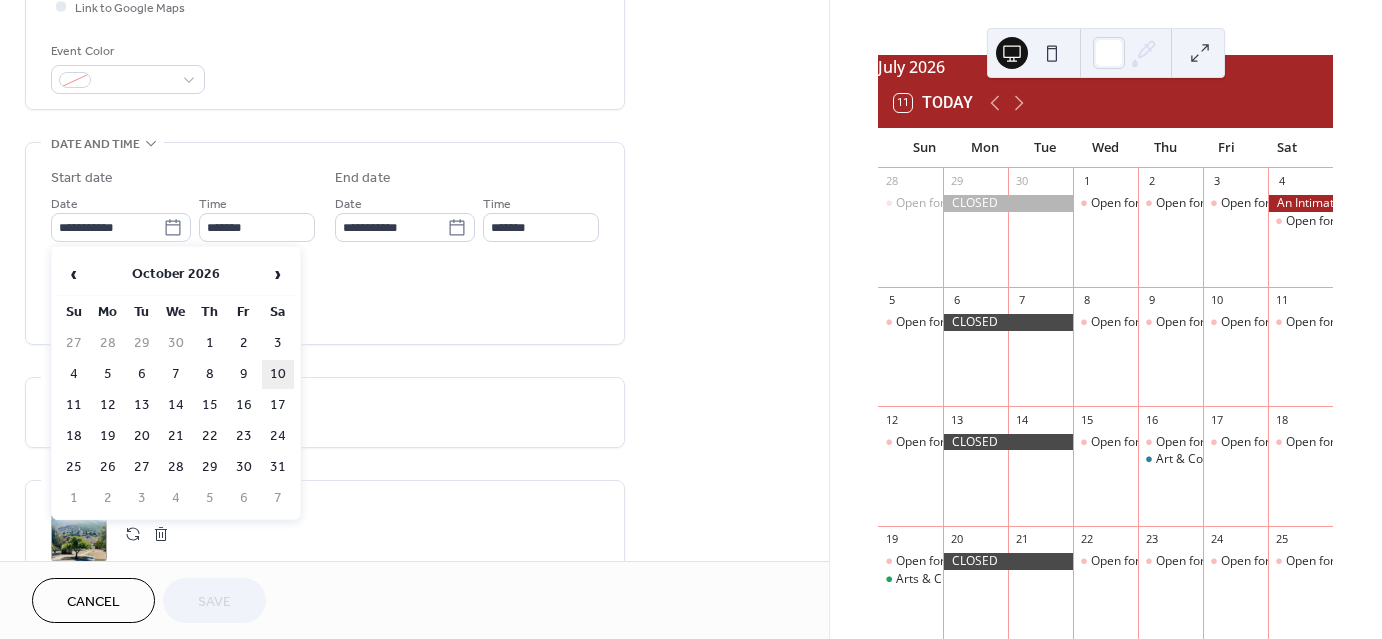 click on "10" at bounding box center [278, 374] 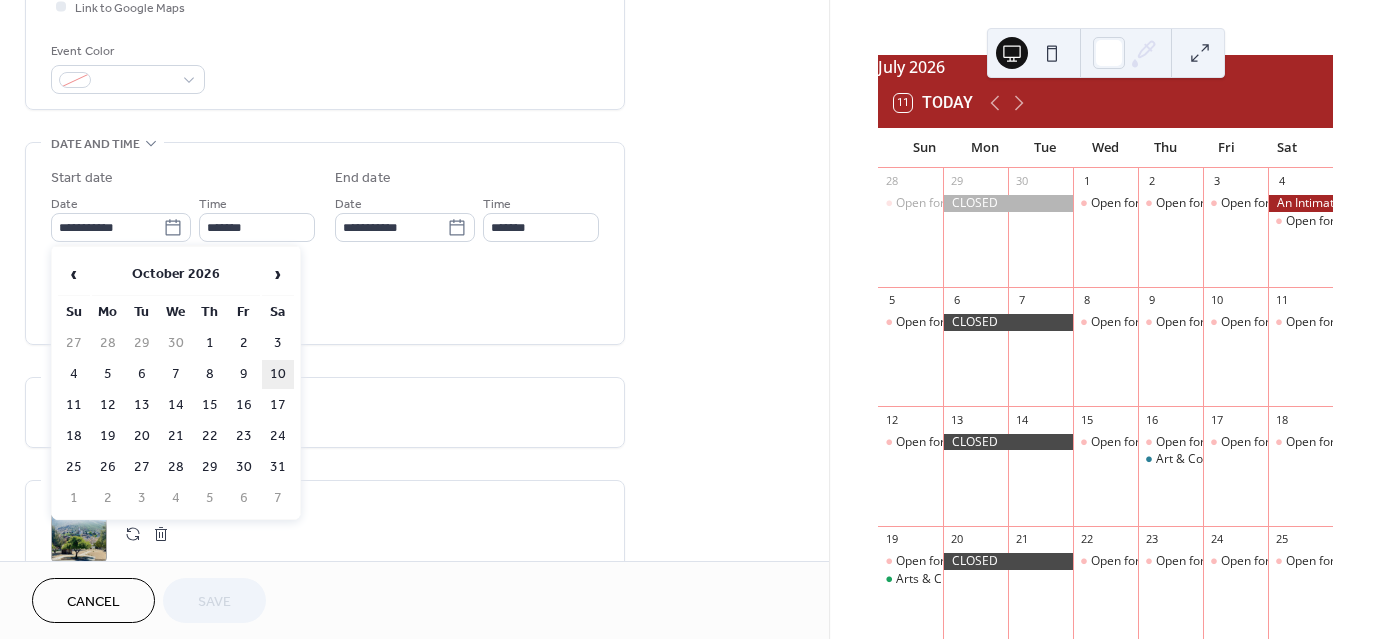 type on "**********" 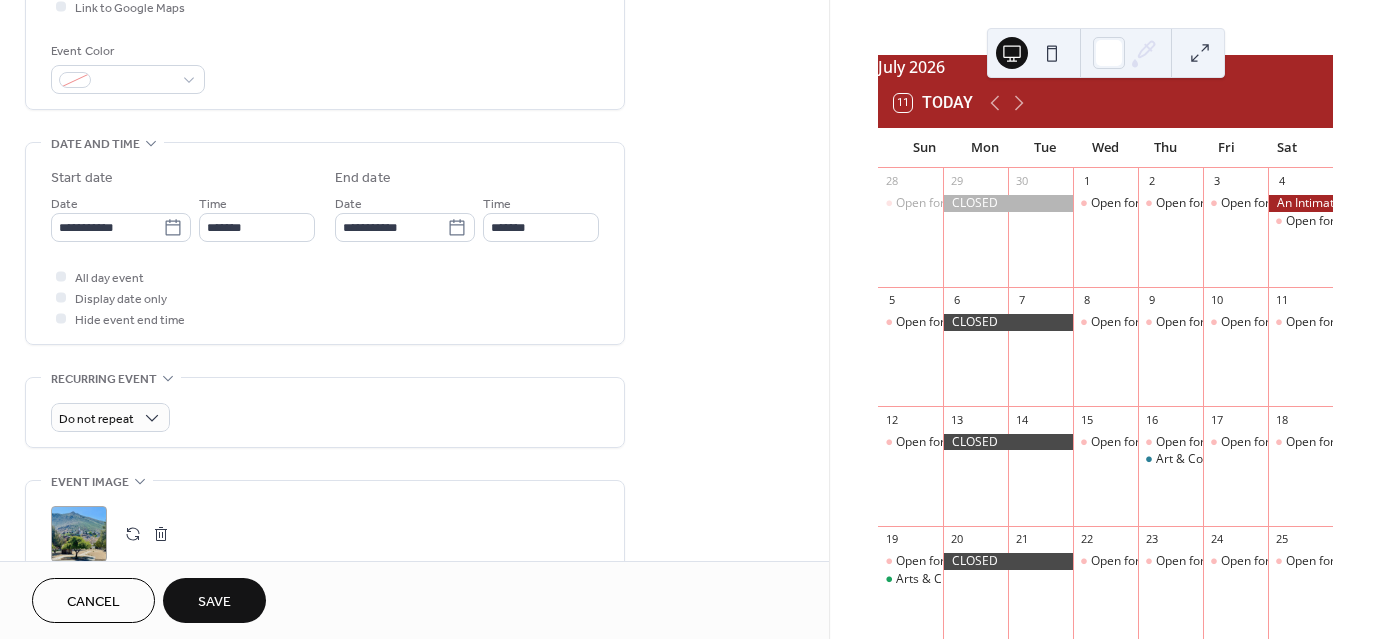click on "Save" at bounding box center (214, 602) 